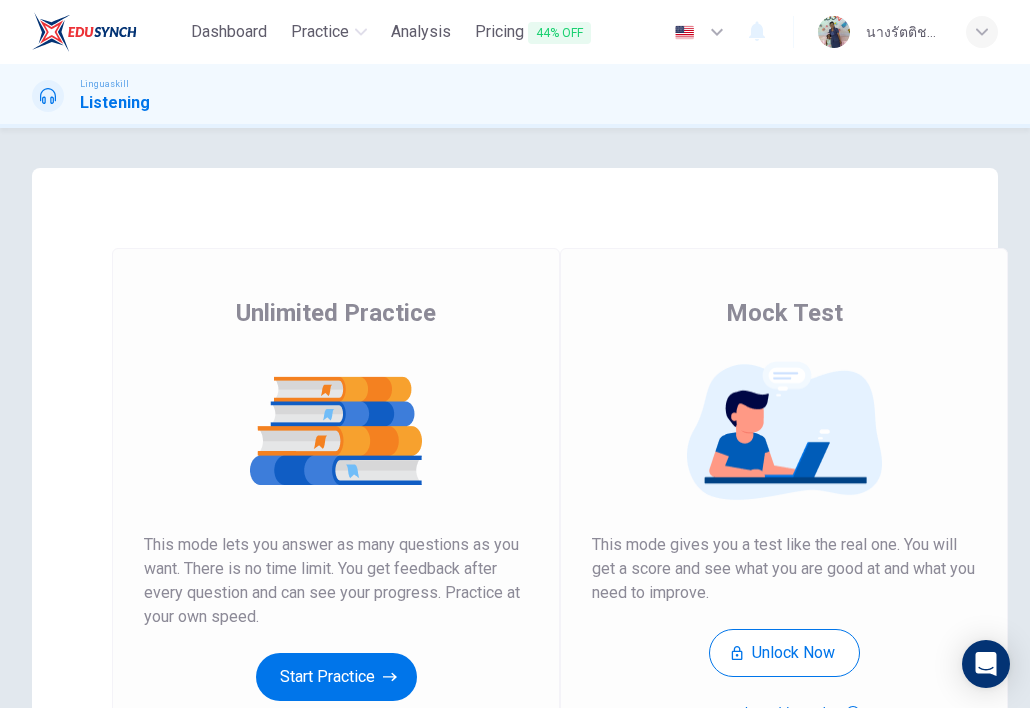 scroll, scrollTop: 0, scrollLeft: 0, axis: both 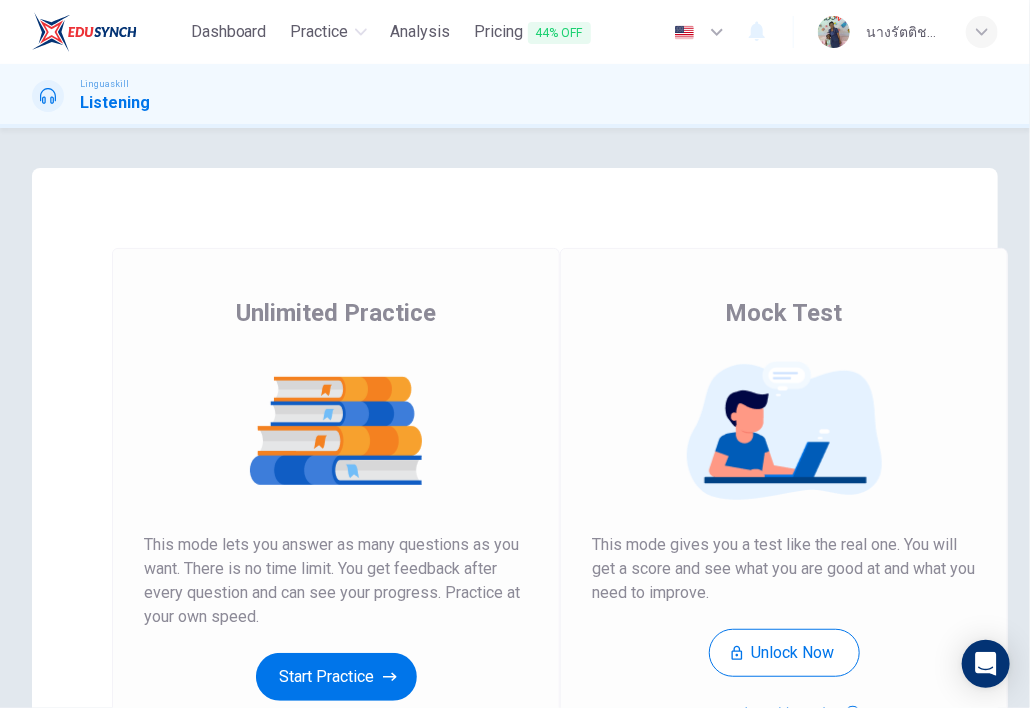 click on "Start Practice" at bounding box center (336, 677) 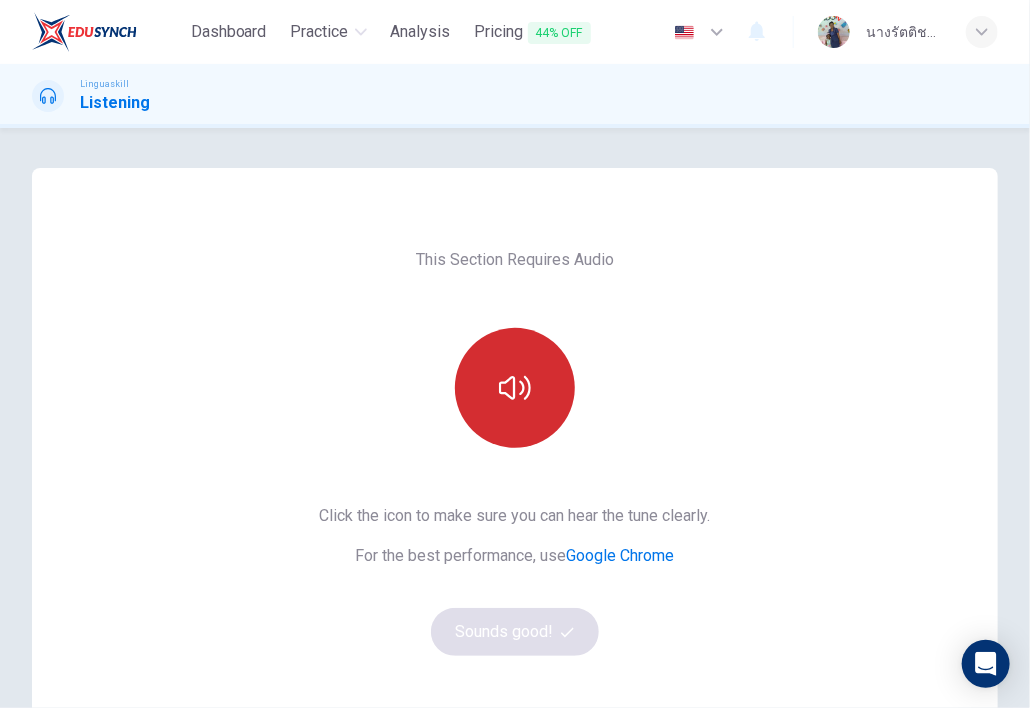 click 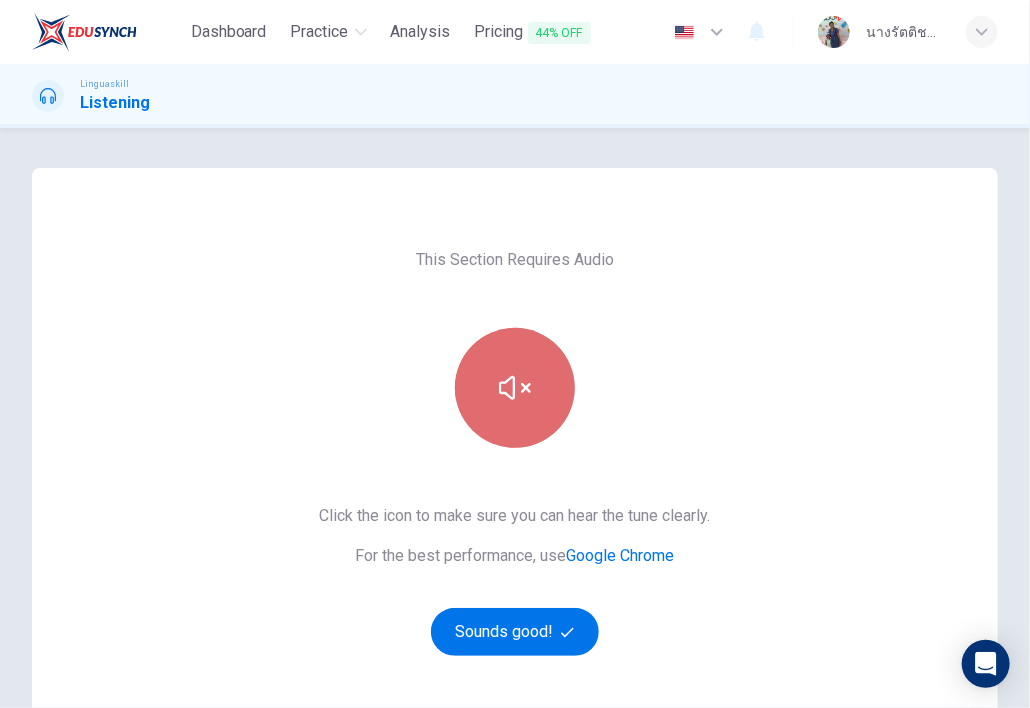 click at bounding box center [515, 388] 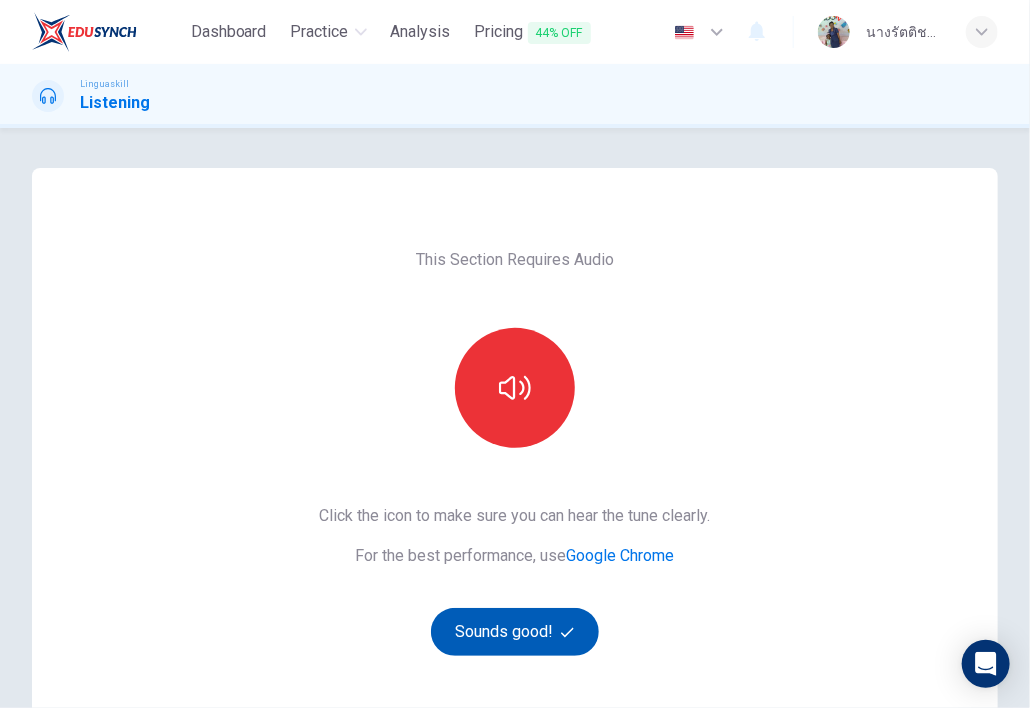 click on "Sounds good!" at bounding box center (515, 632) 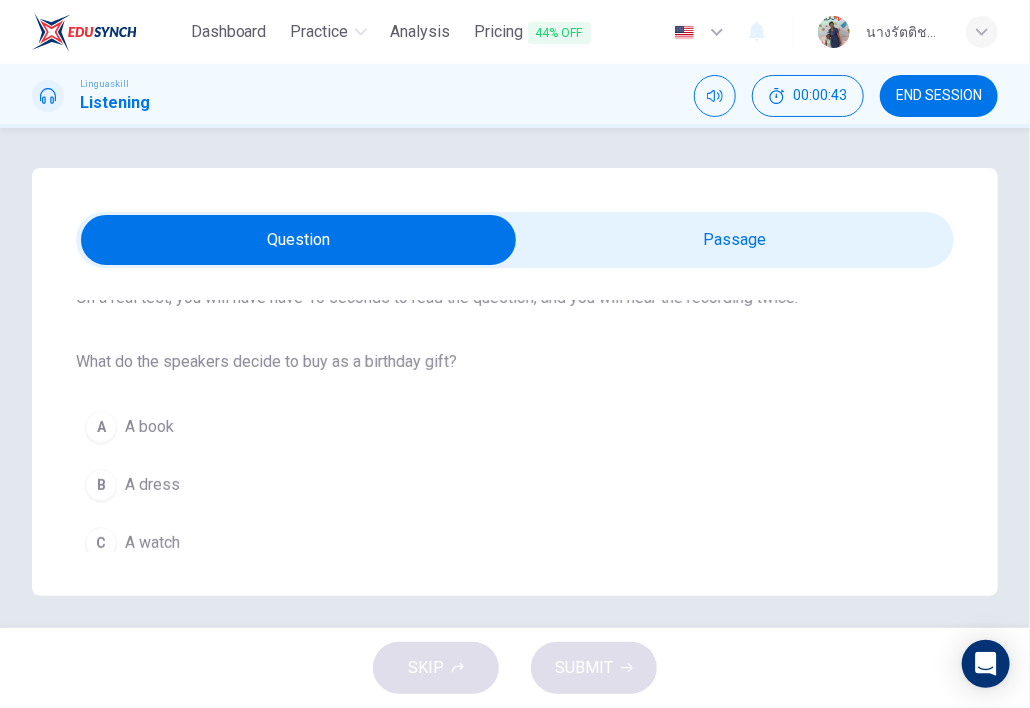 scroll, scrollTop: 178, scrollLeft: 0, axis: vertical 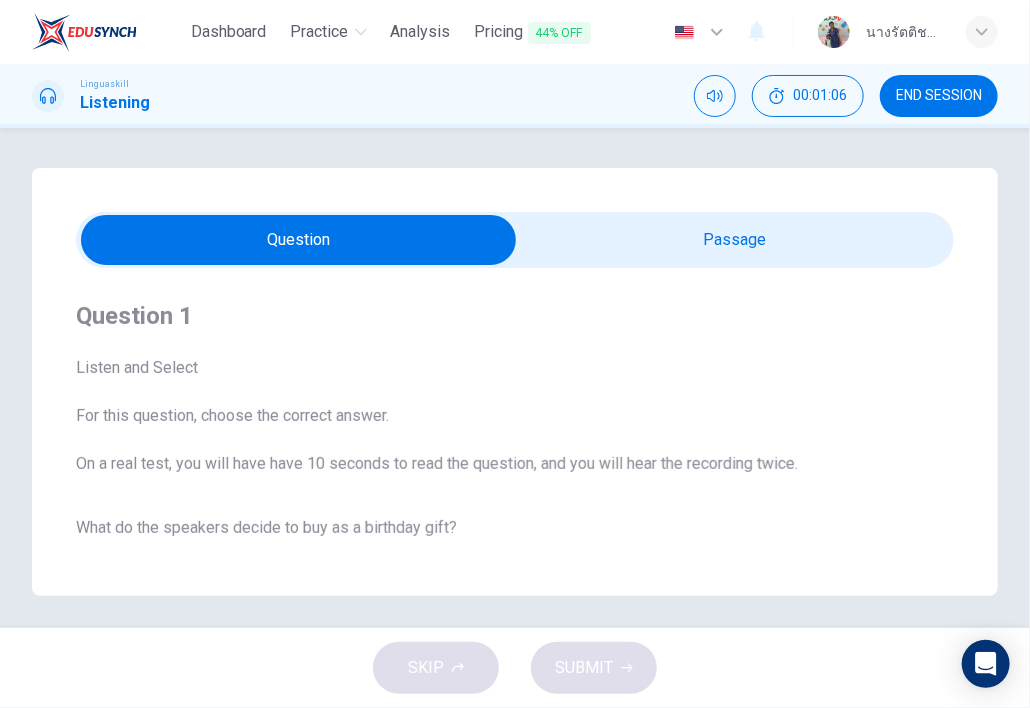 click at bounding box center (298, 240) 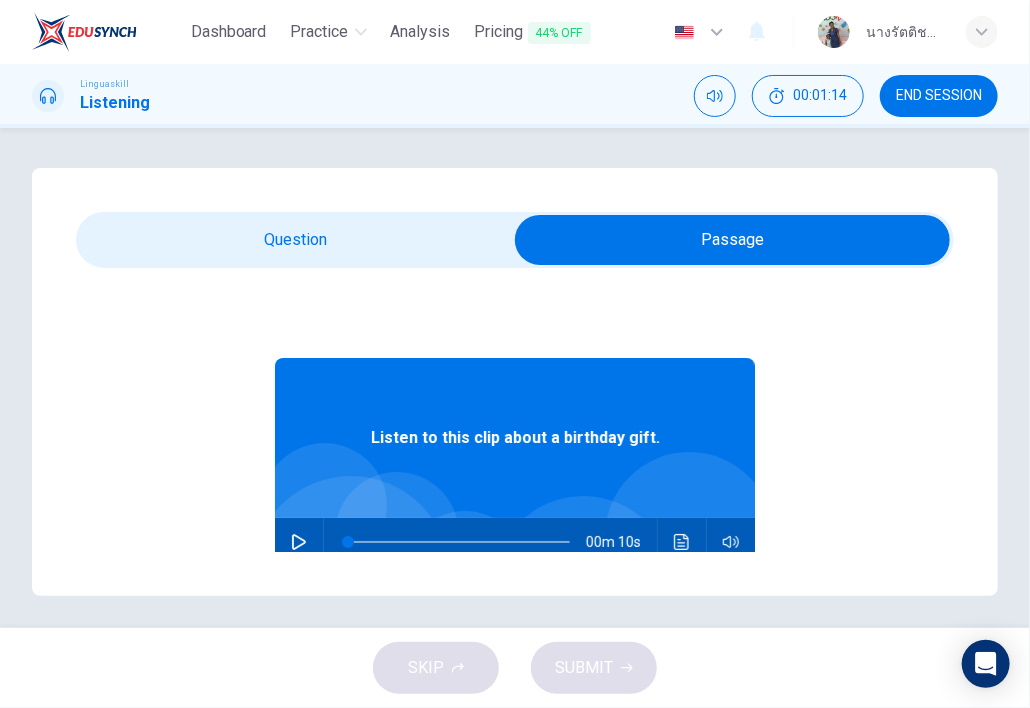 click 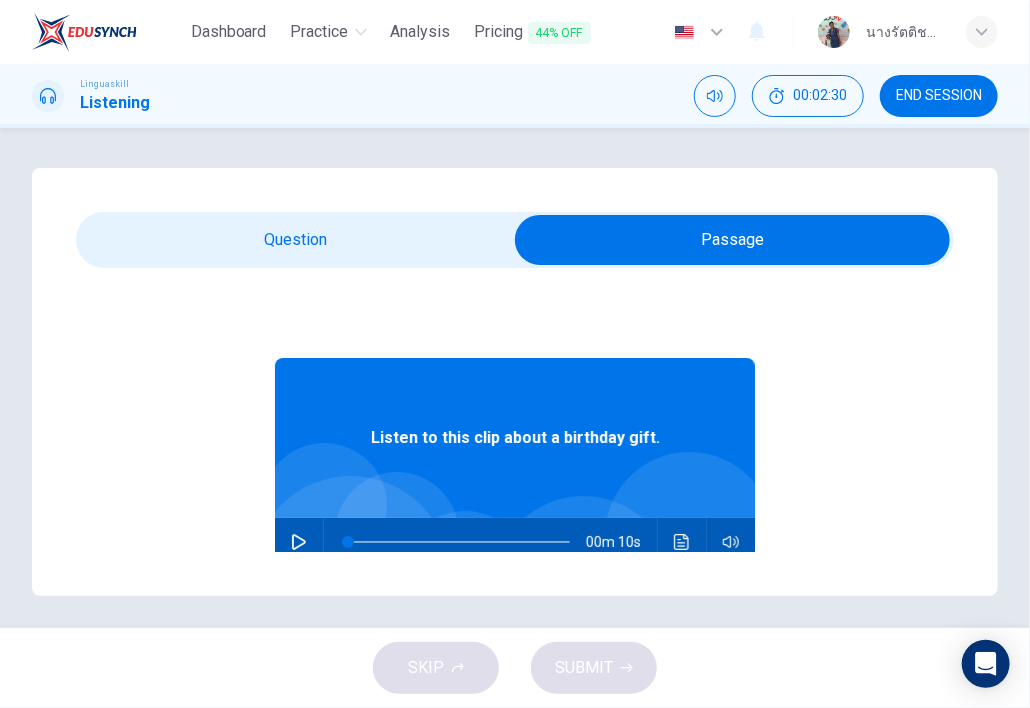 click 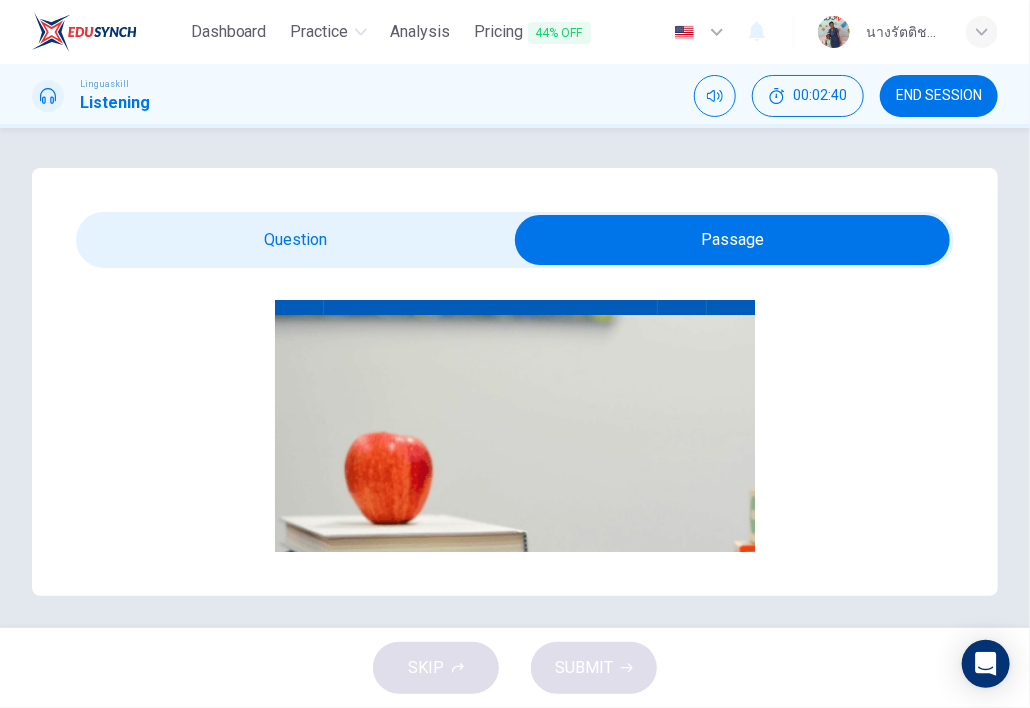 type on "0" 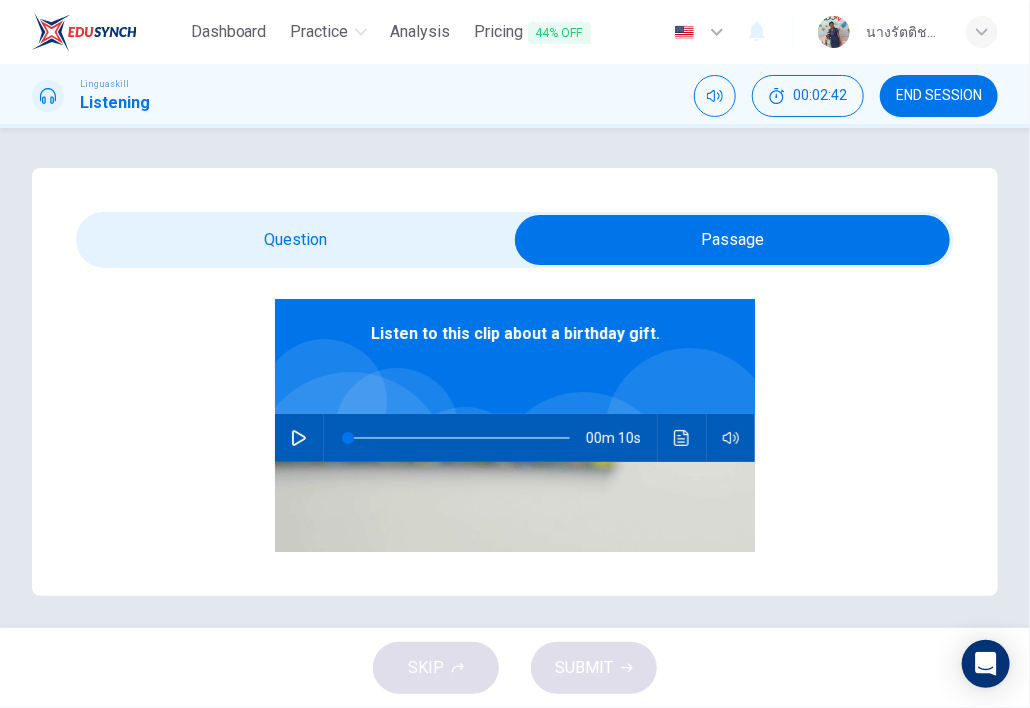 scroll, scrollTop: 0, scrollLeft: 0, axis: both 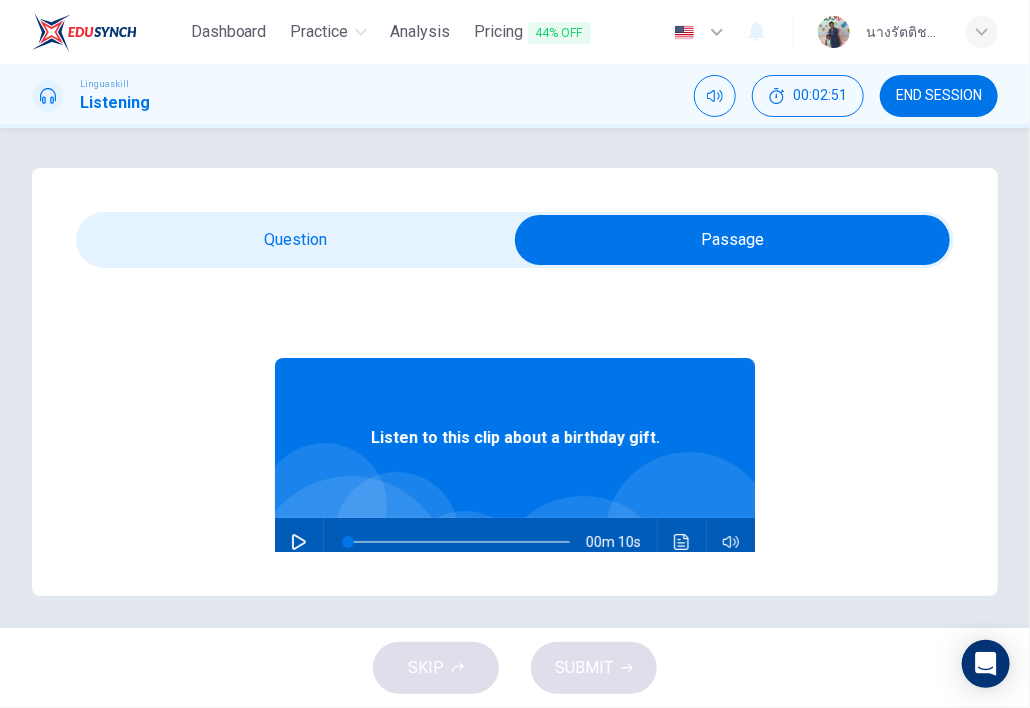 click on "Listen to this clip about a birthday gift. 00m 10s" at bounding box center (515, 622) 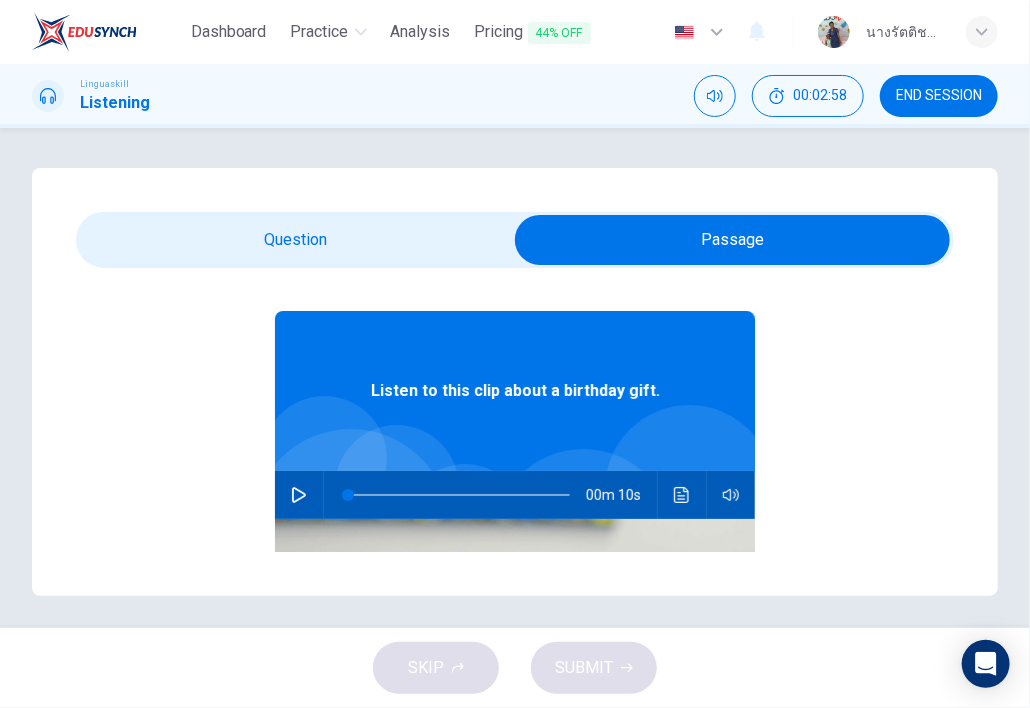 scroll, scrollTop: 0, scrollLeft: 0, axis: both 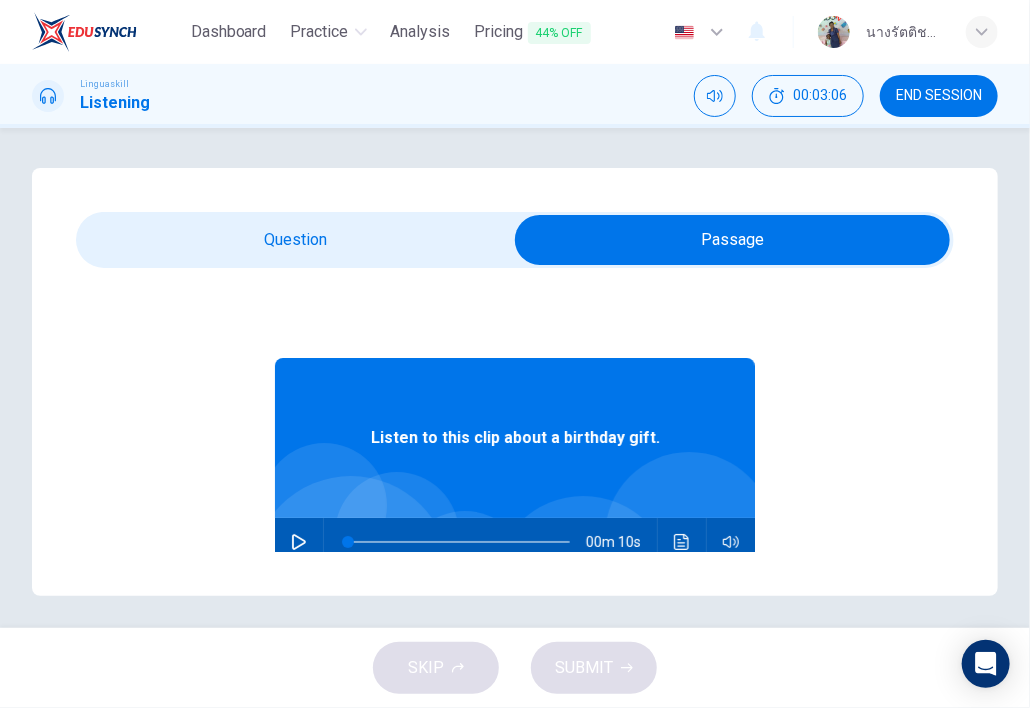 click at bounding box center [732, 240] 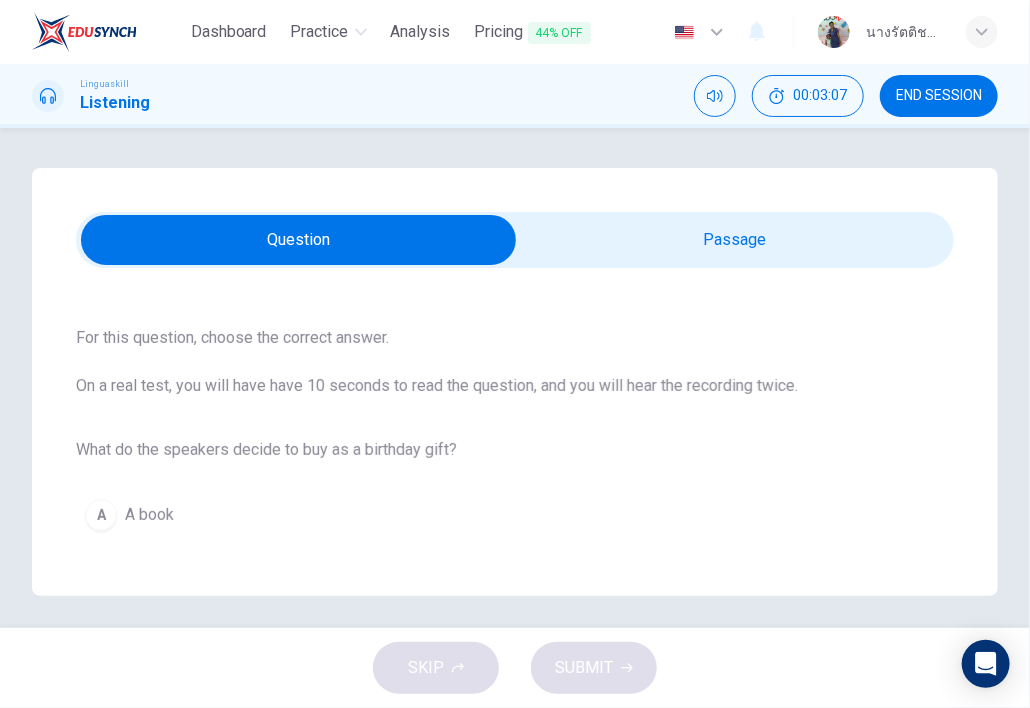 scroll, scrollTop: 178, scrollLeft: 0, axis: vertical 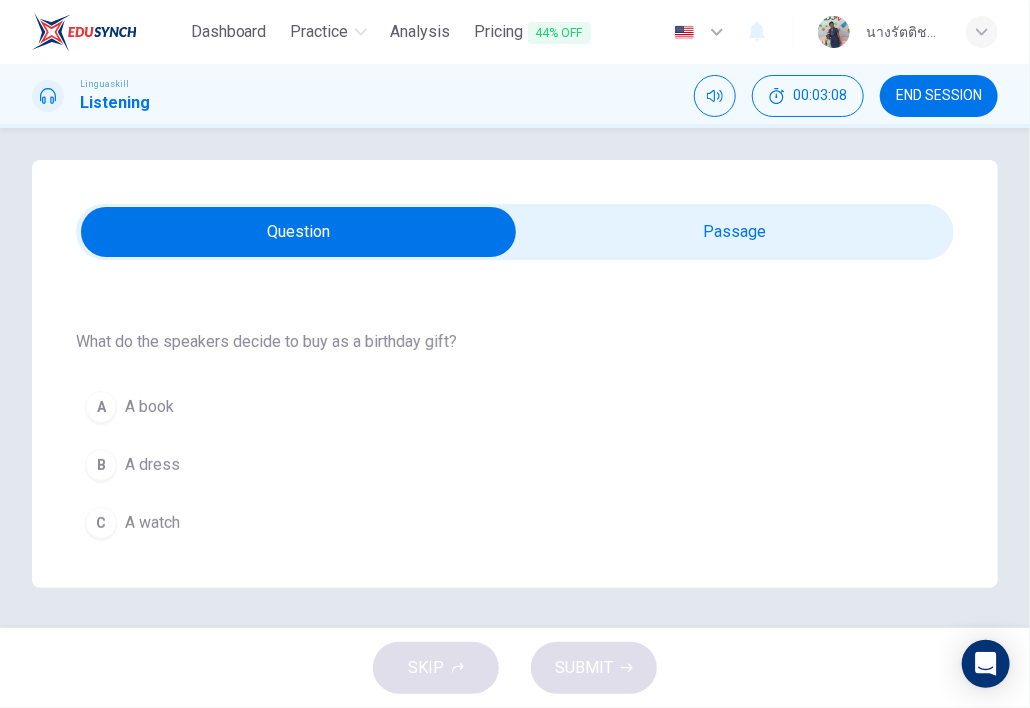 click on "A book" at bounding box center (149, 407) 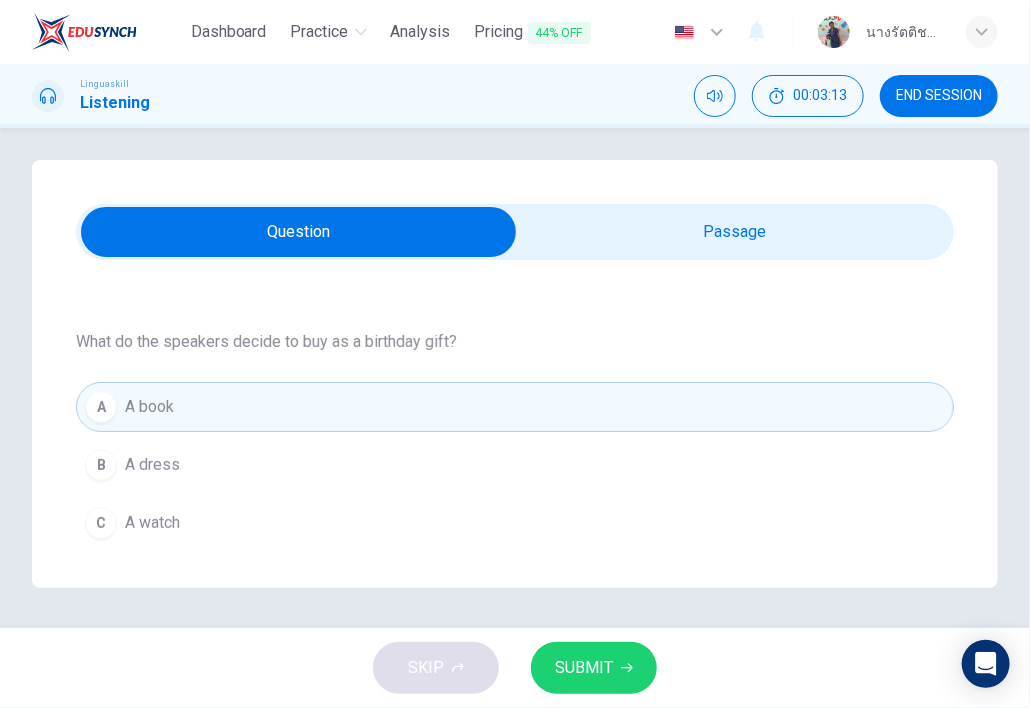 click on "SUBMIT" at bounding box center [584, 668] 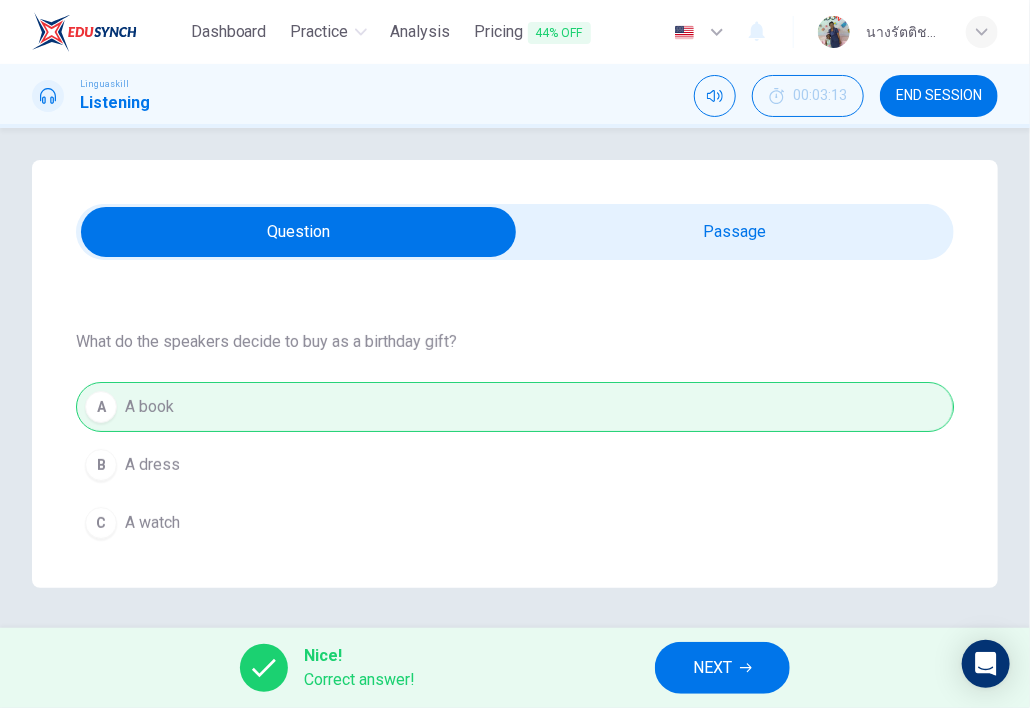 click 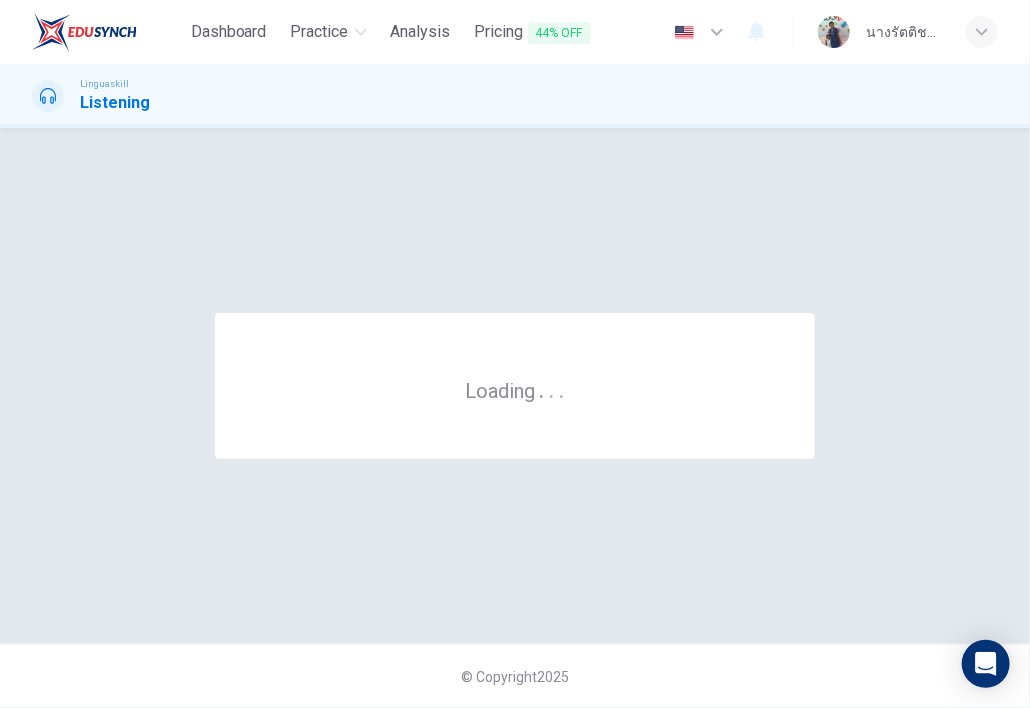 scroll, scrollTop: 0, scrollLeft: 0, axis: both 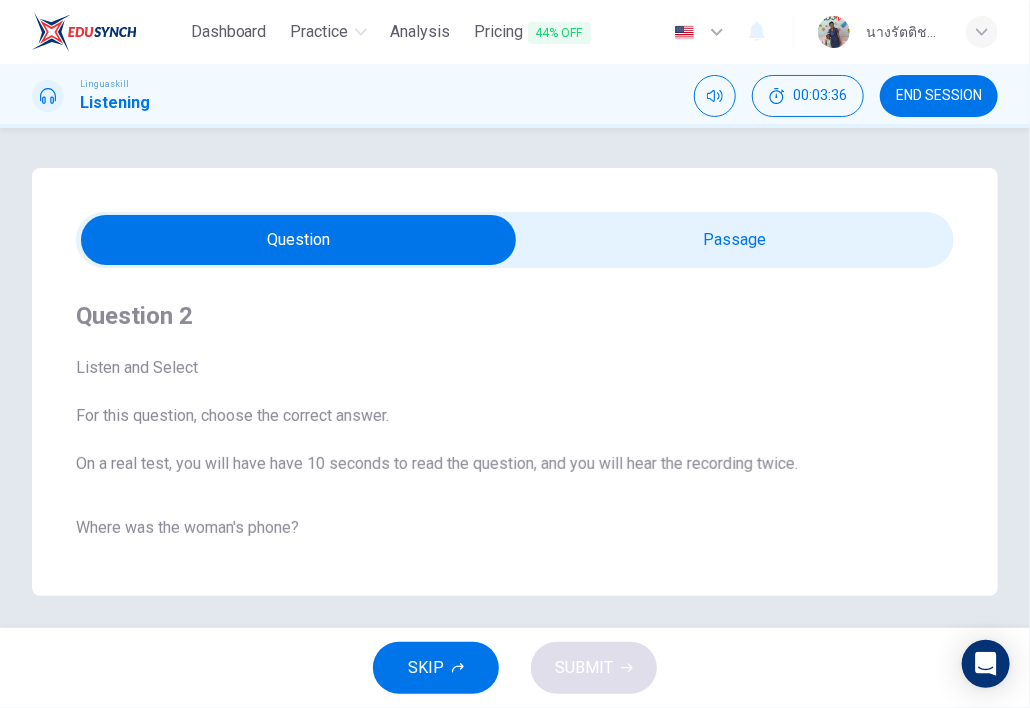 click at bounding box center [298, 240] 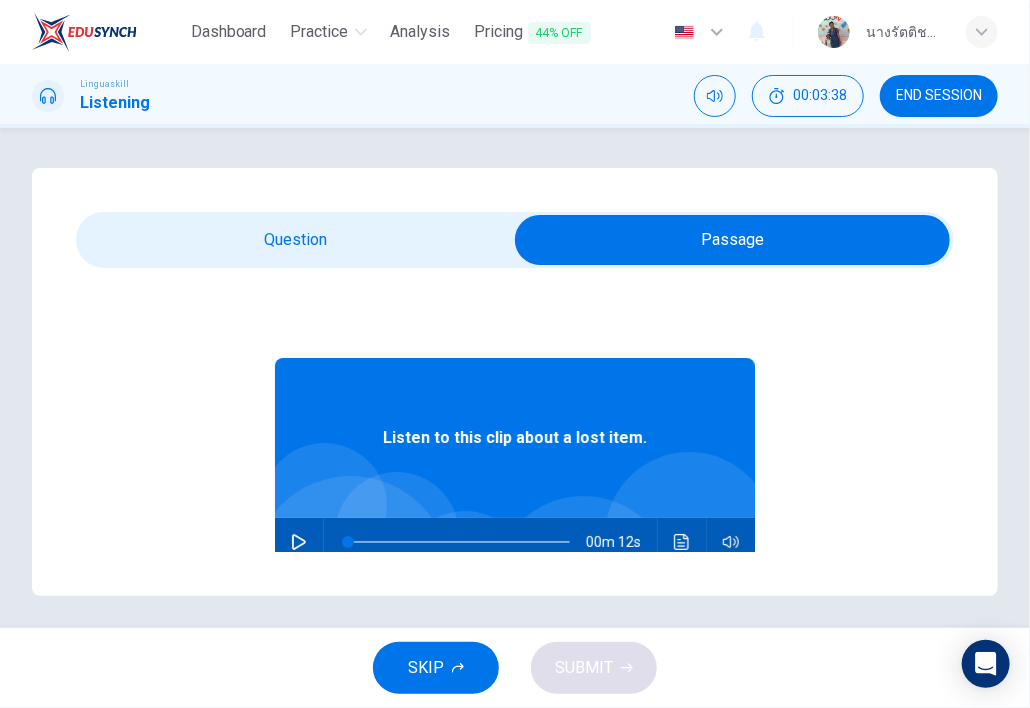 click 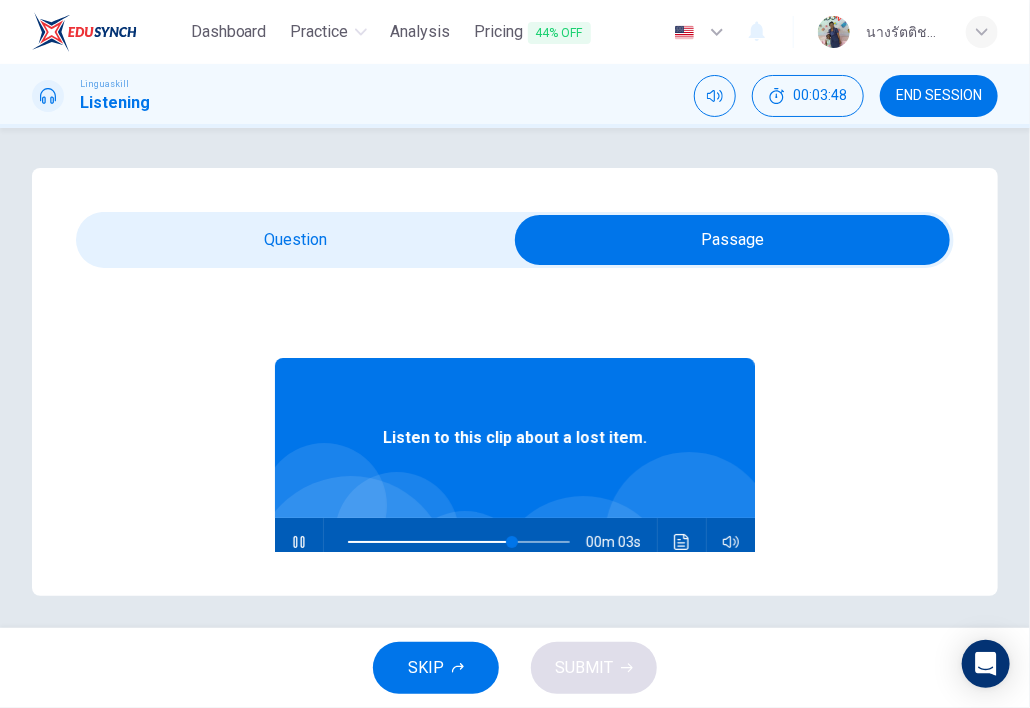 type on "82" 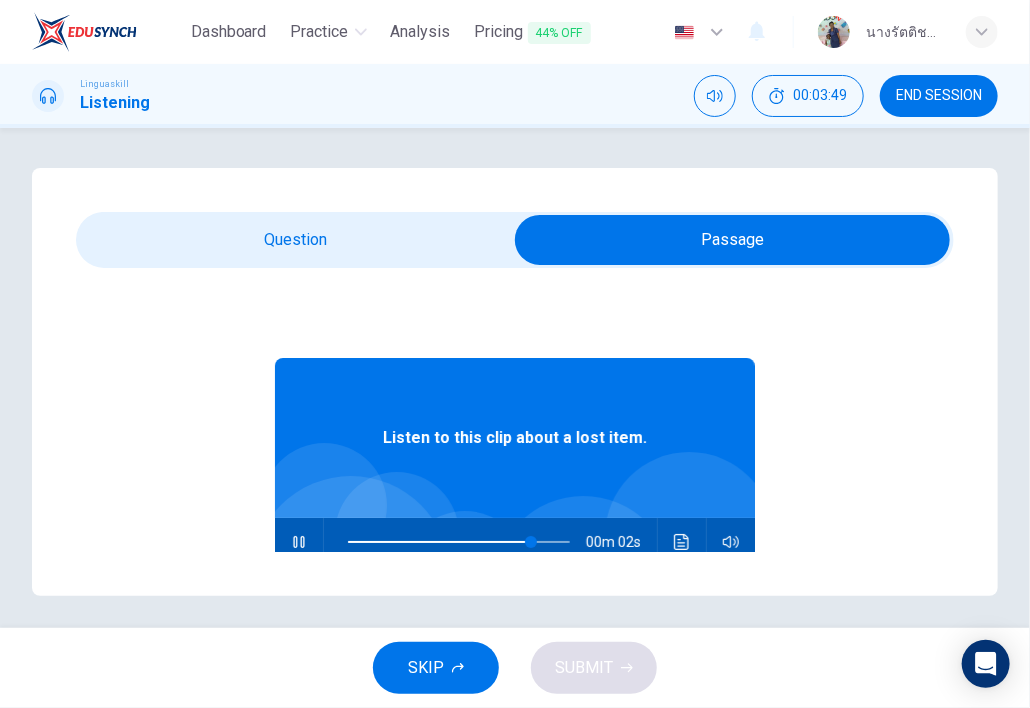 click at bounding box center [732, 240] 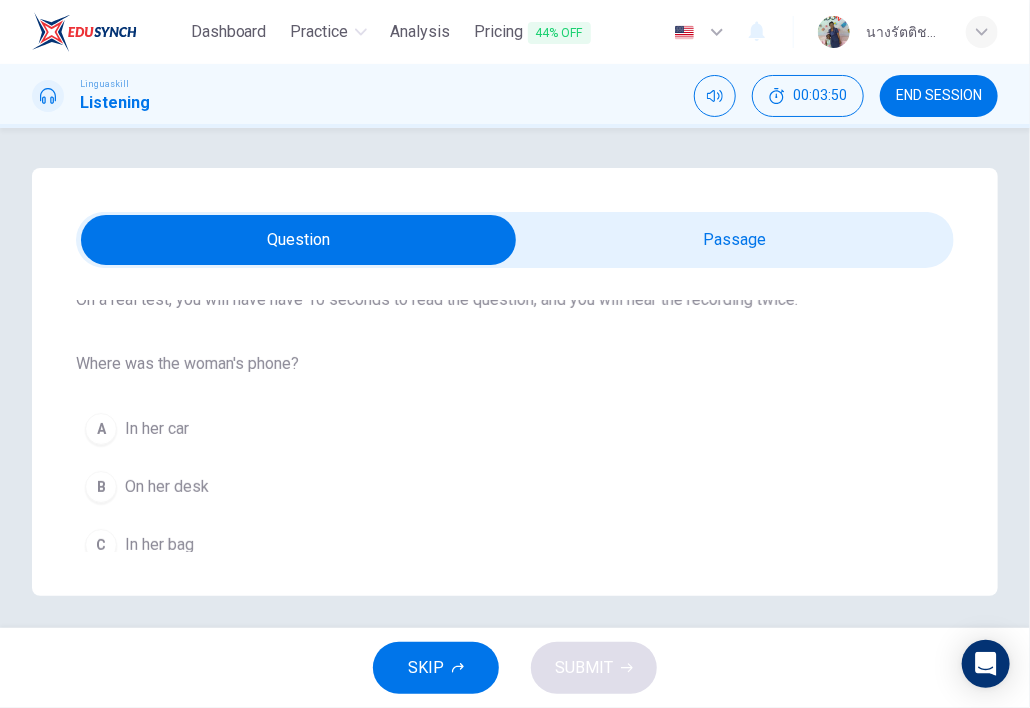 scroll, scrollTop: 178, scrollLeft: 0, axis: vertical 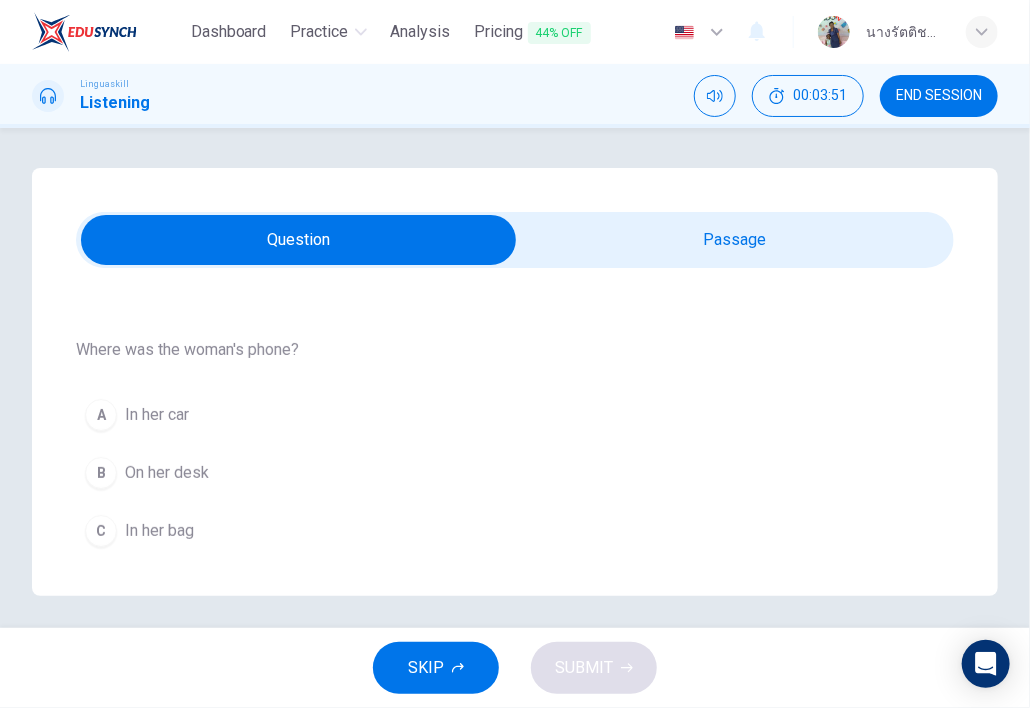 click on "In her bag" at bounding box center (159, 531) 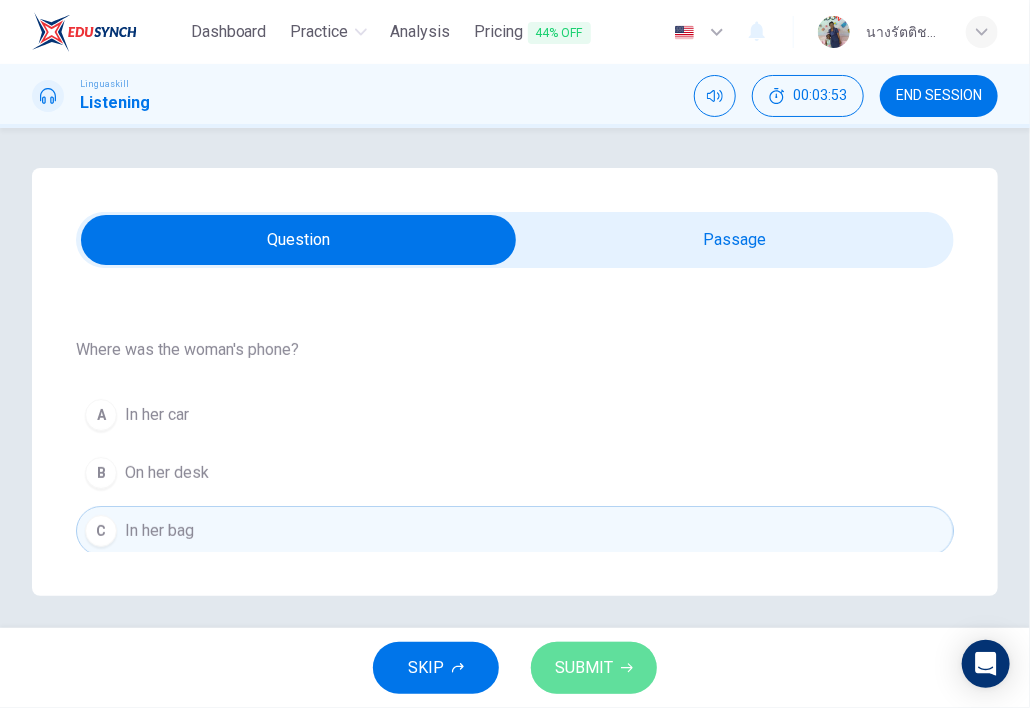 click on "SUBMIT" at bounding box center [594, 668] 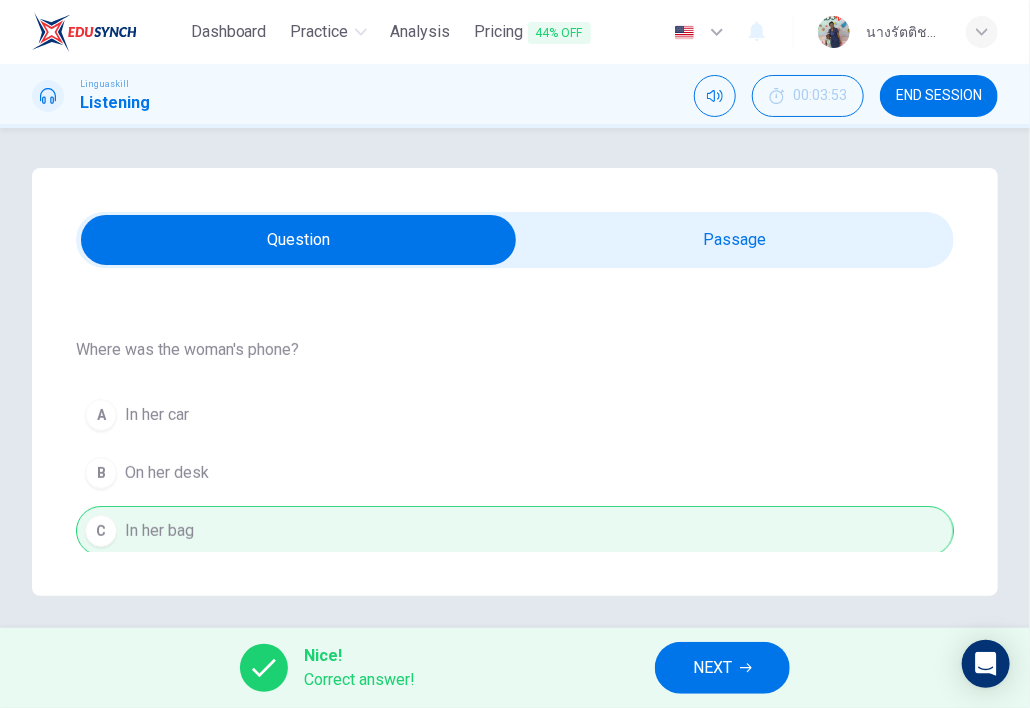 click 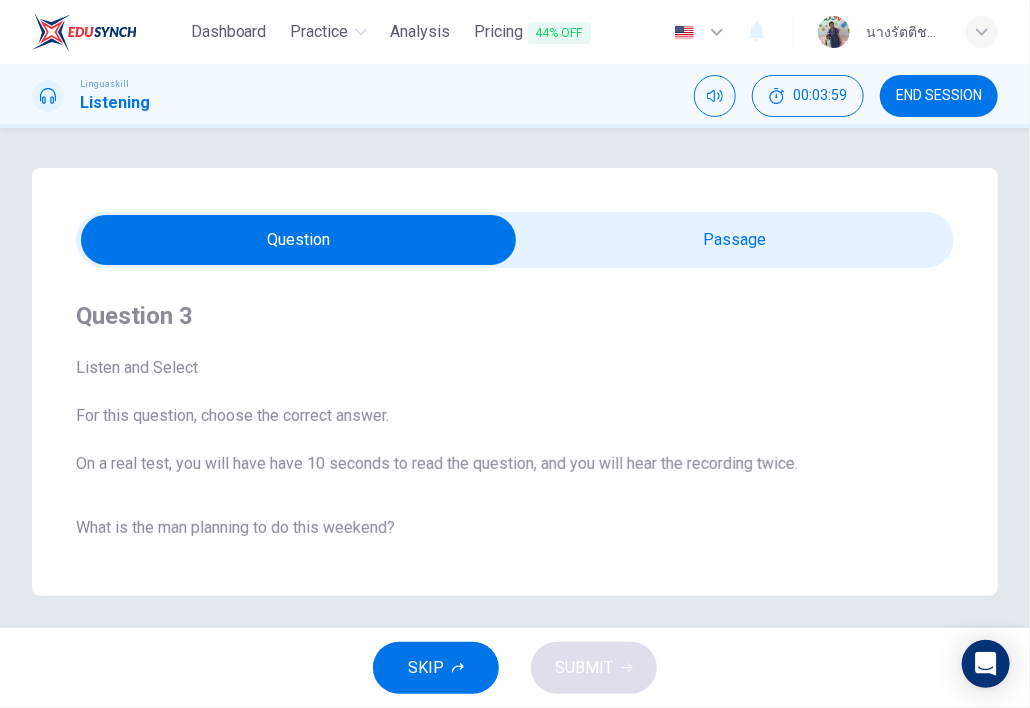 click at bounding box center [298, 240] 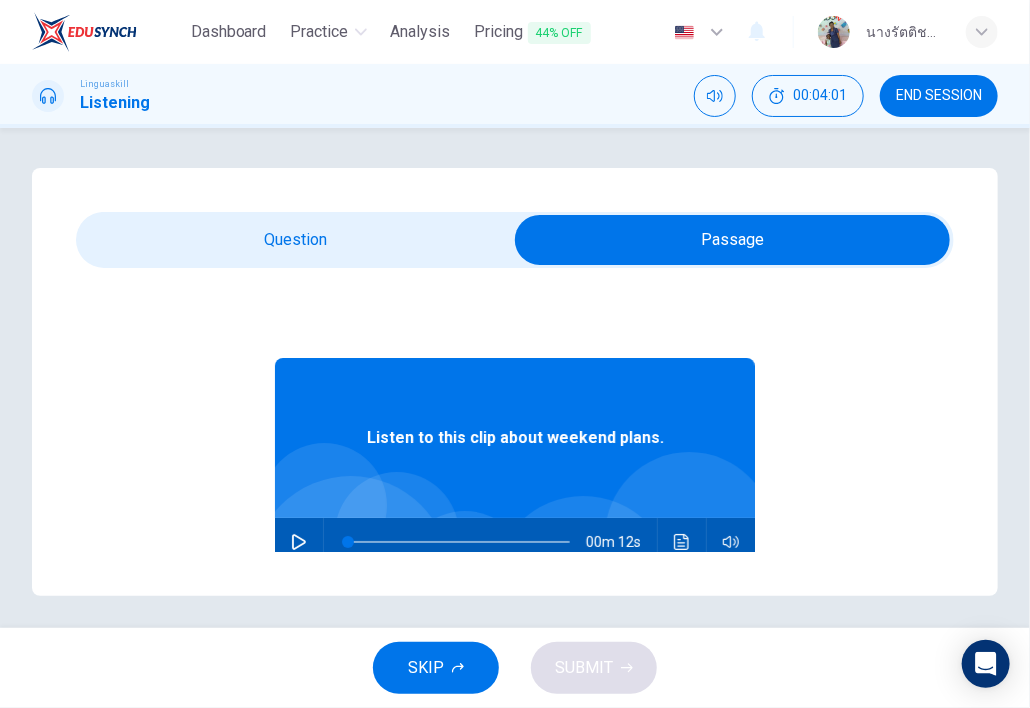 click at bounding box center (732, 240) 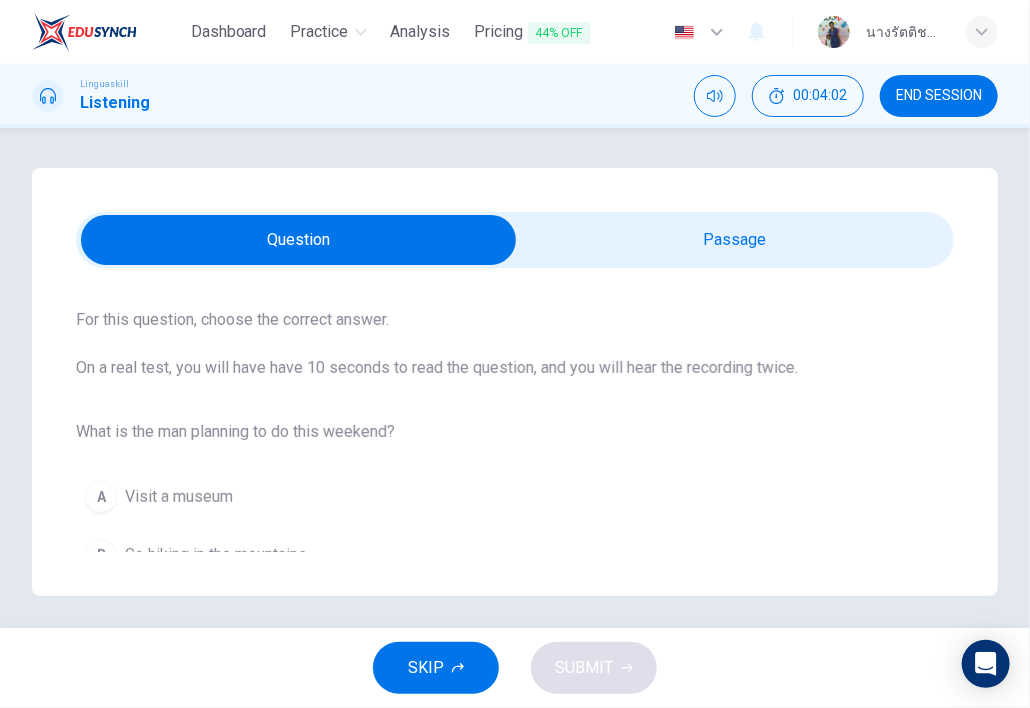 scroll, scrollTop: 178, scrollLeft: 0, axis: vertical 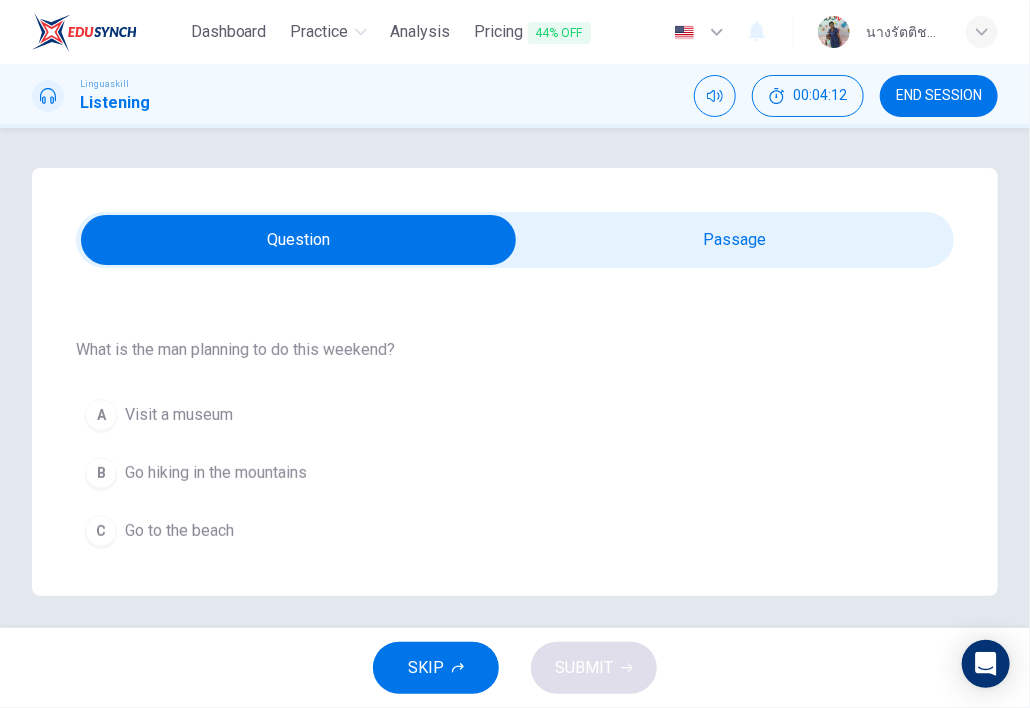click at bounding box center (298, 240) 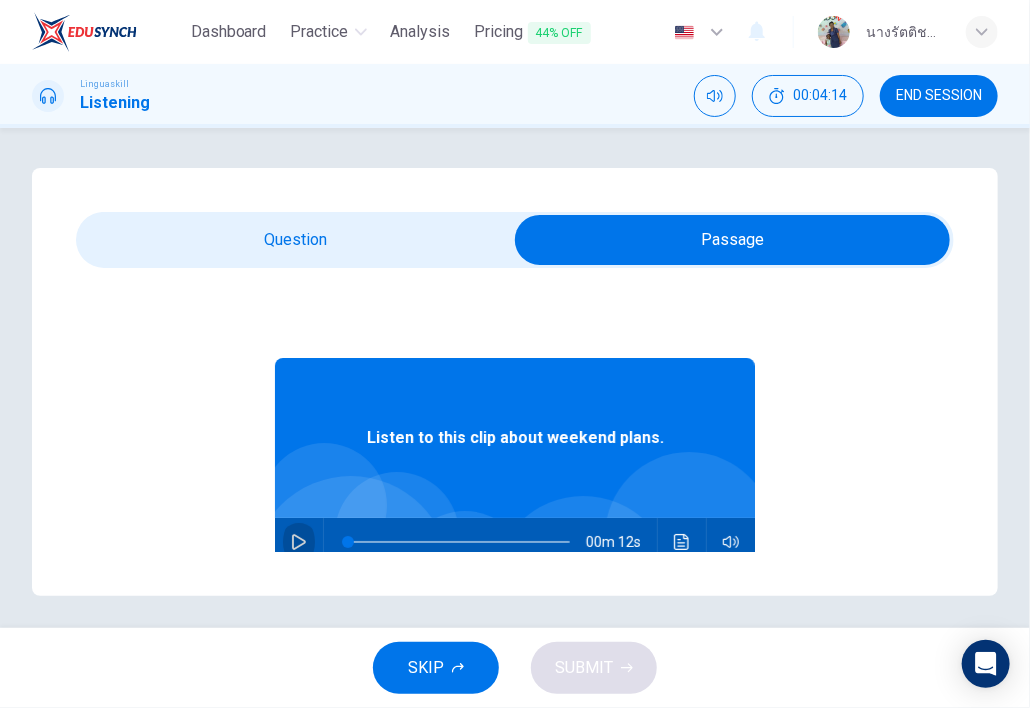 click 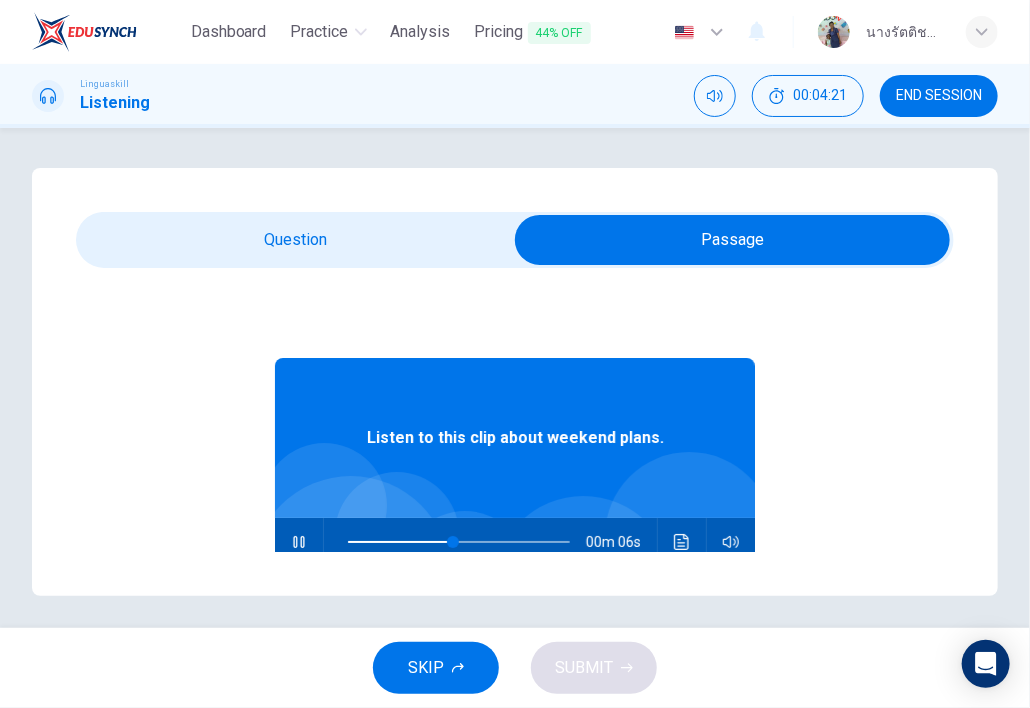 type on "55" 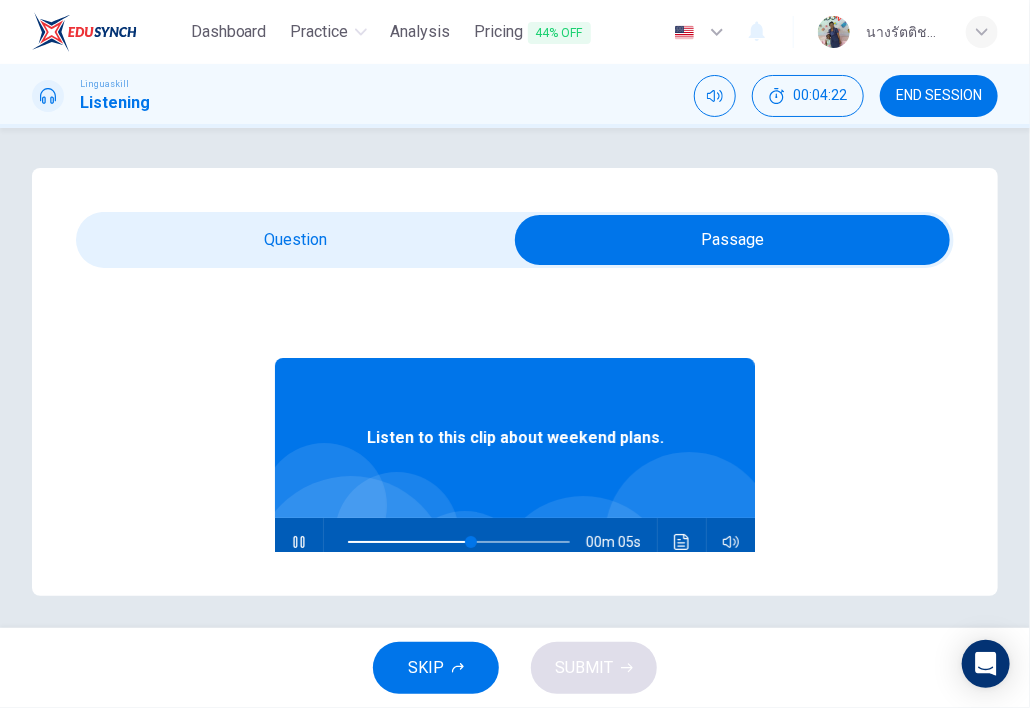 click at bounding box center [732, 240] 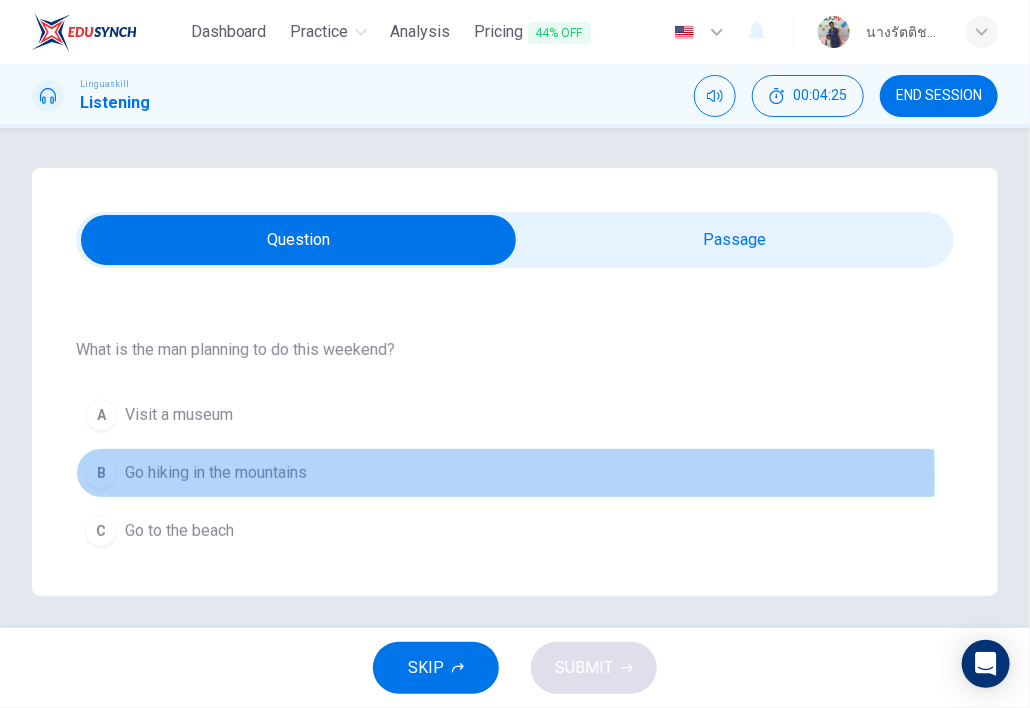 click on "Go hiking in the mountains" at bounding box center [216, 473] 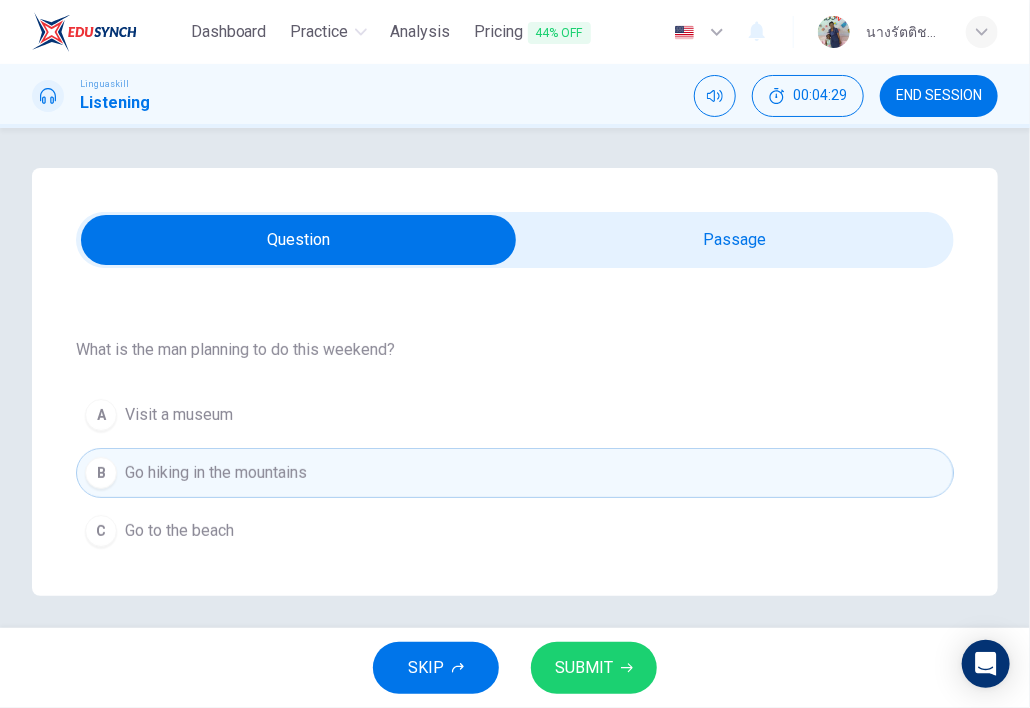 click on "SUBMIT" at bounding box center [584, 668] 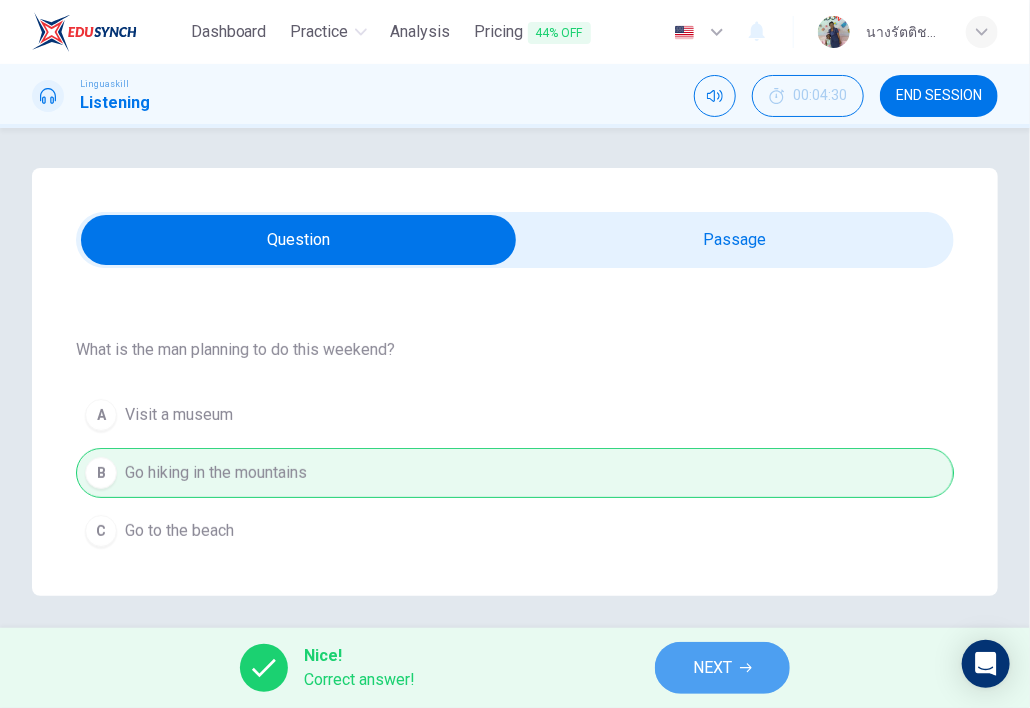 click 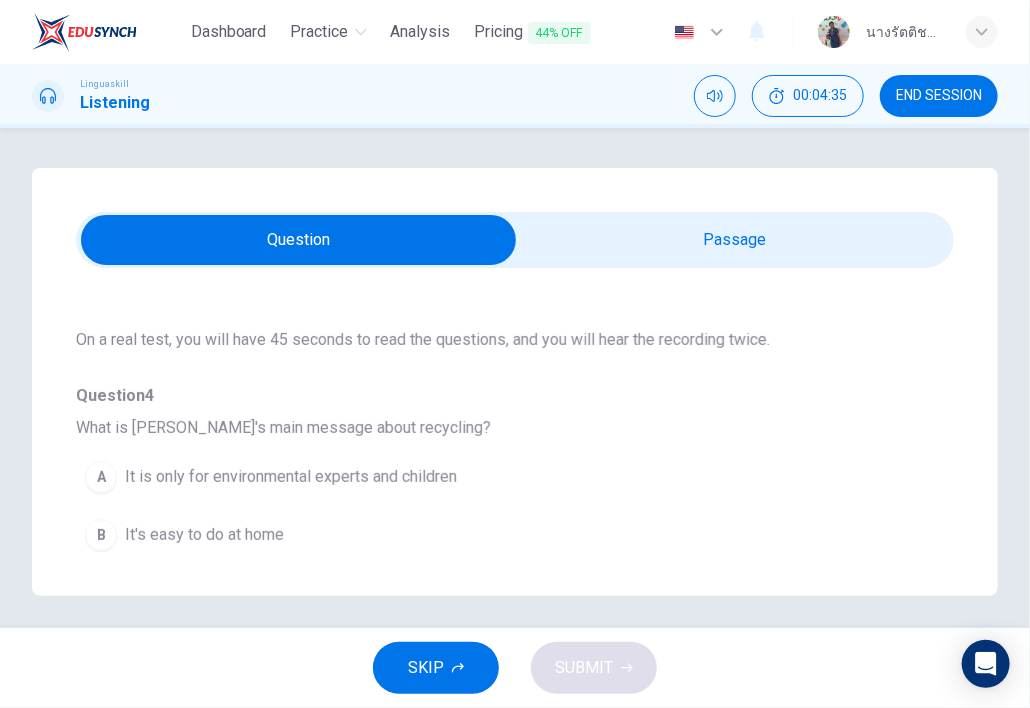 scroll, scrollTop: 200, scrollLeft: 0, axis: vertical 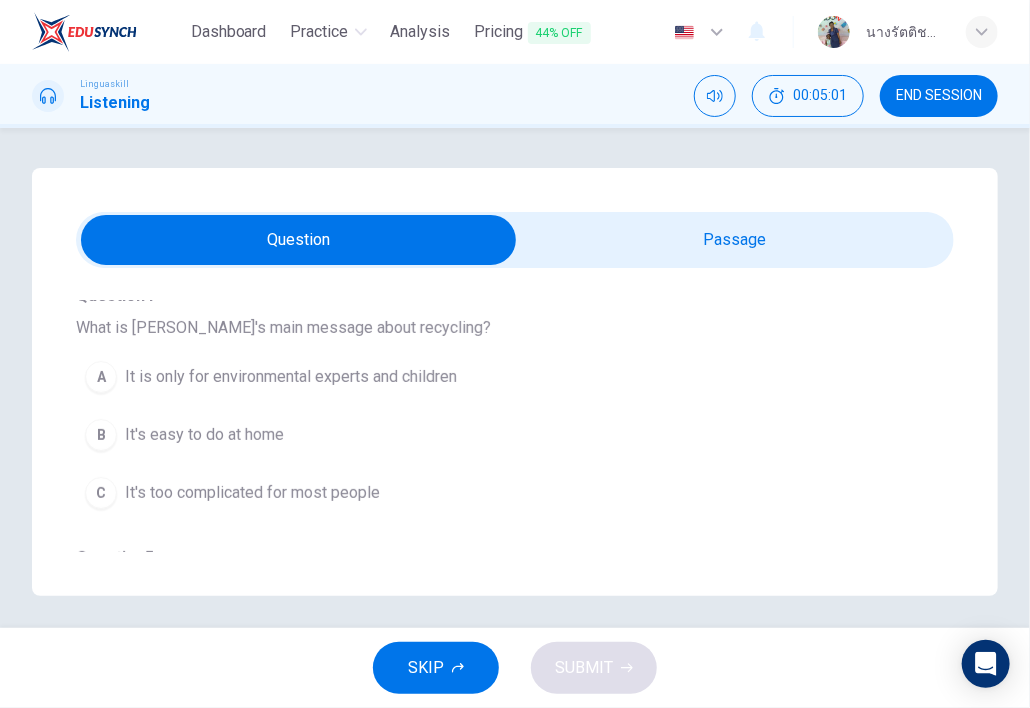 click at bounding box center (298, 240) 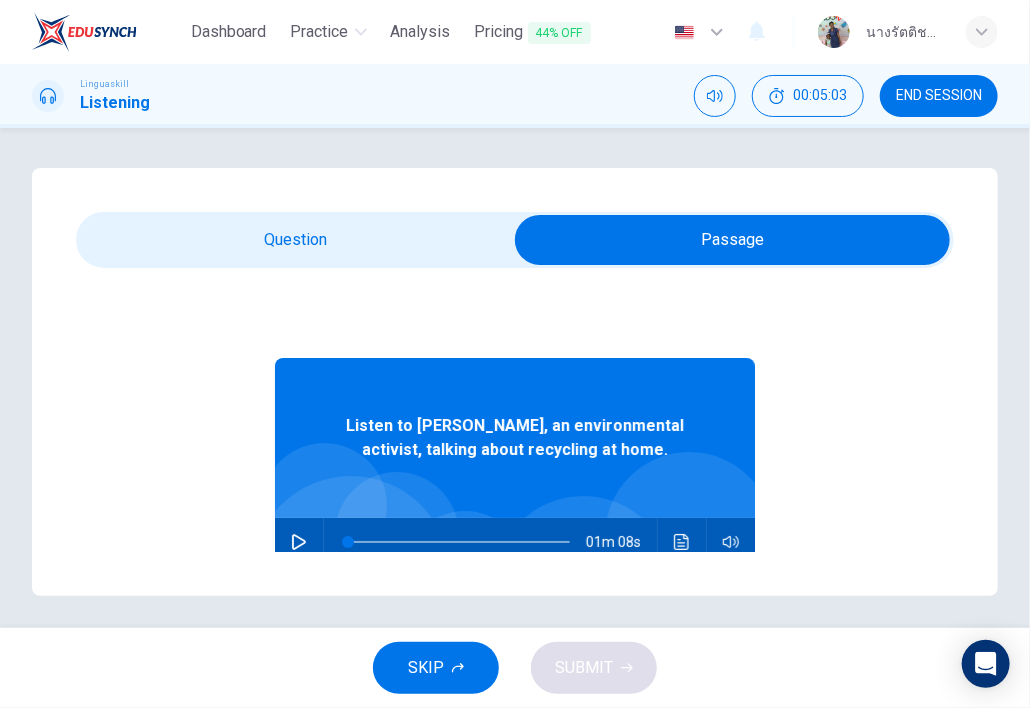 click at bounding box center (299, 542) 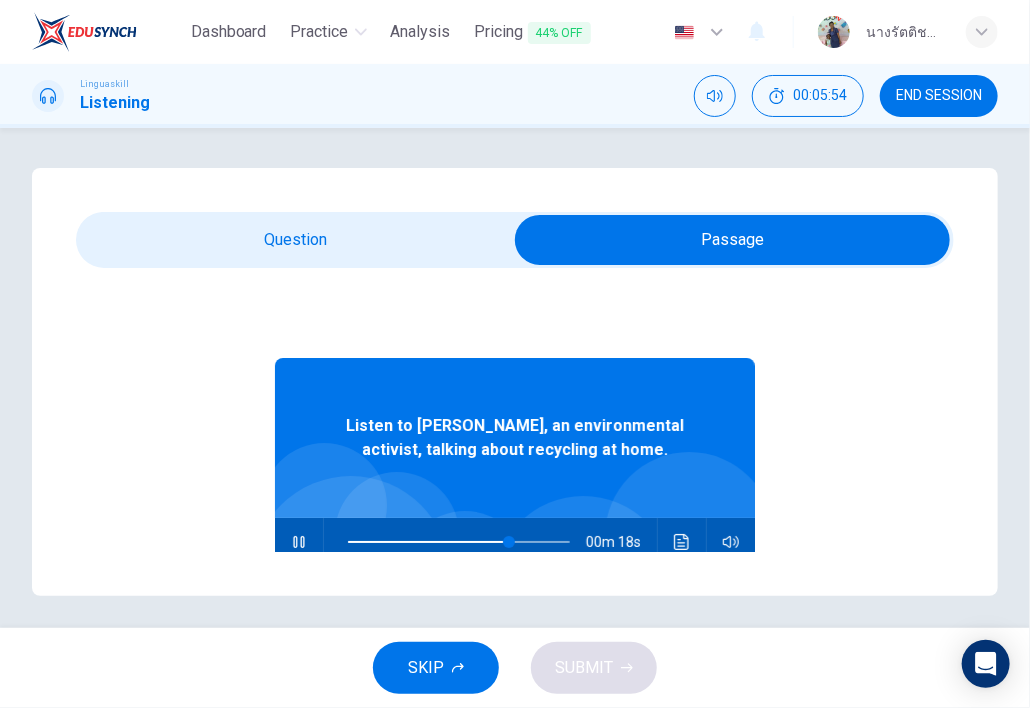 type on "74" 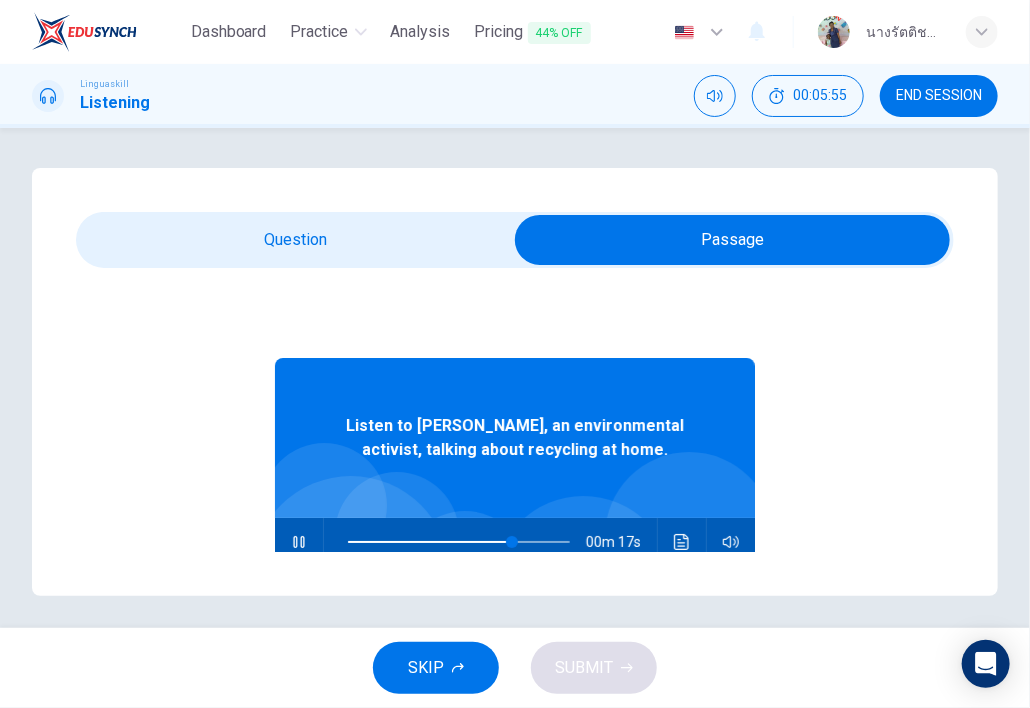 click at bounding box center (732, 240) 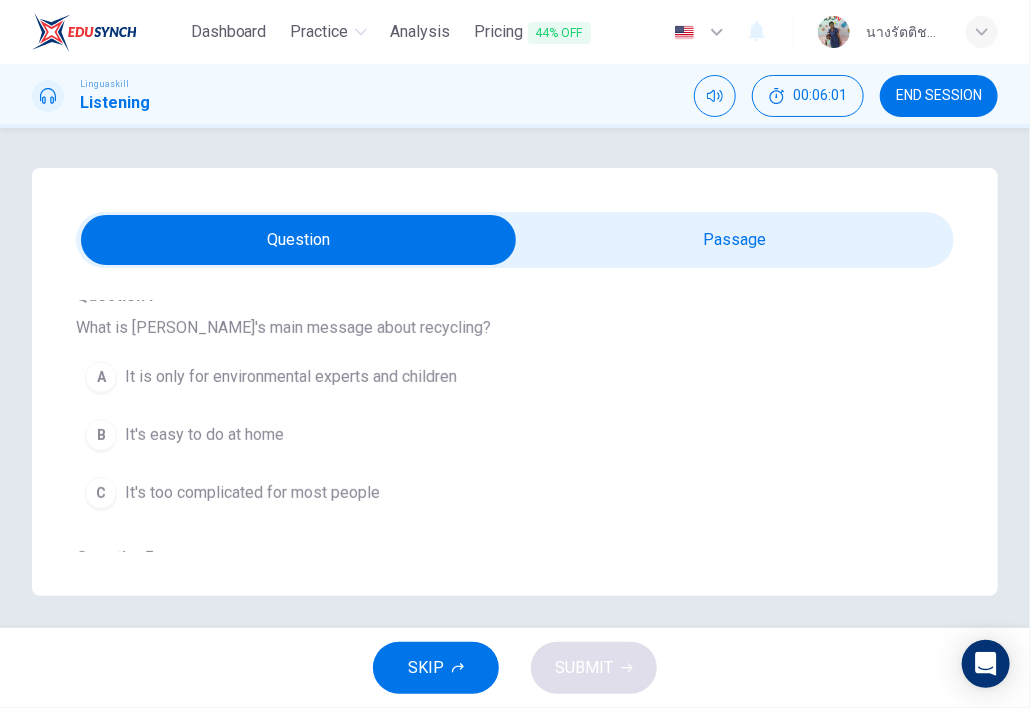 click on "It's easy to do at home" at bounding box center [204, 435] 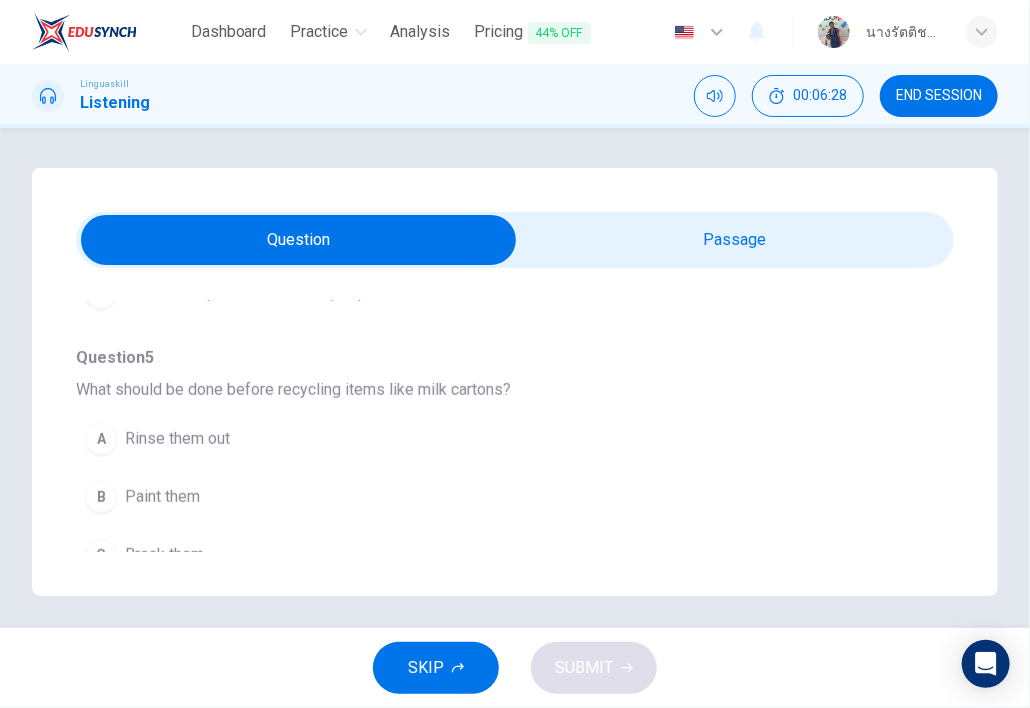 scroll, scrollTop: 500, scrollLeft: 0, axis: vertical 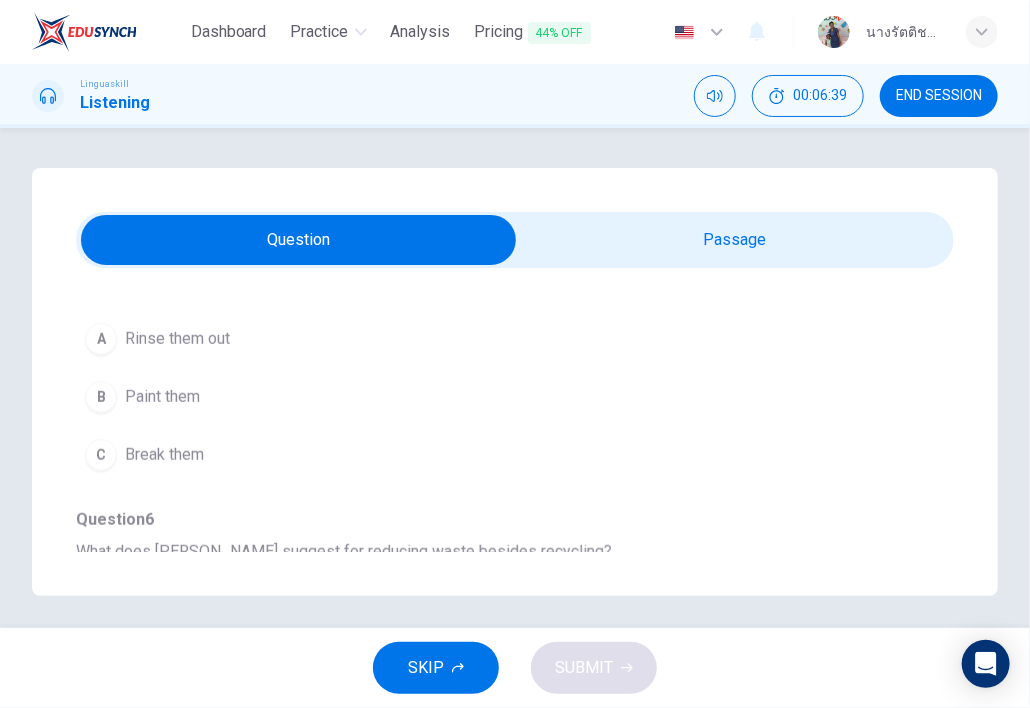 click on "Rinse them out" at bounding box center [177, 339] 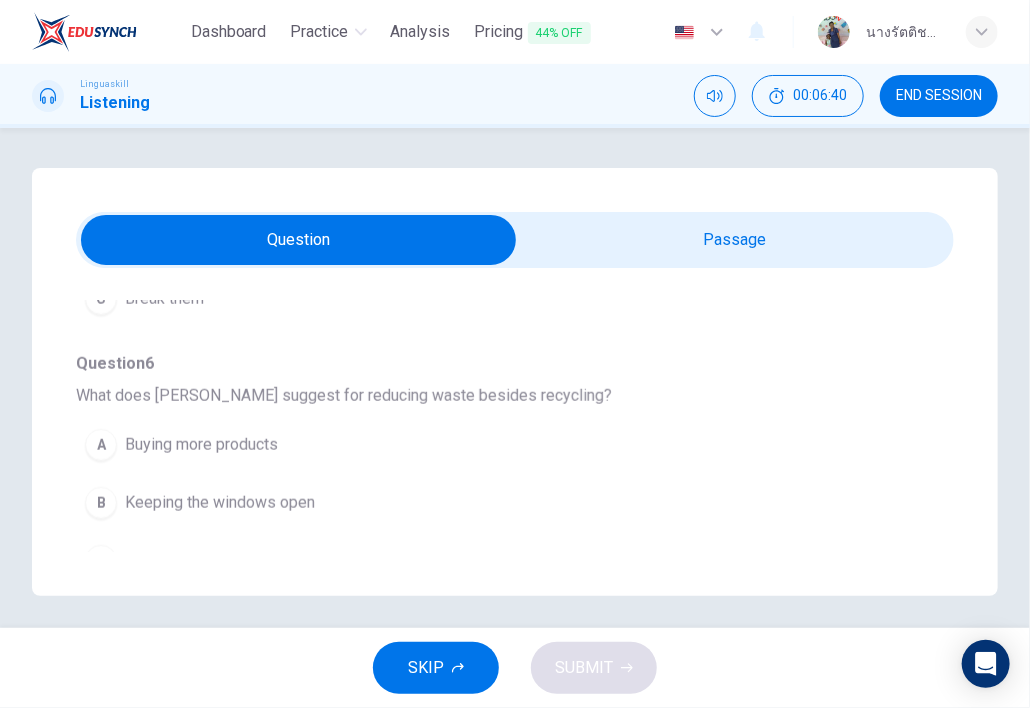 scroll, scrollTop: 700, scrollLeft: 0, axis: vertical 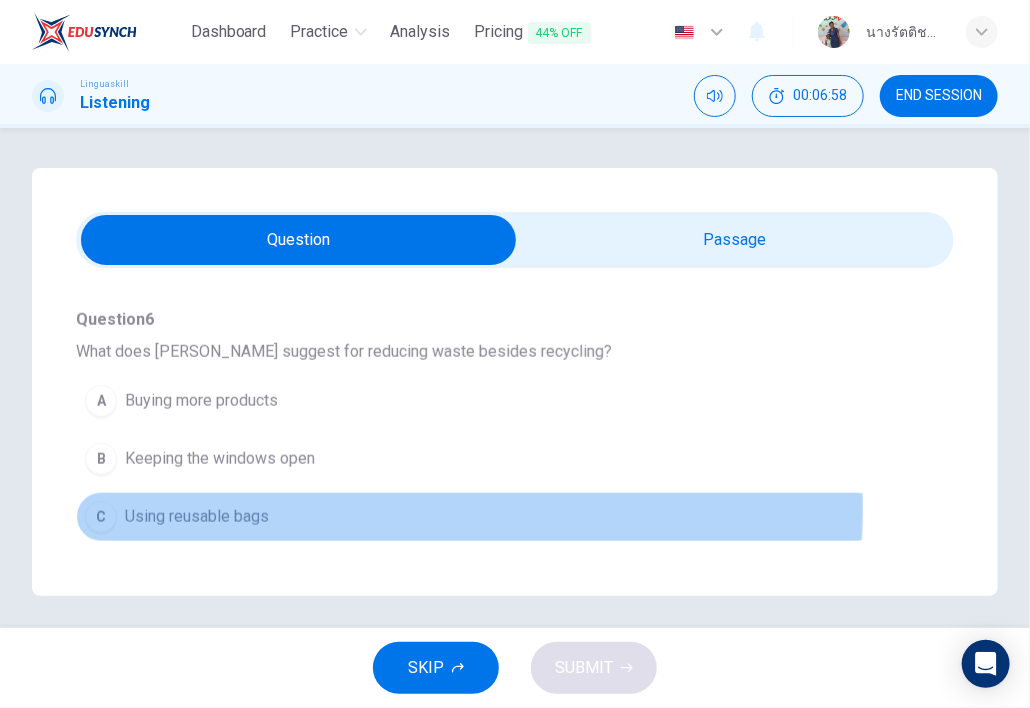 click on "Using reusable bags" at bounding box center (197, 517) 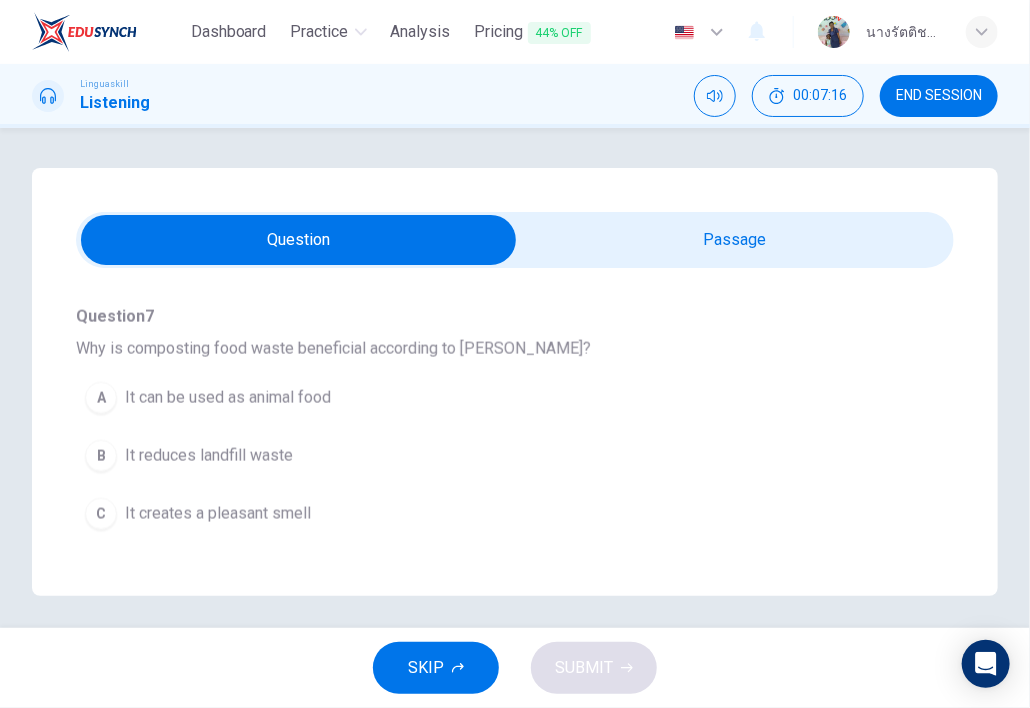 scroll, scrollTop: 1000, scrollLeft: 0, axis: vertical 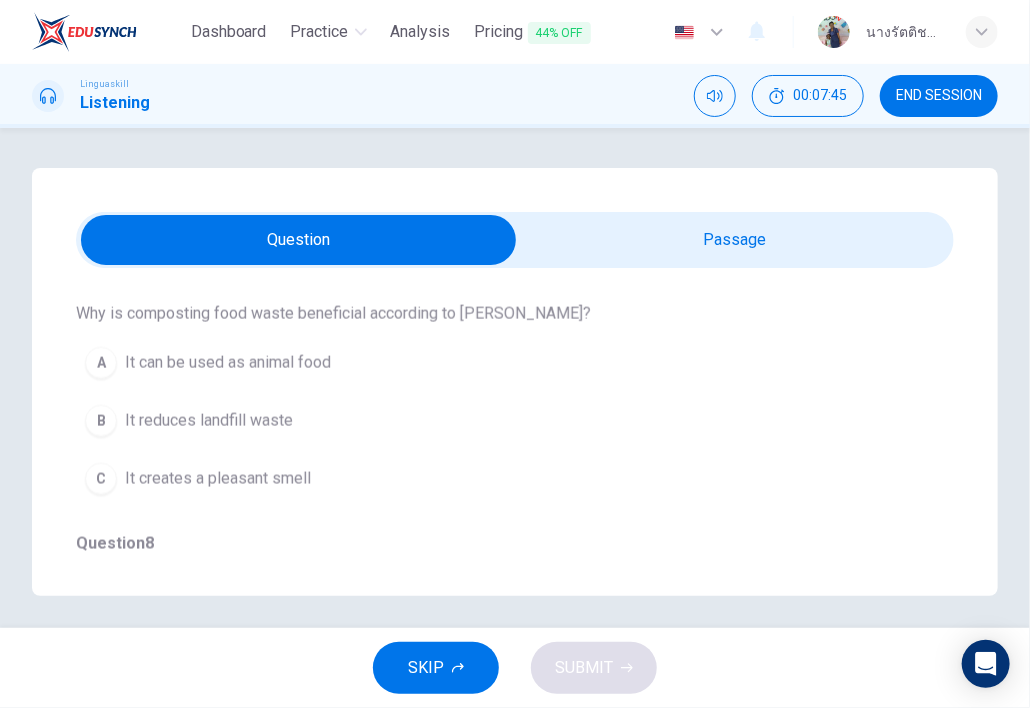 click at bounding box center [298, 240] 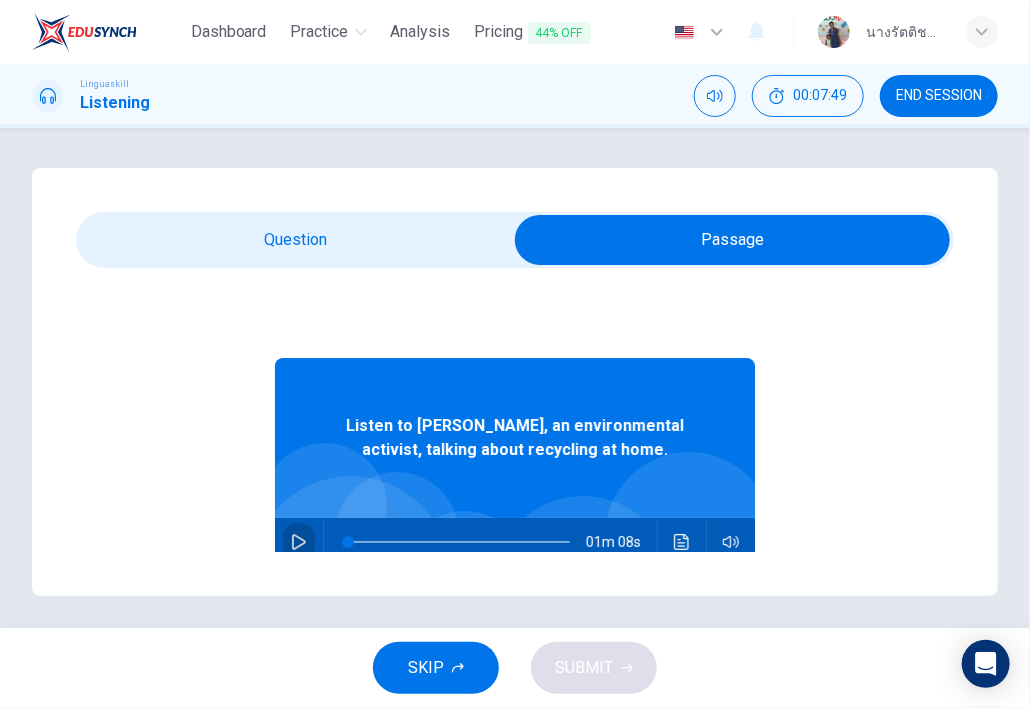 click 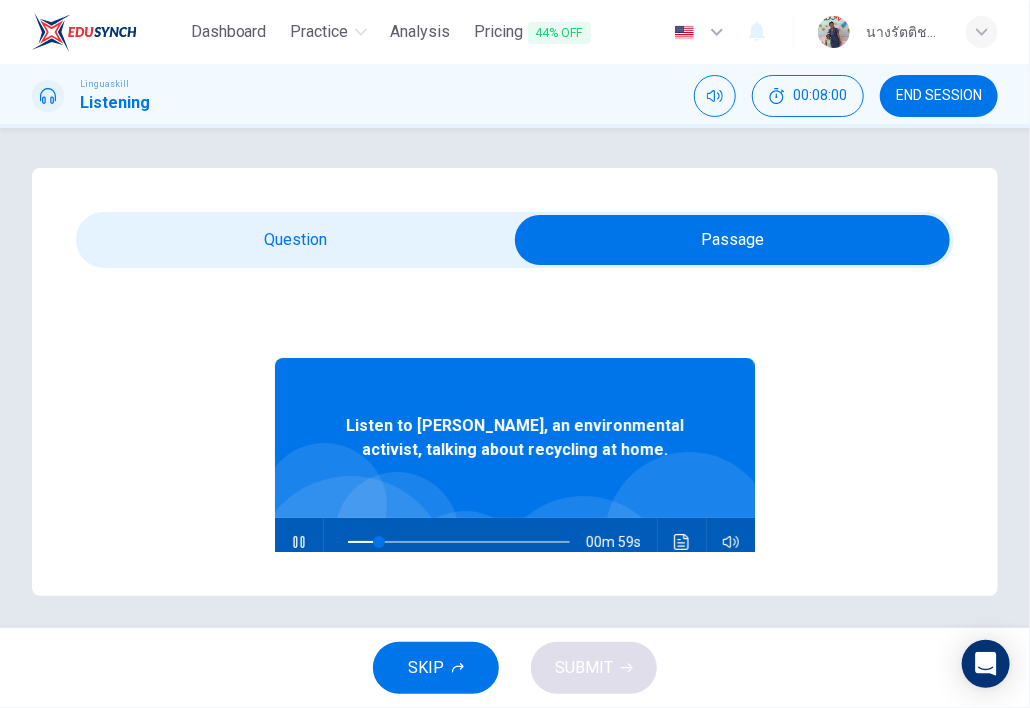 type on "15" 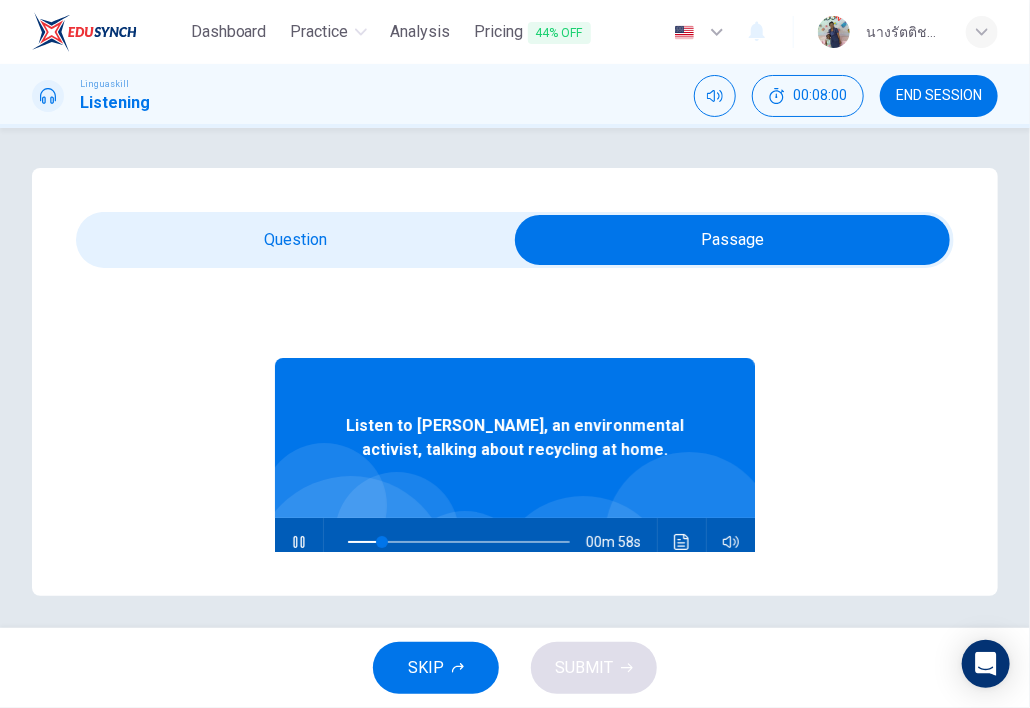 click at bounding box center [732, 240] 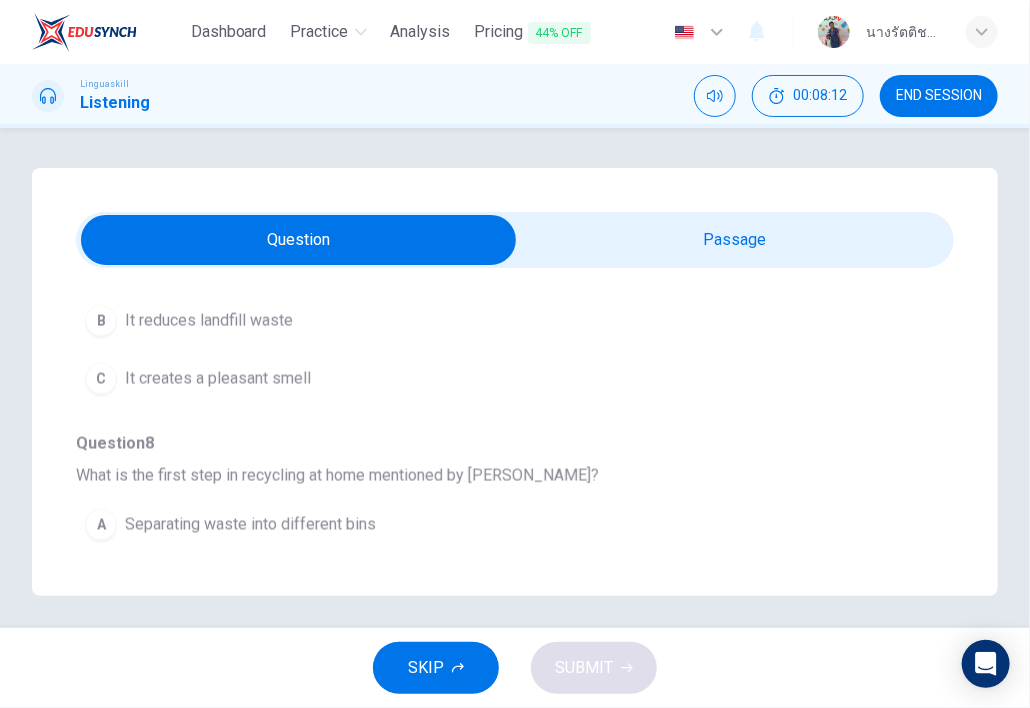 scroll, scrollTop: 1200, scrollLeft: 0, axis: vertical 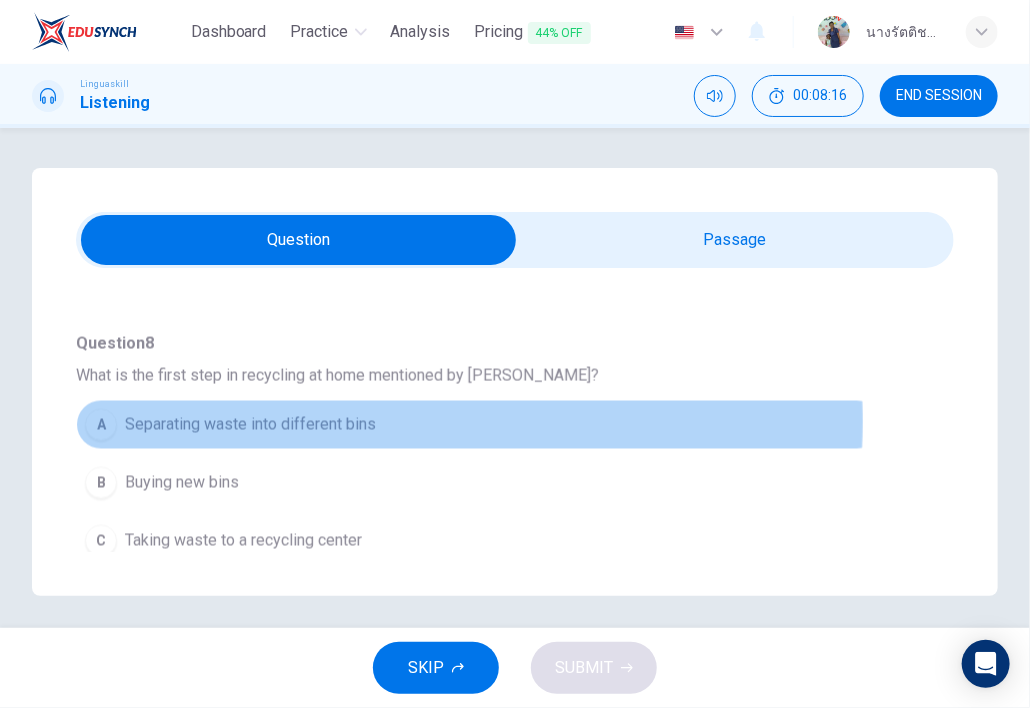 click on "Separating waste into different bins" at bounding box center [250, 425] 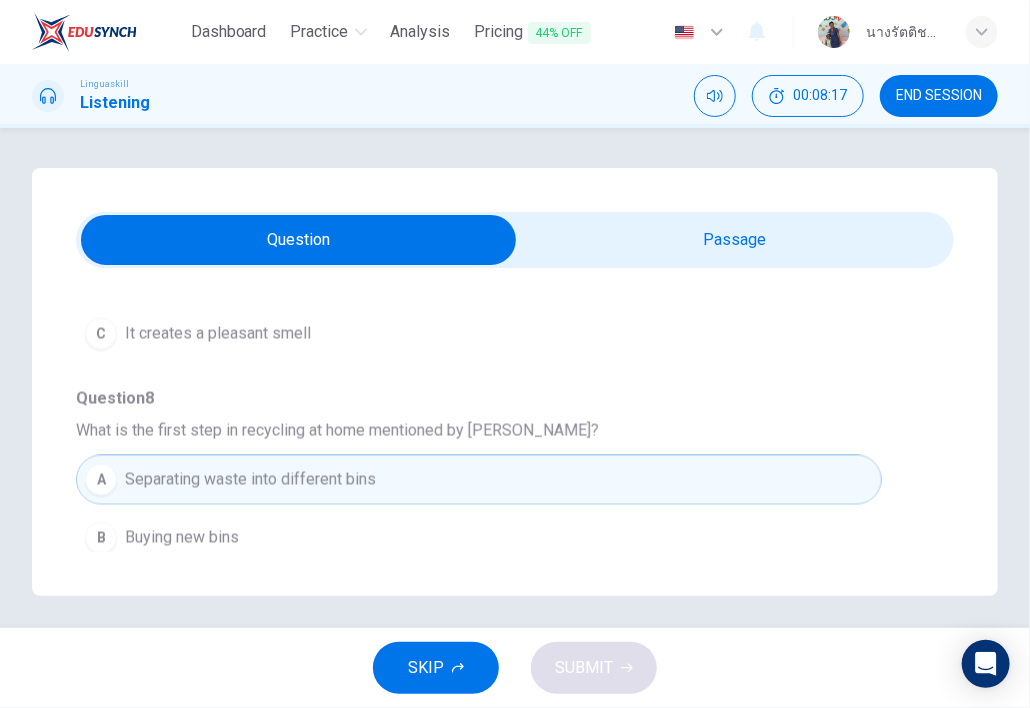 scroll, scrollTop: 1000, scrollLeft: 0, axis: vertical 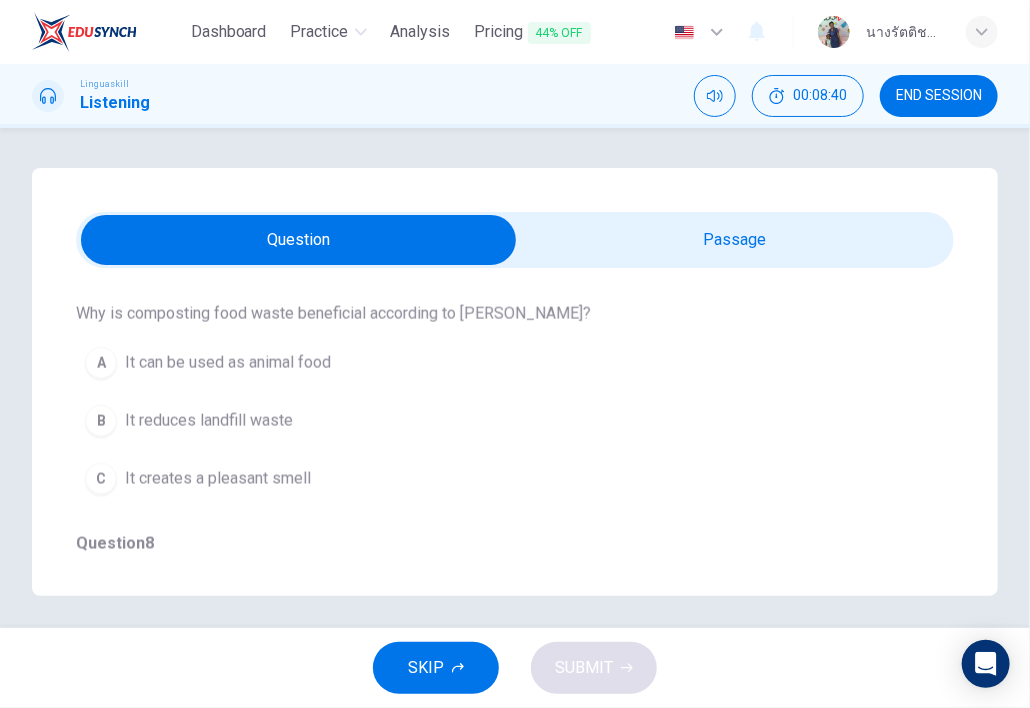 click on "It reduces landfill waste" at bounding box center (209, 421) 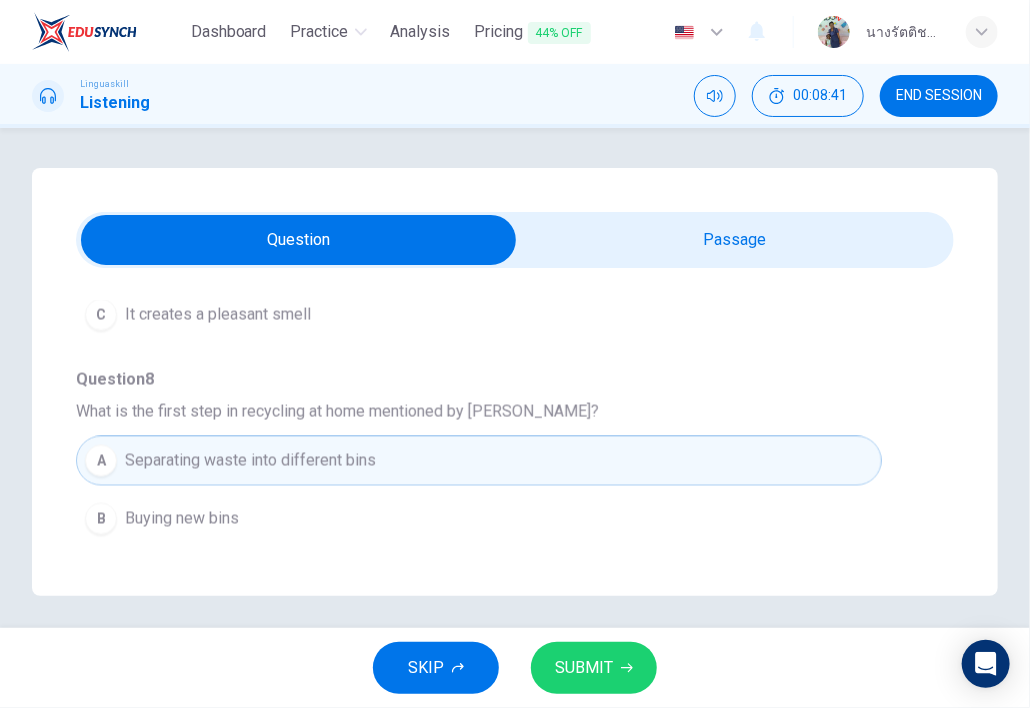 scroll, scrollTop: 1205, scrollLeft: 0, axis: vertical 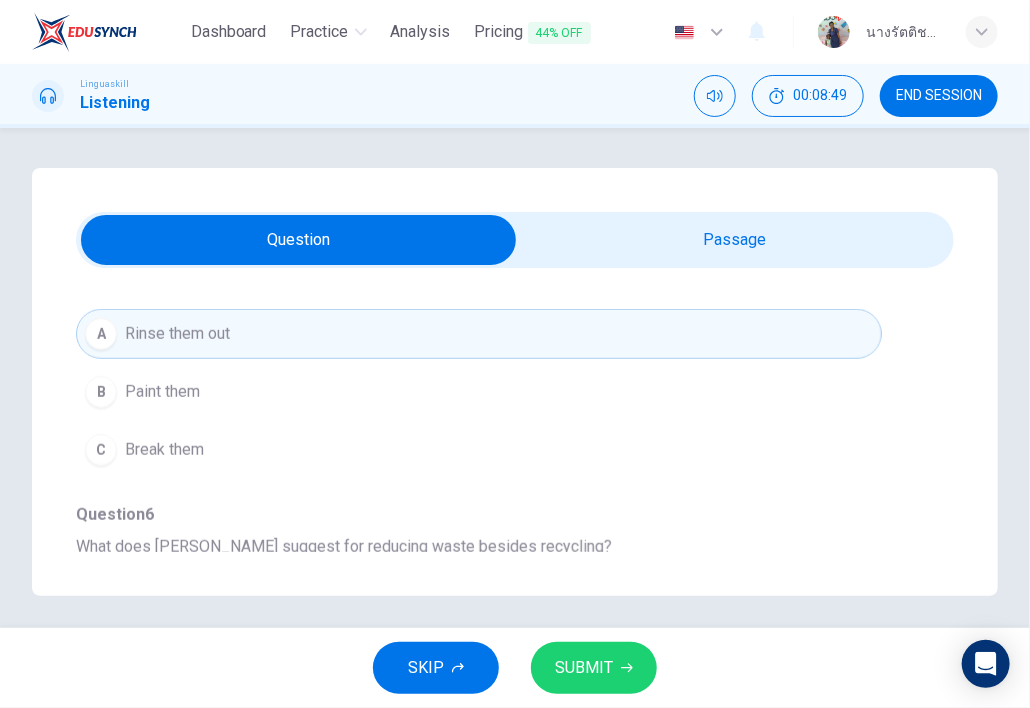 click on "SUBMIT" at bounding box center (584, 668) 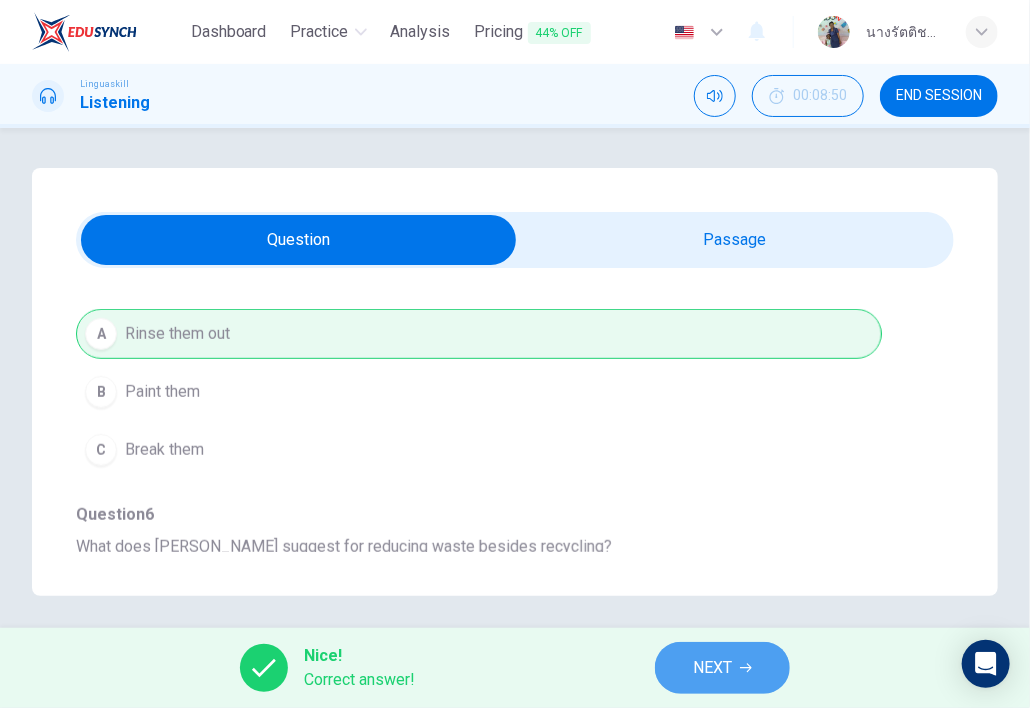 click on "NEXT" at bounding box center [722, 668] 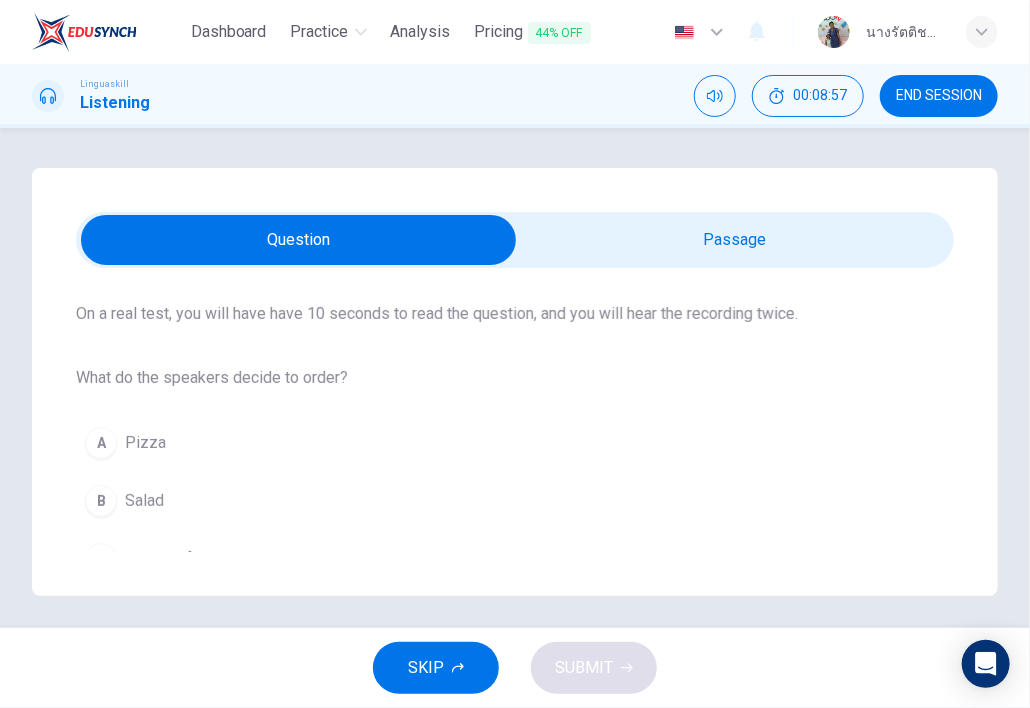 scroll, scrollTop: 178, scrollLeft: 0, axis: vertical 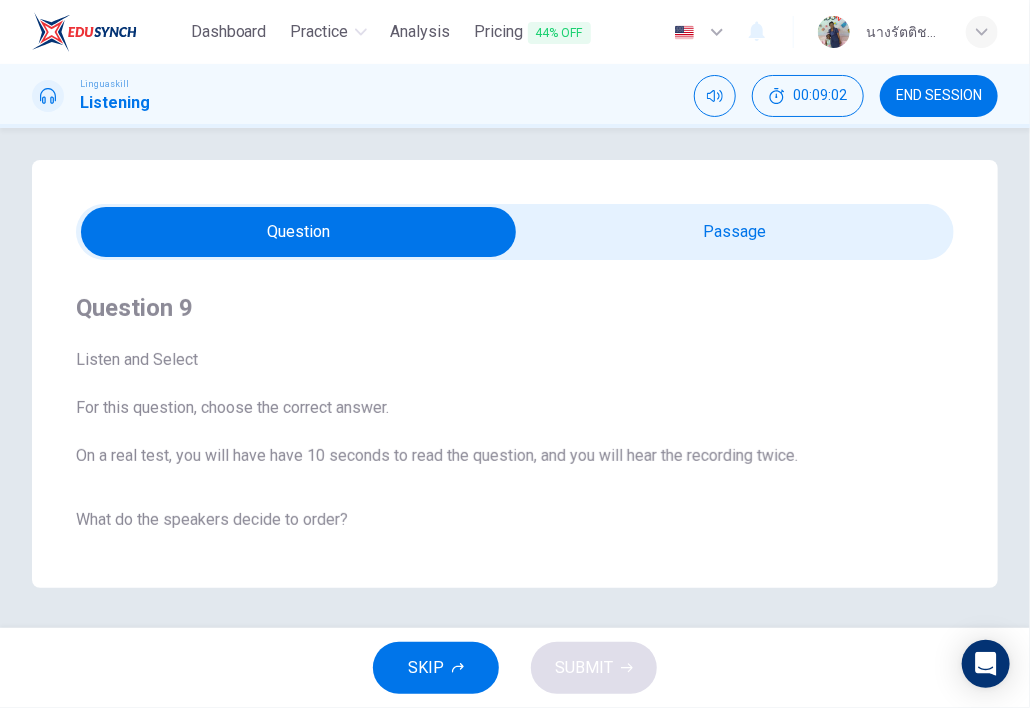 click at bounding box center [298, 232] 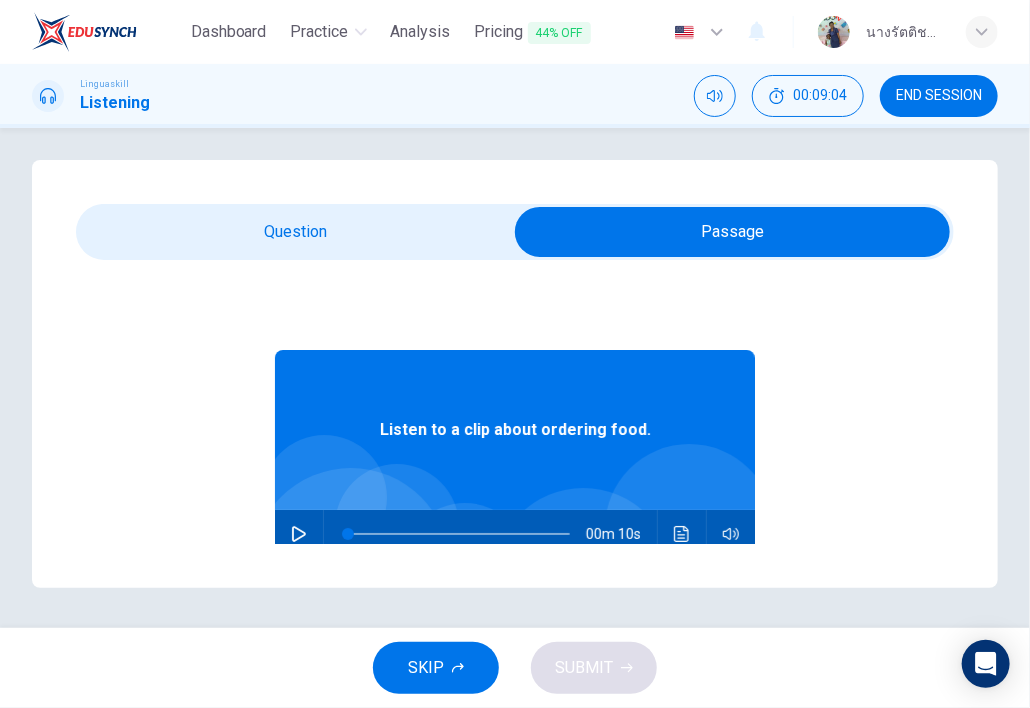 click 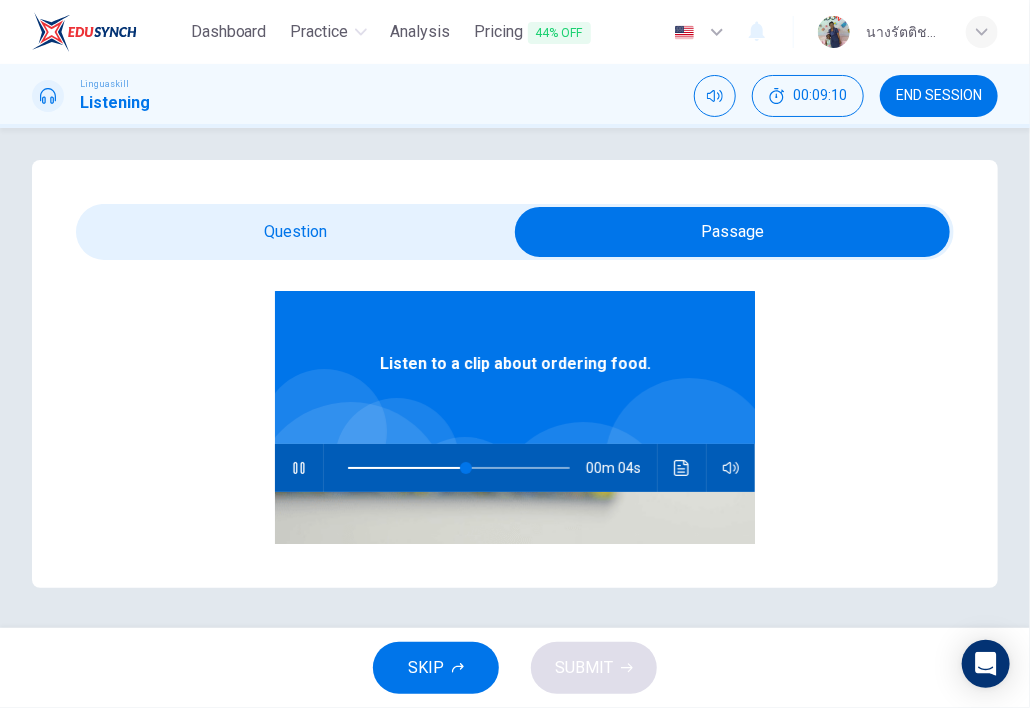 scroll, scrollTop: 100, scrollLeft: 0, axis: vertical 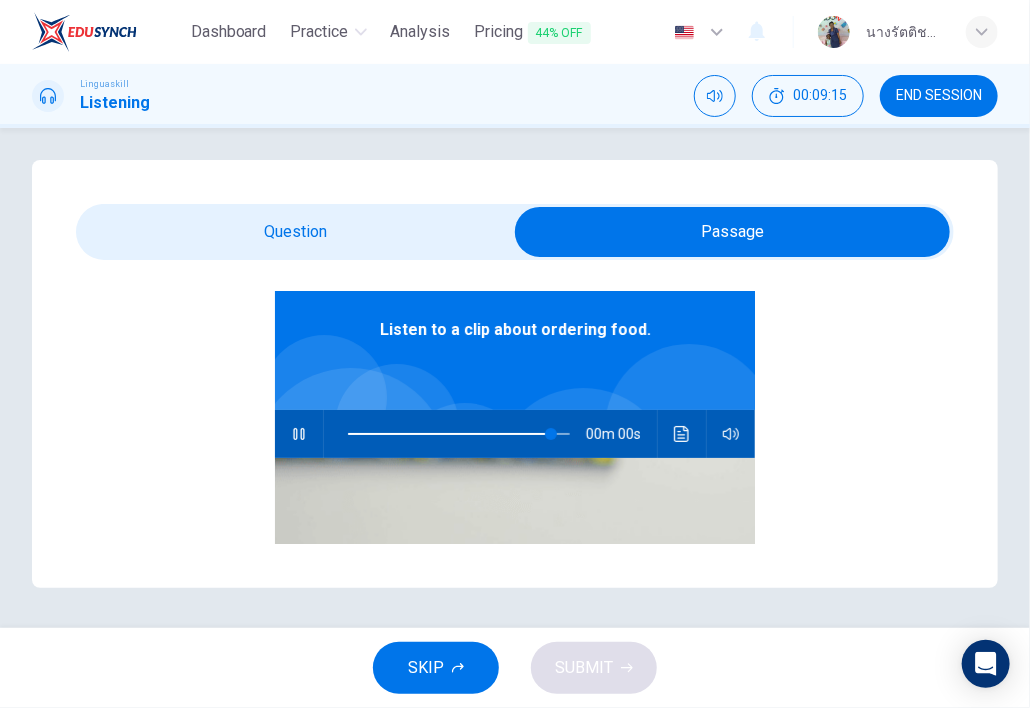type on "0" 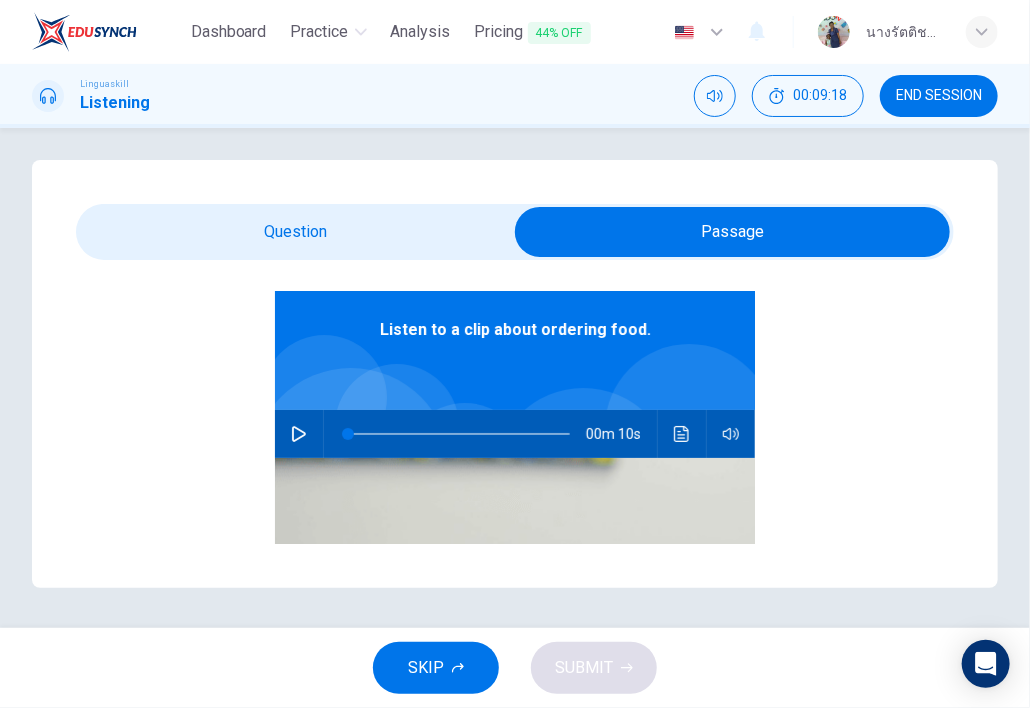 click at bounding box center [732, 232] 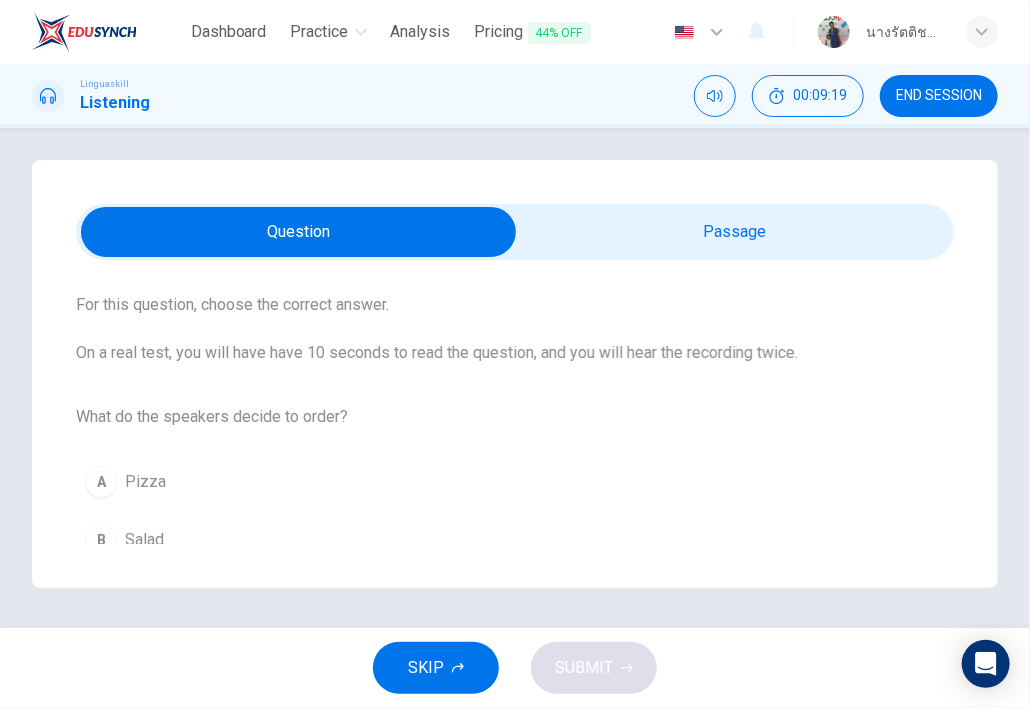 scroll, scrollTop: 178, scrollLeft: 0, axis: vertical 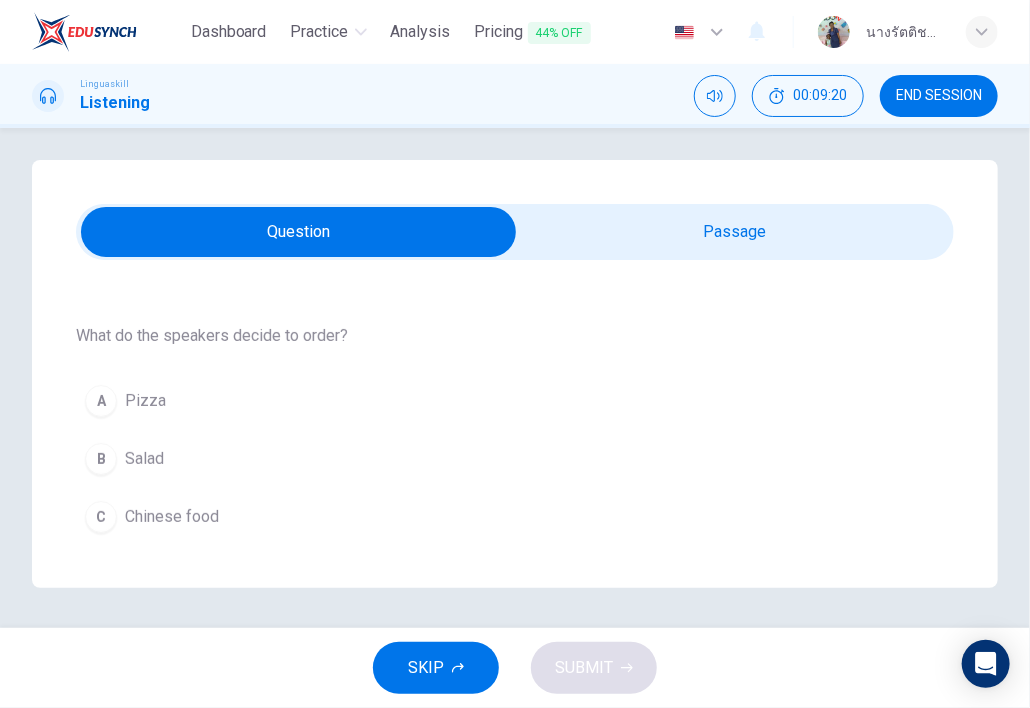 click on "Salad" at bounding box center (144, 459) 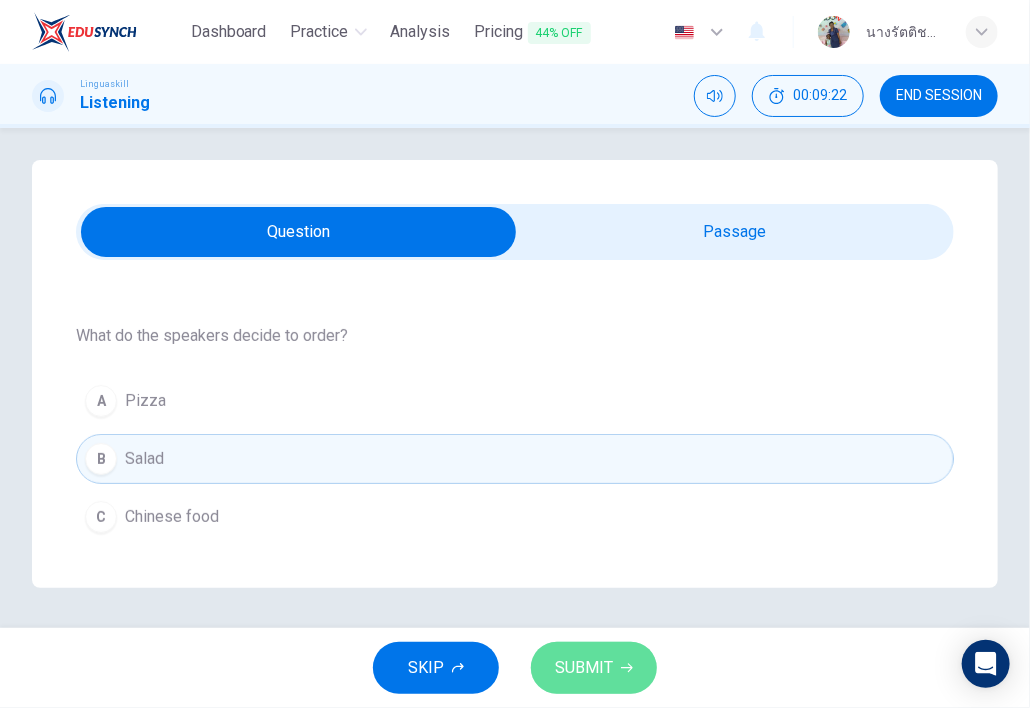click on "SUBMIT" at bounding box center [584, 668] 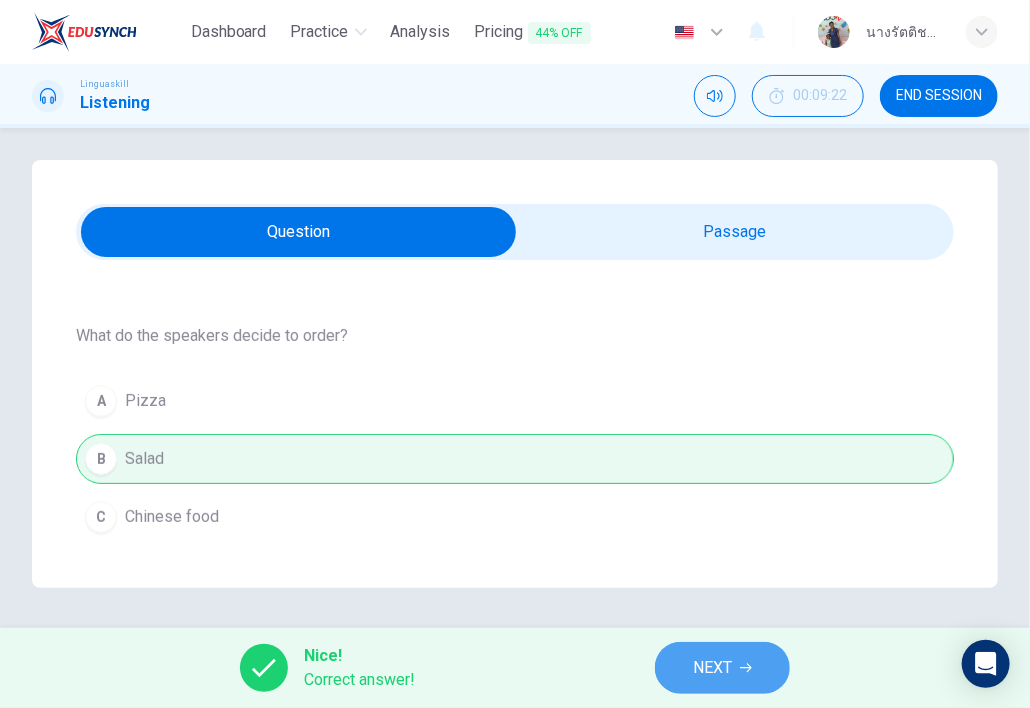 click on "NEXT" at bounding box center [712, 668] 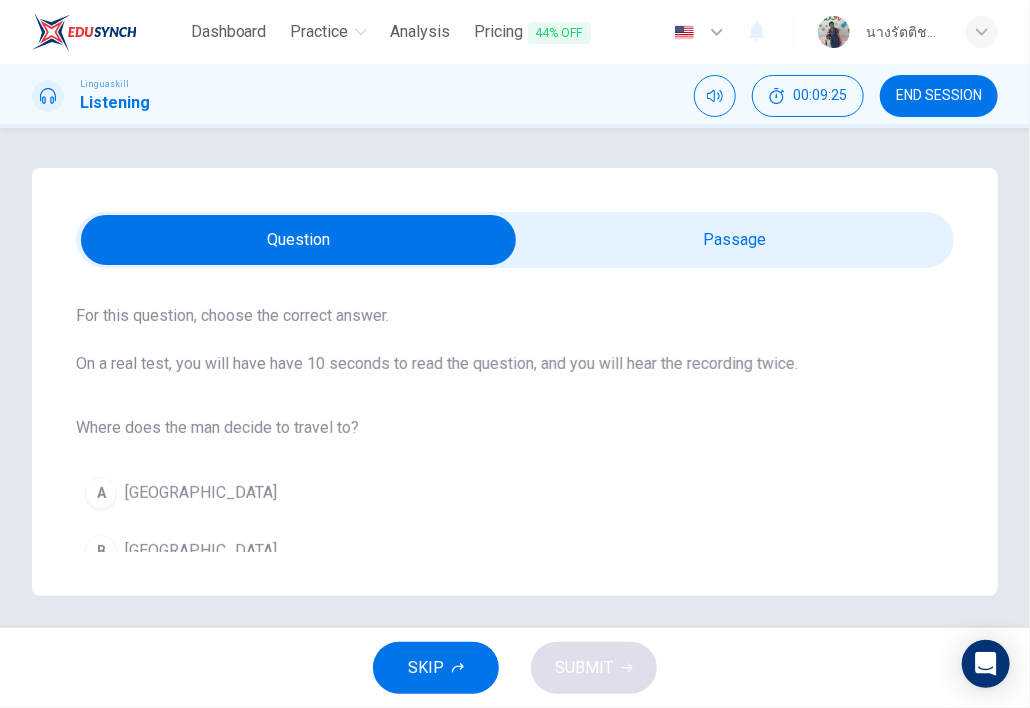 scroll, scrollTop: 178, scrollLeft: 0, axis: vertical 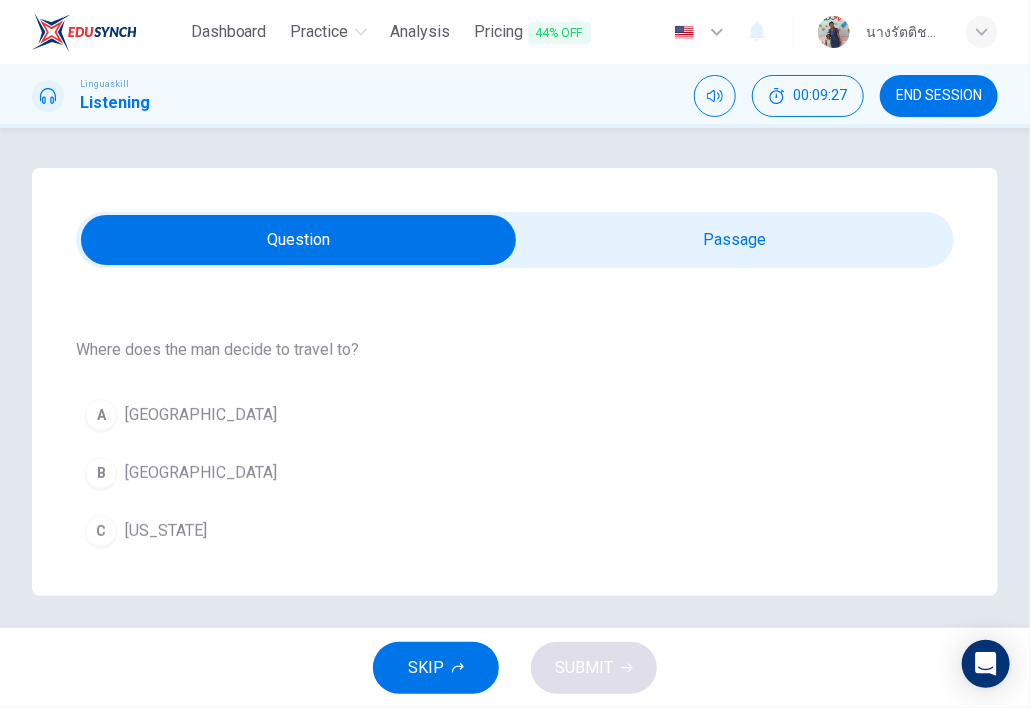 click at bounding box center (298, 240) 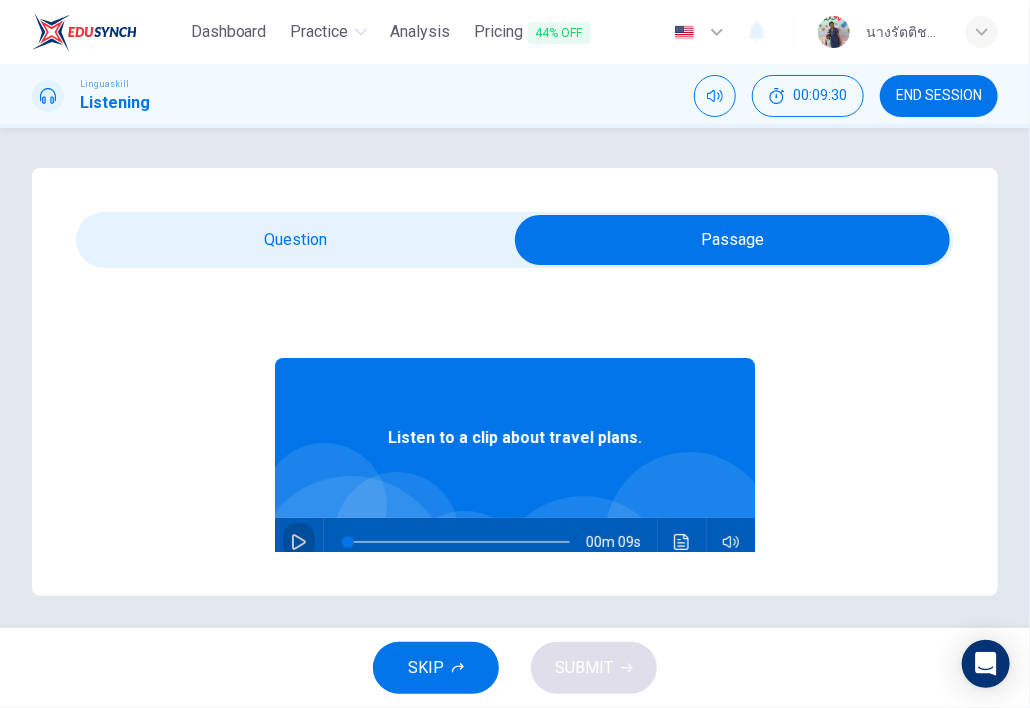 click 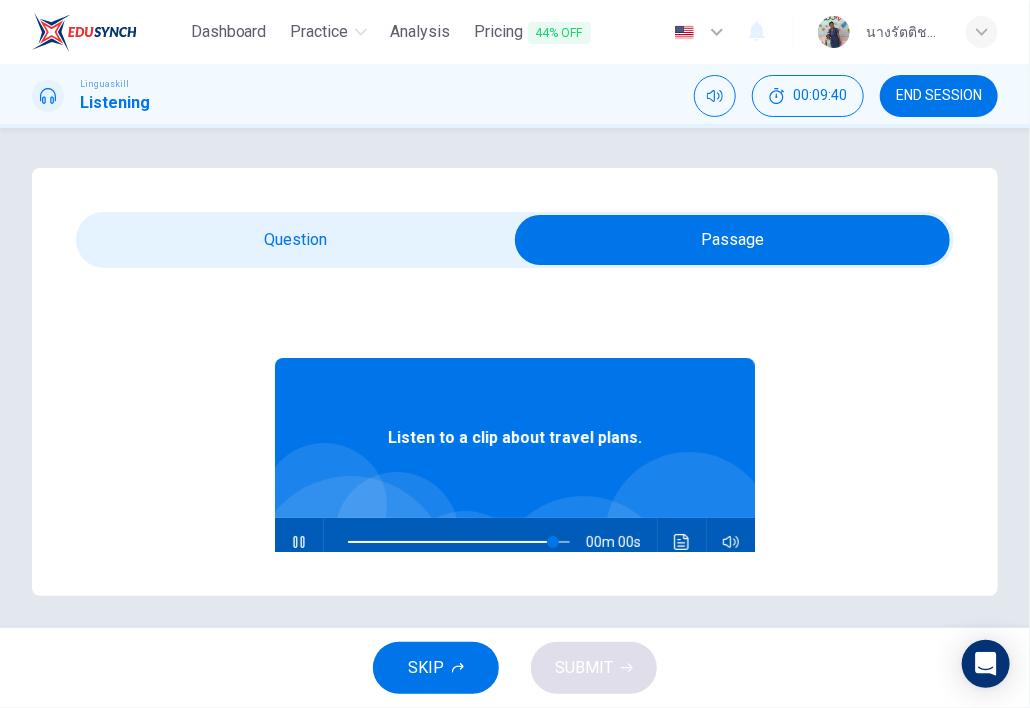 type on "0" 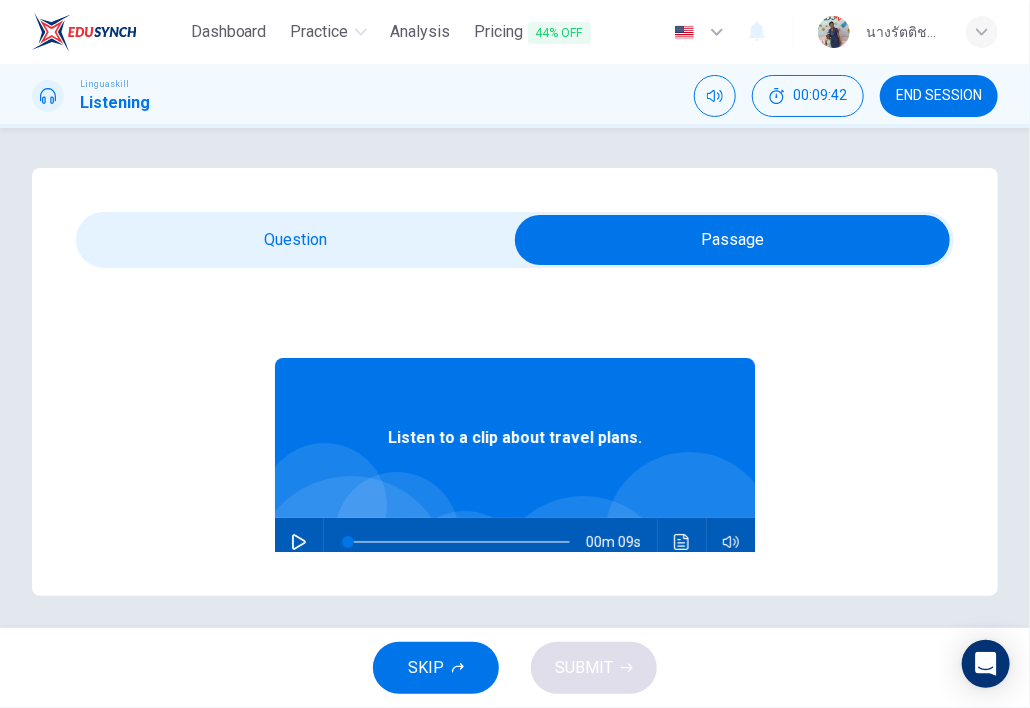 click at bounding box center (732, 240) 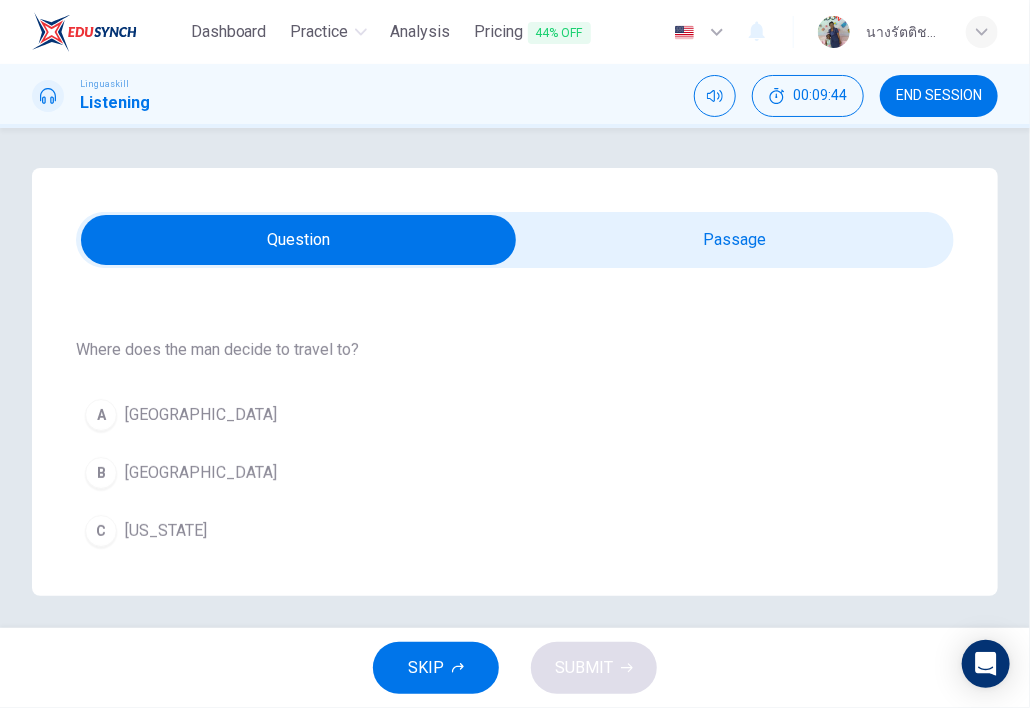 click on "[GEOGRAPHIC_DATA]" at bounding box center [201, 473] 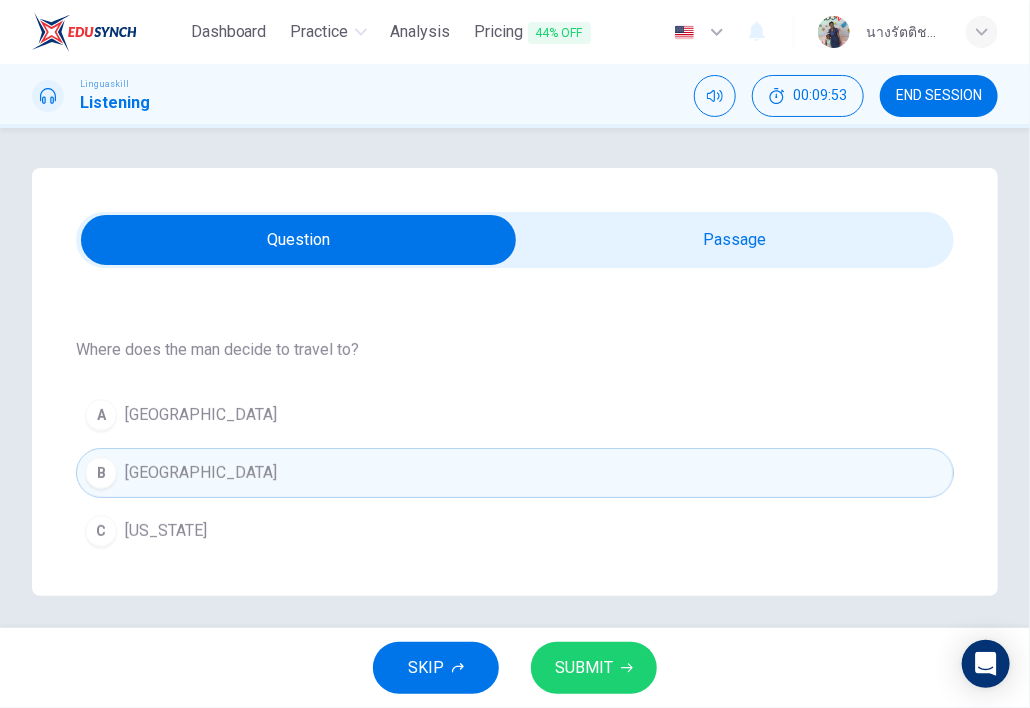 click at bounding box center (298, 240) 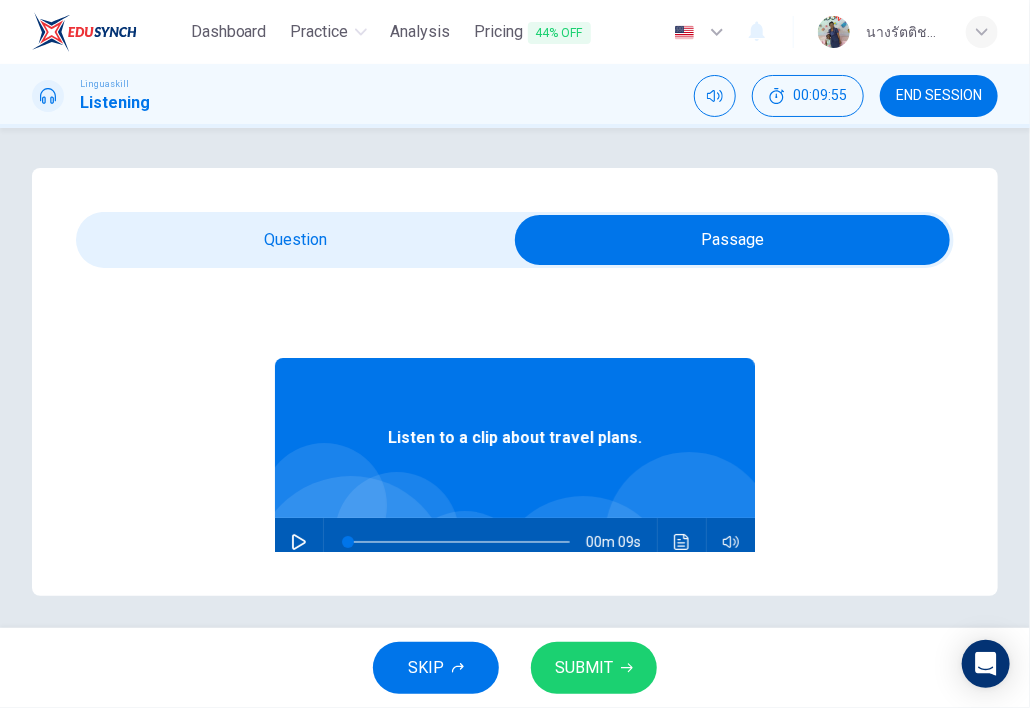 click at bounding box center (299, 542) 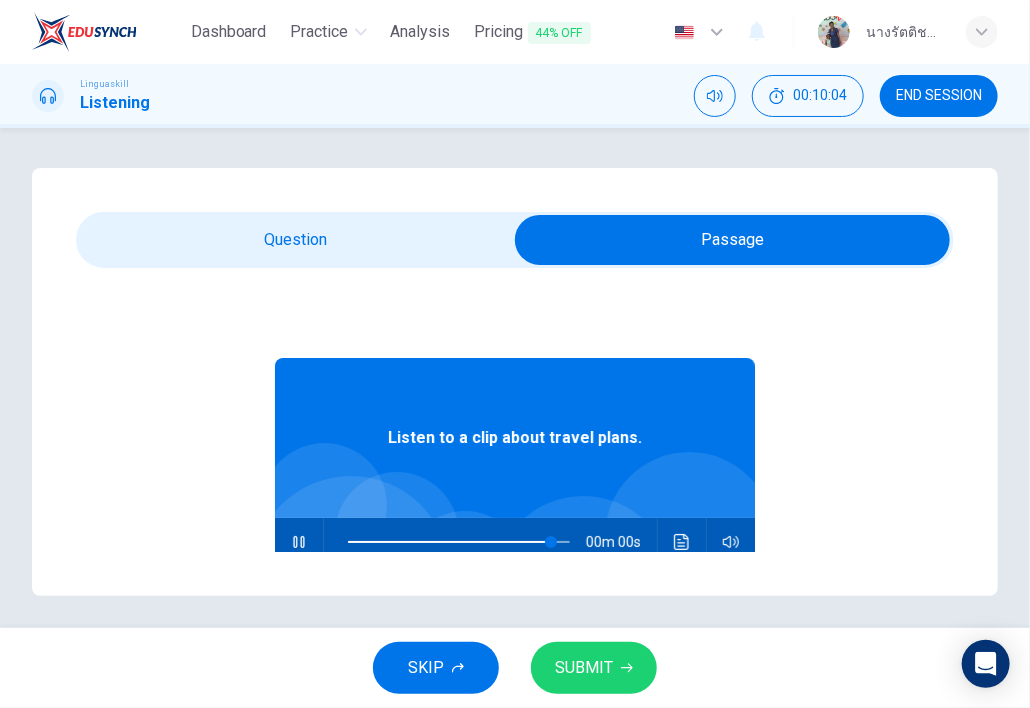 type on "0" 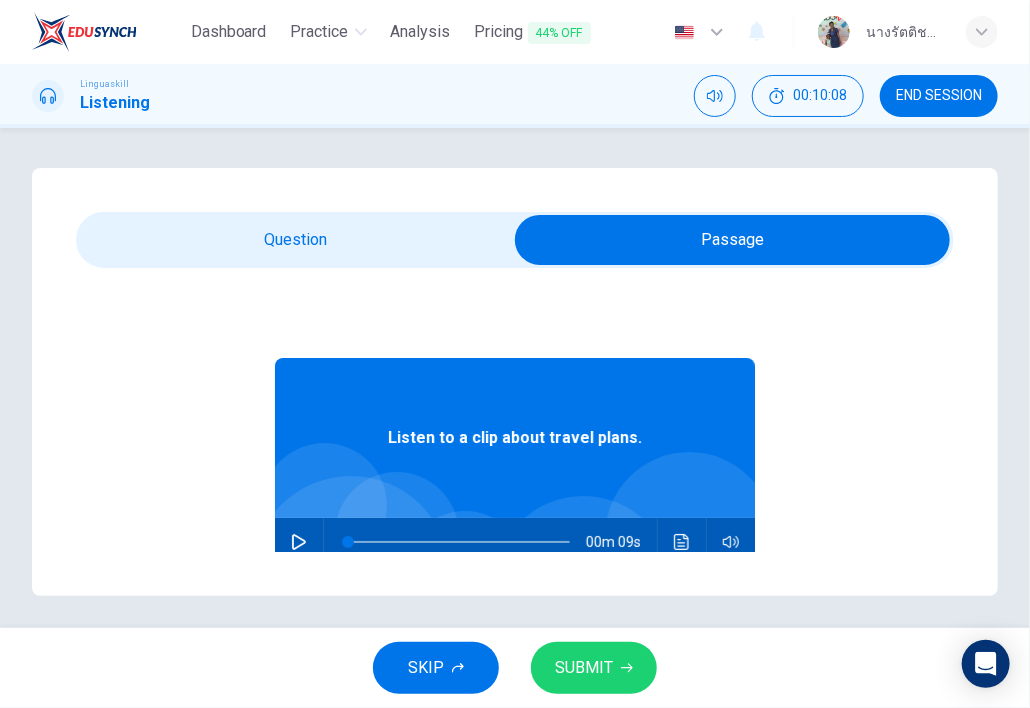 click at bounding box center (732, 240) 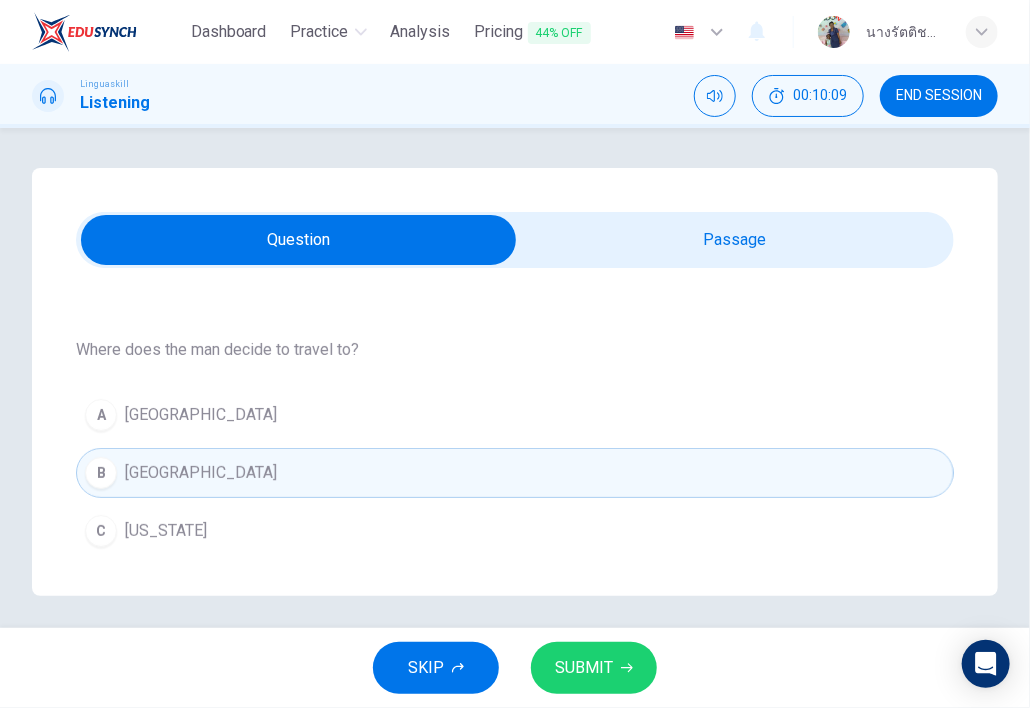 click on "[GEOGRAPHIC_DATA]" at bounding box center [201, 473] 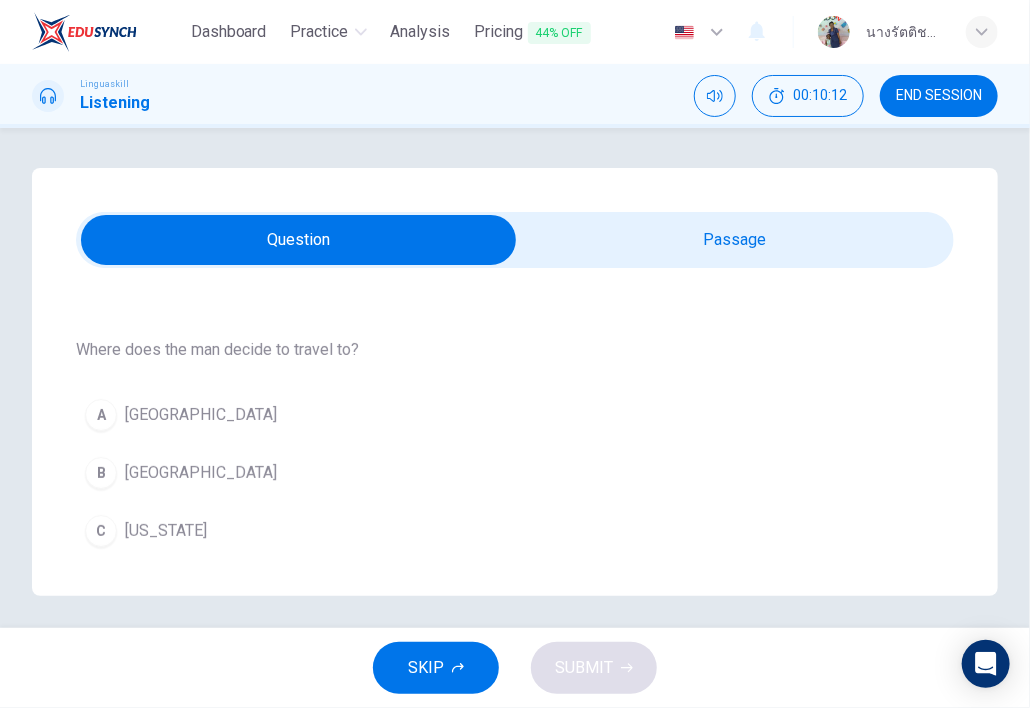click on "[GEOGRAPHIC_DATA]" at bounding box center [201, 473] 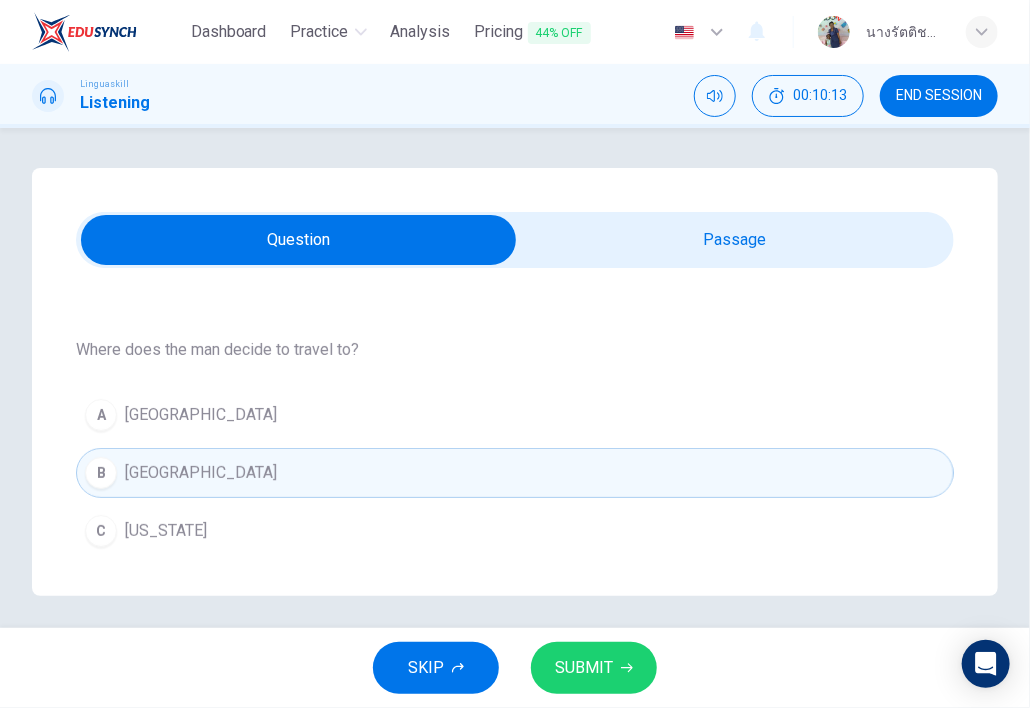 click on "SUBMIT" at bounding box center [584, 668] 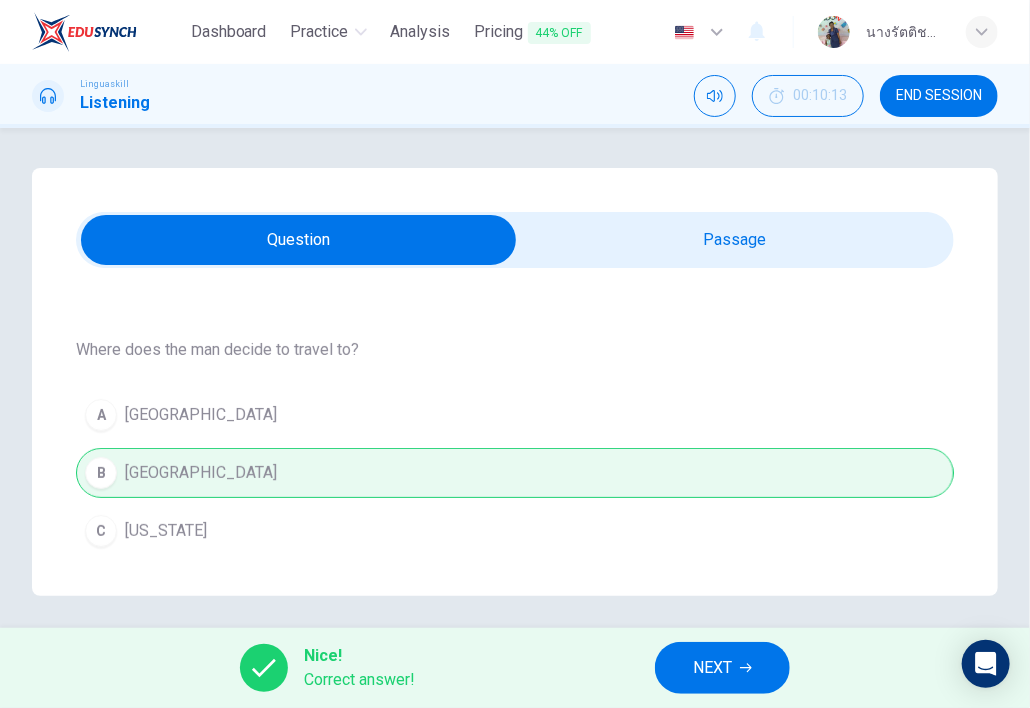 click on "NEXT" at bounding box center (712, 668) 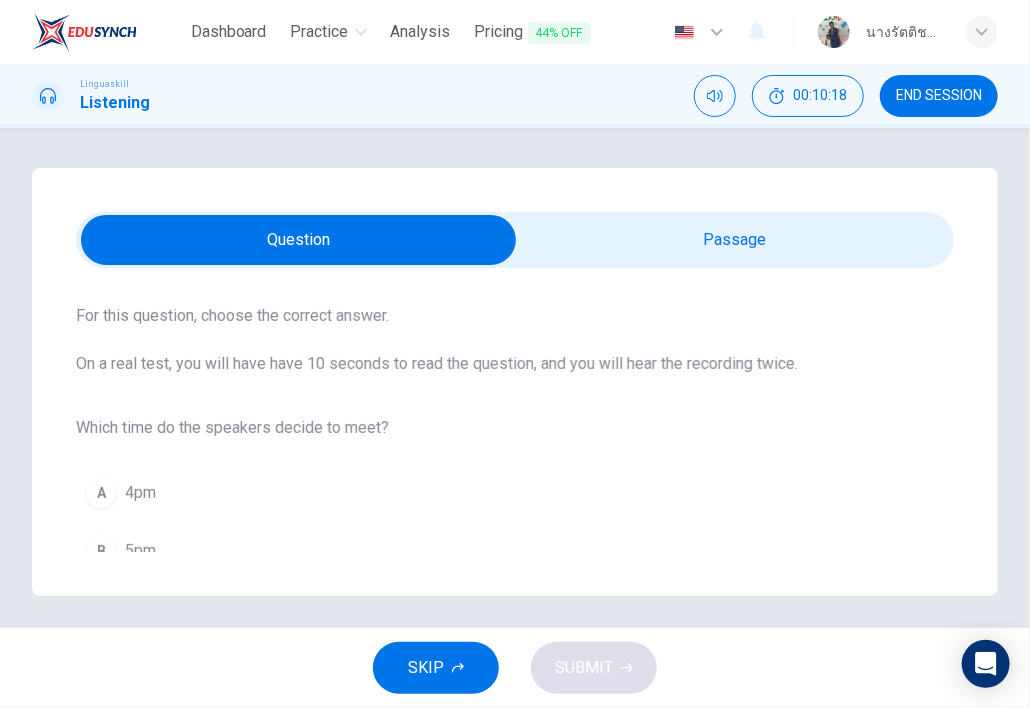 scroll, scrollTop: 178, scrollLeft: 0, axis: vertical 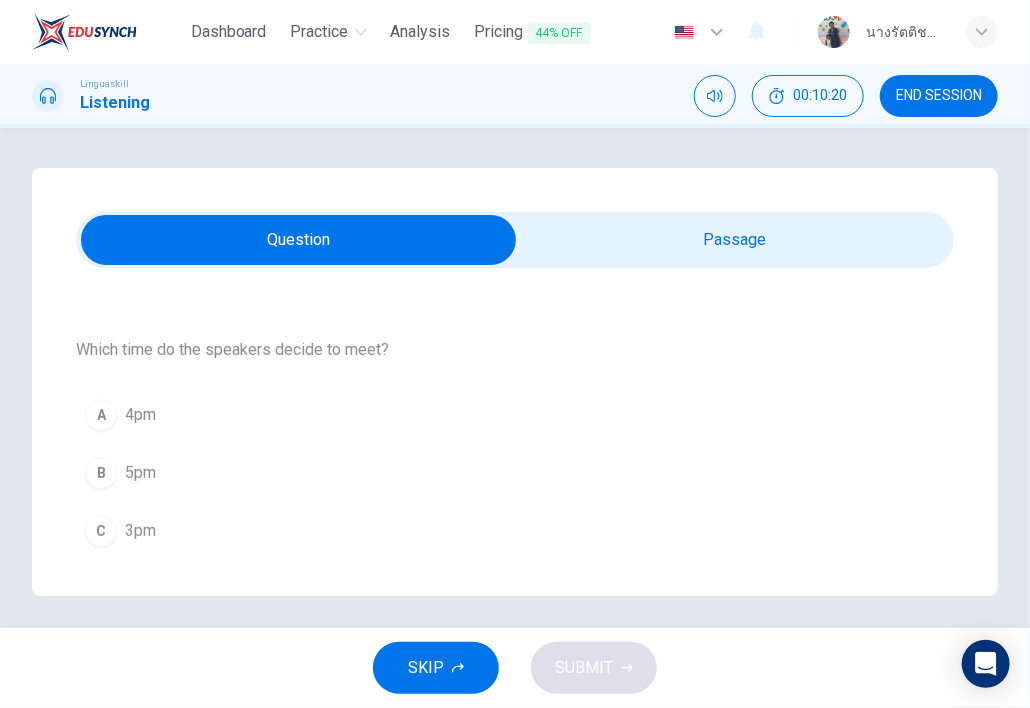 click at bounding box center (298, 240) 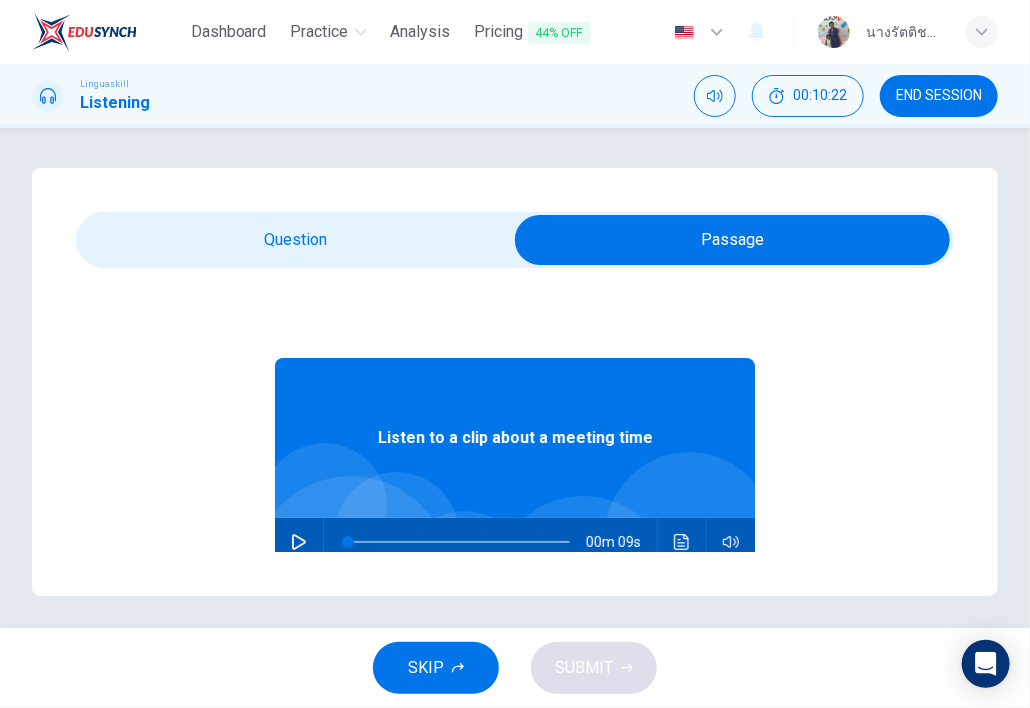 click 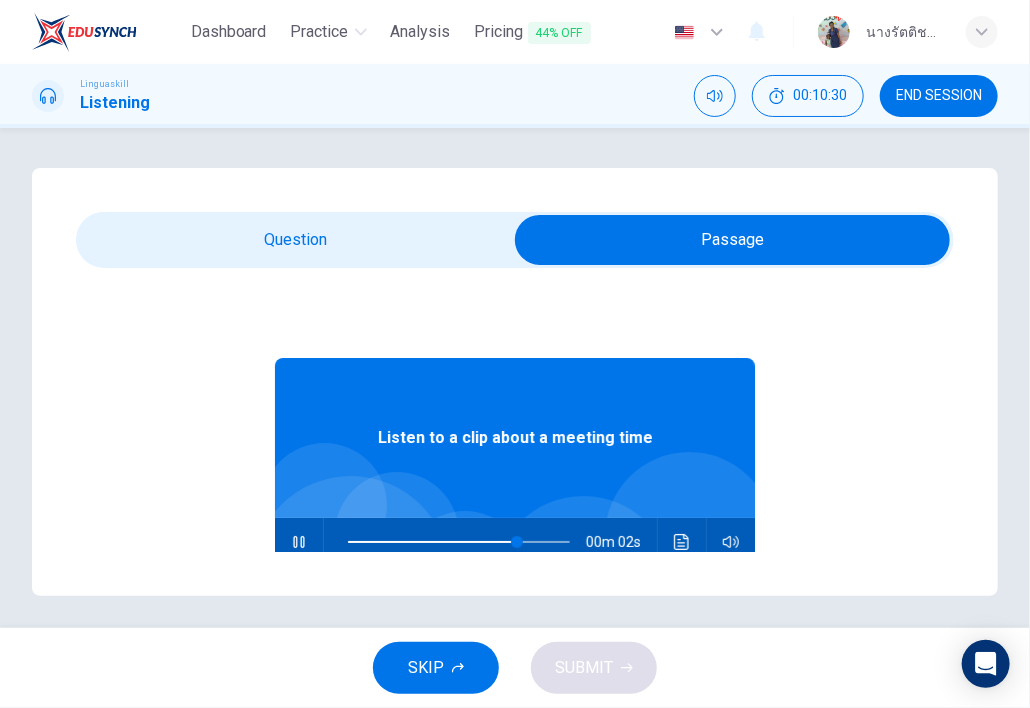 type on "87" 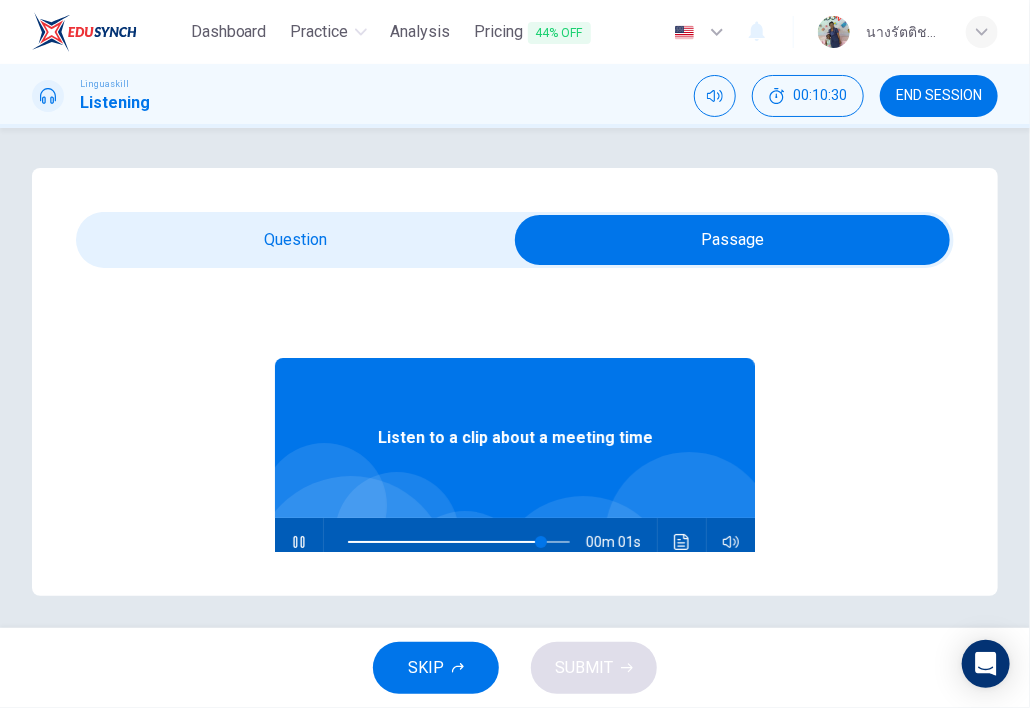 click at bounding box center [732, 240] 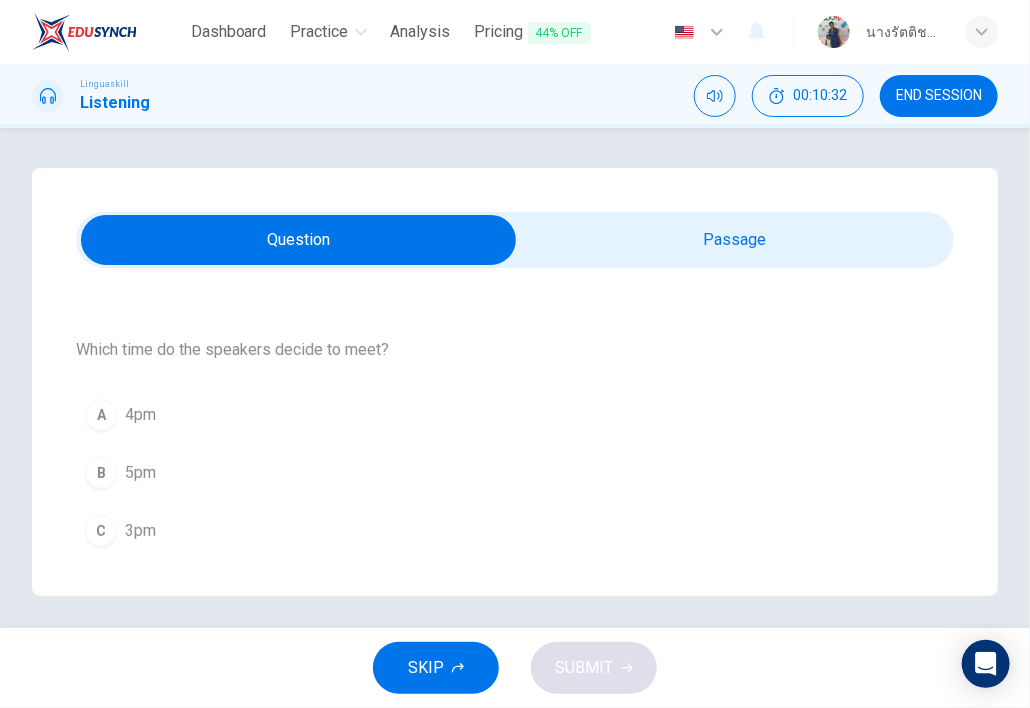 click on "3pm" at bounding box center (140, 531) 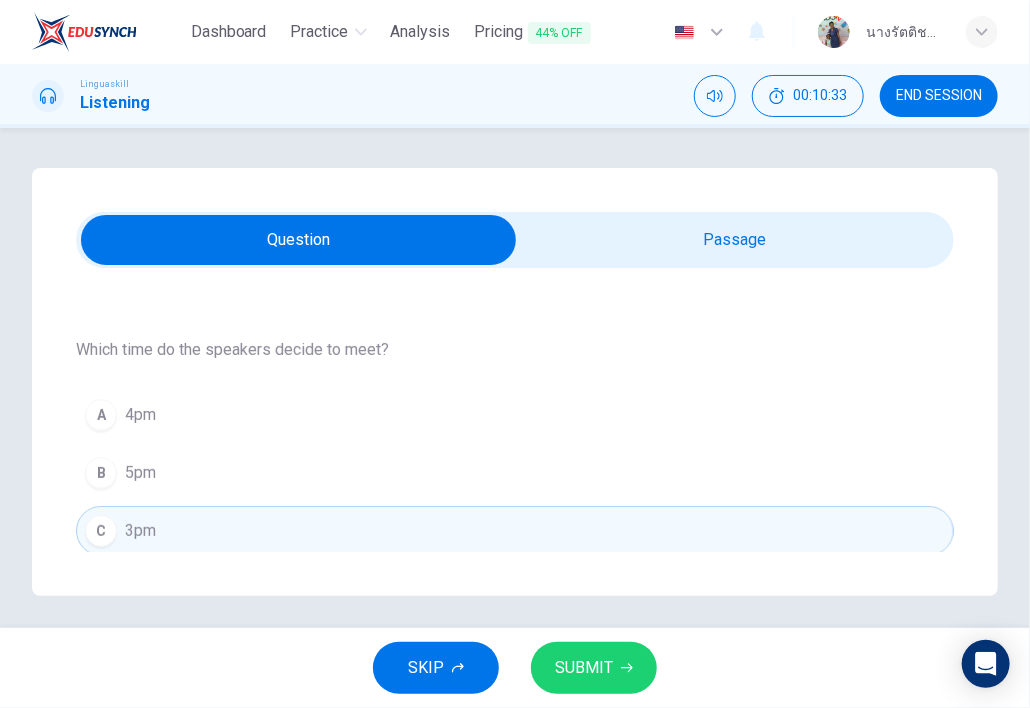 click on "SUBMIT" at bounding box center (584, 668) 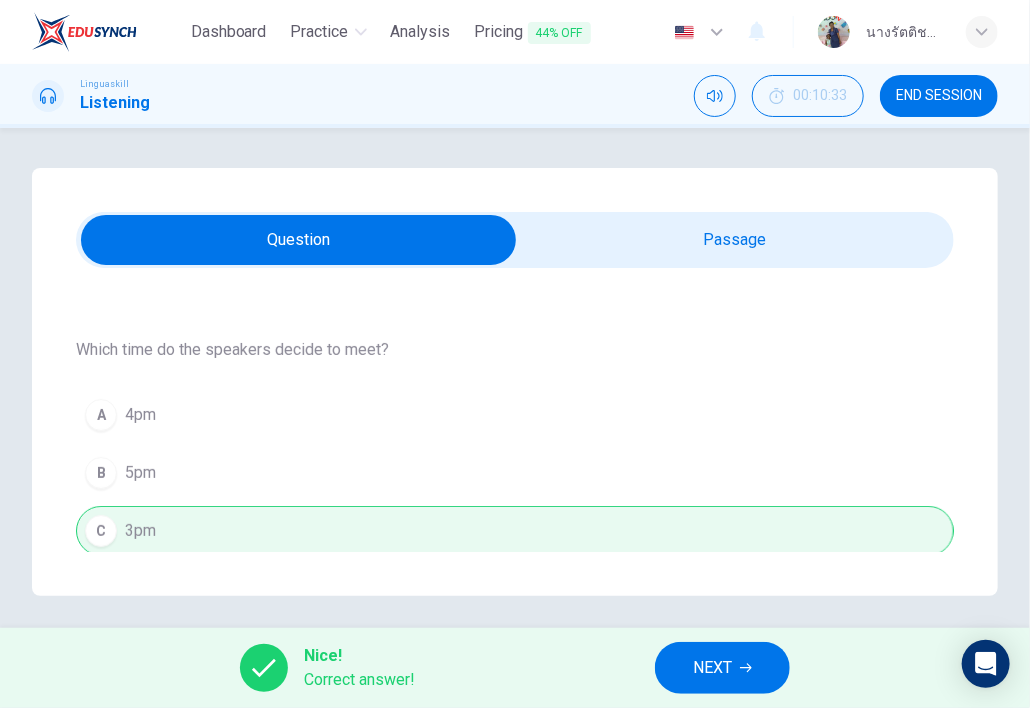click on "NEXT" at bounding box center [722, 668] 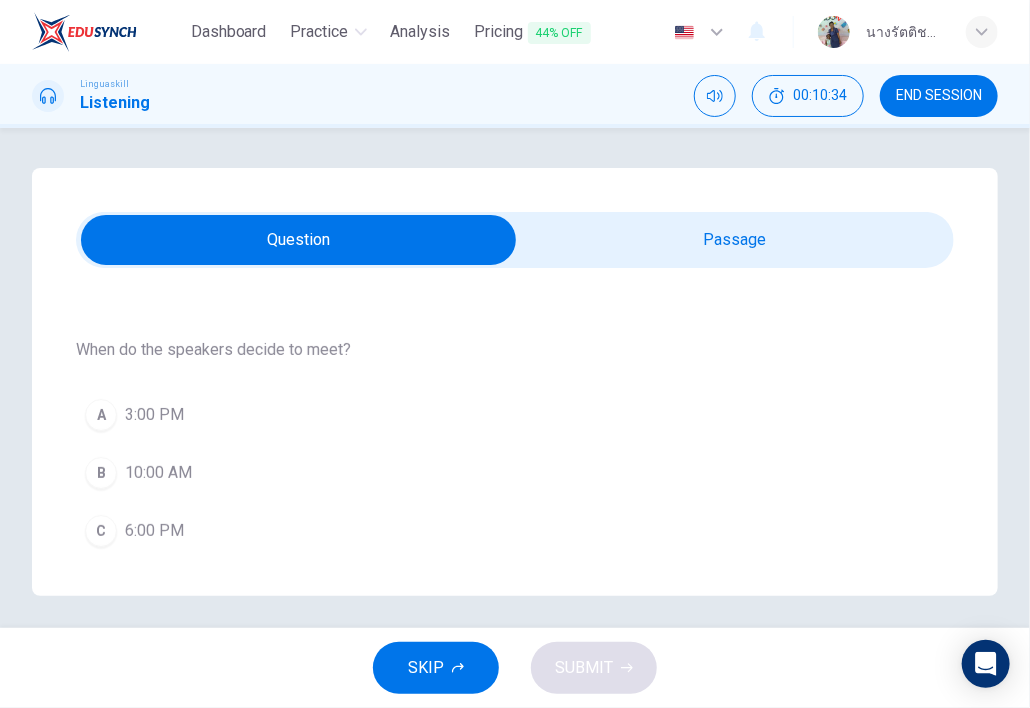 click at bounding box center [298, 240] 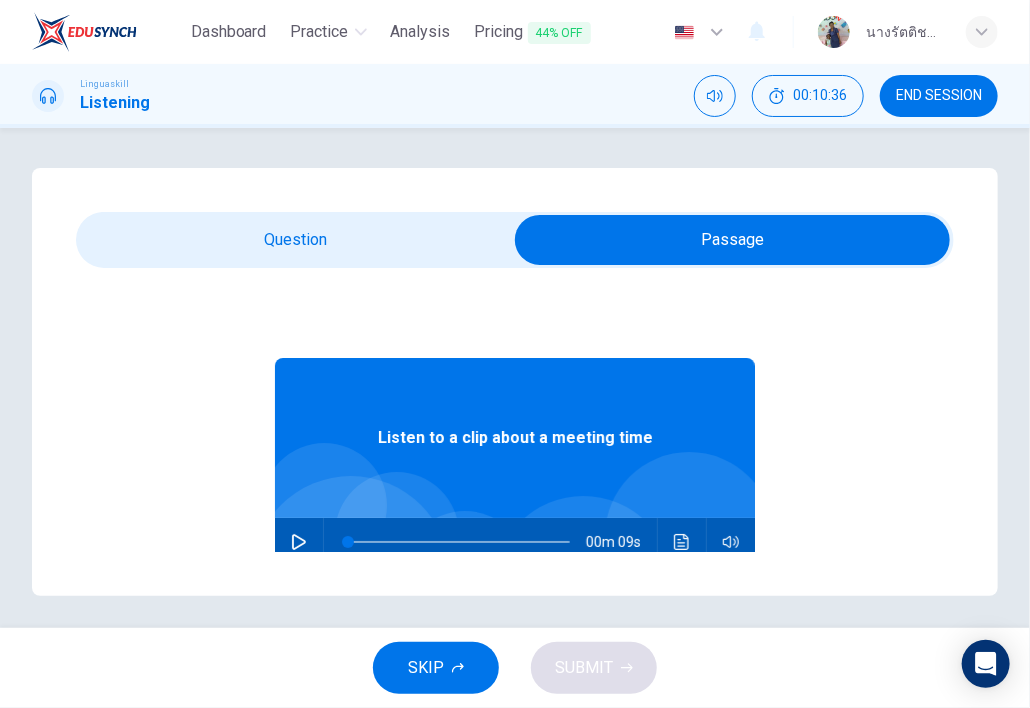 click at bounding box center (732, 240) 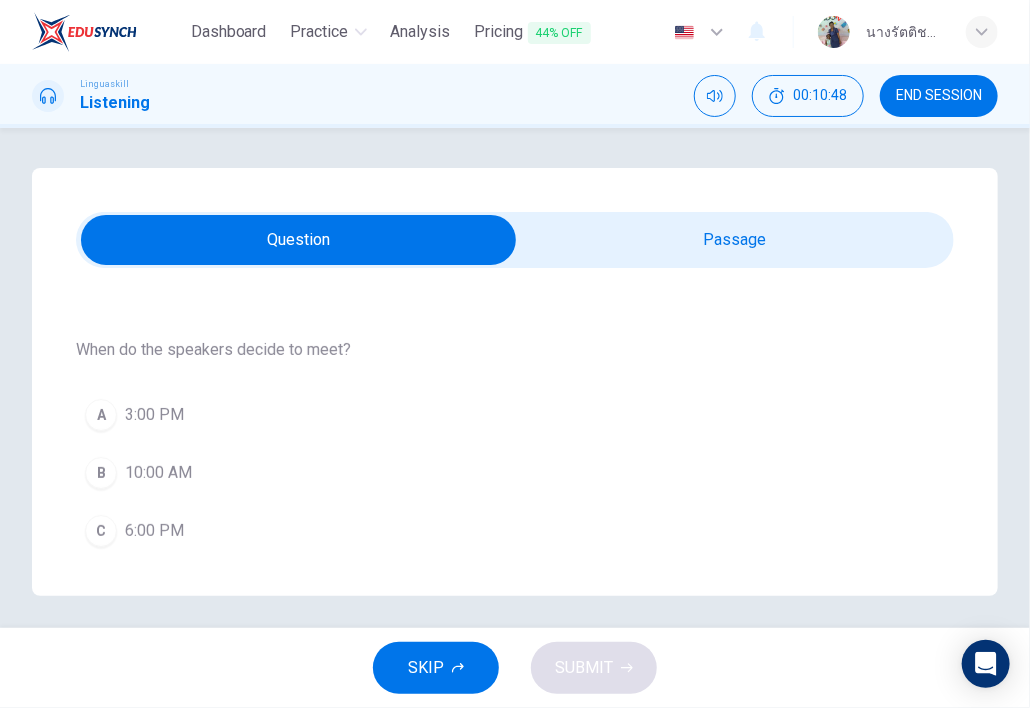 click at bounding box center (298, 240) 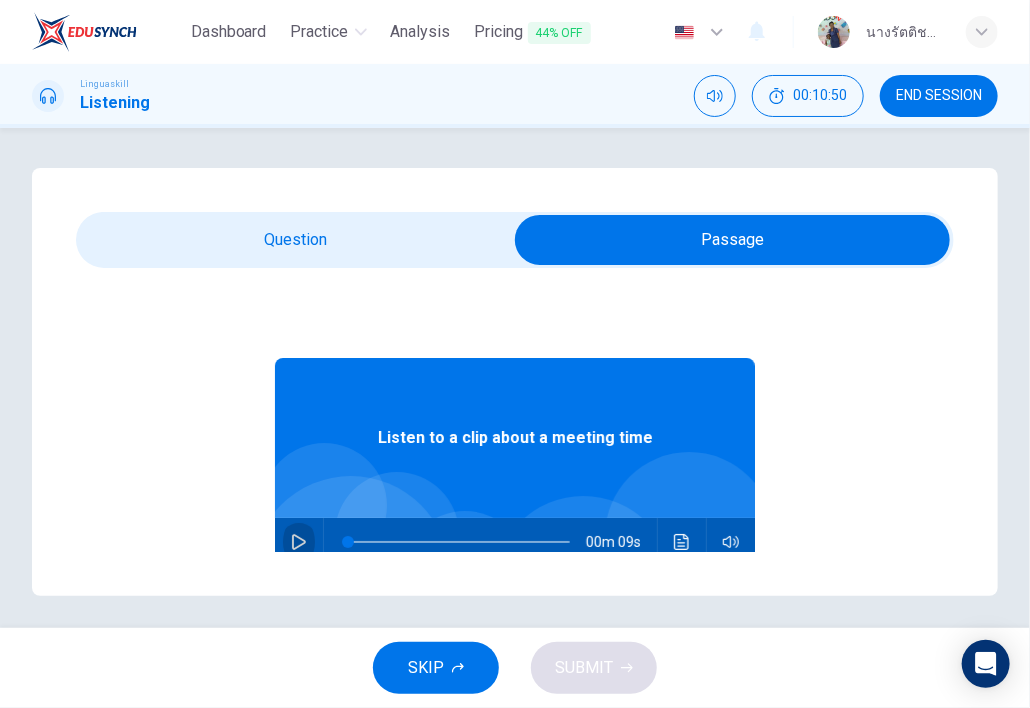 click 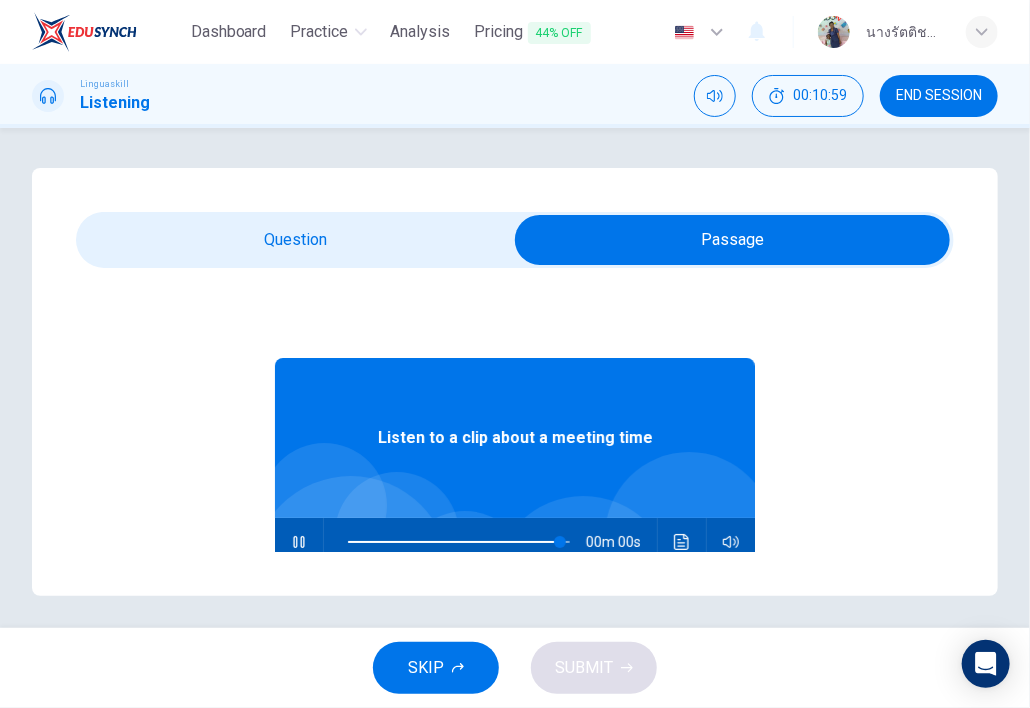 type on "0" 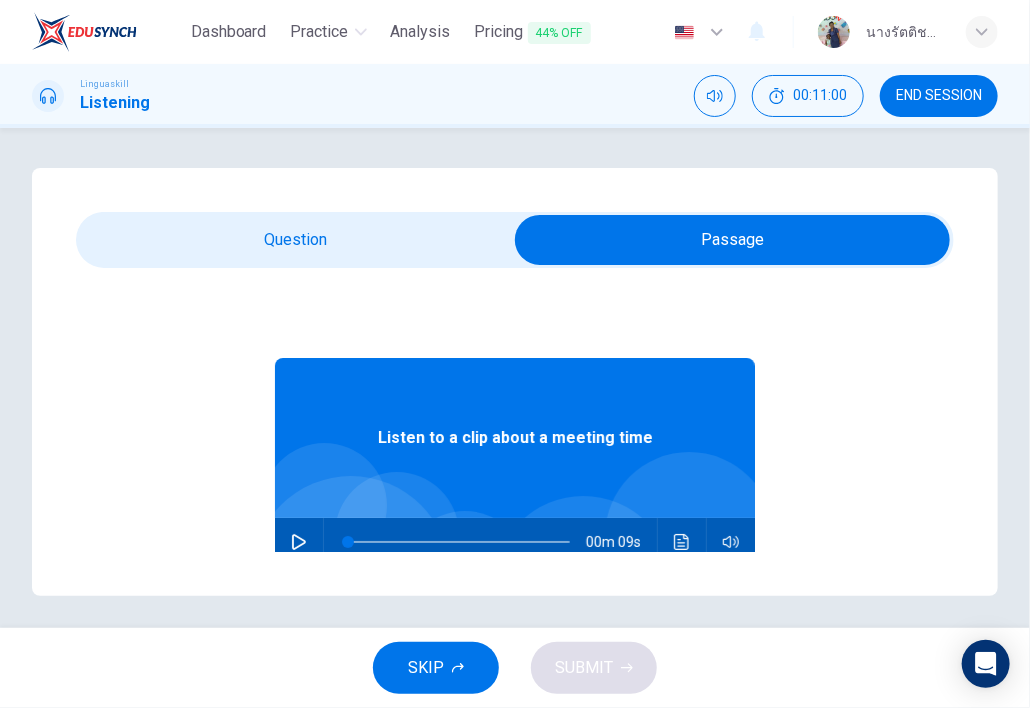 click at bounding box center (732, 240) 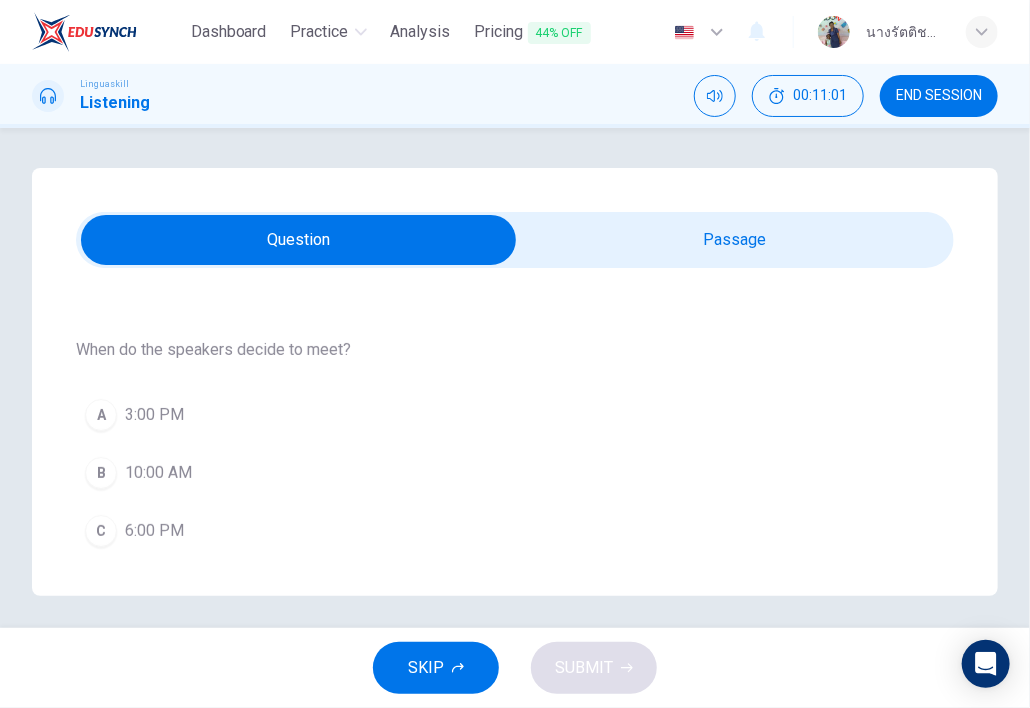 click on "3:00 PM" at bounding box center (154, 415) 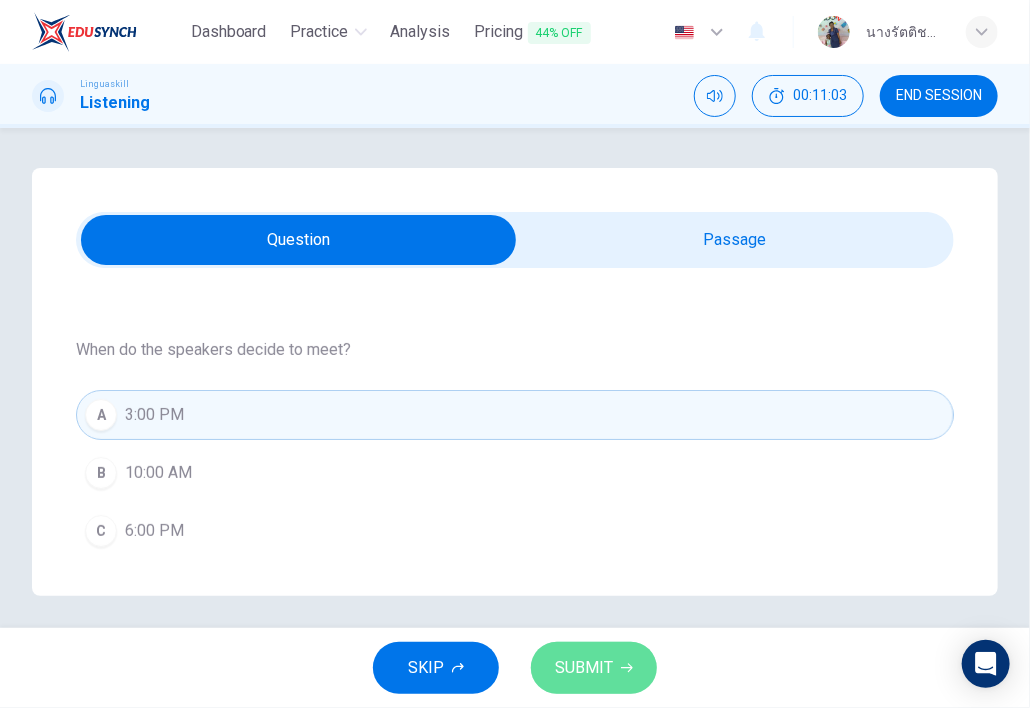 click on "SUBMIT" at bounding box center (594, 668) 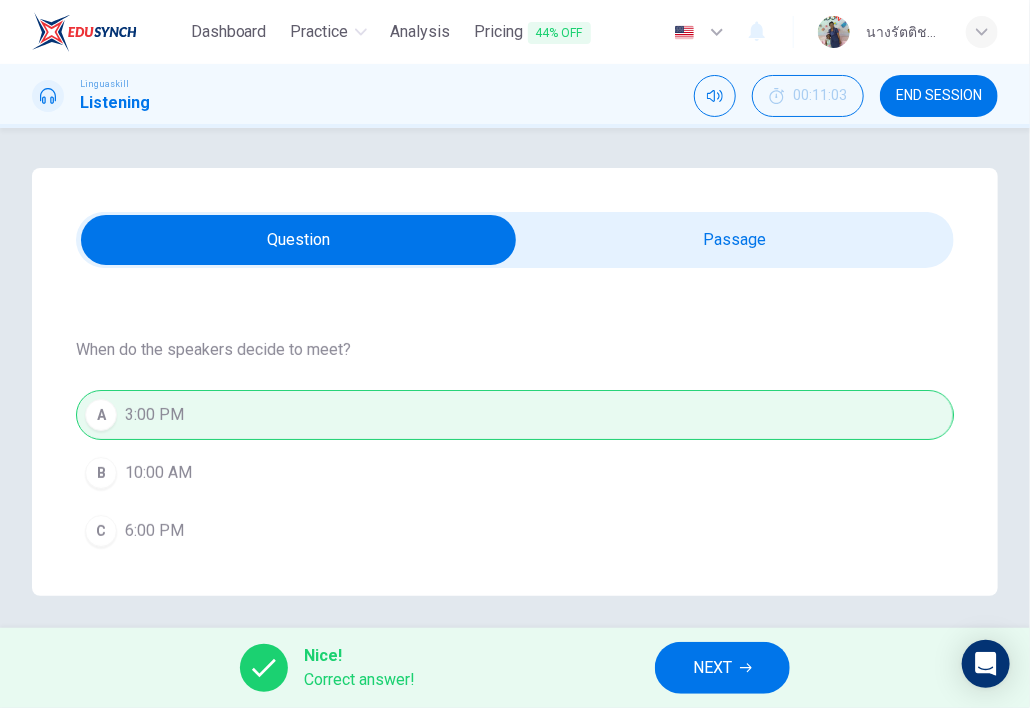 click on "NEXT" at bounding box center [712, 668] 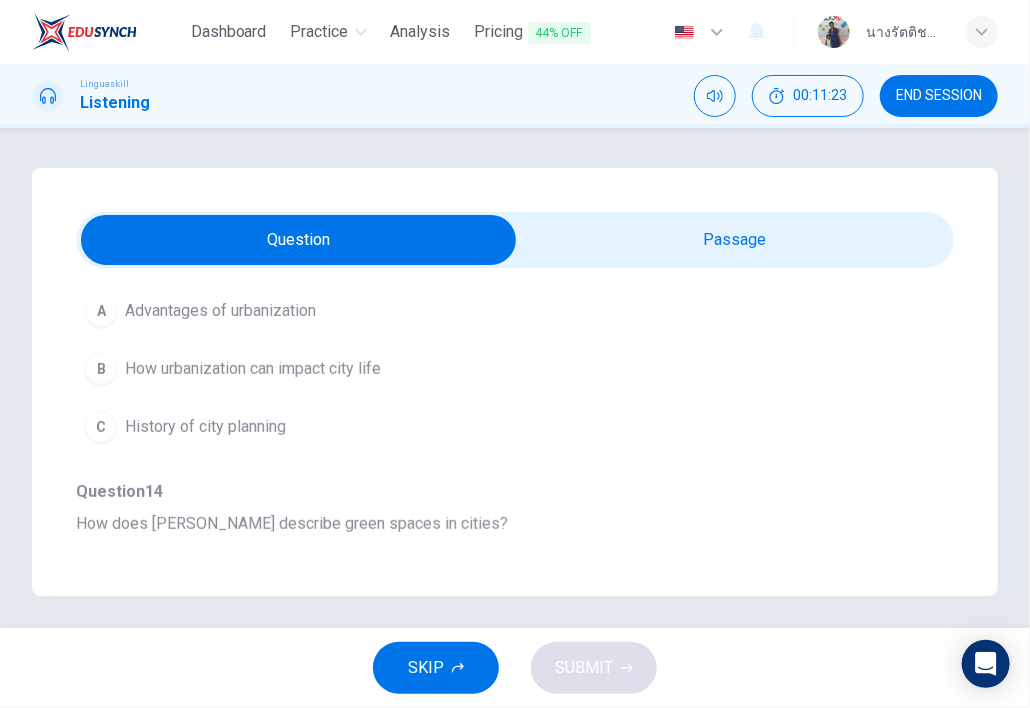 scroll, scrollTop: 300, scrollLeft: 0, axis: vertical 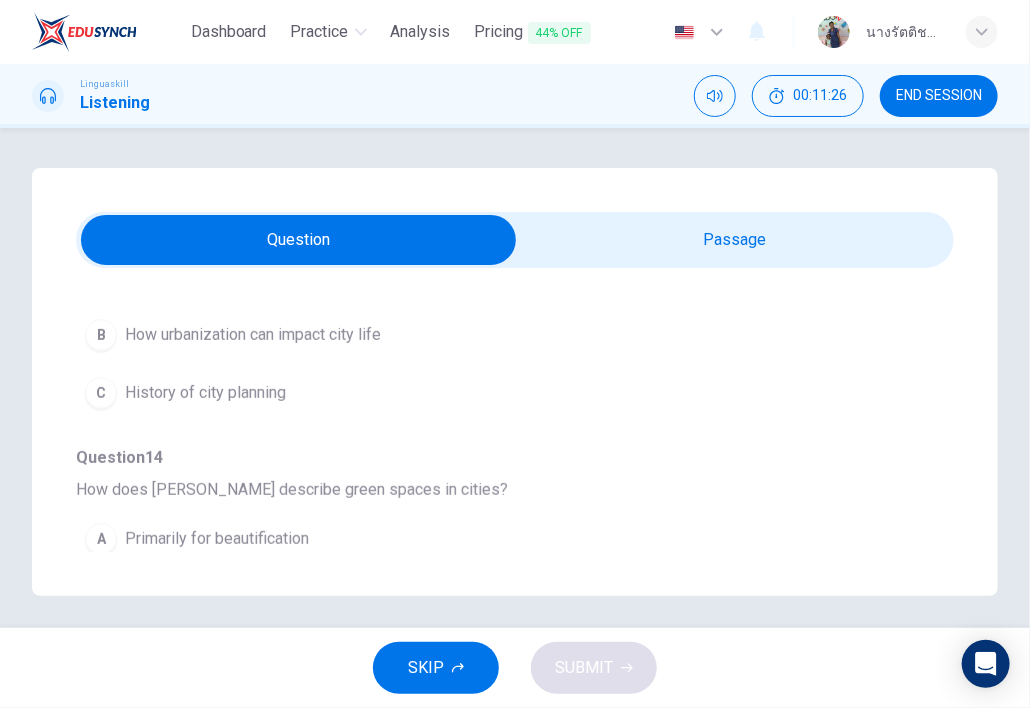 click at bounding box center (298, 240) 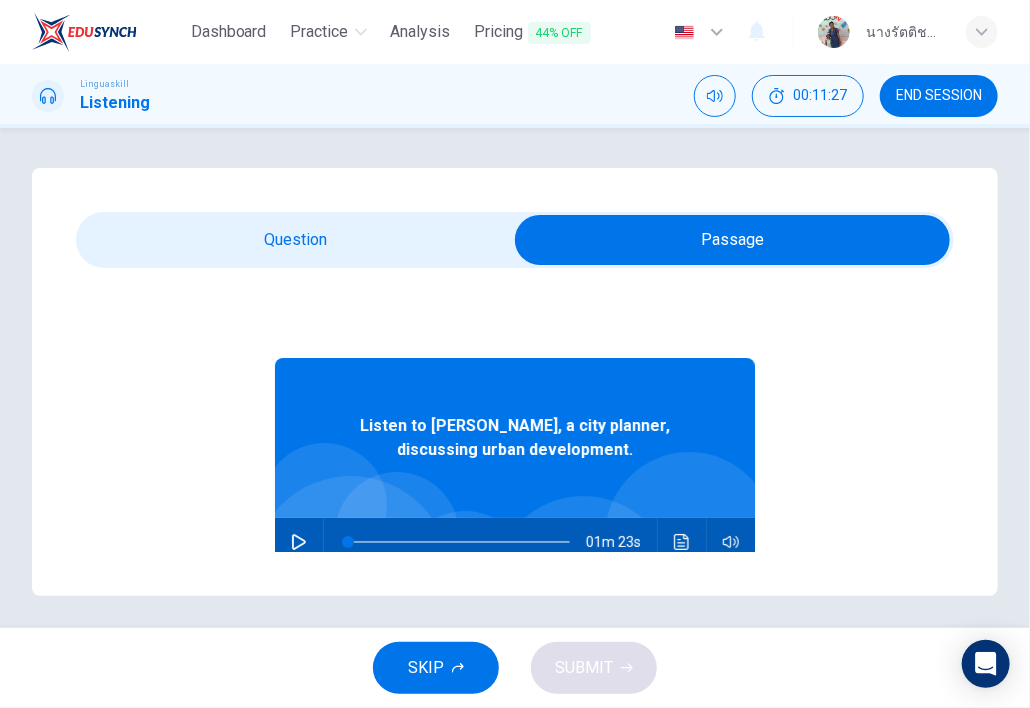 click 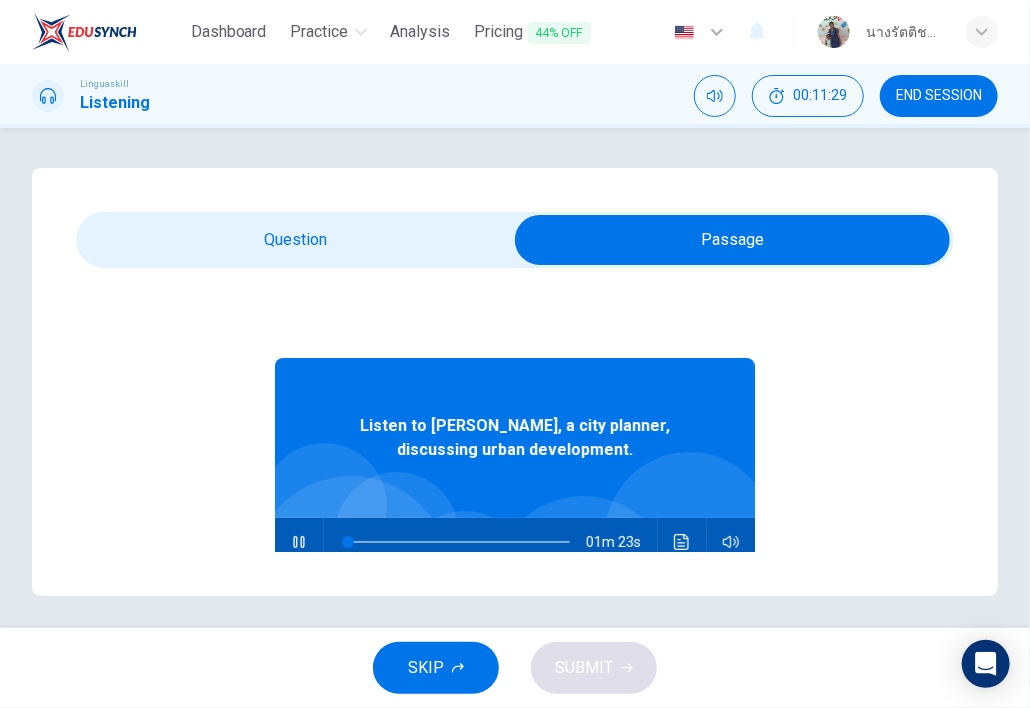 click at bounding box center (732, 240) 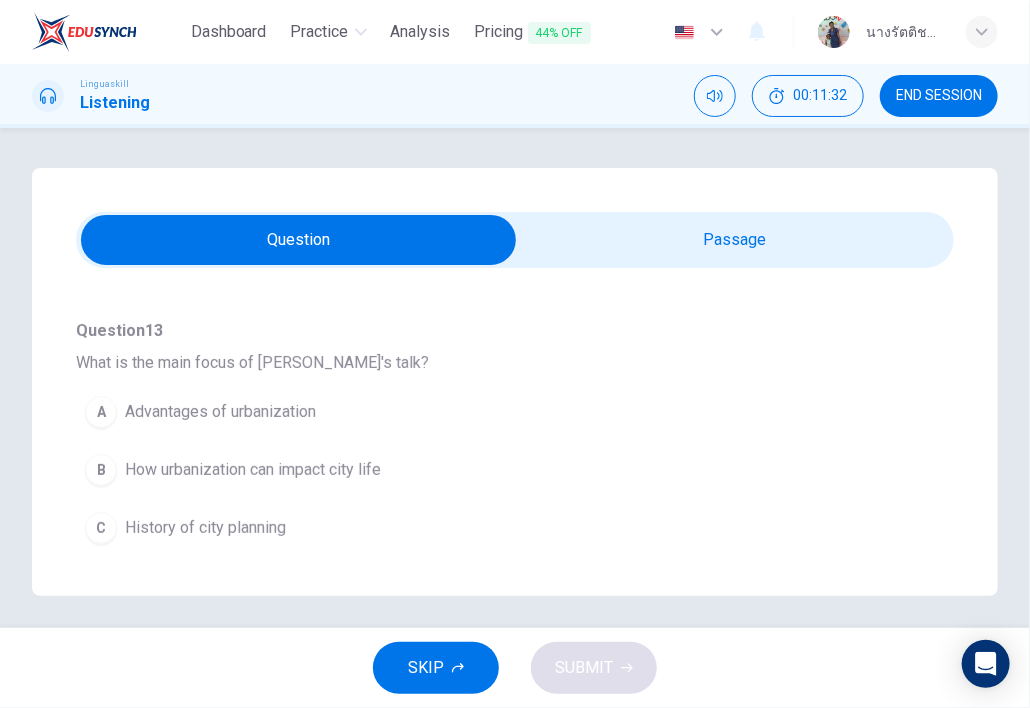 scroll, scrollTop: 200, scrollLeft: 0, axis: vertical 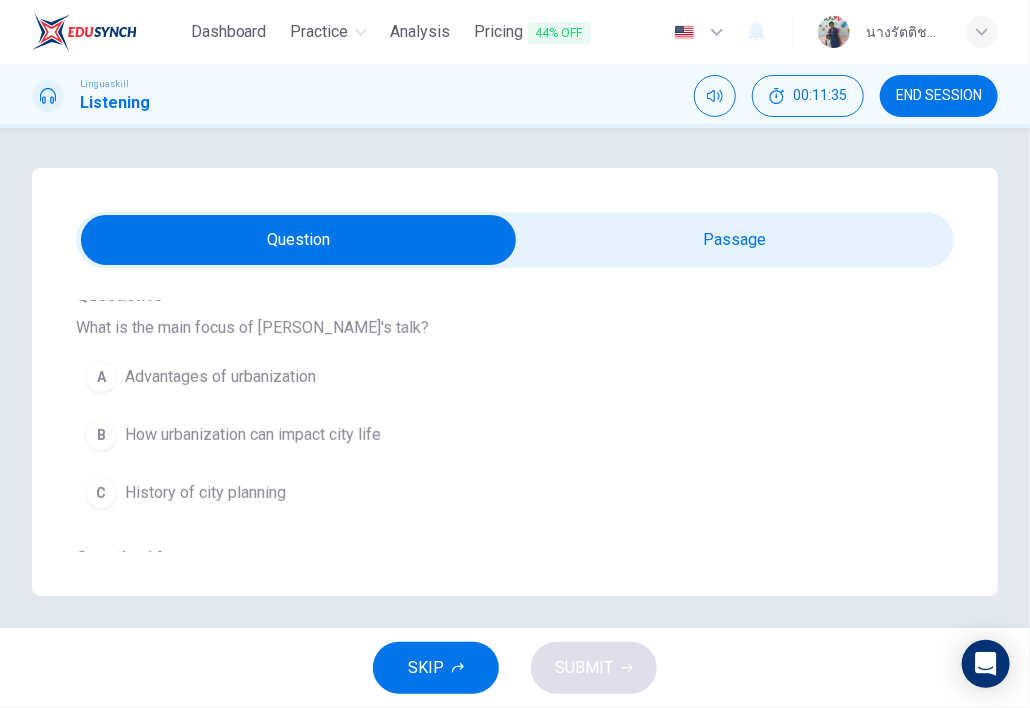 click on "How urbanization can impact city life" at bounding box center [253, 435] 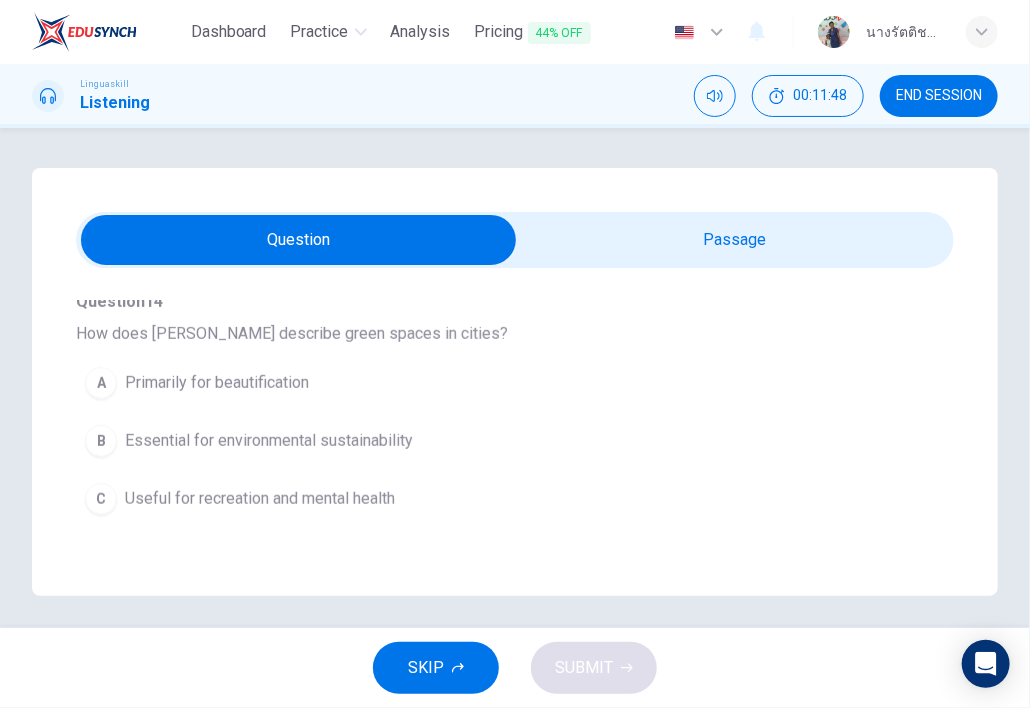 scroll, scrollTop: 500, scrollLeft: 0, axis: vertical 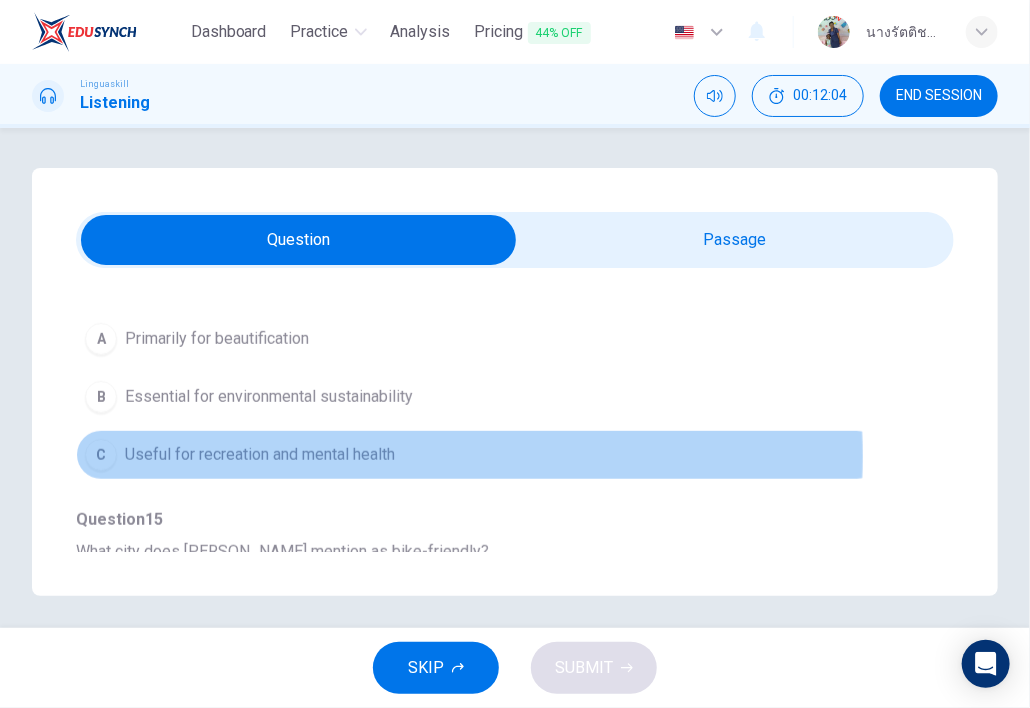 click on "Useful for recreation and mental health" at bounding box center [260, 455] 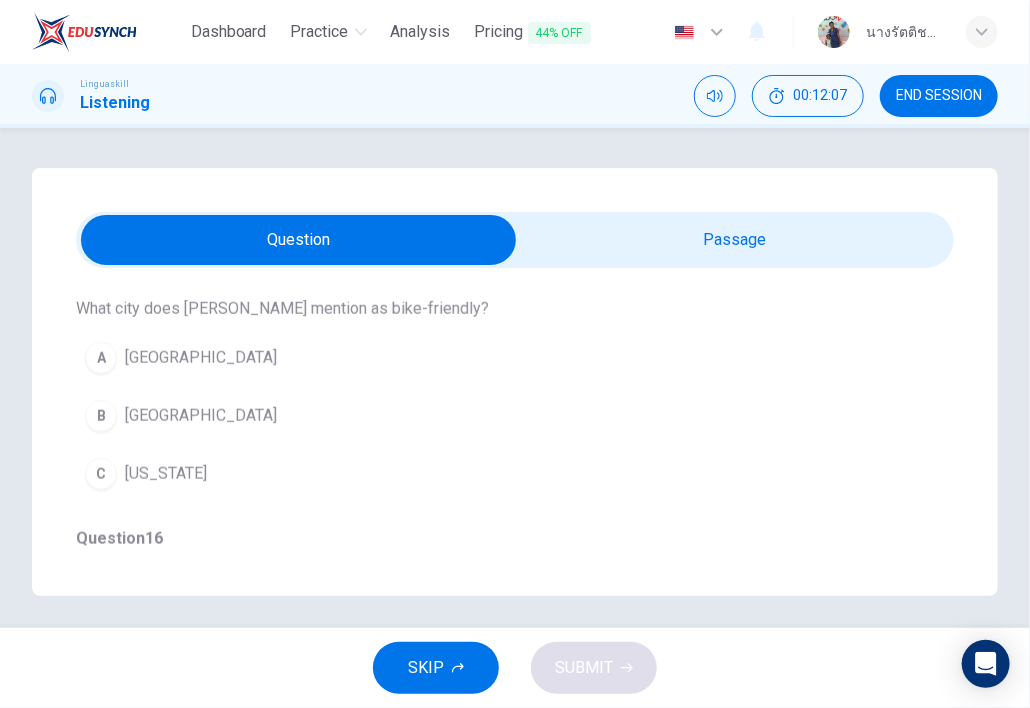 scroll, scrollTop: 700, scrollLeft: 0, axis: vertical 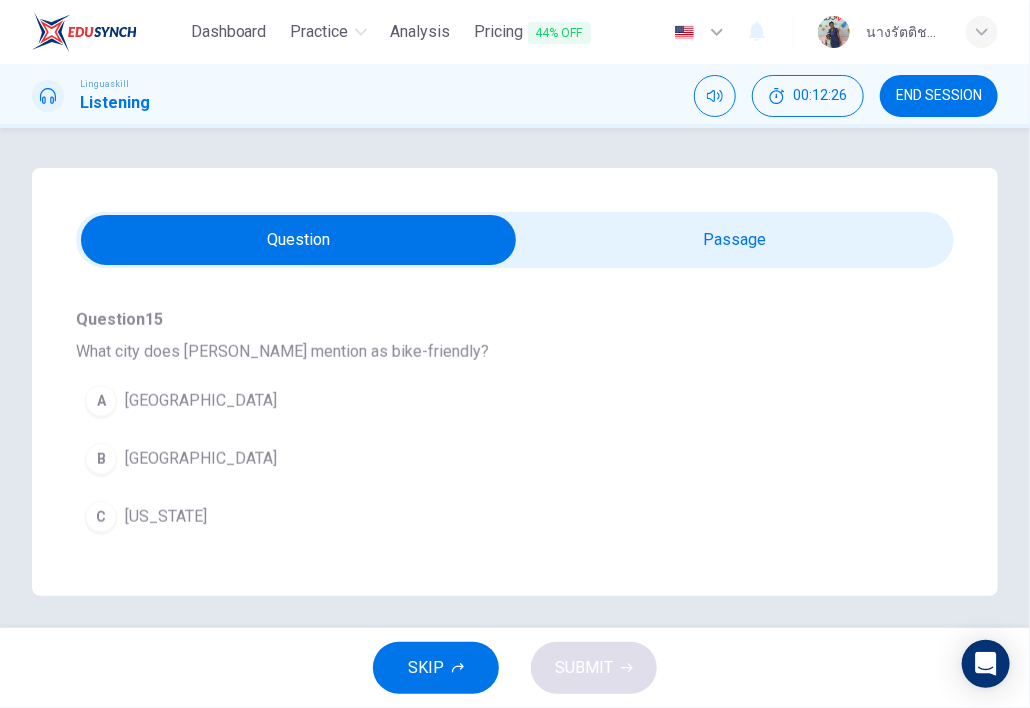 click on "[GEOGRAPHIC_DATA]" at bounding box center [201, 459] 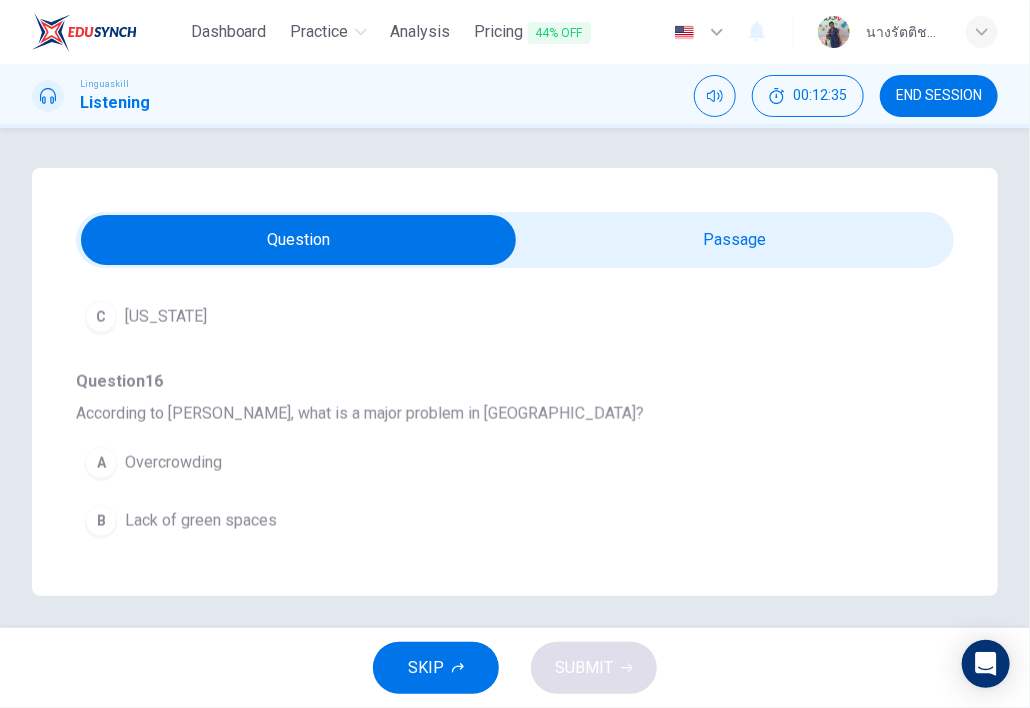 scroll, scrollTop: 1000, scrollLeft: 0, axis: vertical 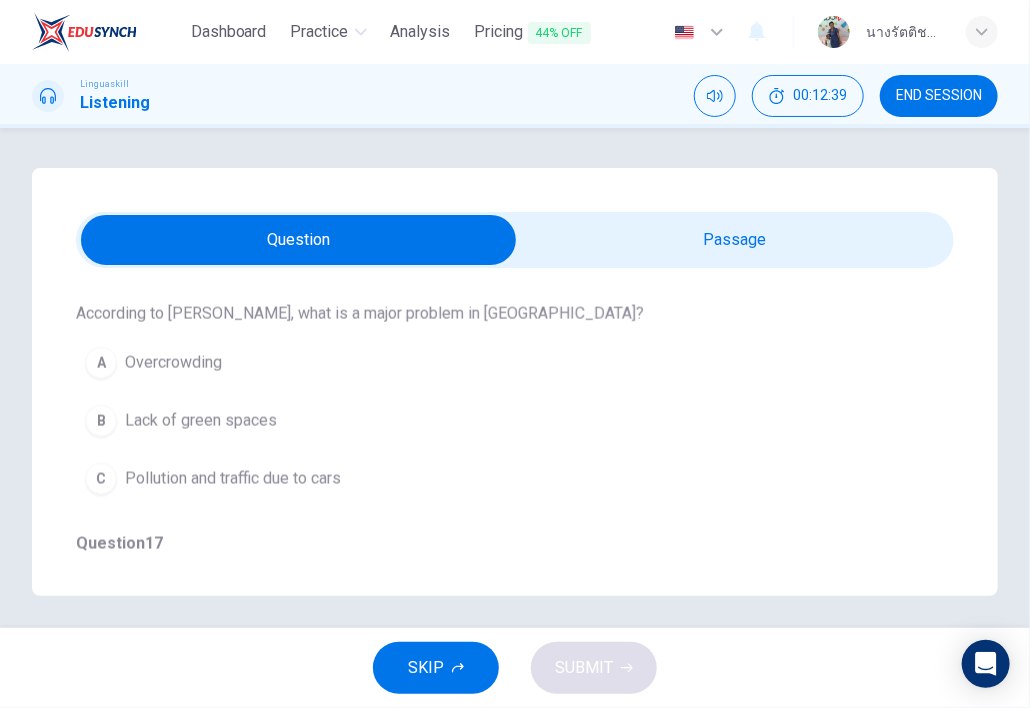 click on "Pollution and traffic due to cars" at bounding box center [233, 479] 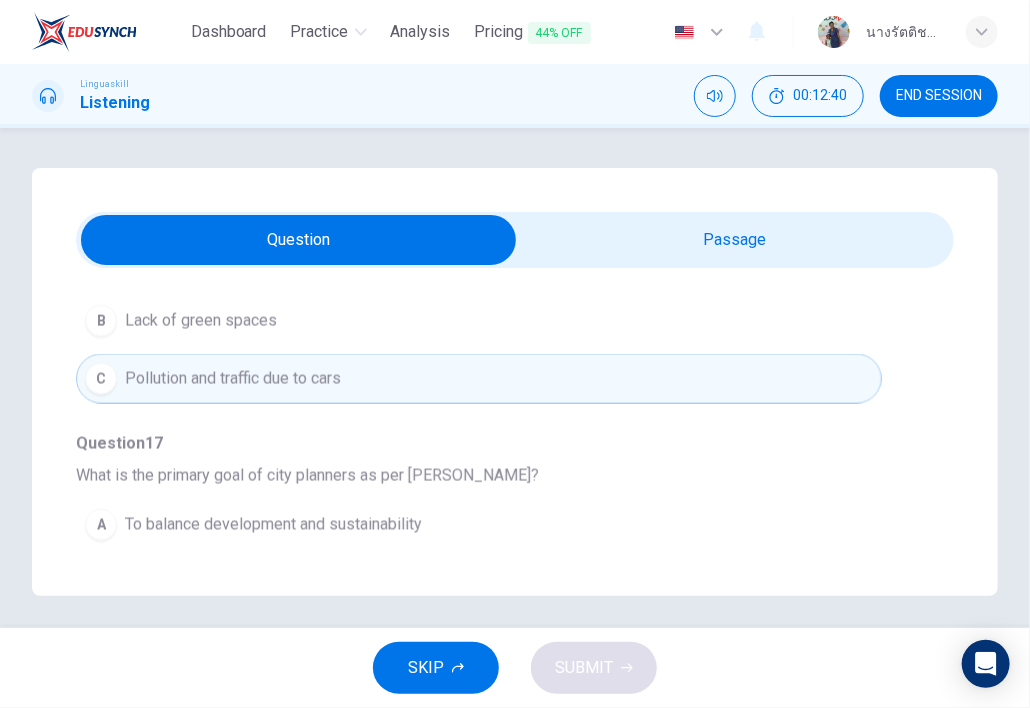 scroll, scrollTop: 1200, scrollLeft: 0, axis: vertical 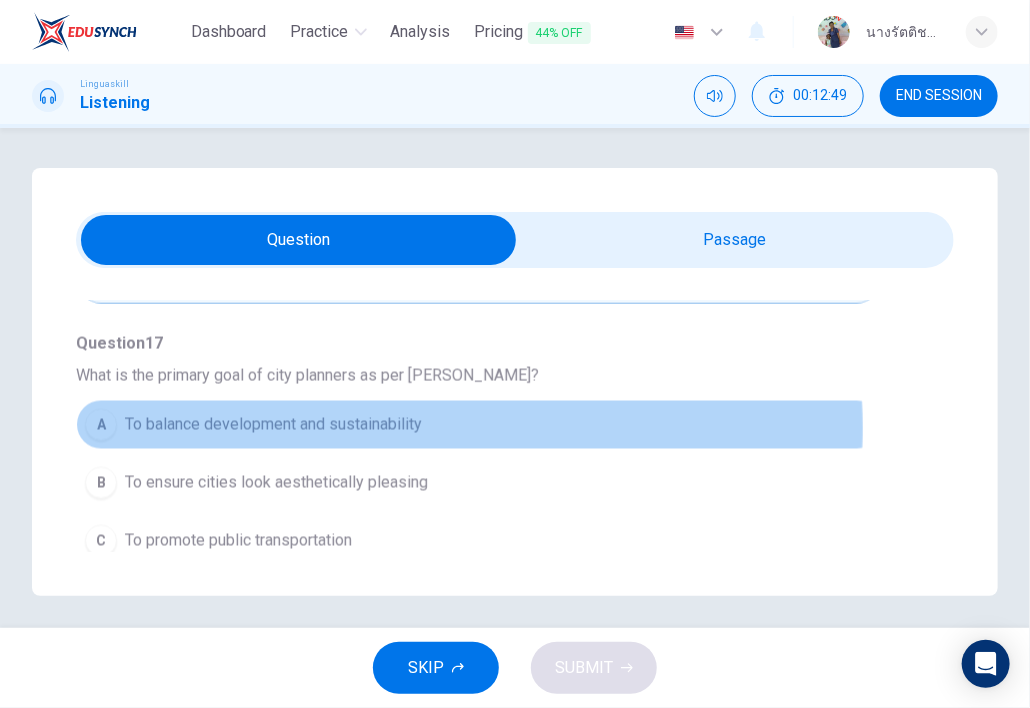 click on "To balance development and sustainability" at bounding box center (273, 425) 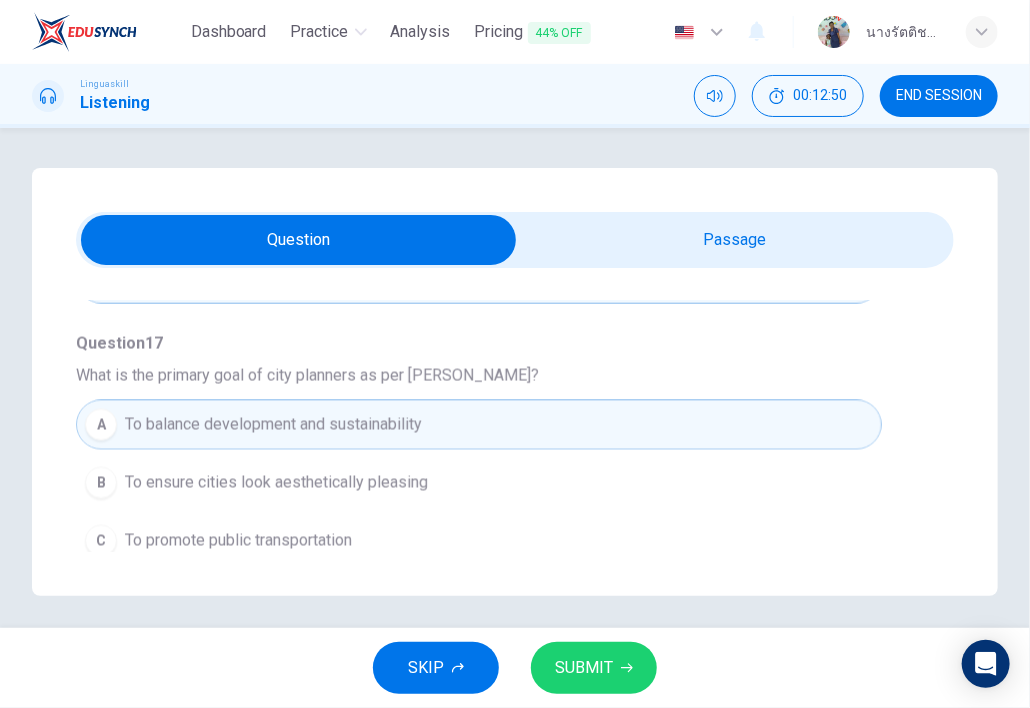 scroll, scrollTop: 1205, scrollLeft: 0, axis: vertical 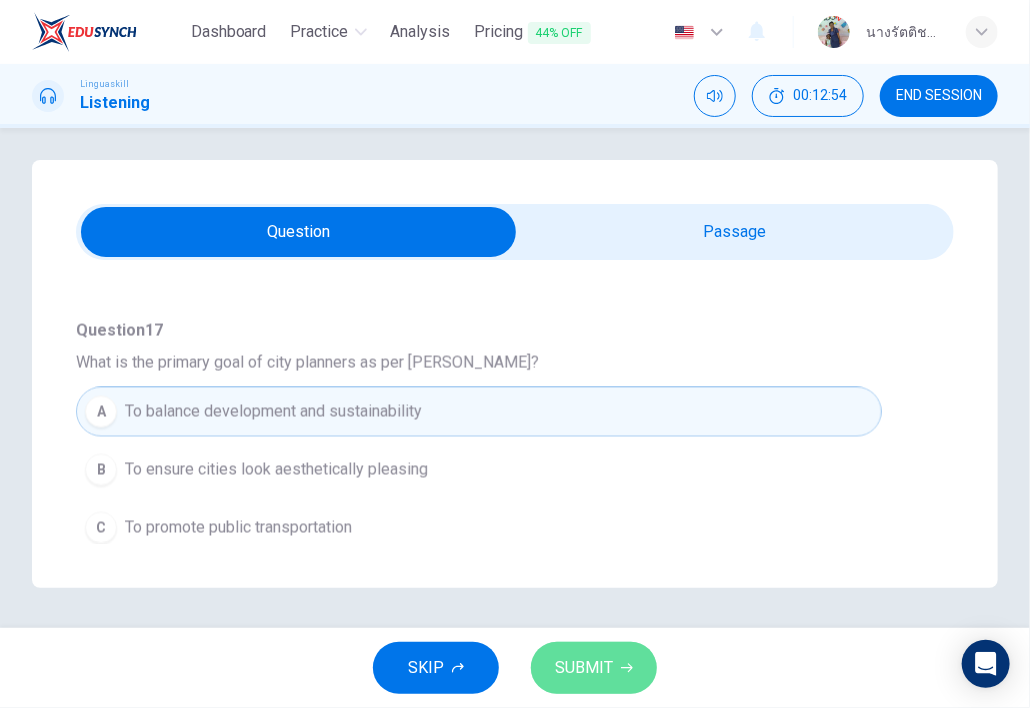 click on "SUBMIT" at bounding box center (584, 668) 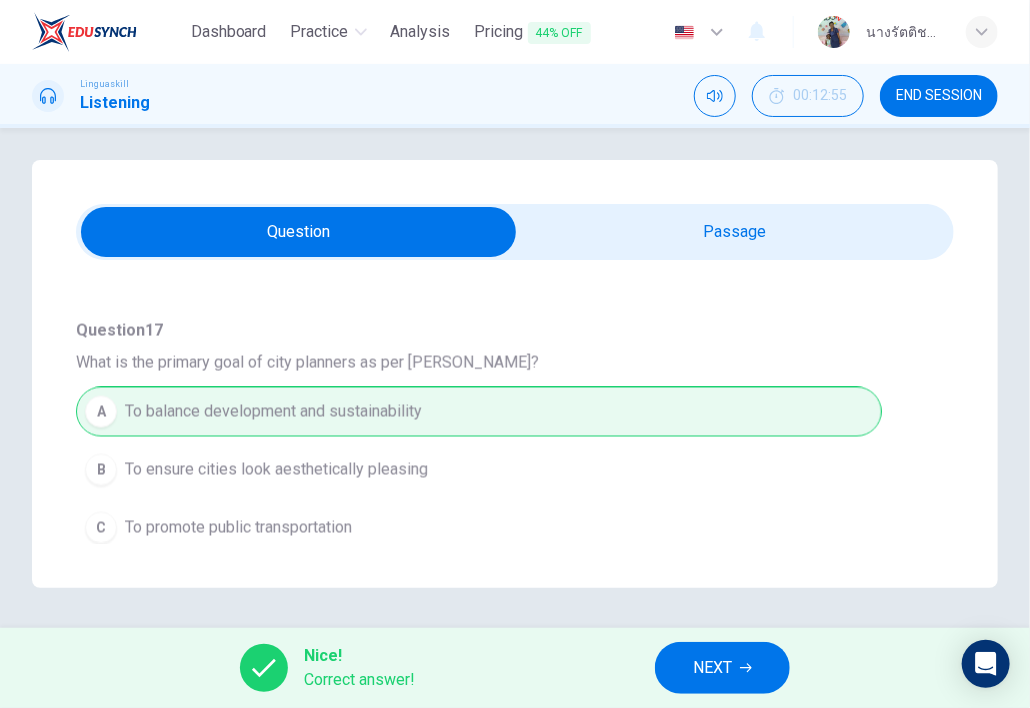 click on "NEXT" at bounding box center (712, 668) 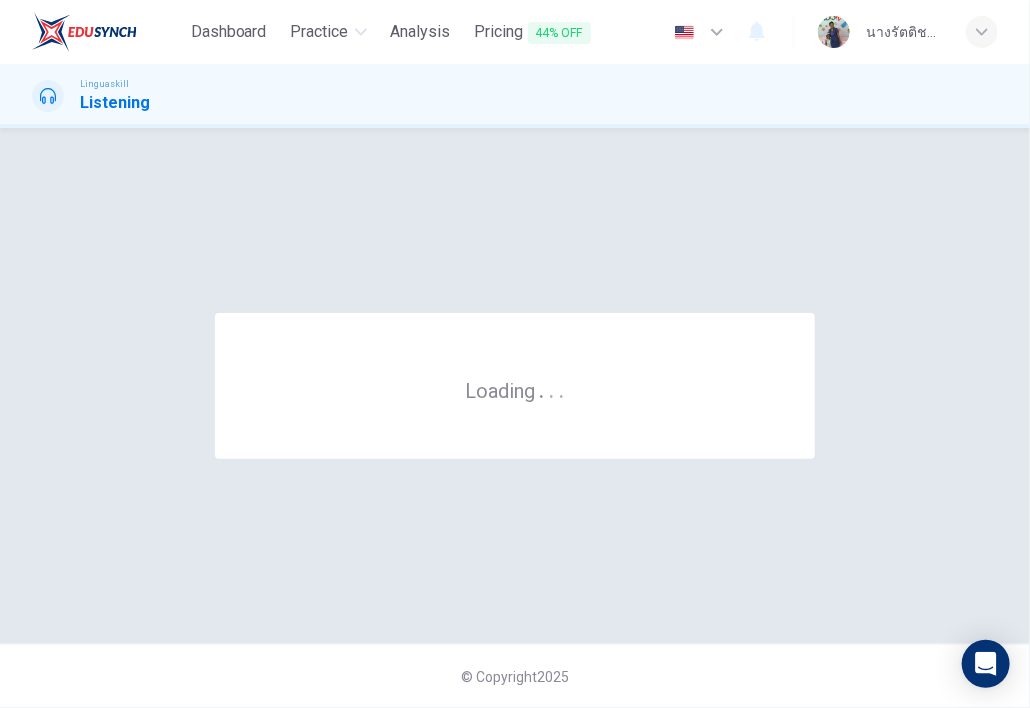 scroll, scrollTop: 0, scrollLeft: 0, axis: both 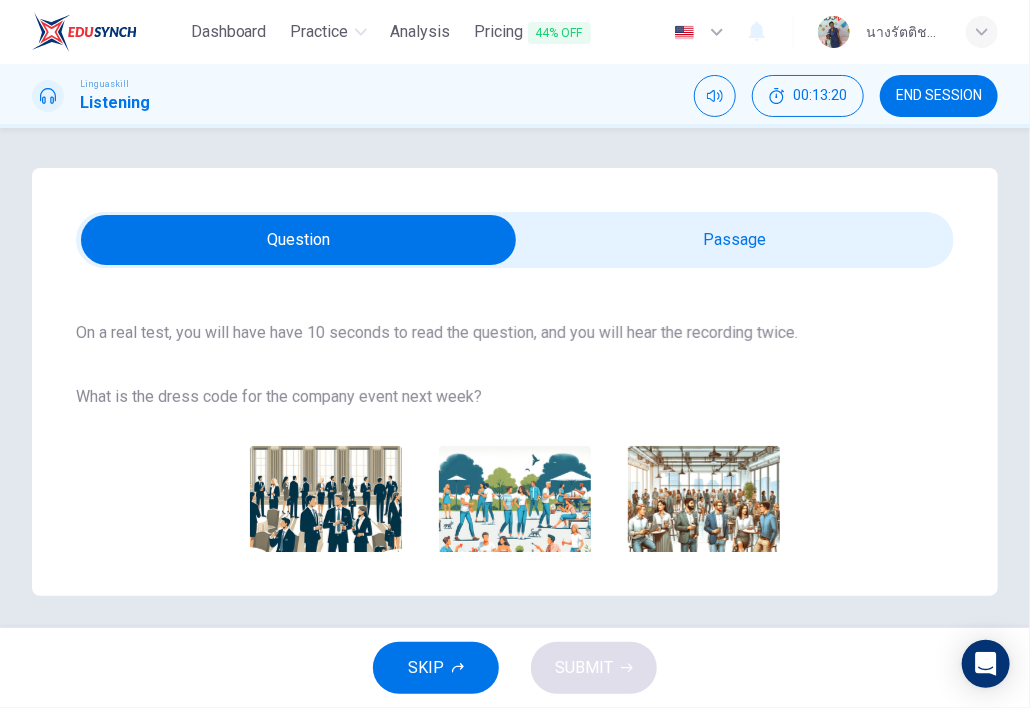 click at bounding box center [298, 240] 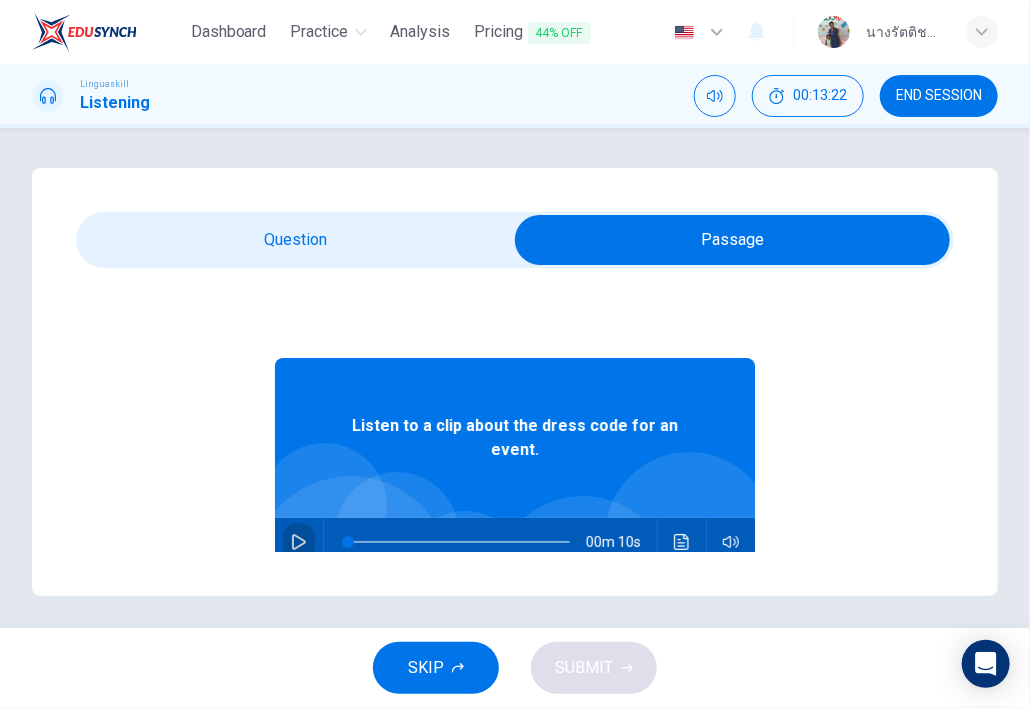 click at bounding box center (299, 542) 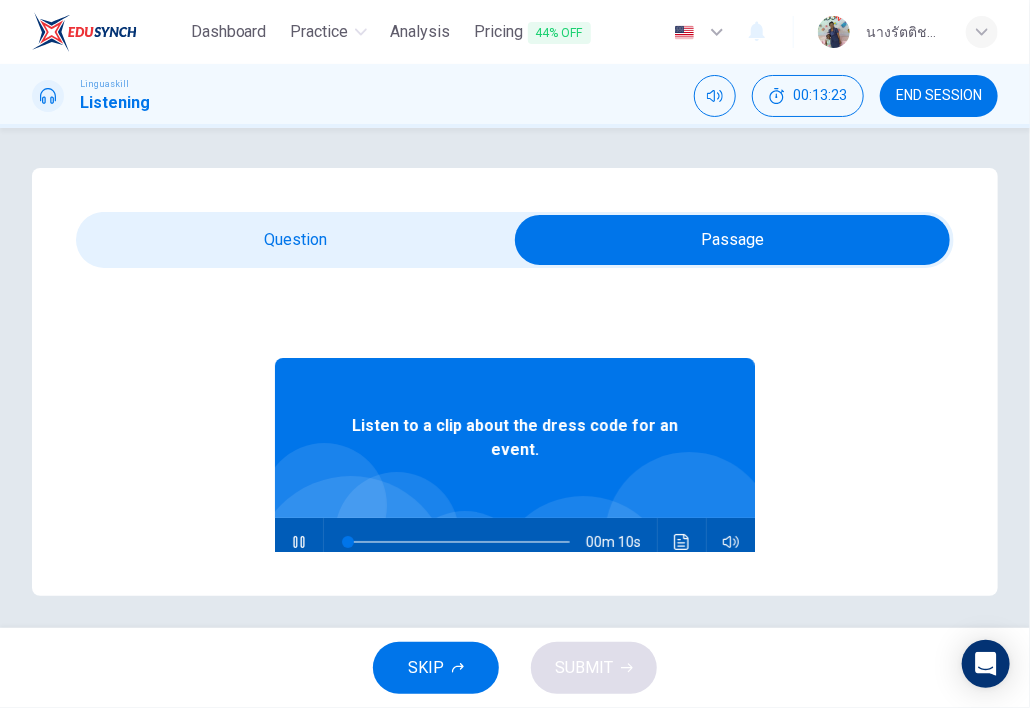 click at bounding box center (732, 240) 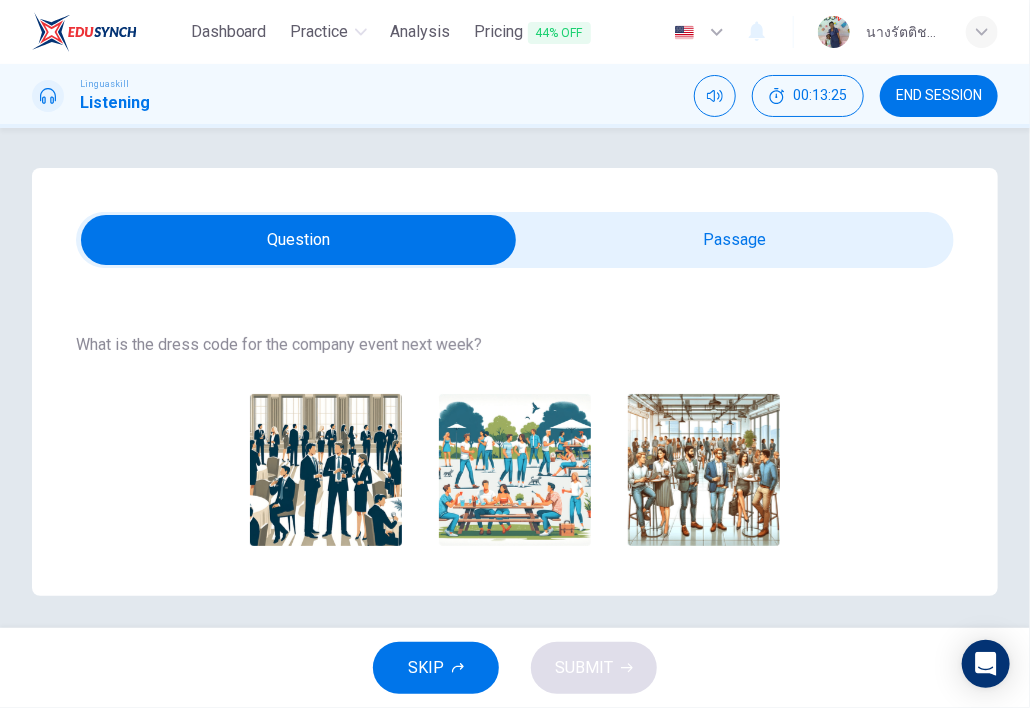 scroll, scrollTop: 231, scrollLeft: 0, axis: vertical 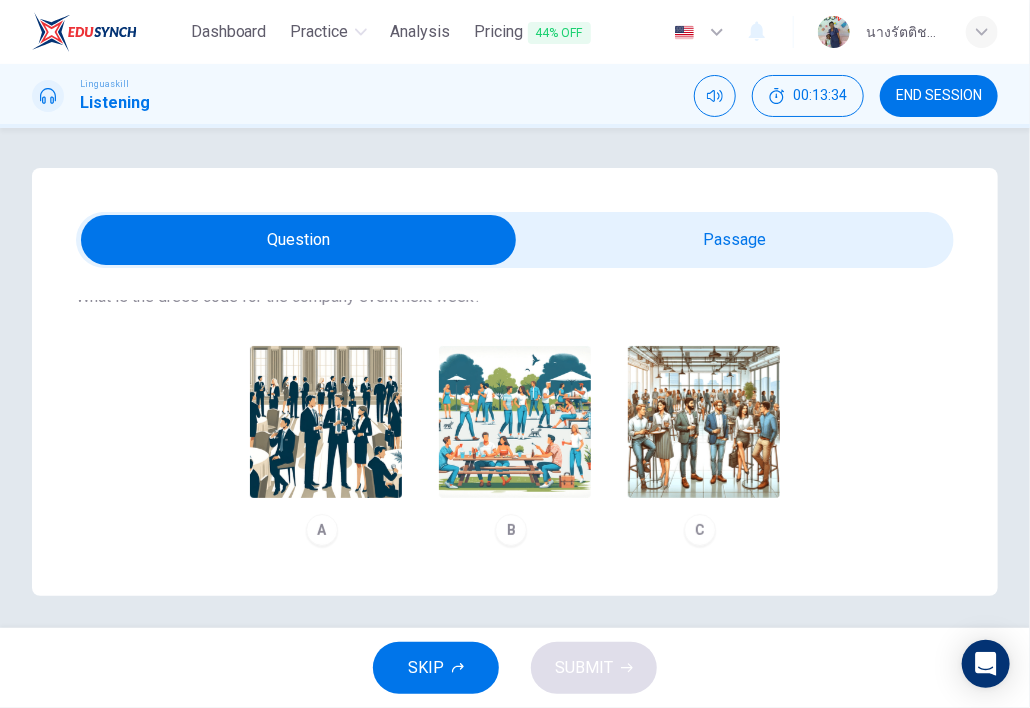 click on "A" at bounding box center (322, 530) 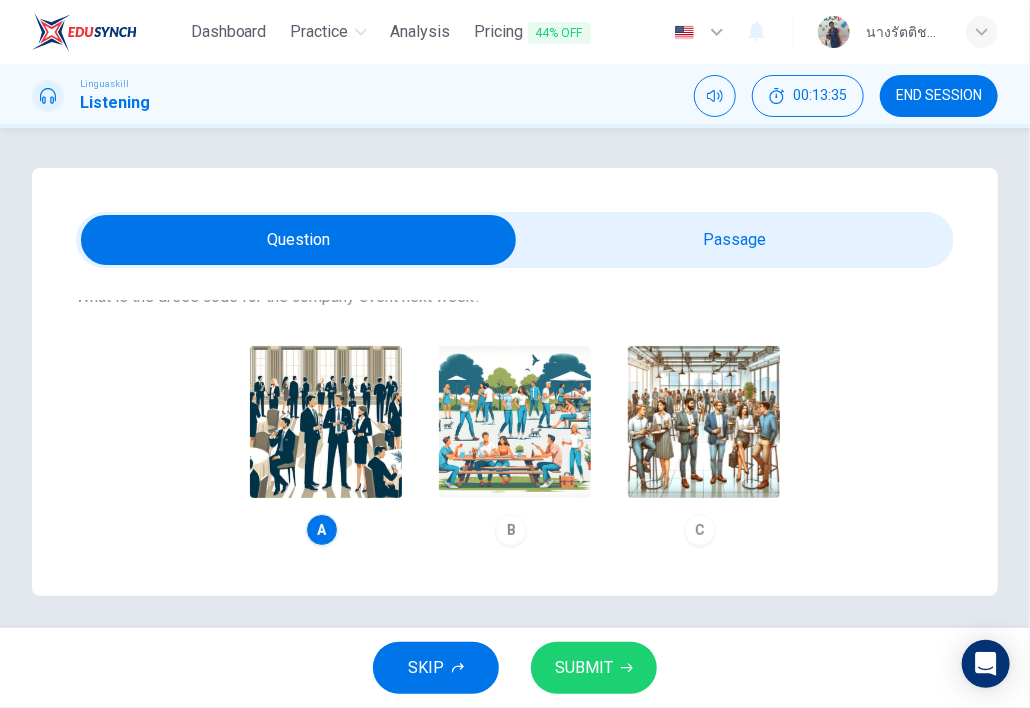 click on "SUBMIT" at bounding box center (584, 668) 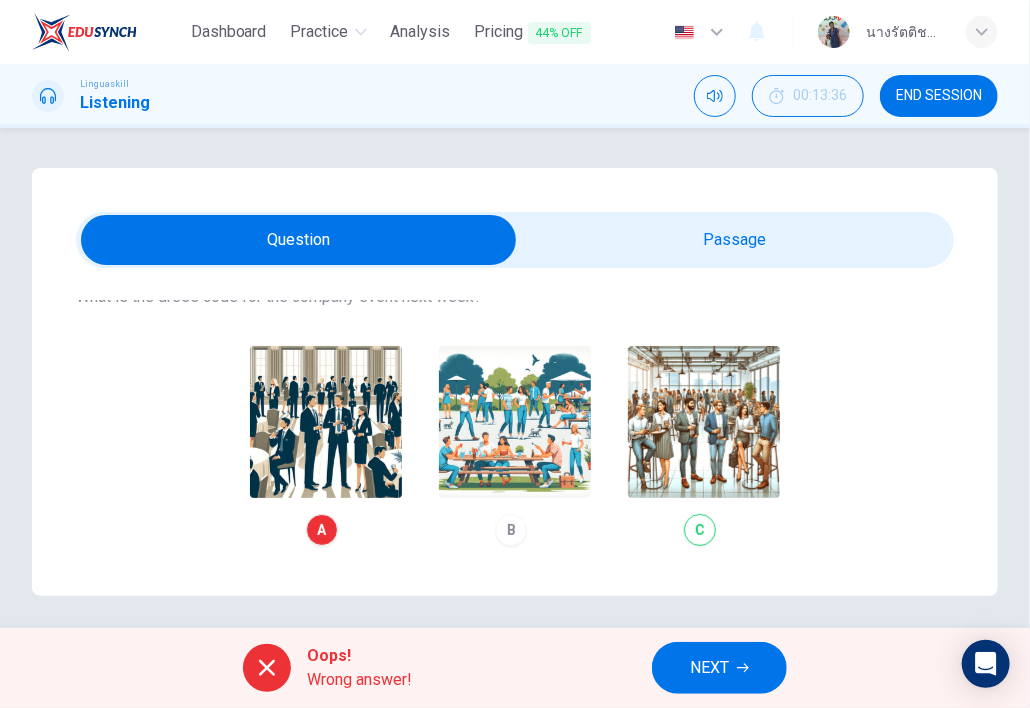 click at bounding box center (298, 240) 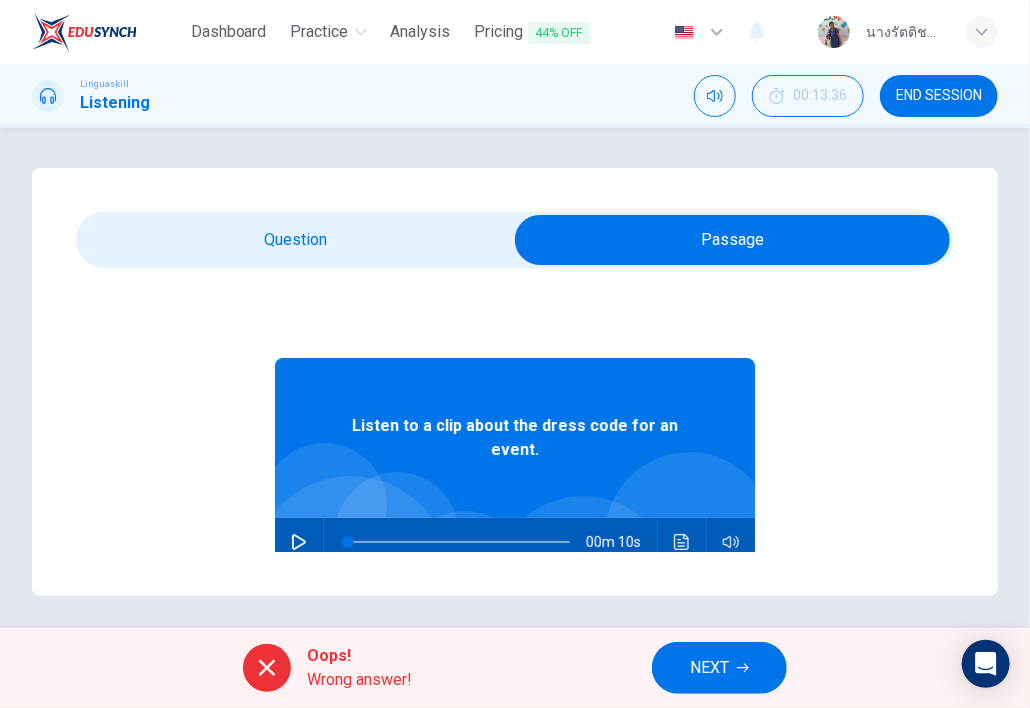 click 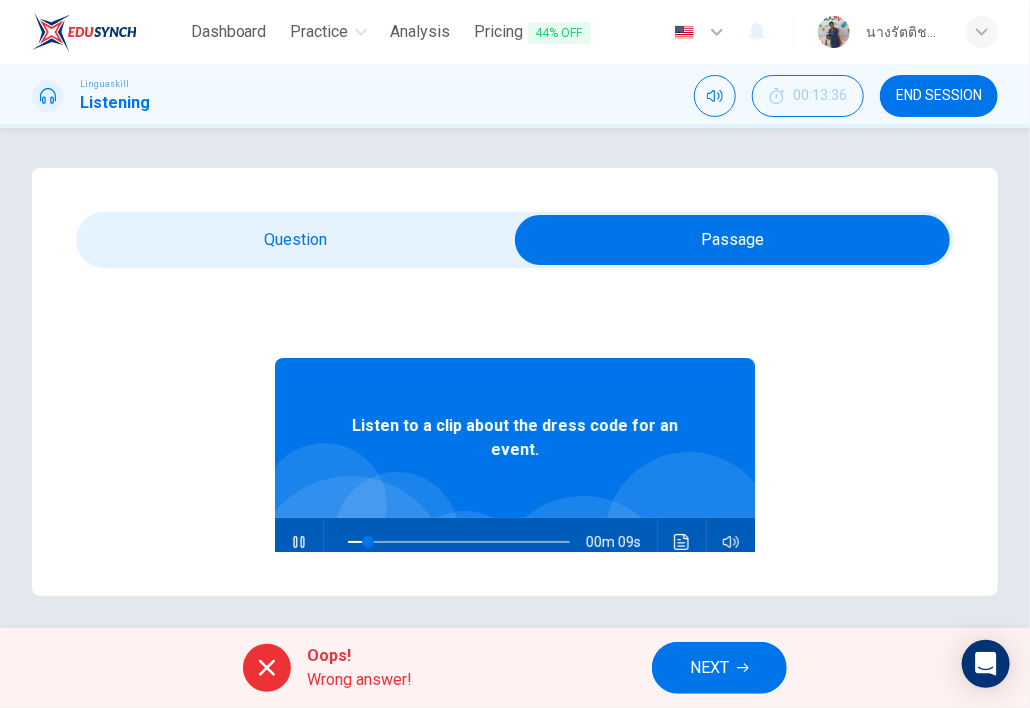 click on "Listen to a clip about the dress code for an event. 00m 09s" at bounding box center [515, 622] 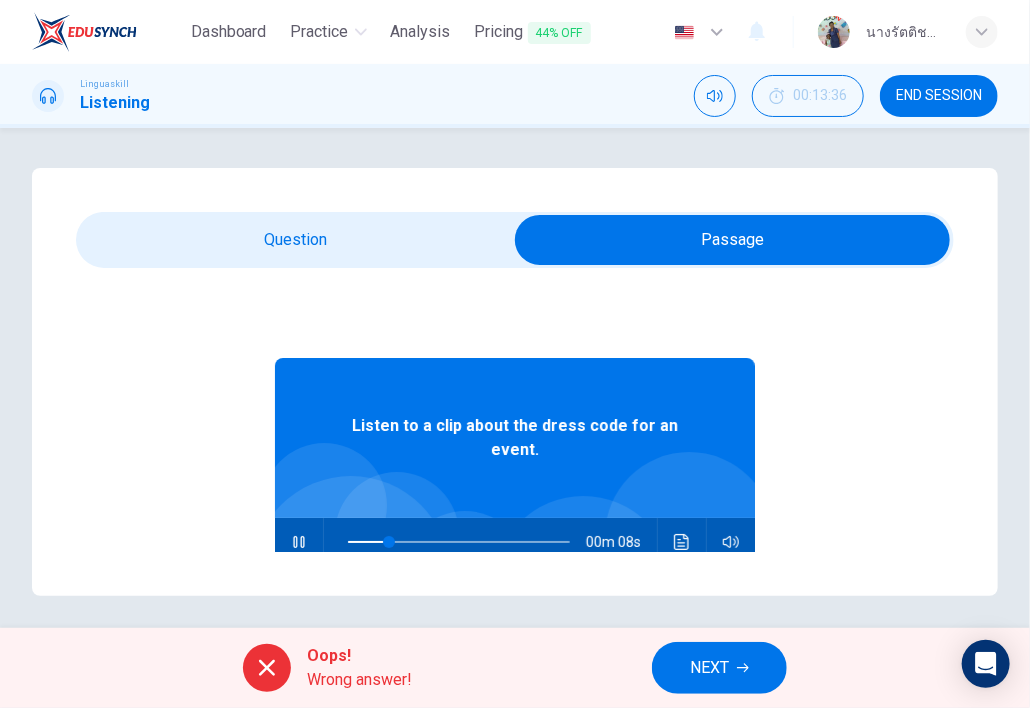 drag, startPoint x: 312, startPoint y: 237, endPoint x: 318, endPoint y: 255, distance: 18.973665 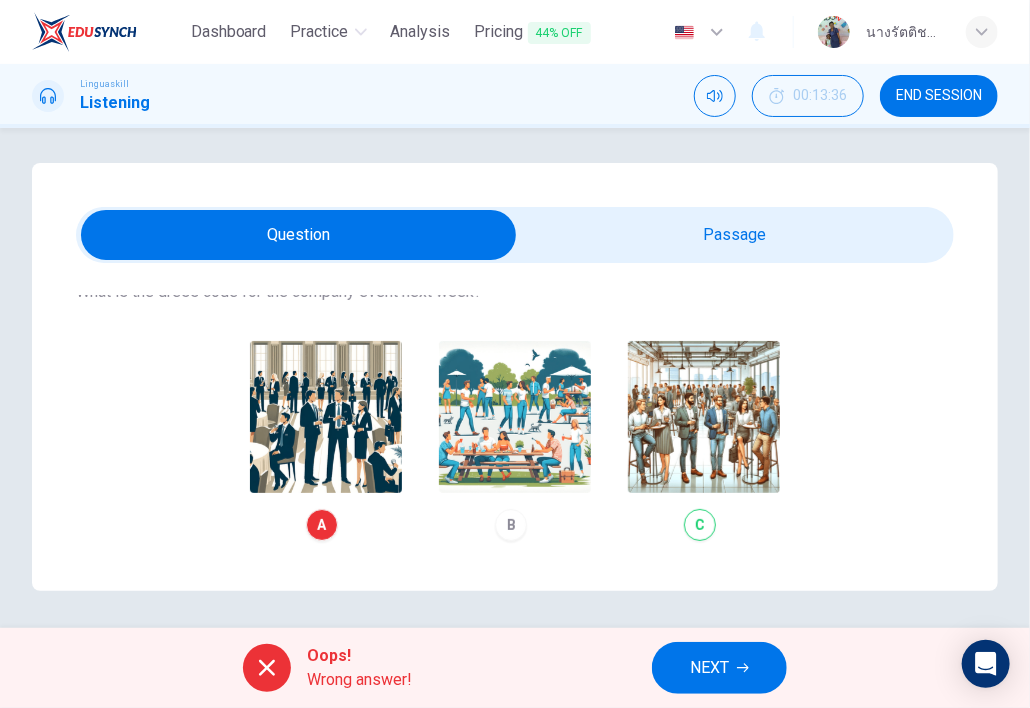 scroll, scrollTop: 8, scrollLeft: 0, axis: vertical 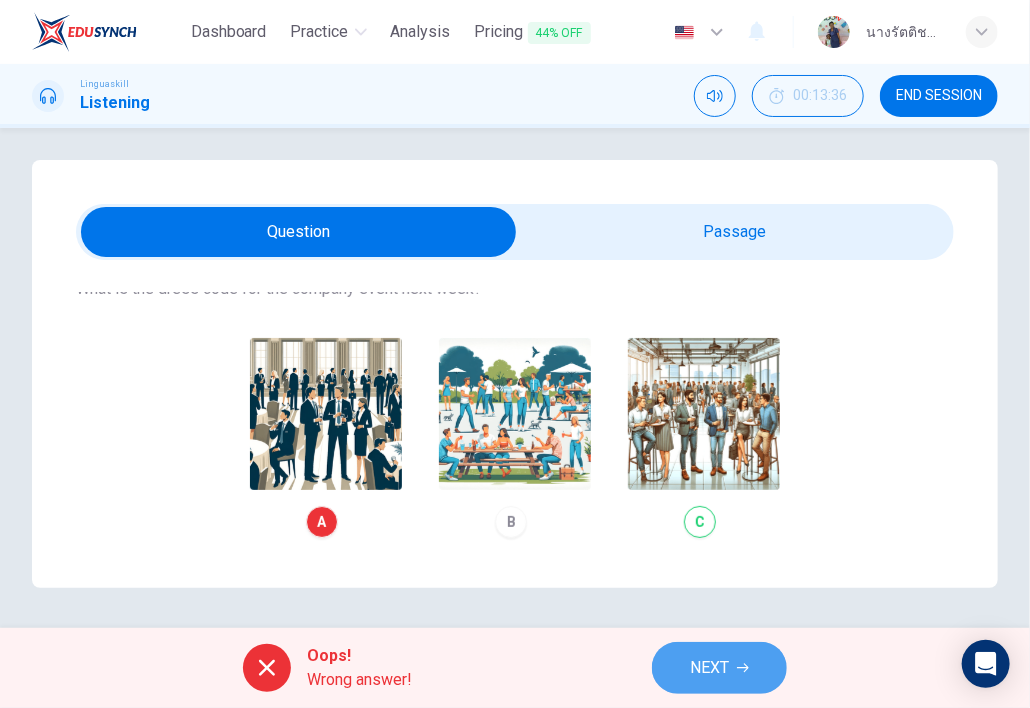 click on "NEXT" at bounding box center [709, 668] 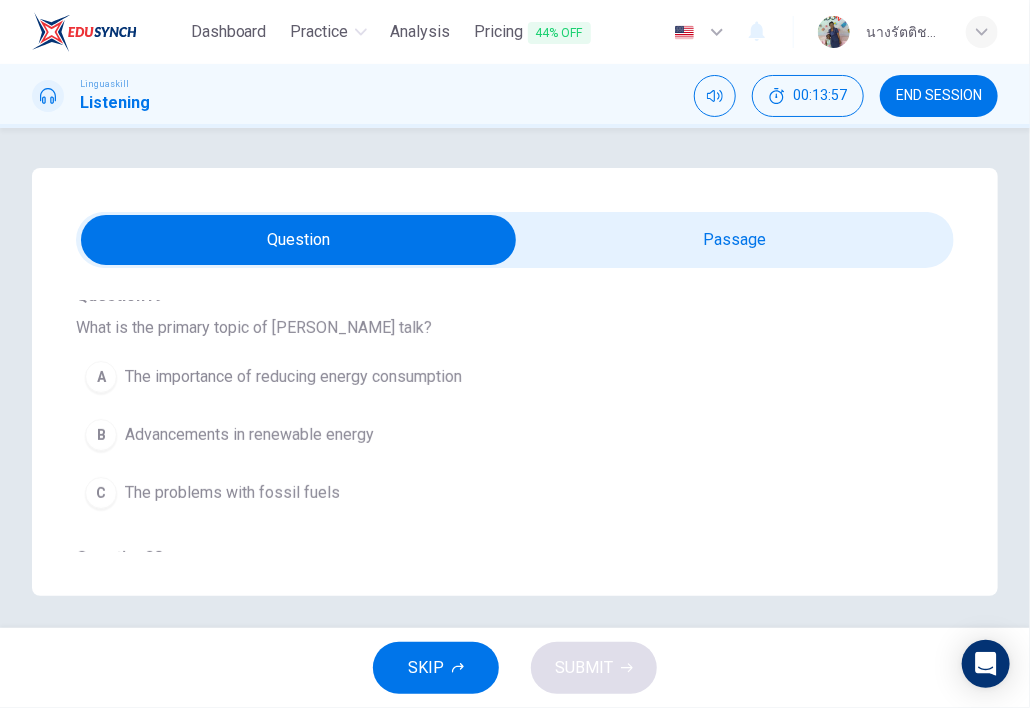 scroll, scrollTop: 100, scrollLeft: 0, axis: vertical 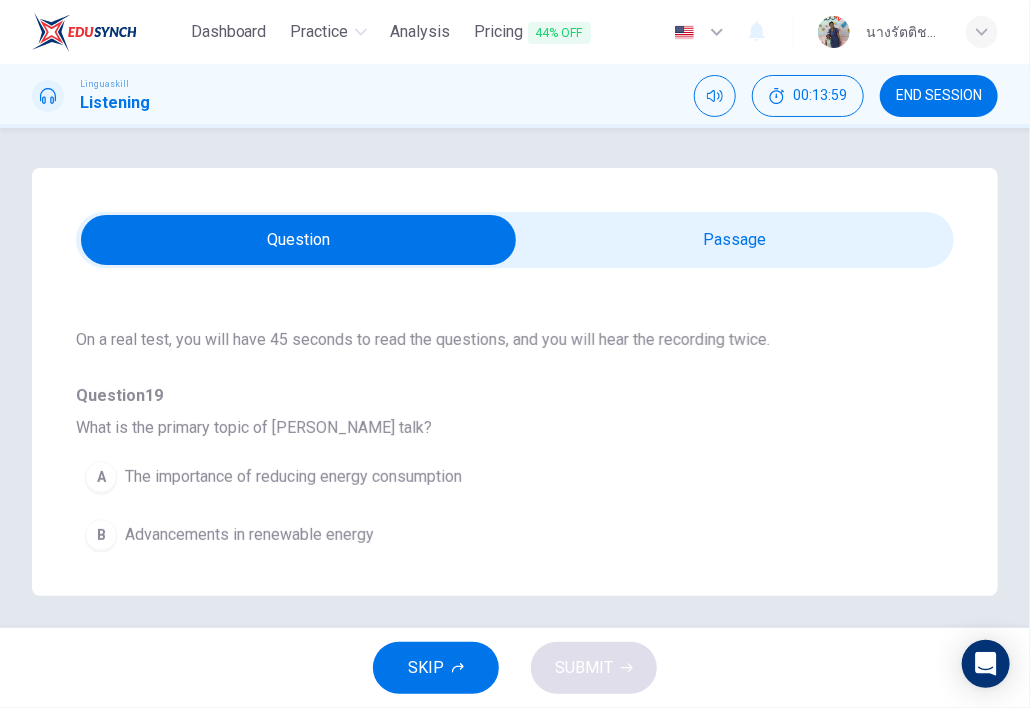 click at bounding box center (298, 240) 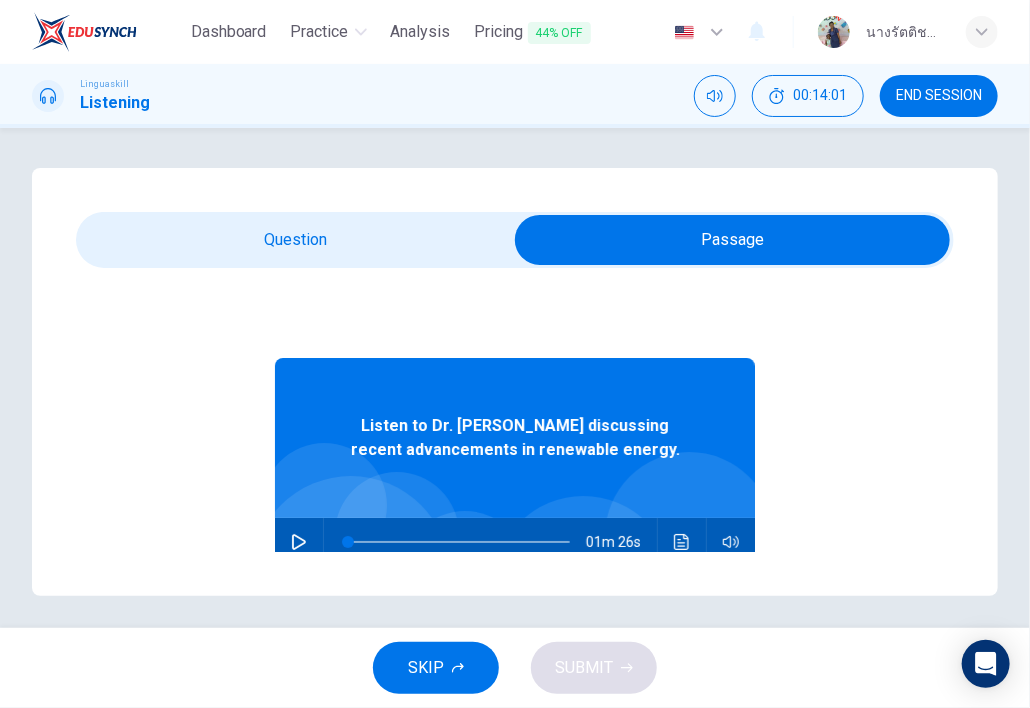 drag, startPoint x: 290, startPoint y: 543, endPoint x: 290, endPoint y: 526, distance: 17 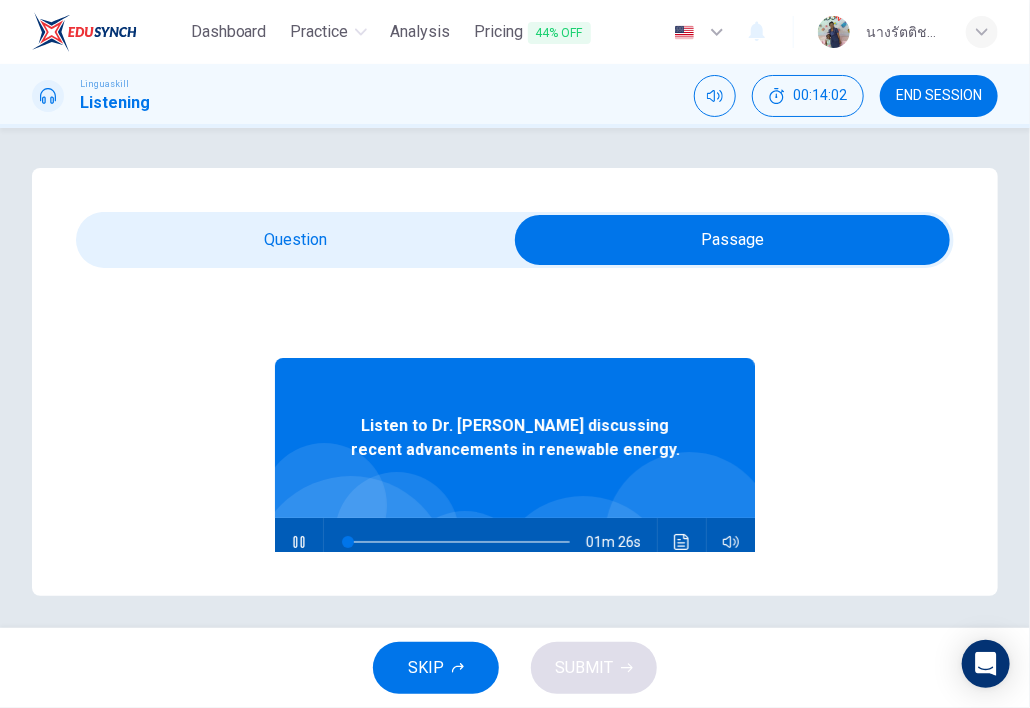 click at bounding box center [732, 240] 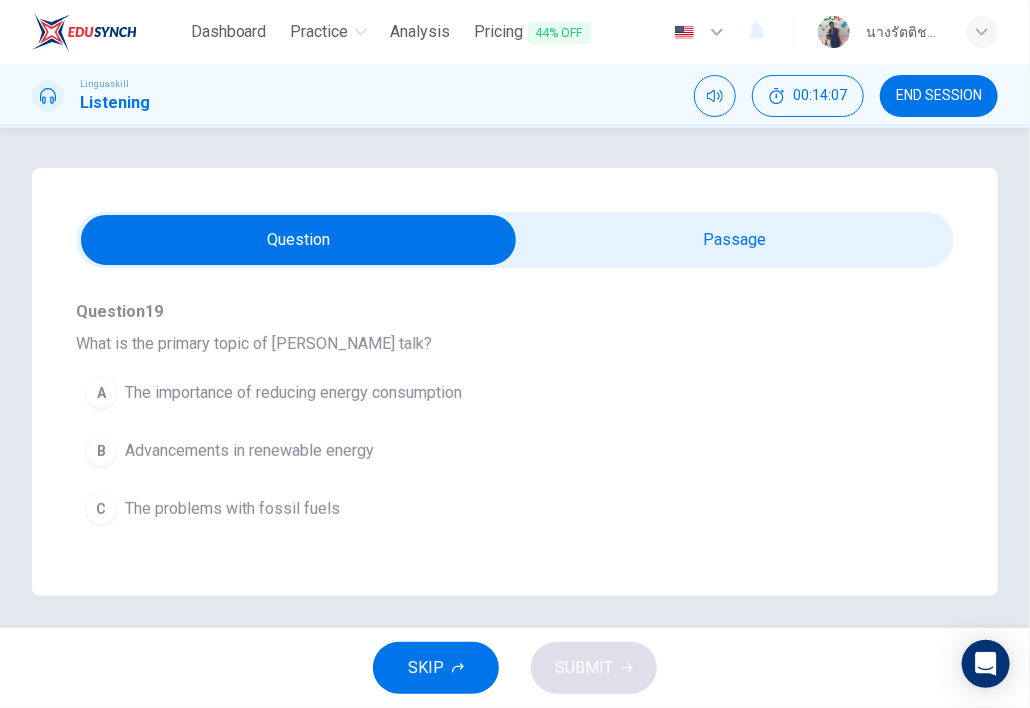 scroll, scrollTop: 200, scrollLeft: 0, axis: vertical 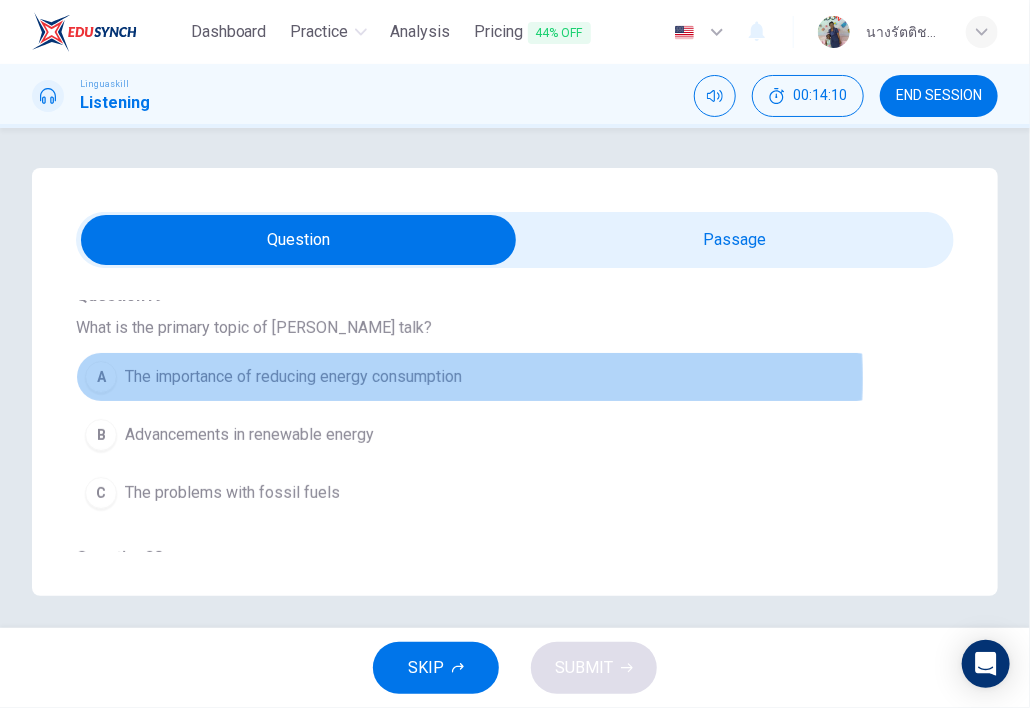 click on "The importance of reducing energy consumption" at bounding box center (293, 377) 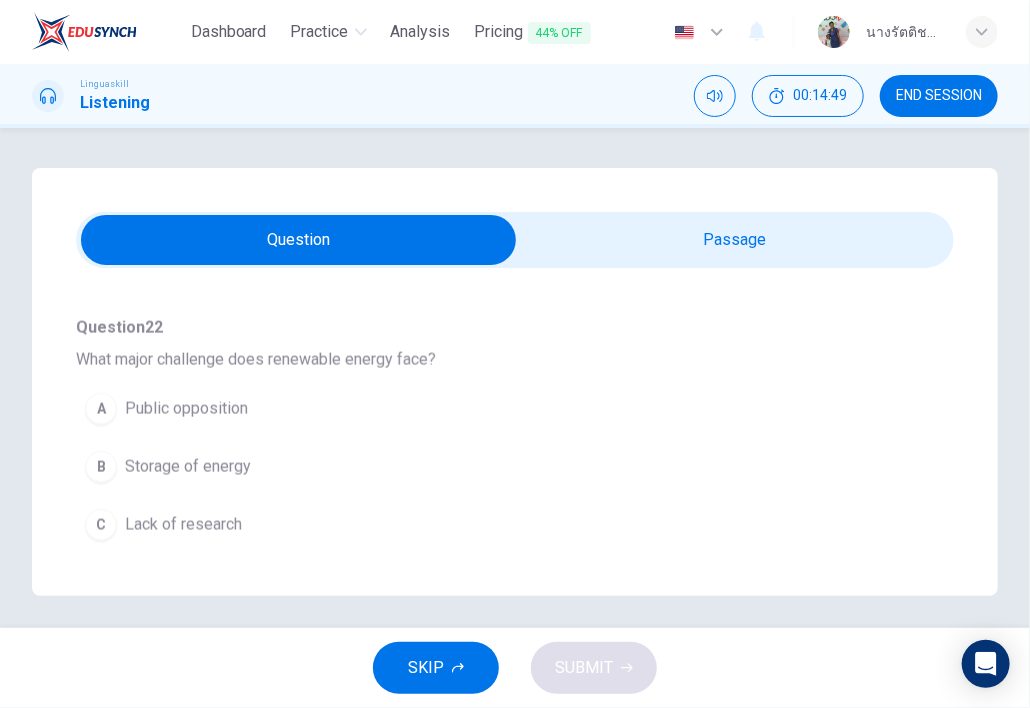 scroll, scrollTop: 1000, scrollLeft: 0, axis: vertical 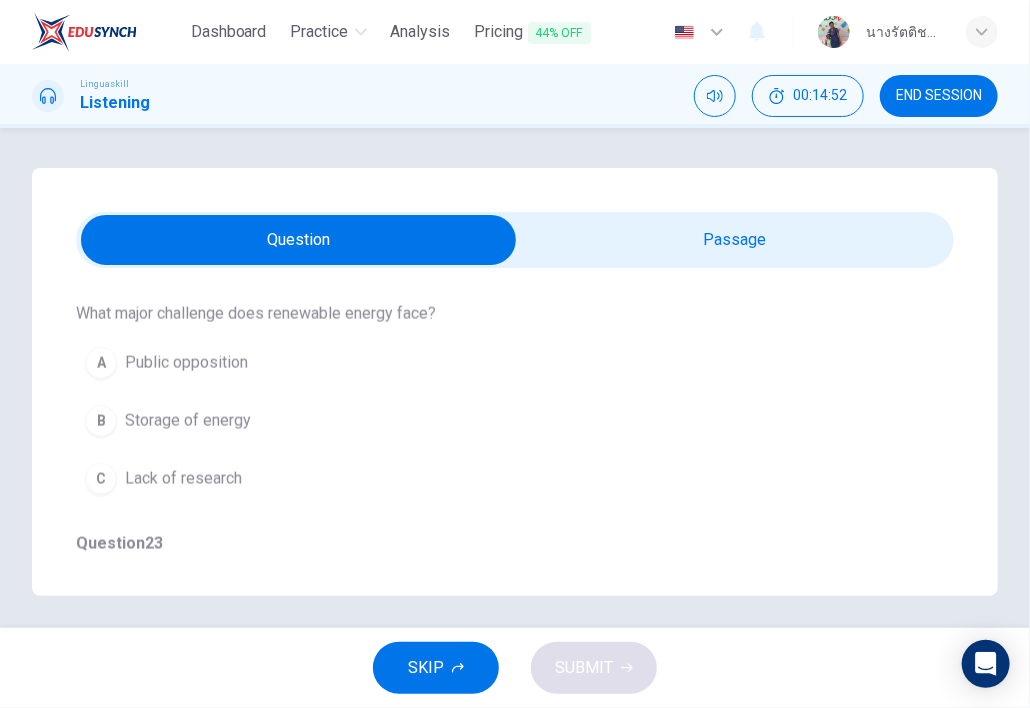 click on "Storage of energy" at bounding box center (188, 421) 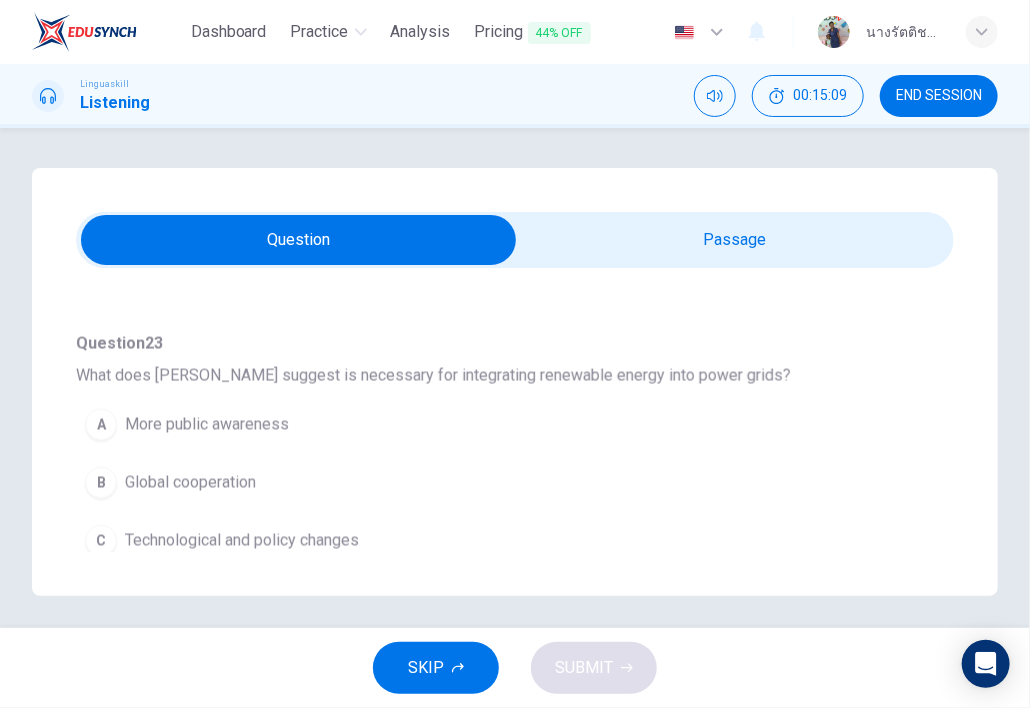 scroll, scrollTop: 1205, scrollLeft: 0, axis: vertical 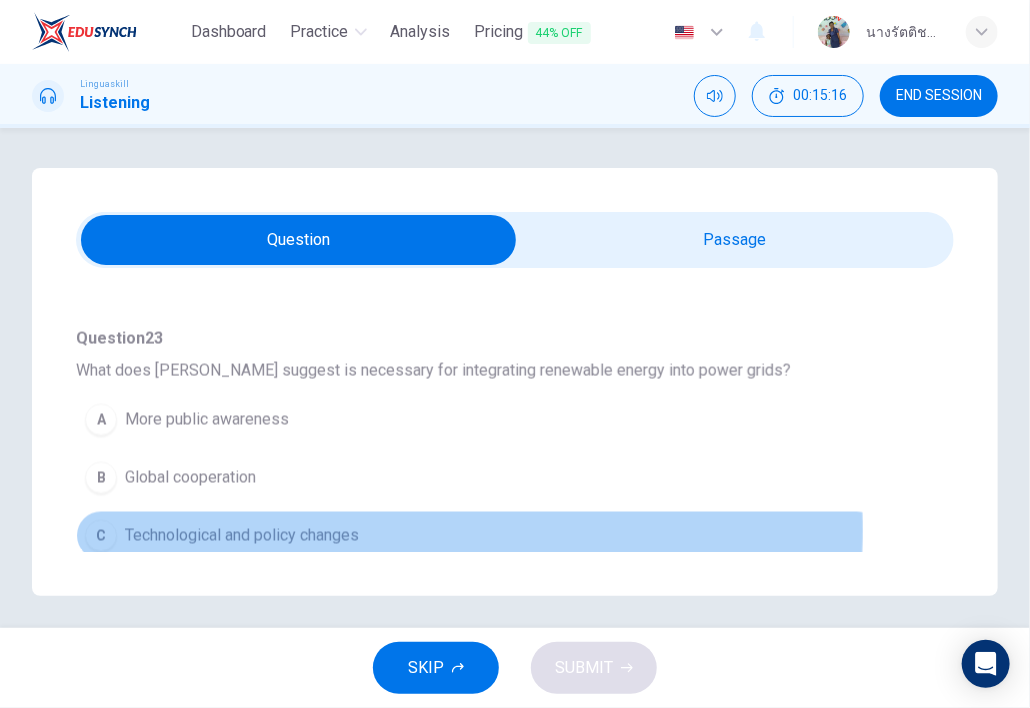 click on "Technological and policy changes" at bounding box center (242, 536) 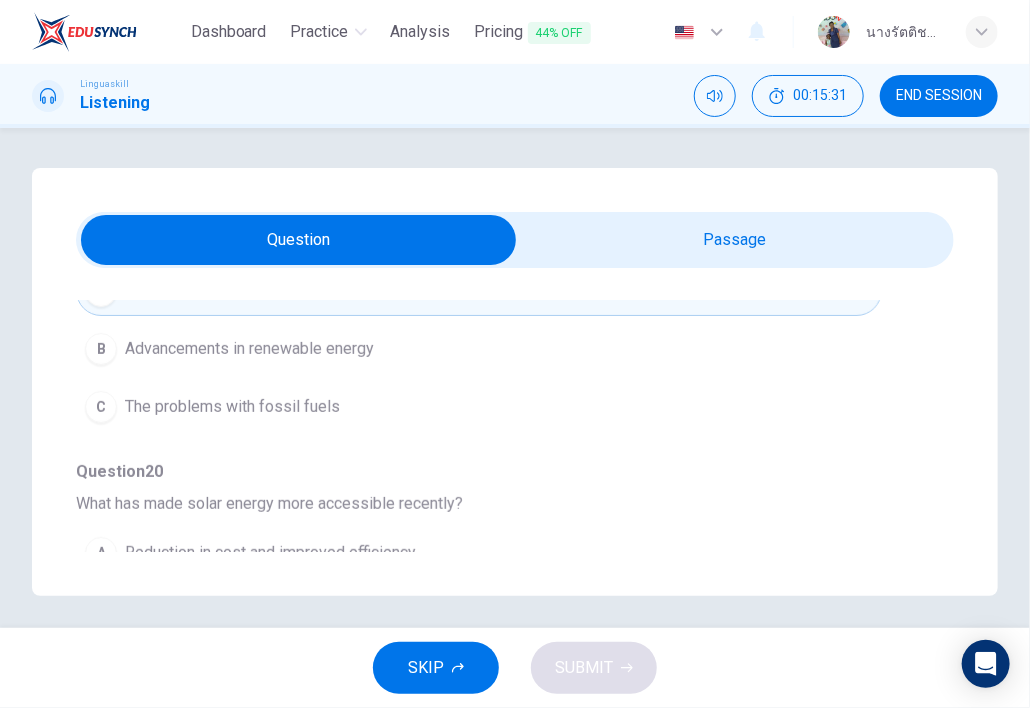 scroll, scrollTop: 405, scrollLeft: 0, axis: vertical 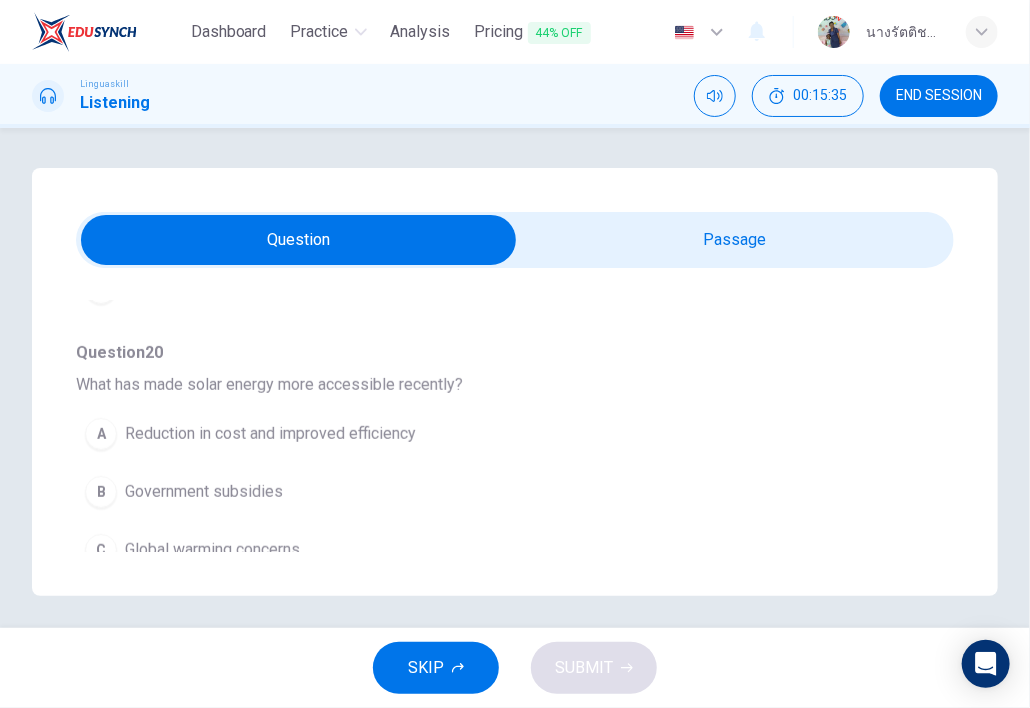 click at bounding box center (298, 240) 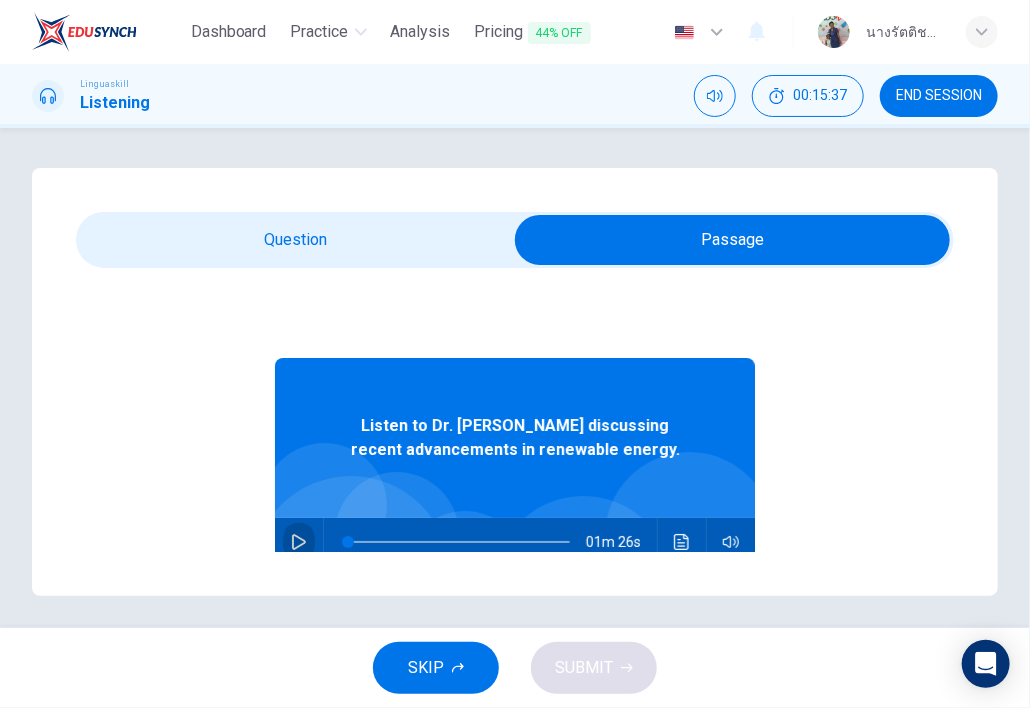click 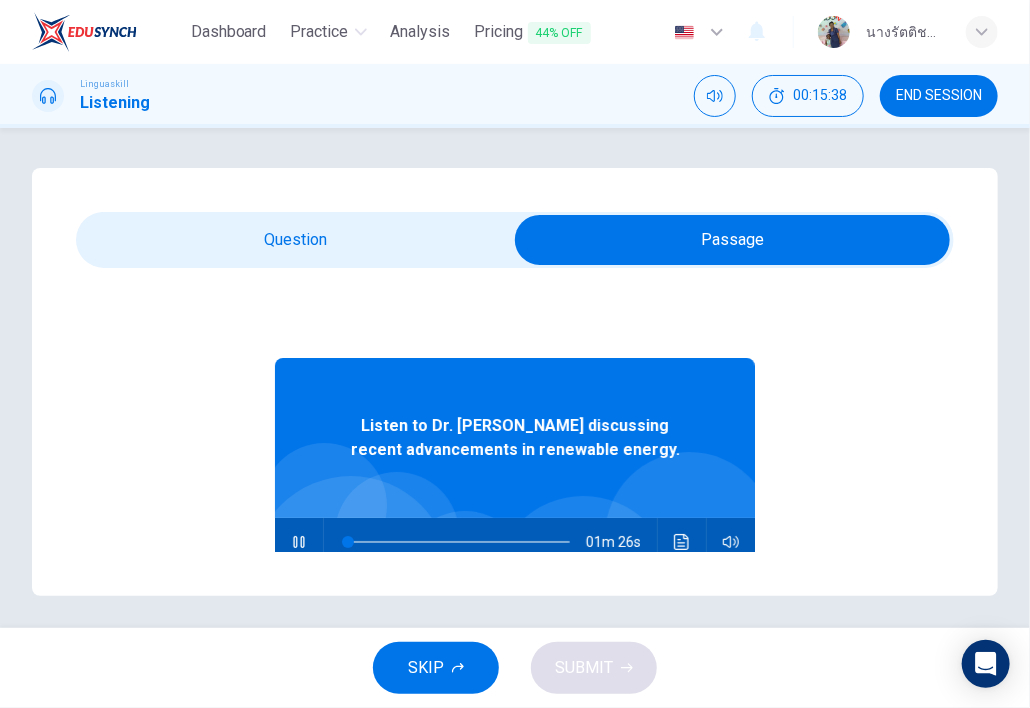 click at bounding box center [732, 240] 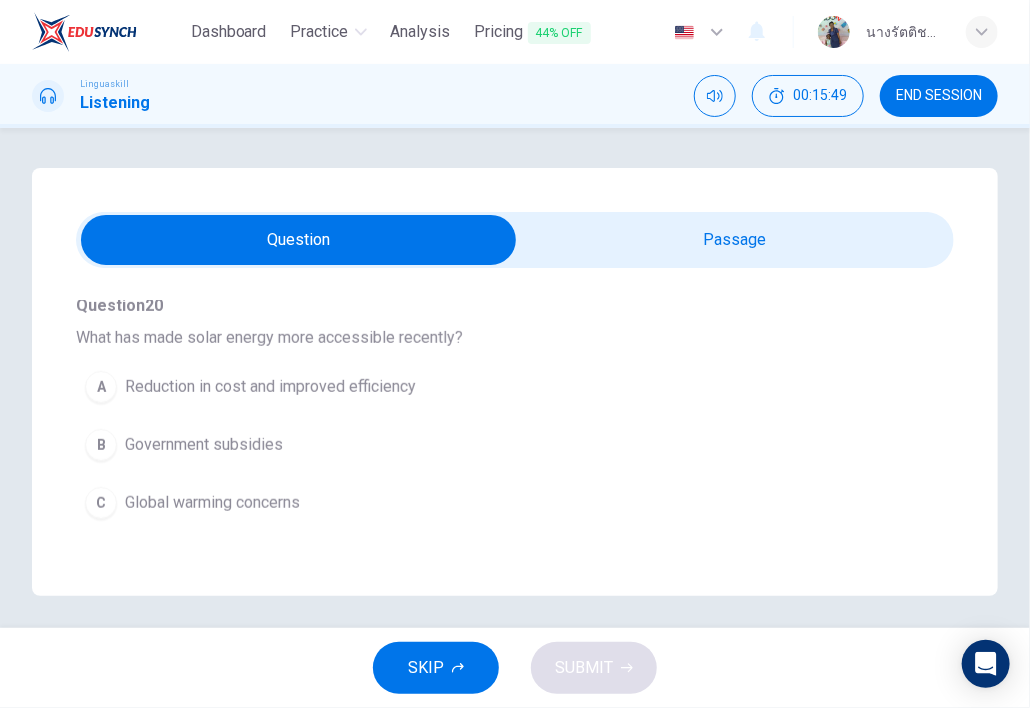scroll, scrollTop: 405, scrollLeft: 0, axis: vertical 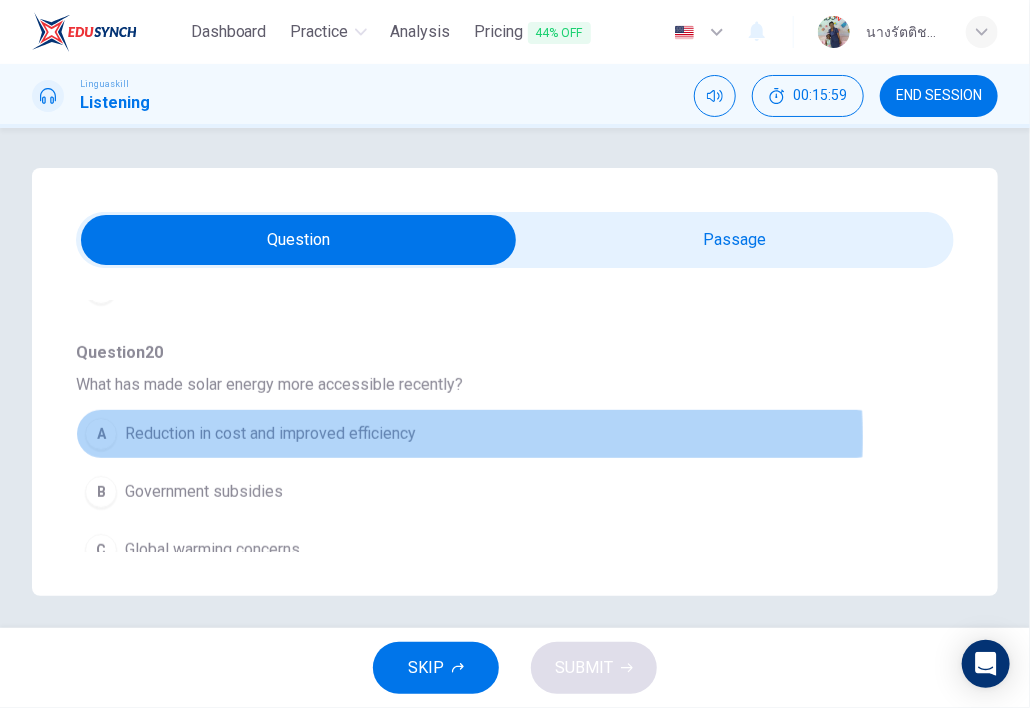 click on "Reduction in cost and improved efficiency" at bounding box center (270, 434) 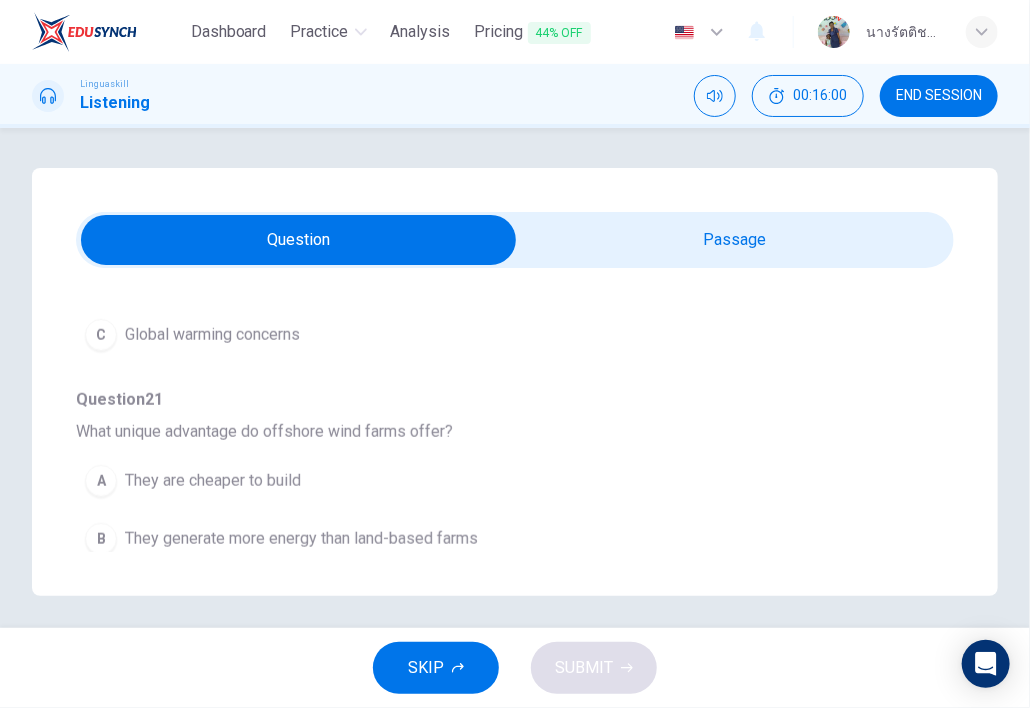 scroll, scrollTop: 705, scrollLeft: 0, axis: vertical 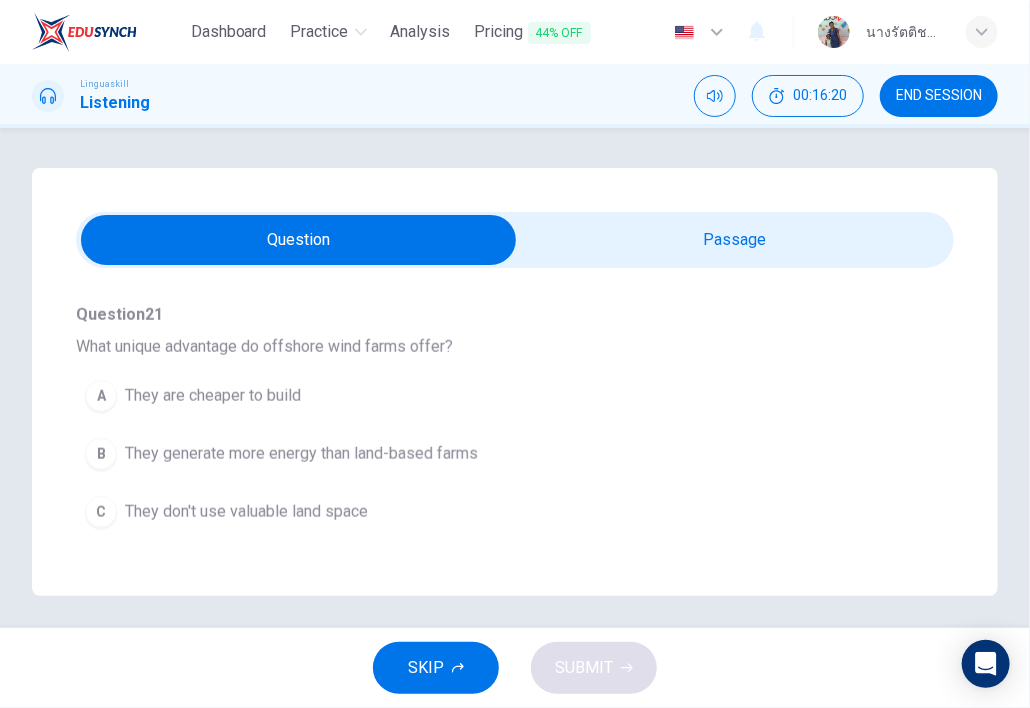 drag, startPoint x: 447, startPoint y: 451, endPoint x: 471, endPoint y: 442, distance: 25.632011 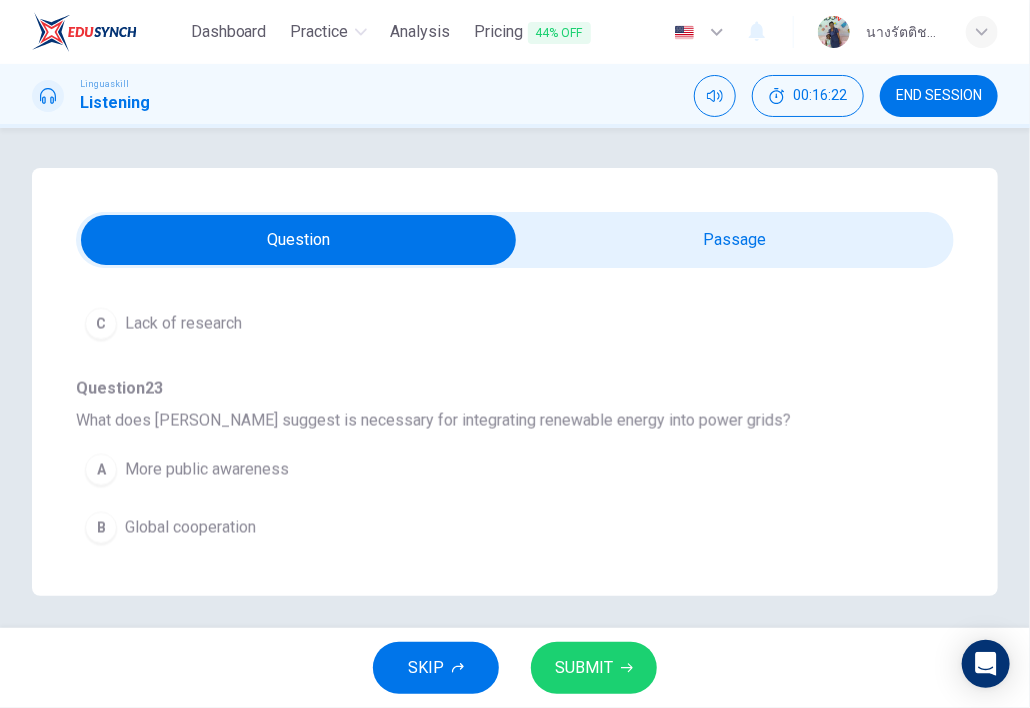 scroll, scrollTop: 1205, scrollLeft: 0, axis: vertical 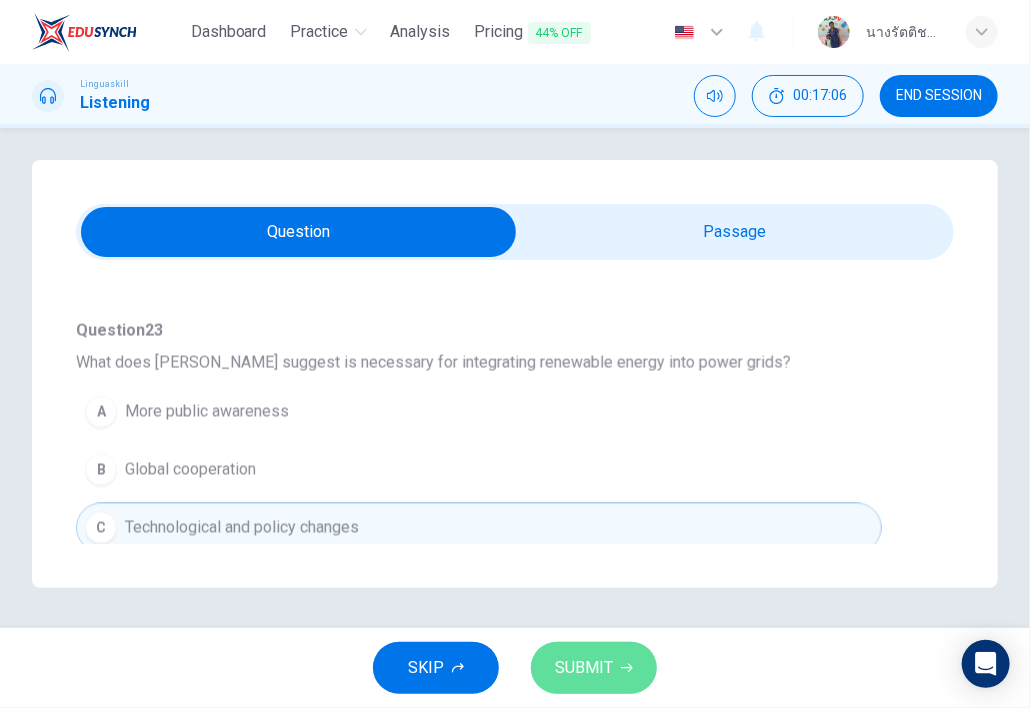 click on "SUBMIT" at bounding box center (584, 668) 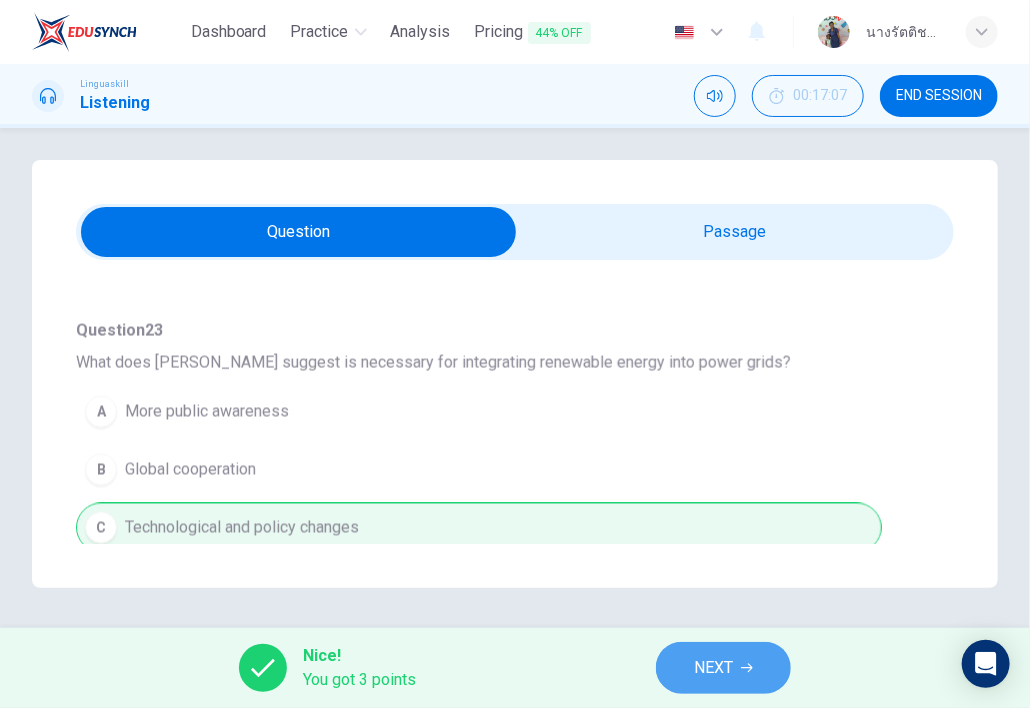 click on "NEXT" at bounding box center (723, 668) 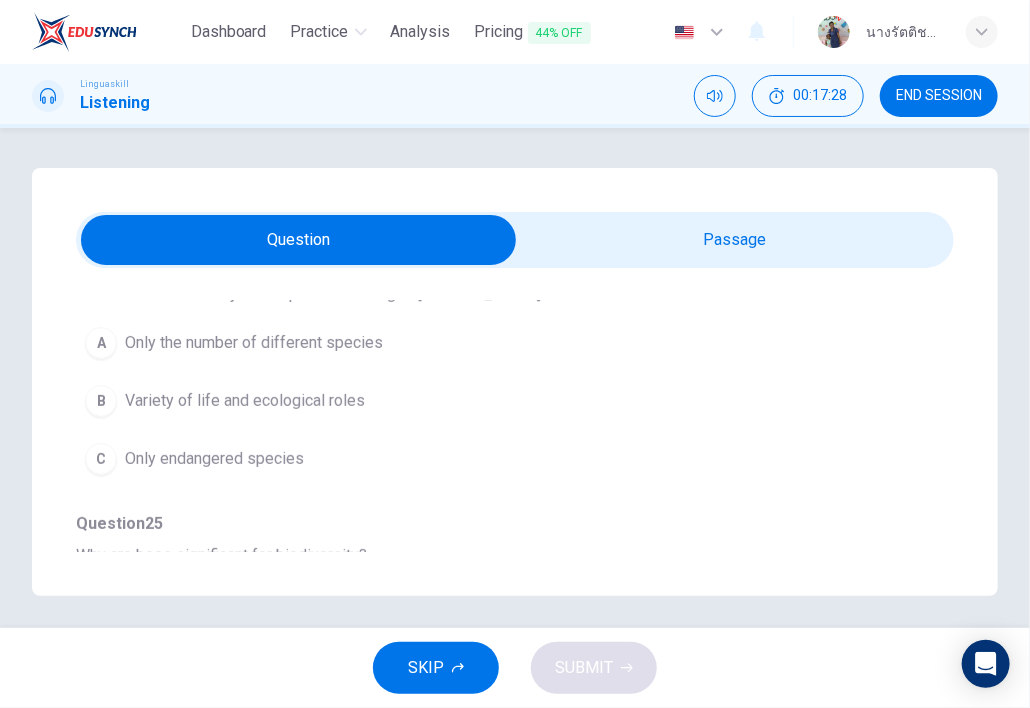 scroll, scrollTop: 200, scrollLeft: 0, axis: vertical 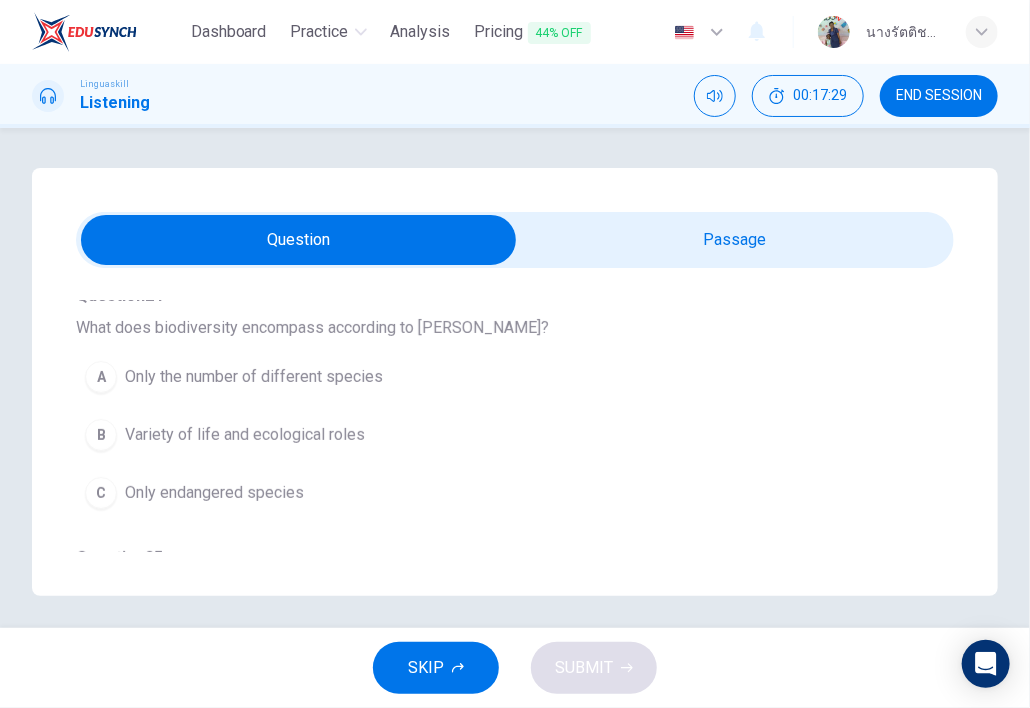 drag, startPoint x: 414, startPoint y: 236, endPoint x: 442, endPoint y: 275, distance: 48.010414 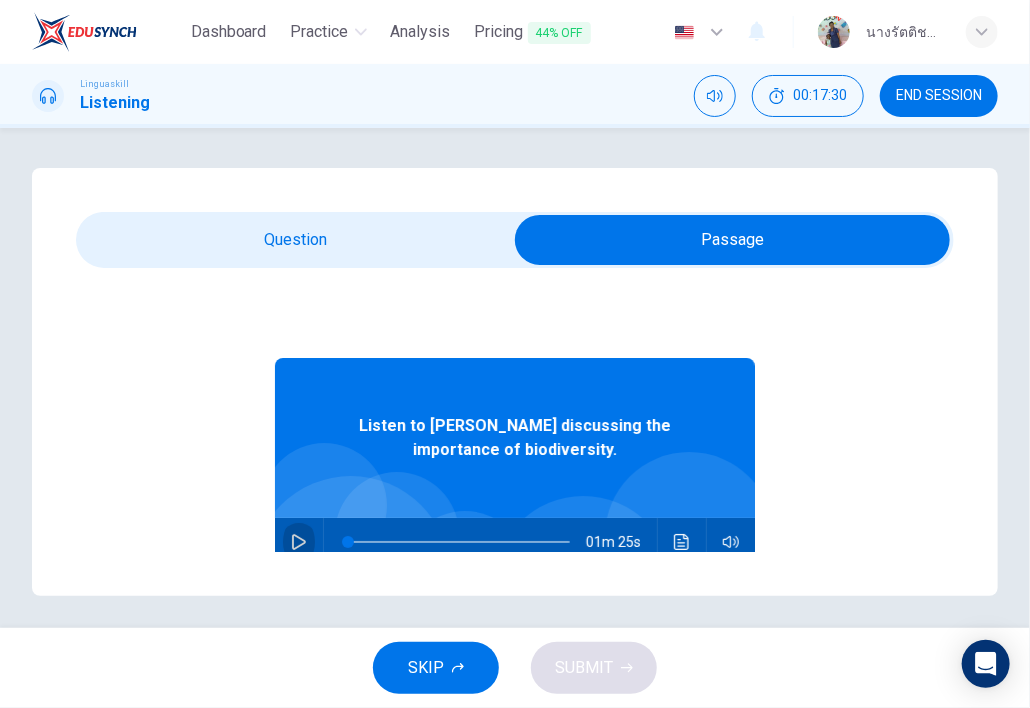 click 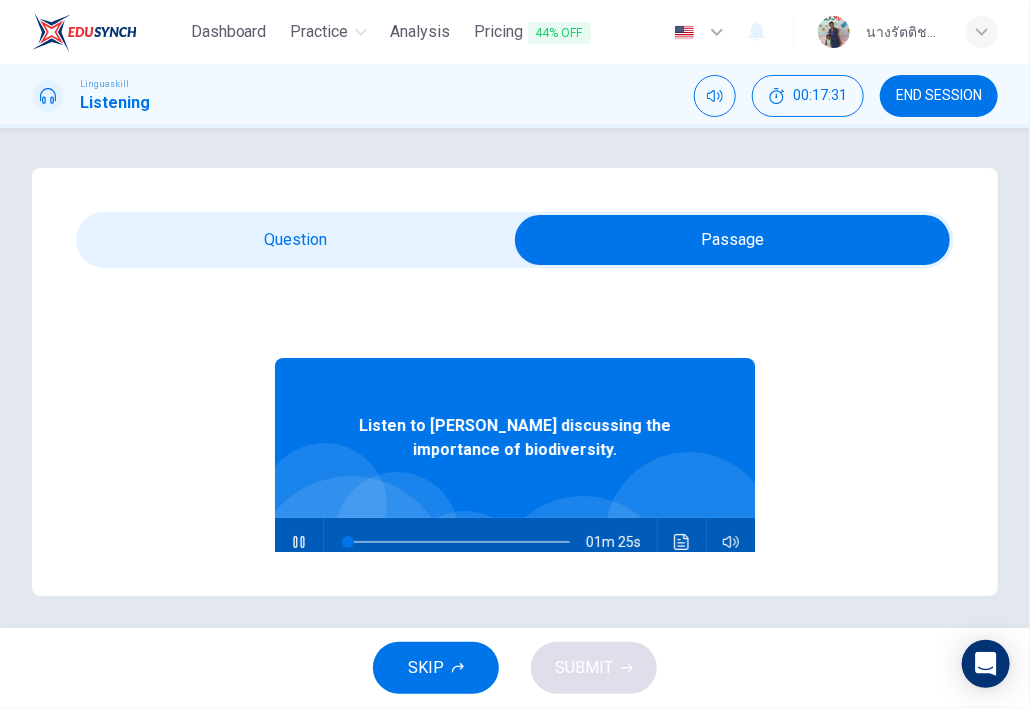 click at bounding box center [732, 240] 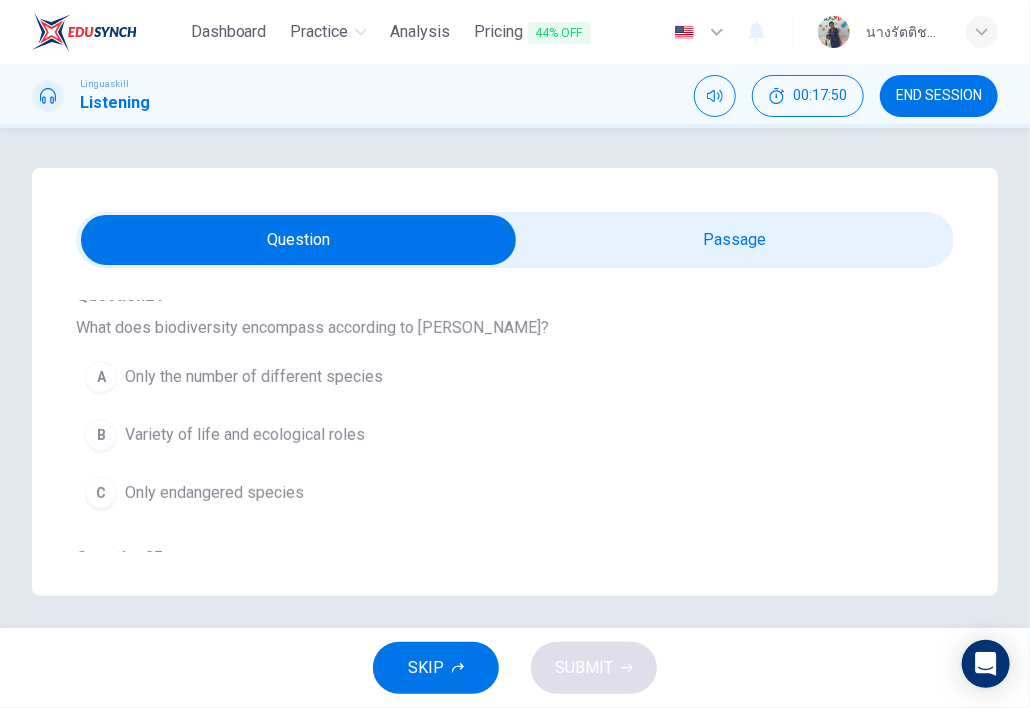 click on "Only the number of different species" at bounding box center (254, 377) 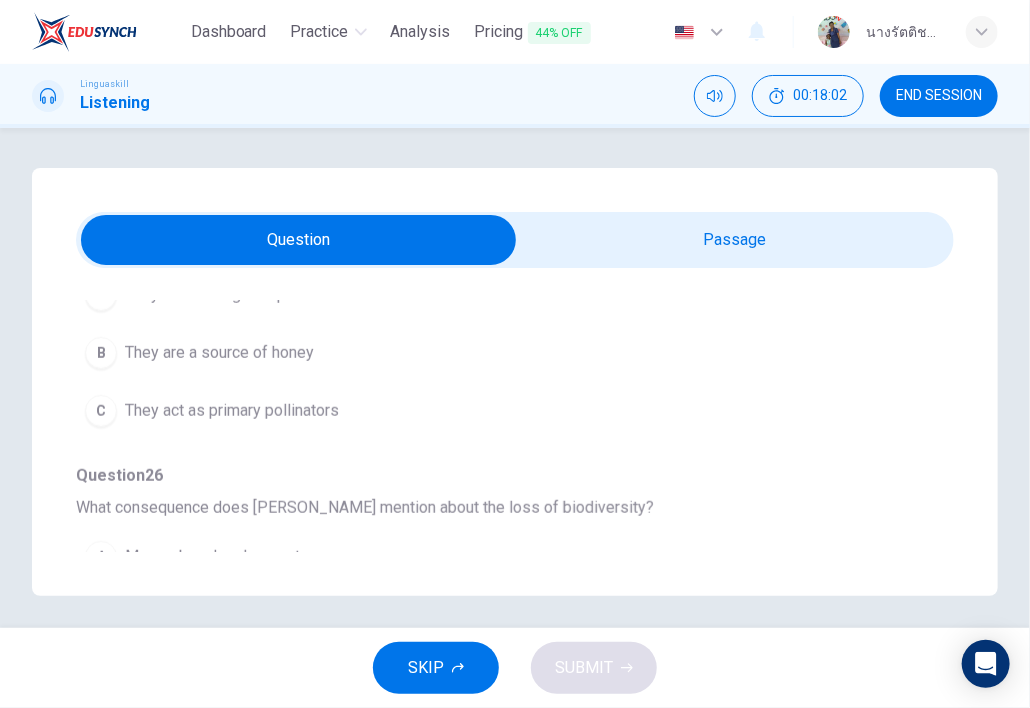 scroll, scrollTop: 500, scrollLeft: 0, axis: vertical 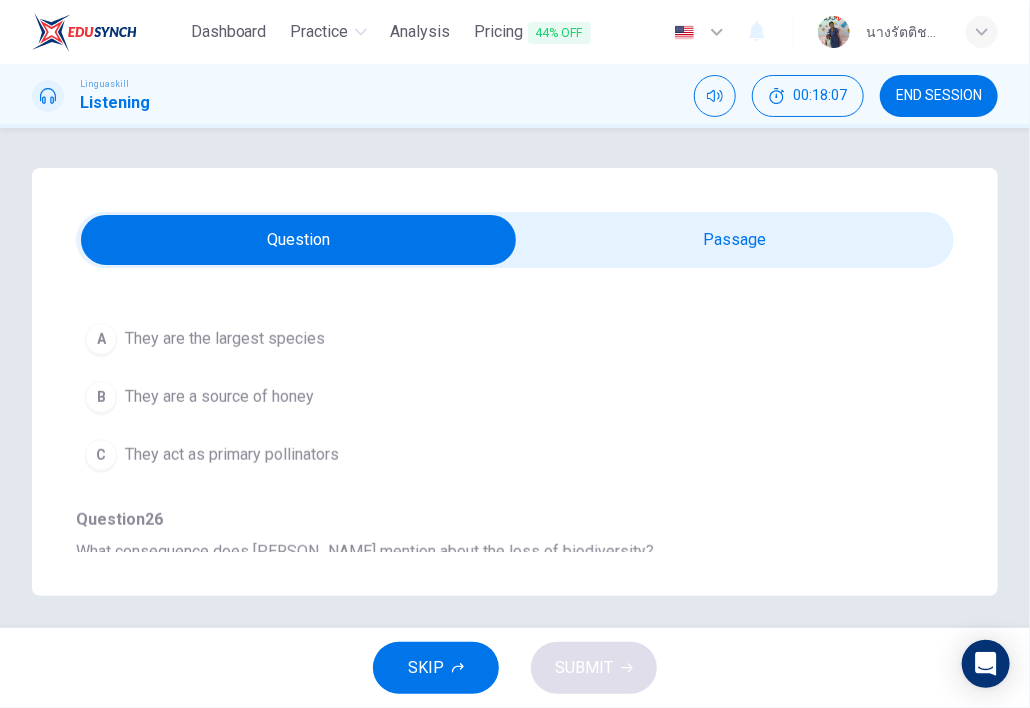 click on "They are the largest species" at bounding box center [225, 339] 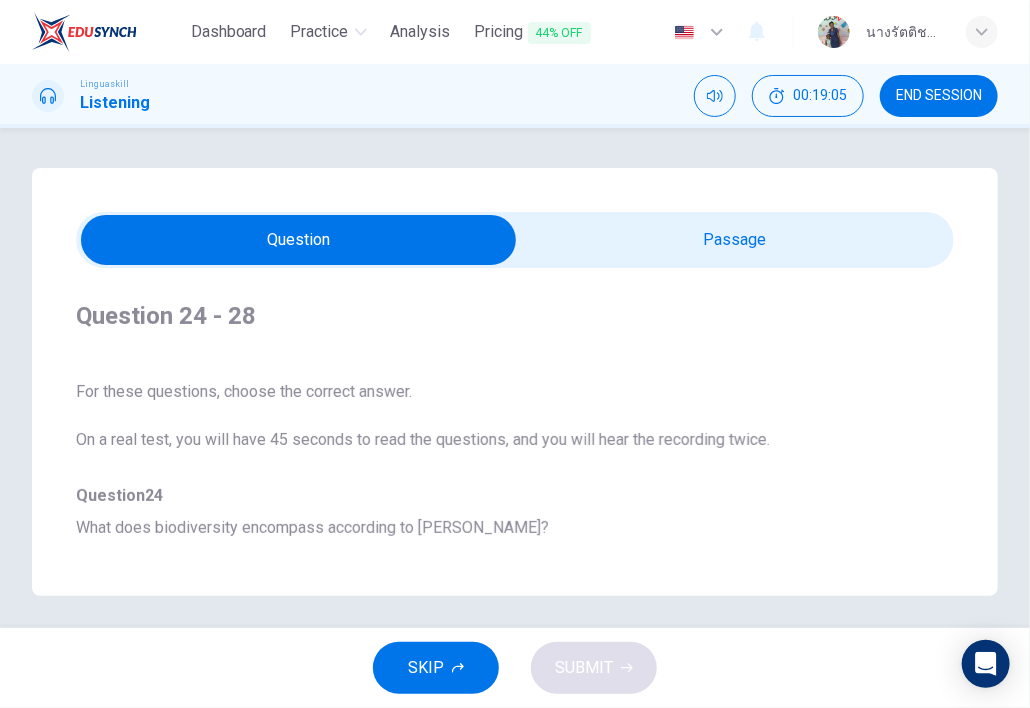 scroll, scrollTop: 200, scrollLeft: 0, axis: vertical 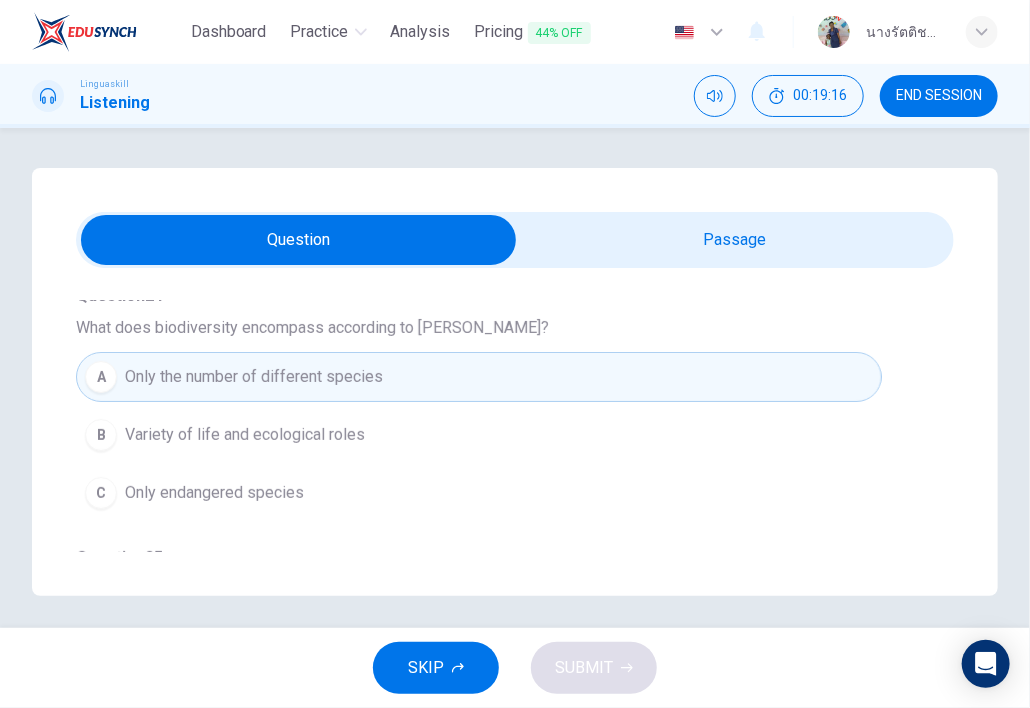 click at bounding box center (298, 240) 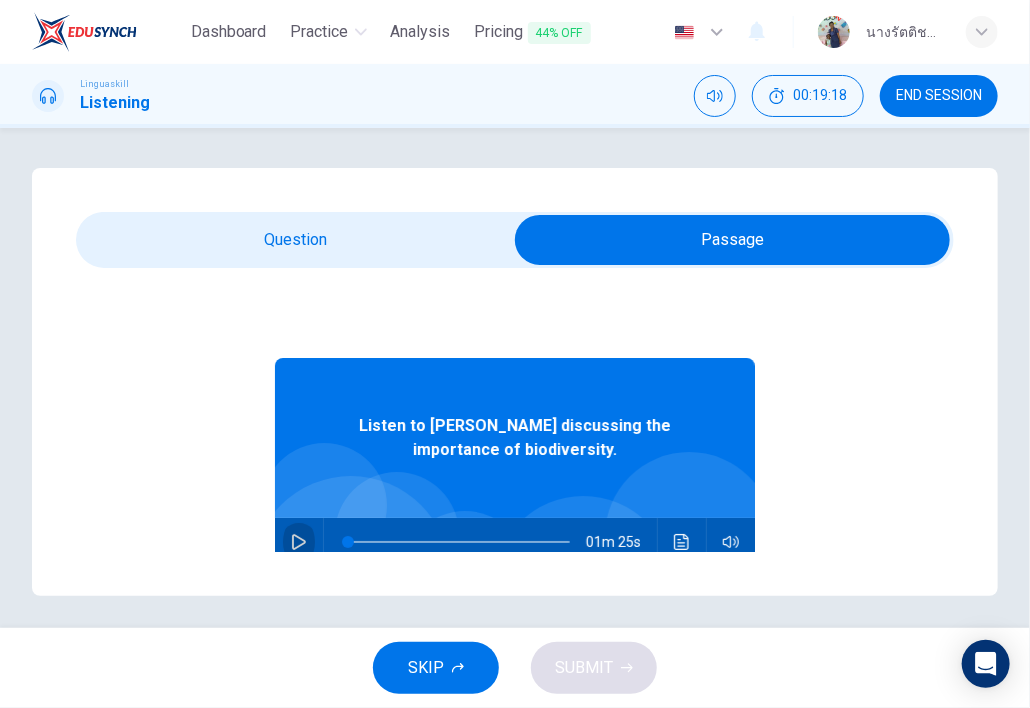 click 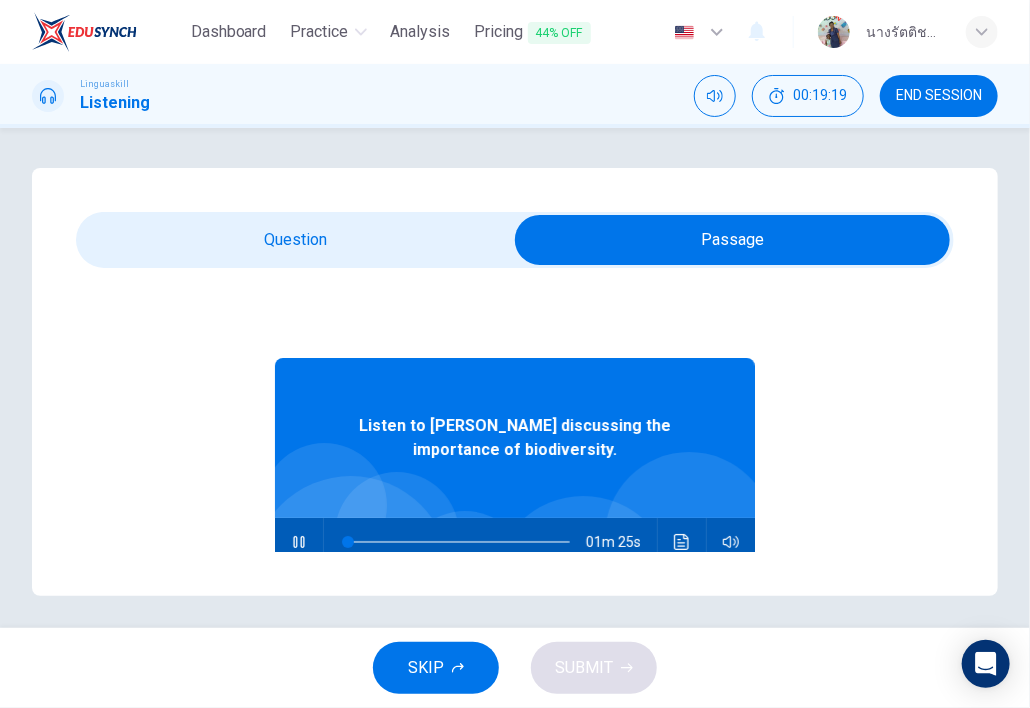 type on "1" 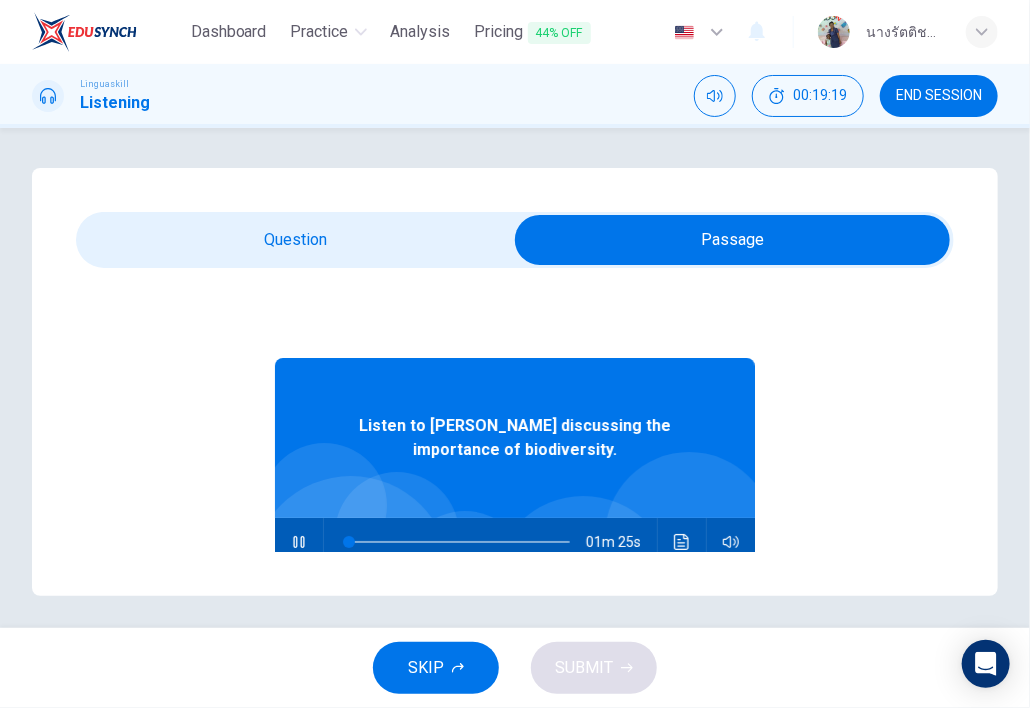 click at bounding box center [732, 240] 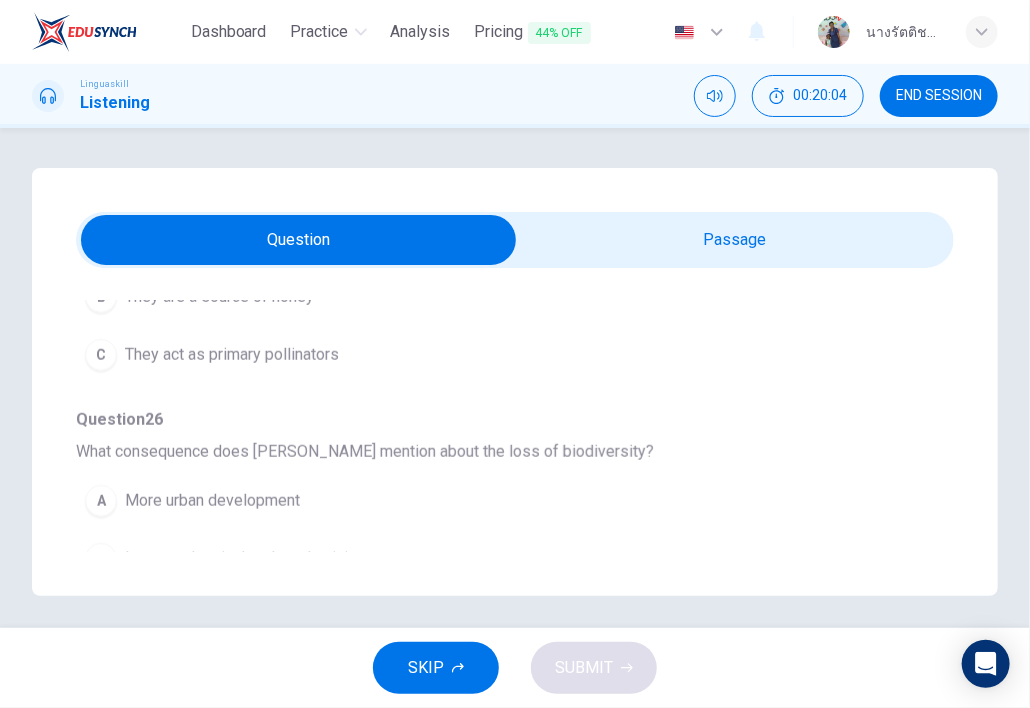 scroll, scrollTop: 700, scrollLeft: 0, axis: vertical 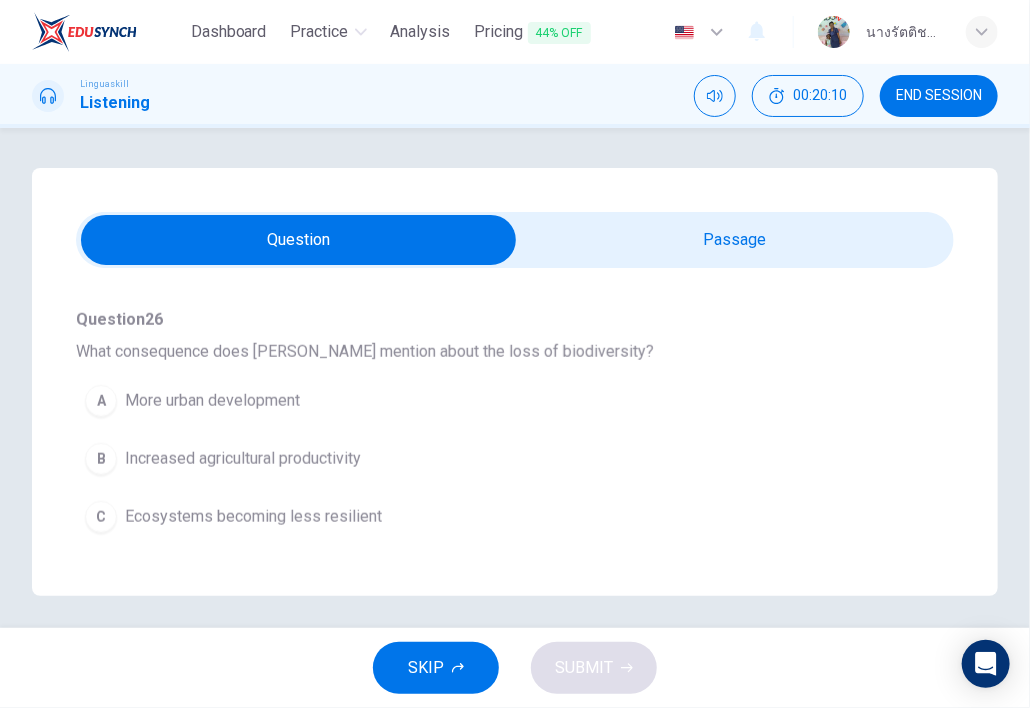 click on "B Increased agricultural productivity" at bounding box center (479, 459) 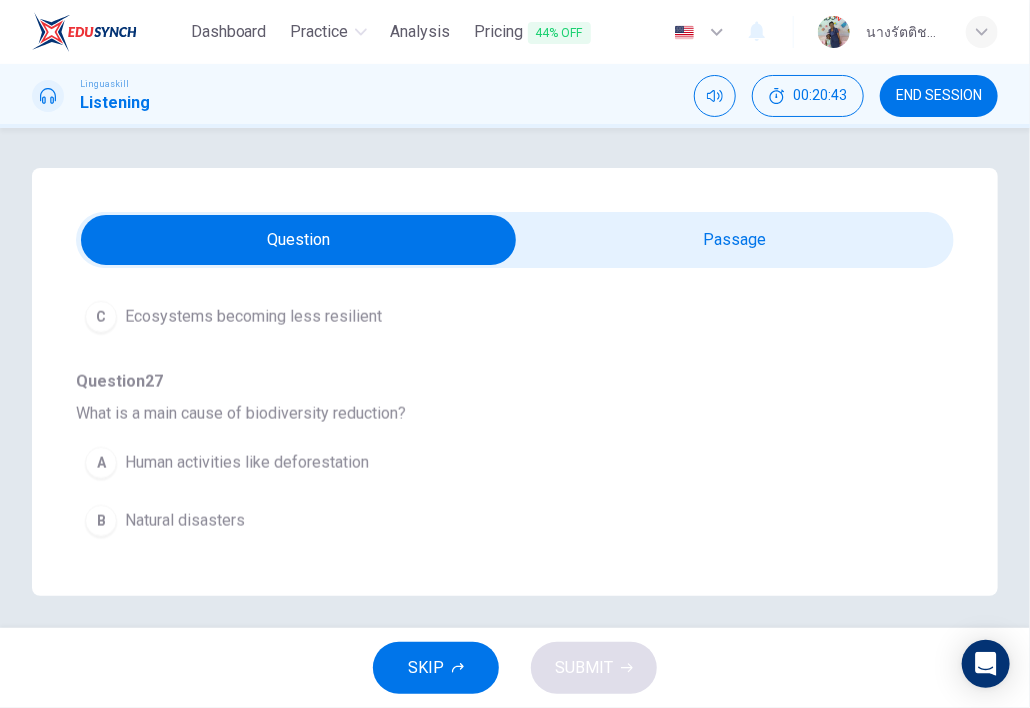 scroll, scrollTop: 1000, scrollLeft: 0, axis: vertical 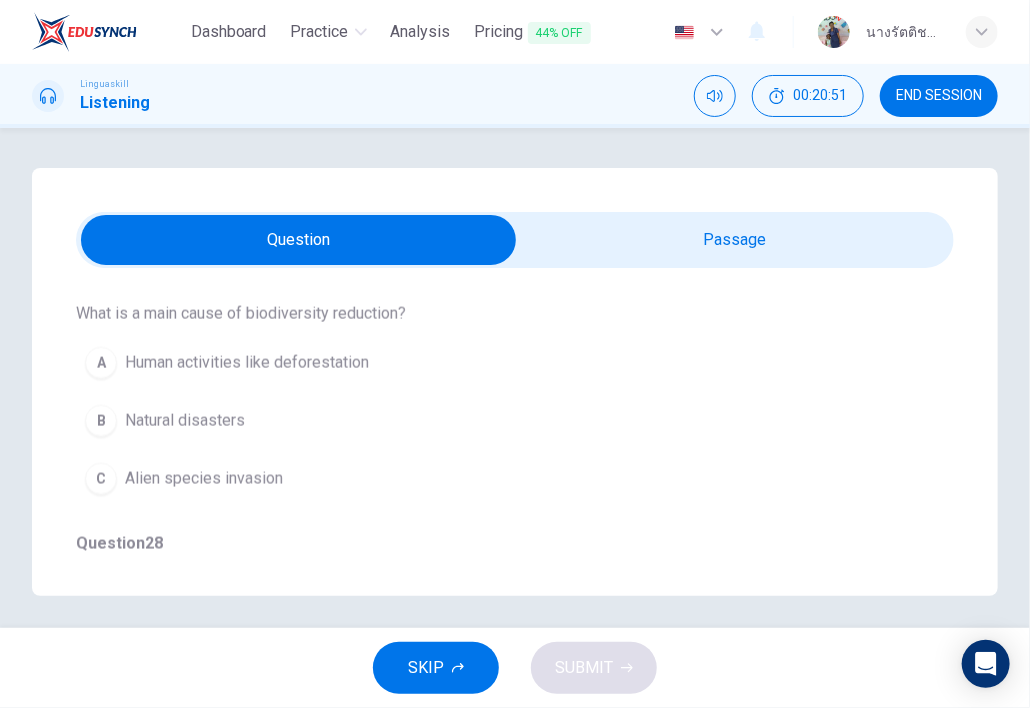 click on "A Human activities like deforestation" at bounding box center (479, 363) 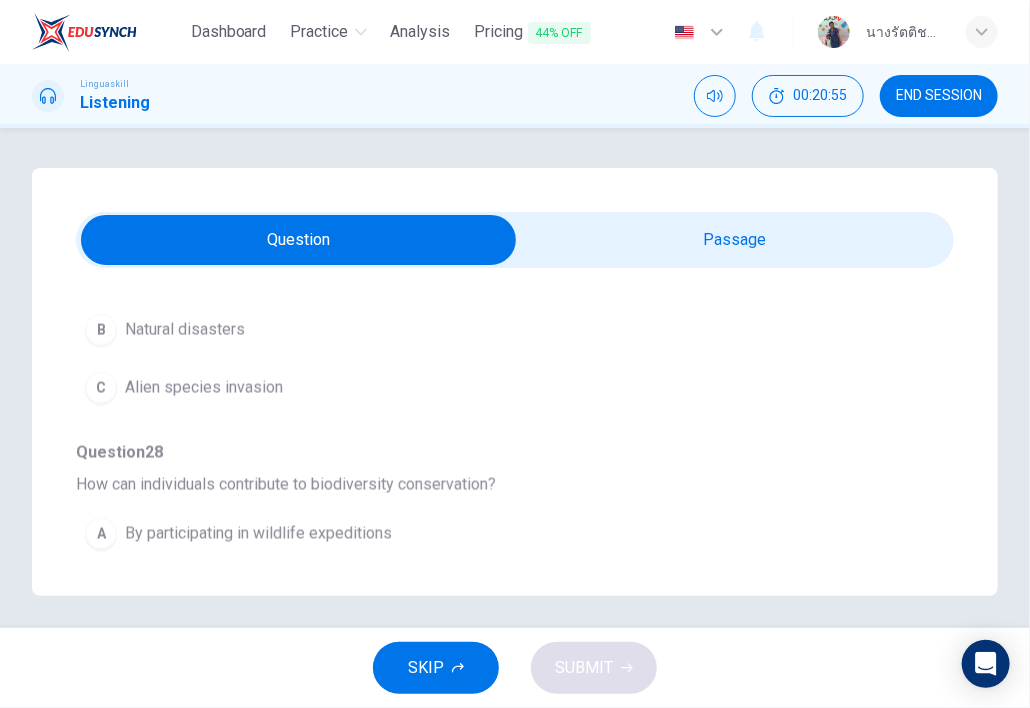 scroll, scrollTop: 1200, scrollLeft: 0, axis: vertical 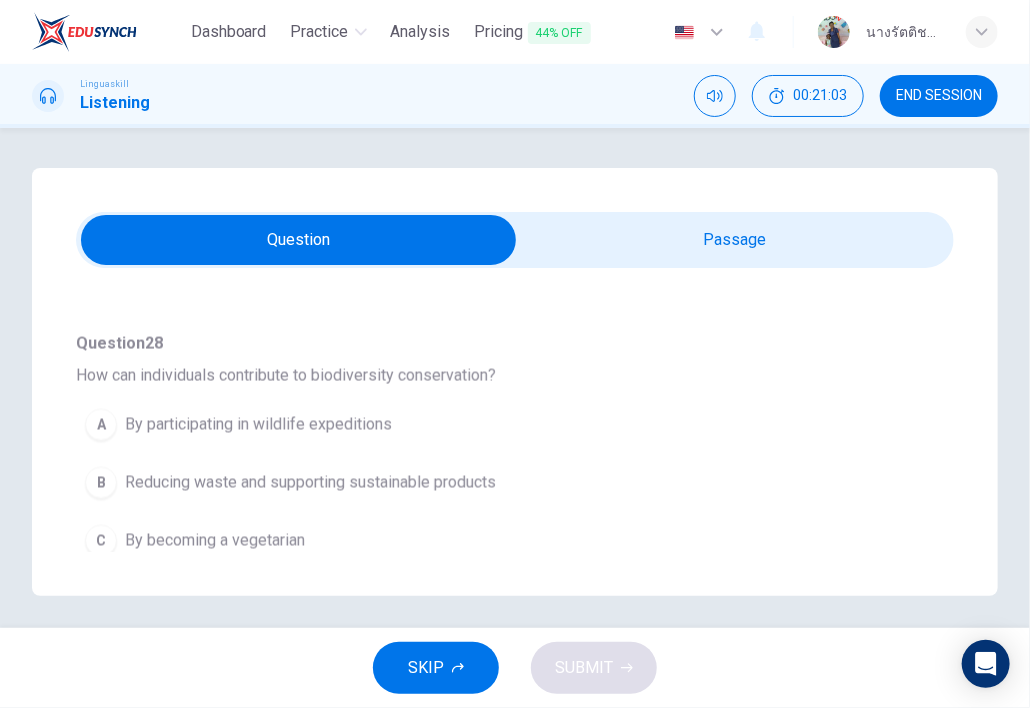 click on "Reducing waste and supporting sustainable products" at bounding box center (310, 483) 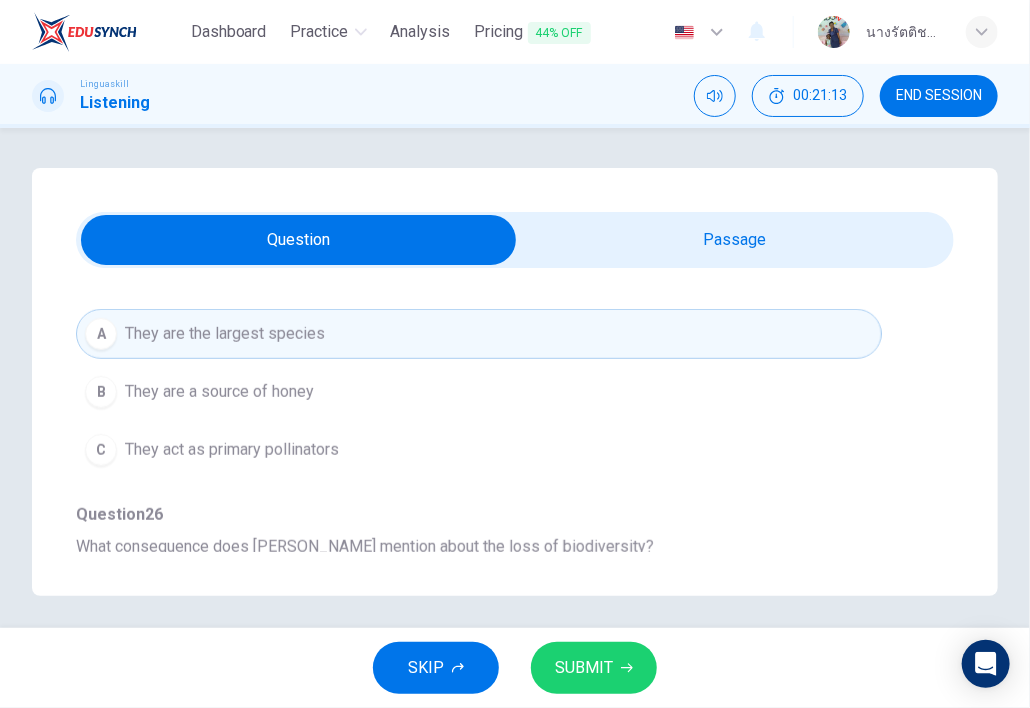 scroll, scrollTop: 405, scrollLeft: 0, axis: vertical 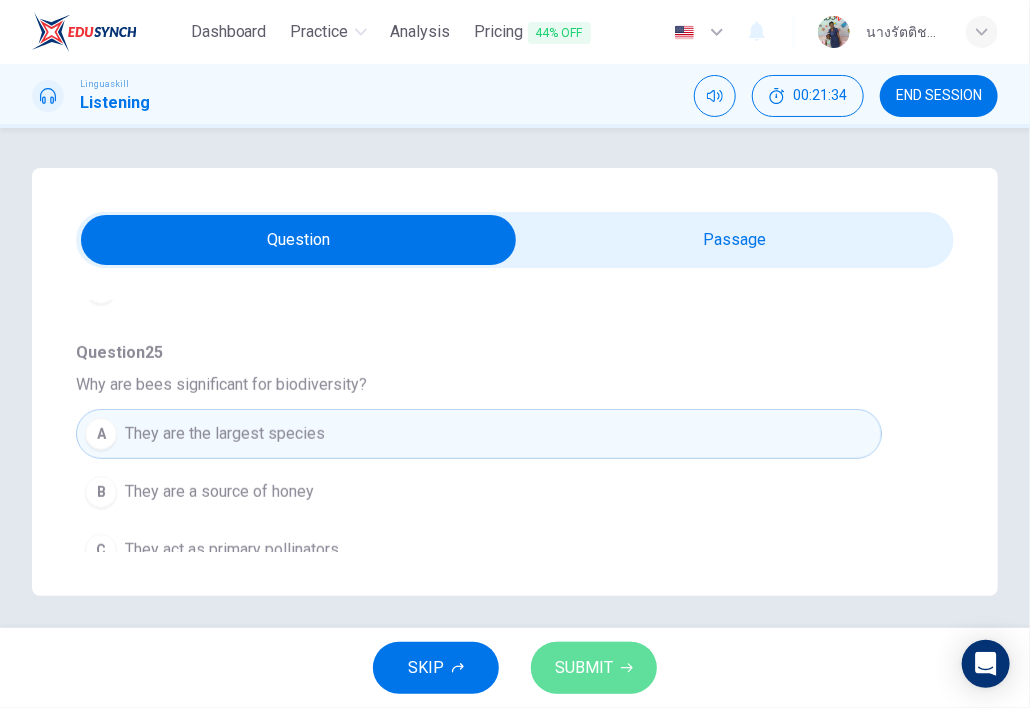 click on "SUBMIT" at bounding box center [584, 668] 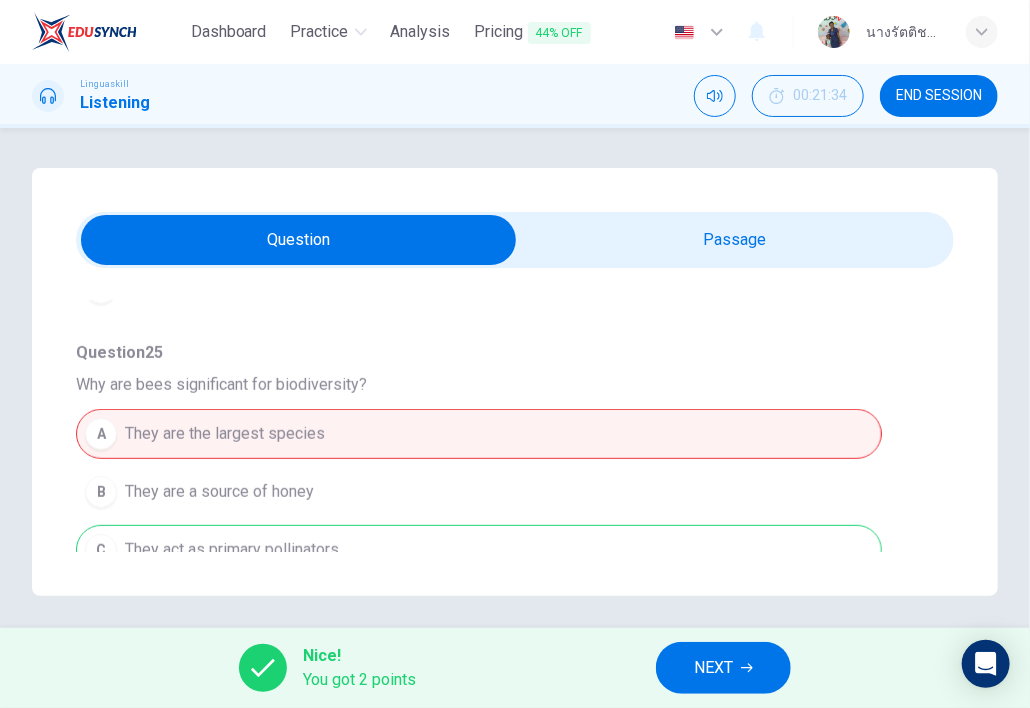 click on "NEXT" at bounding box center (723, 668) 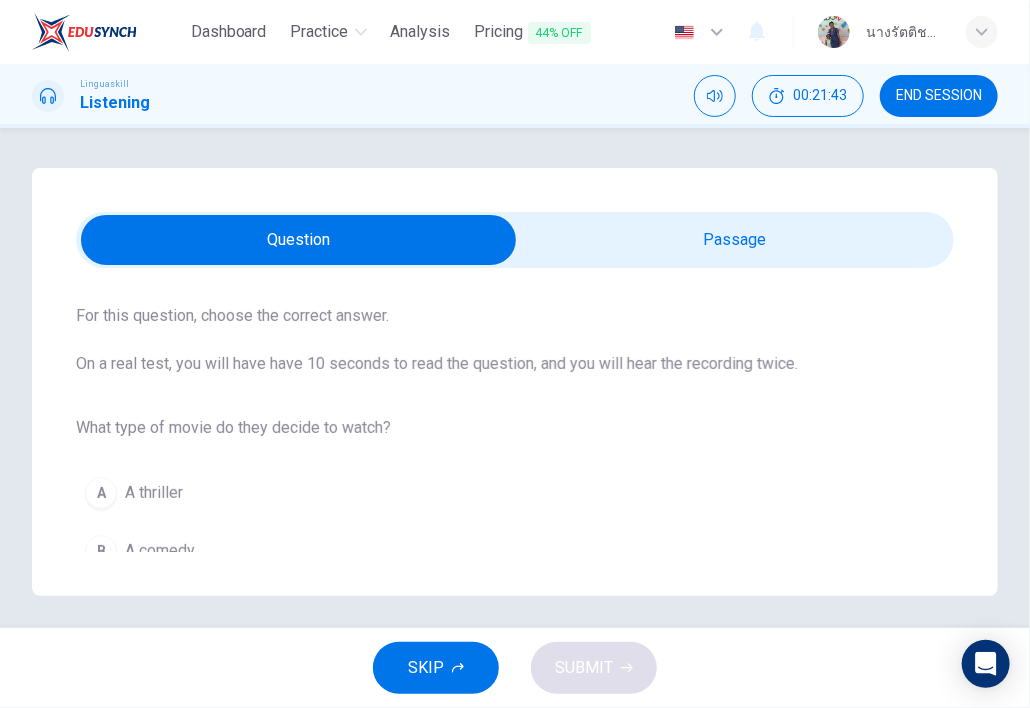 scroll, scrollTop: 178, scrollLeft: 0, axis: vertical 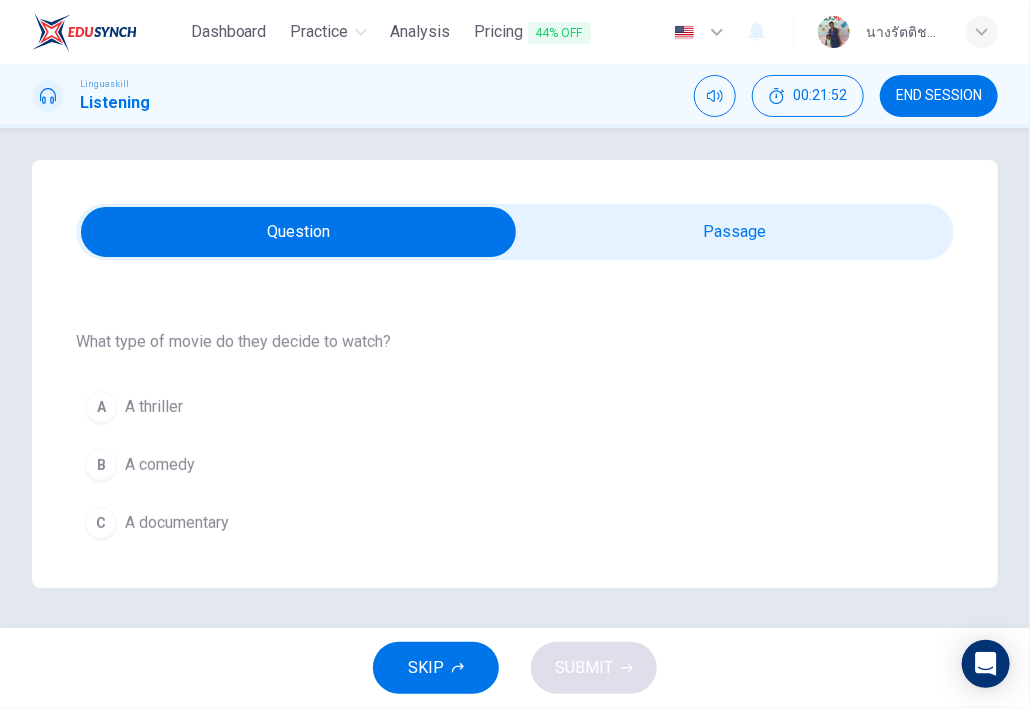 click at bounding box center (298, 232) 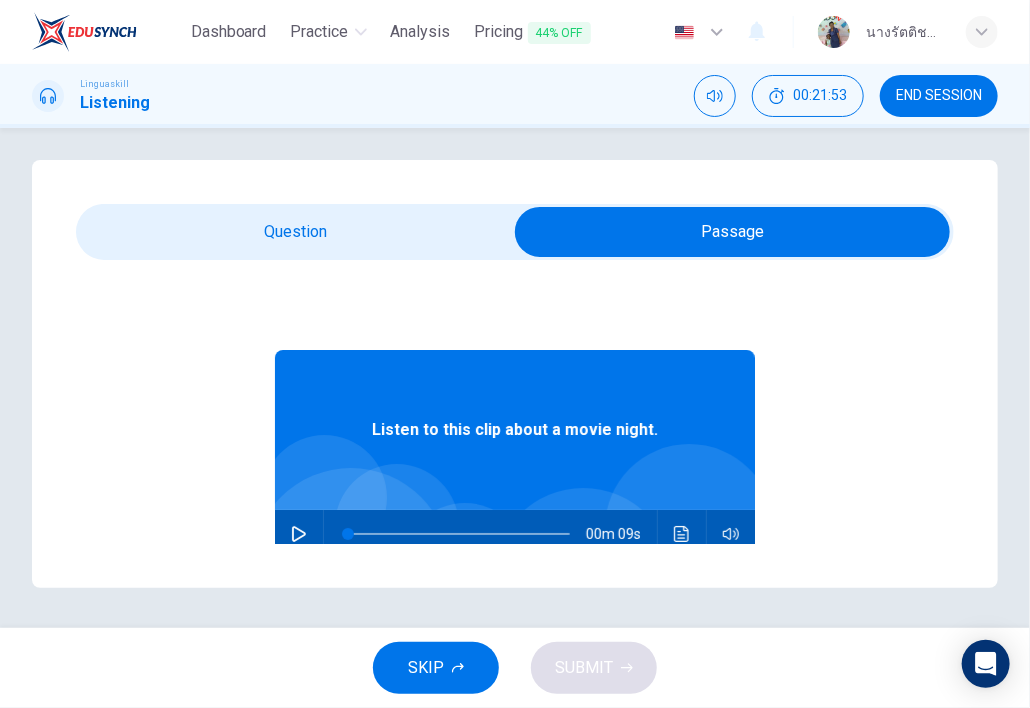 drag, startPoint x: 292, startPoint y: 527, endPoint x: 292, endPoint y: 440, distance: 87 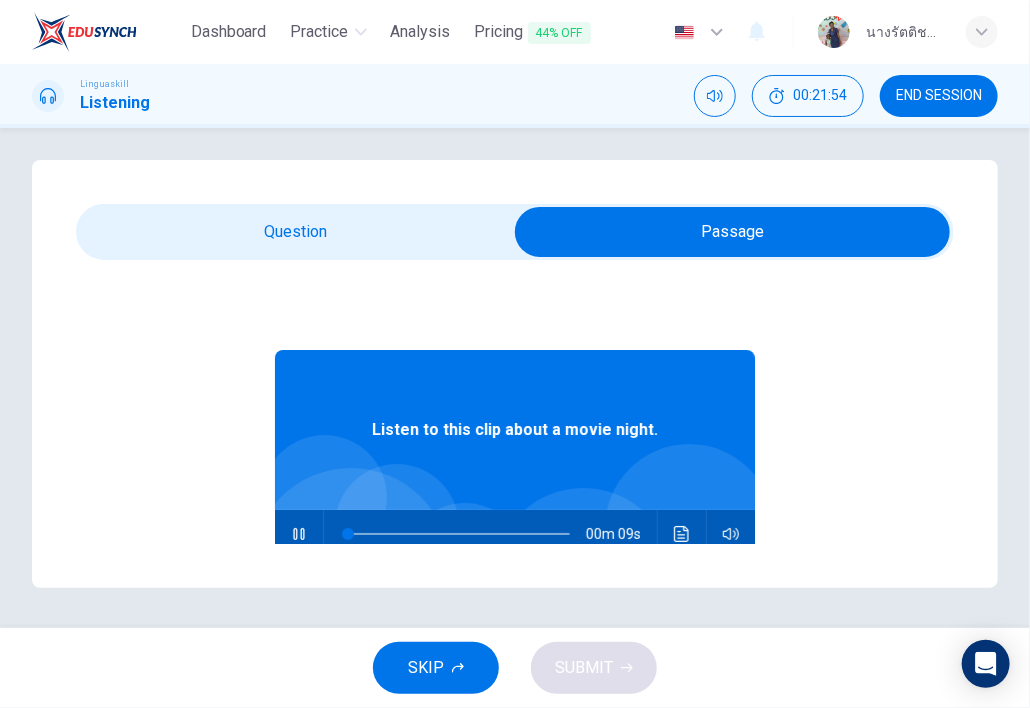 click at bounding box center (732, 232) 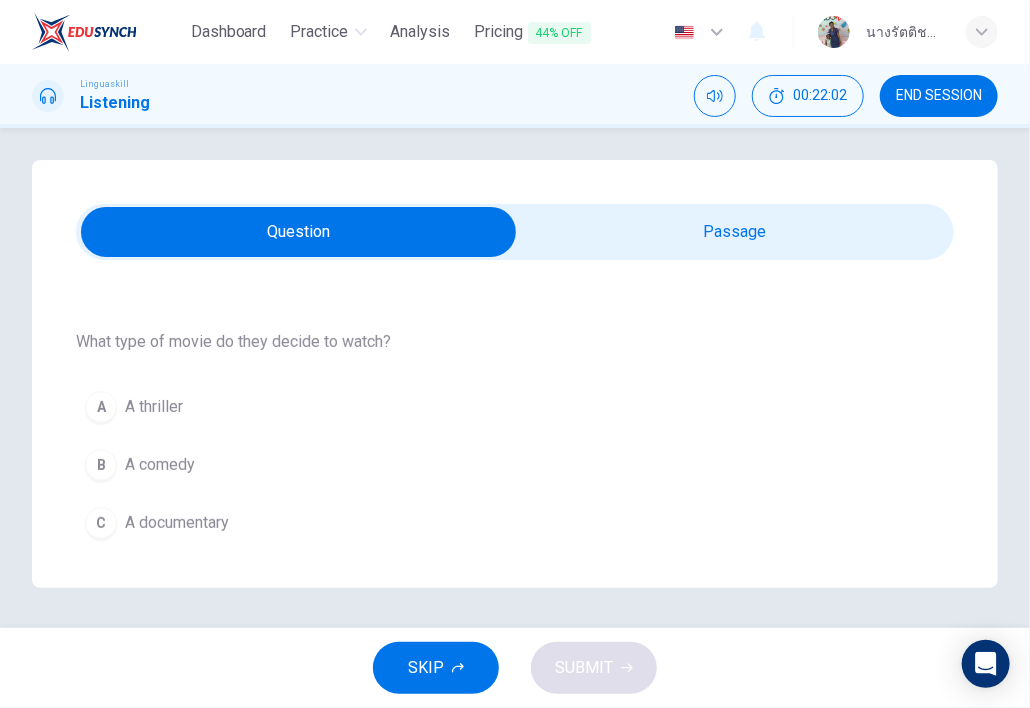drag, startPoint x: 210, startPoint y: 467, endPoint x: 281, endPoint y: 490, distance: 74.63243 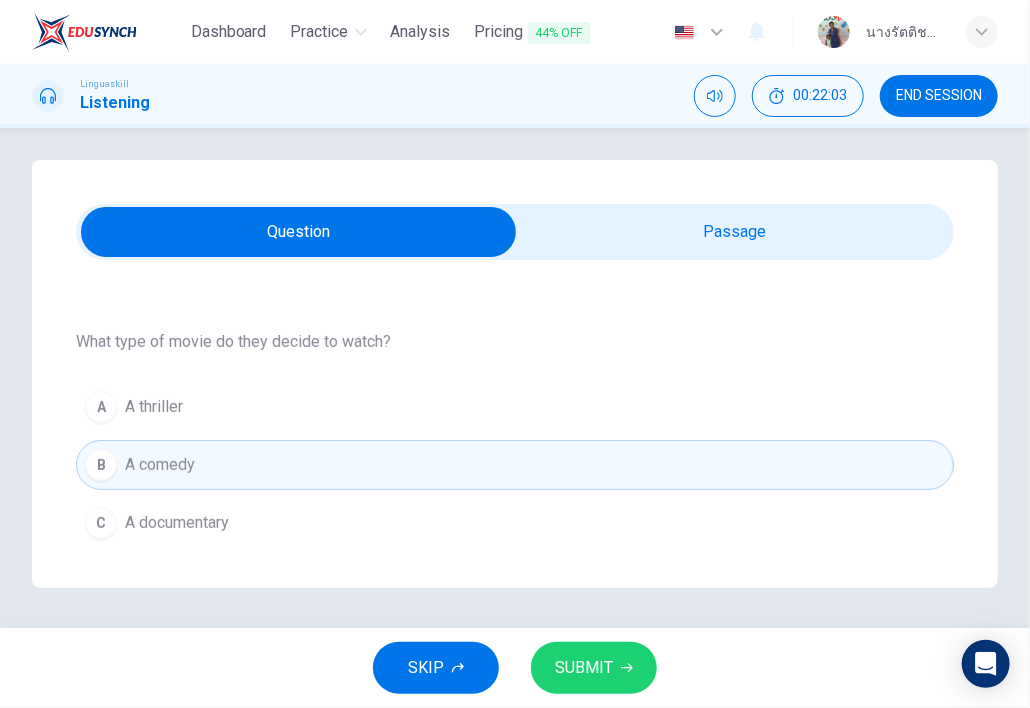 click on "SUBMIT" at bounding box center [584, 668] 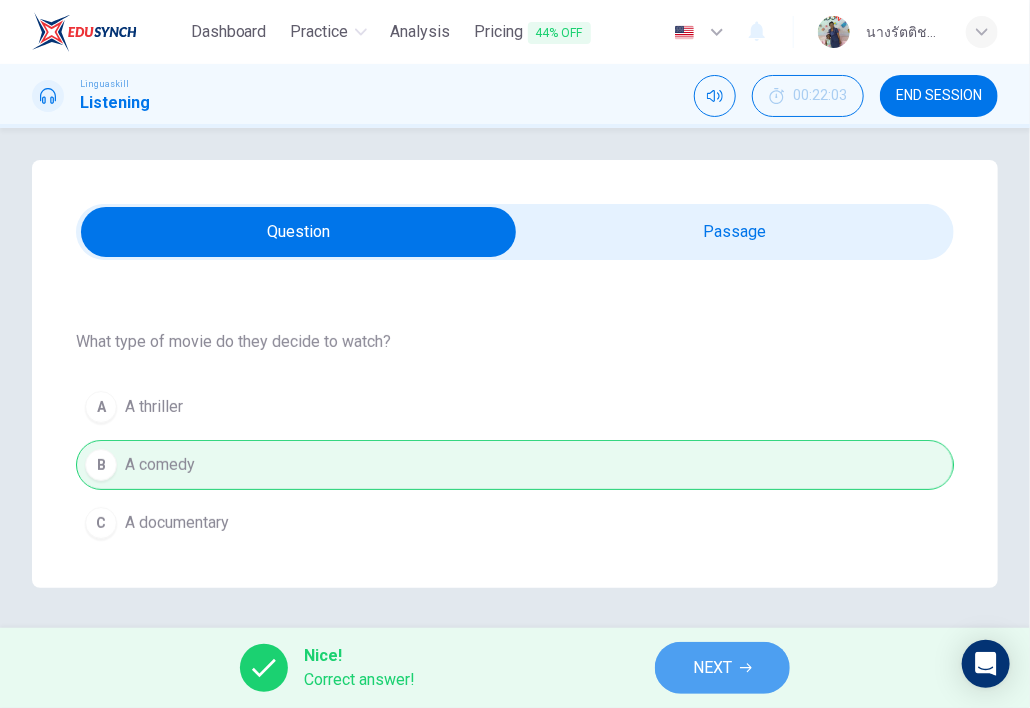 click on "NEXT" at bounding box center (722, 668) 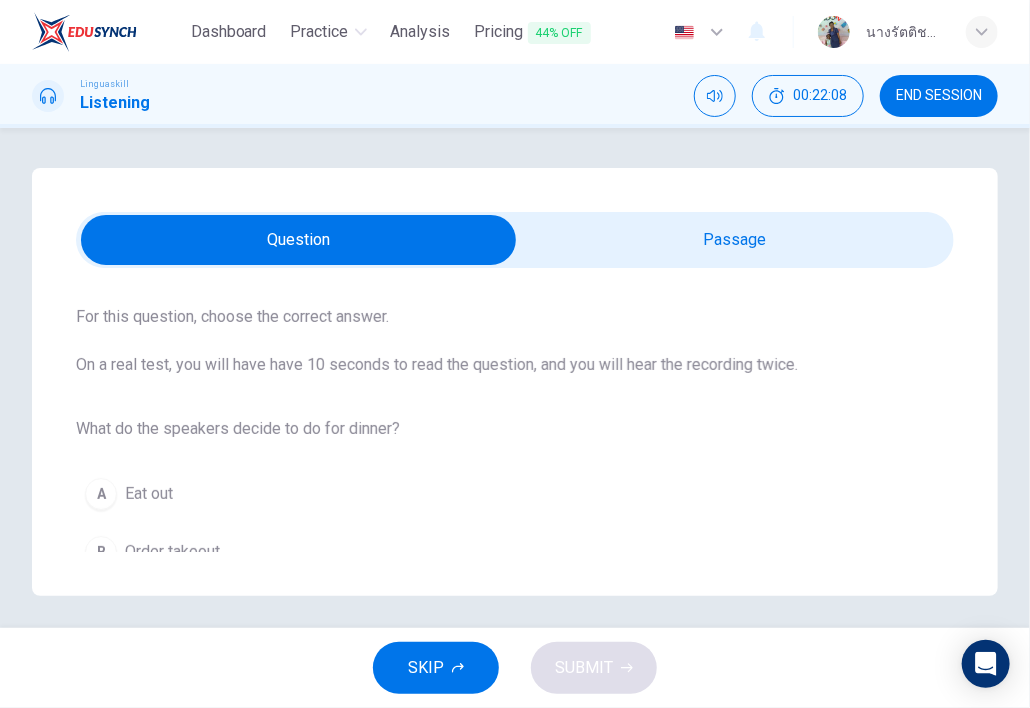 scroll, scrollTop: 178, scrollLeft: 0, axis: vertical 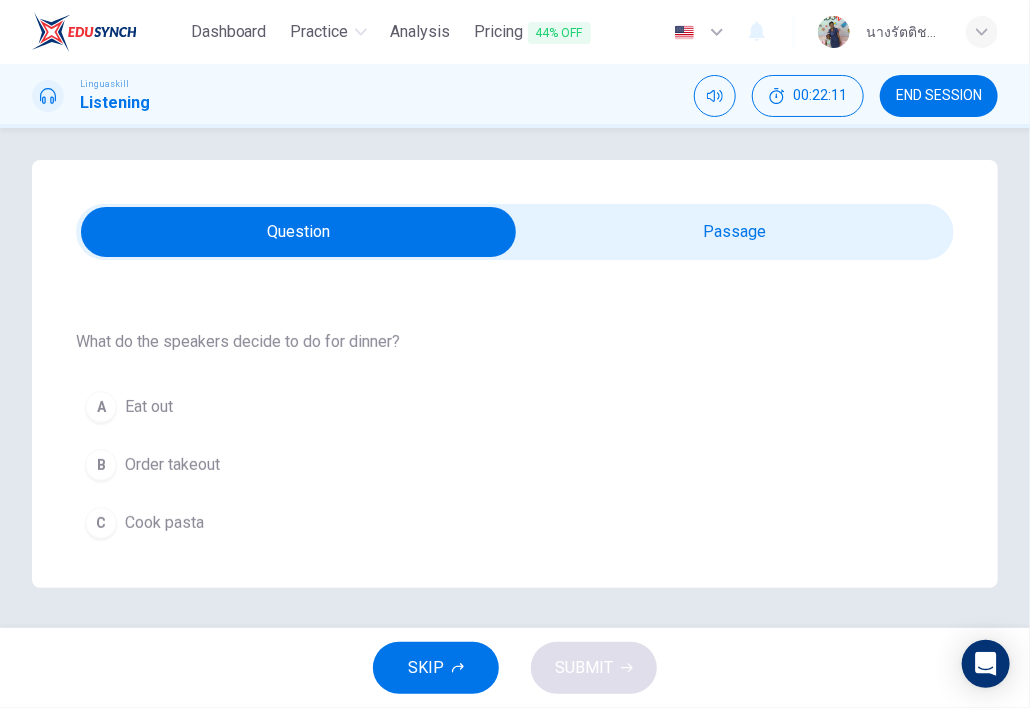 click at bounding box center [298, 232] 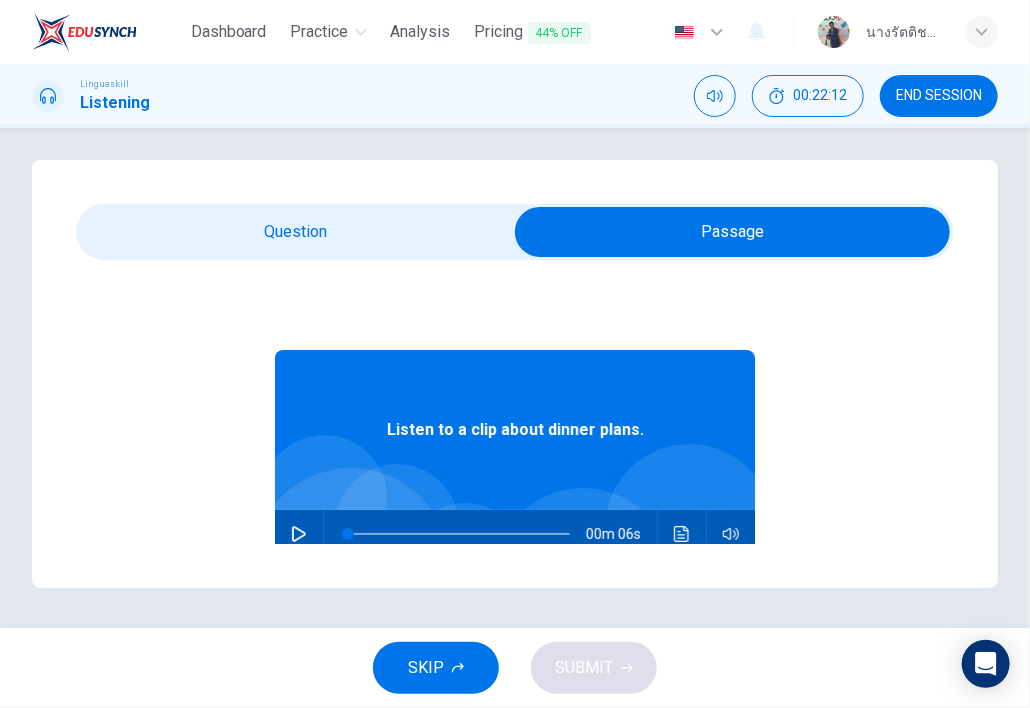 drag, startPoint x: 291, startPoint y: 530, endPoint x: 285, endPoint y: 502, distance: 28.635643 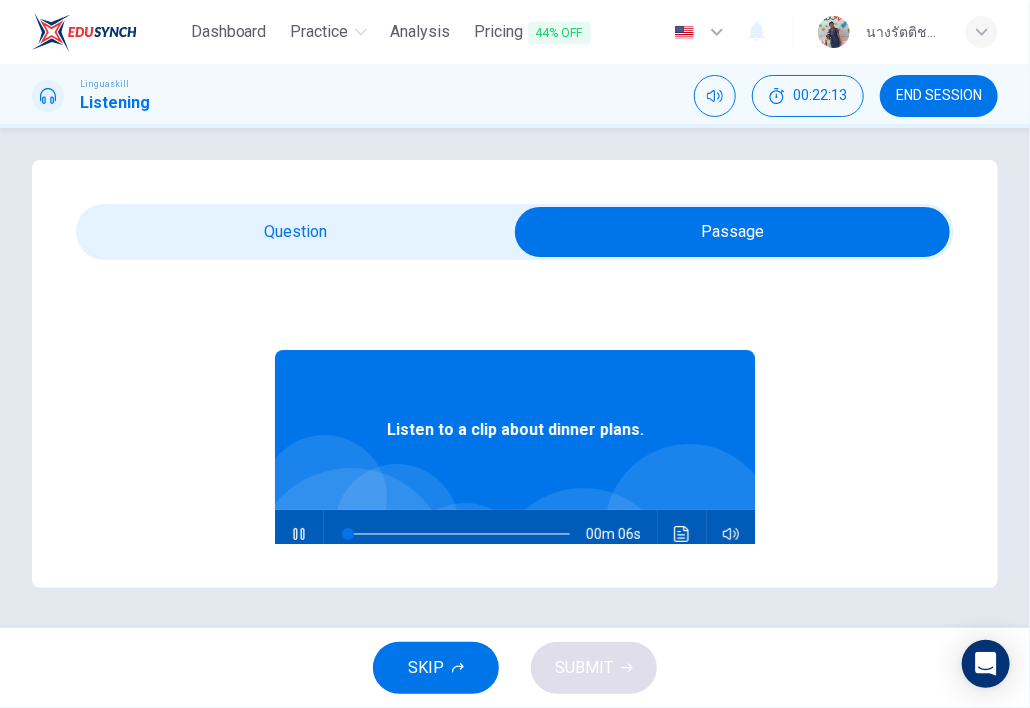 click at bounding box center [732, 232] 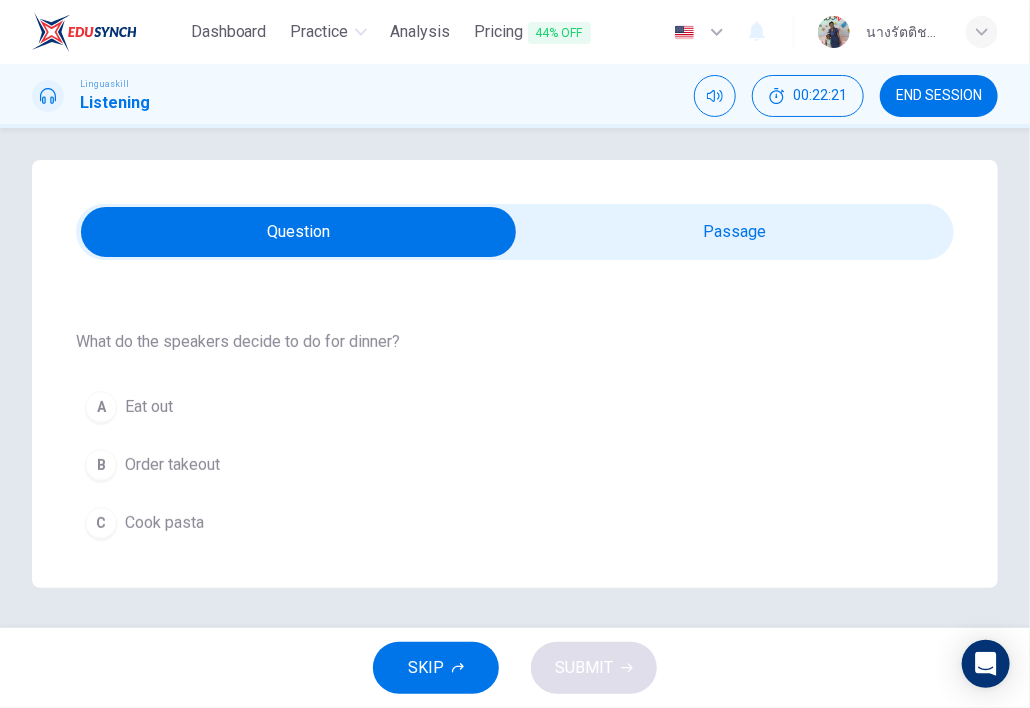 click on "Cook pasta" at bounding box center (164, 523) 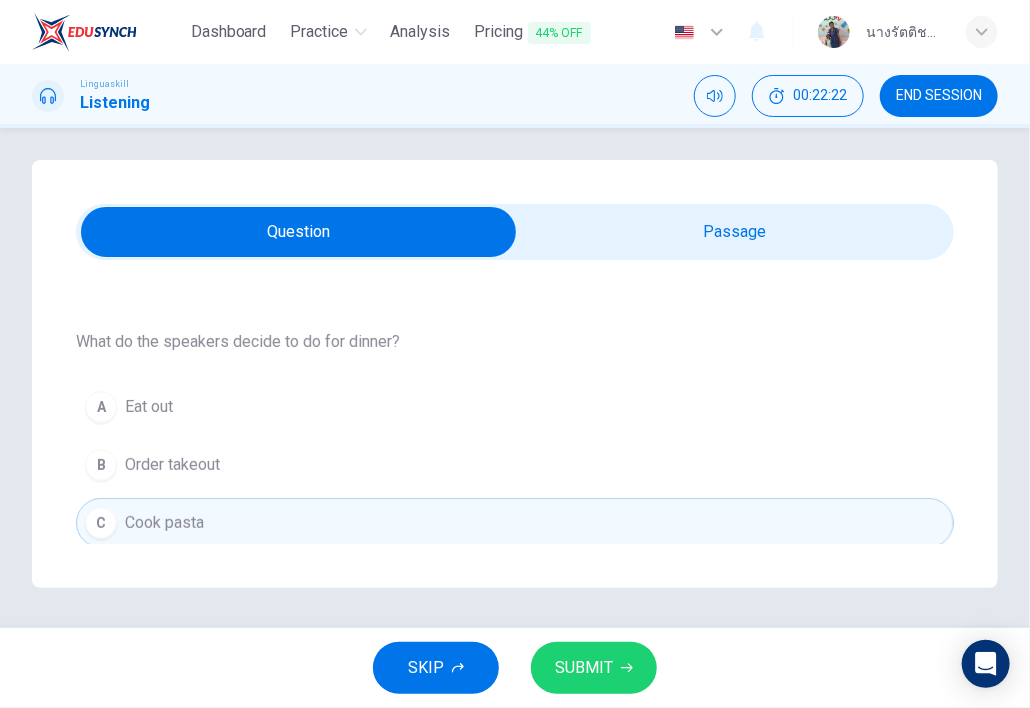 click on "SUBMIT" at bounding box center [584, 668] 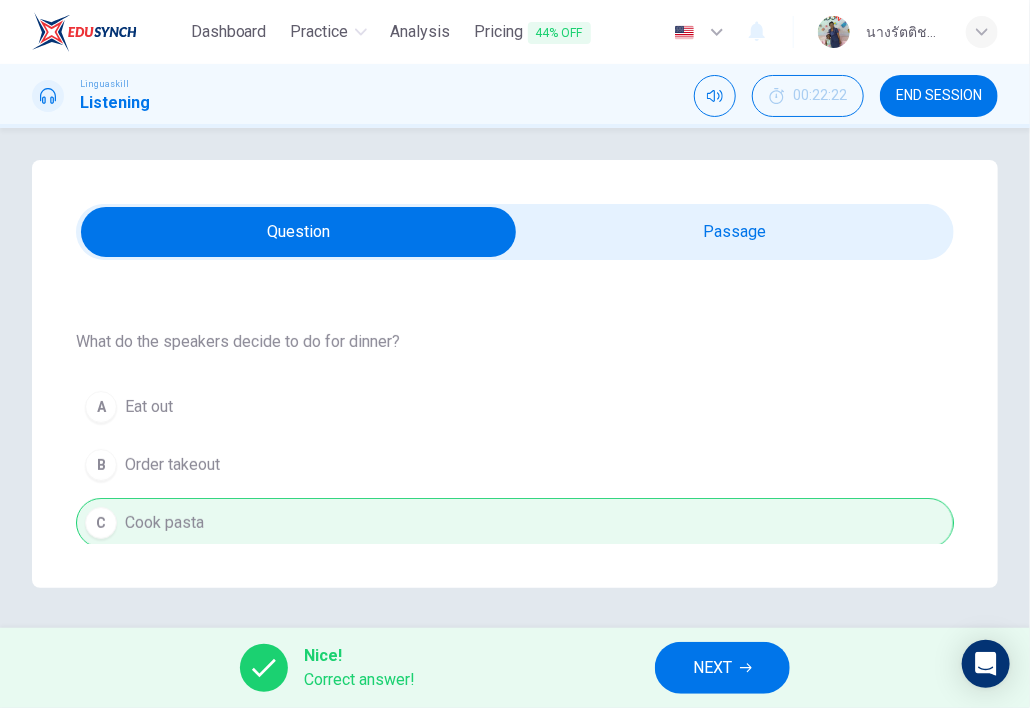 click on "NEXT" at bounding box center [712, 668] 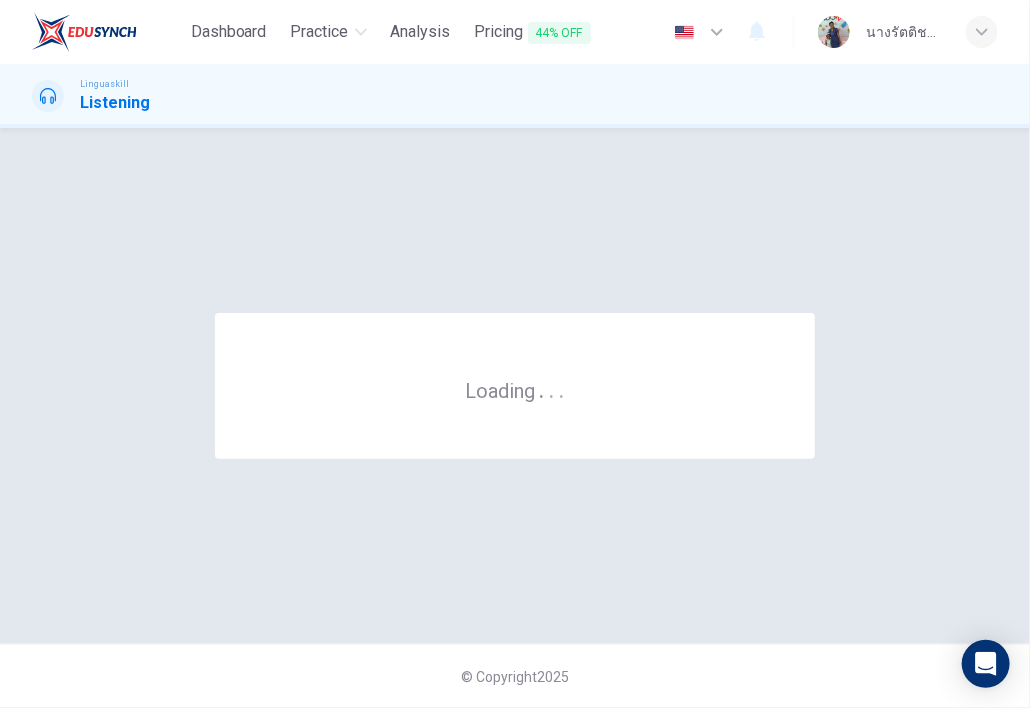 scroll, scrollTop: 0, scrollLeft: 0, axis: both 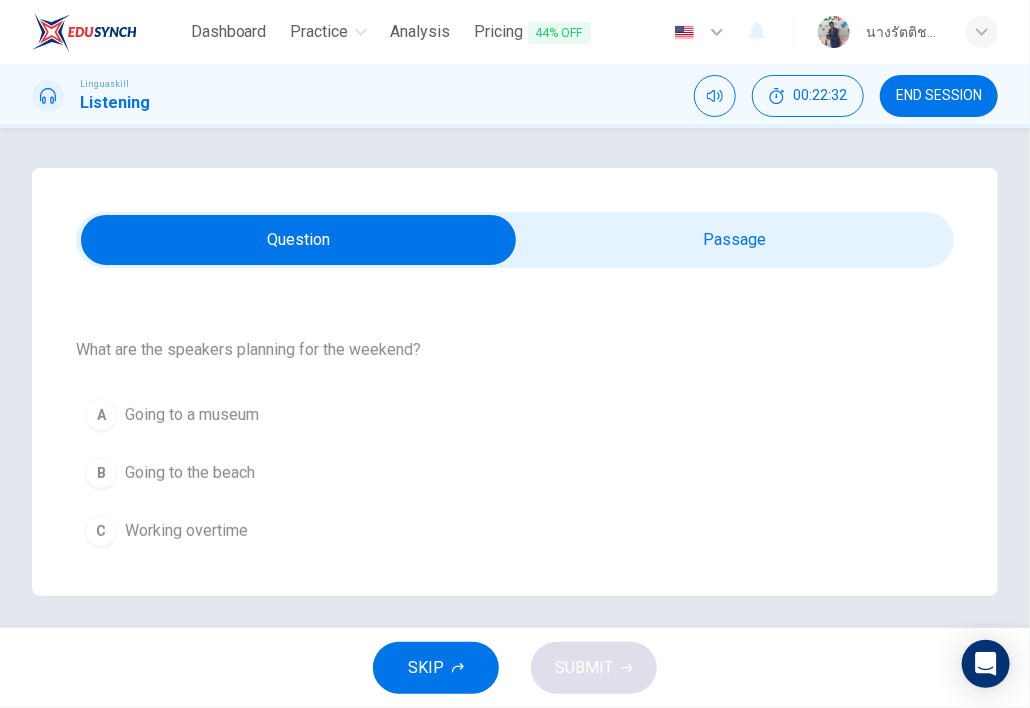 click at bounding box center [298, 240] 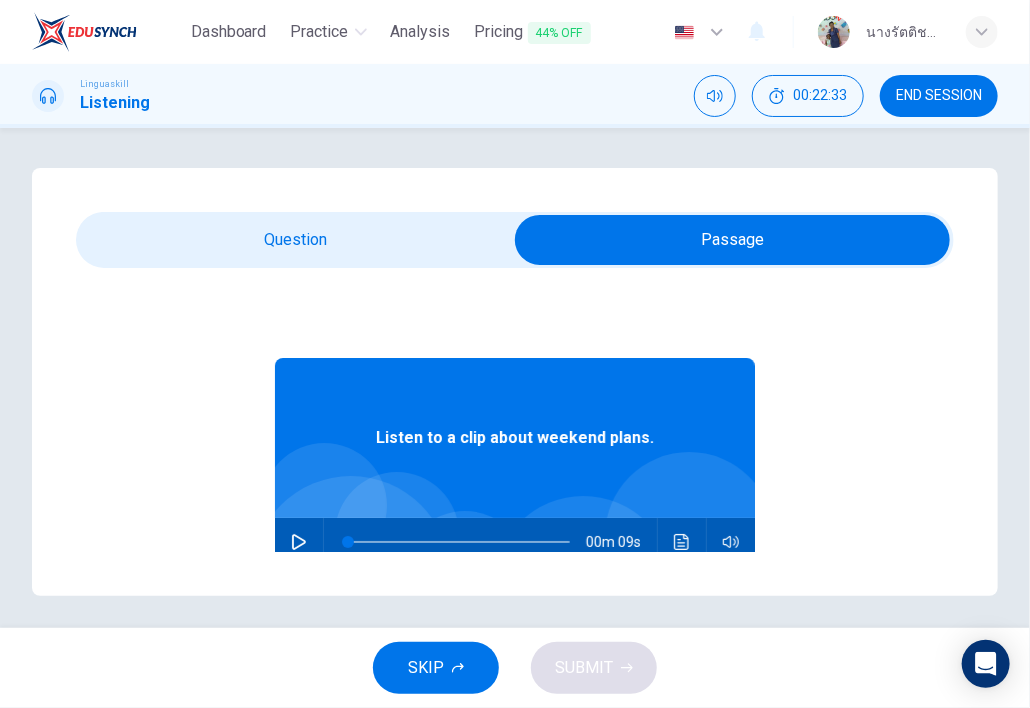 click 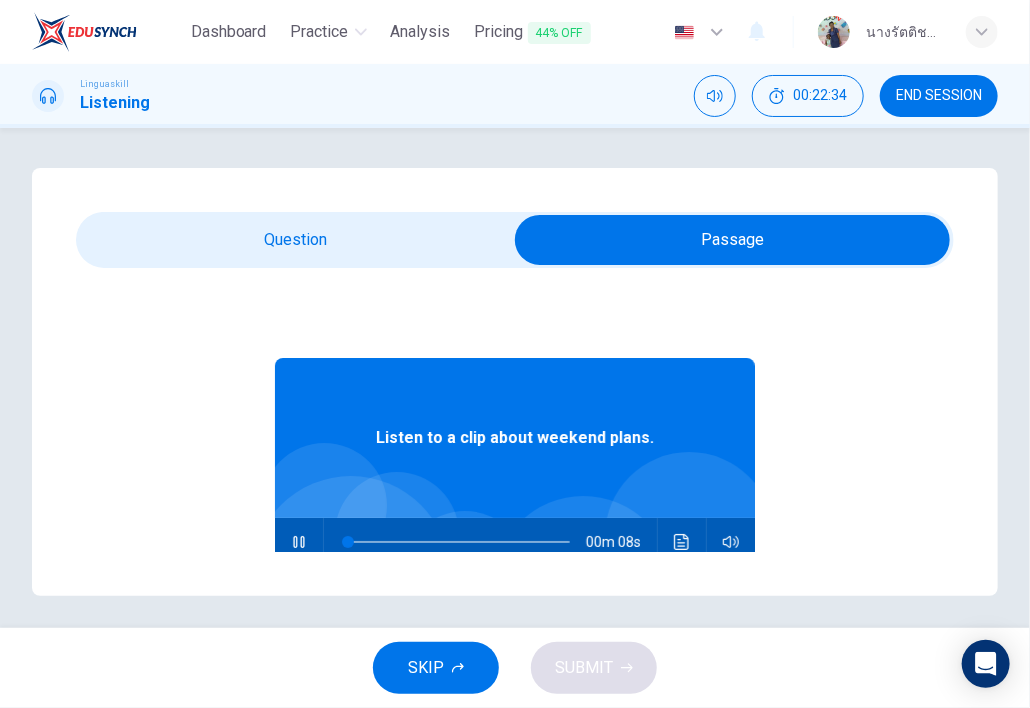 type on "11" 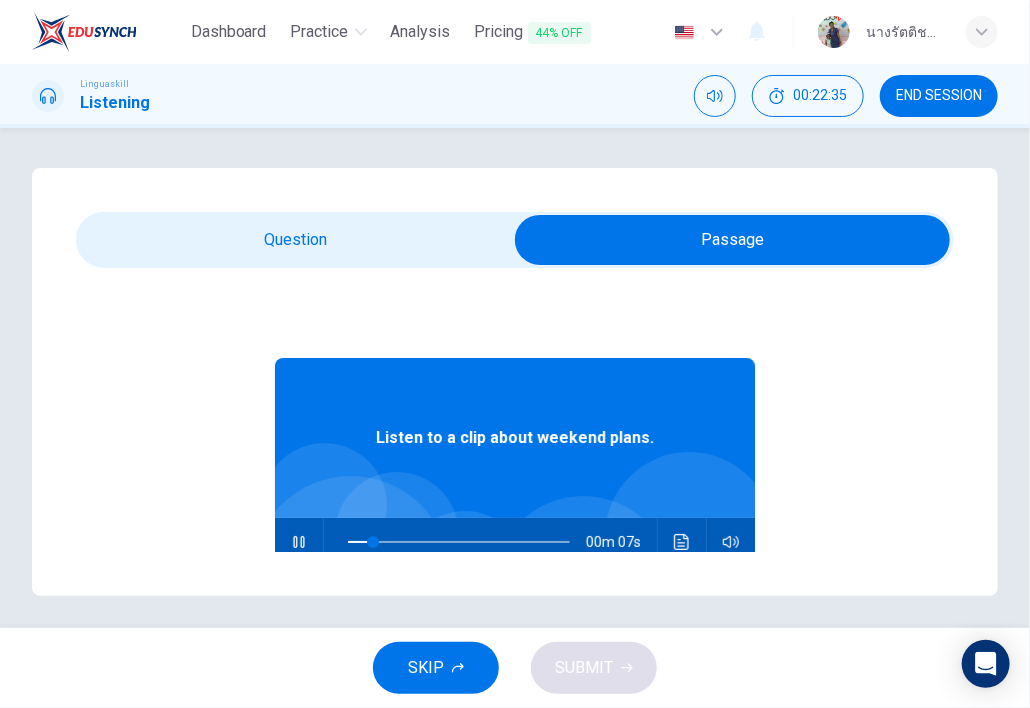 click at bounding box center [732, 240] 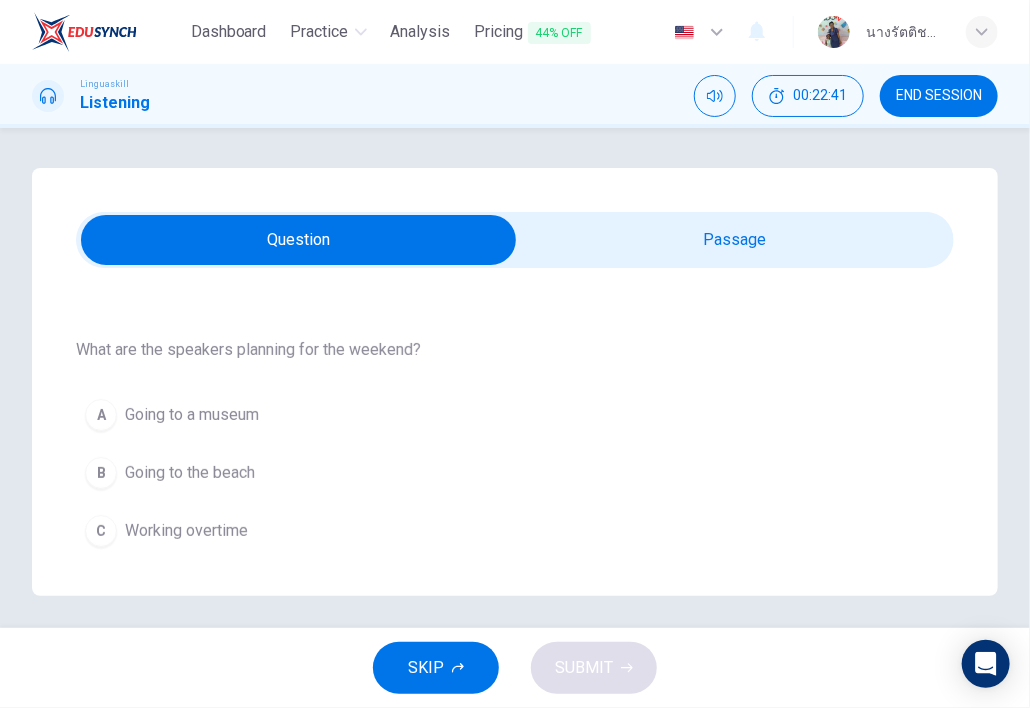 click on "B Going to the beach" at bounding box center [515, 473] 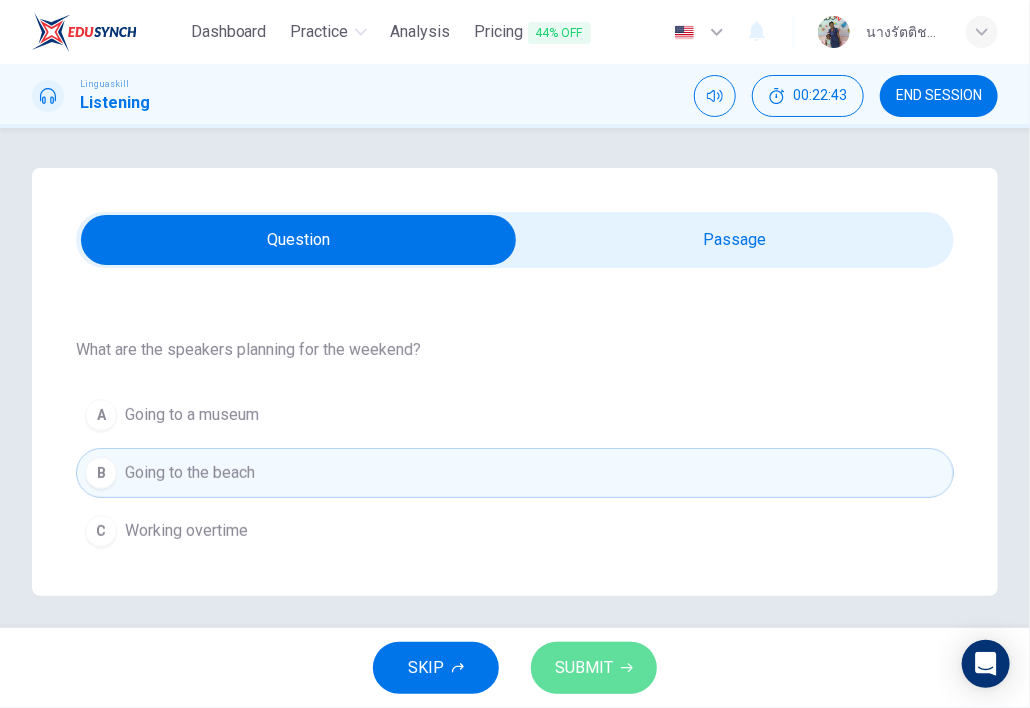 click on "SUBMIT" at bounding box center [594, 668] 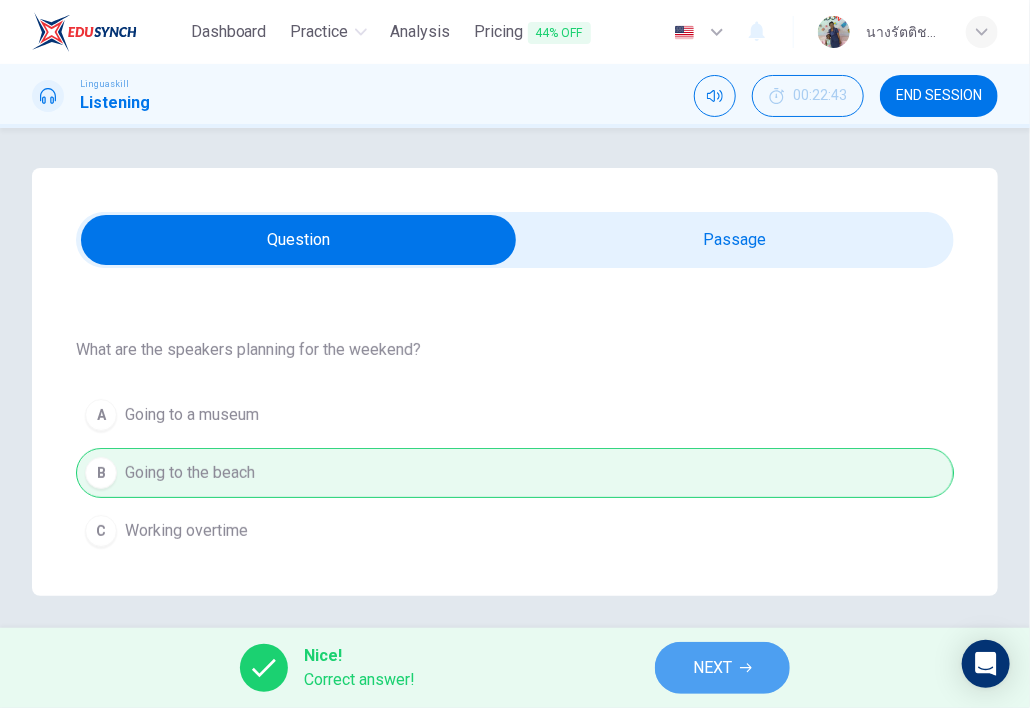 click 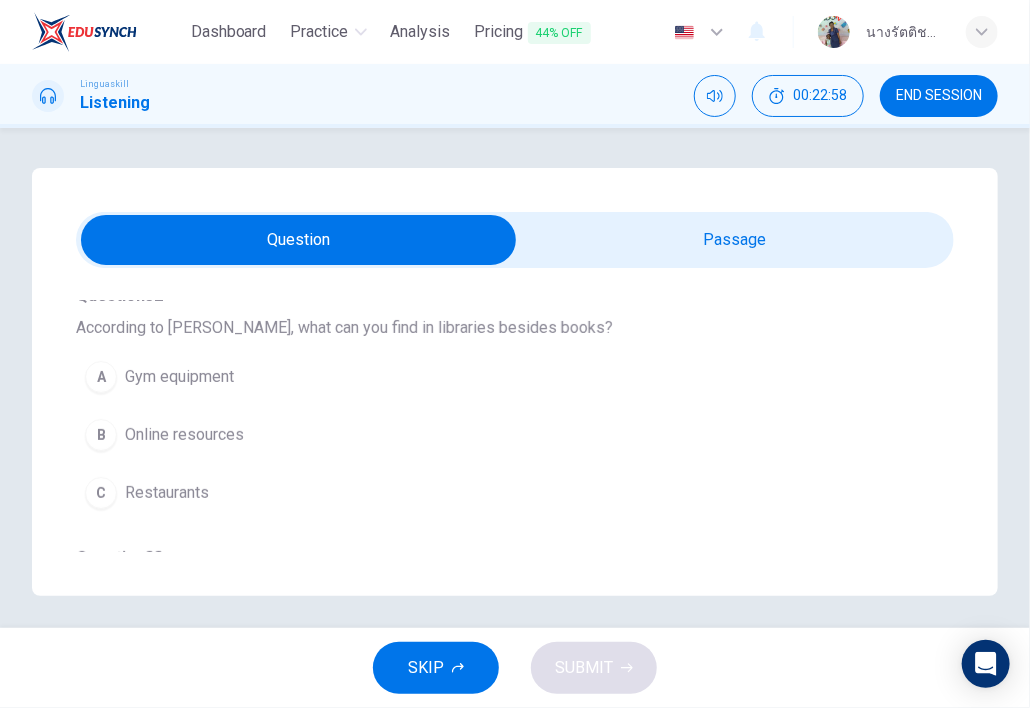 scroll, scrollTop: 300, scrollLeft: 0, axis: vertical 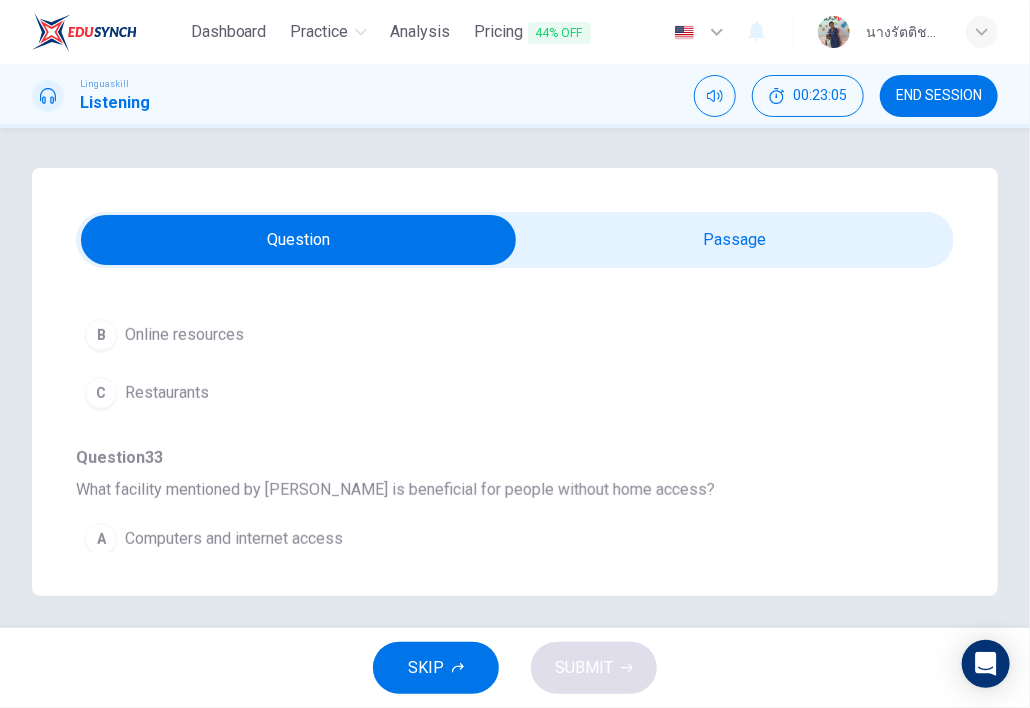 click at bounding box center (298, 240) 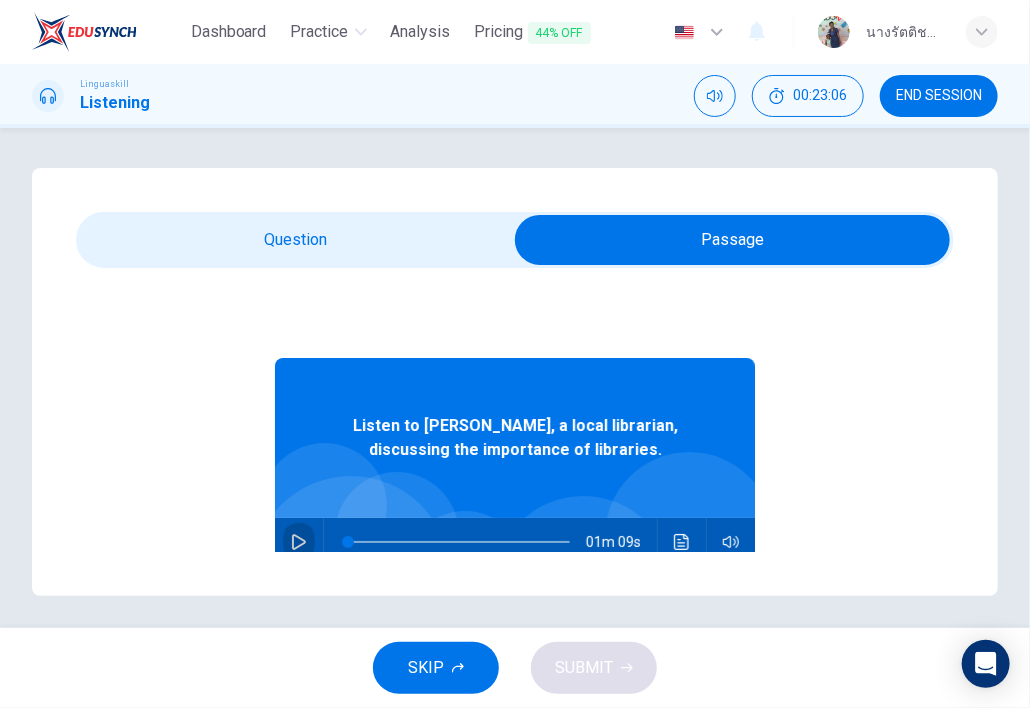 click 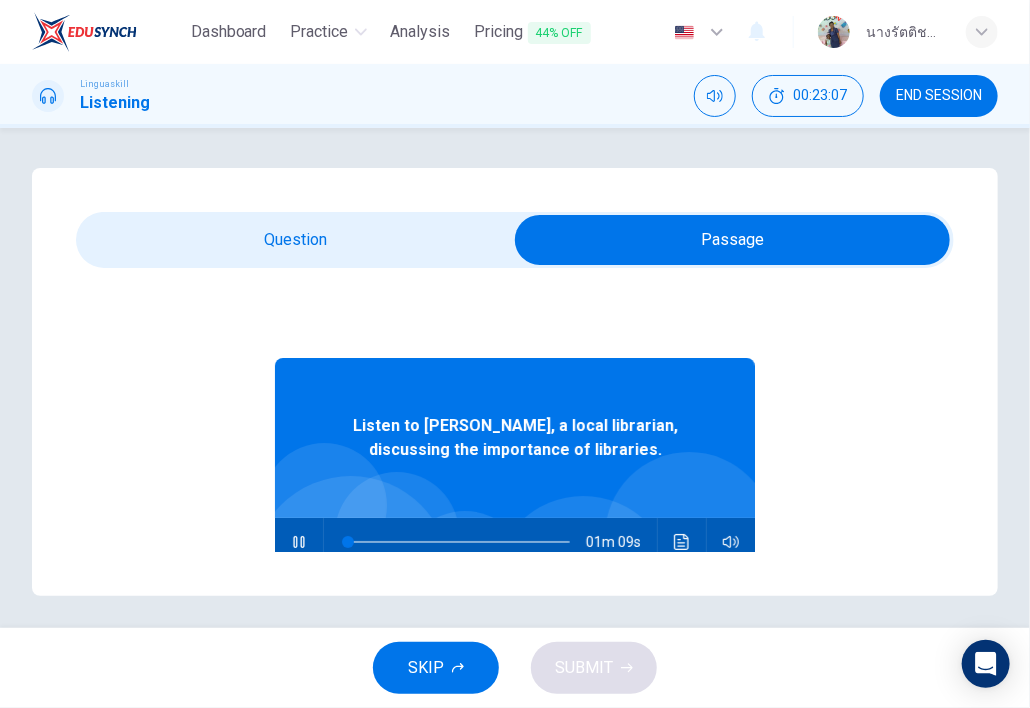drag, startPoint x: 356, startPoint y: 235, endPoint x: 353, endPoint y: 251, distance: 16.27882 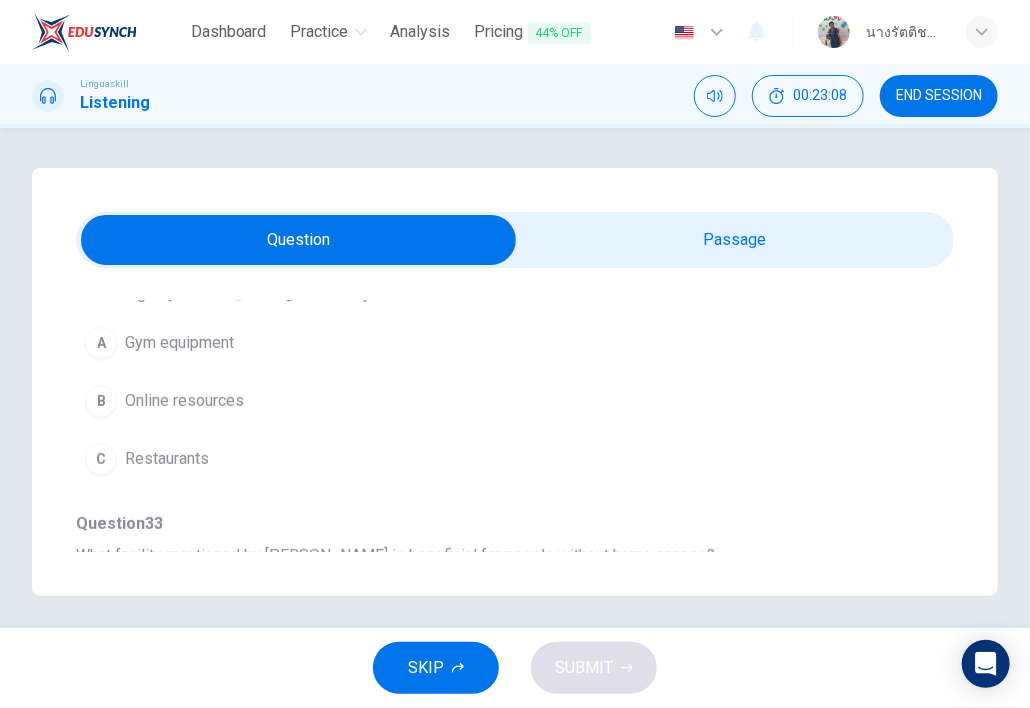 scroll, scrollTop: 200, scrollLeft: 0, axis: vertical 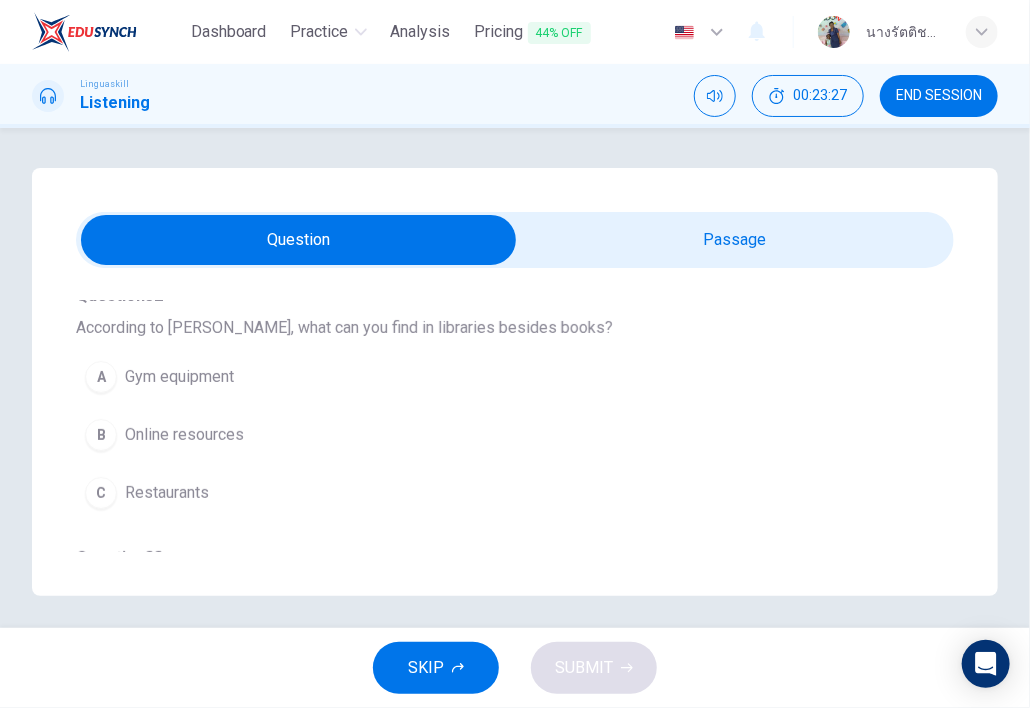 click on "Online resources" at bounding box center [184, 435] 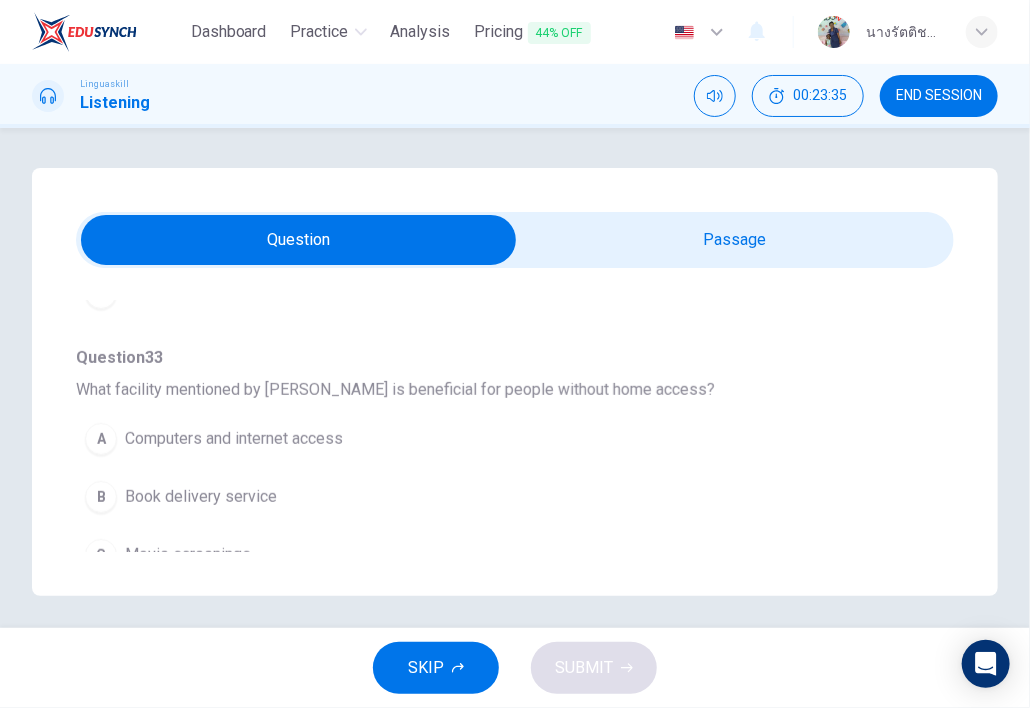 scroll, scrollTop: 500, scrollLeft: 0, axis: vertical 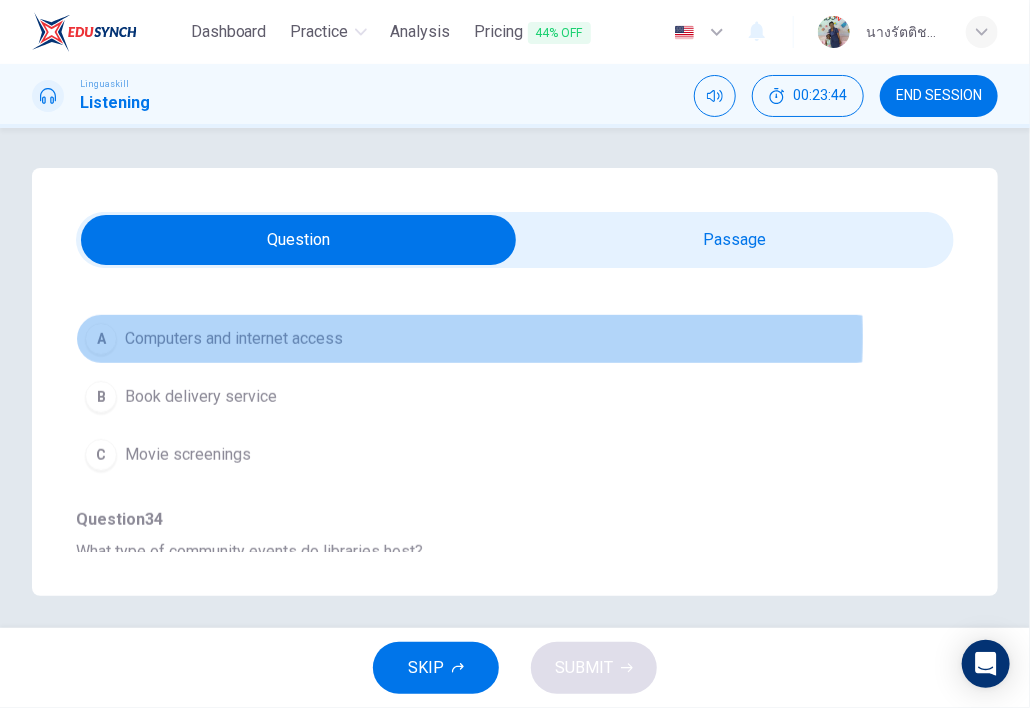 click on "A Computers and internet access" at bounding box center [479, 339] 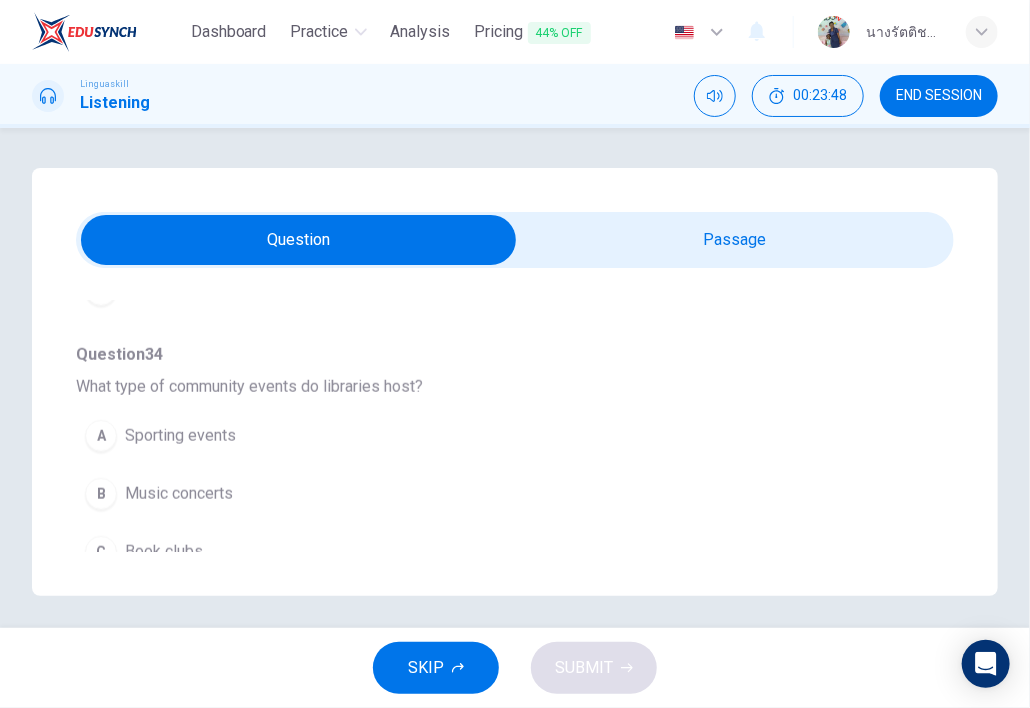 scroll, scrollTop: 700, scrollLeft: 0, axis: vertical 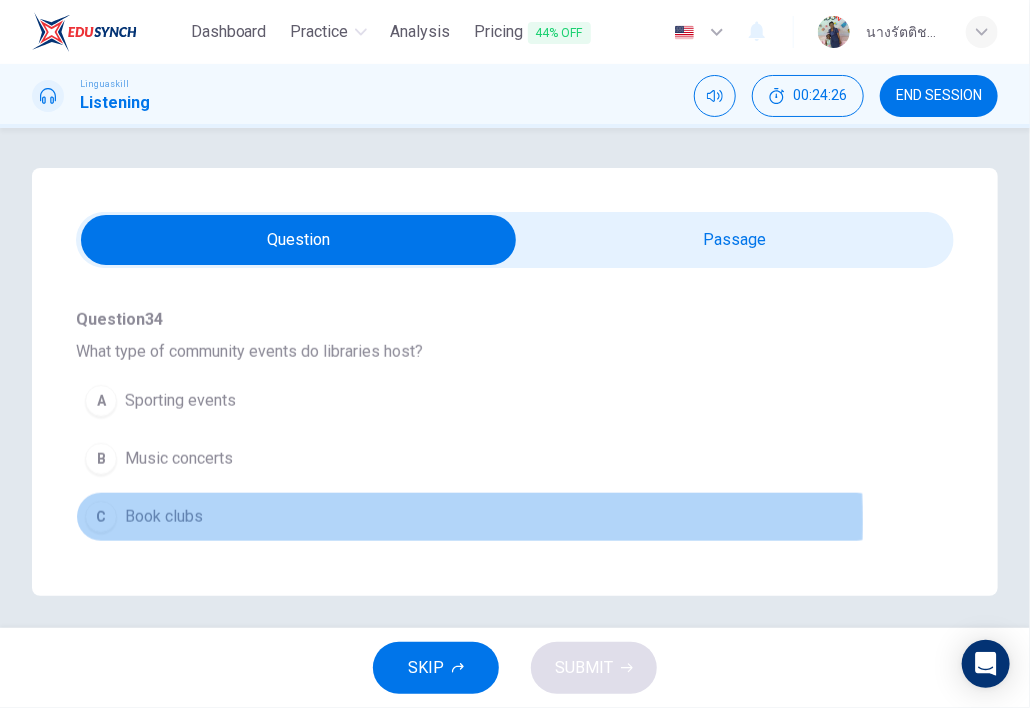 click on "Book clubs" at bounding box center [164, 517] 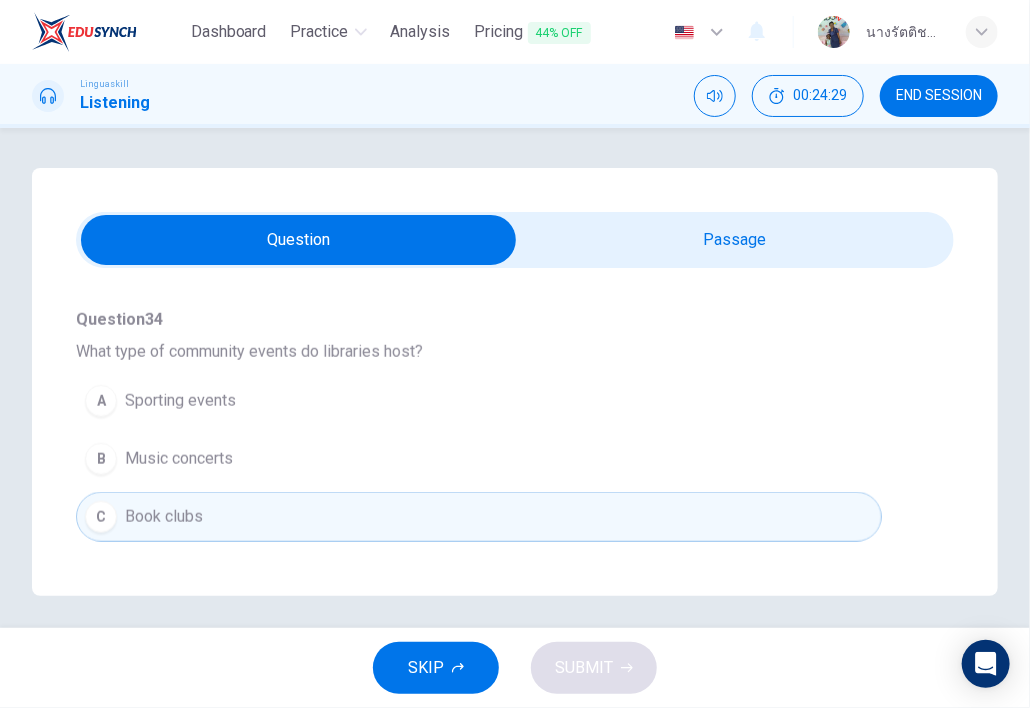 click at bounding box center (298, 240) 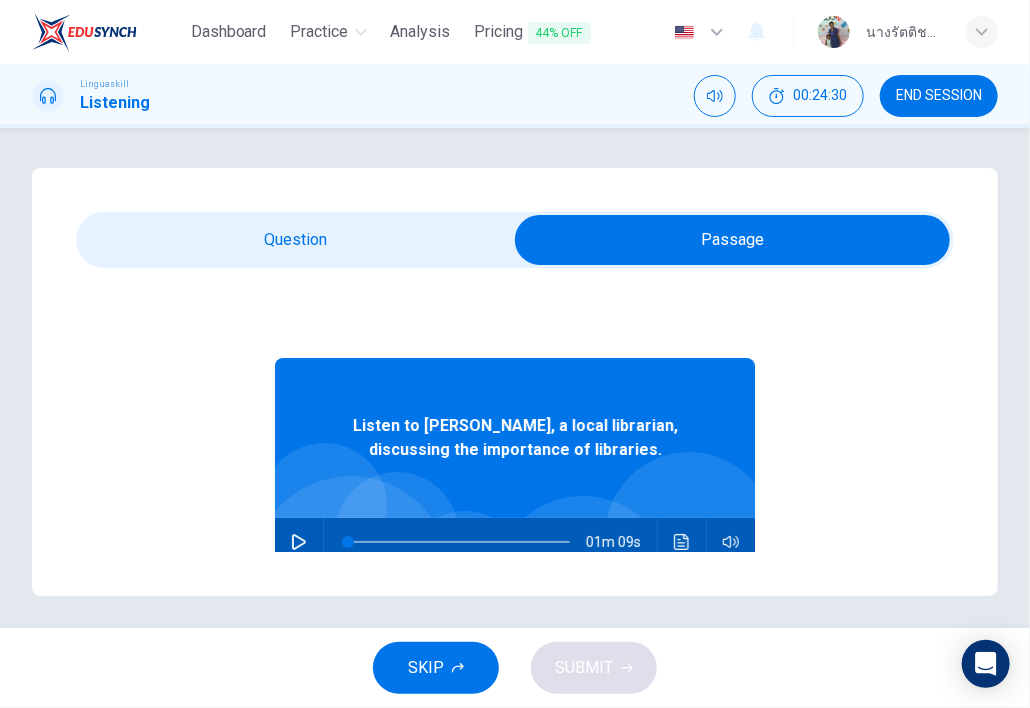 click at bounding box center [299, 542] 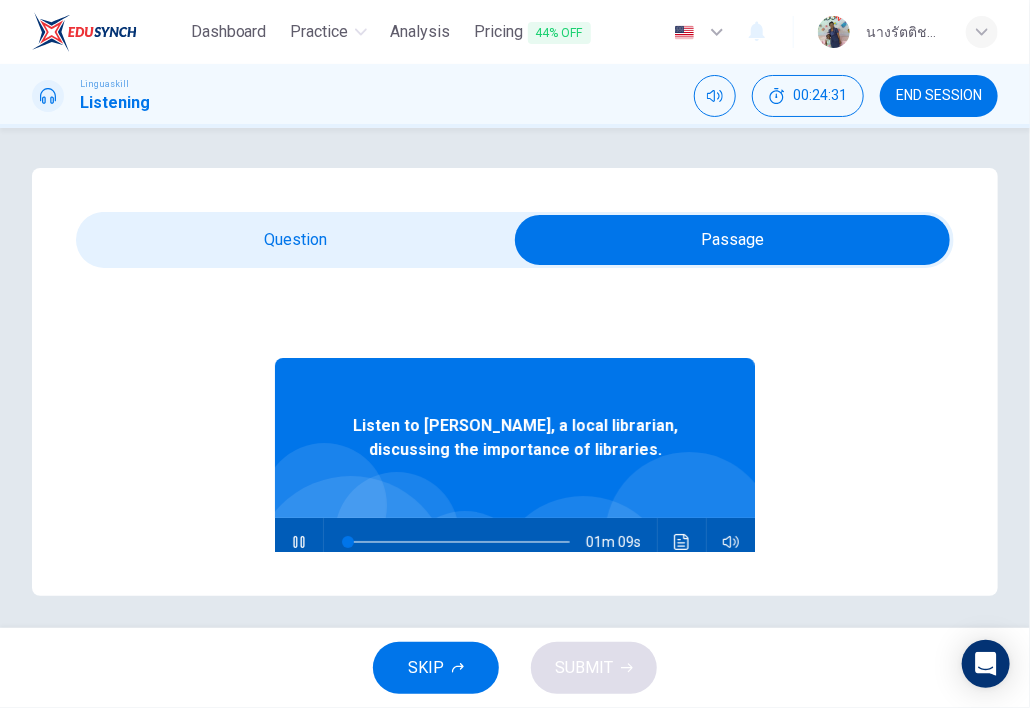 type on "1" 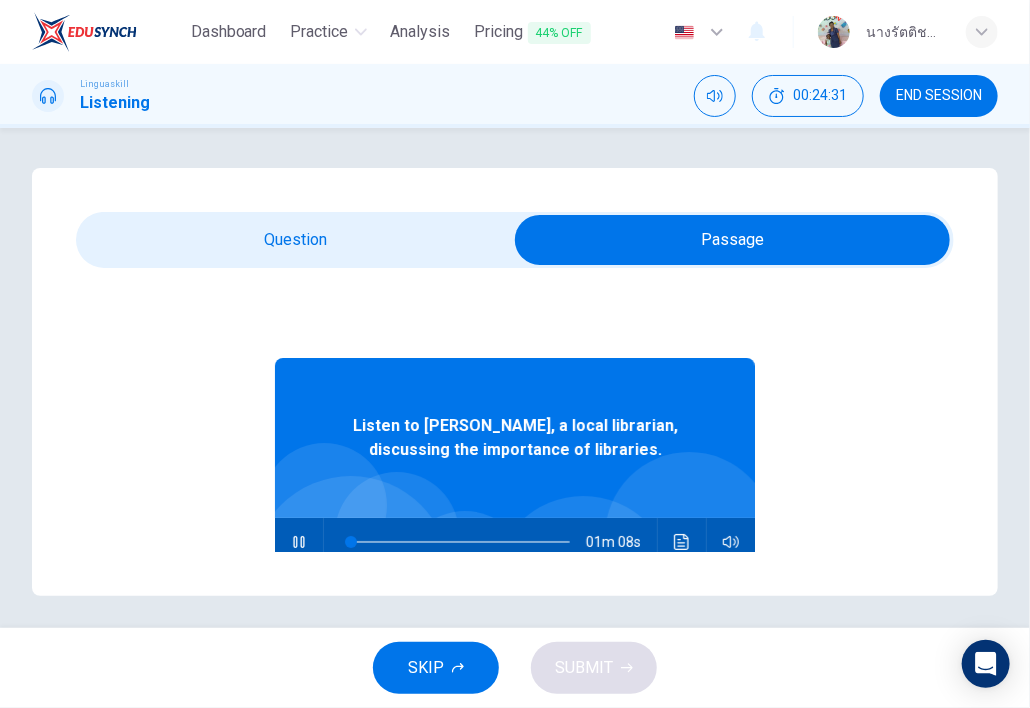 click at bounding box center [732, 240] 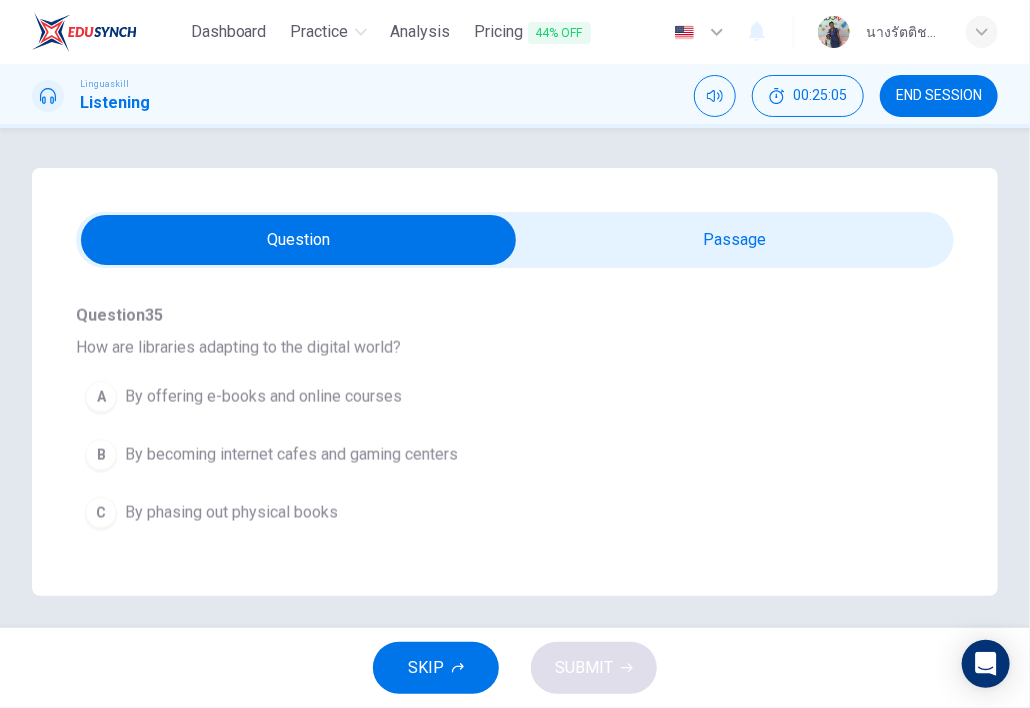 scroll, scrollTop: 1000, scrollLeft: 0, axis: vertical 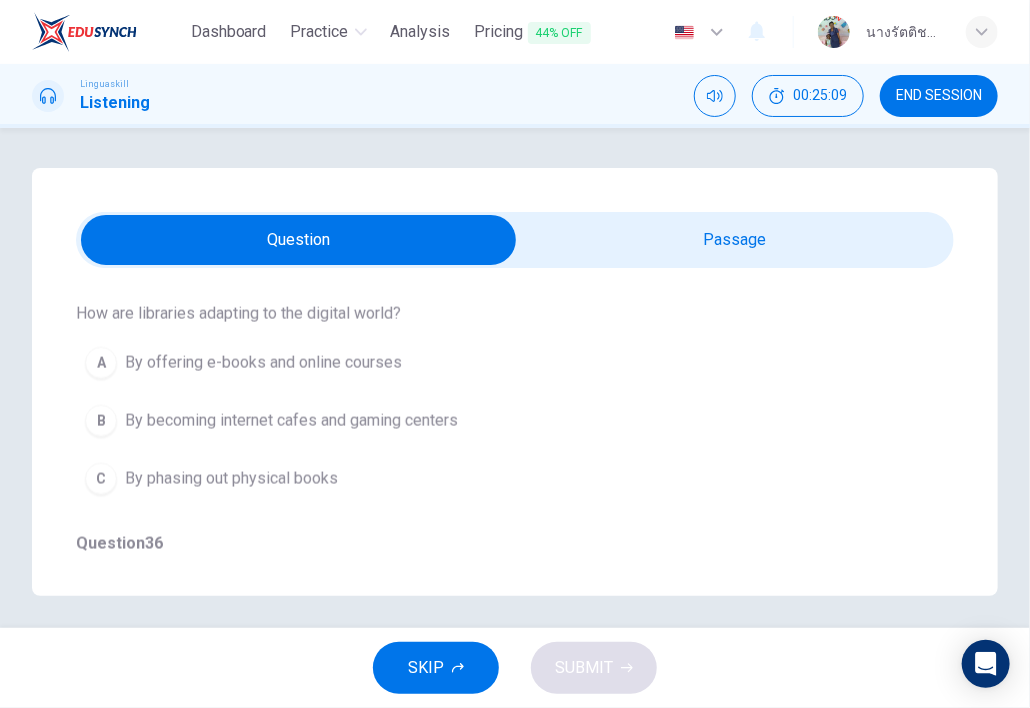 click on "By offering e-books and online courses" at bounding box center [263, 363] 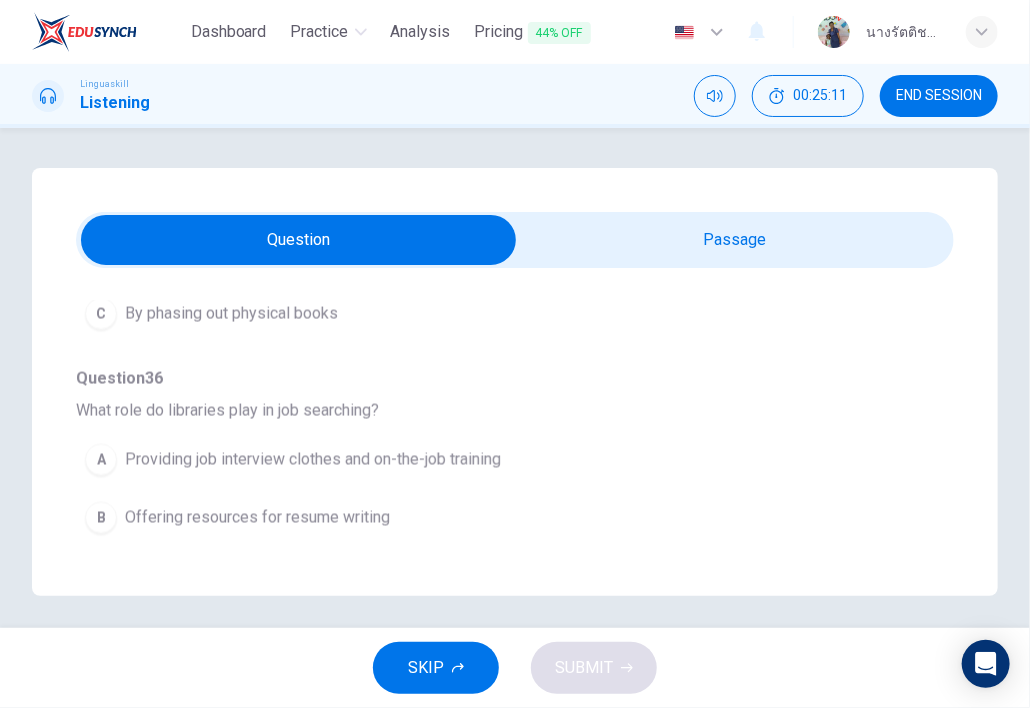 scroll, scrollTop: 1200, scrollLeft: 0, axis: vertical 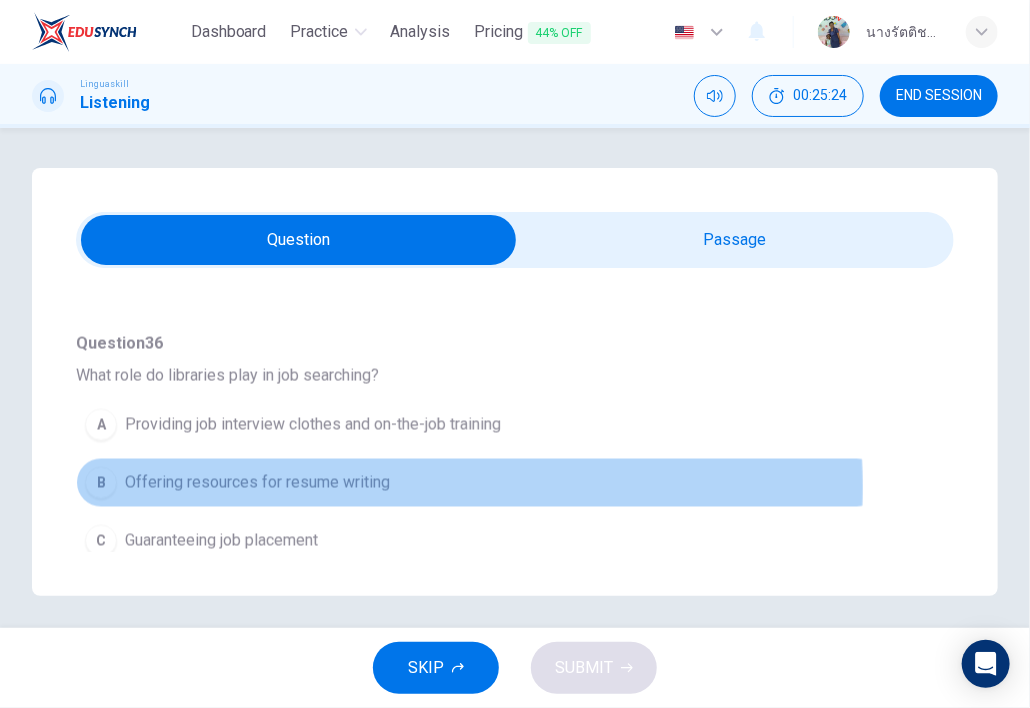 click on "Offering resources for resume writing" at bounding box center (257, 483) 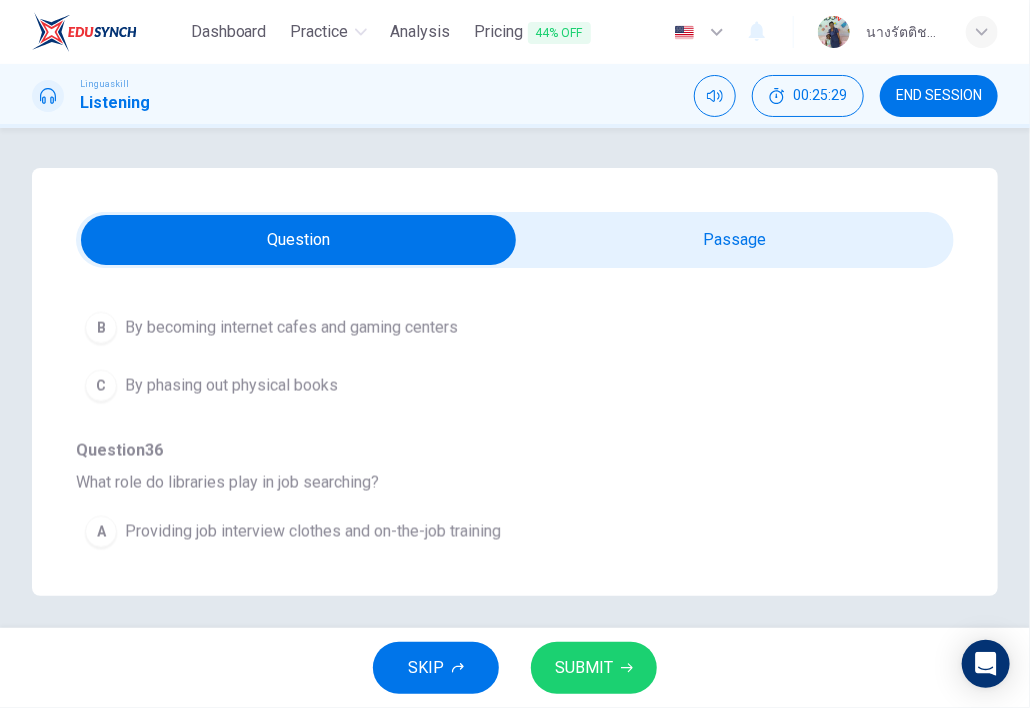 scroll, scrollTop: 1205, scrollLeft: 0, axis: vertical 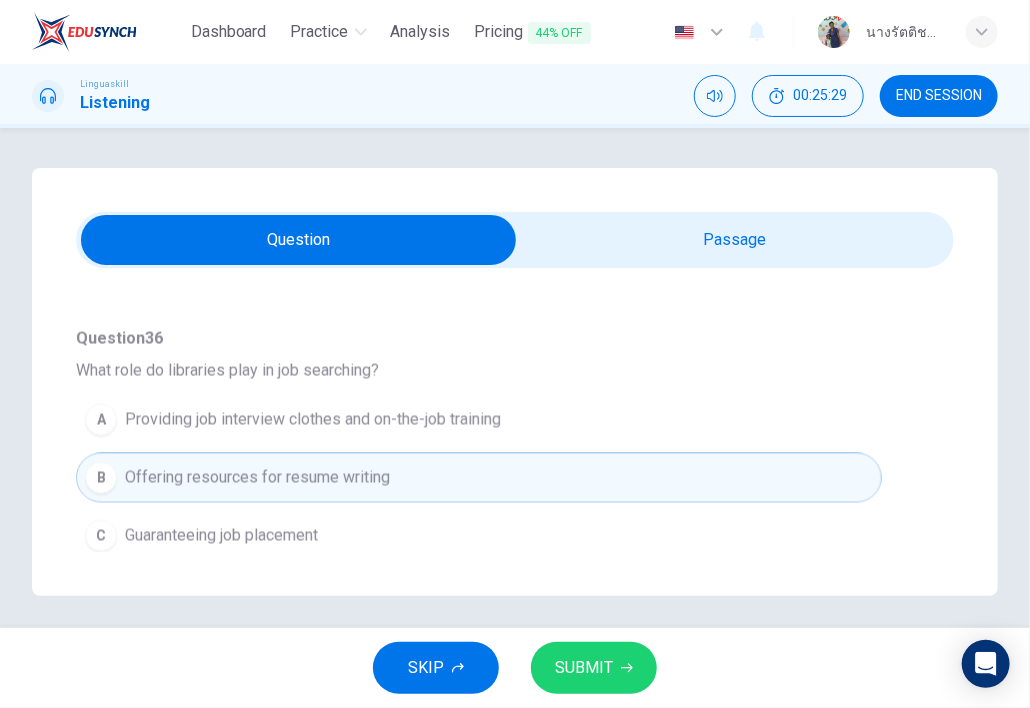 click on "SUBMIT" at bounding box center (594, 668) 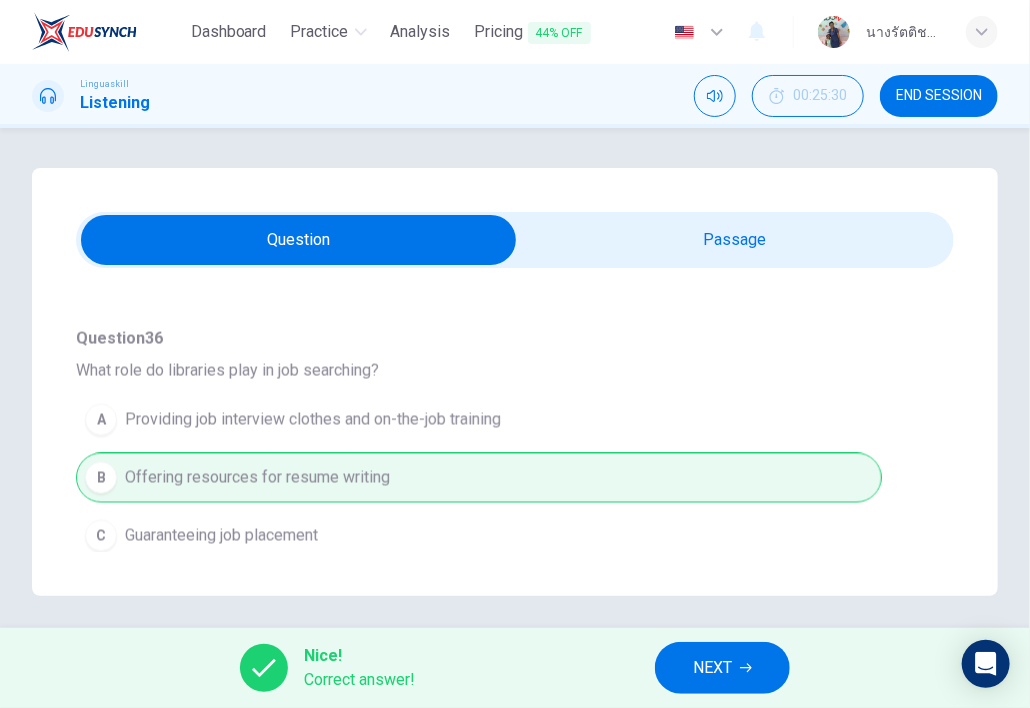 click on "NEXT" at bounding box center [712, 668] 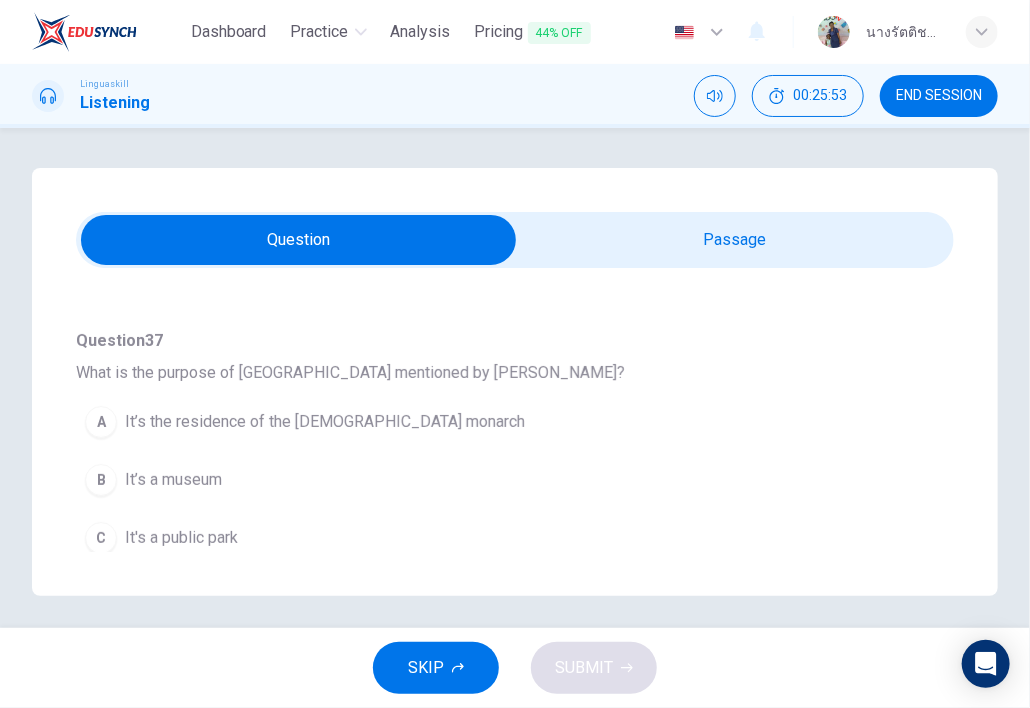 scroll, scrollTop: 200, scrollLeft: 0, axis: vertical 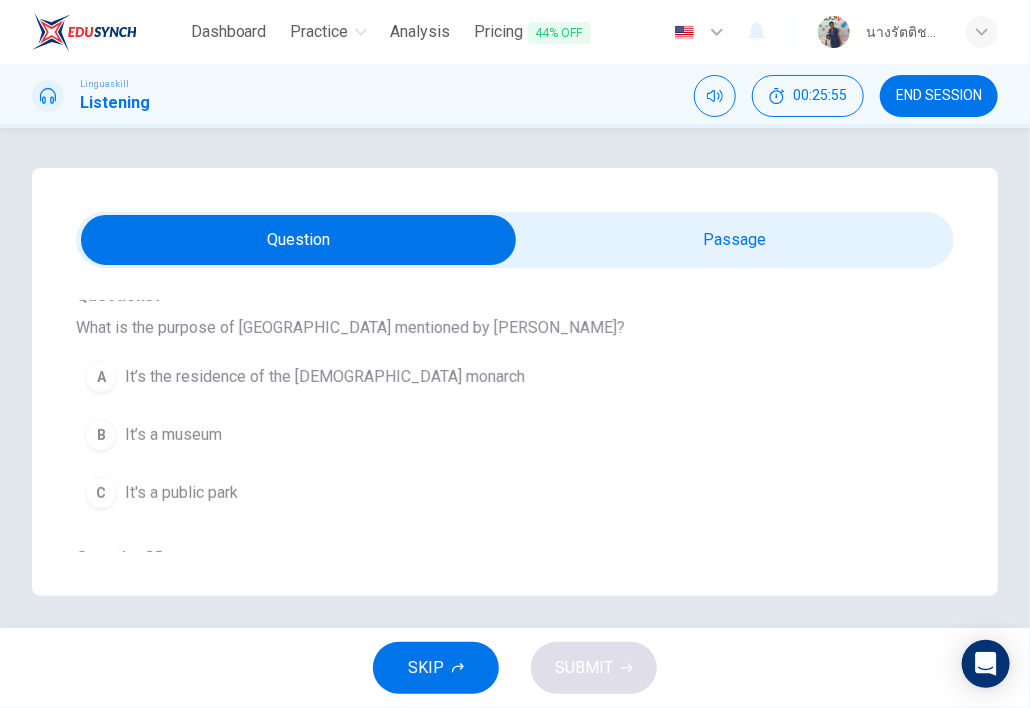drag, startPoint x: 364, startPoint y: 241, endPoint x: 420, endPoint y: 282, distance: 69.40461 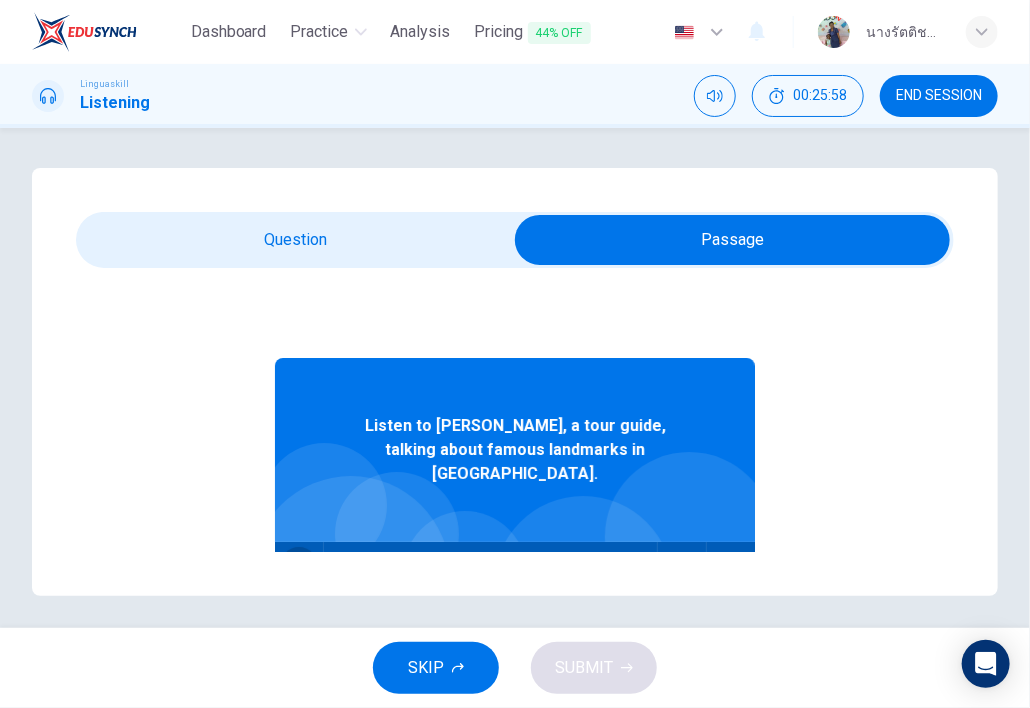 click at bounding box center [299, 566] 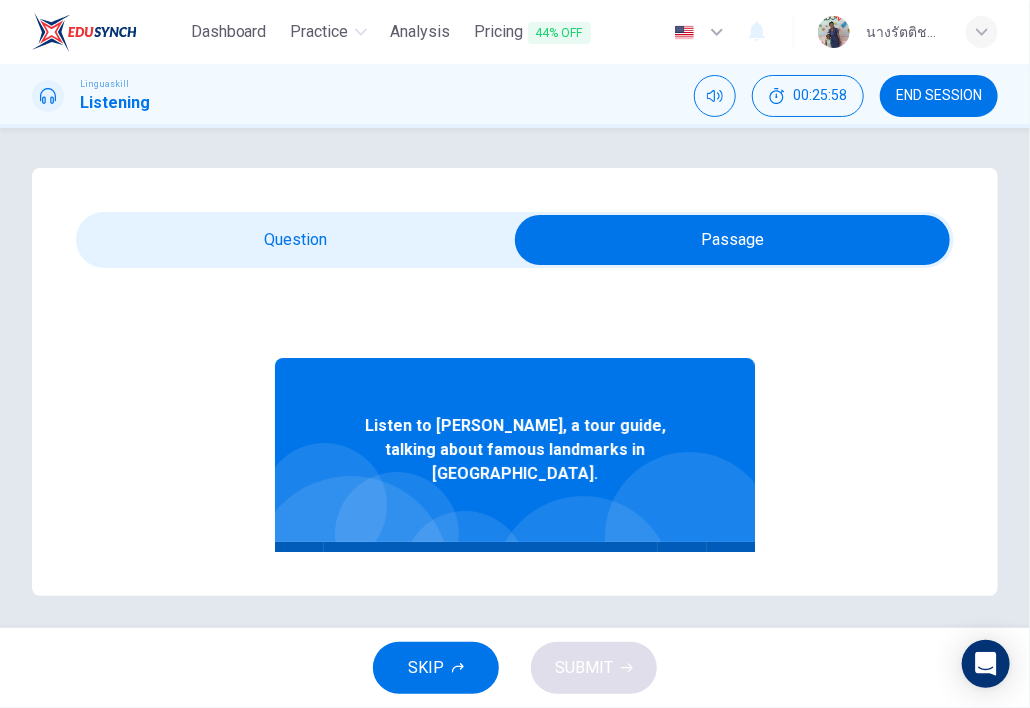 click at bounding box center [732, 240] 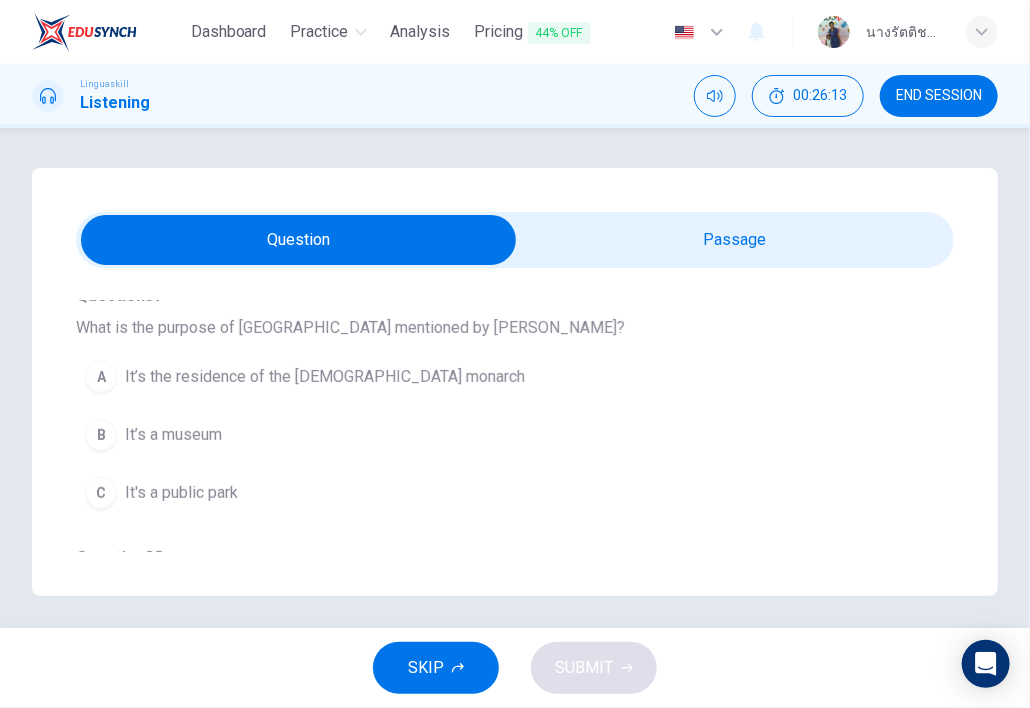 click on "It’s the residence of the [DEMOGRAPHIC_DATA] monarch" at bounding box center [325, 377] 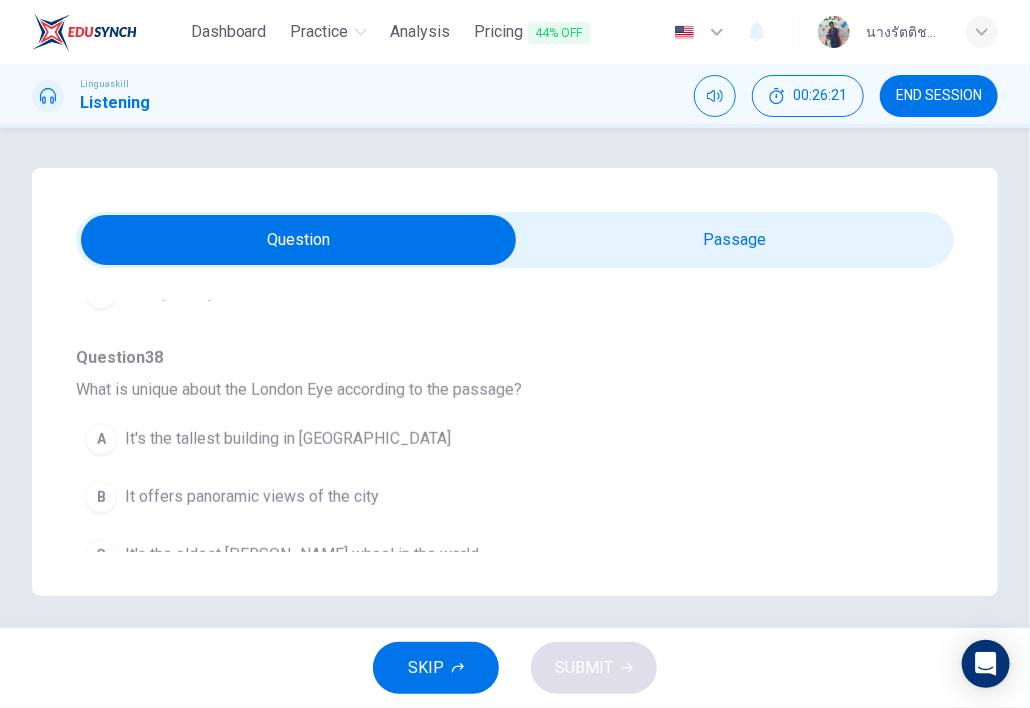 scroll, scrollTop: 500, scrollLeft: 0, axis: vertical 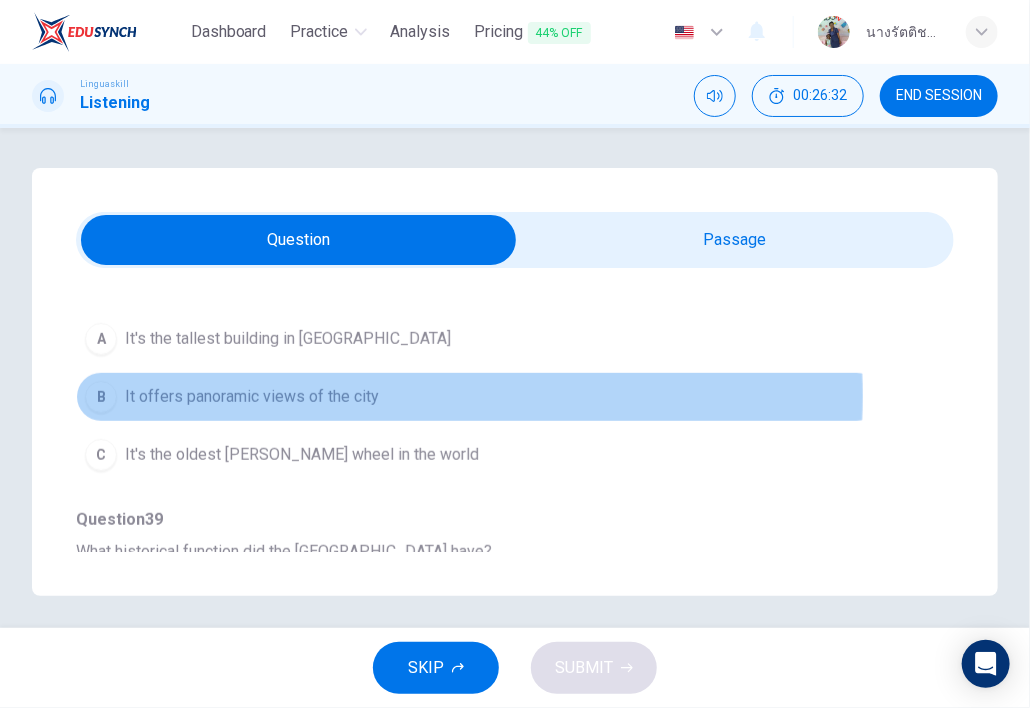 click on "B It offers panoramic views of the city" at bounding box center [479, 397] 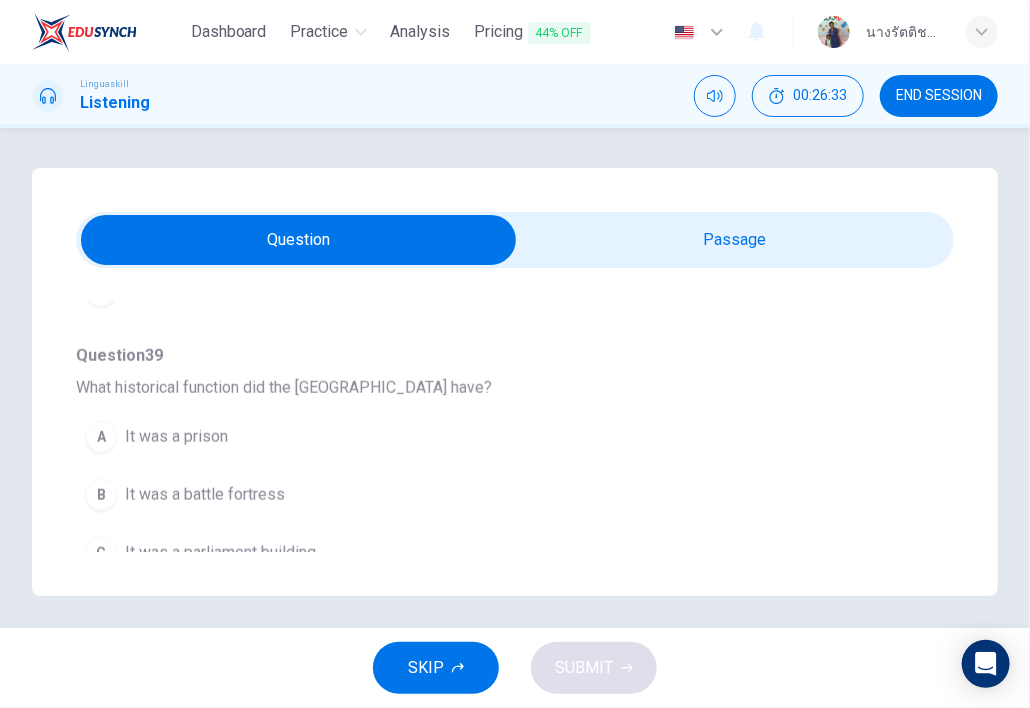 scroll, scrollTop: 700, scrollLeft: 0, axis: vertical 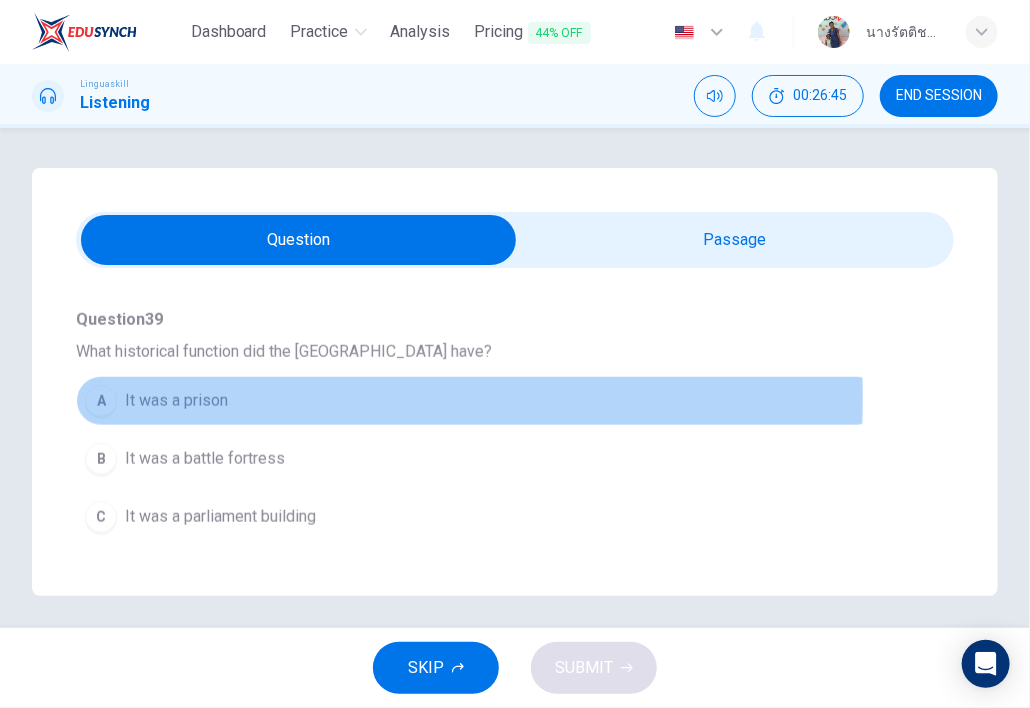 click on "A It was a prison" at bounding box center (479, 401) 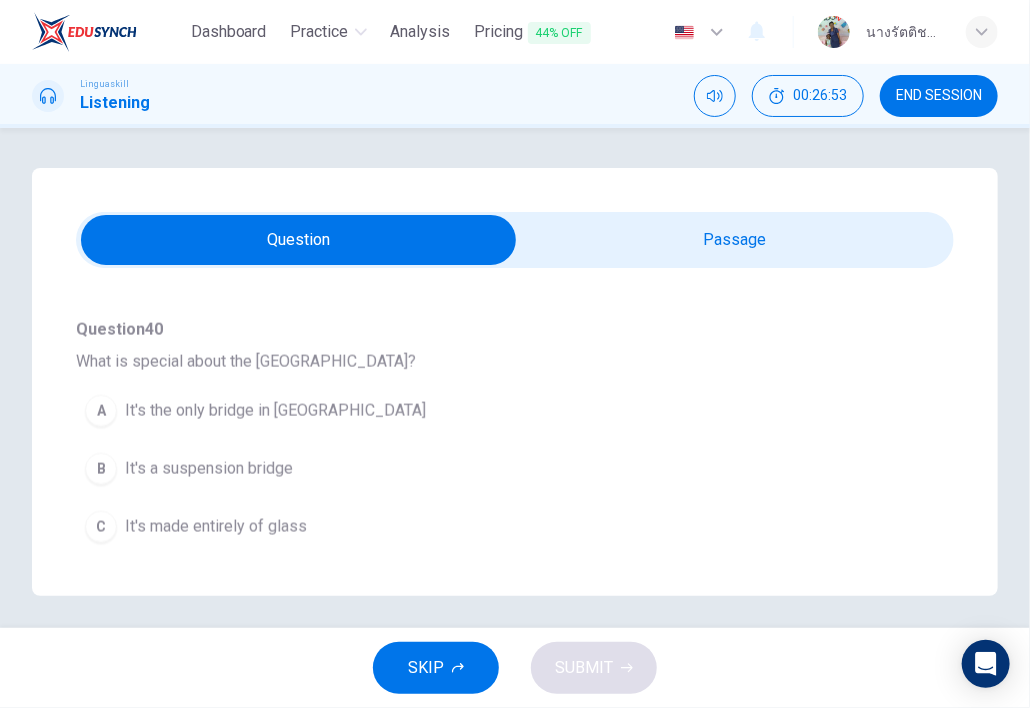 scroll, scrollTop: 1000, scrollLeft: 0, axis: vertical 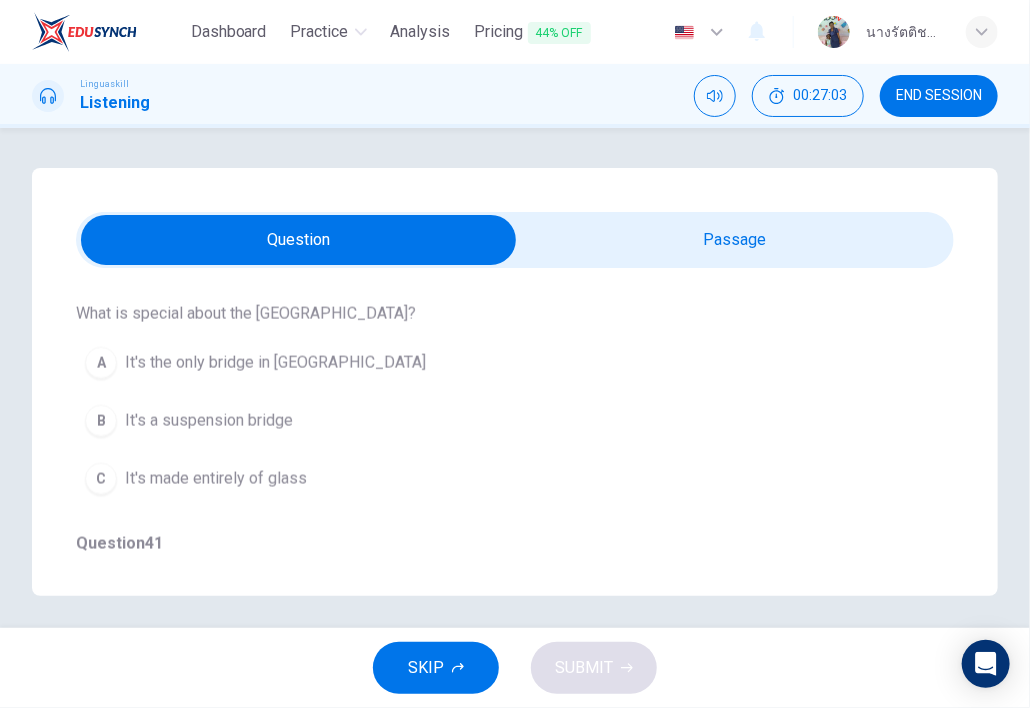 drag, startPoint x: 278, startPoint y: 424, endPoint x: 294, endPoint y: 418, distance: 17.088007 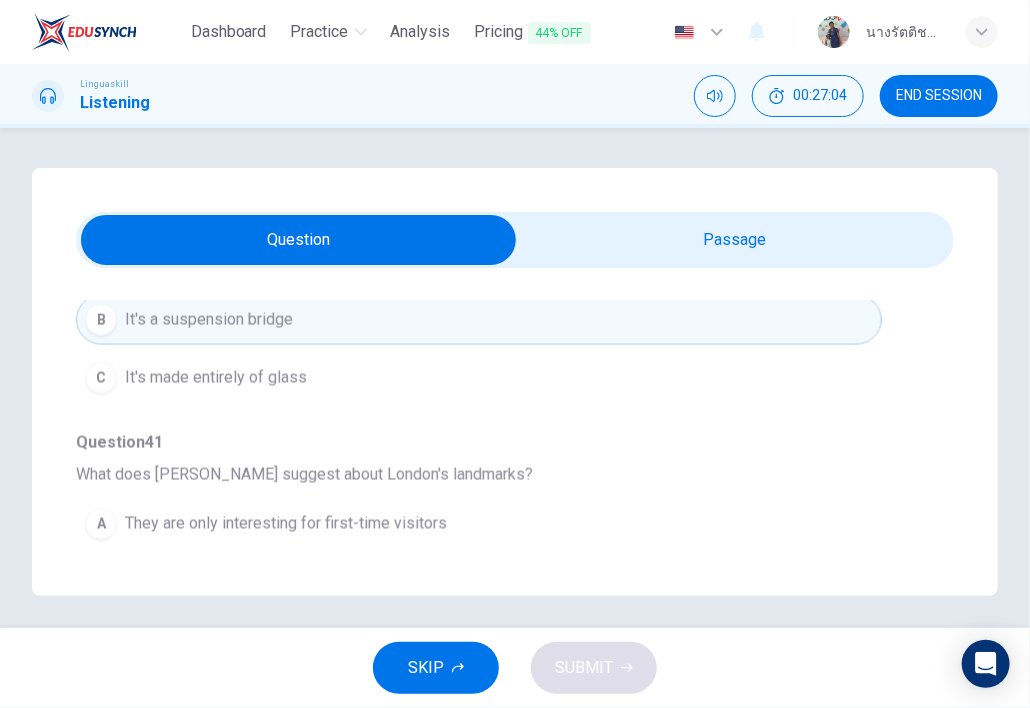 scroll, scrollTop: 1200, scrollLeft: 0, axis: vertical 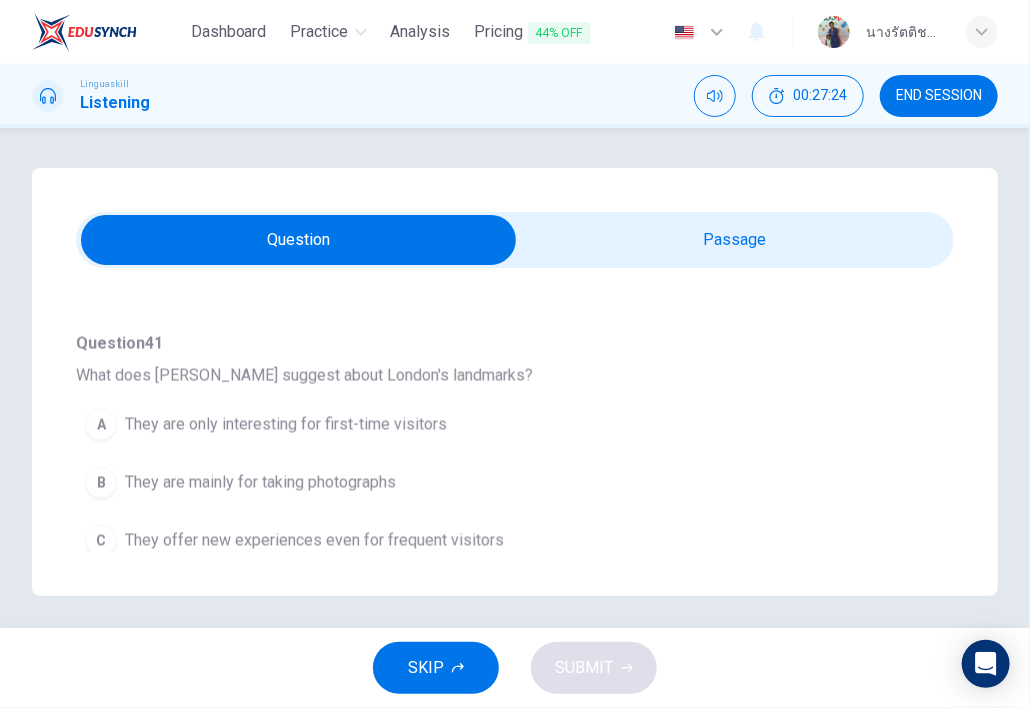 click on "They are mainly for taking photographs" at bounding box center [260, 483] 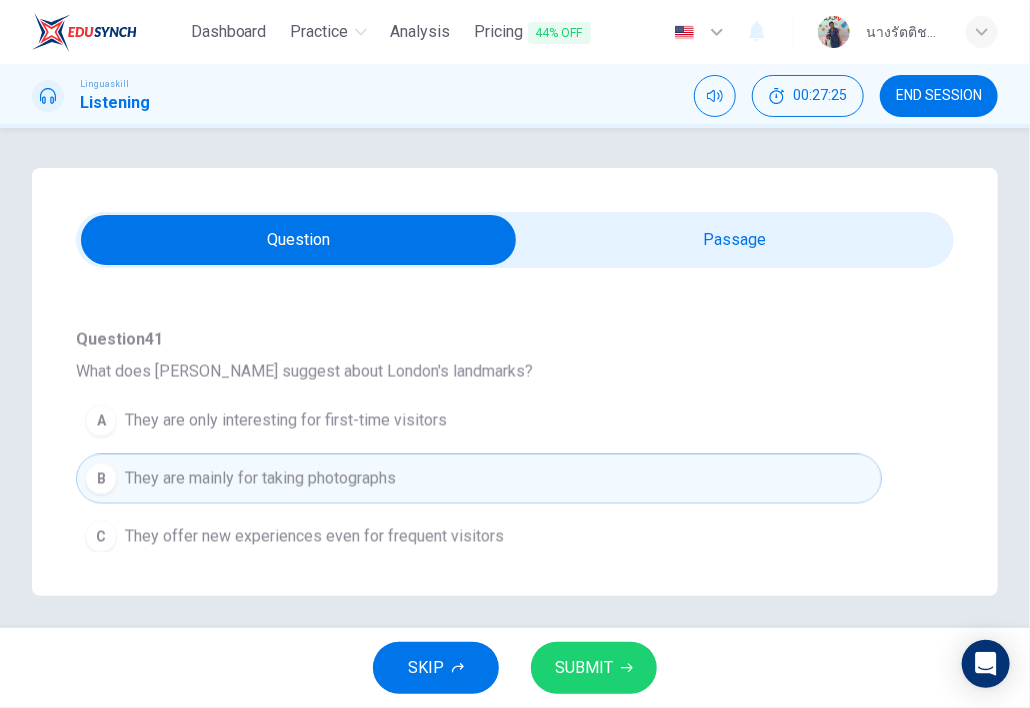 scroll, scrollTop: 1205, scrollLeft: 0, axis: vertical 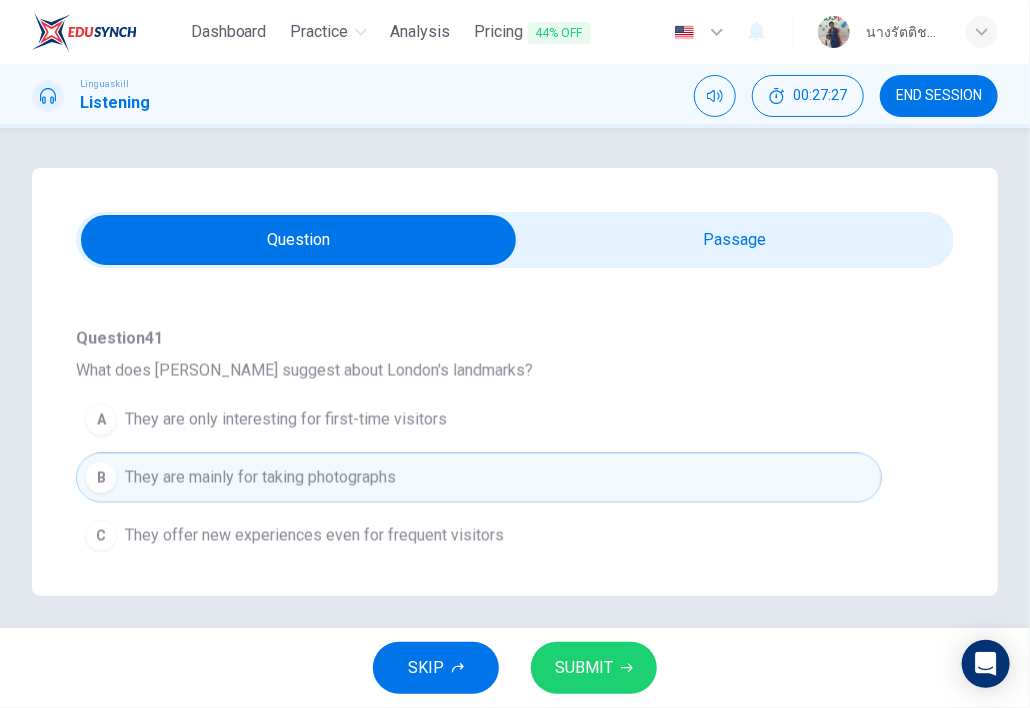 click at bounding box center (298, 240) 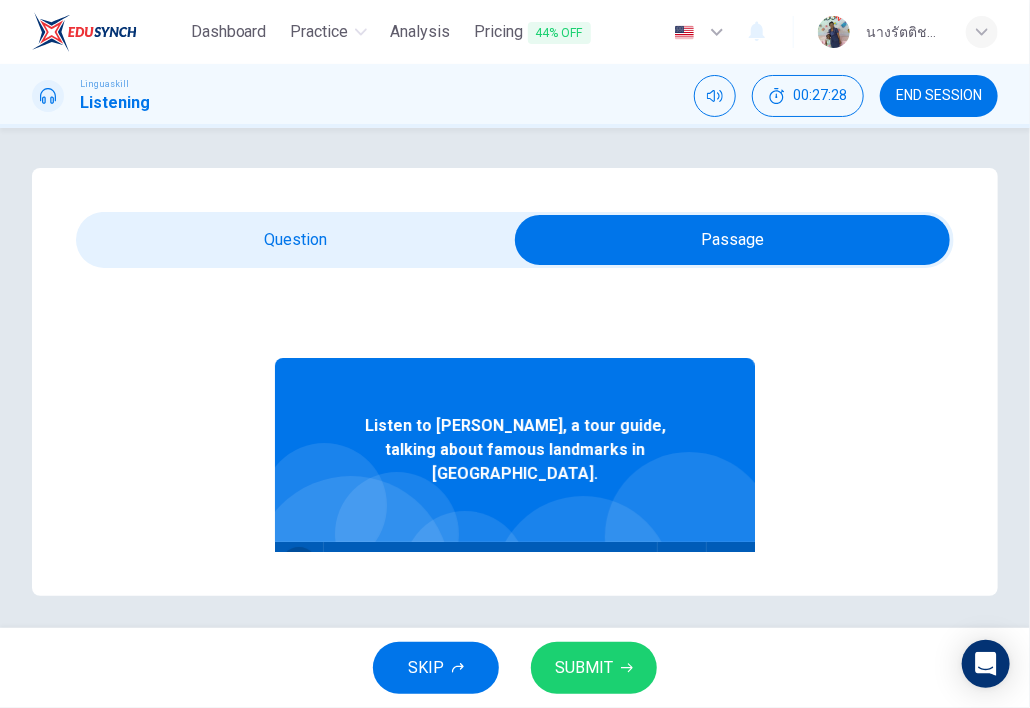 click 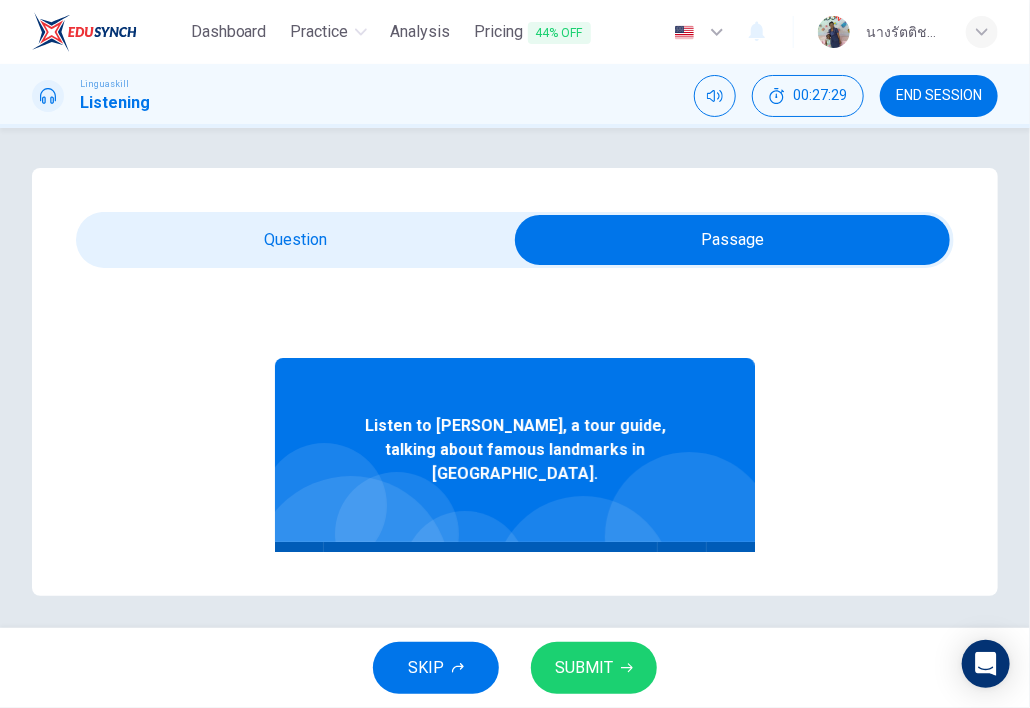type on "1" 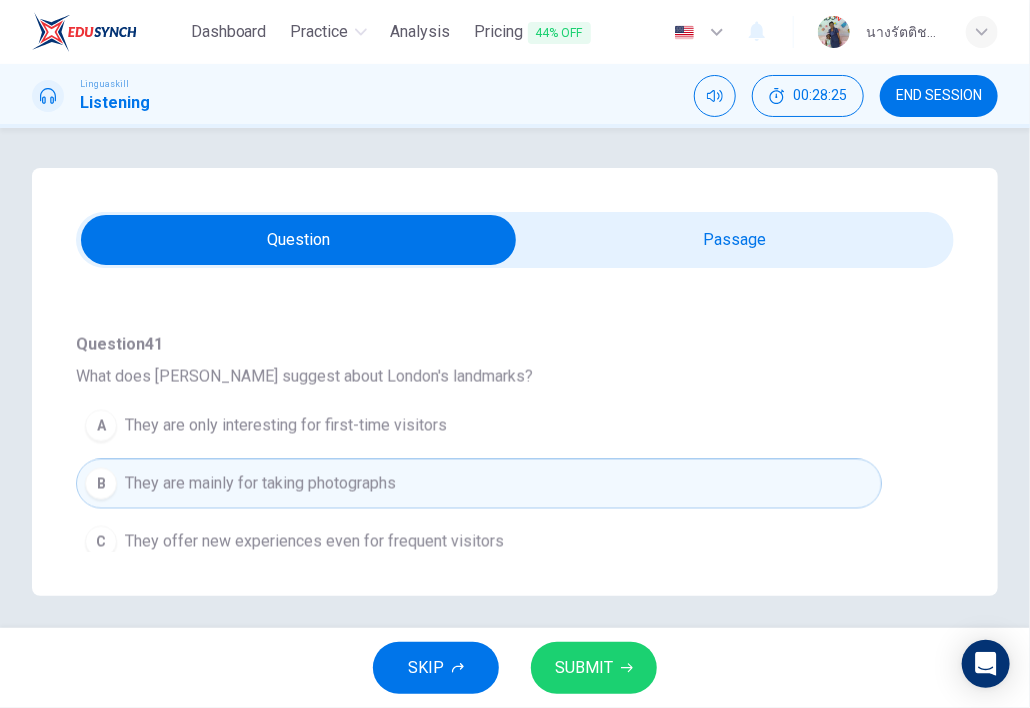 scroll, scrollTop: 1205, scrollLeft: 0, axis: vertical 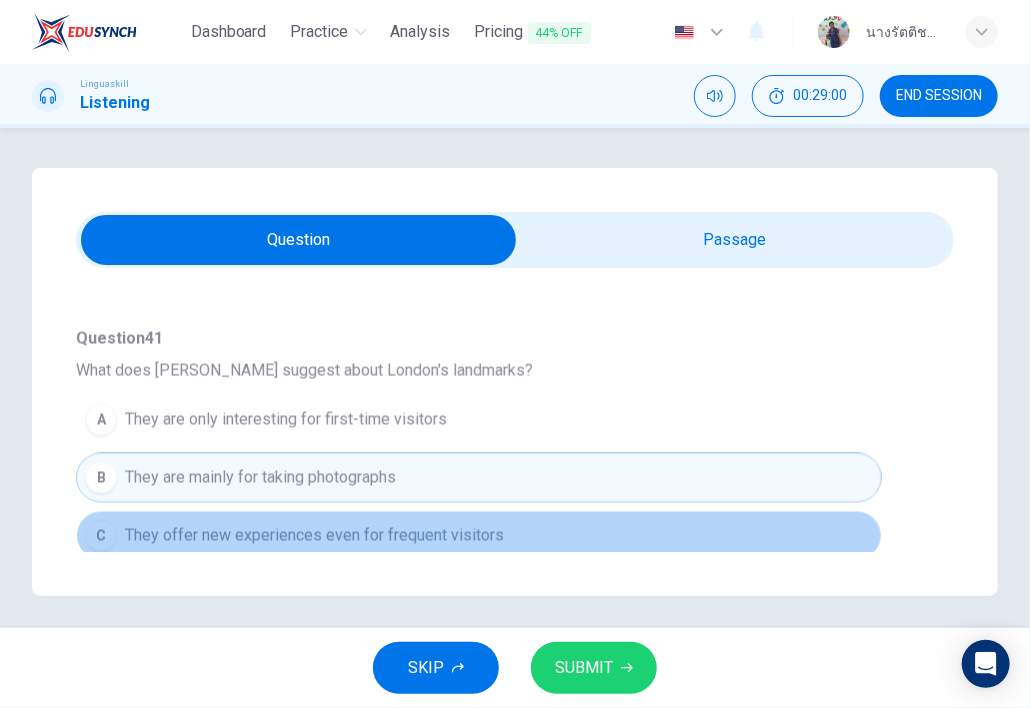 click on "They offer new experiences even for frequent visitors" at bounding box center (314, 536) 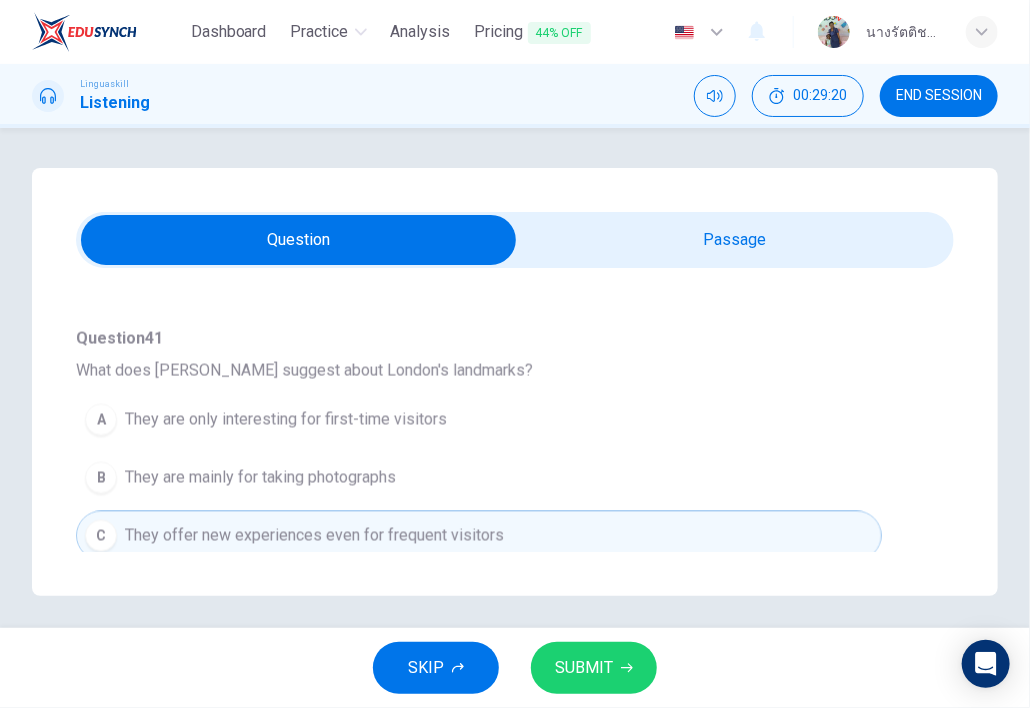 click on "SUBMIT" at bounding box center [584, 668] 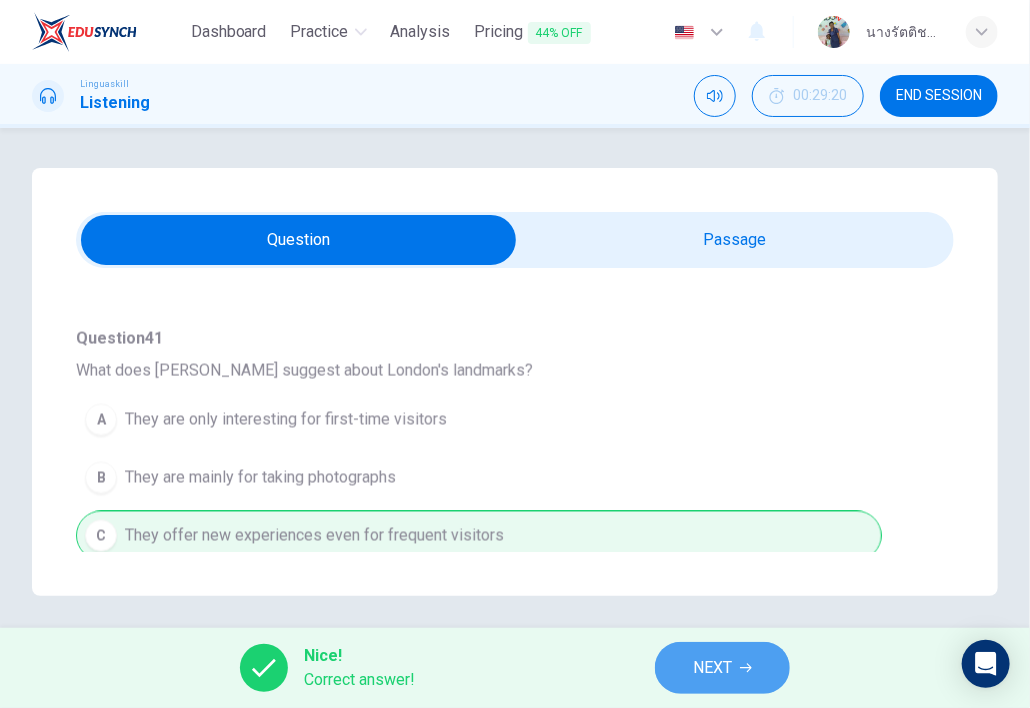 click on "NEXT" at bounding box center [712, 668] 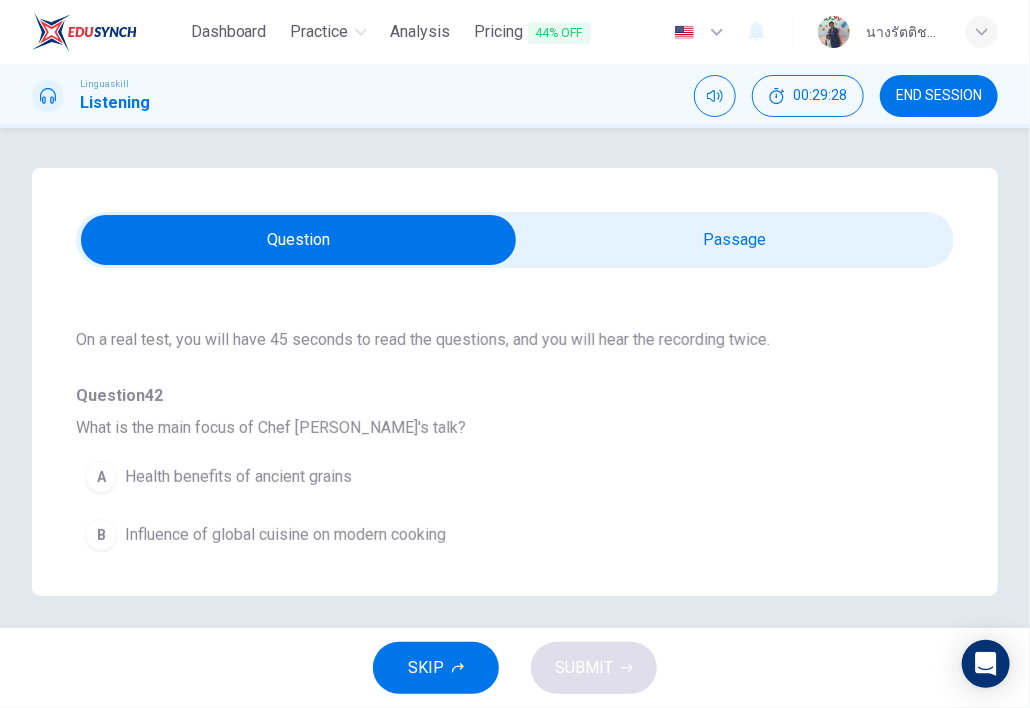 scroll, scrollTop: 200, scrollLeft: 0, axis: vertical 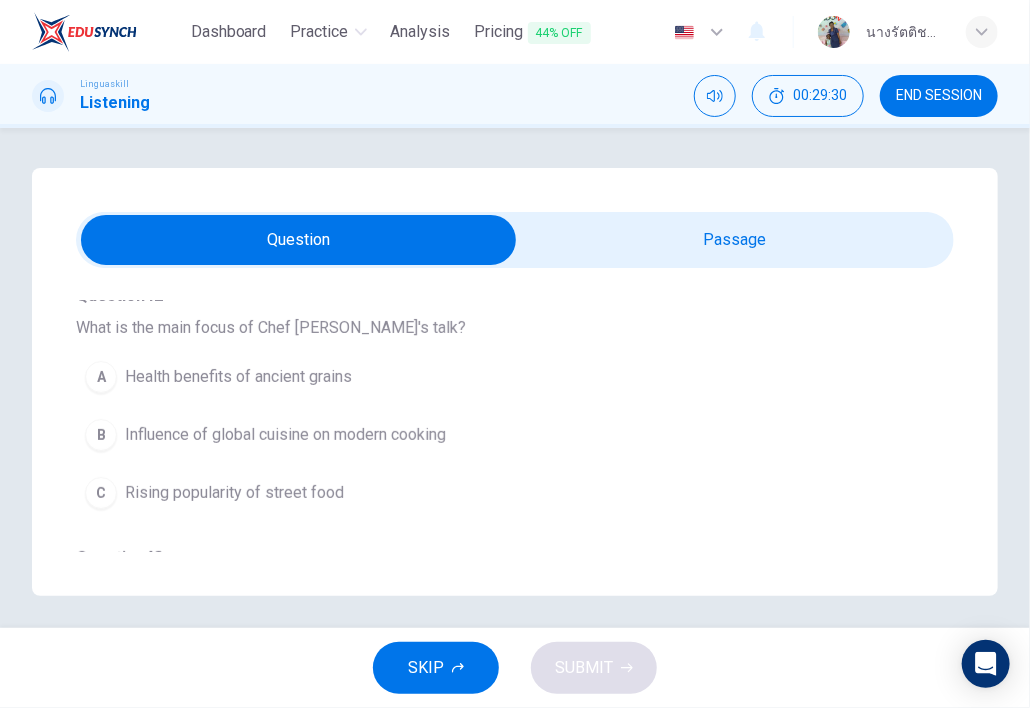 click at bounding box center (298, 240) 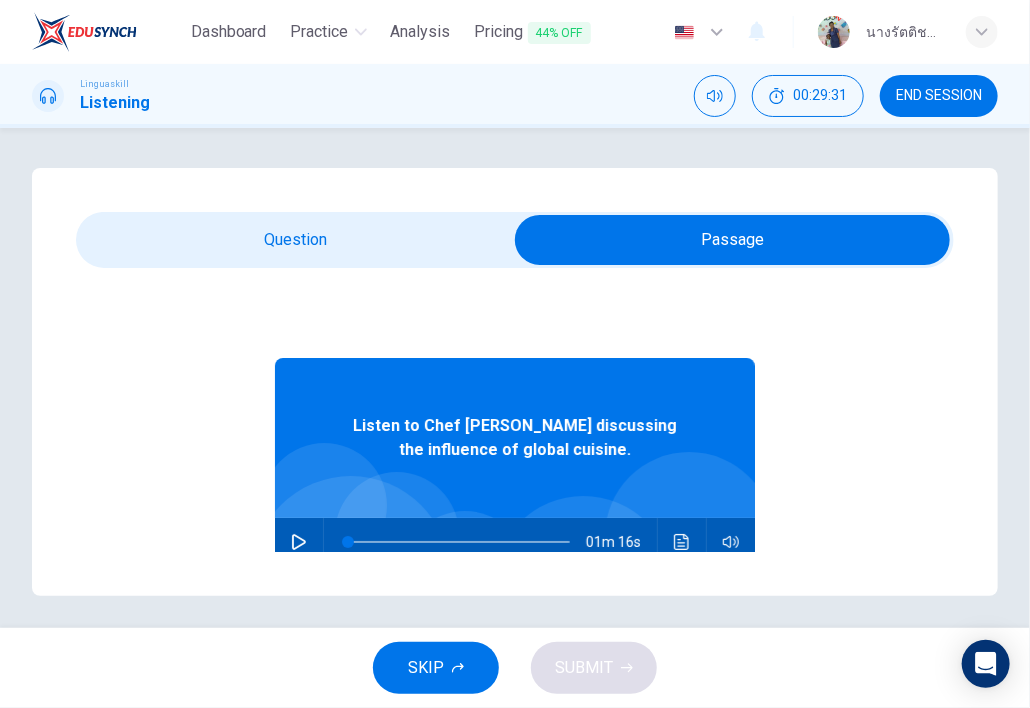 drag, startPoint x: 292, startPoint y: 539, endPoint x: 238, endPoint y: 464, distance: 92.417534 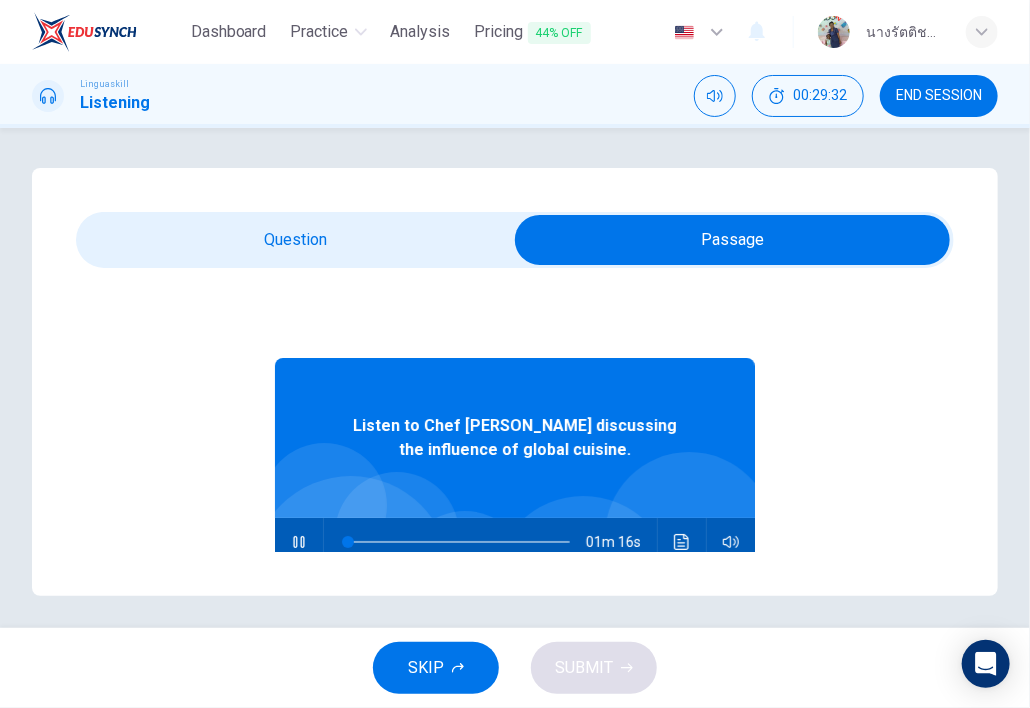 click at bounding box center [732, 240] 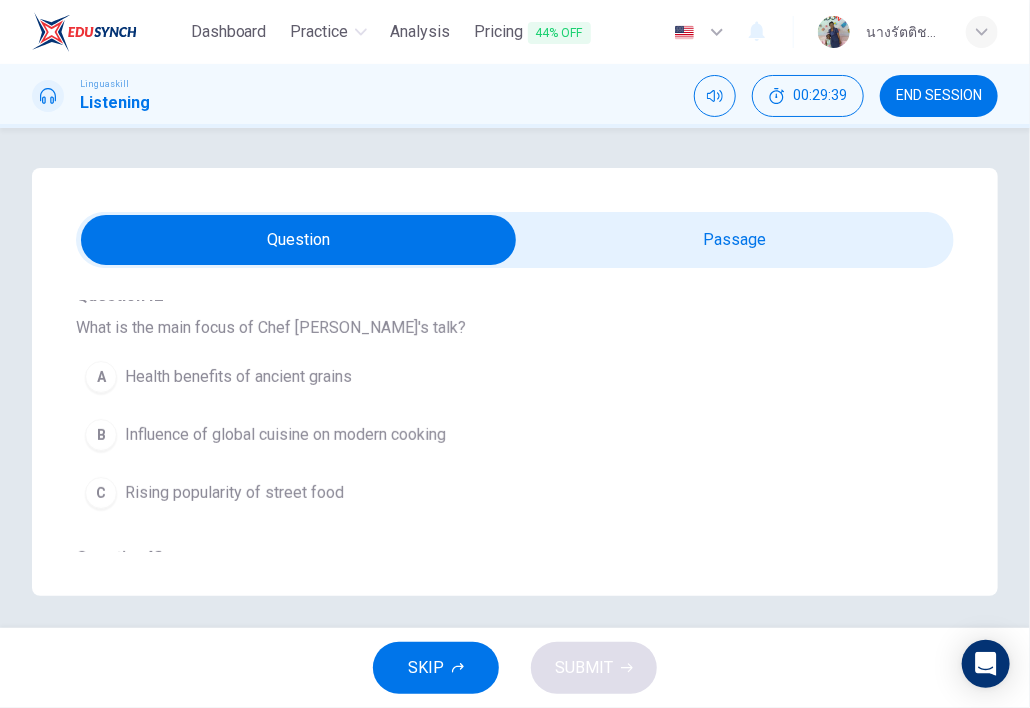 click on "Influence of global cuisine on modern cooking" at bounding box center [285, 435] 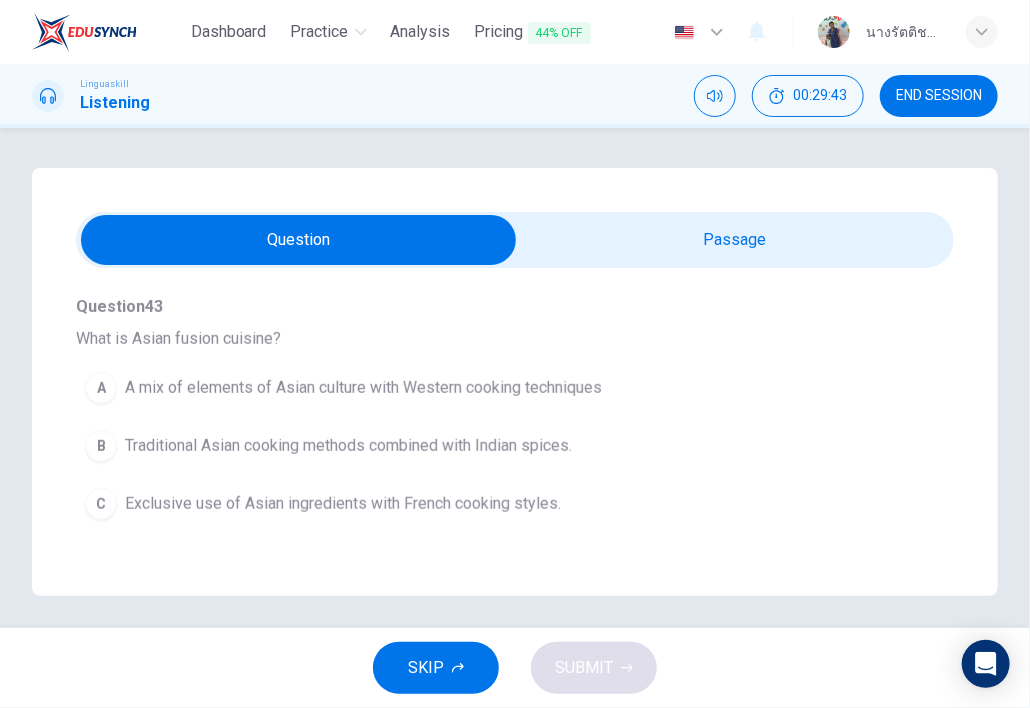 scroll, scrollTop: 500, scrollLeft: 0, axis: vertical 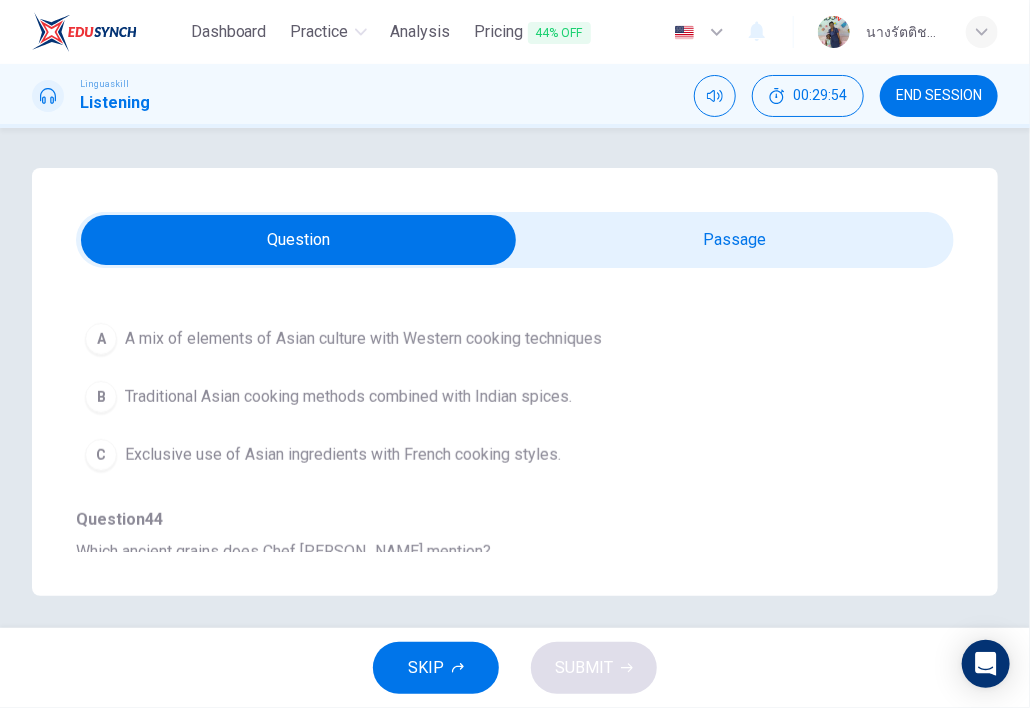 click on "Traditional Asian cooking methods combined with Indian spices." at bounding box center [348, 397] 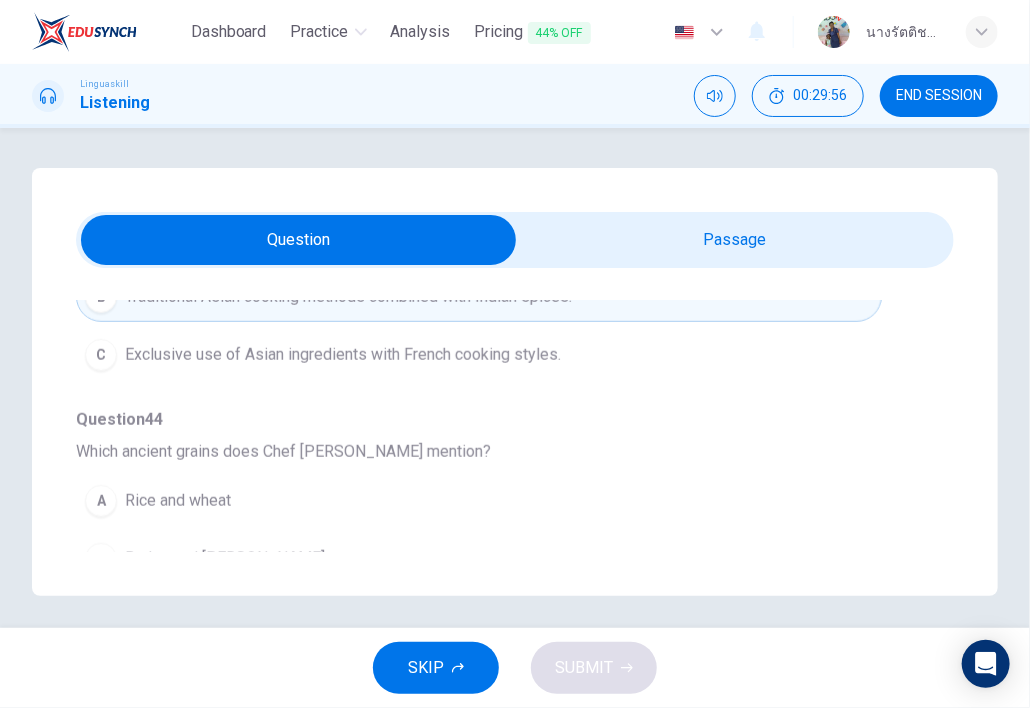 scroll, scrollTop: 700, scrollLeft: 0, axis: vertical 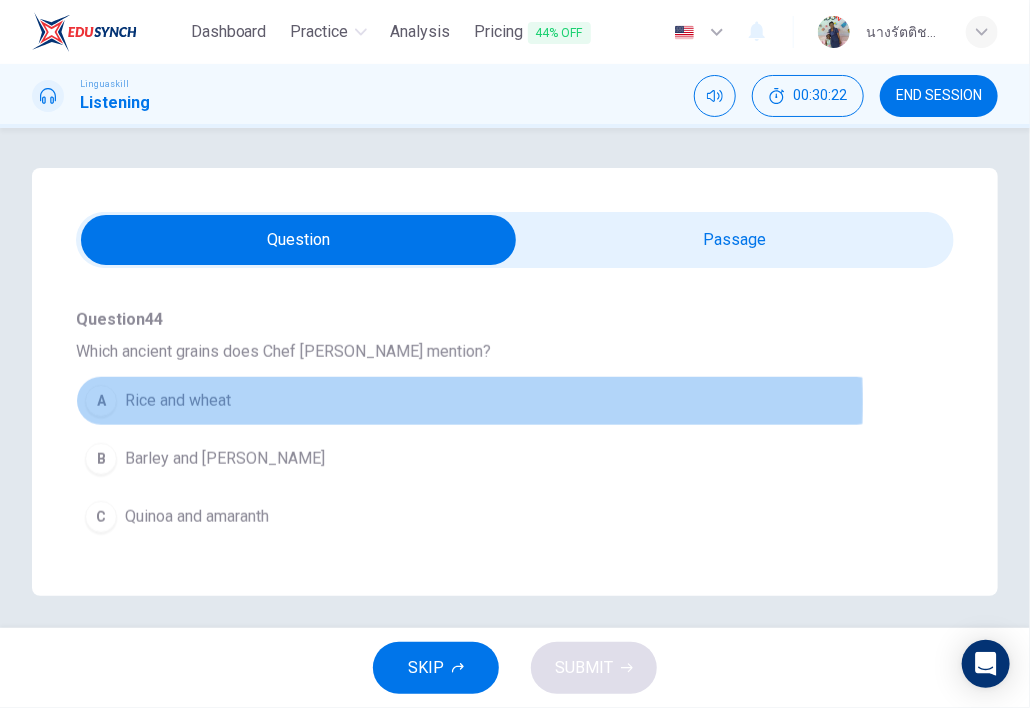 click on "A Rice and wheat" at bounding box center [479, 401] 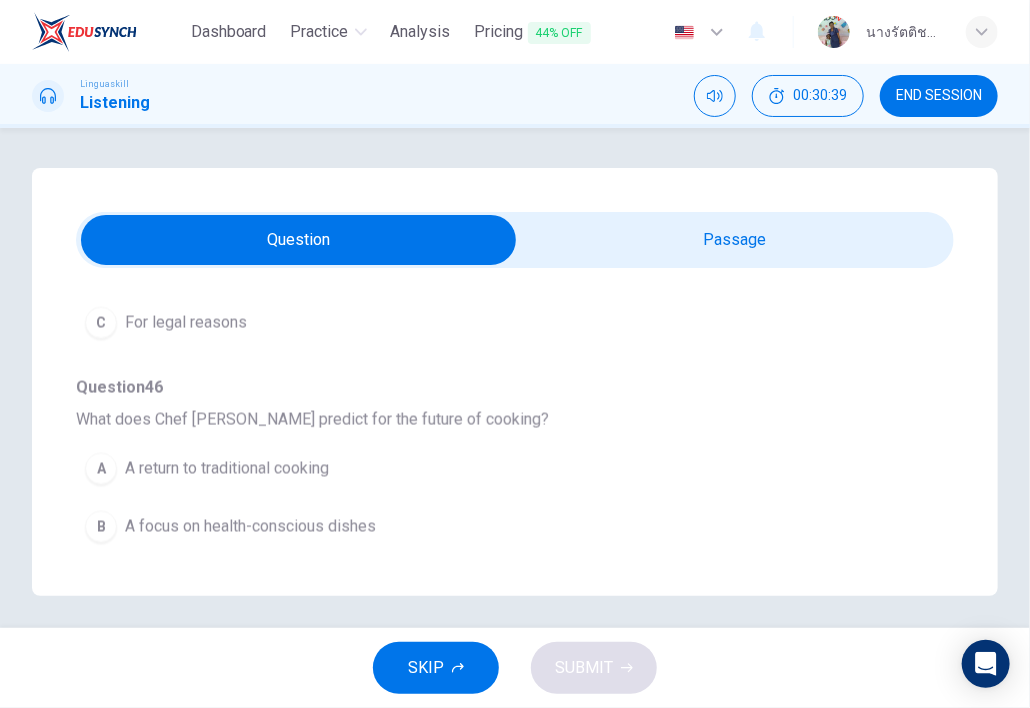 scroll, scrollTop: 1200, scrollLeft: 0, axis: vertical 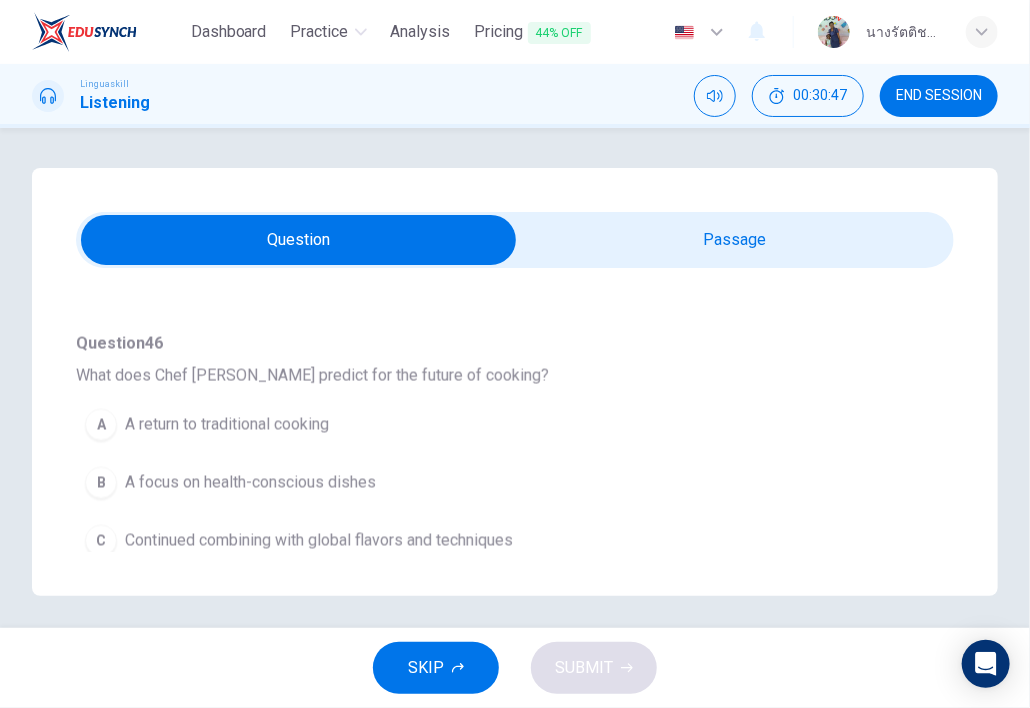 click on "Continued combining with global flavors and techniques" at bounding box center (319, 541) 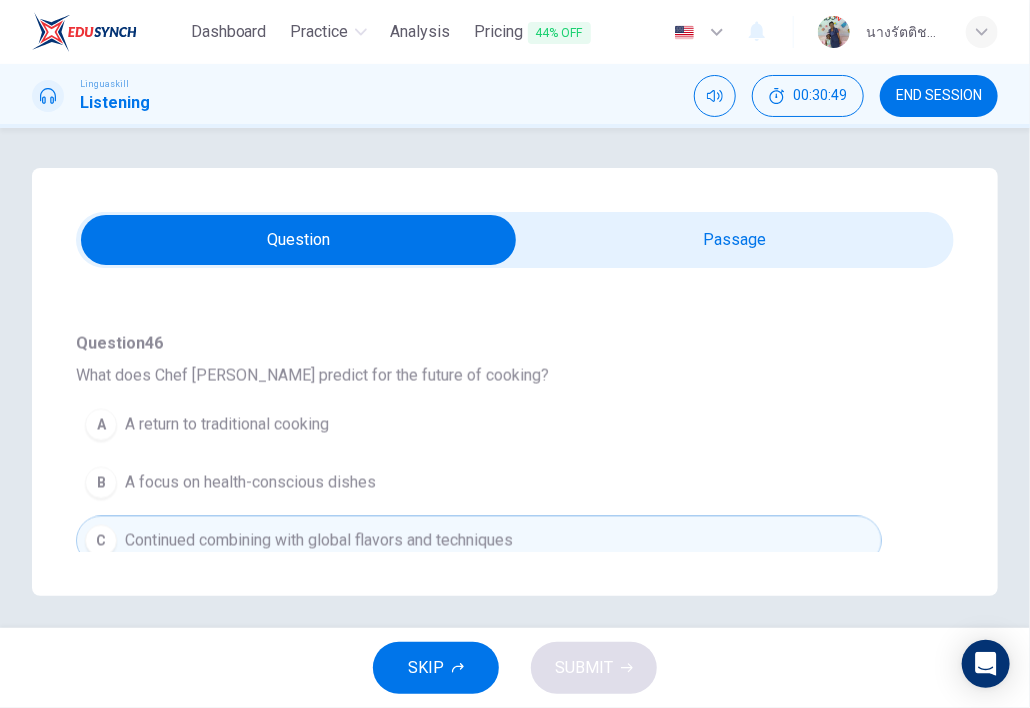 scroll, scrollTop: 1205, scrollLeft: 0, axis: vertical 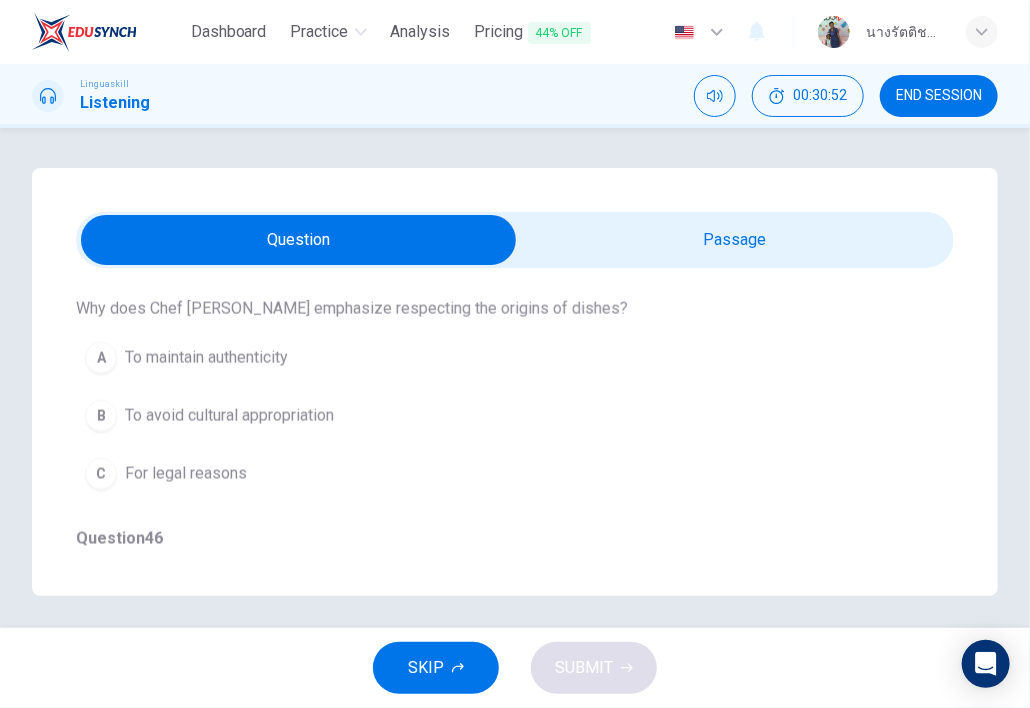 click at bounding box center (298, 240) 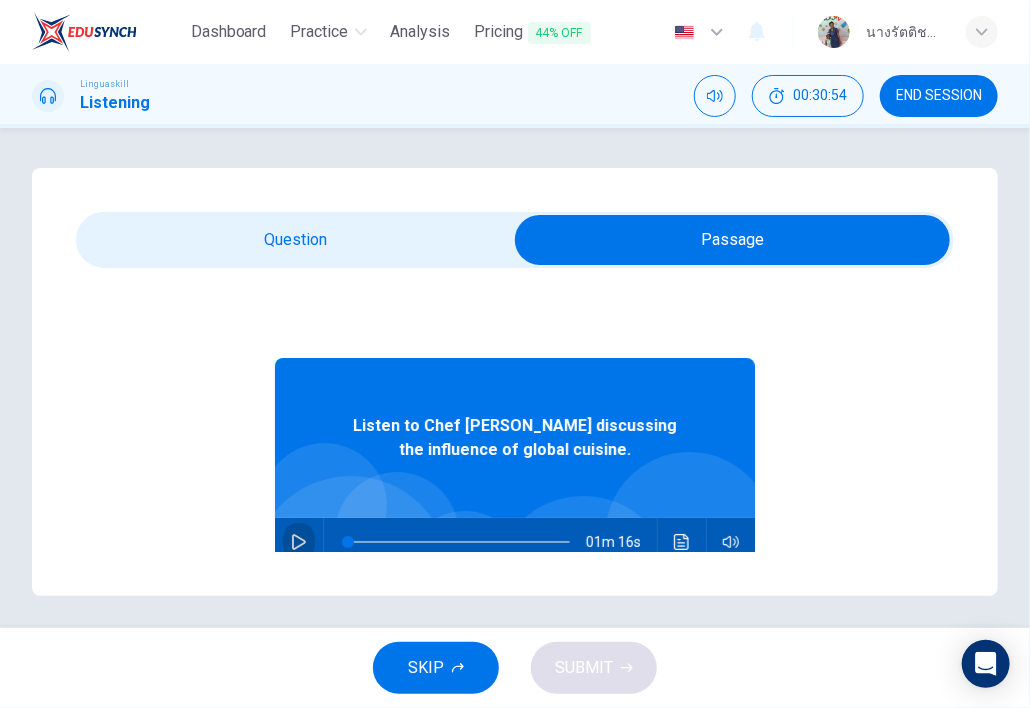 click 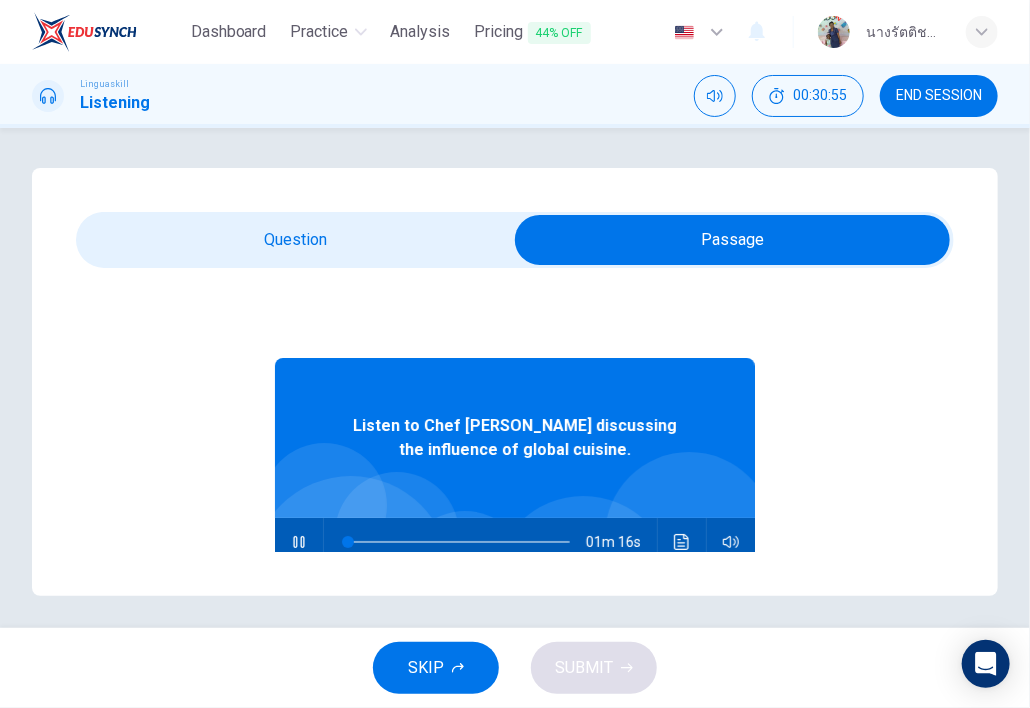 click at bounding box center [732, 240] 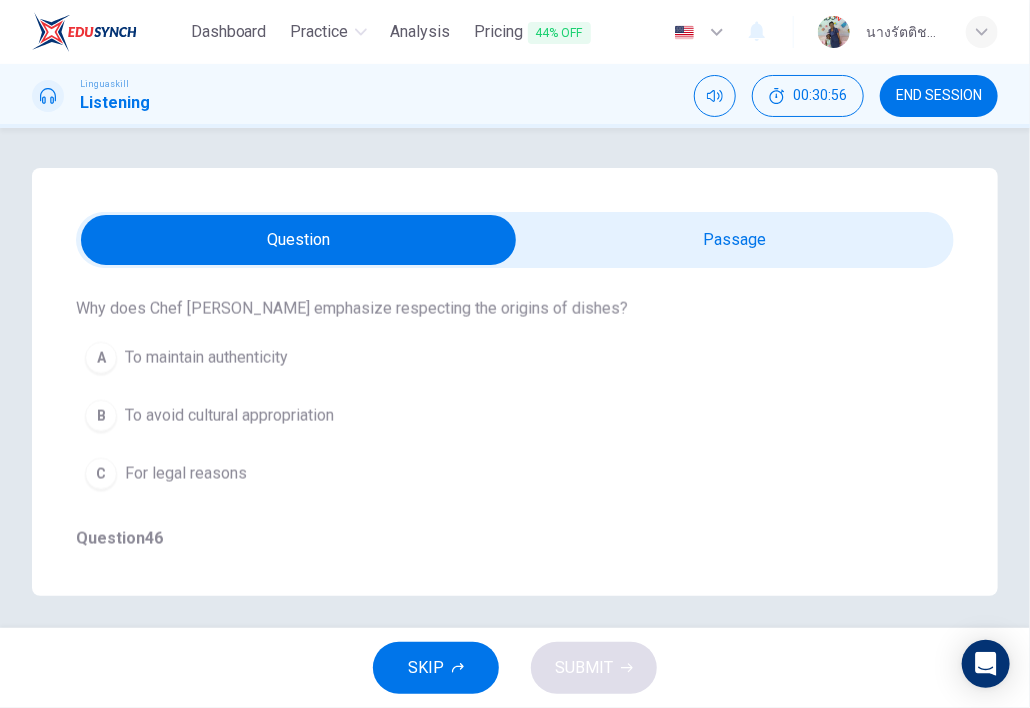 scroll, scrollTop: 705, scrollLeft: 0, axis: vertical 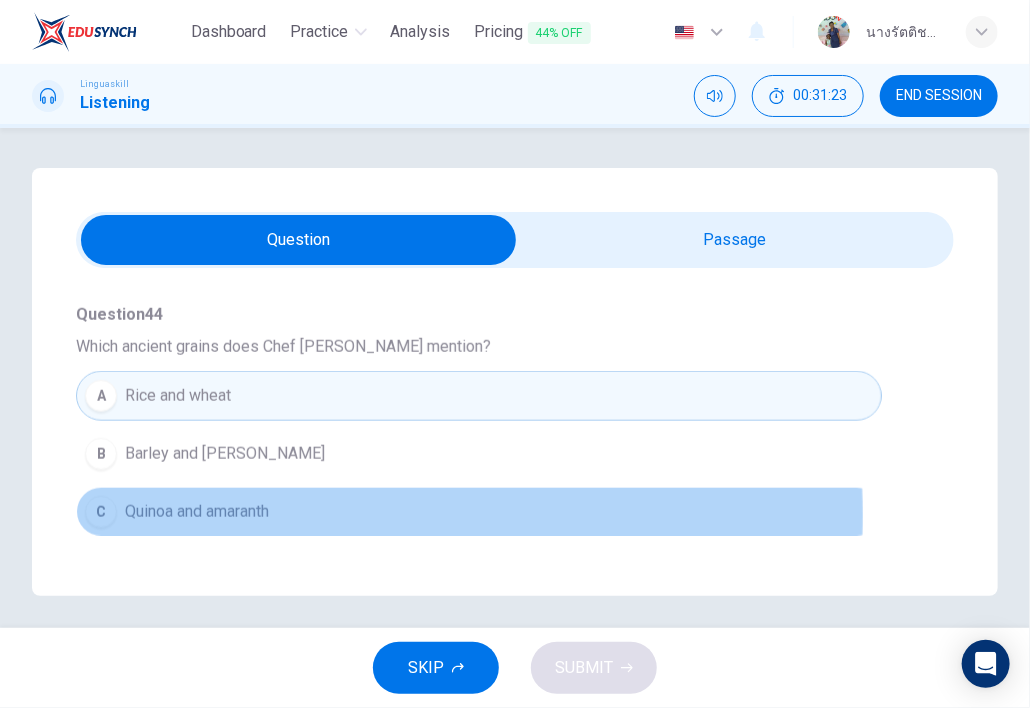 click on "Quinoa and amaranth" at bounding box center [197, 512] 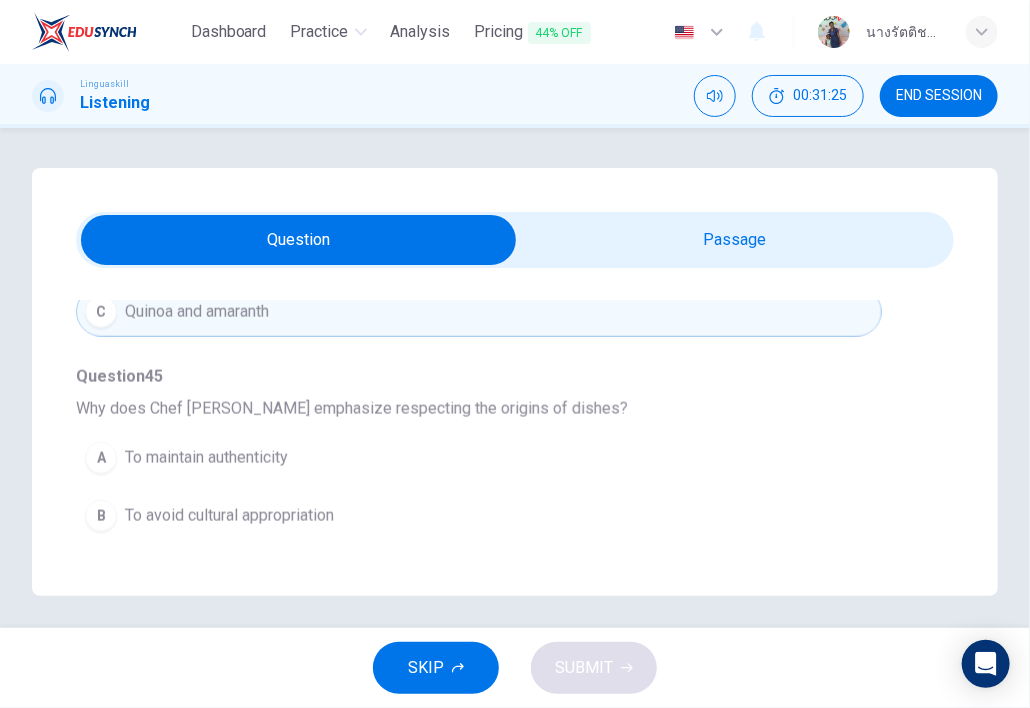 scroll, scrollTop: 1005, scrollLeft: 0, axis: vertical 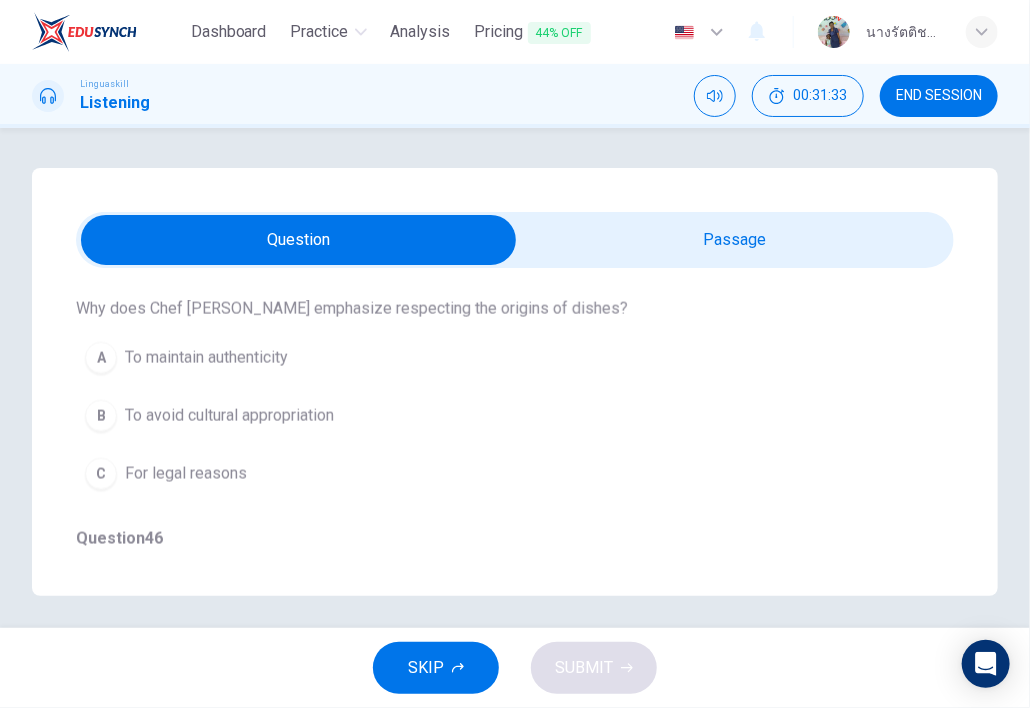 click on "To maintain authenticity" at bounding box center [206, 358] 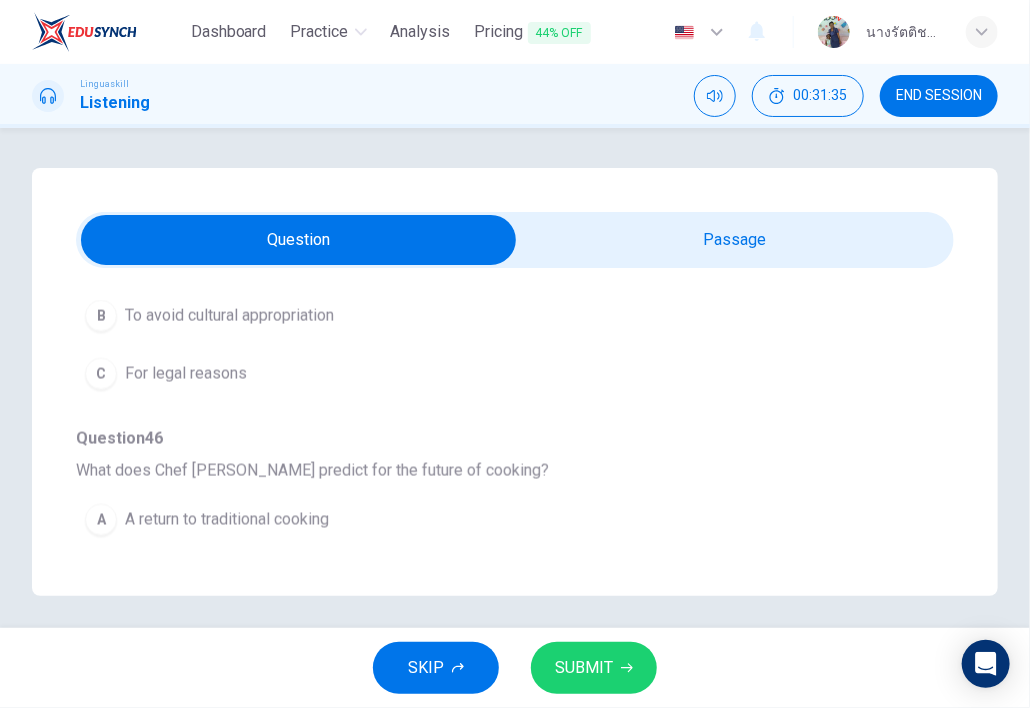 scroll, scrollTop: 1205, scrollLeft: 0, axis: vertical 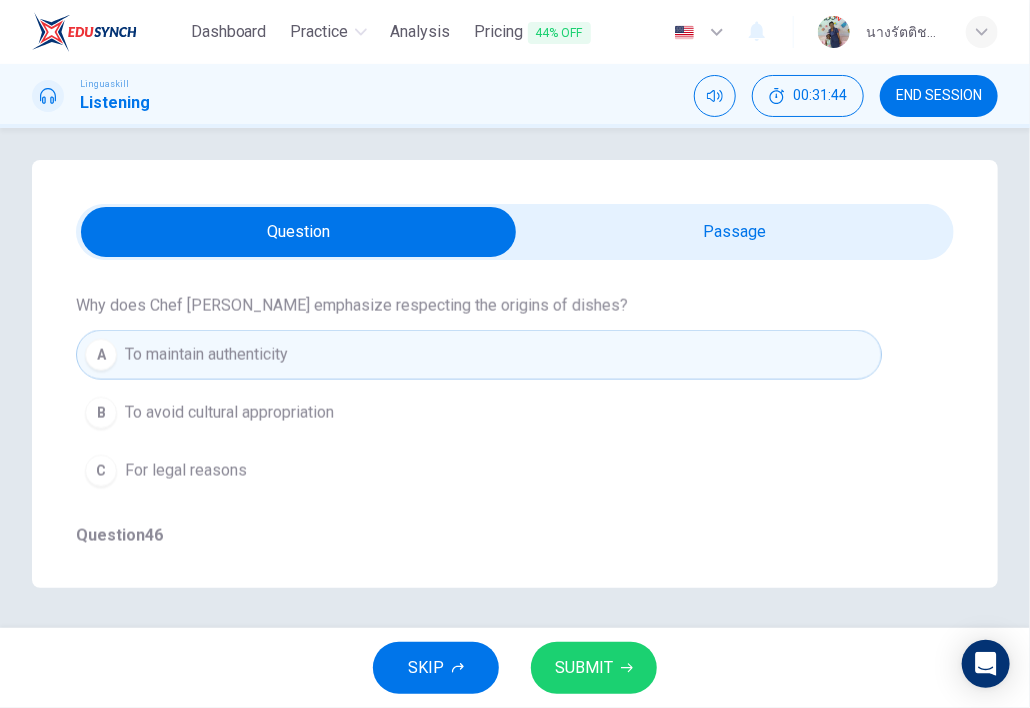 click 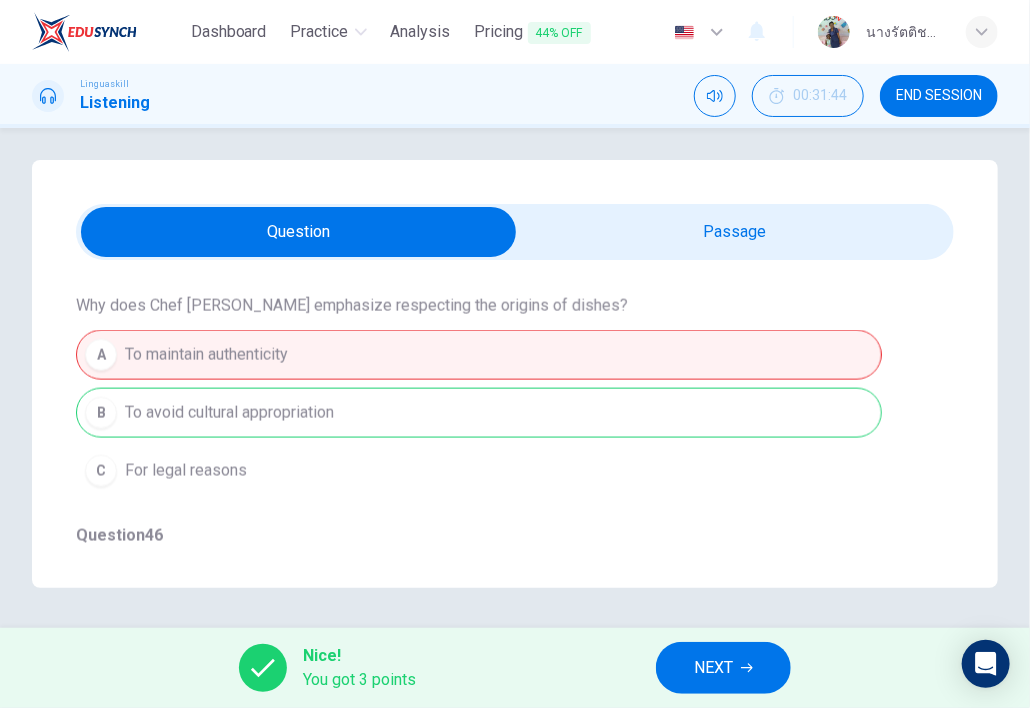 click on "NEXT" at bounding box center [713, 668] 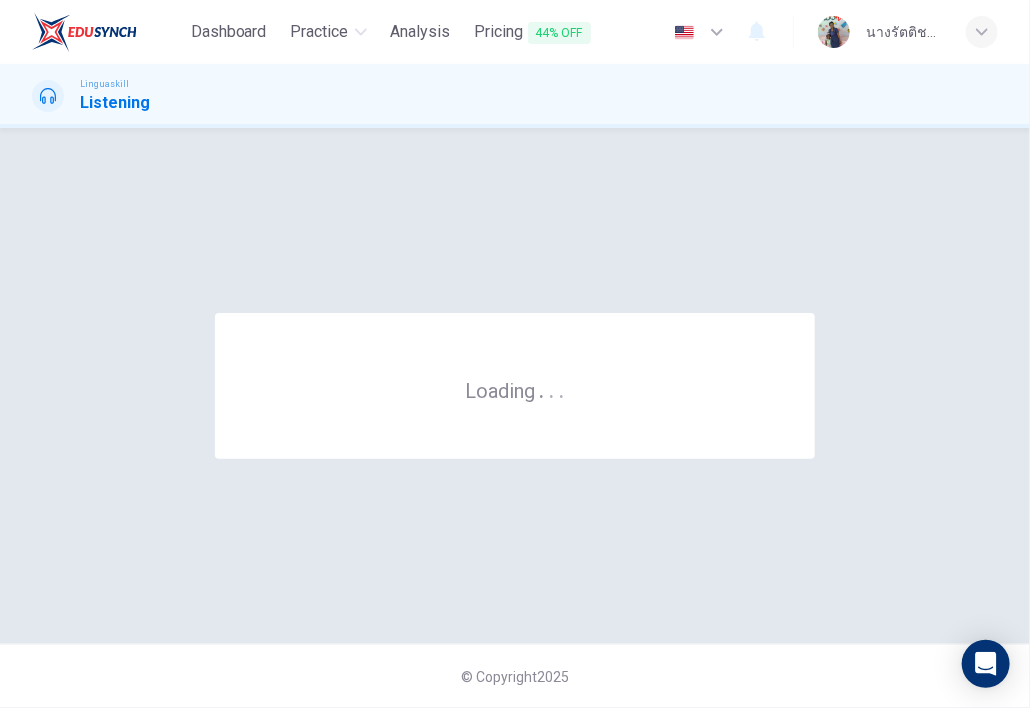 scroll, scrollTop: 0, scrollLeft: 0, axis: both 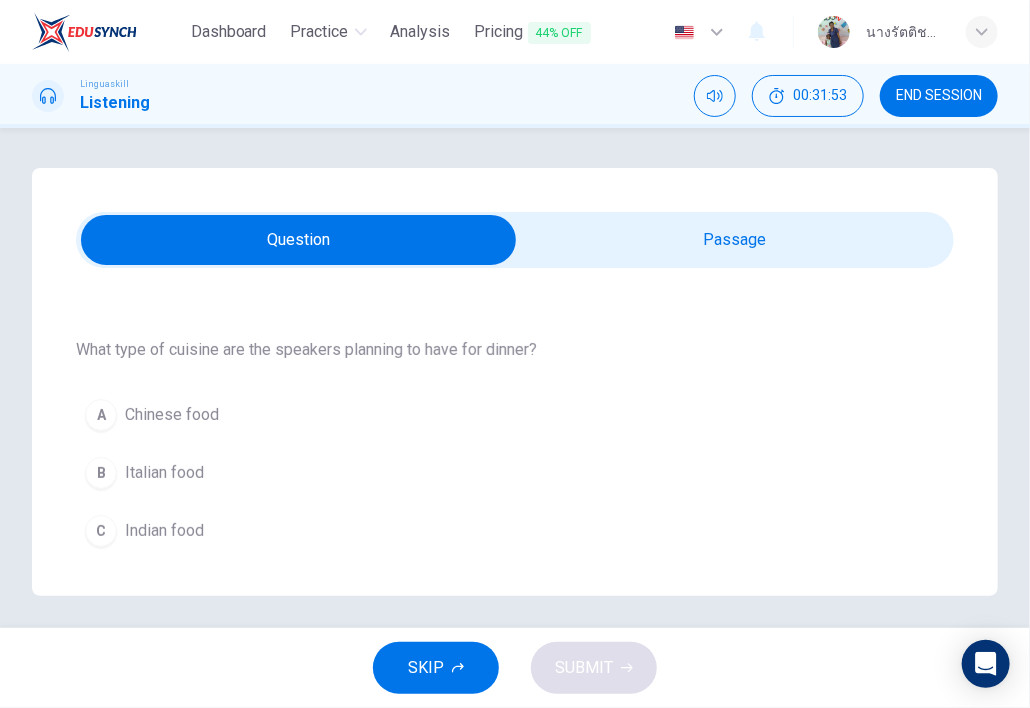 click at bounding box center (298, 240) 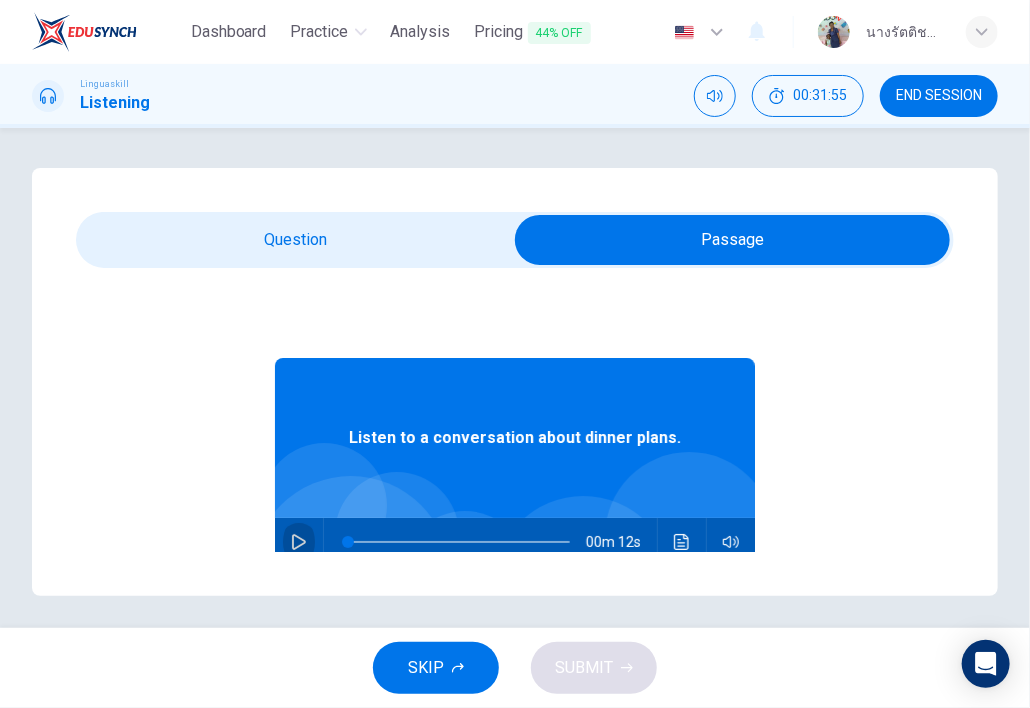 drag, startPoint x: 282, startPoint y: 537, endPoint x: 242, endPoint y: 346, distance: 195.14354 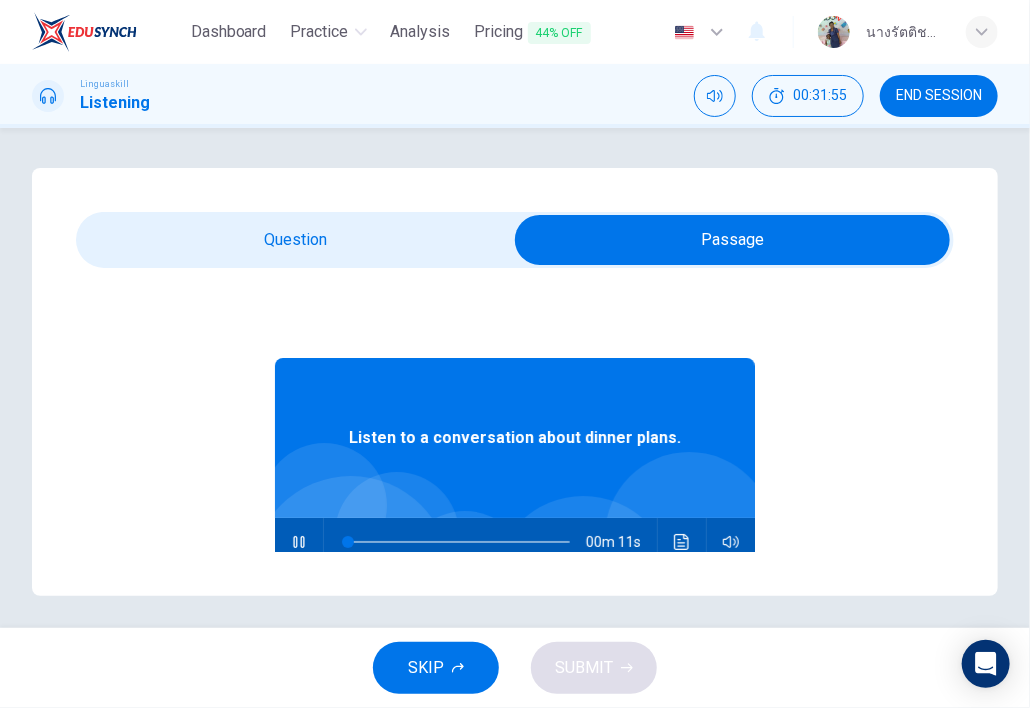 click at bounding box center [732, 240] 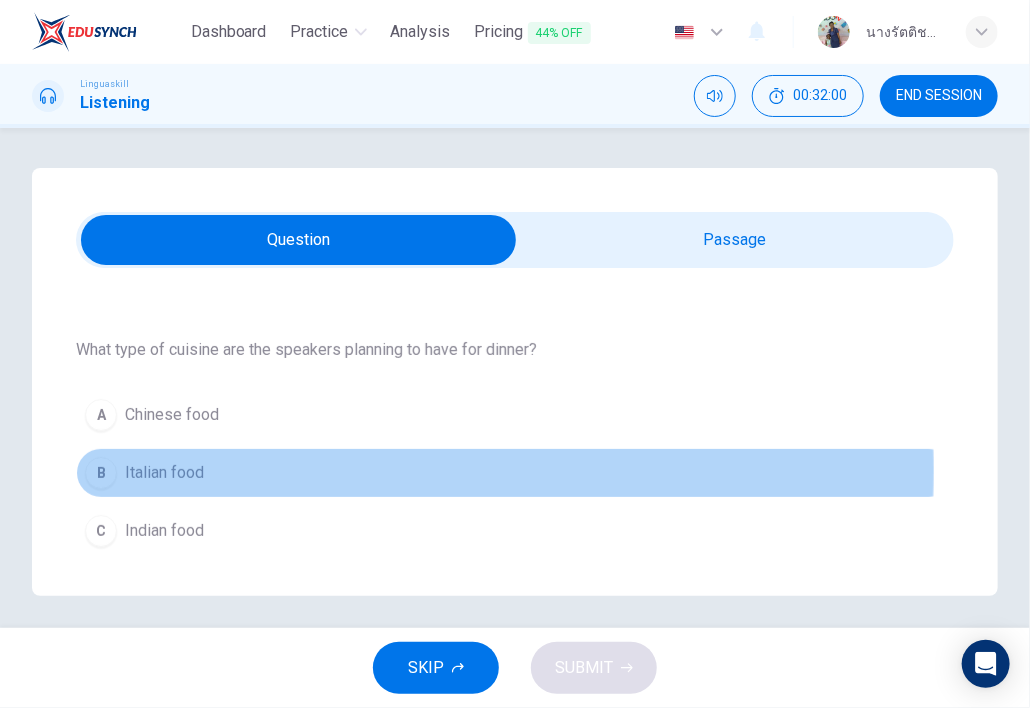 drag, startPoint x: 189, startPoint y: 469, endPoint x: 345, endPoint y: 479, distance: 156.32019 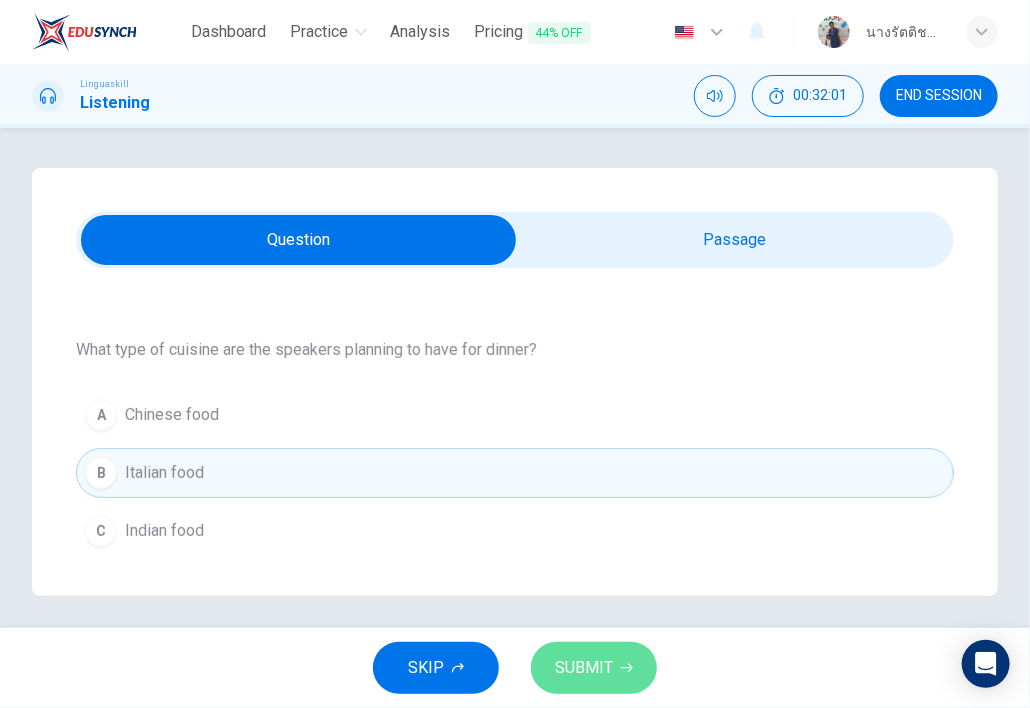 click on "SUBMIT" at bounding box center (594, 668) 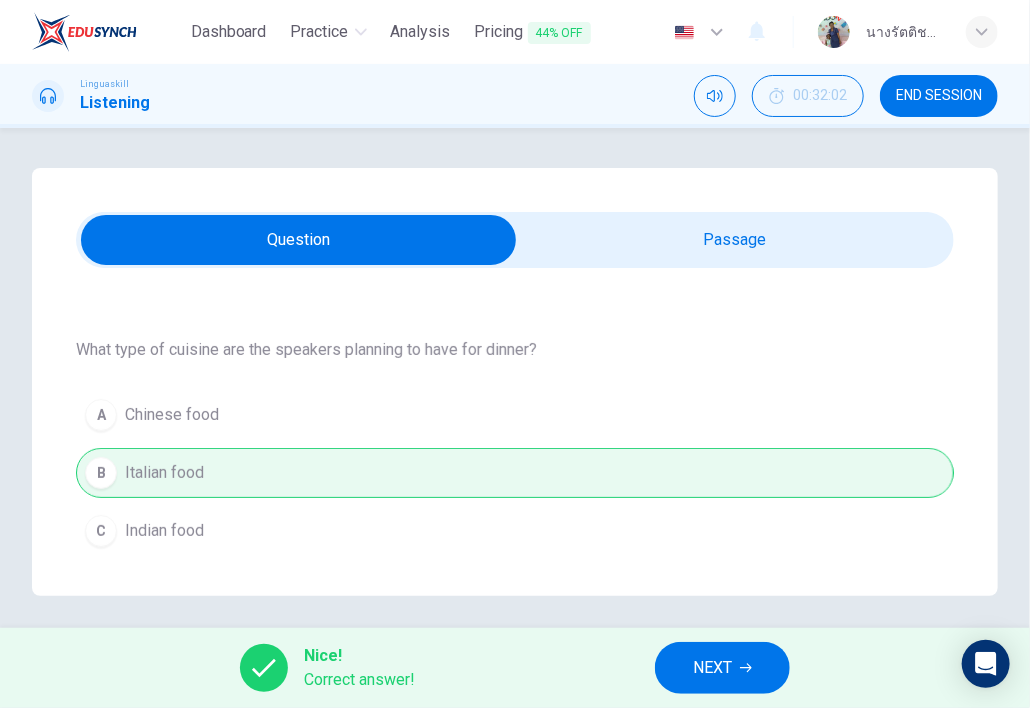 click 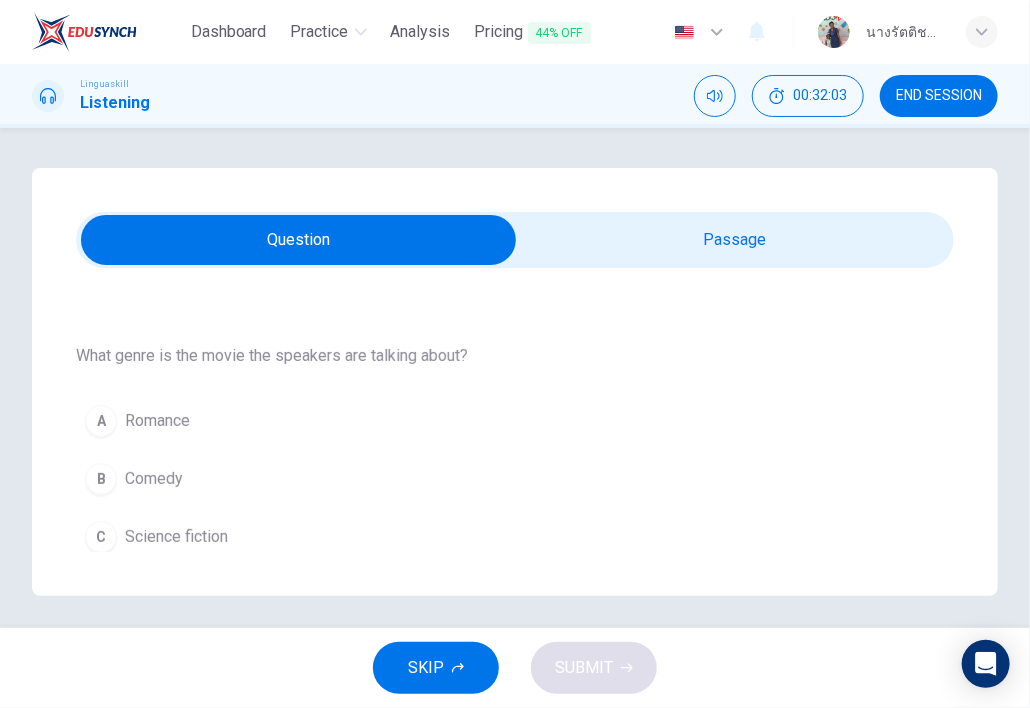 scroll, scrollTop: 178, scrollLeft: 0, axis: vertical 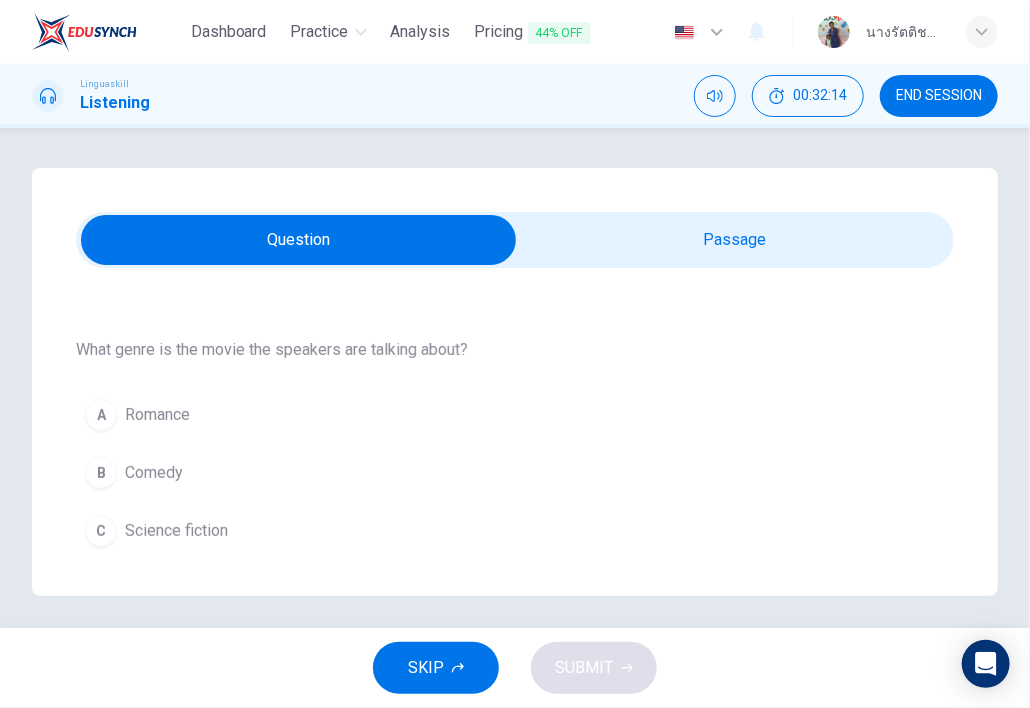 click at bounding box center [298, 240] 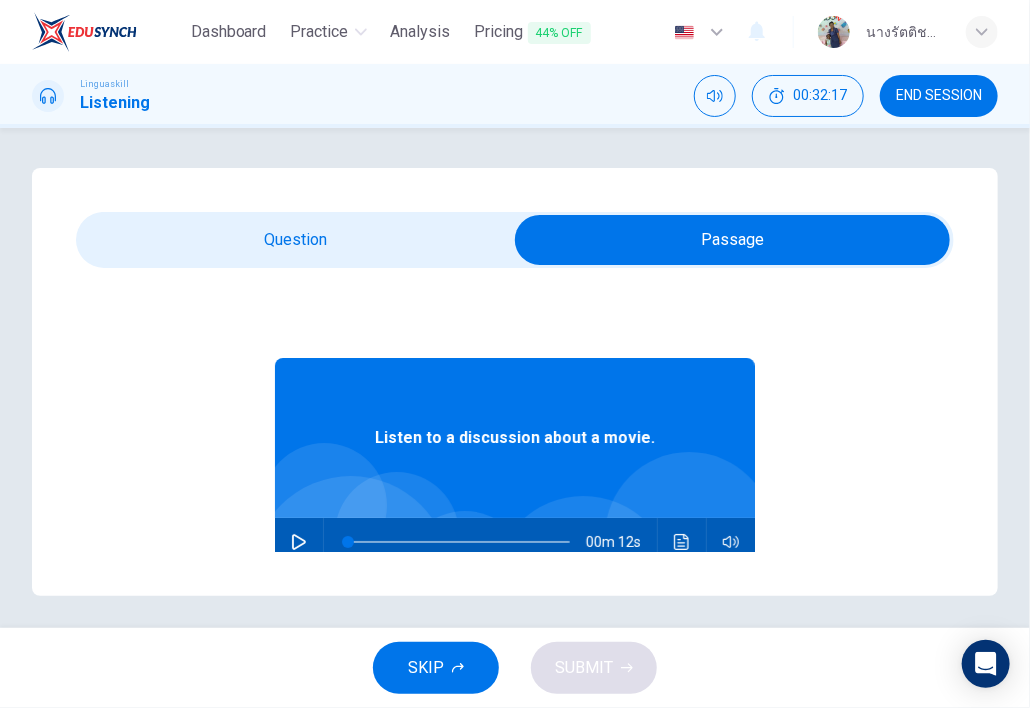 click 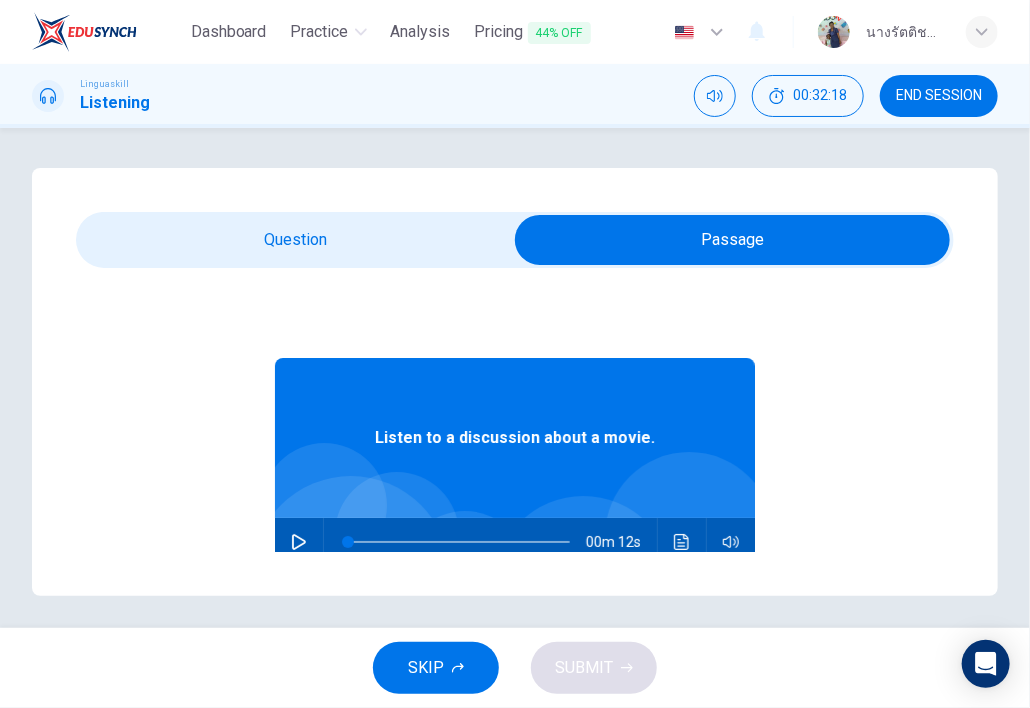 type on "0" 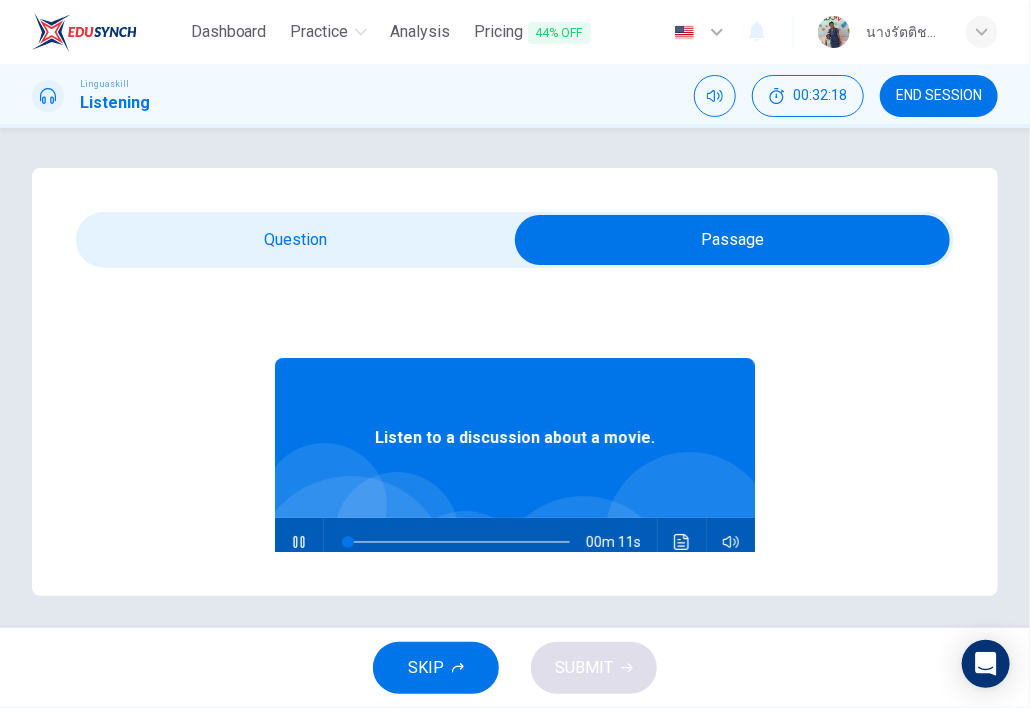 click at bounding box center (732, 240) 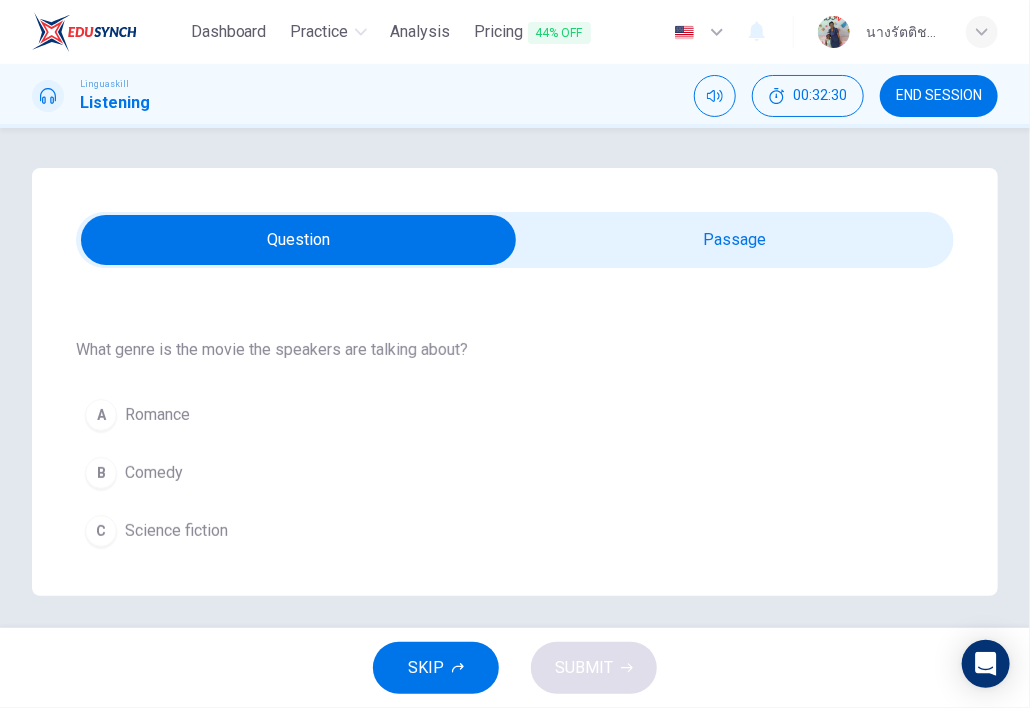 type on "0" 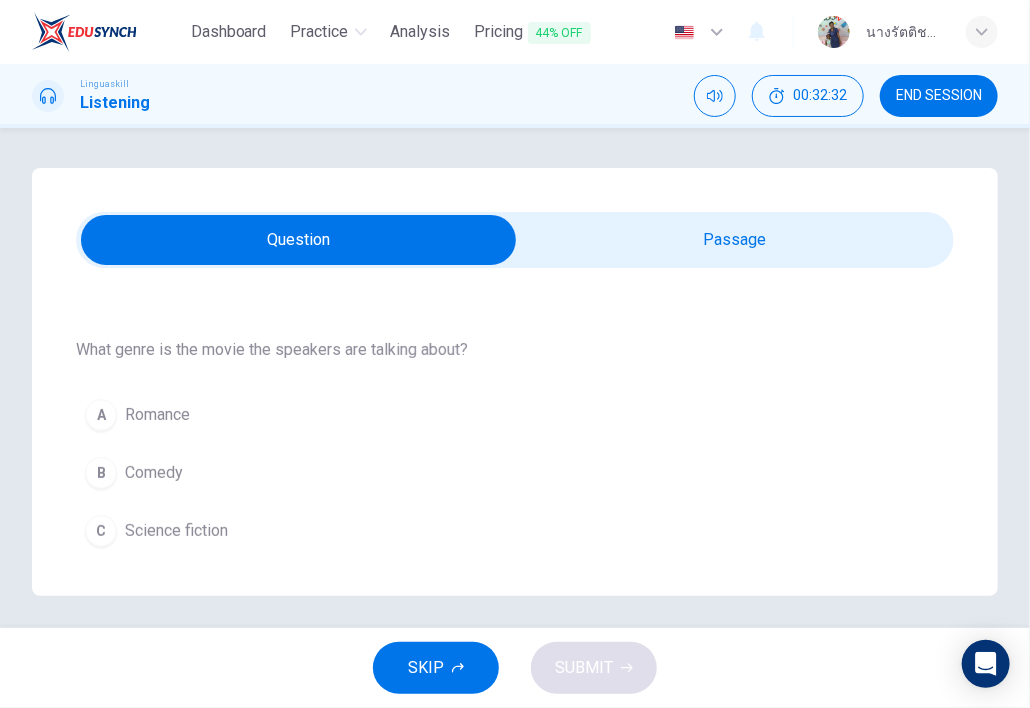 click at bounding box center (298, 240) 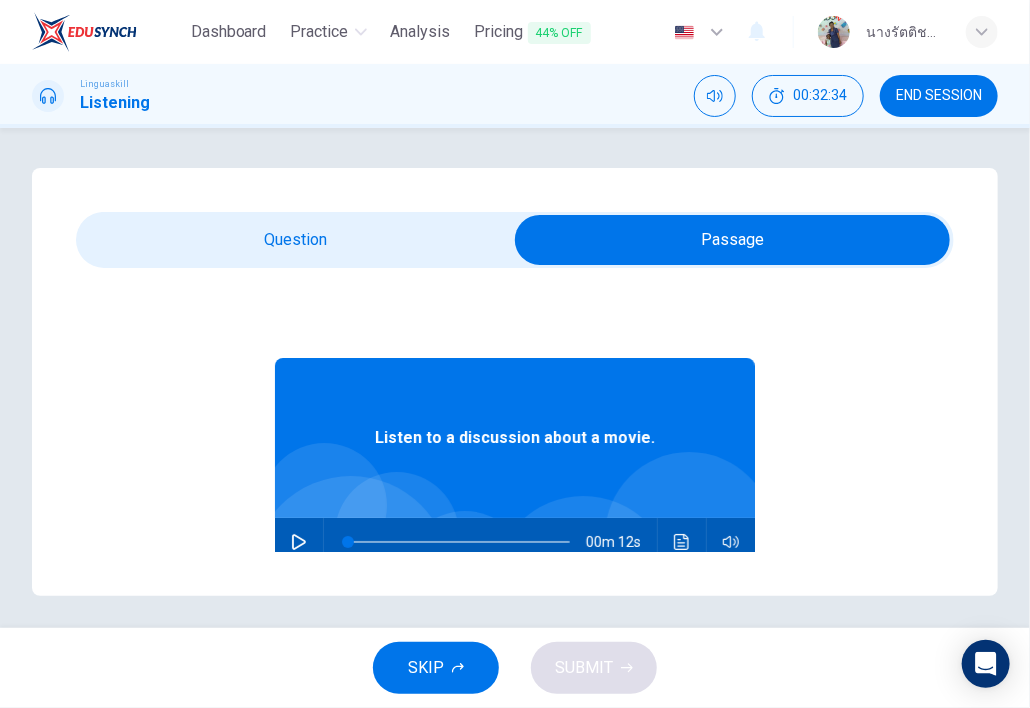 click 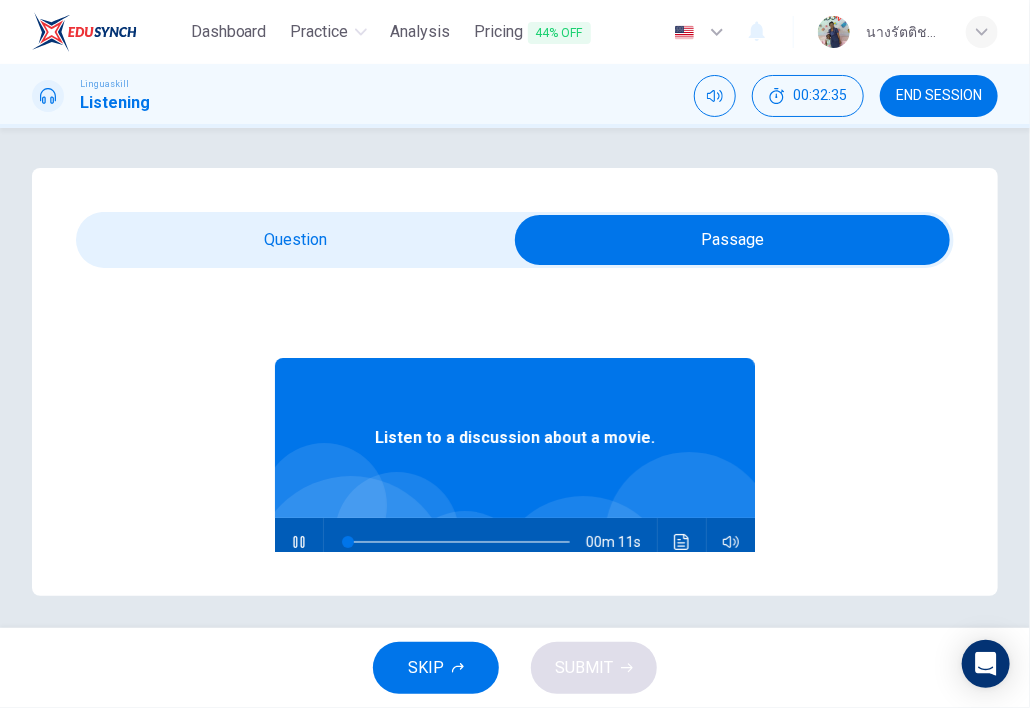 type on "8" 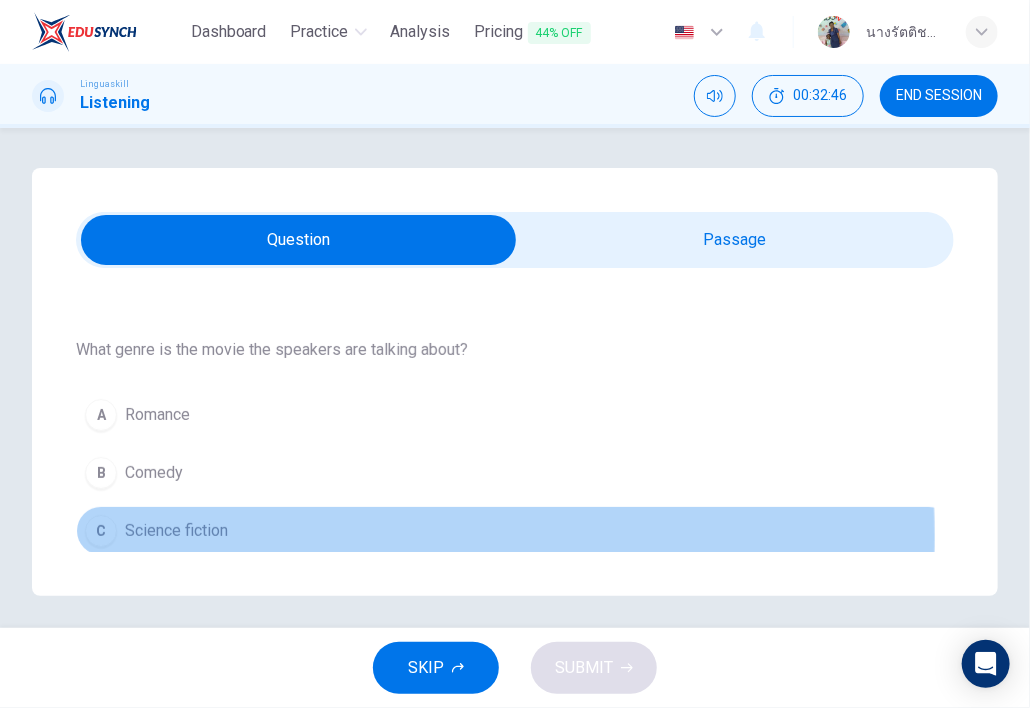 click on "Science fiction" at bounding box center [176, 531] 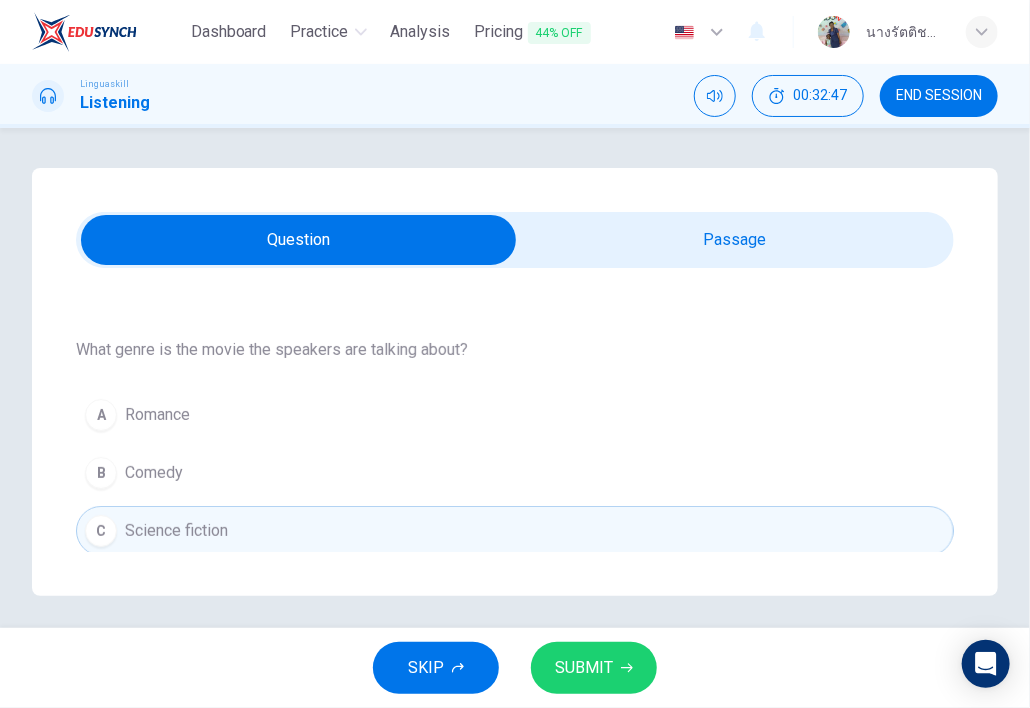 click on "SUBMIT" at bounding box center [584, 668] 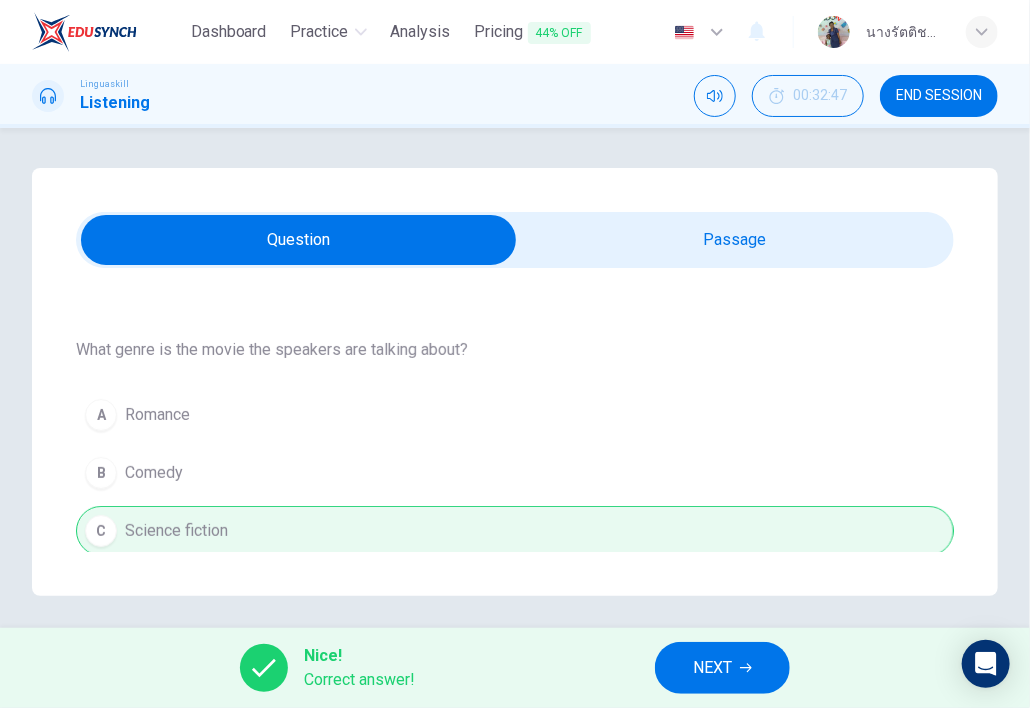 click on "NEXT" at bounding box center [712, 668] 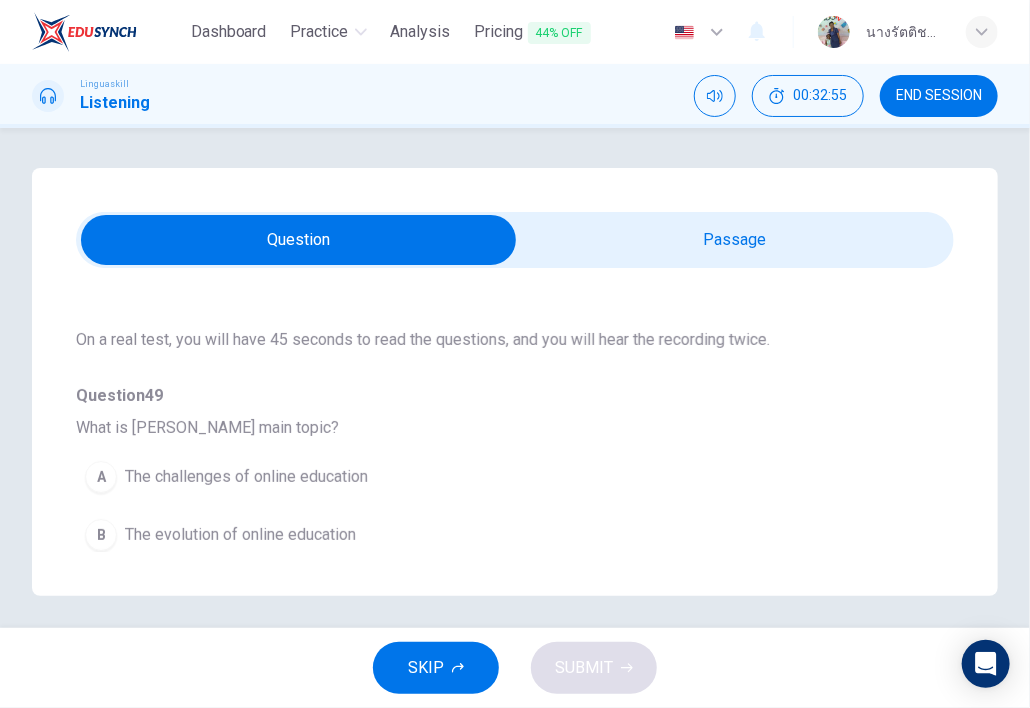 scroll, scrollTop: 200, scrollLeft: 0, axis: vertical 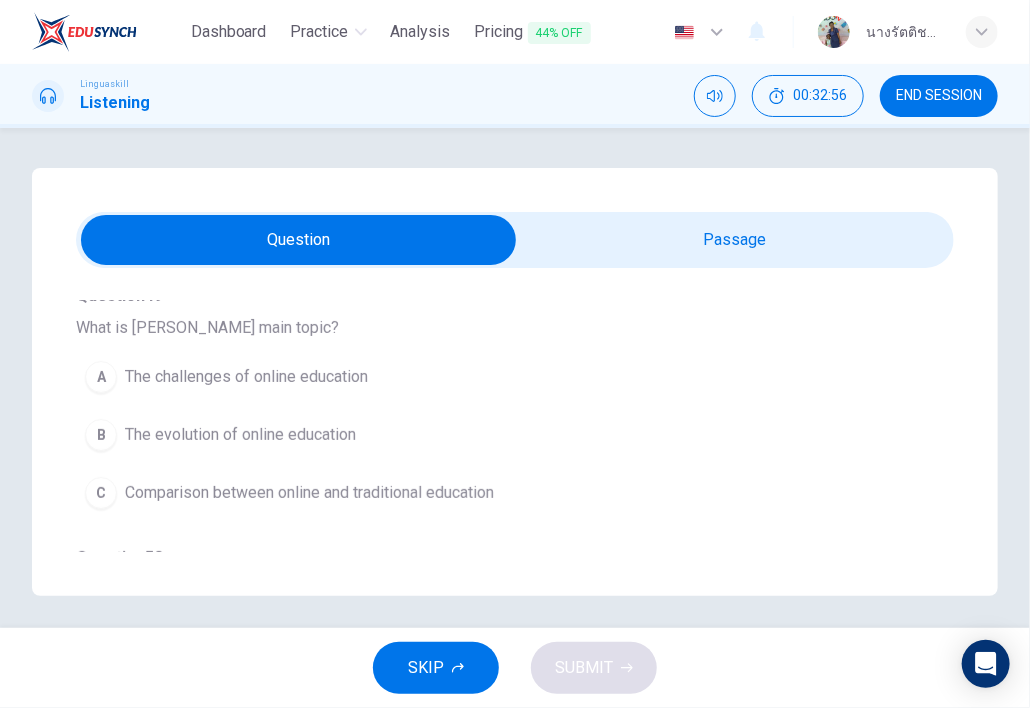 click at bounding box center (298, 240) 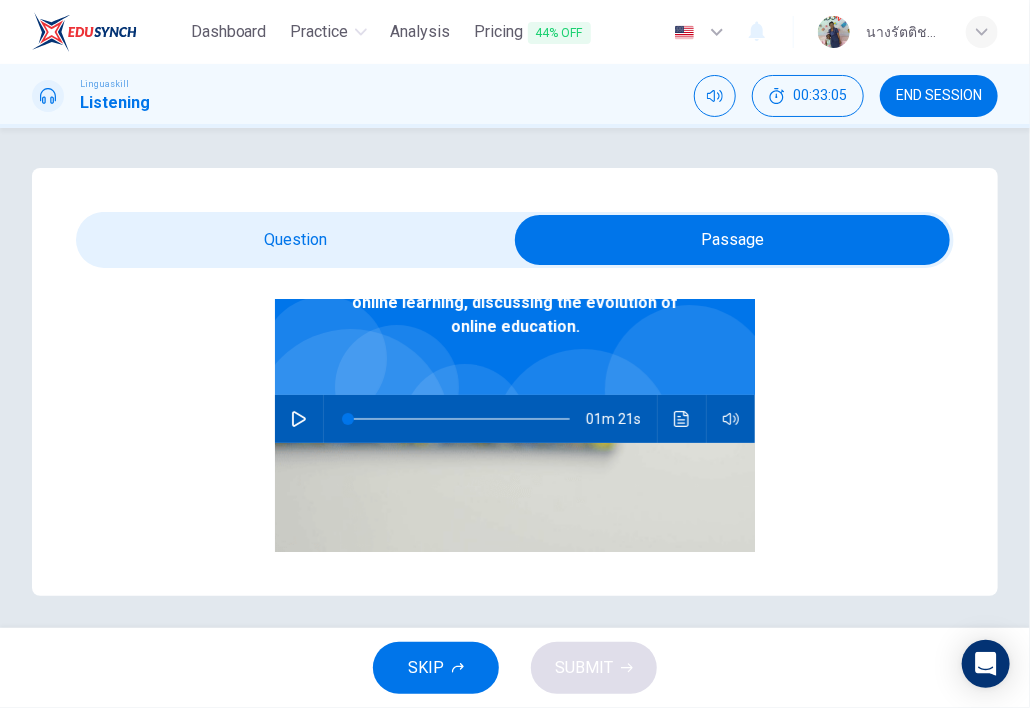 scroll, scrollTop: 100, scrollLeft: 0, axis: vertical 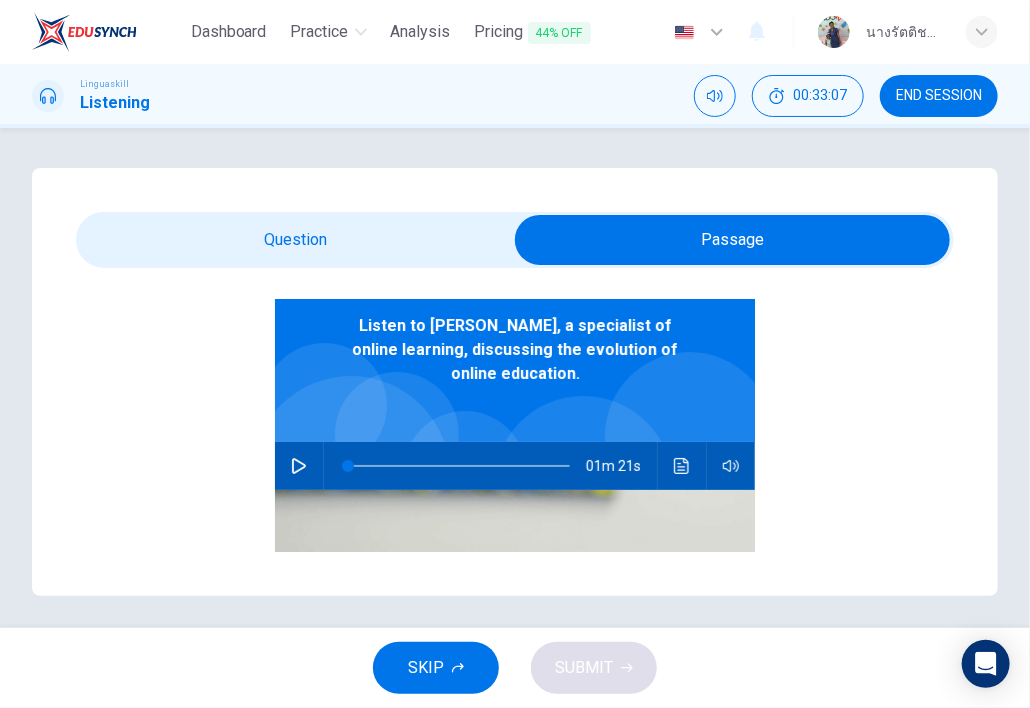 click 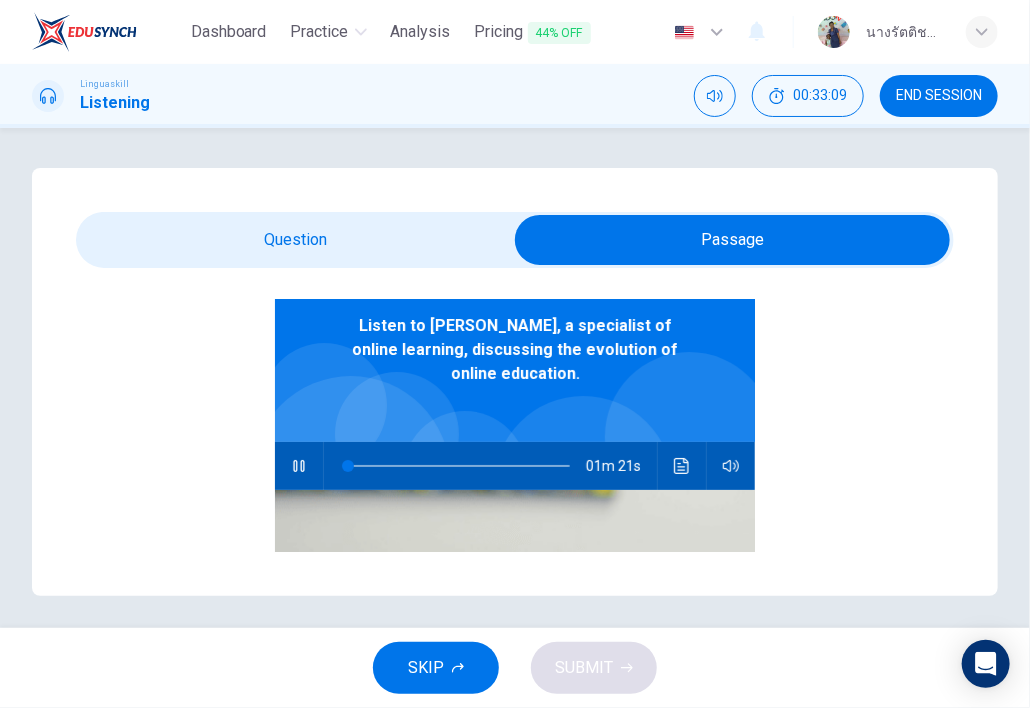 click at bounding box center (732, 240) 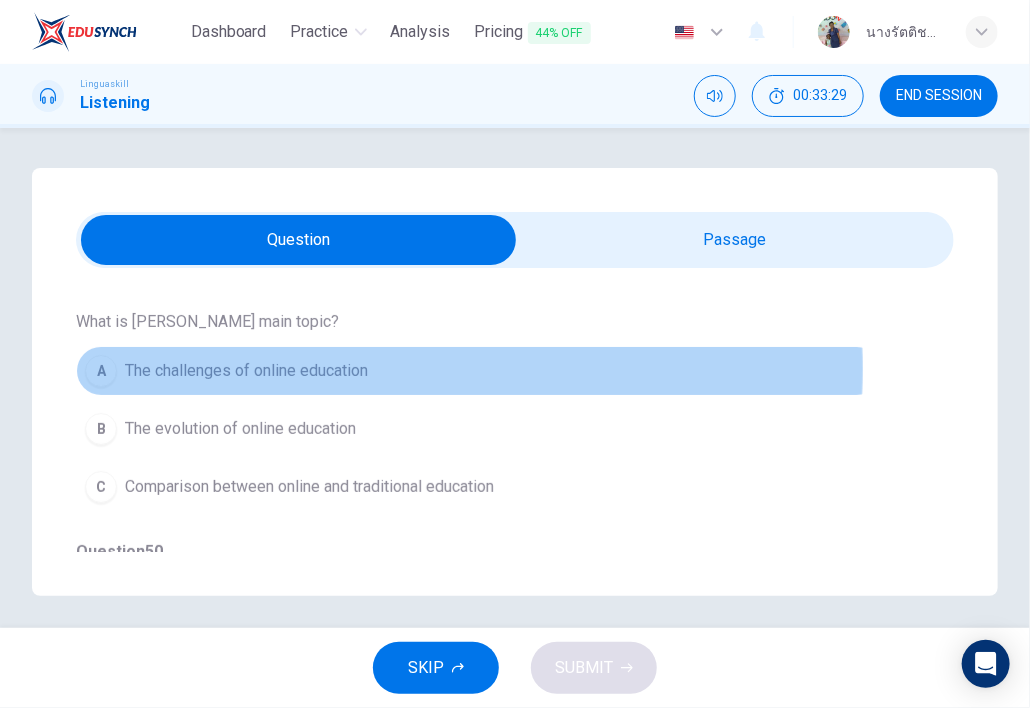 click on "The challenges of online education" at bounding box center [246, 371] 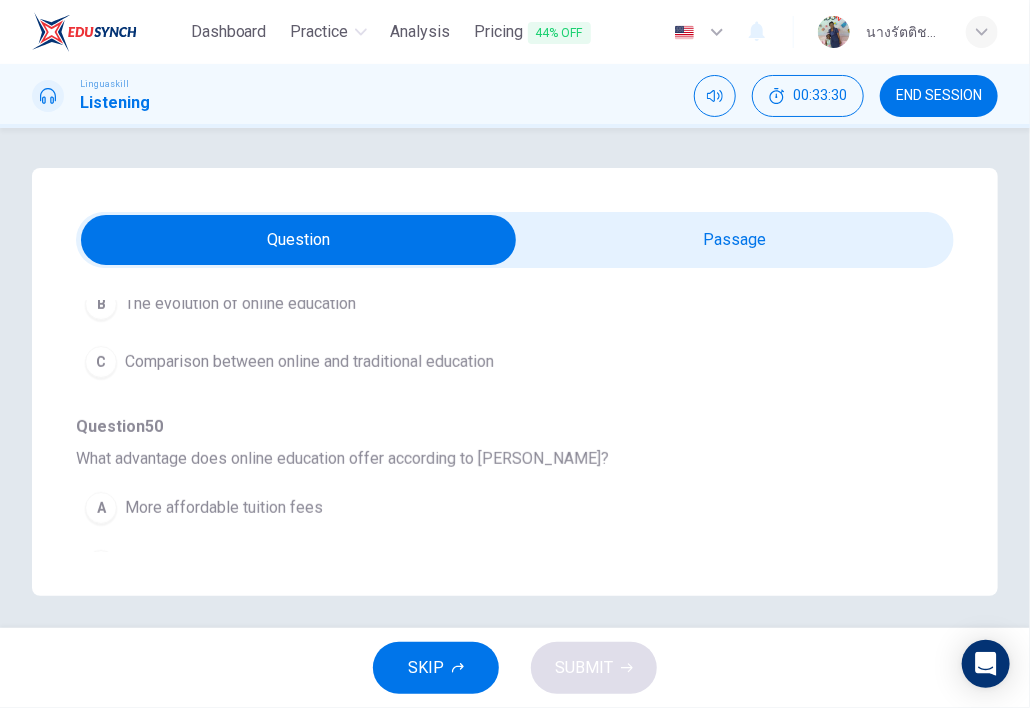 scroll, scrollTop: 400, scrollLeft: 0, axis: vertical 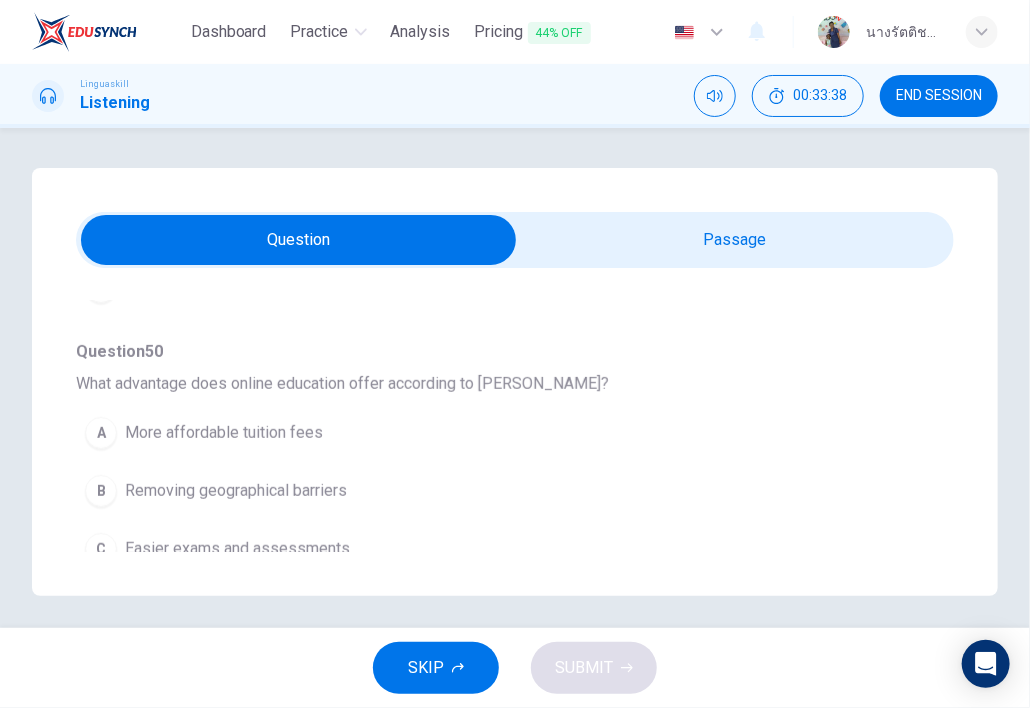 click on "Removing geographical barriers" at bounding box center [236, 491] 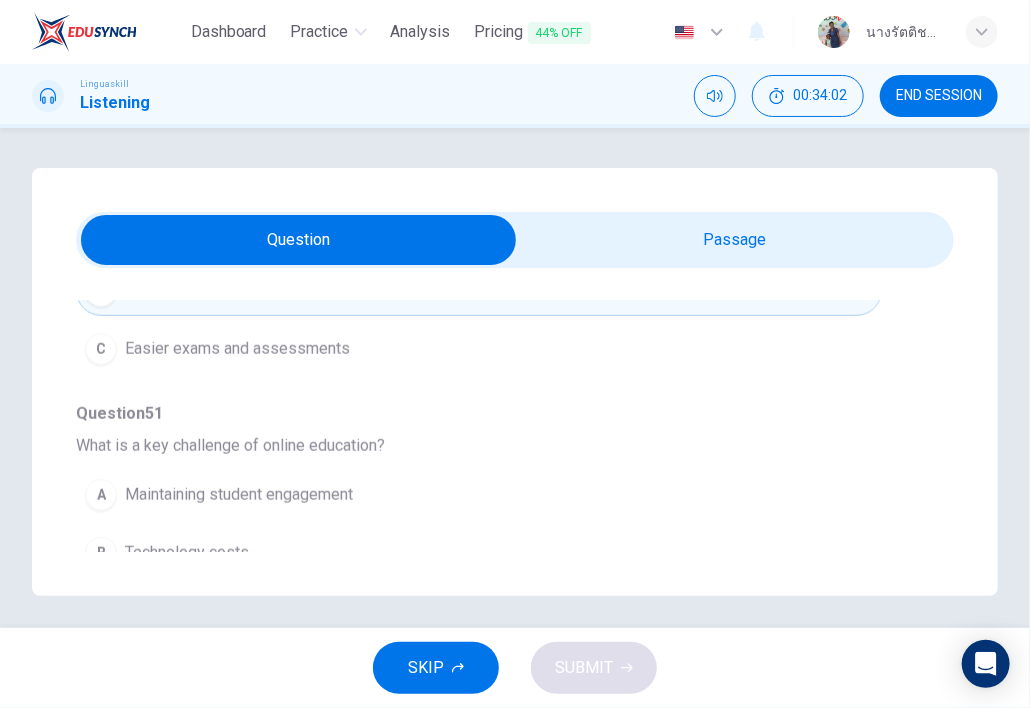 scroll, scrollTop: 700, scrollLeft: 0, axis: vertical 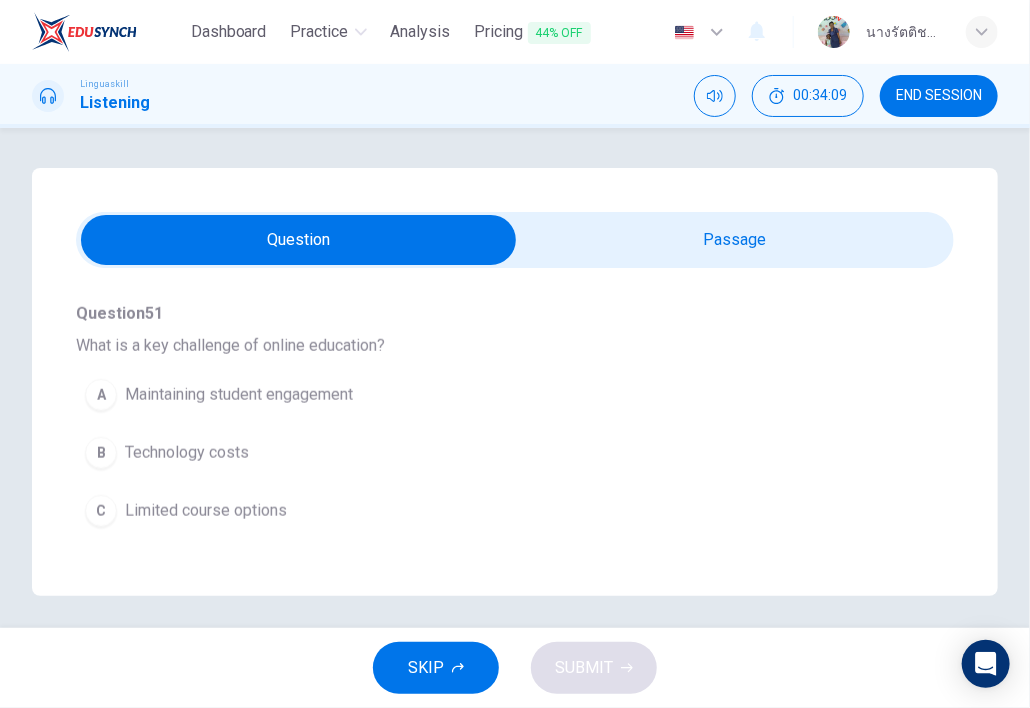 click on "B Technology costs" at bounding box center (479, 453) 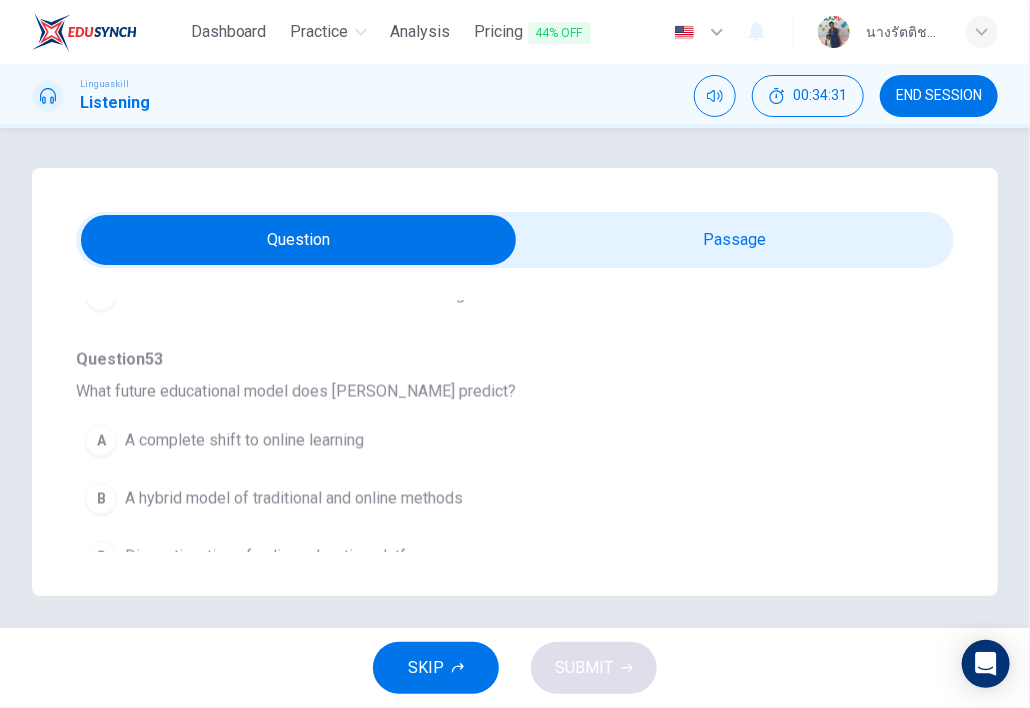 scroll, scrollTop: 1200, scrollLeft: 0, axis: vertical 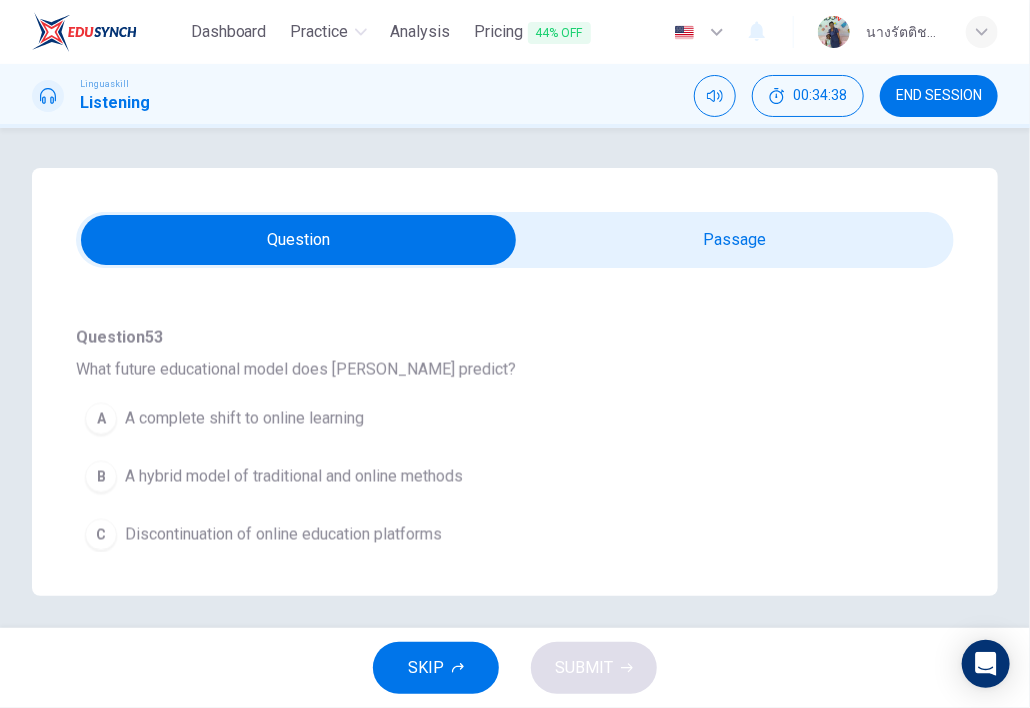 drag, startPoint x: 412, startPoint y: 243, endPoint x: 436, endPoint y: 267, distance: 33.941124 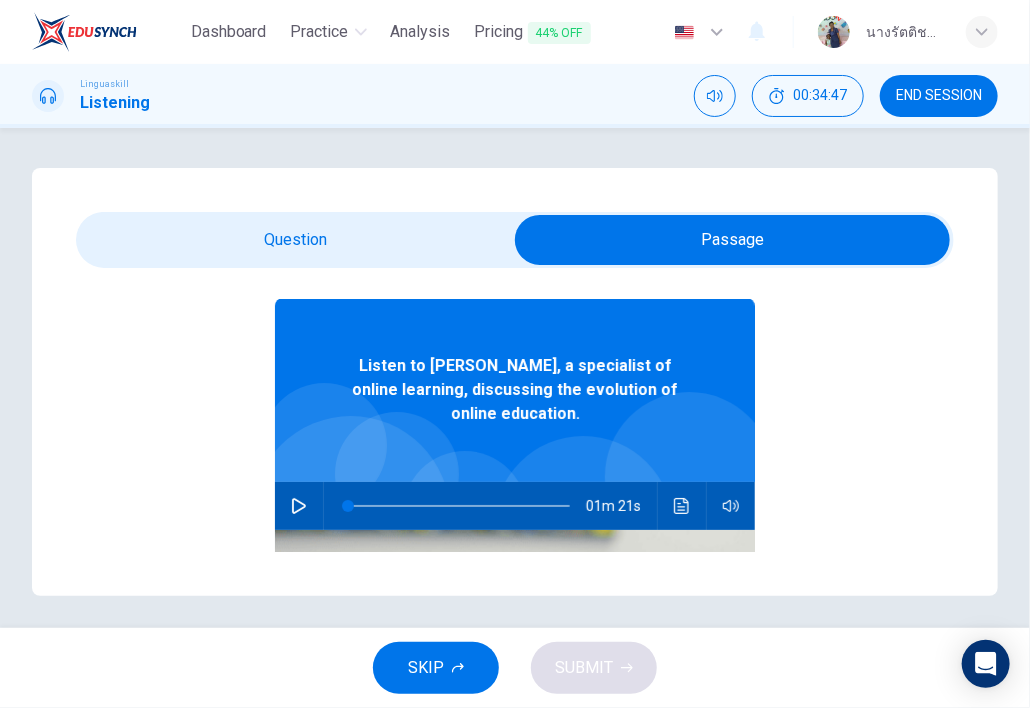 scroll, scrollTop: 106, scrollLeft: 0, axis: vertical 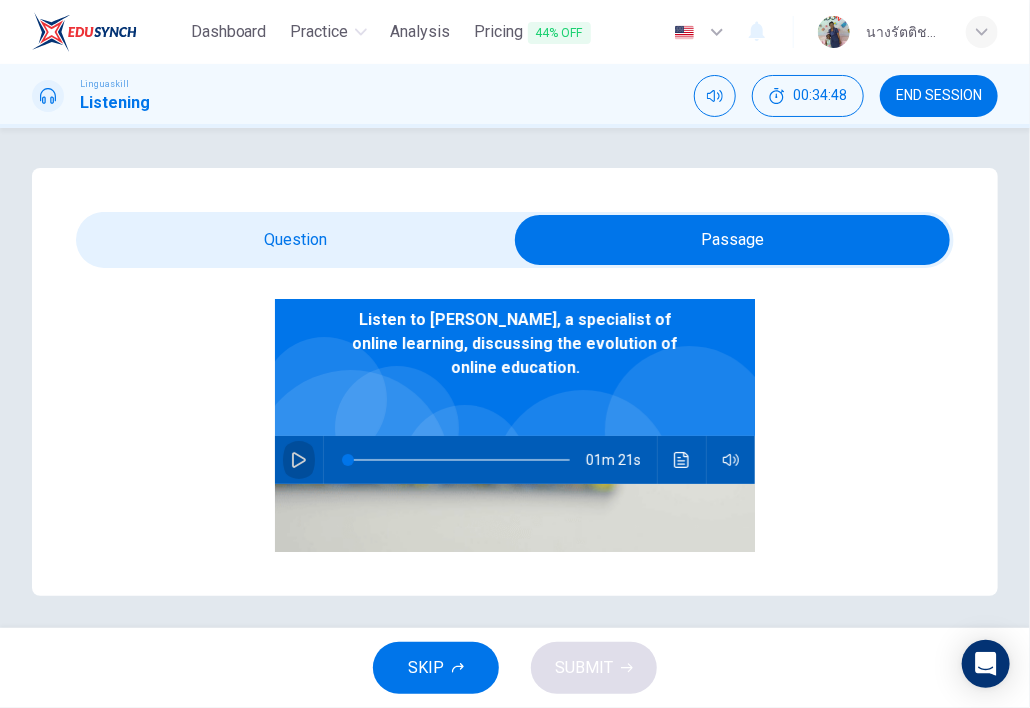 click 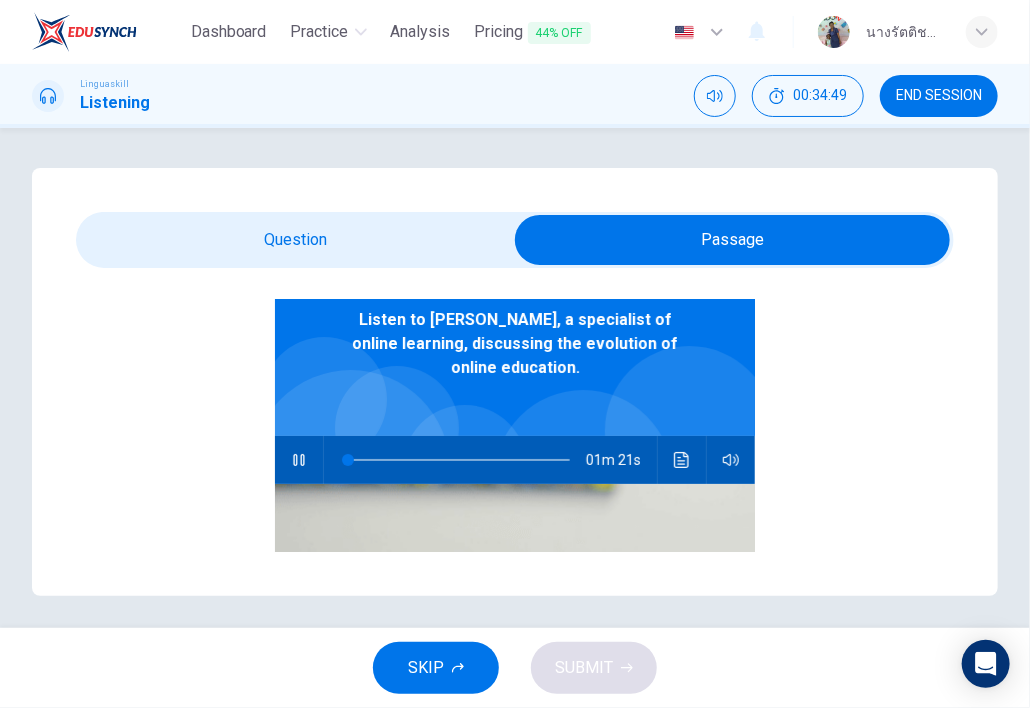 click at bounding box center (732, 240) 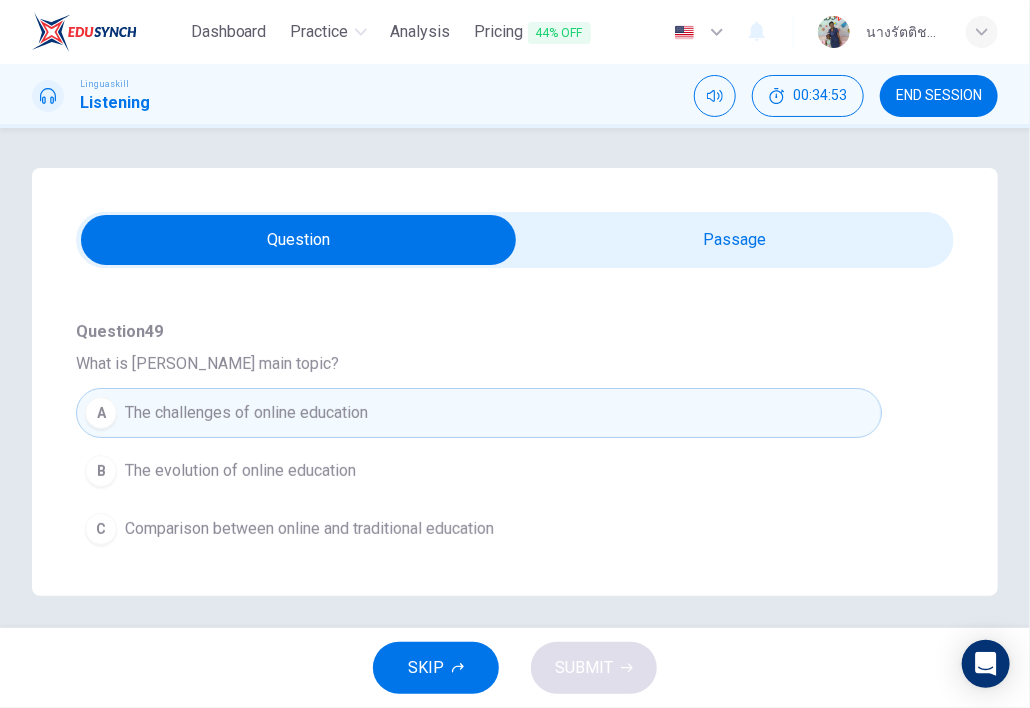 scroll, scrollTop: 200, scrollLeft: 0, axis: vertical 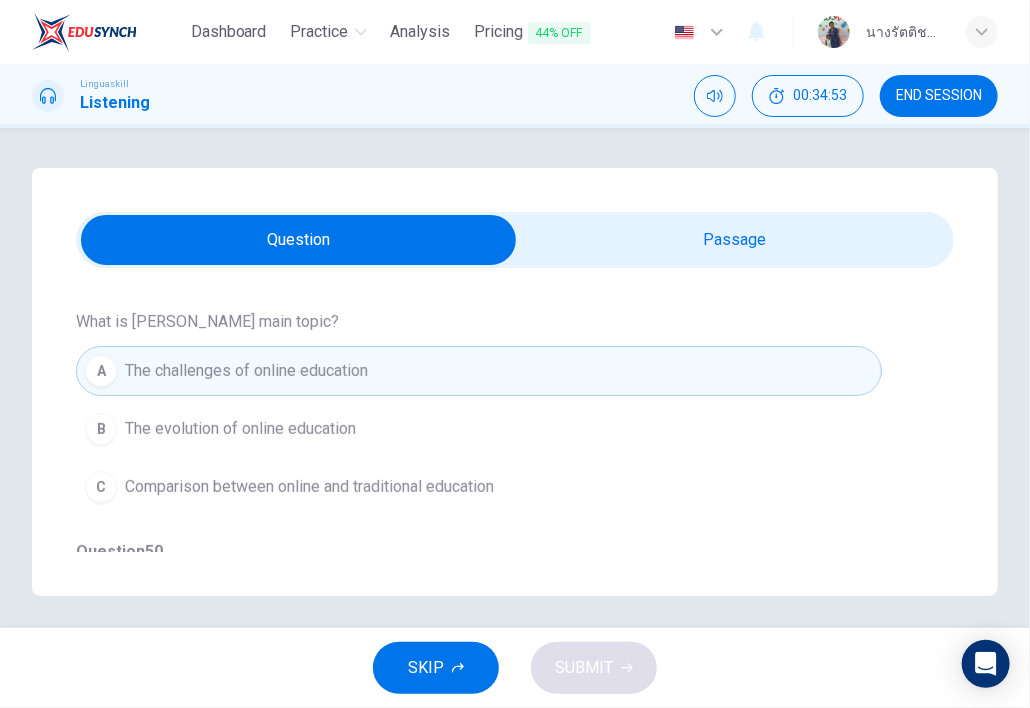 click on "The evolution of online education" at bounding box center (240, 429) 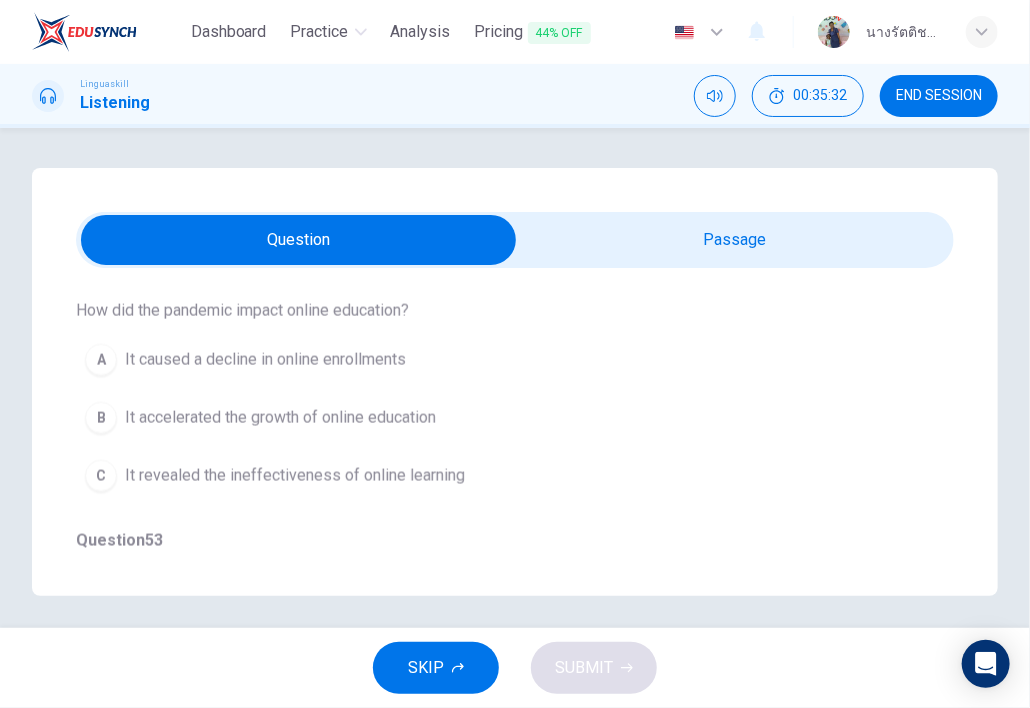 scroll, scrollTop: 1000, scrollLeft: 0, axis: vertical 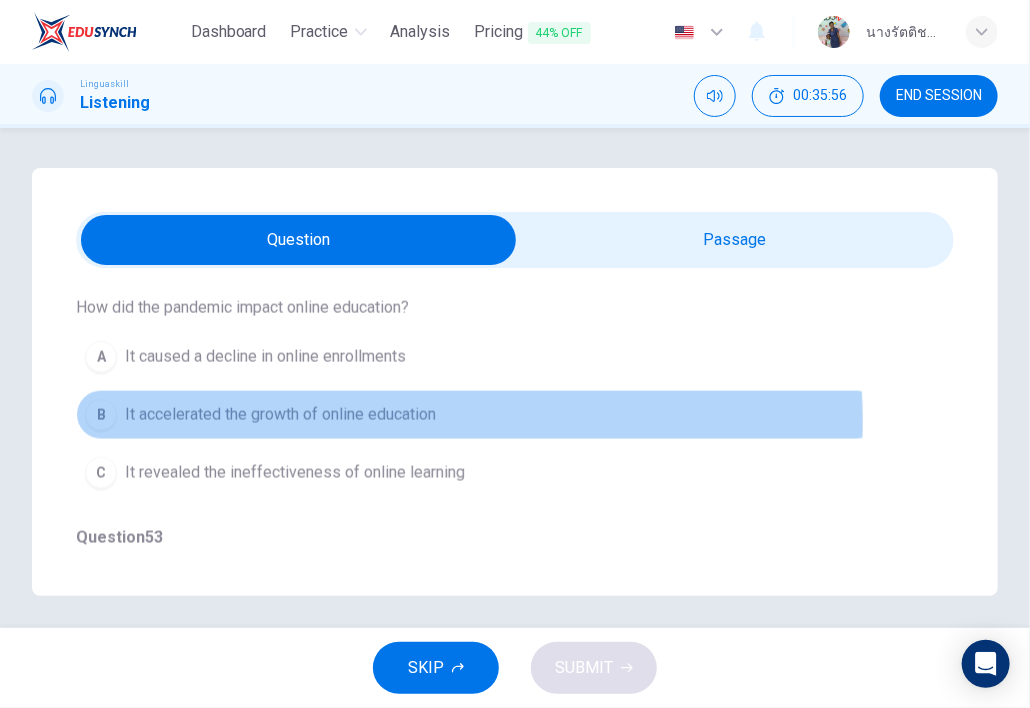 click on "It accelerated the growth of online education" at bounding box center (280, 415) 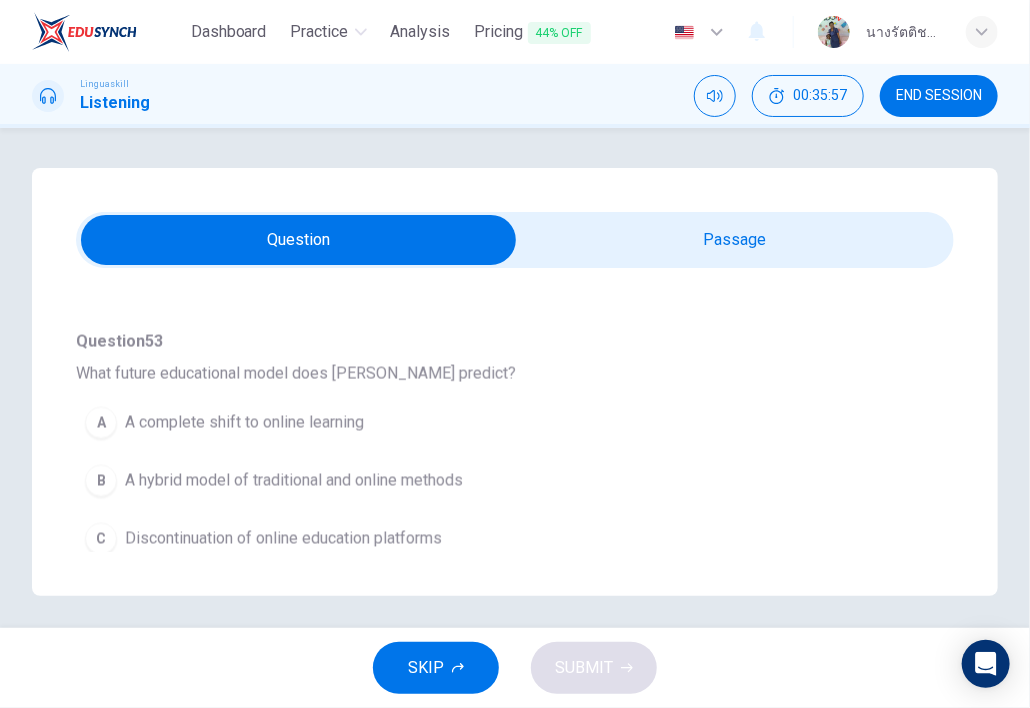scroll, scrollTop: 1200, scrollLeft: 0, axis: vertical 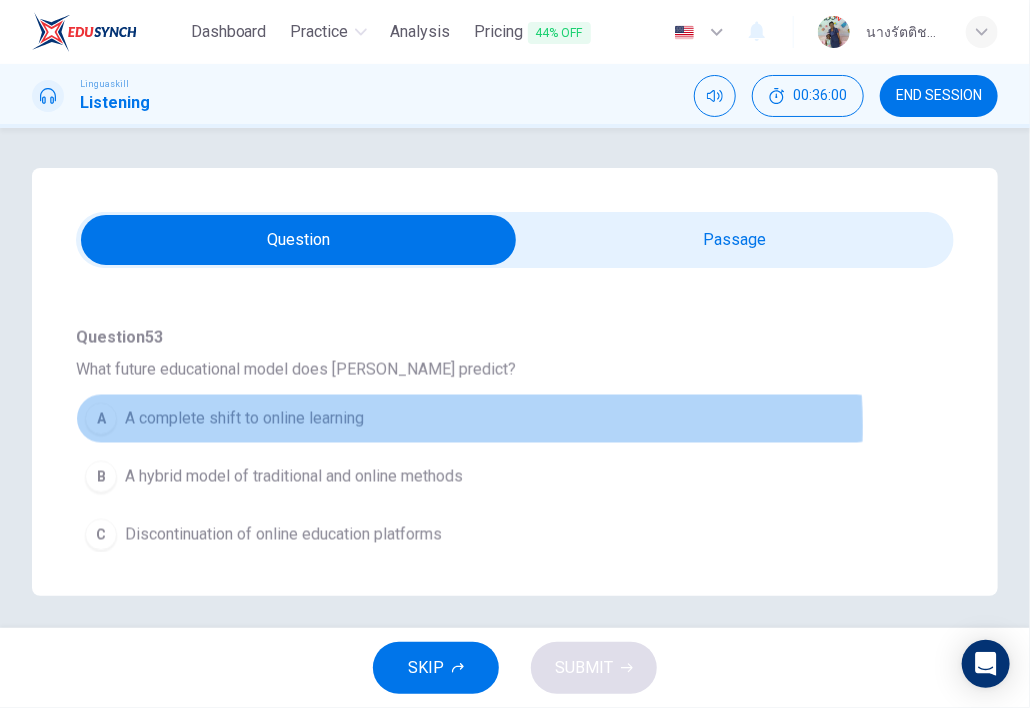 click on "A A complete shift to online learning" at bounding box center [479, 419] 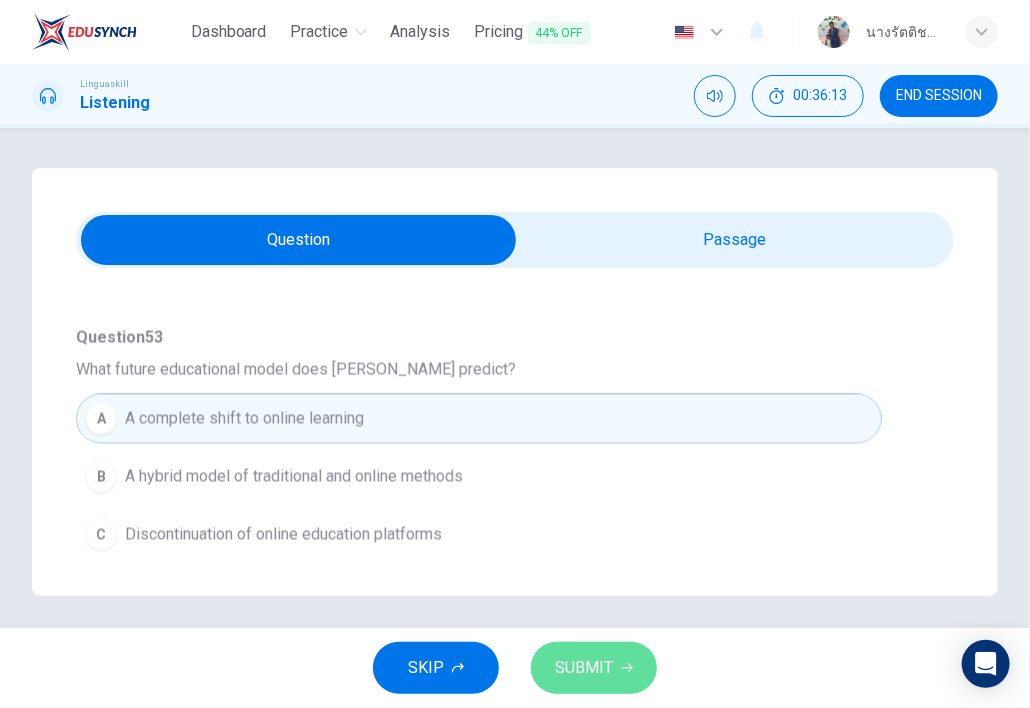 click 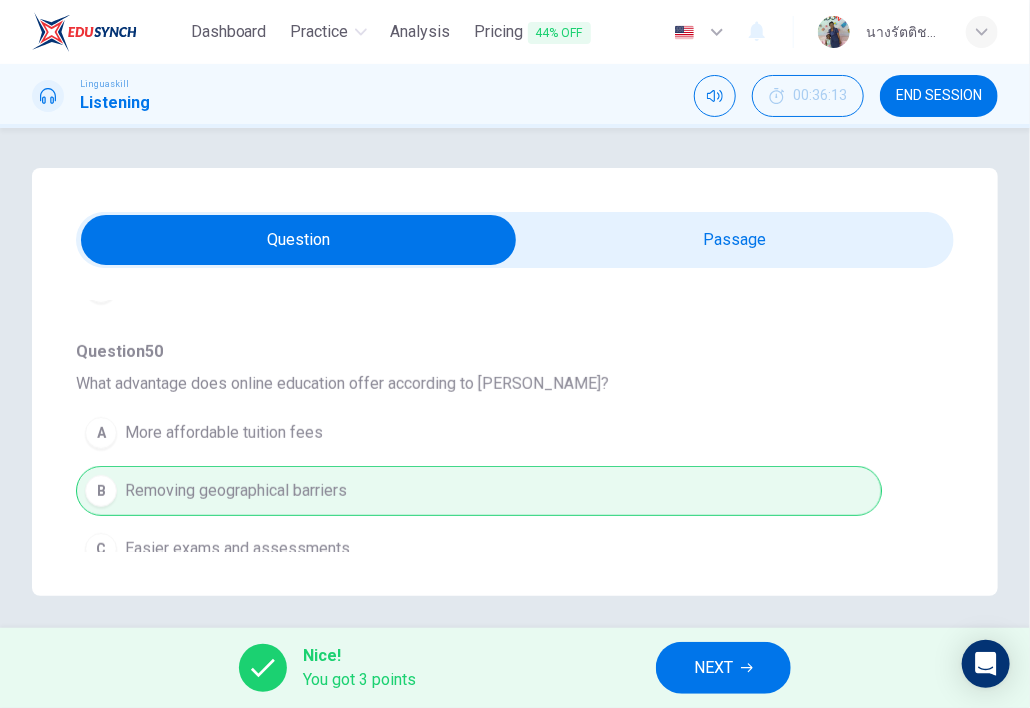 scroll, scrollTop: 200, scrollLeft: 0, axis: vertical 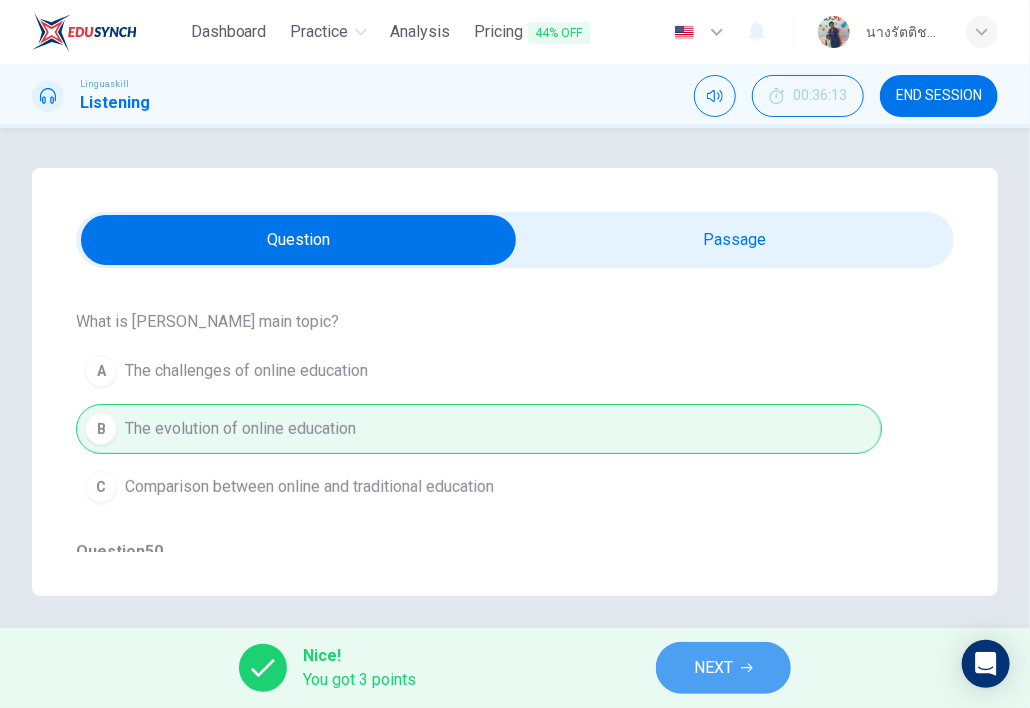click on "NEXT" at bounding box center (723, 668) 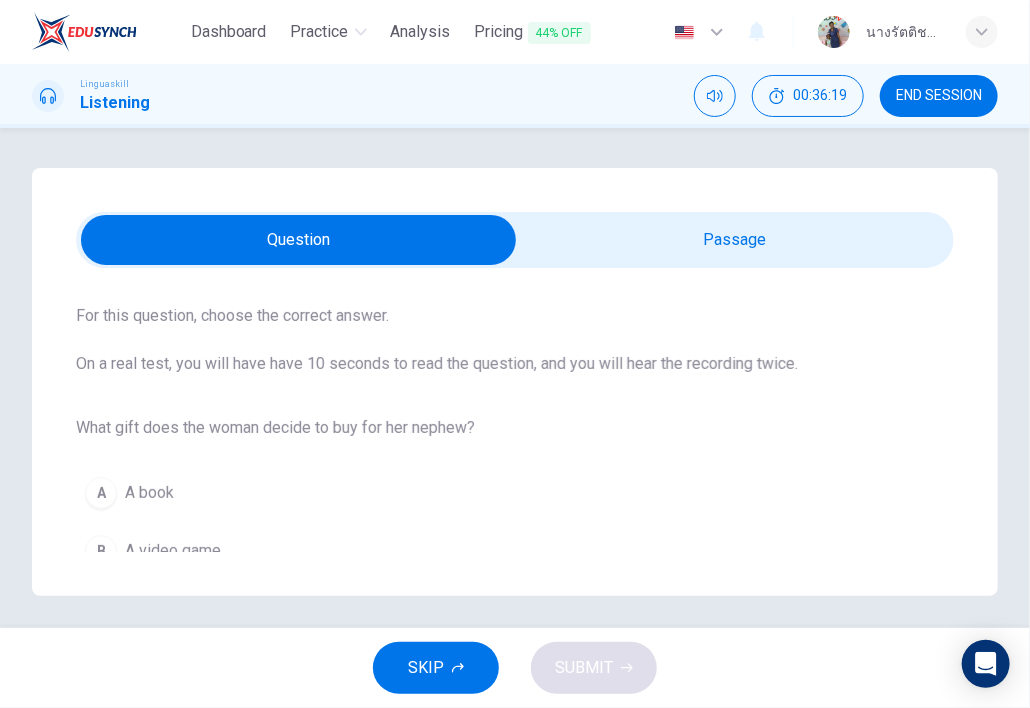 scroll, scrollTop: 178, scrollLeft: 0, axis: vertical 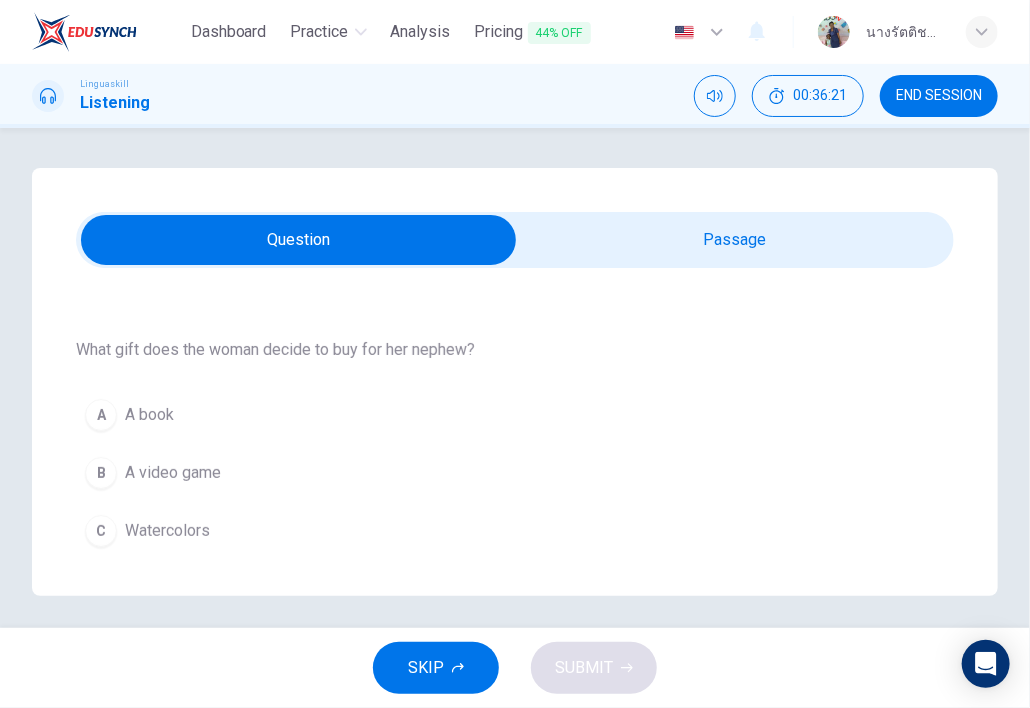 click at bounding box center [298, 240] 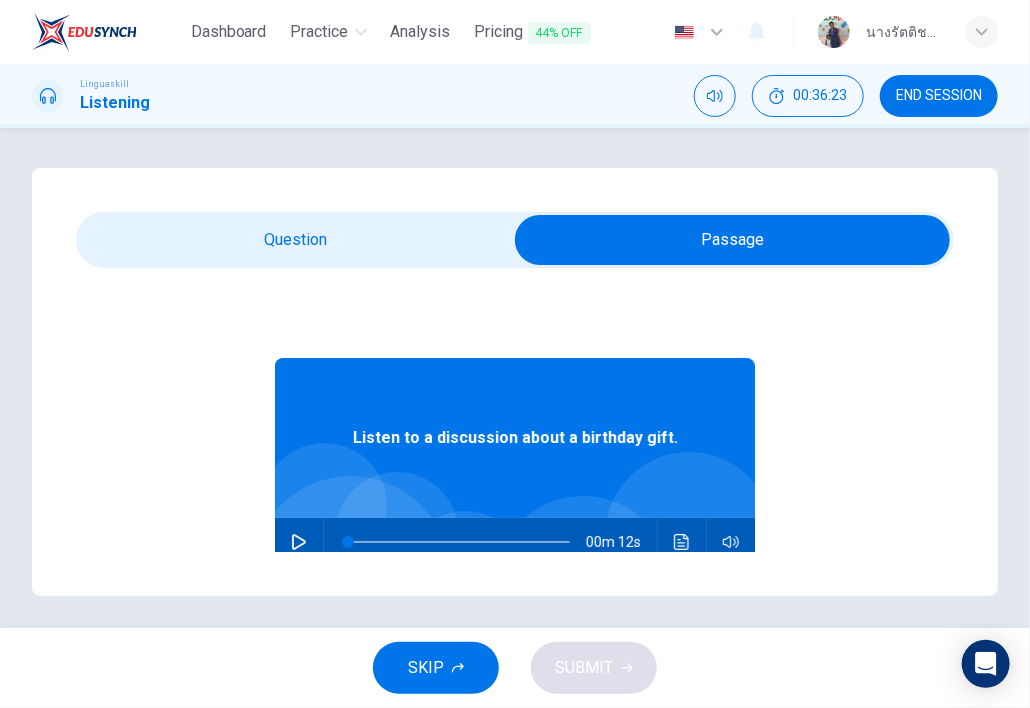 click 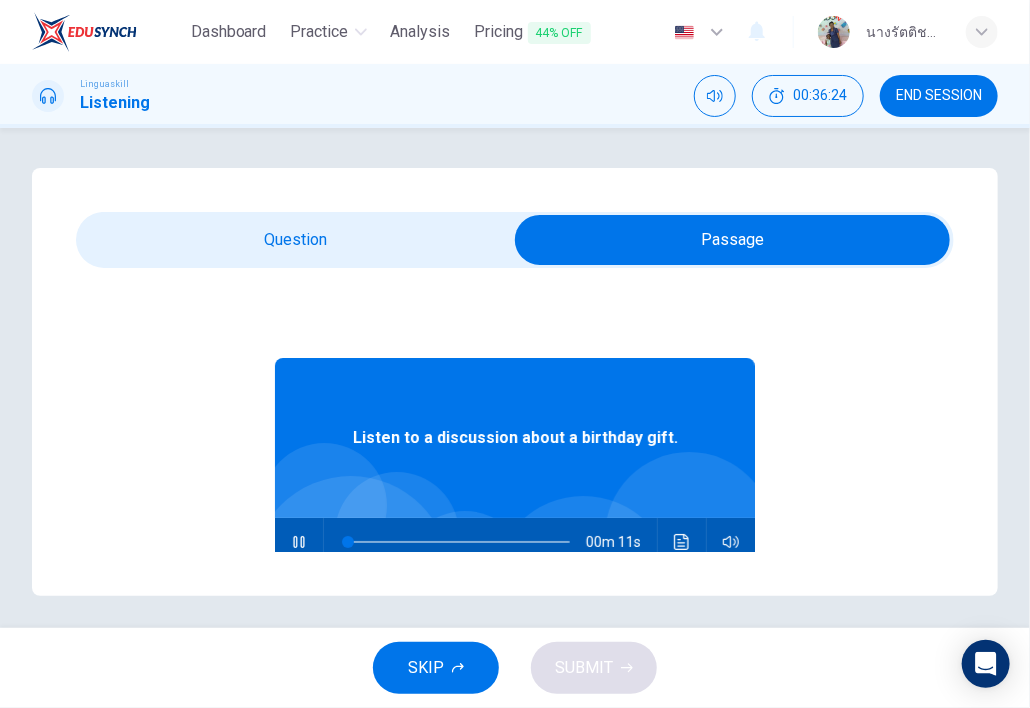 click at bounding box center (732, 240) 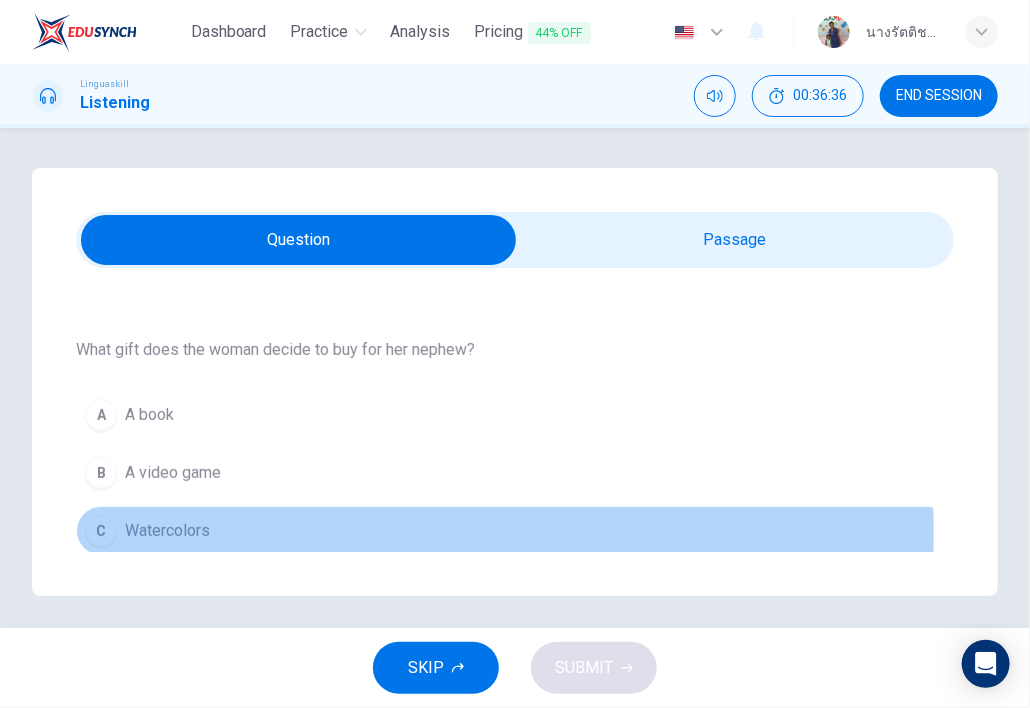 click on "C Watercolors" at bounding box center [515, 531] 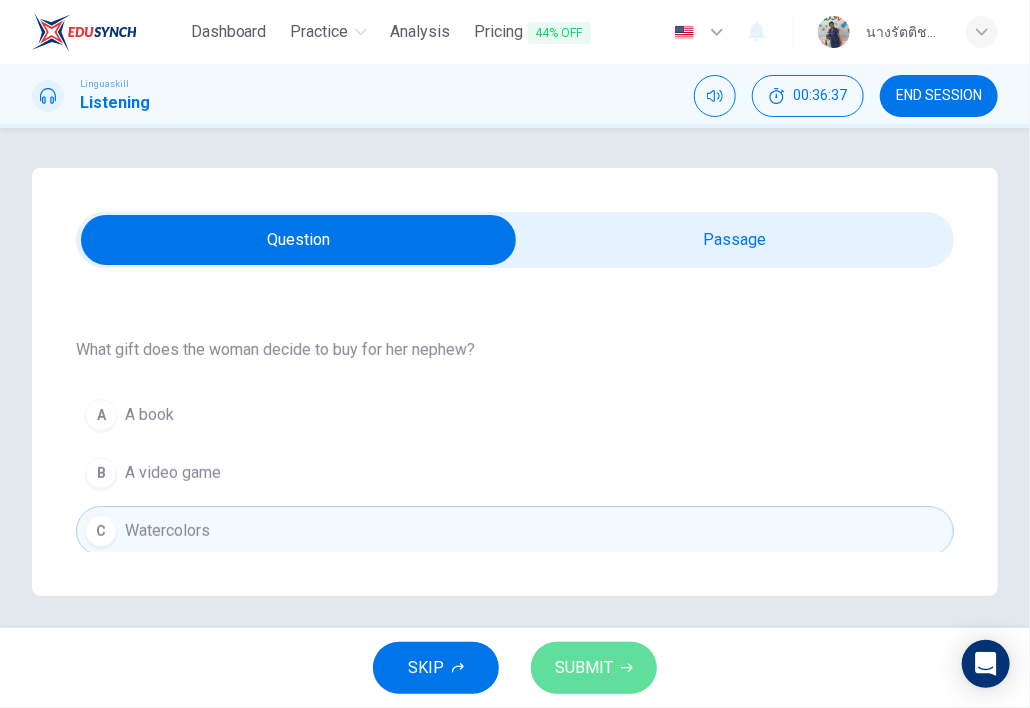 click on "SUBMIT" at bounding box center [584, 668] 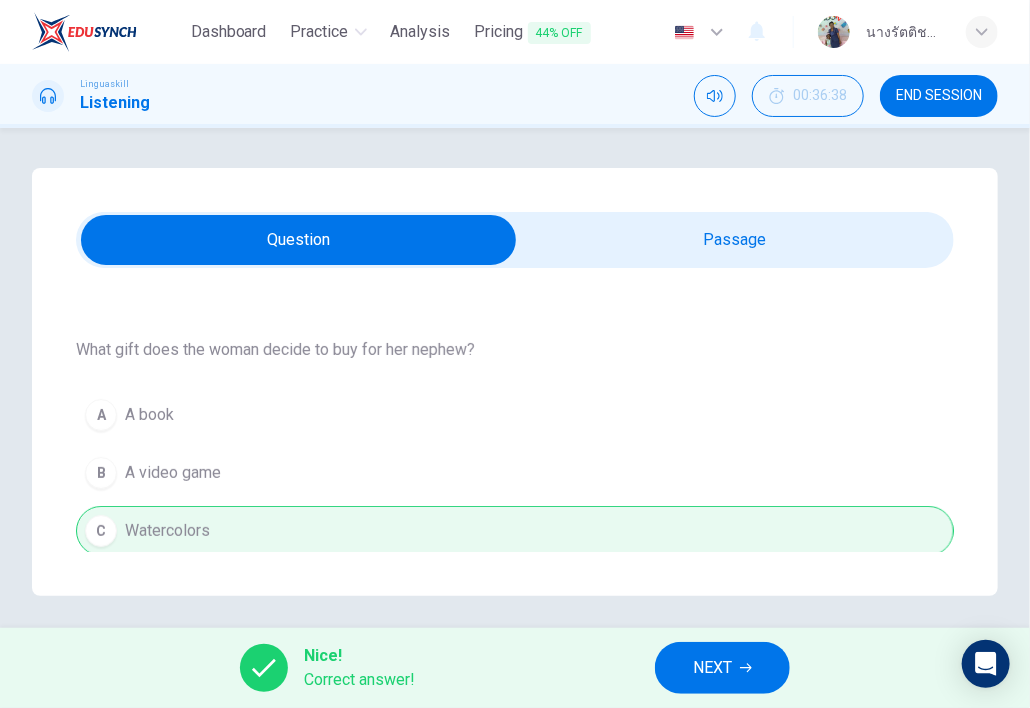 click on "NEXT" at bounding box center (712, 668) 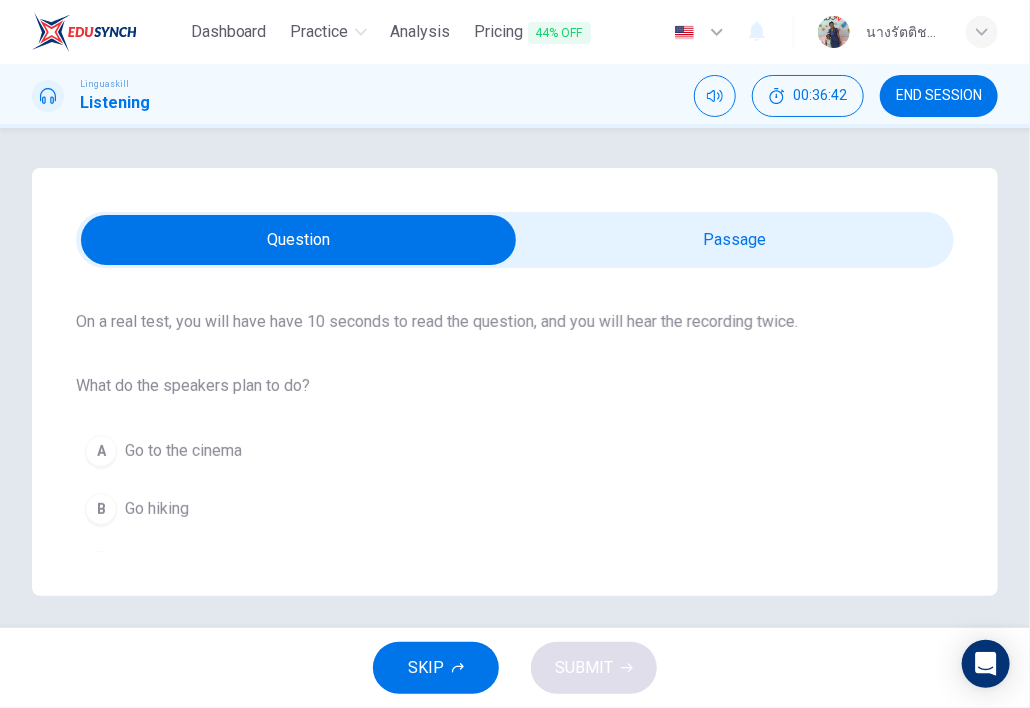 scroll, scrollTop: 178, scrollLeft: 0, axis: vertical 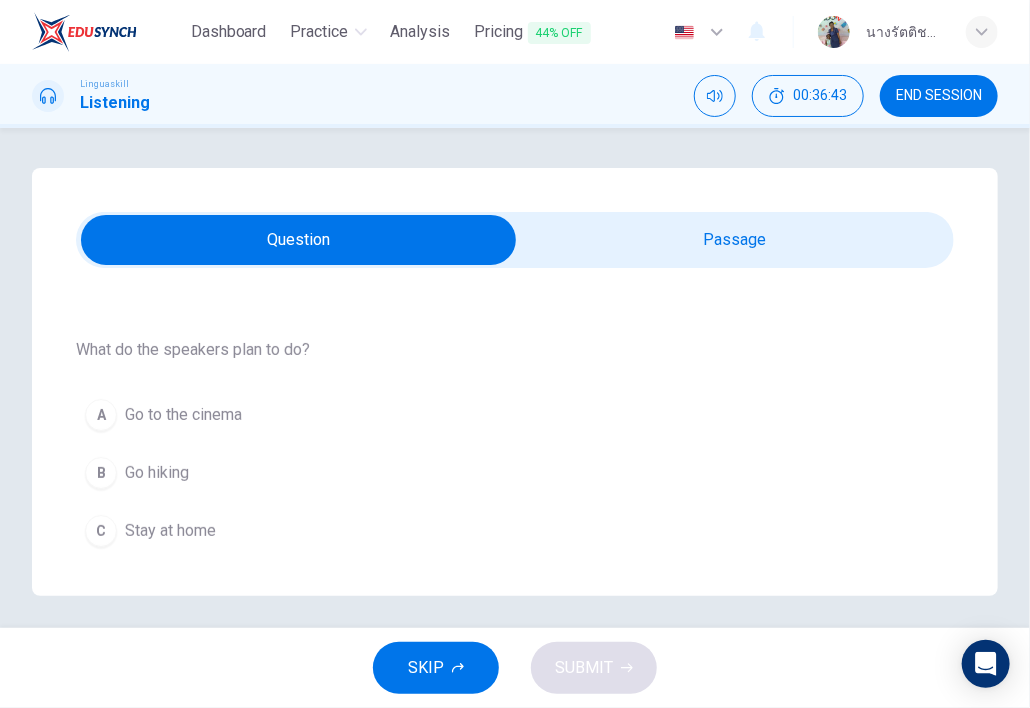 click at bounding box center [298, 240] 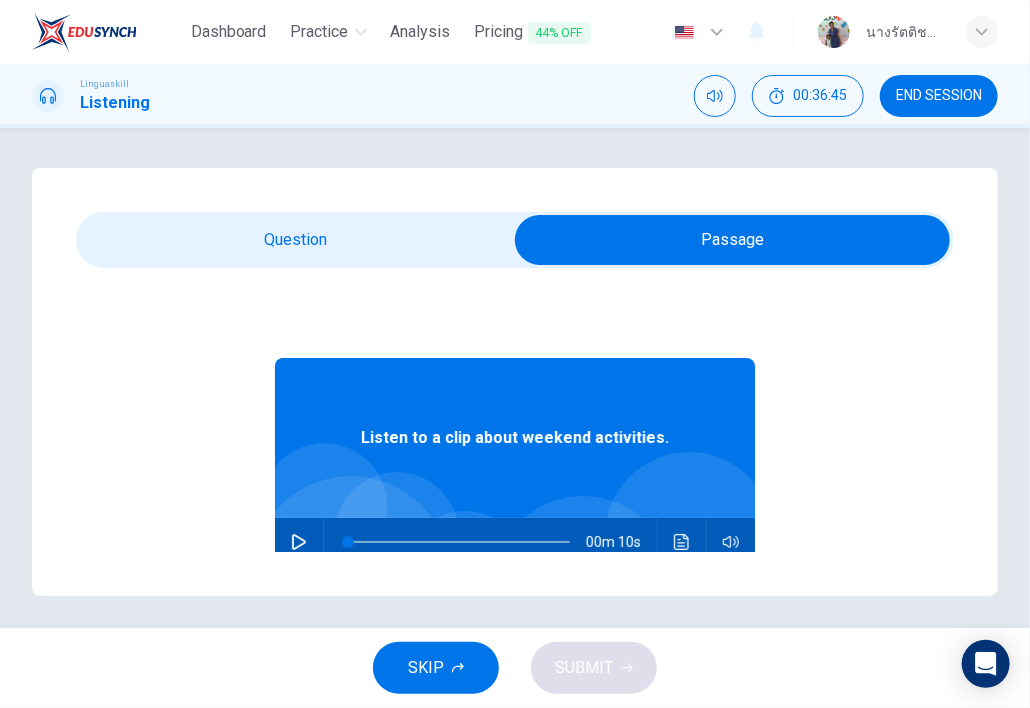 click 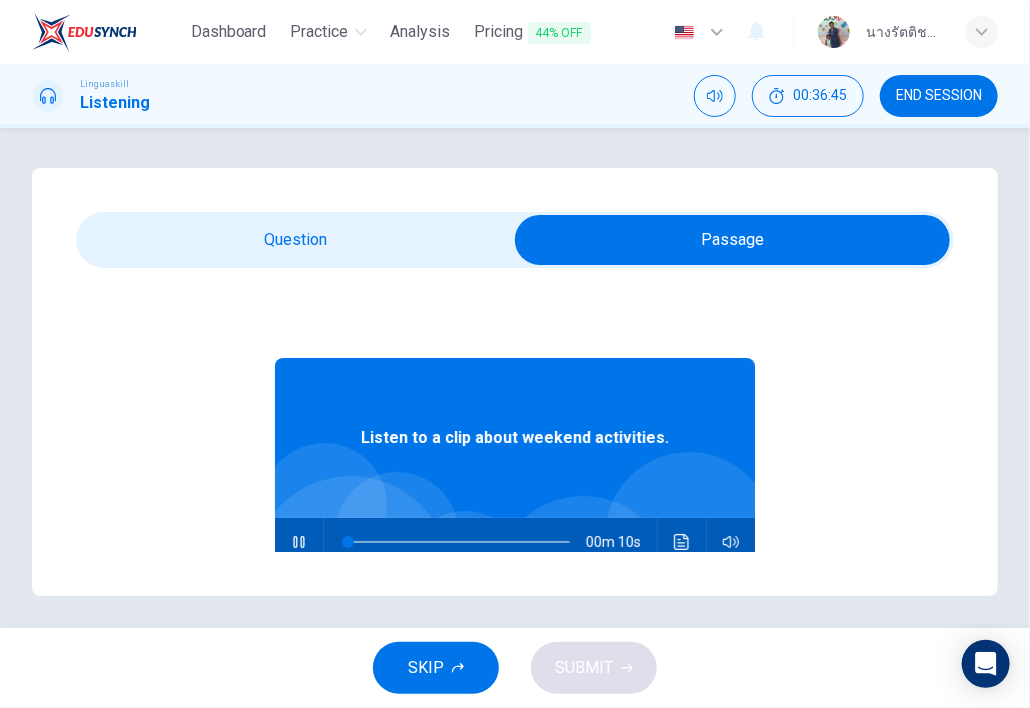 drag, startPoint x: 295, startPoint y: 241, endPoint x: 305, endPoint y: 244, distance: 10.440307 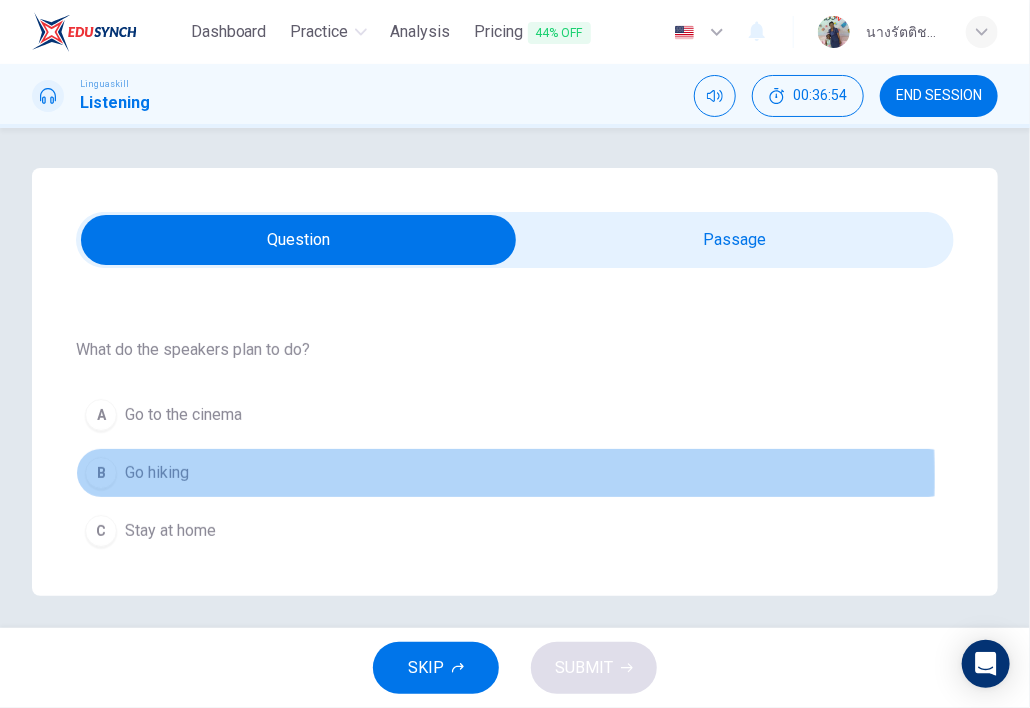 click on "Go hiking" at bounding box center (157, 473) 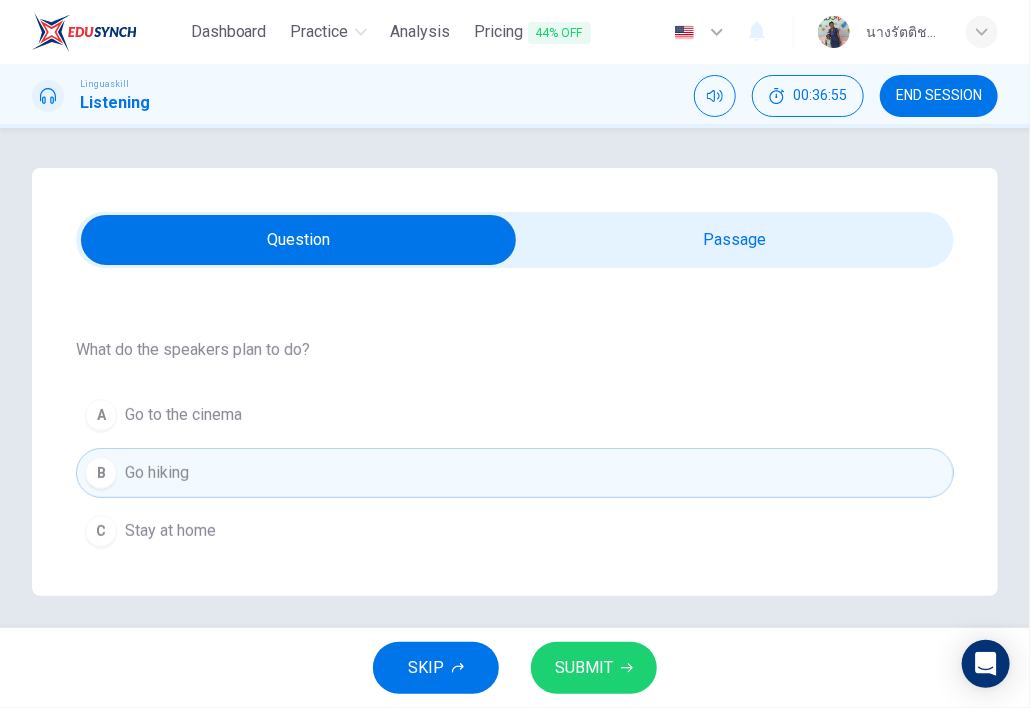 click on "SUBMIT" at bounding box center (584, 668) 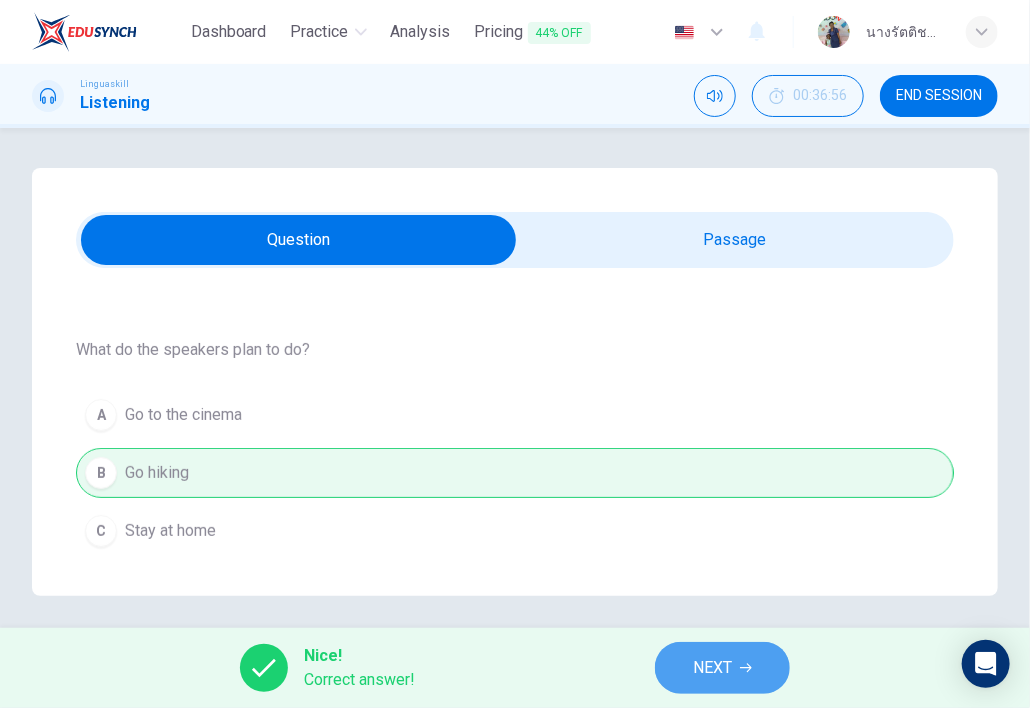 click on "NEXT" at bounding box center (712, 668) 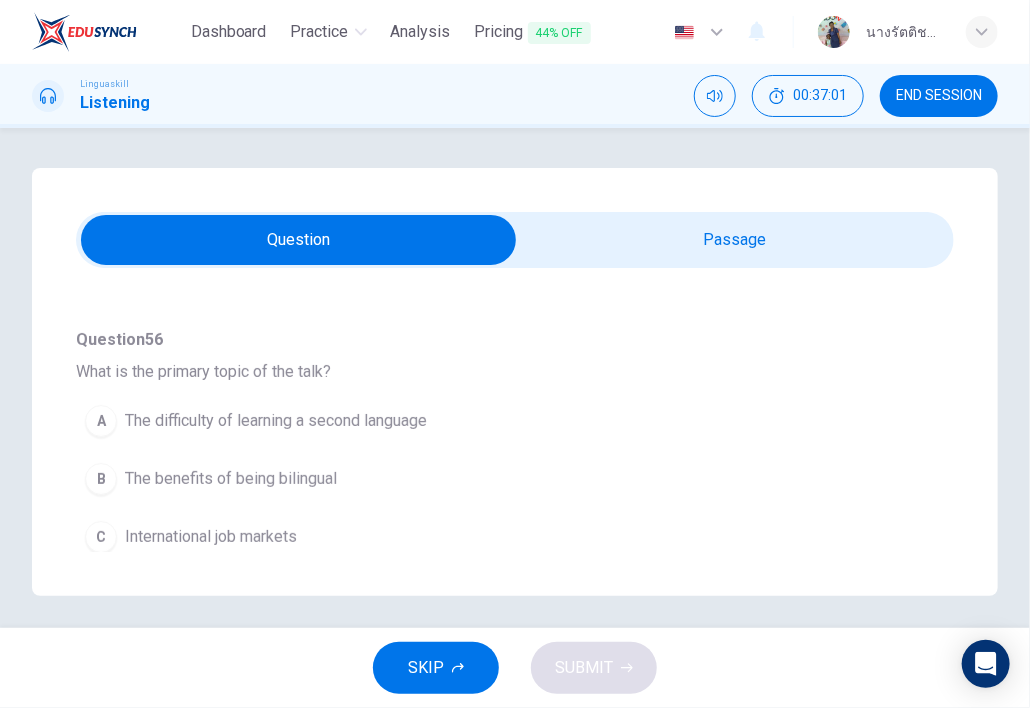 scroll, scrollTop: 200, scrollLeft: 0, axis: vertical 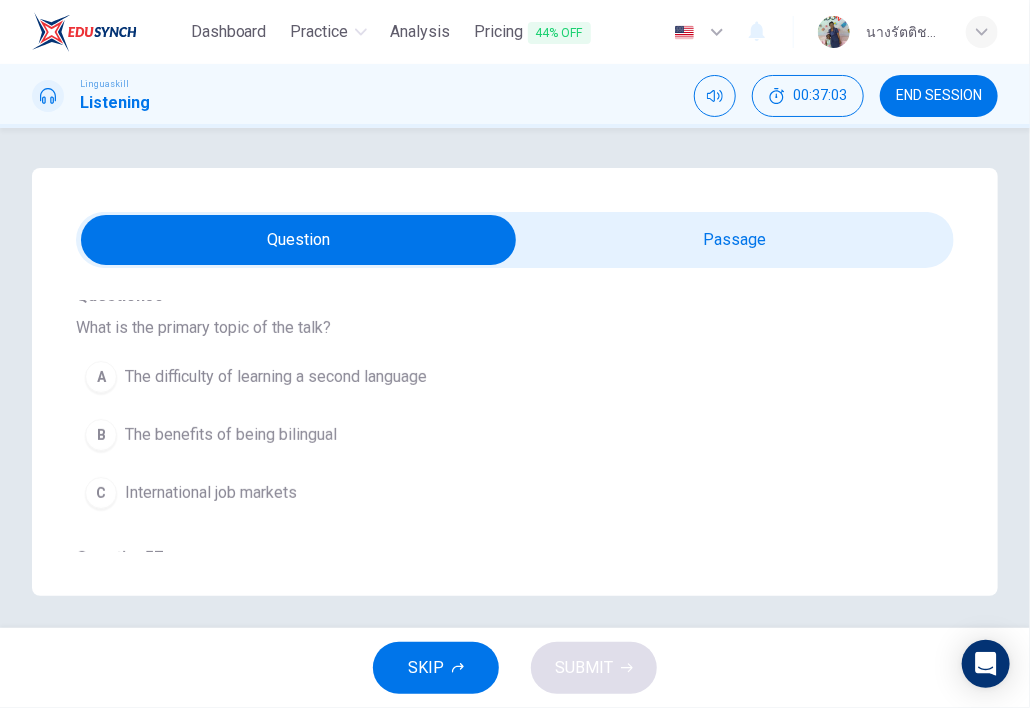 click at bounding box center [298, 240] 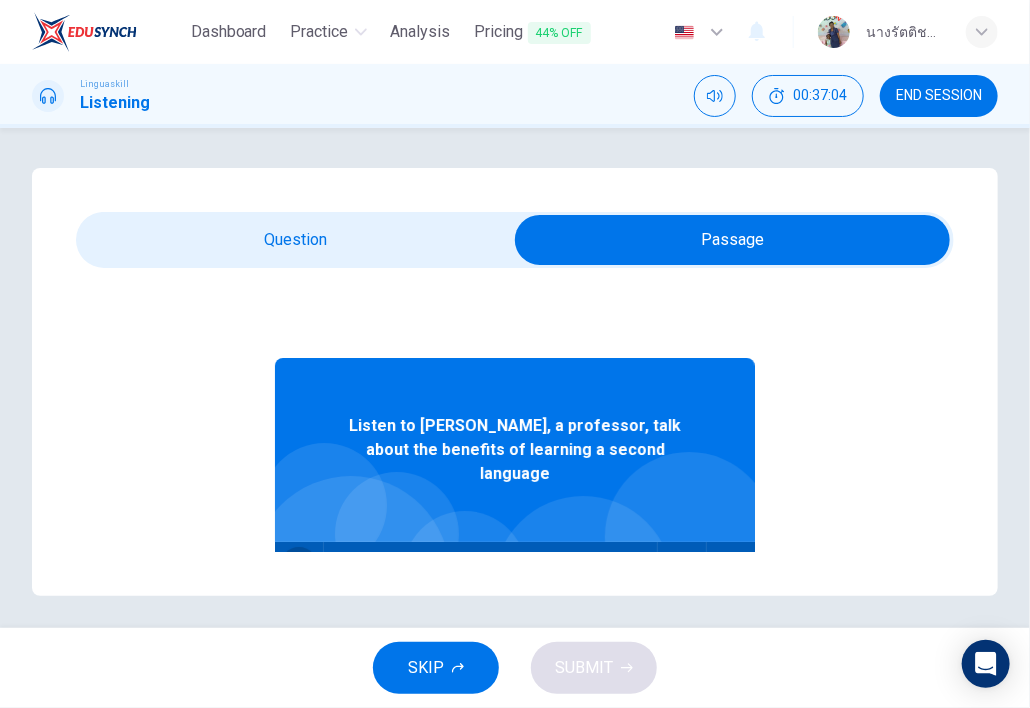 click at bounding box center (299, 566) 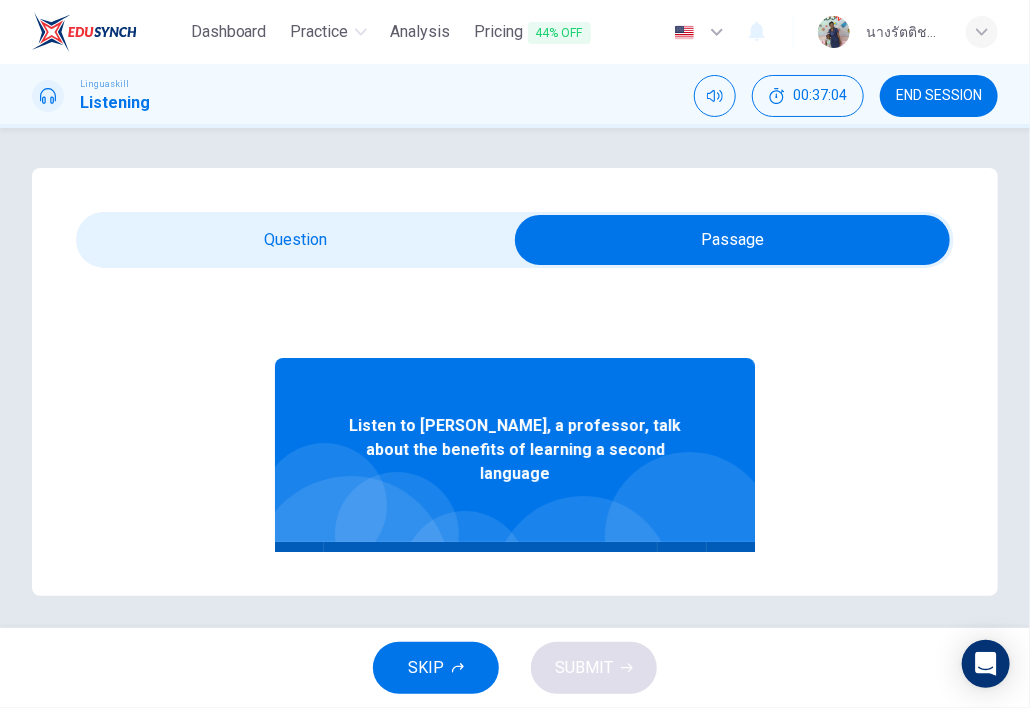 click at bounding box center [732, 240] 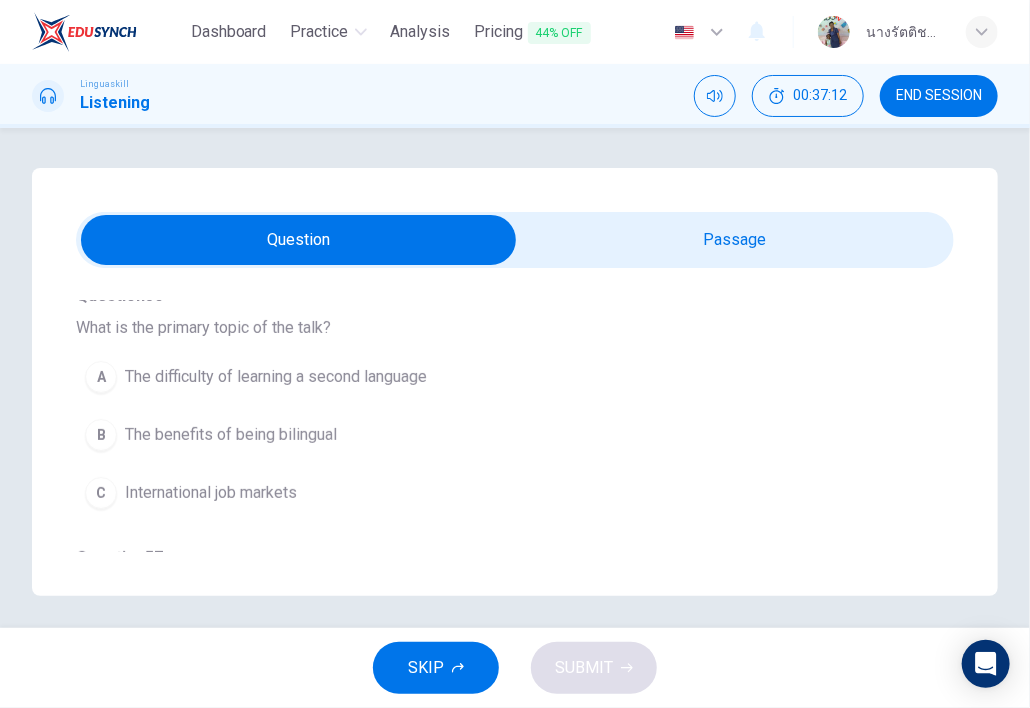 click on "The difficulty of learning a second language" at bounding box center [276, 377] 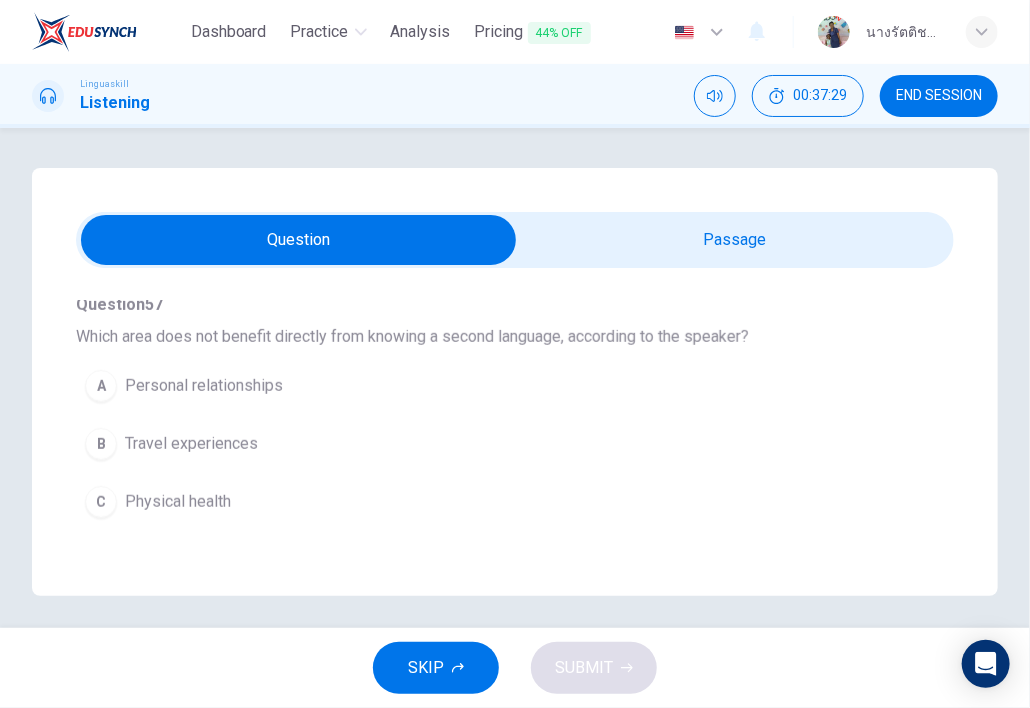 scroll, scrollTop: 500, scrollLeft: 0, axis: vertical 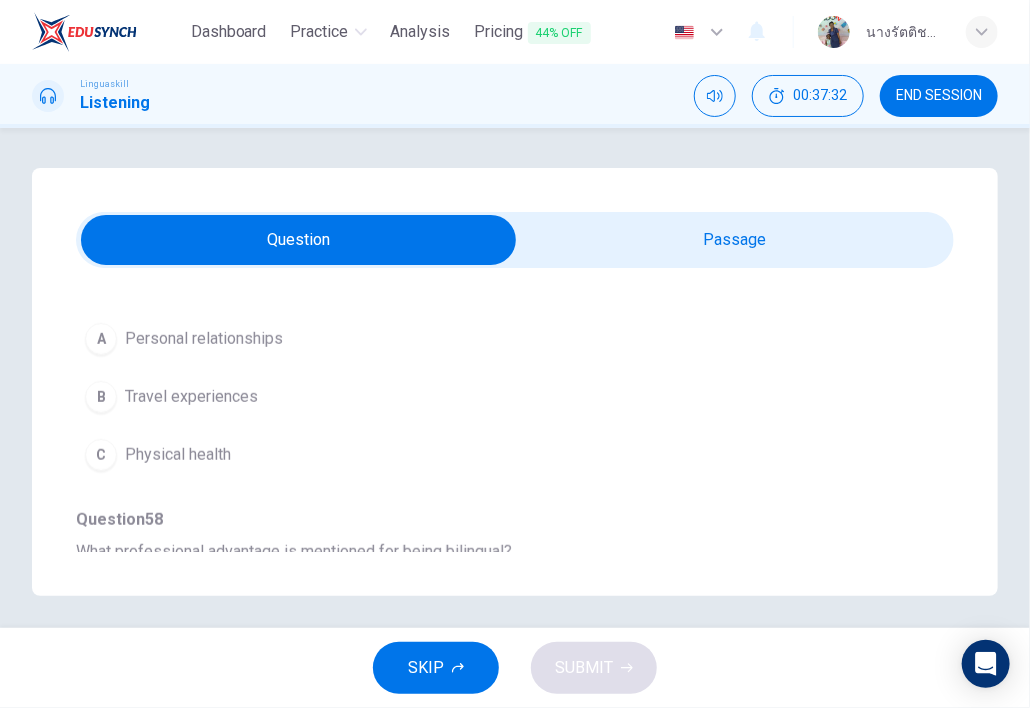 click on "A Personal relationships" at bounding box center (479, 339) 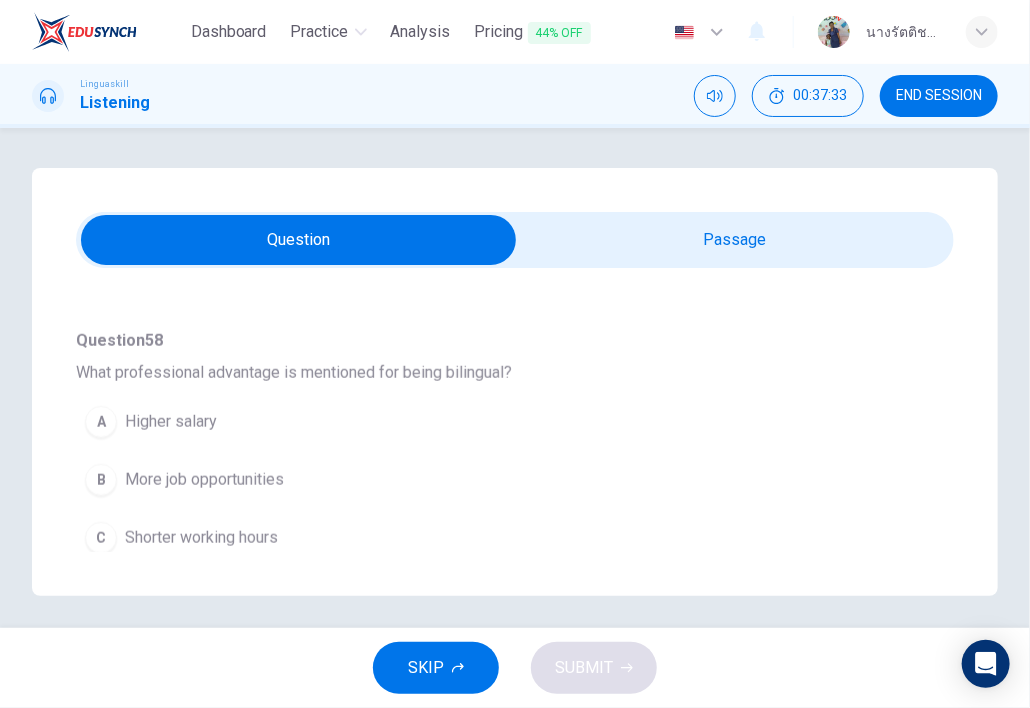 scroll, scrollTop: 700, scrollLeft: 0, axis: vertical 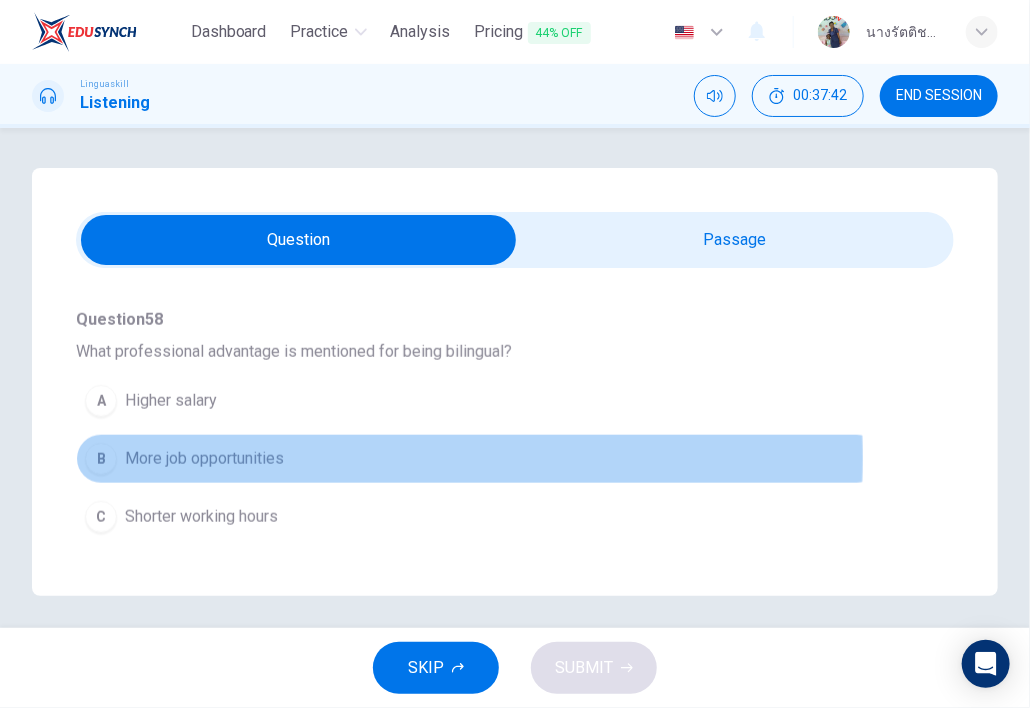 click on "B More job opportunities" at bounding box center [479, 459] 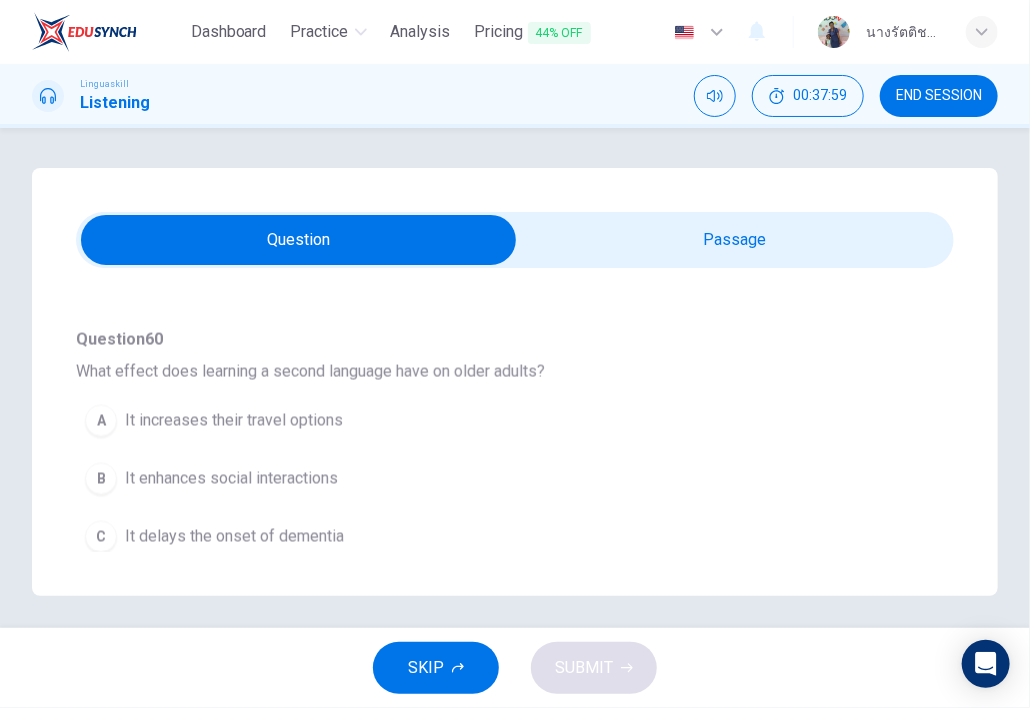 scroll, scrollTop: 1205, scrollLeft: 0, axis: vertical 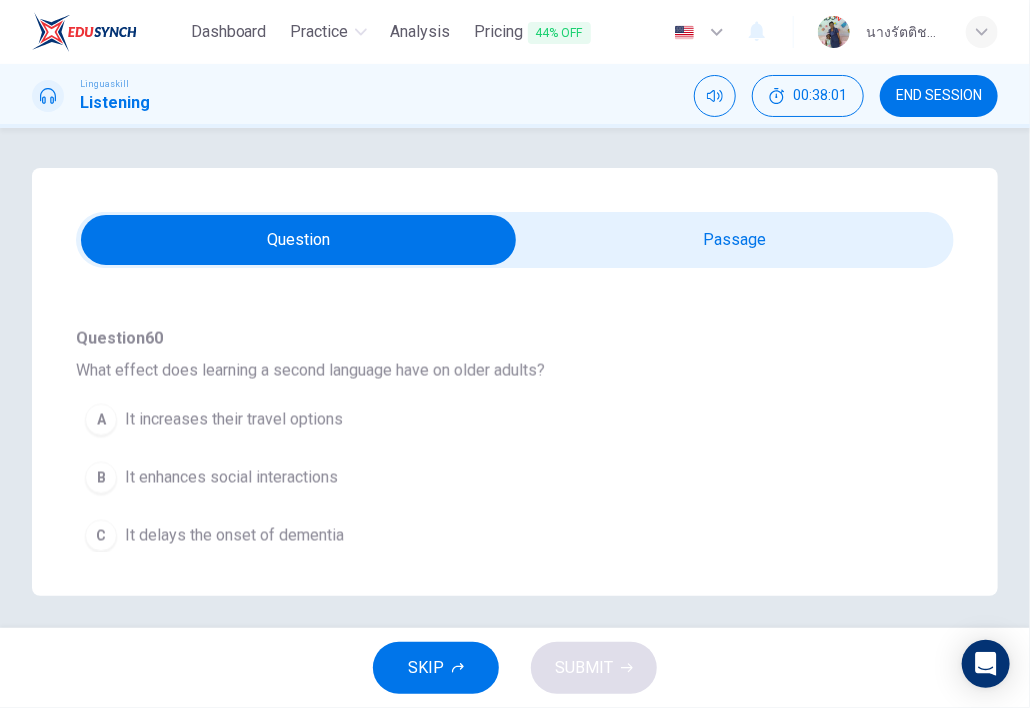 click at bounding box center (298, 240) 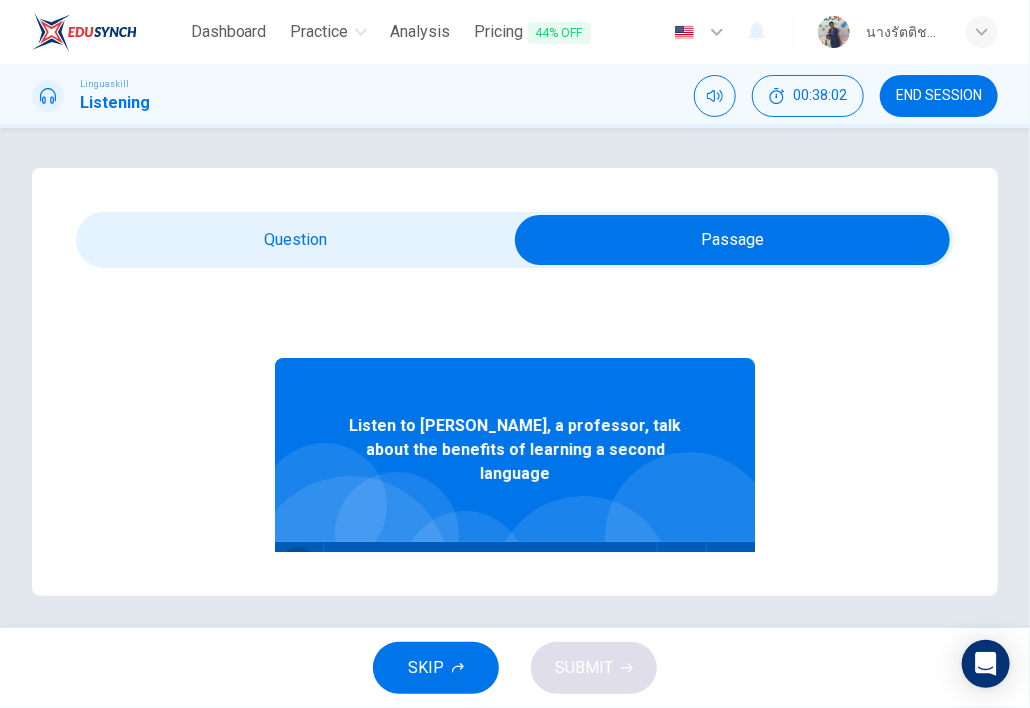 click 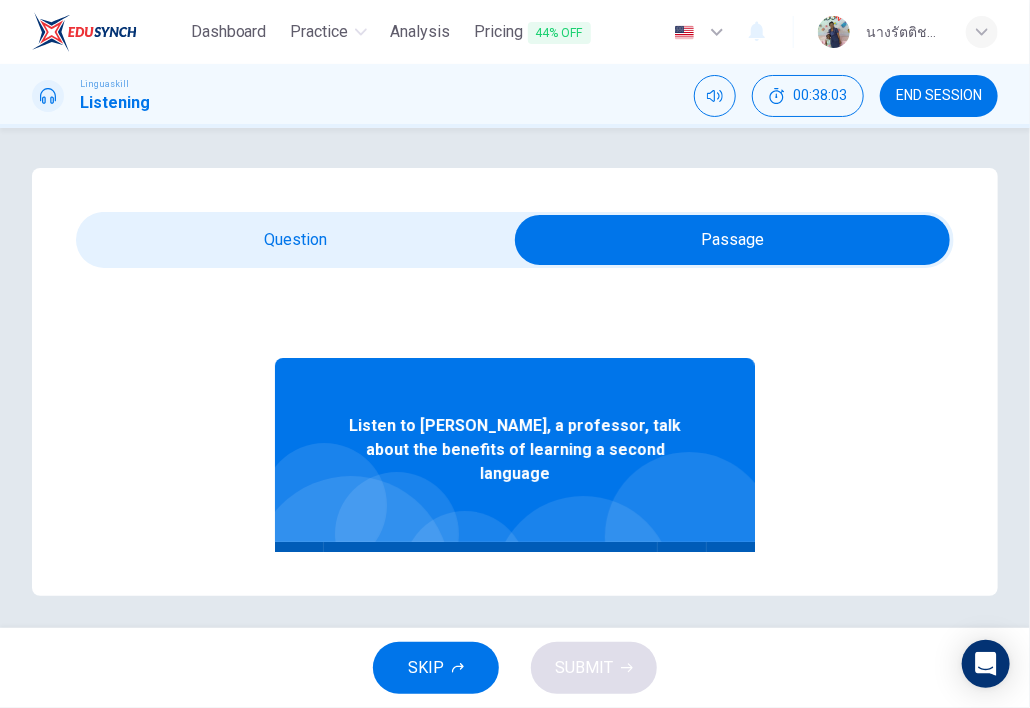 type on "2" 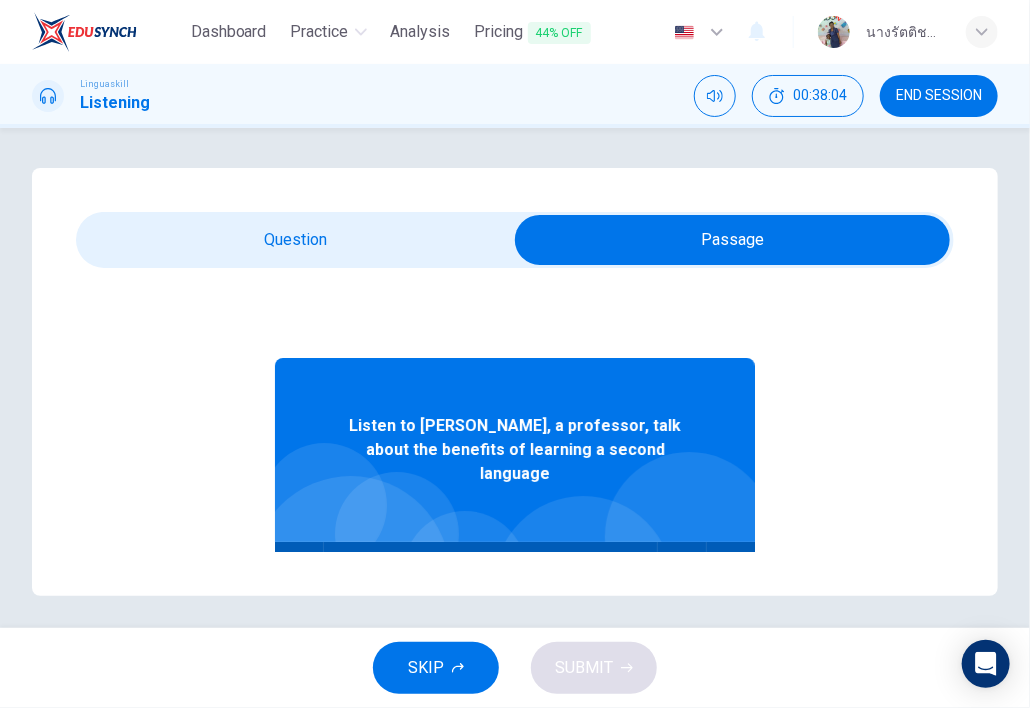 click at bounding box center (732, 240) 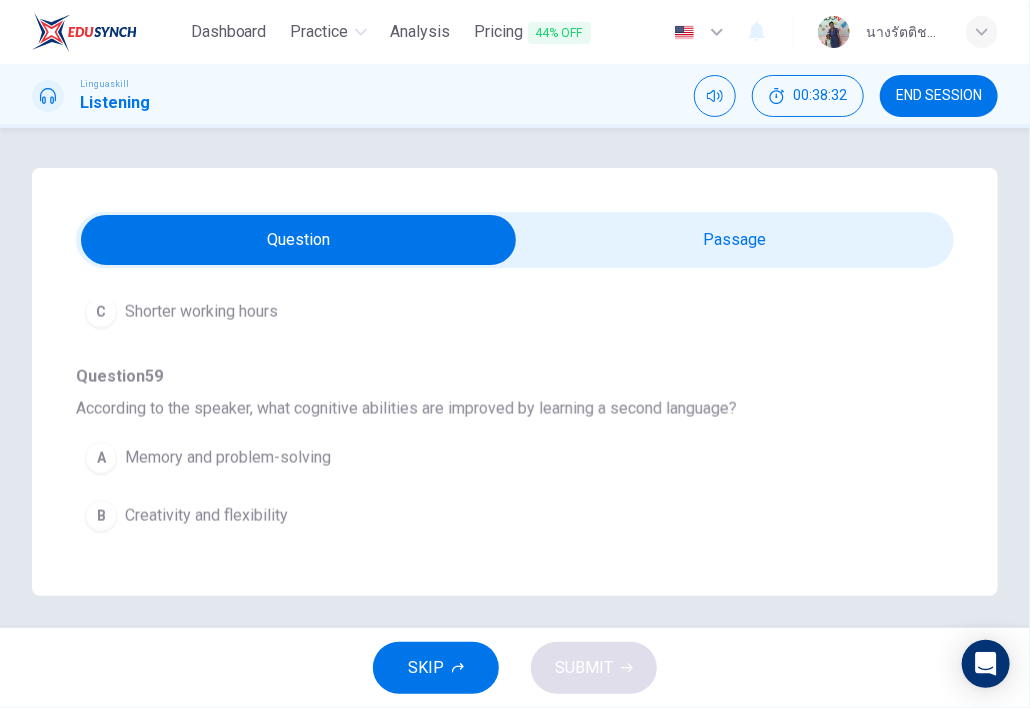 scroll, scrollTop: 1005, scrollLeft: 0, axis: vertical 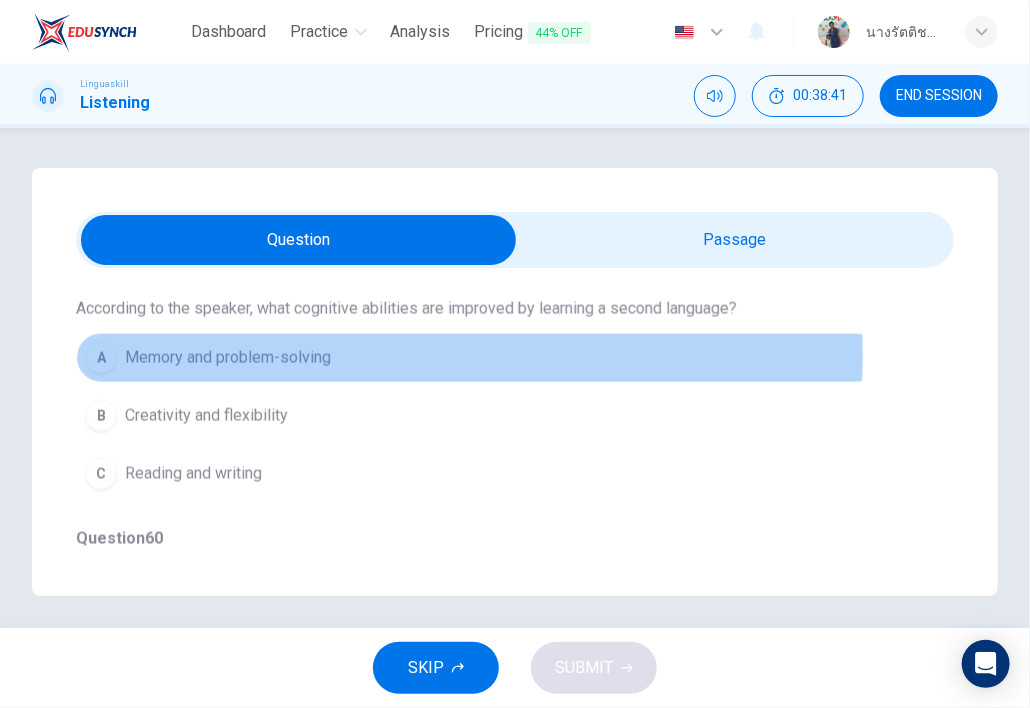 click on "Memory and problem-solving" at bounding box center (228, 358) 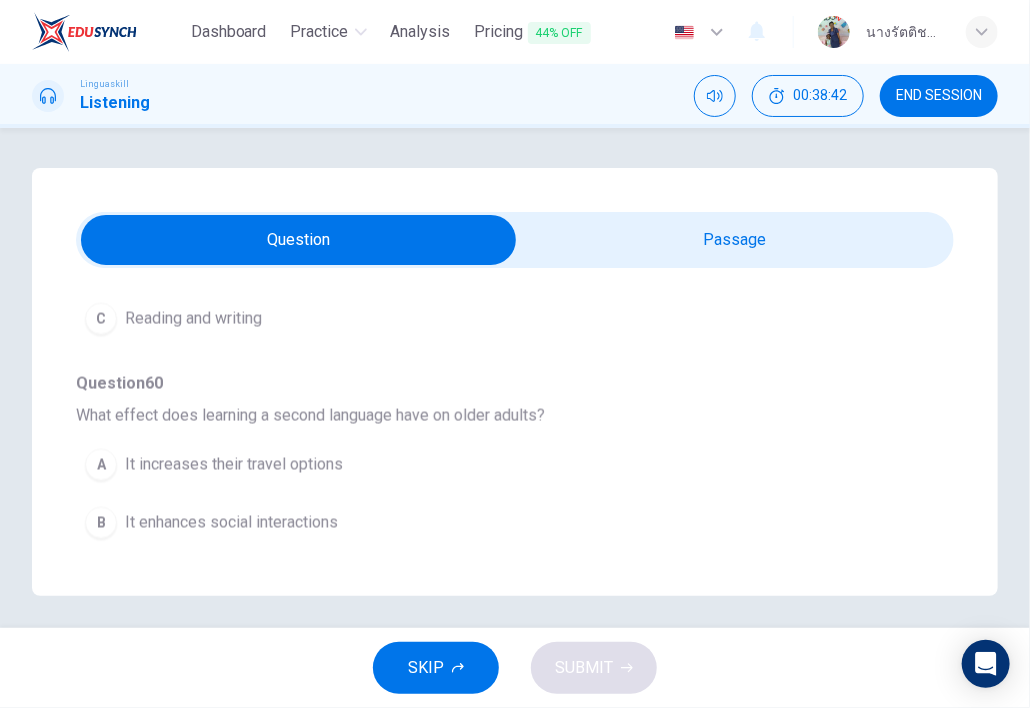 scroll, scrollTop: 1205, scrollLeft: 0, axis: vertical 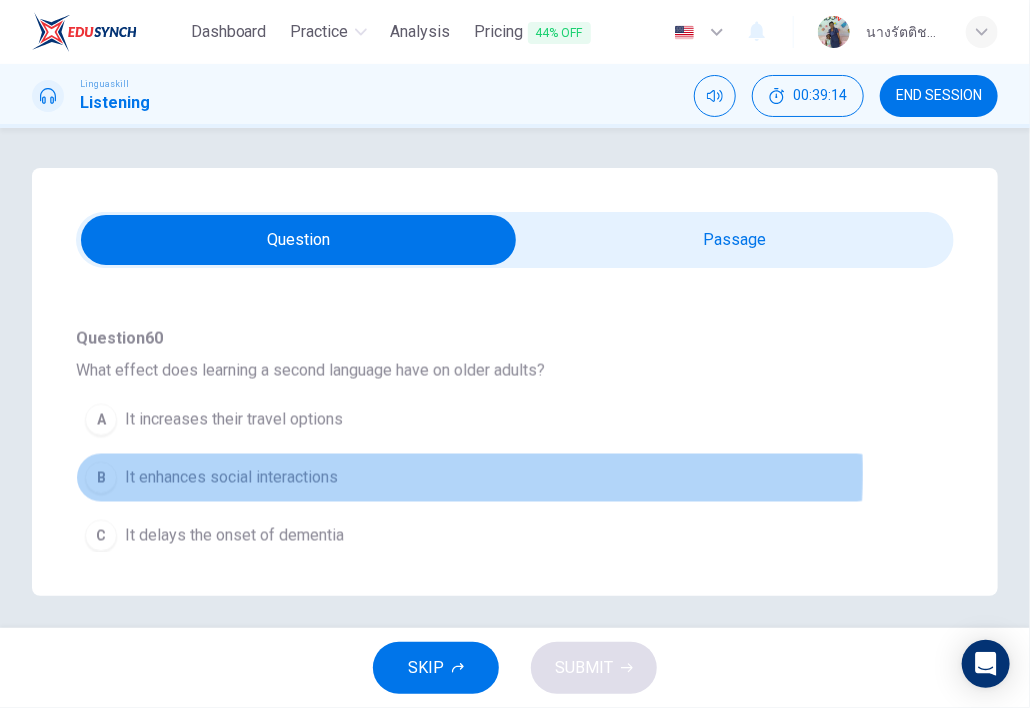 click on "It enhances social interactions" at bounding box center (231, 478) 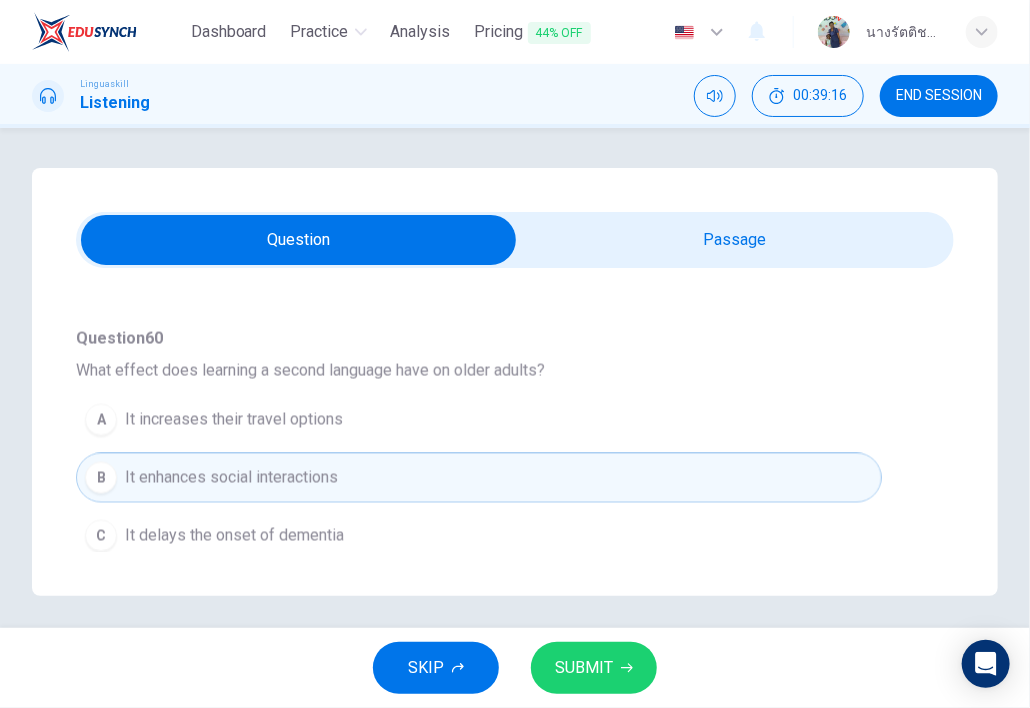 click on "SUBMIT" at bounding box center (594, 668) 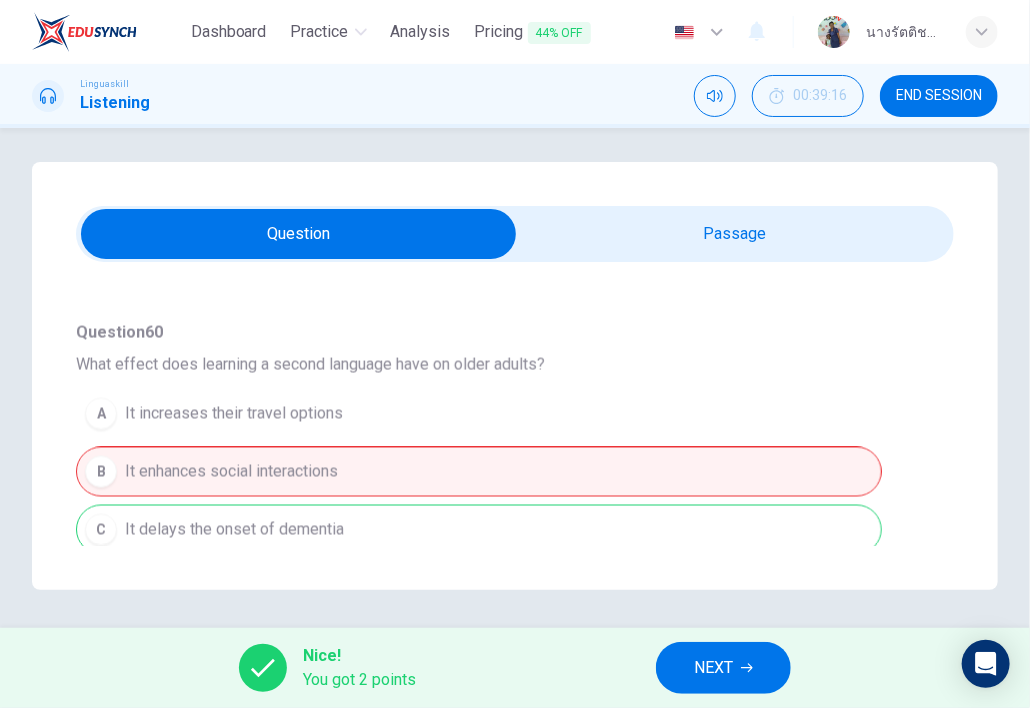 scroll, scrollTop: 0, scrollLeft: 0, axis: both 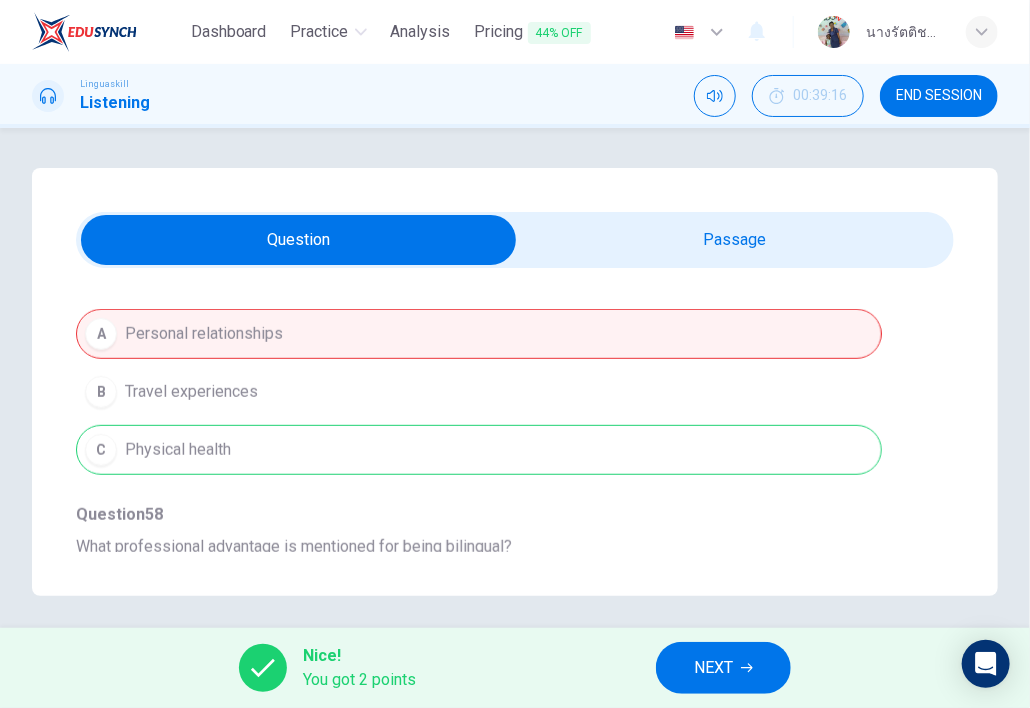 click on "NEXT" at bounding box center [713, 668] 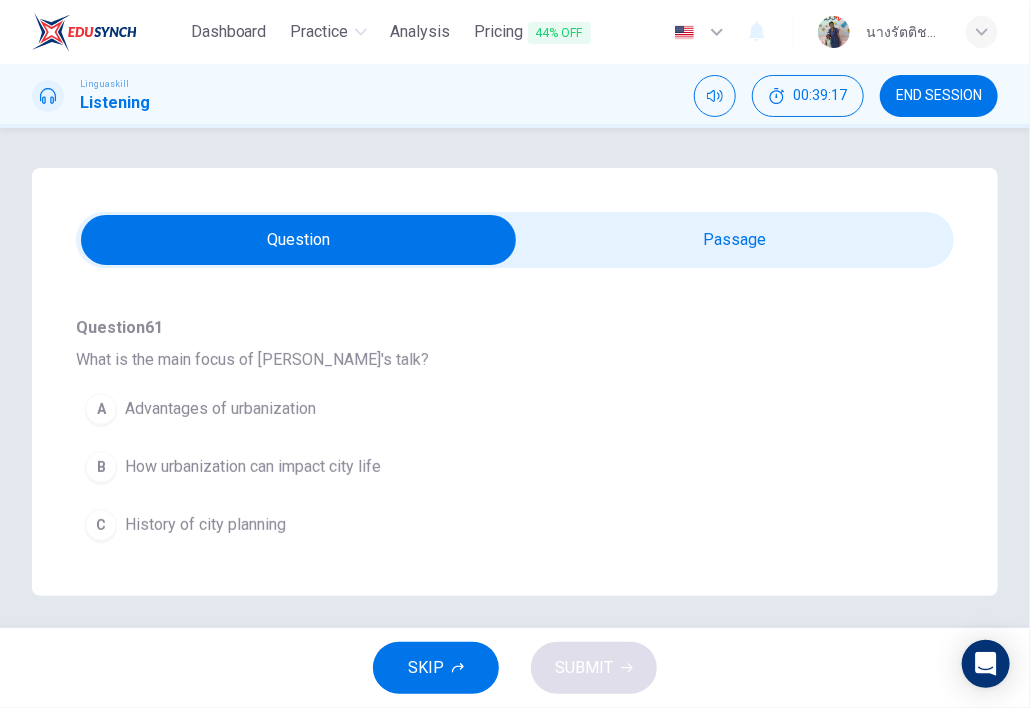 scroll, scrollTop: 200, scrollLeft: 0, axis: vertical 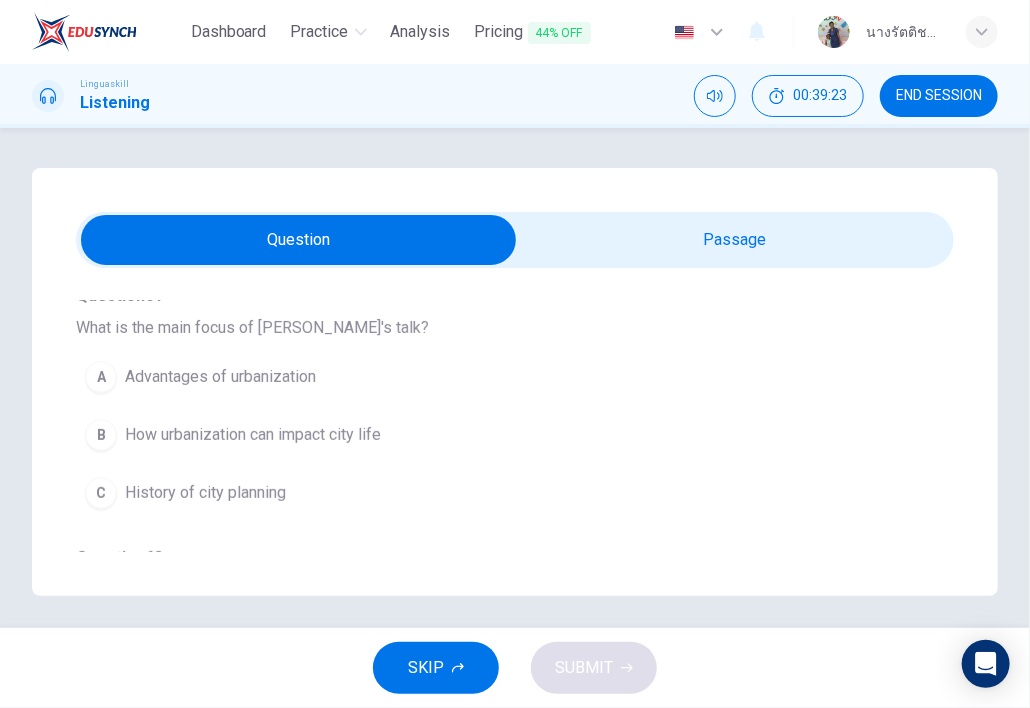 click at bounding box center [298, 240] 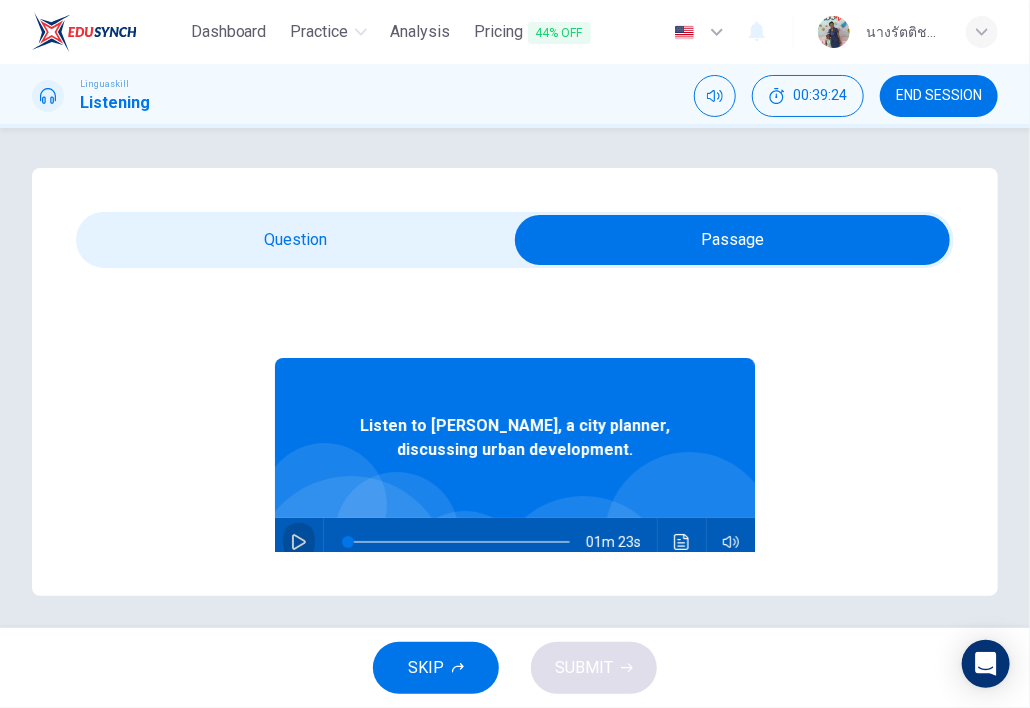 click 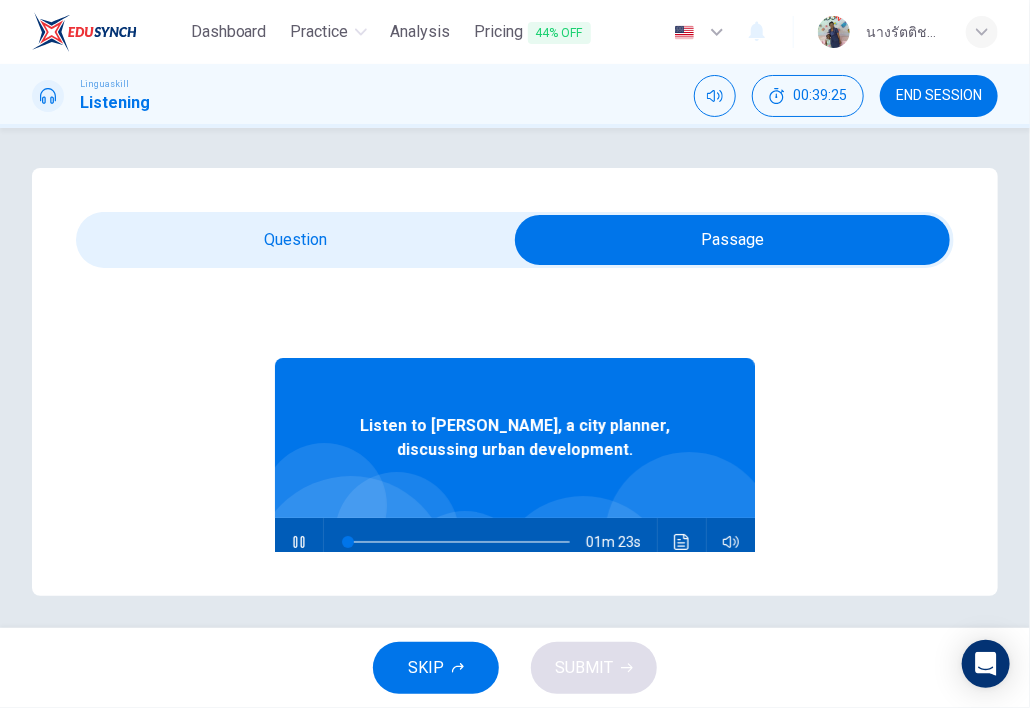 click at bounding box center [732, 240] 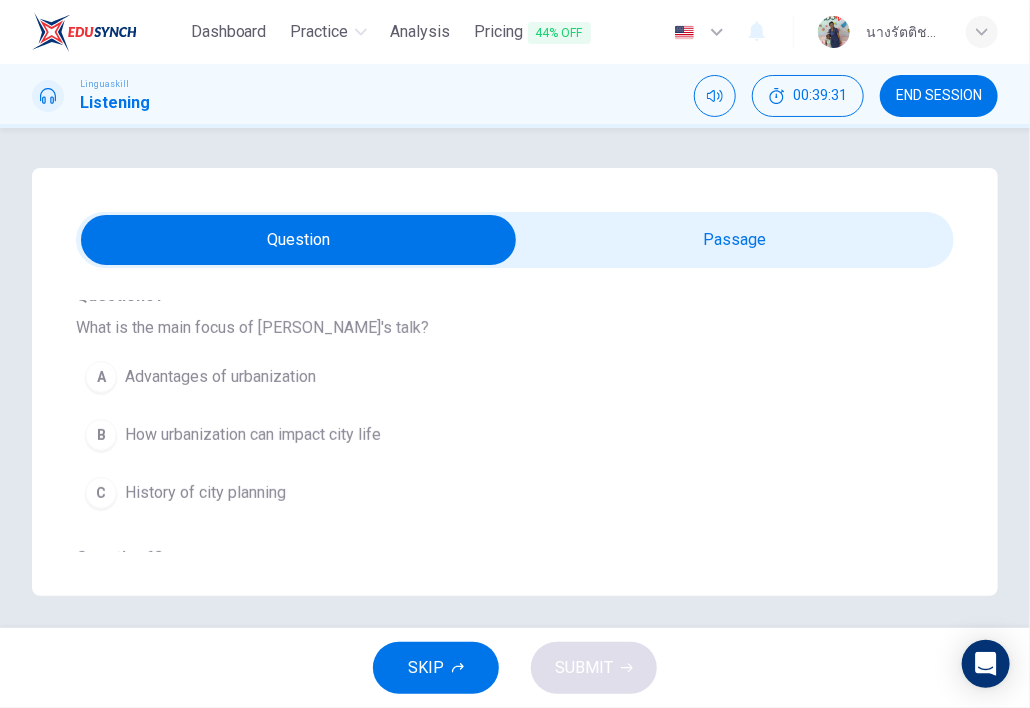 drag, startPoint x: 368, startPoint y: 439, endPoint x: 415, endPoint y: 451, distance: 48.507732 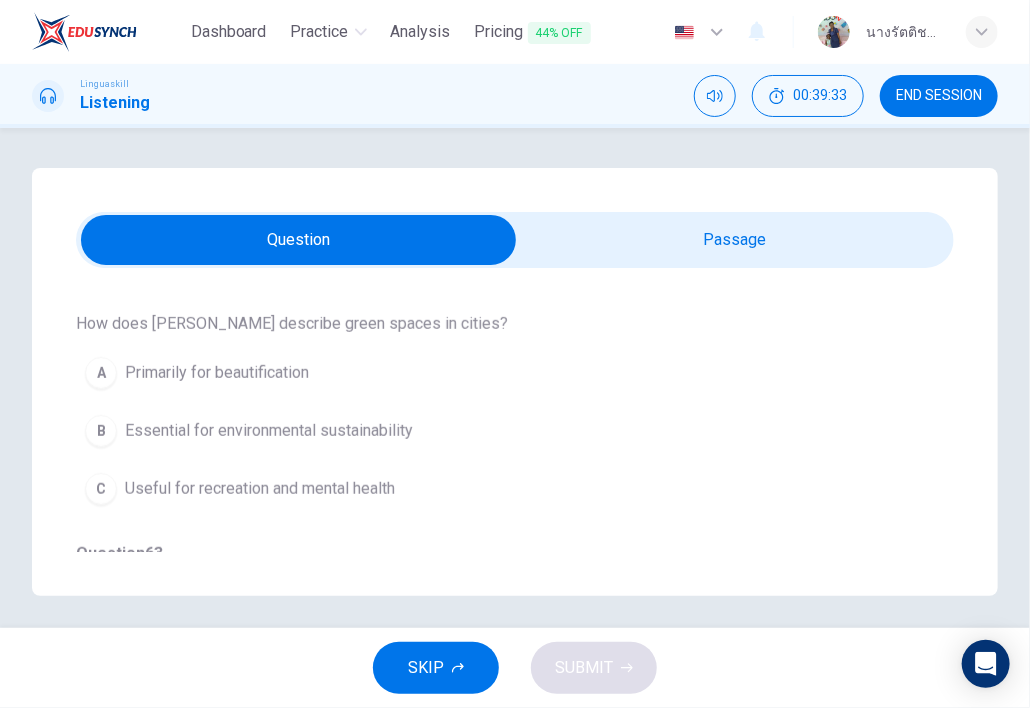 scroll, scrollTop: 500, scrollLeft: 0, axis: vertical 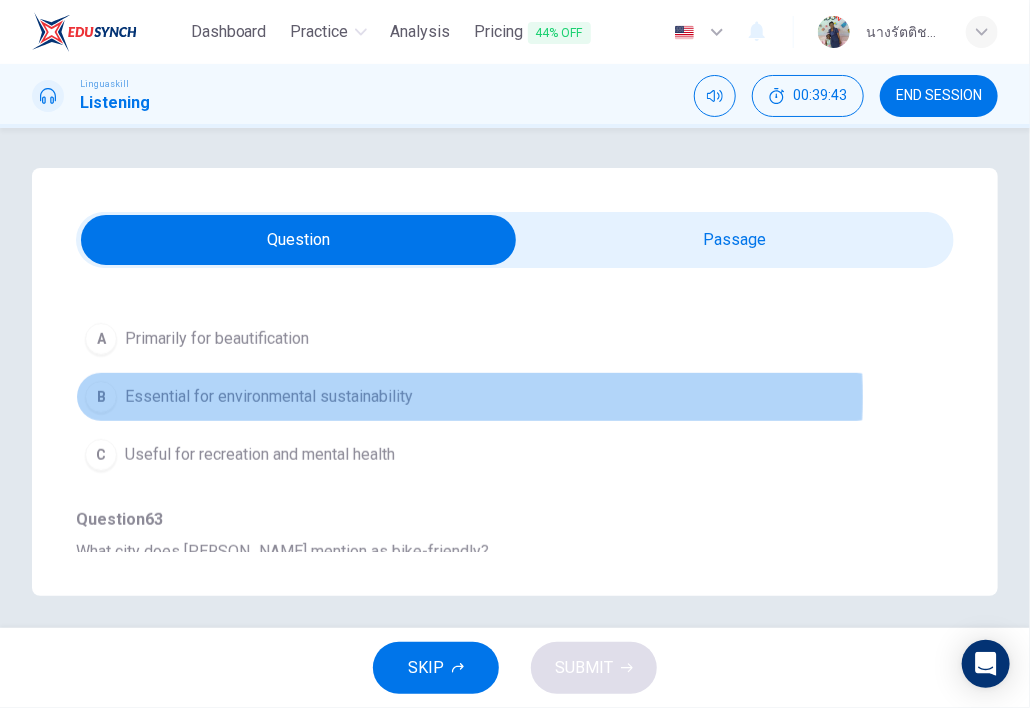 click on "Essential for environmental sustainability" at bounding box center (269, 397) 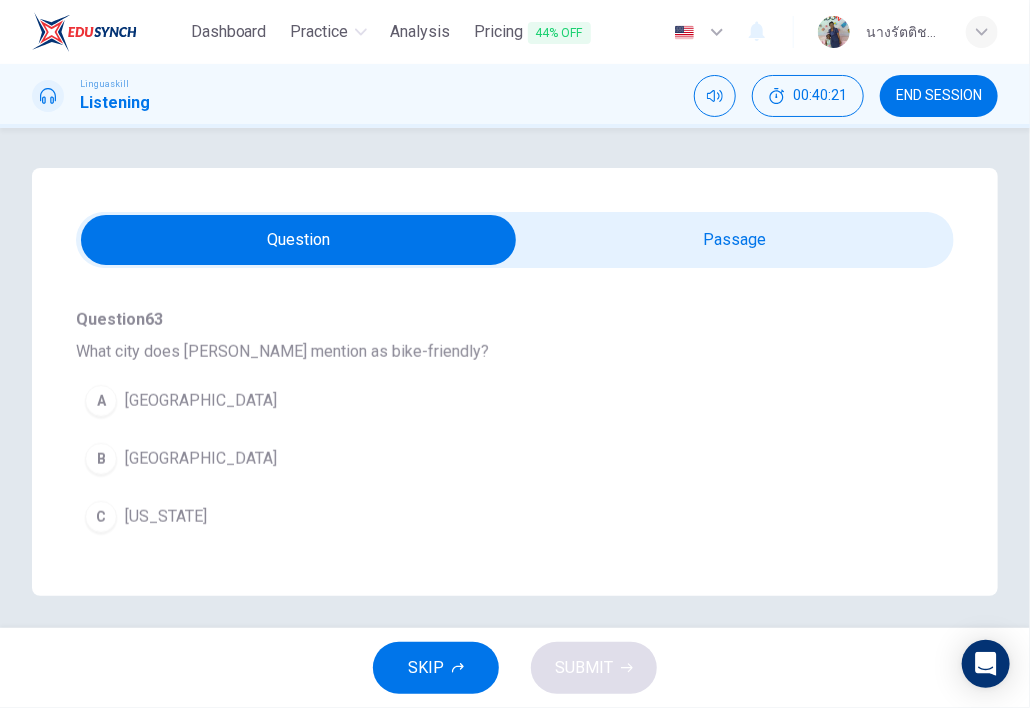 scroll, scrollTop: 800, scrollLeft: 0, axis: vertical 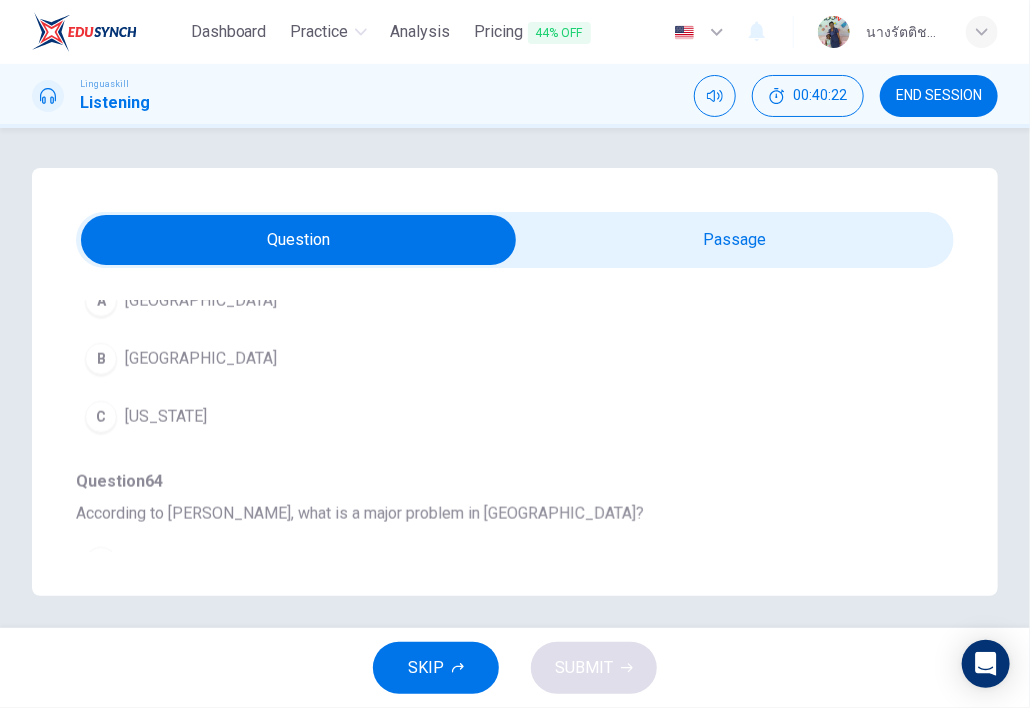 click on "B [GEOGRAPHIC_DATA]" at bounding box center (479, 359) 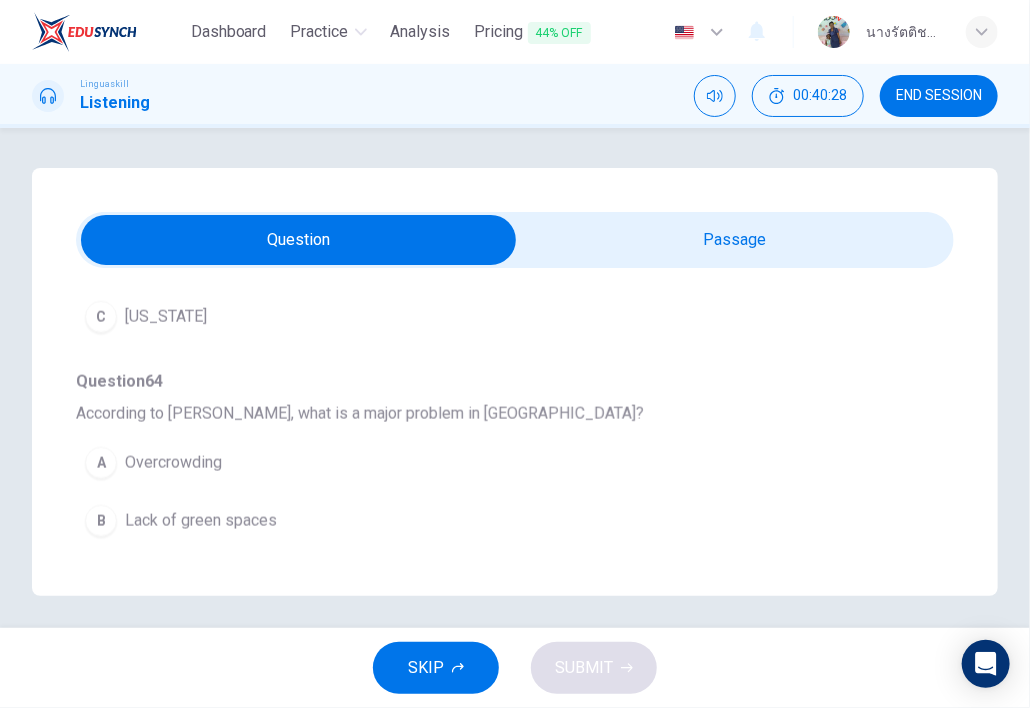 scroll, scrollTop: 1000, scrollLeft: 0, axis: vertical 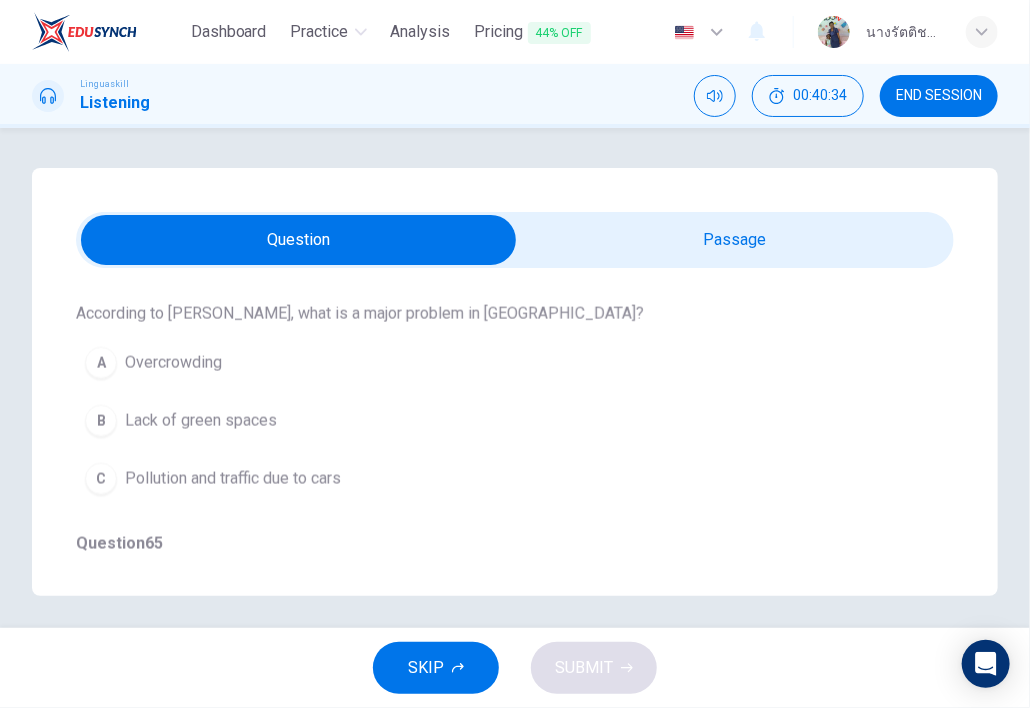 click on "Pollution and traffic due to cars" at bounding box center [233, 479] 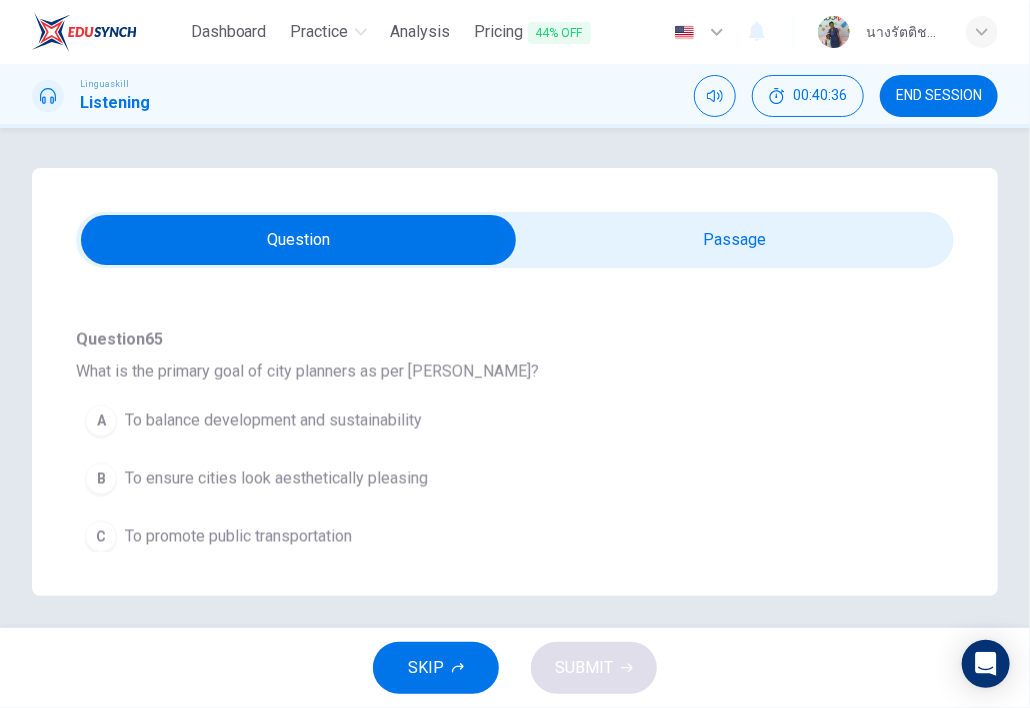 scroll, scrollTop: 1205, scrollLeft: 0, axis: vertical 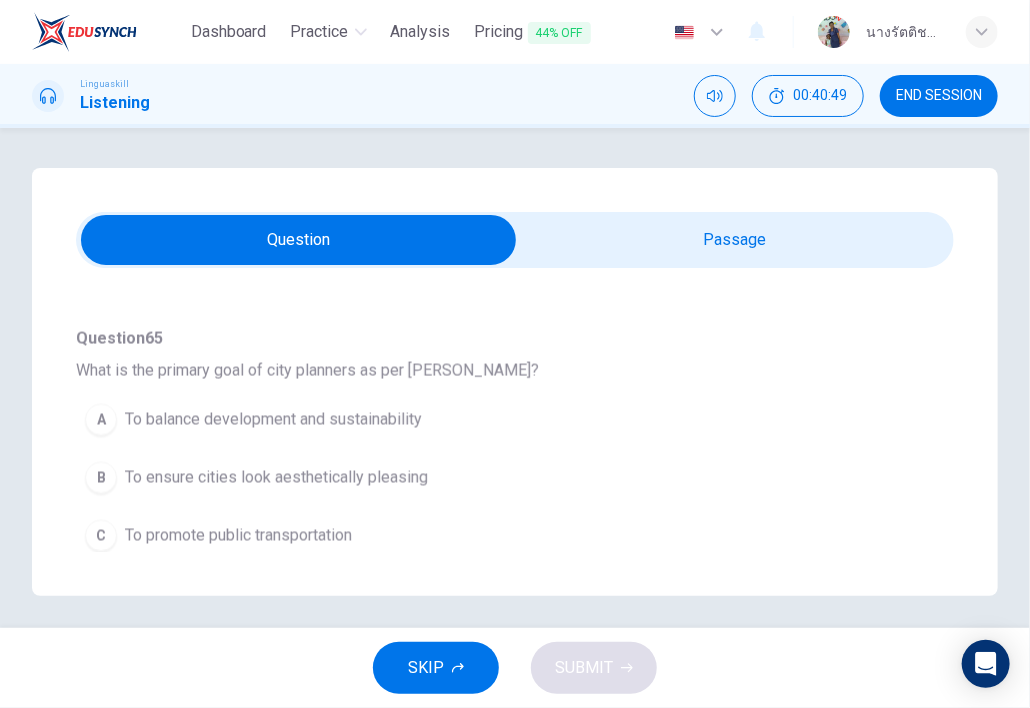 click at bounding box center (298, 240) 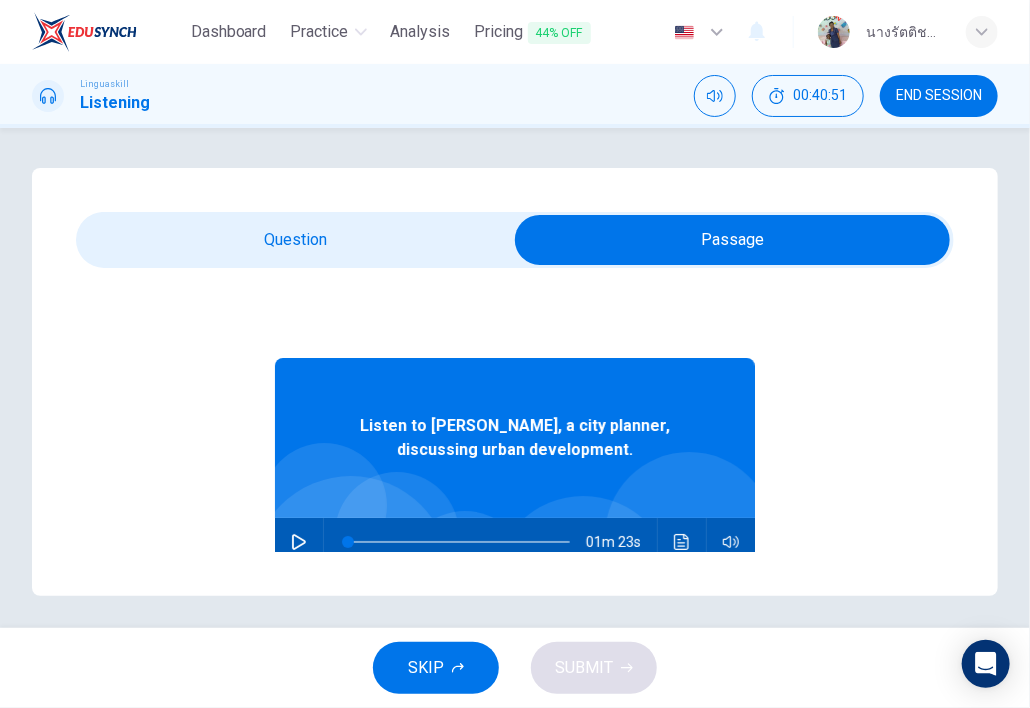 click 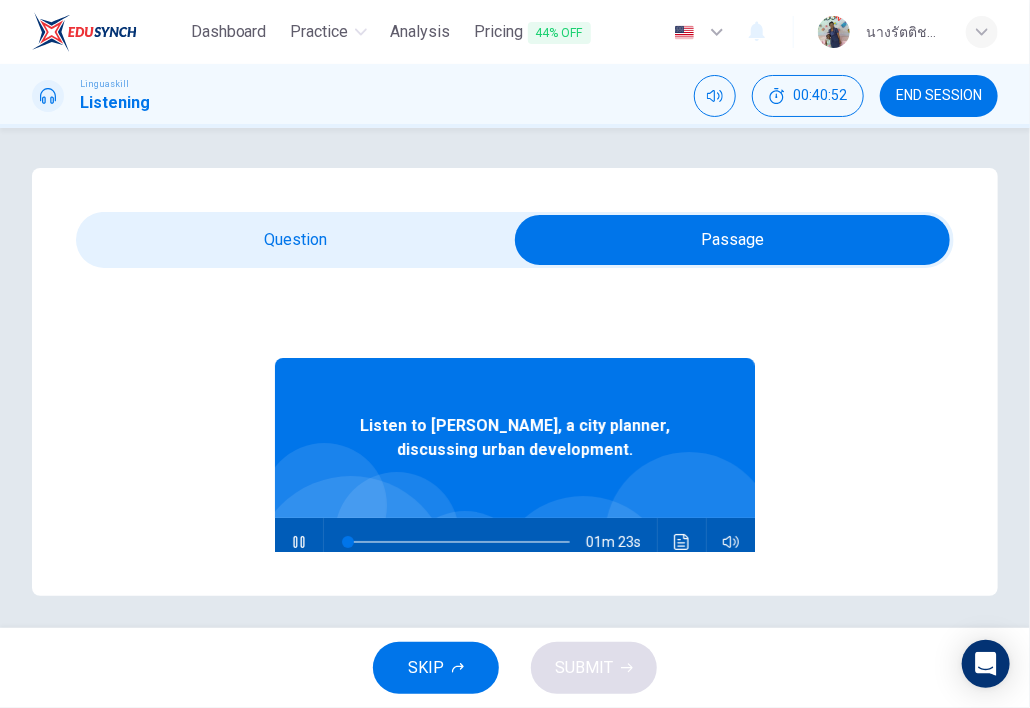 type on "1" 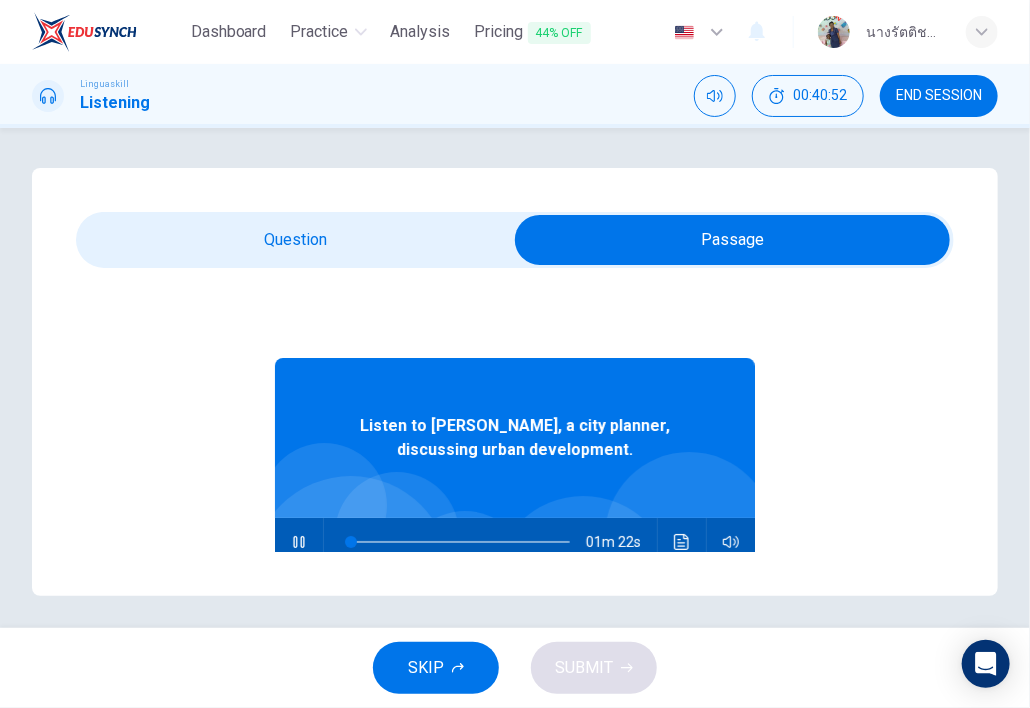 click at bounding box center (732, 240) 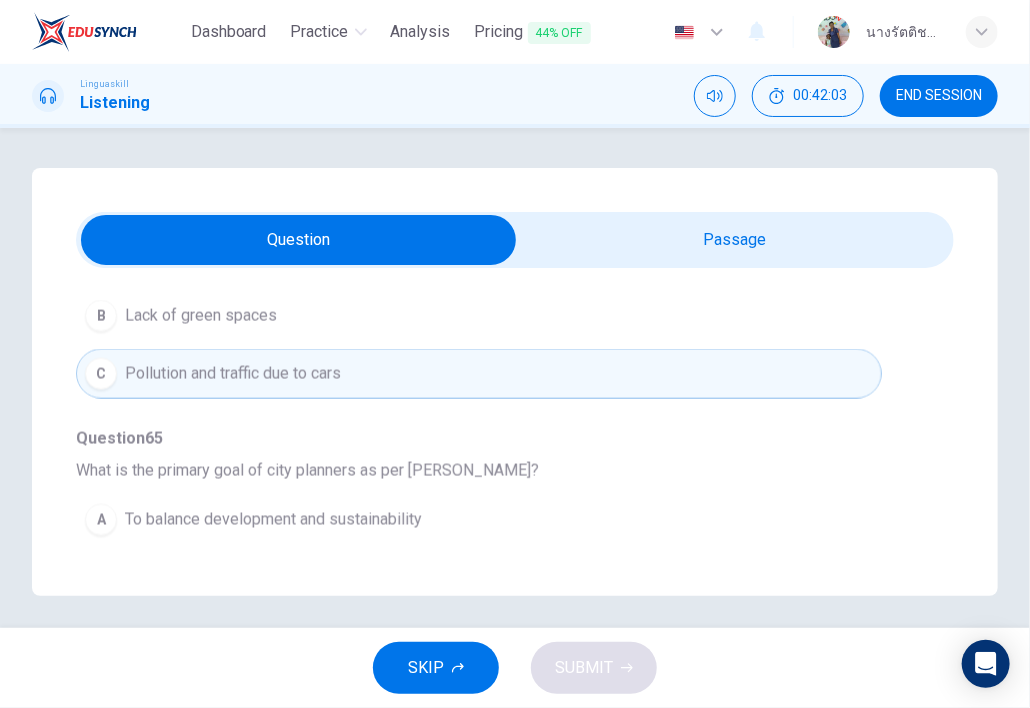 scroll, scrollTop: 1205, scrollLeft: 0, axis: vertical 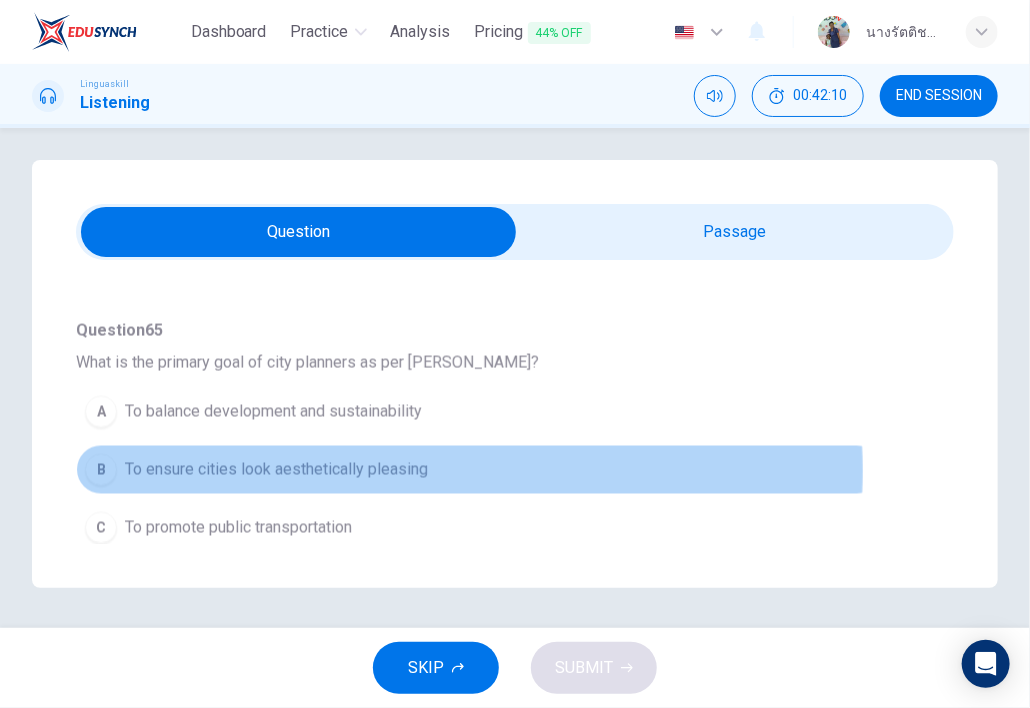 click on "To ensure cities look aesthetically pleasing" at bounding box center [276, 470] 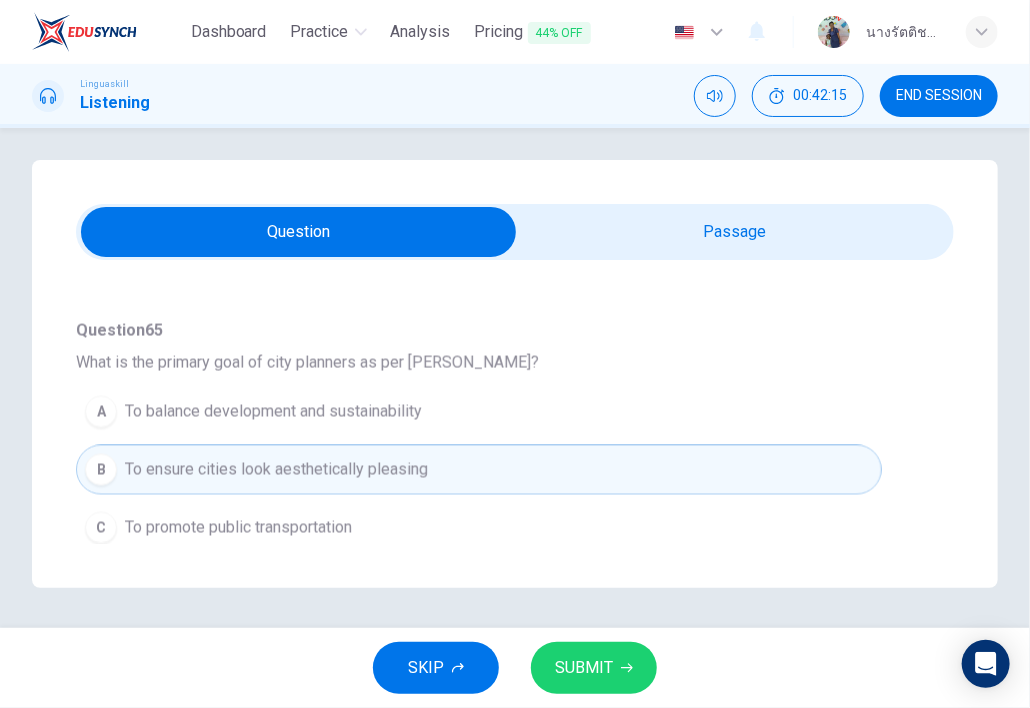 click on "SUBMIT" at bounding box center [594, 668] 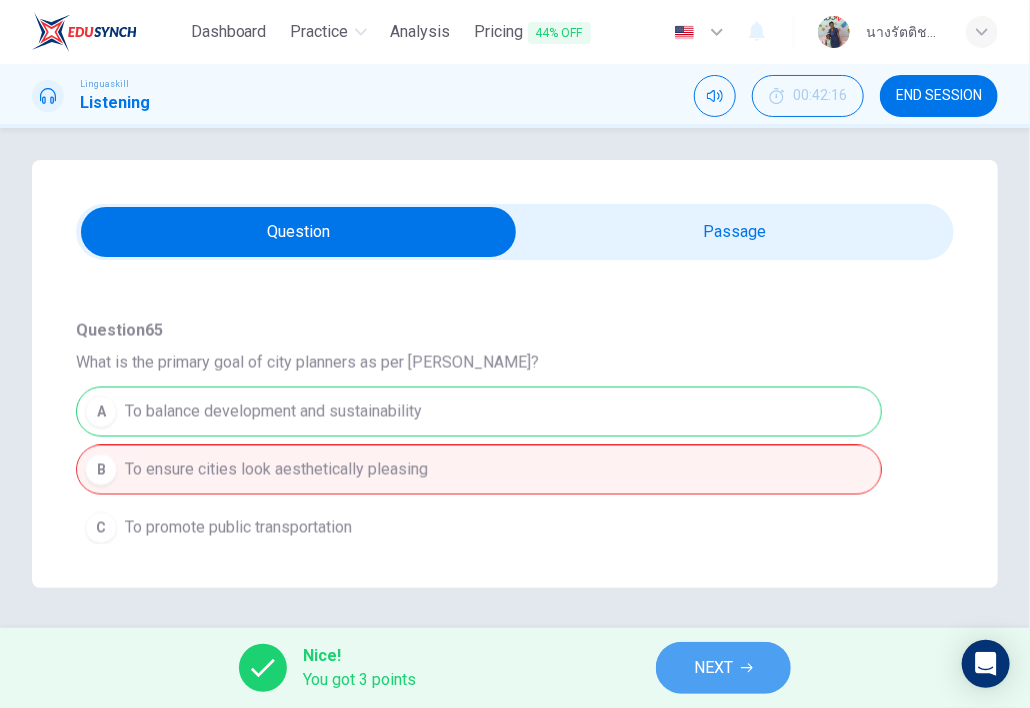 click on "NEXT" at bounding box center [713, 668] 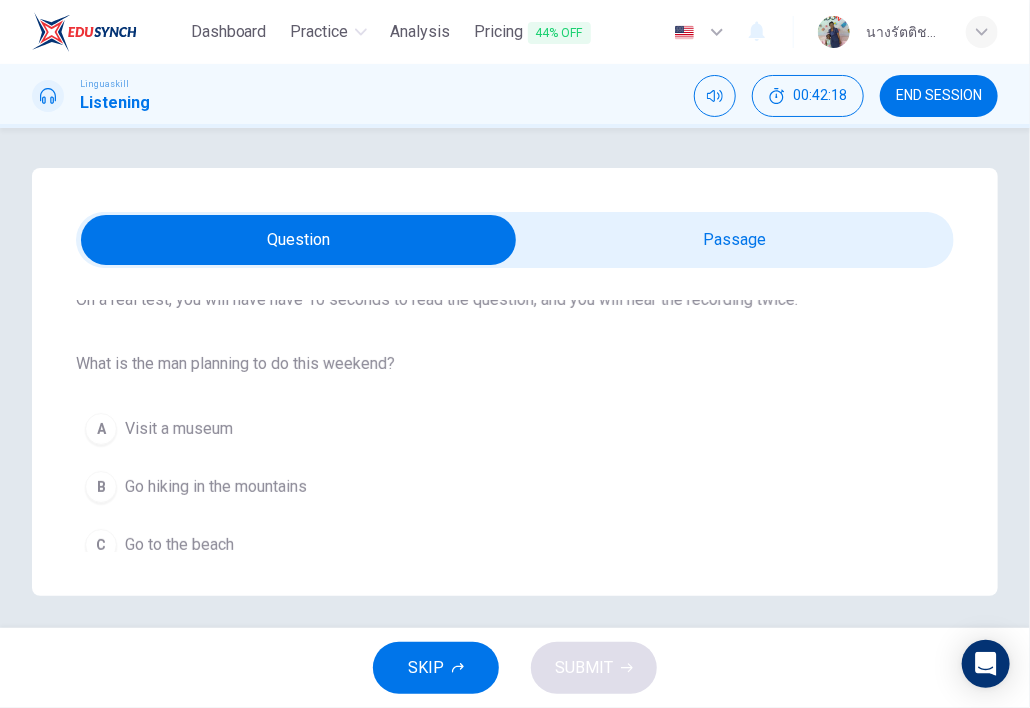 scroll, scrollTop: 0, scrollLeft: 0, axis: both 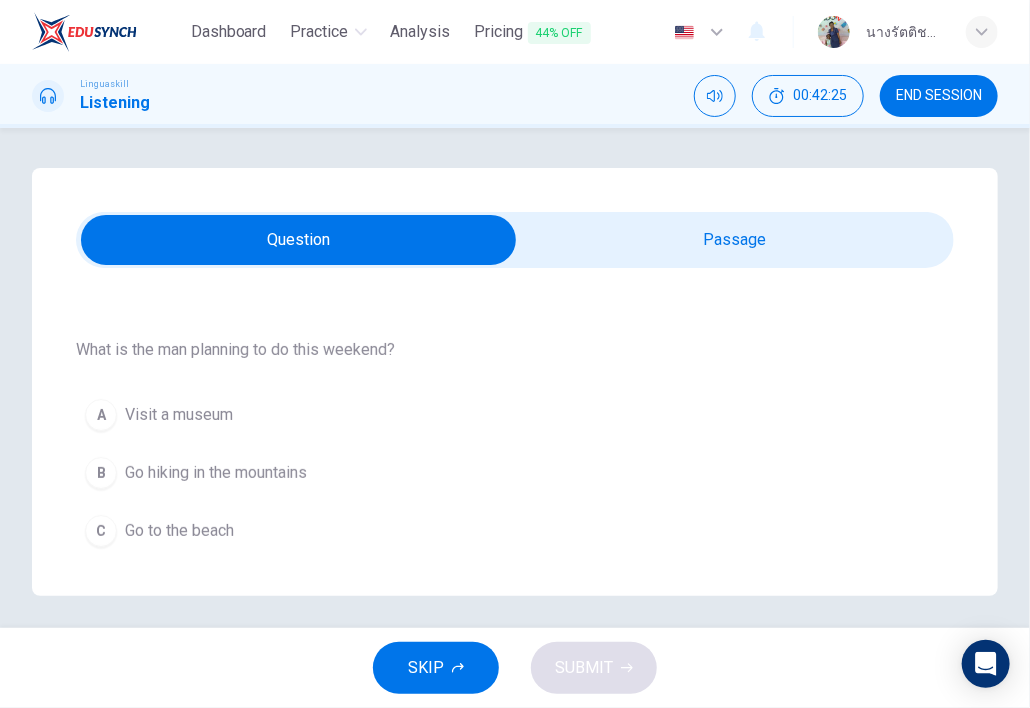 click at bounding box center [298, 240] 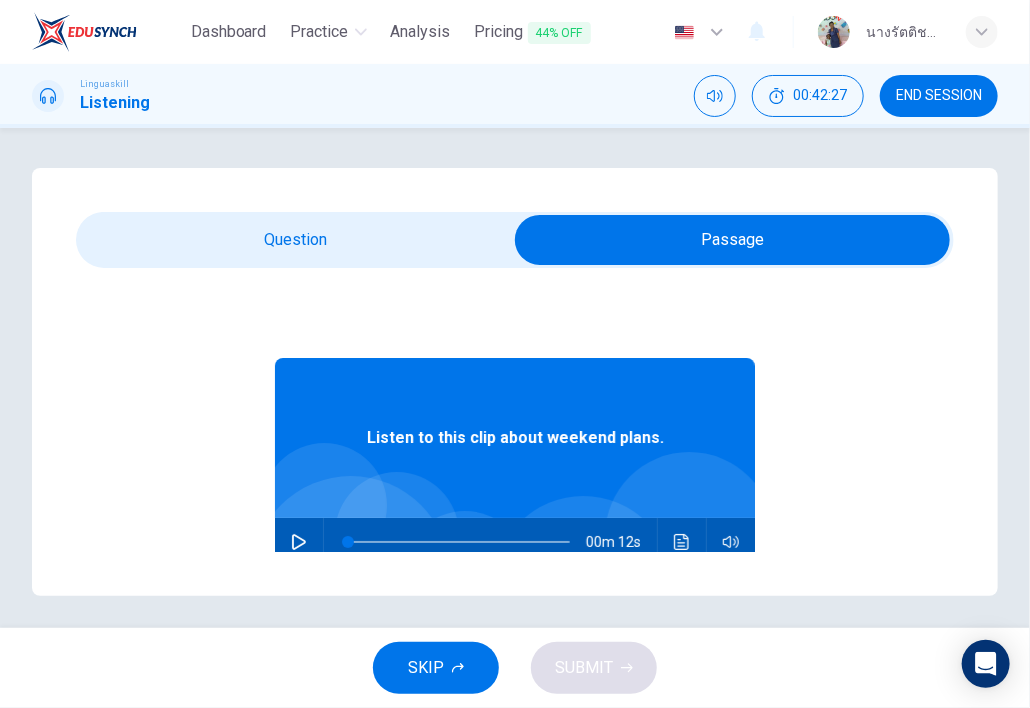 click 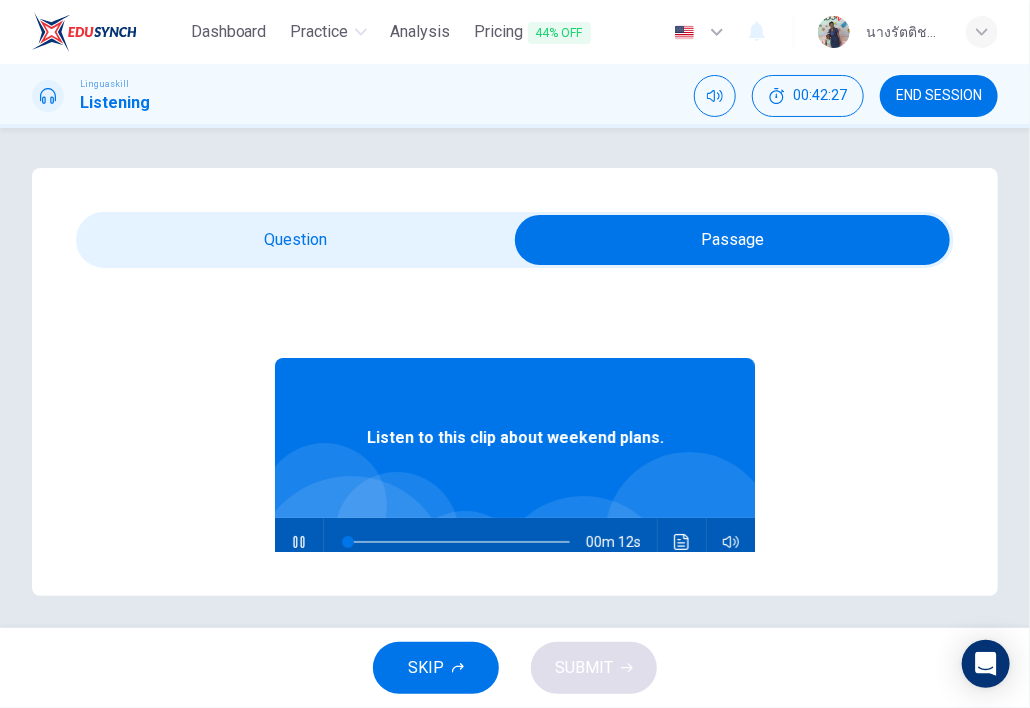 click at bounding box center (732, 240) 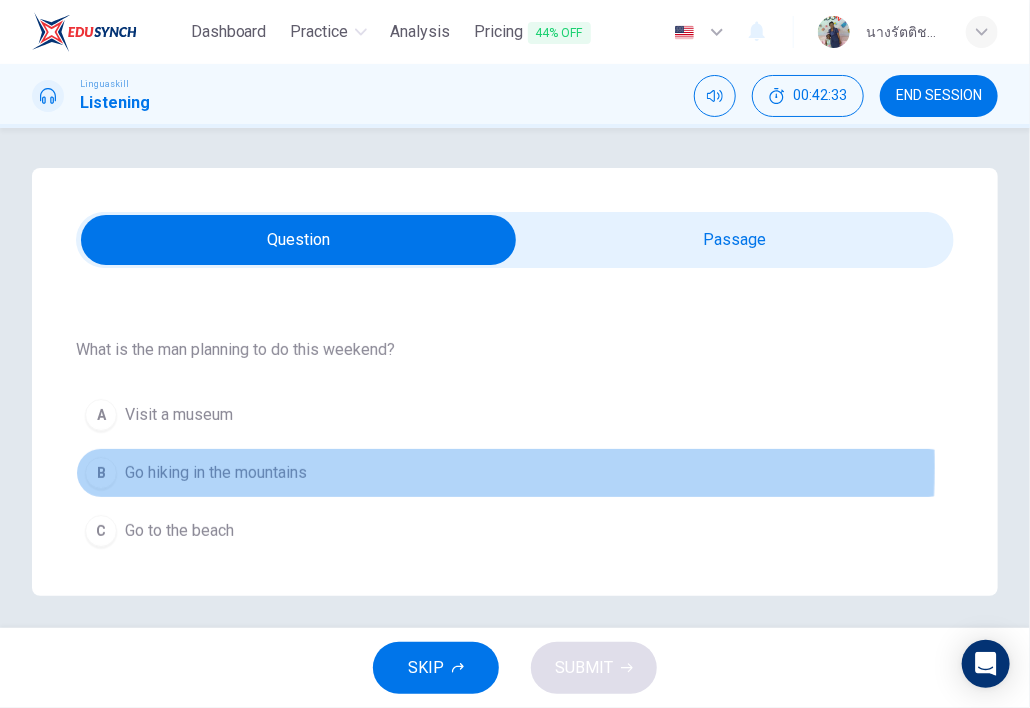 click on "Go hiking in the mountains" at bounding box center (216, 473) 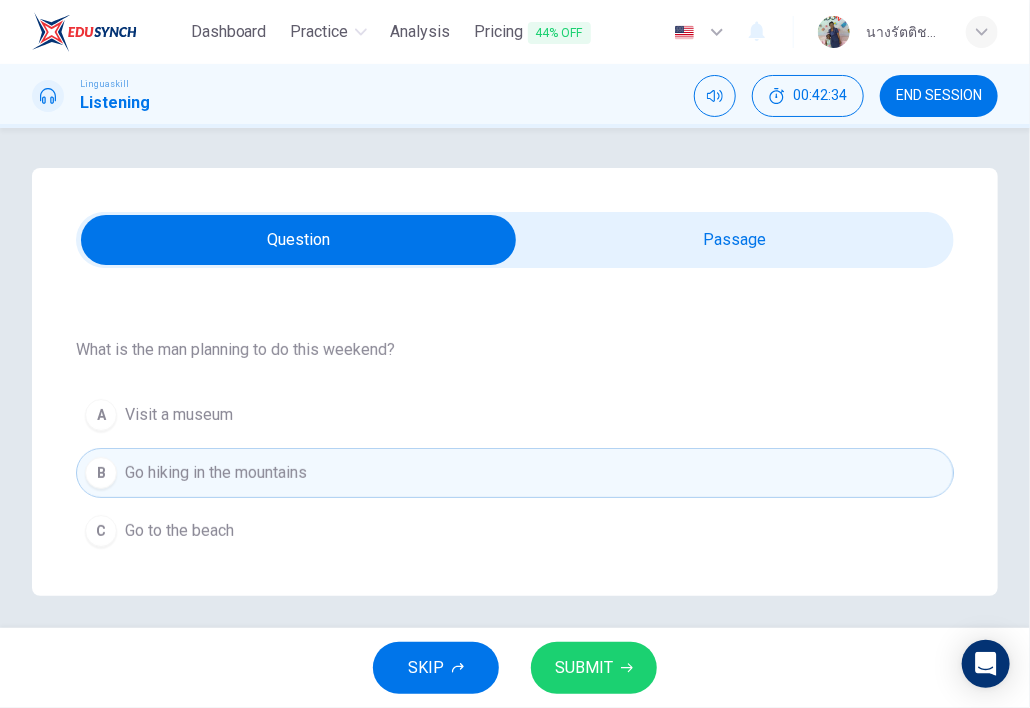 click on "SUBMIT" at bounding box center [584, 668] 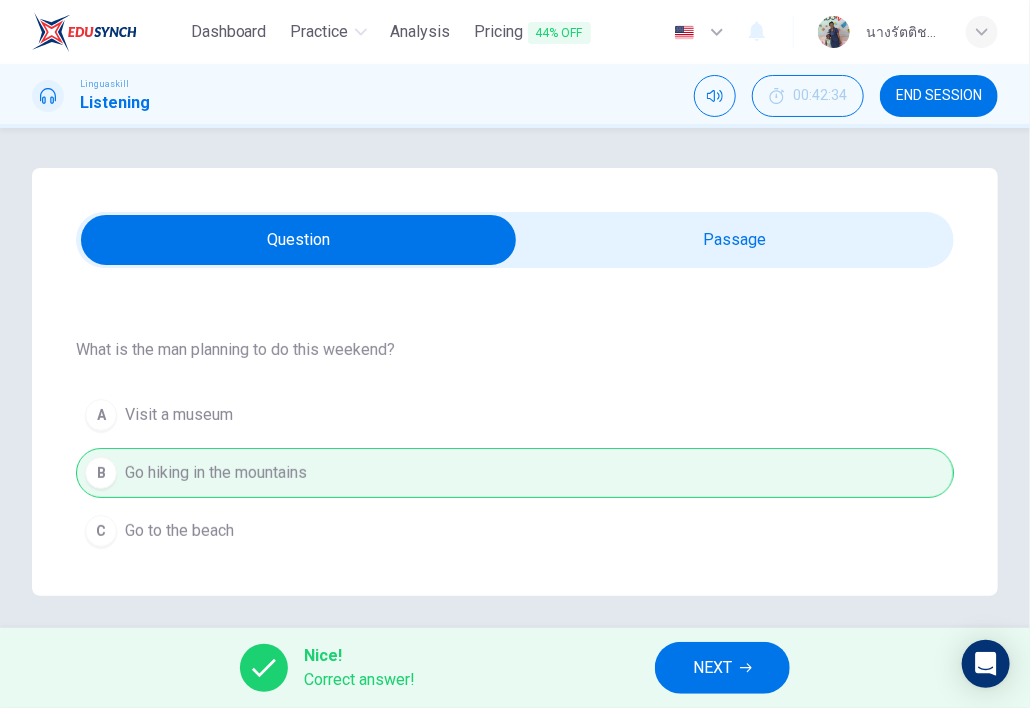 click on "NEXT" at bounding box center [712, 668] 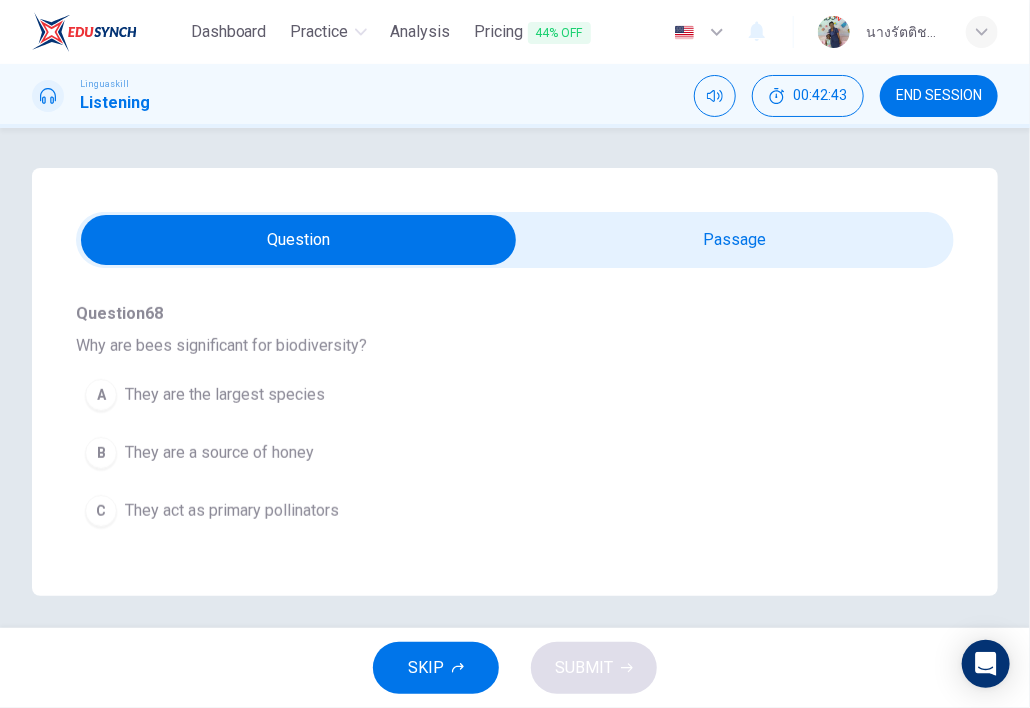scroll, scrollTop: 400, scrollLeft: 0, axis: vertical 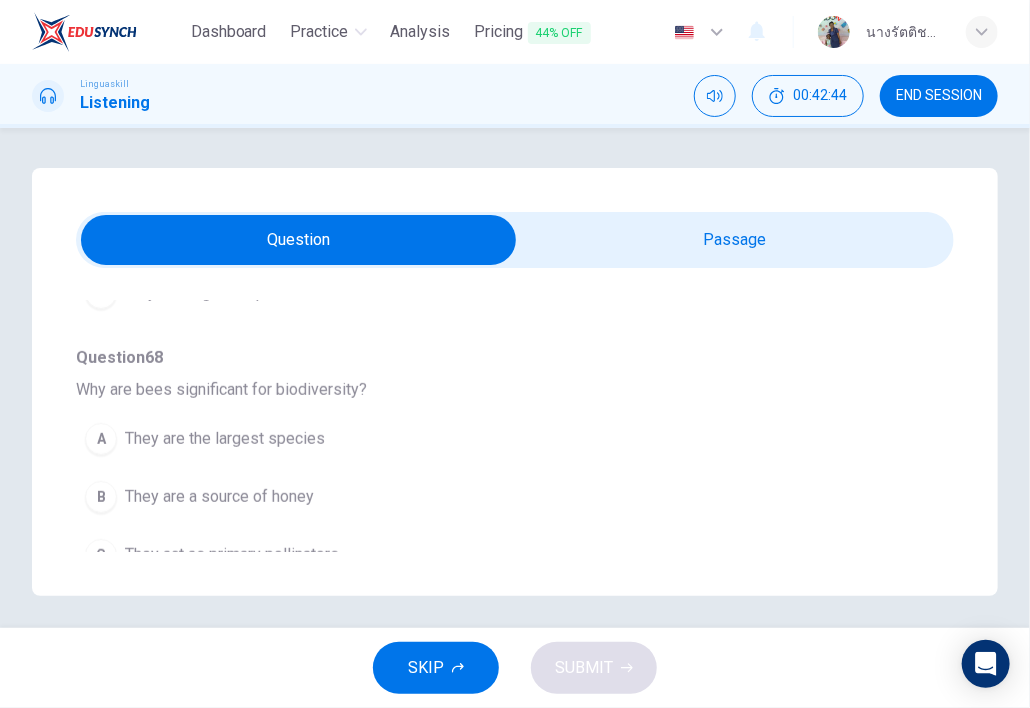 click at bounding box center (298, 240) 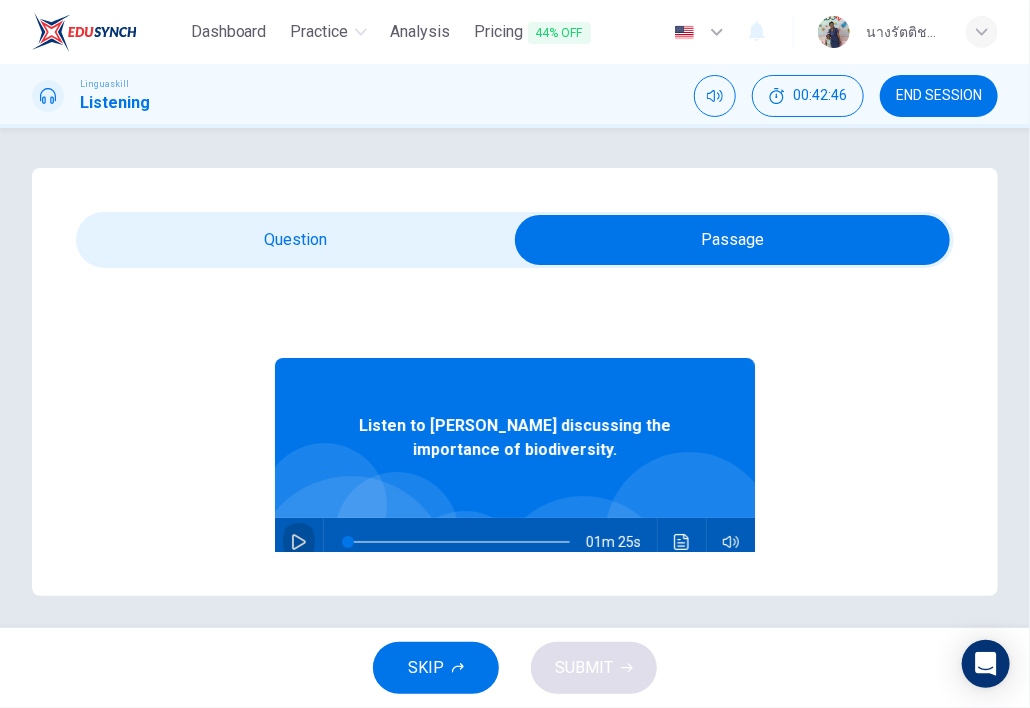 click 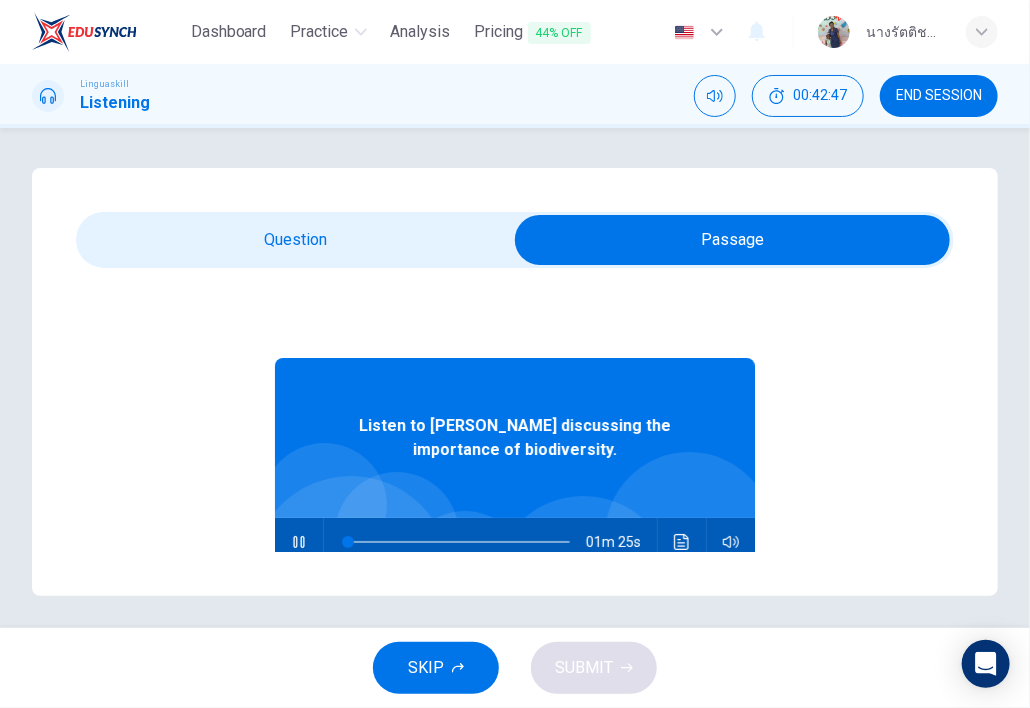 type on "1" 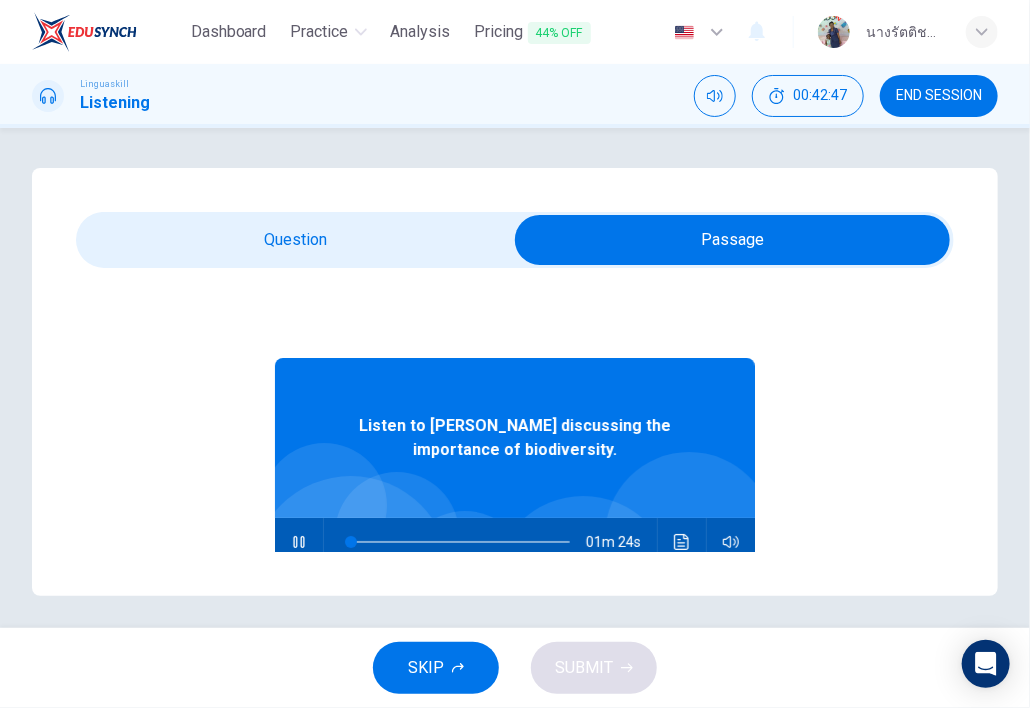 click at bounding box center (732, 240) 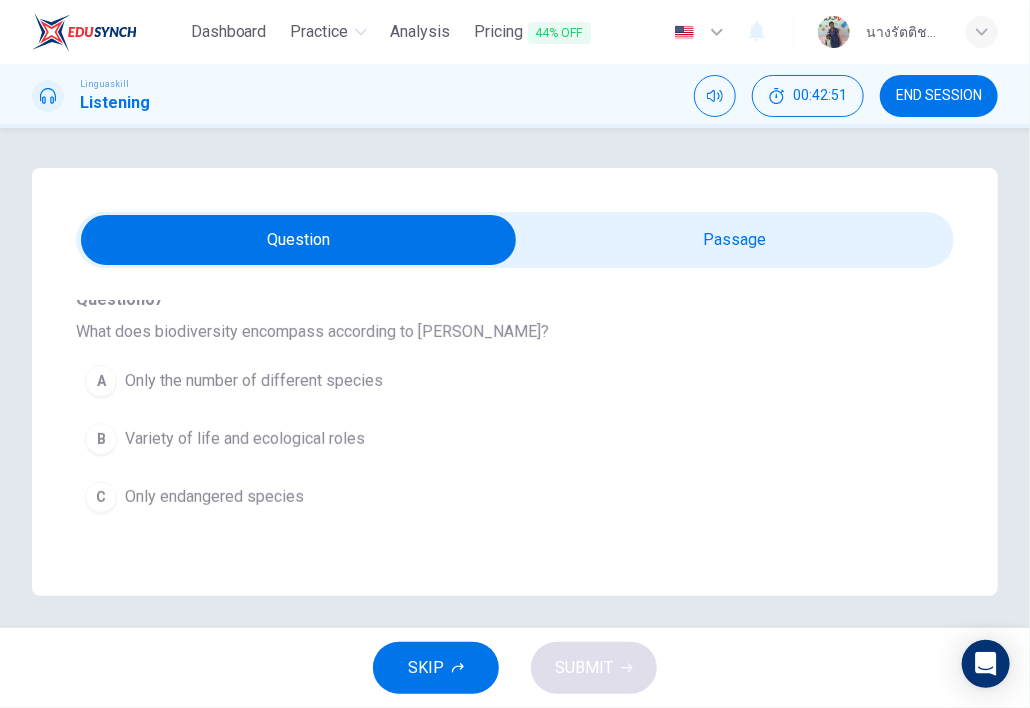 scroll, scrollTop: 200, scrollLeft: 0, axis: vertical 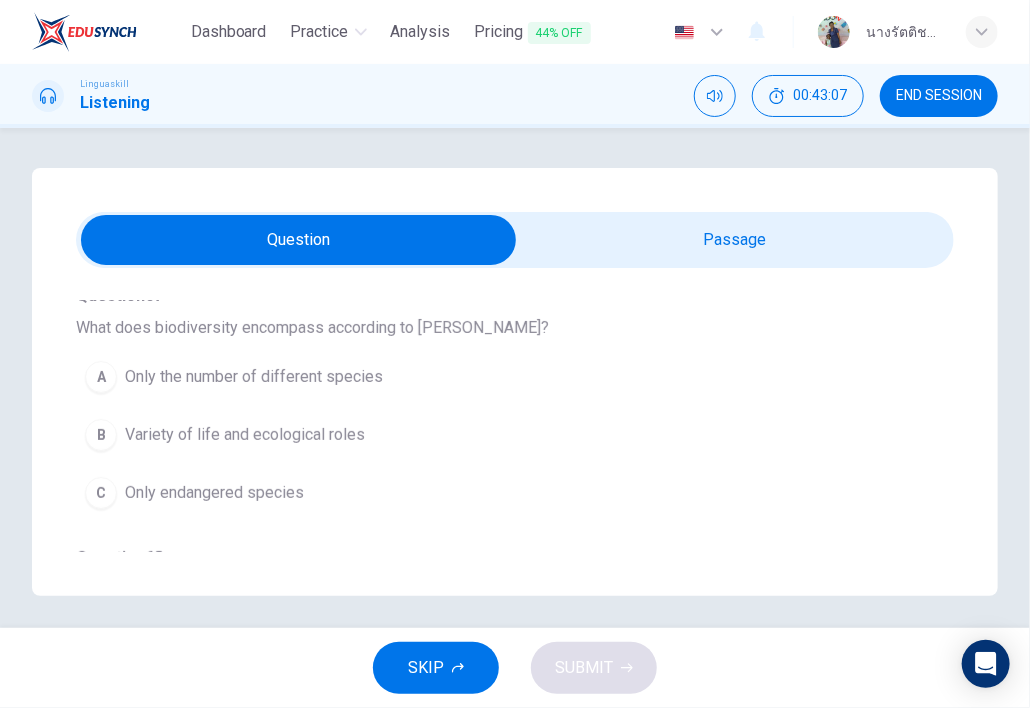 click on "Variety of life and ecological roles" at bounding box center [245, 435] 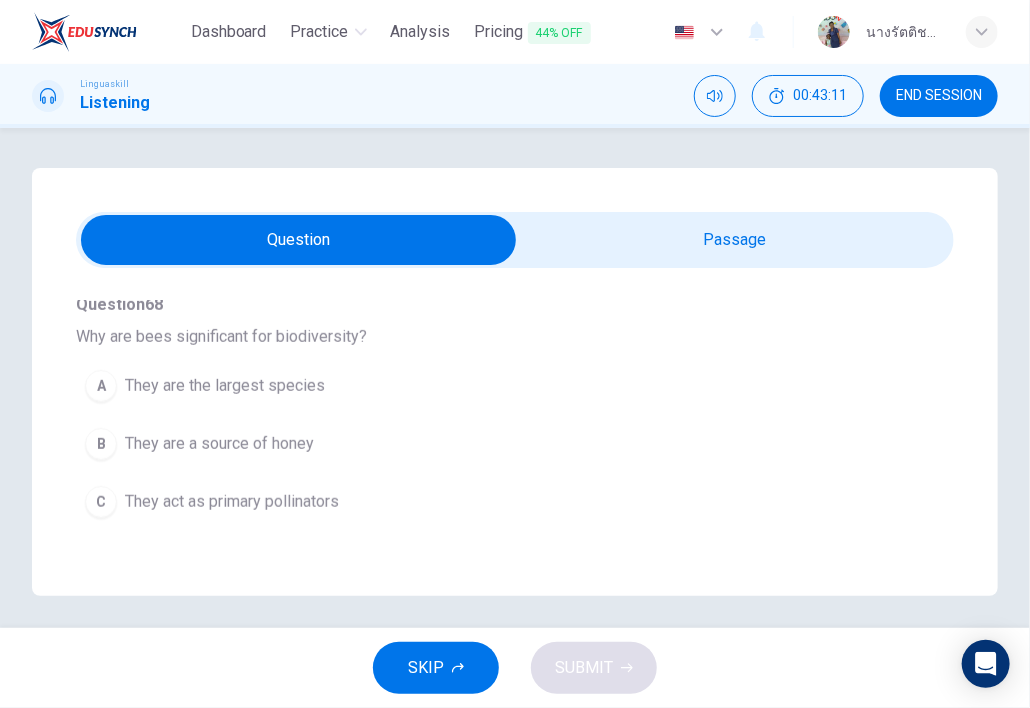 scroll, scrollTop: 500, scrollLeft: 0, axis: vertical 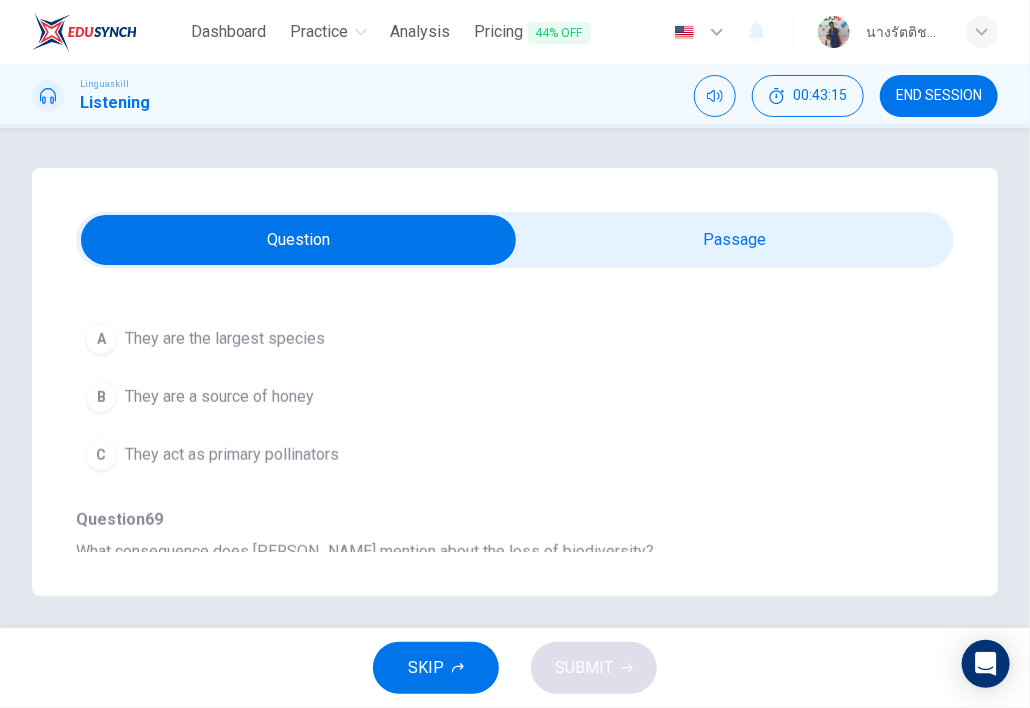 click on "They are the largest species" at bounding box center (225, 339) 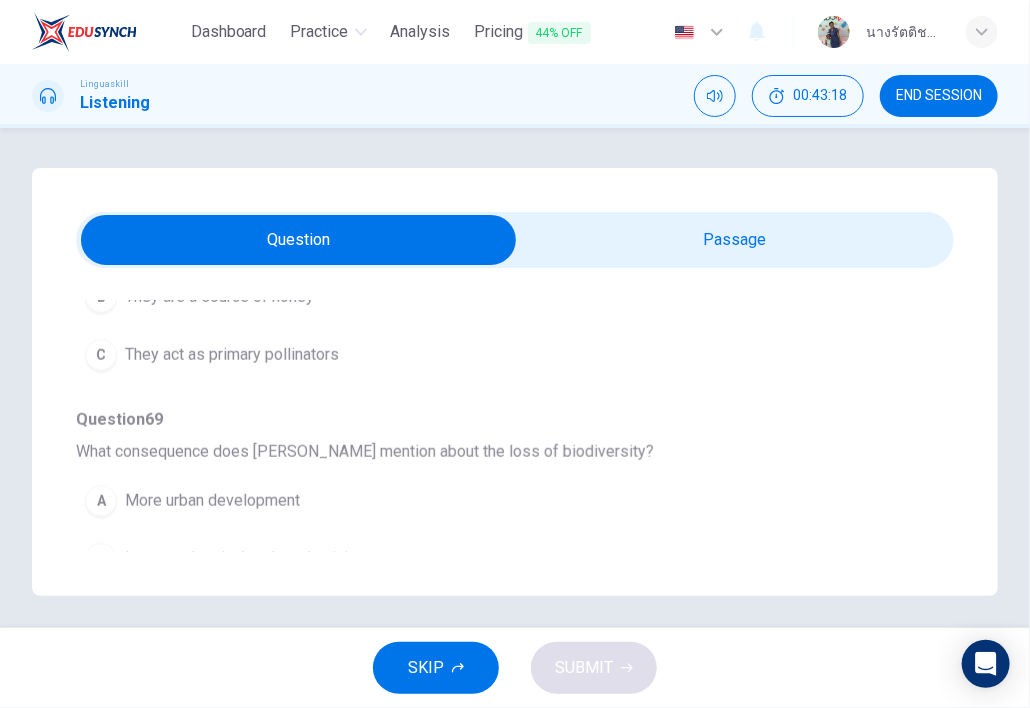scroll, scrollTop: 700, scrollLeft: 0, axis: vertical 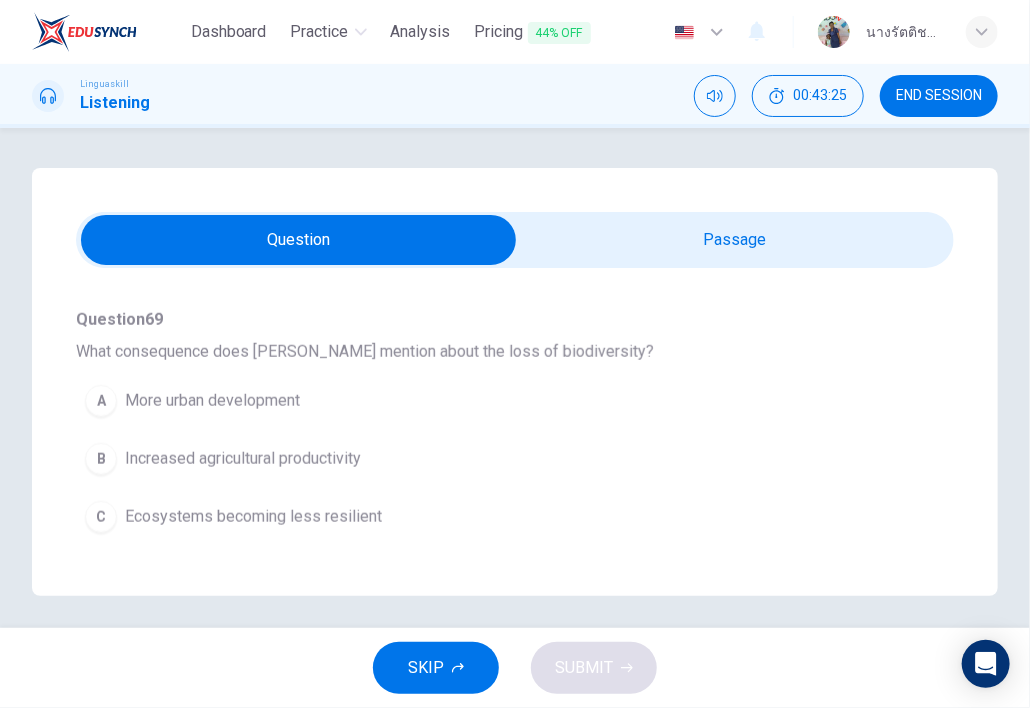 click on "Ecosystems becoming less resilient" at bounding box center (253, 517) 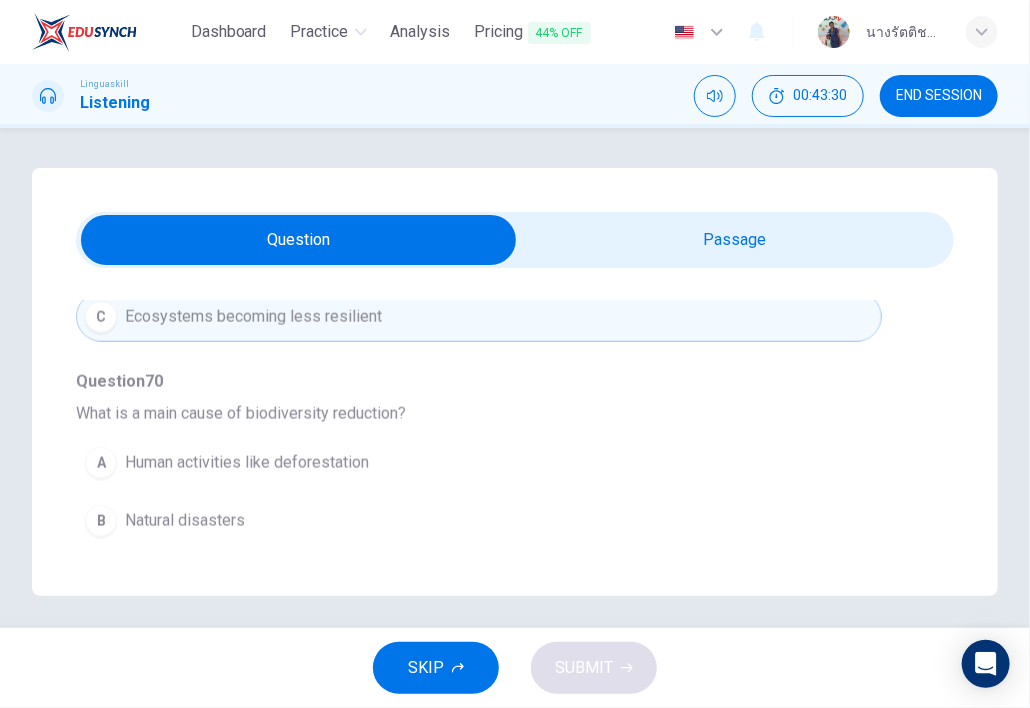 scroll, scrollTop: 1000, scrollLeft: 0, axis: vertical 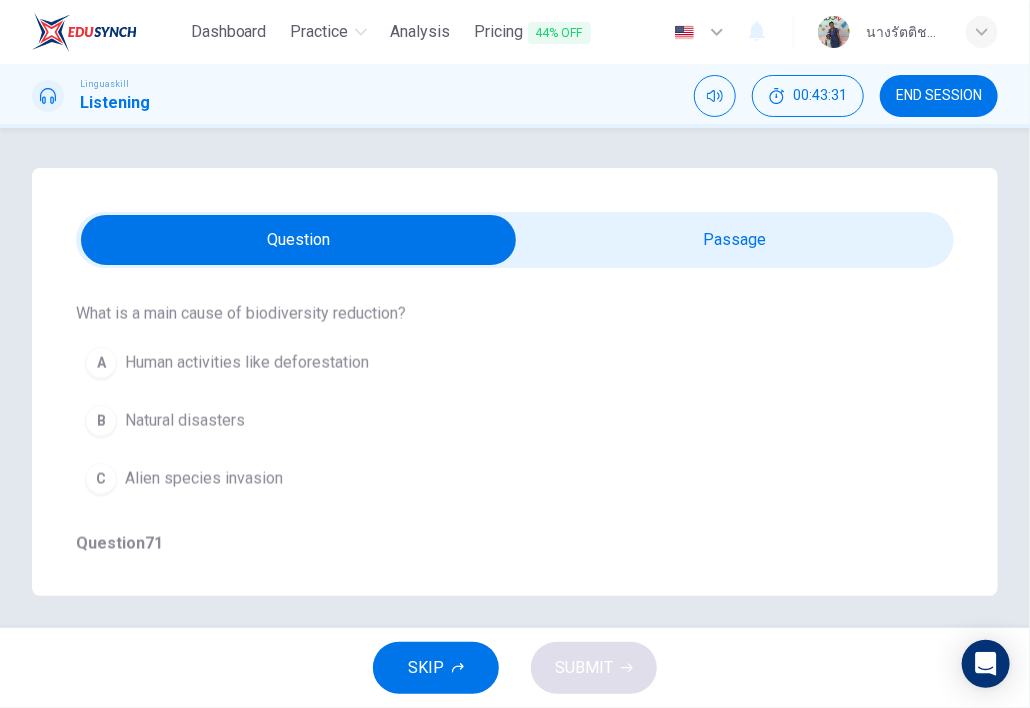 drag, startPoint x: 365, startPoint y: 360, endPoint x: 390, endPoint y: 379, distance: 31.400637 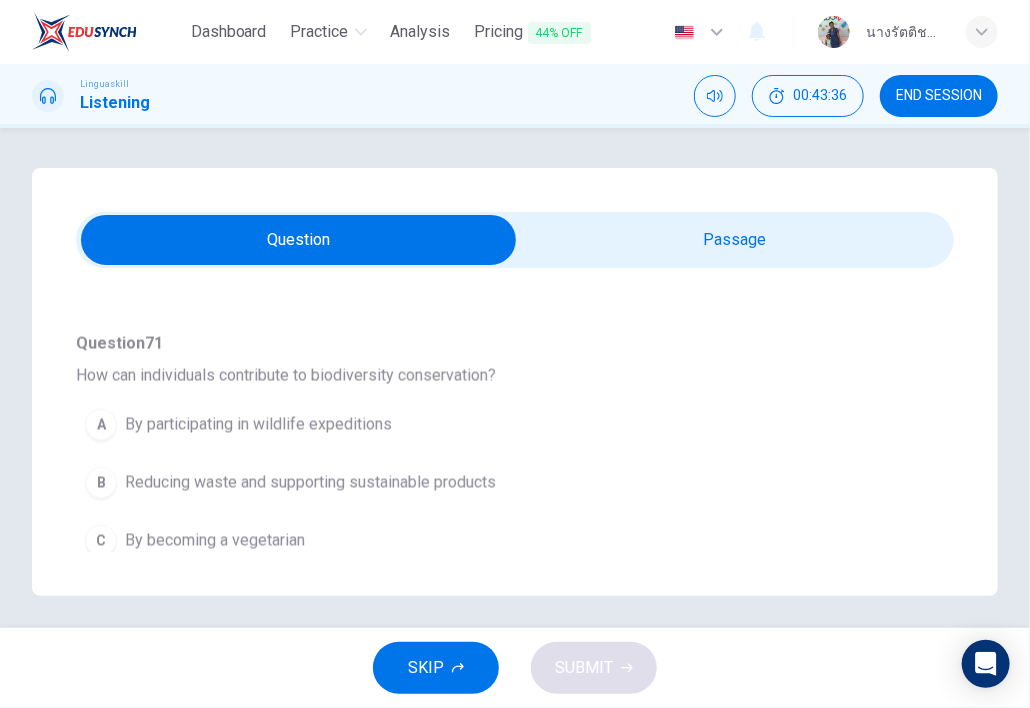 scroll, scrollTop: 1205, scrollLeft: 0, axis: vertical 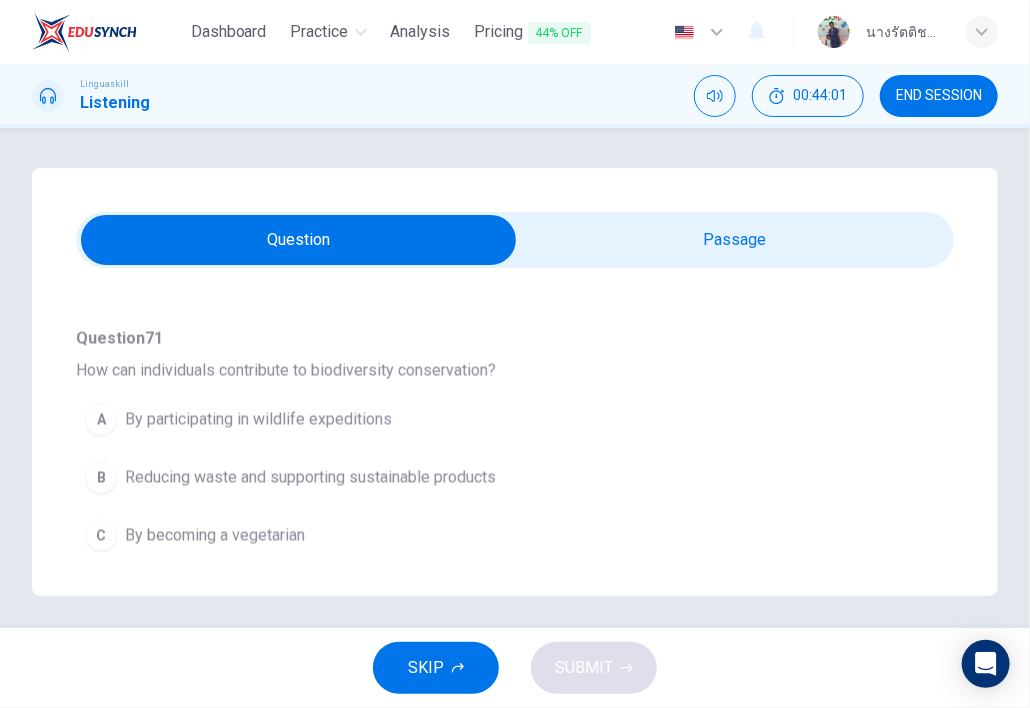click on "Reducing waste and supporting sustainable products" at bounding box center (310, 478) 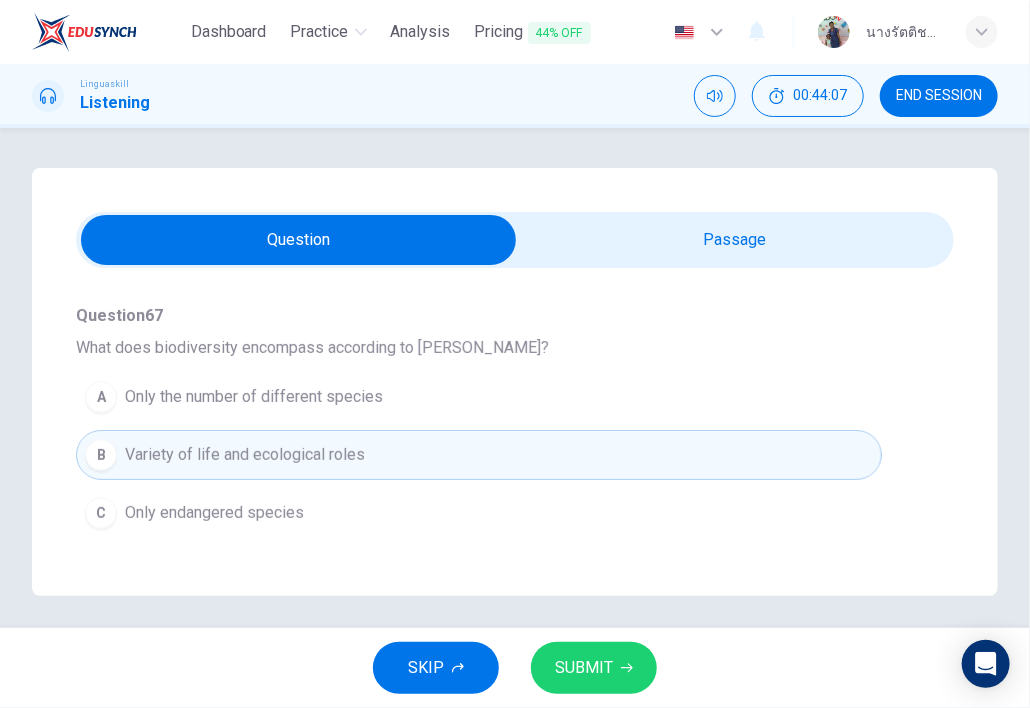 scroll, scrollTop: 105, scrollLeft: 0, axis: vertical 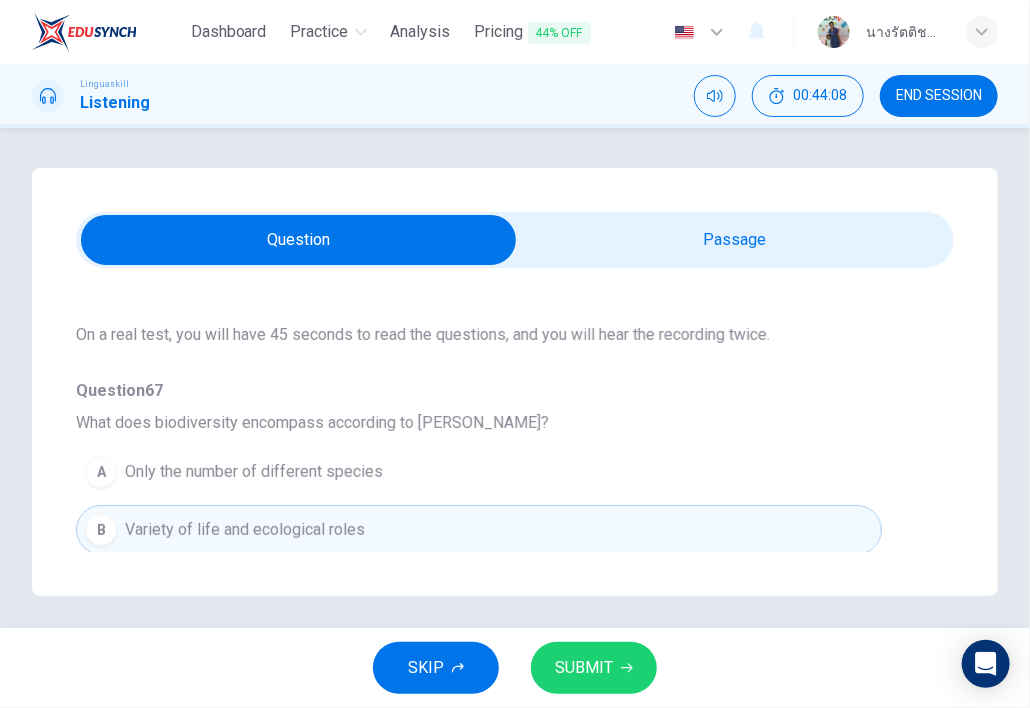 click on "SUBMIT" at bounding box center (594, 668) 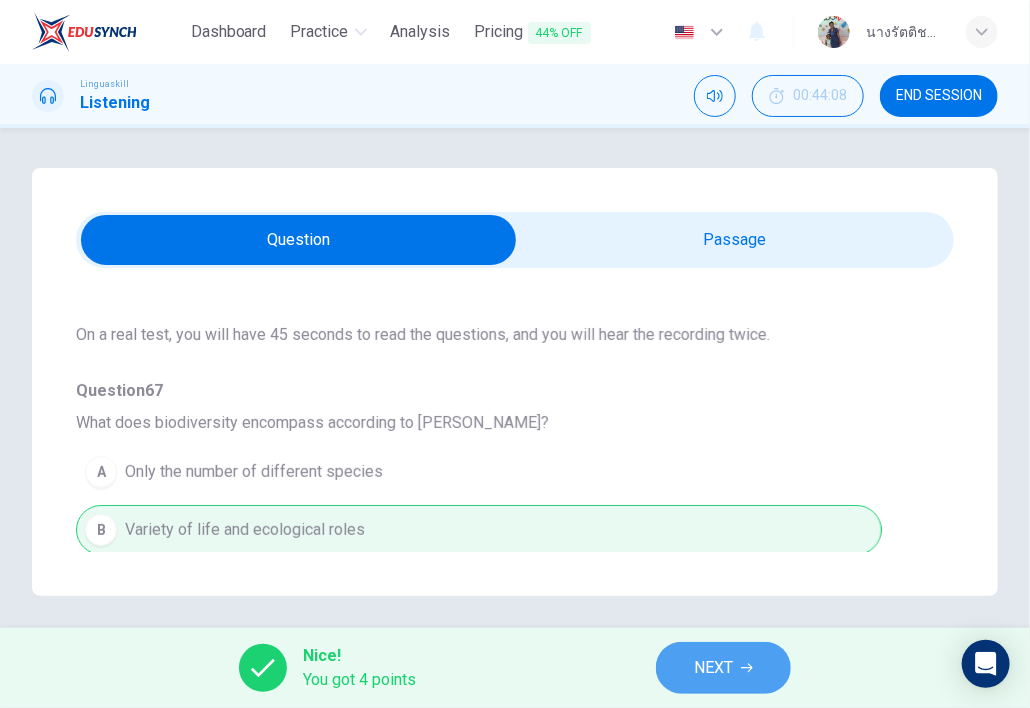 click on "NEXT" at bounding box center (723, 668) 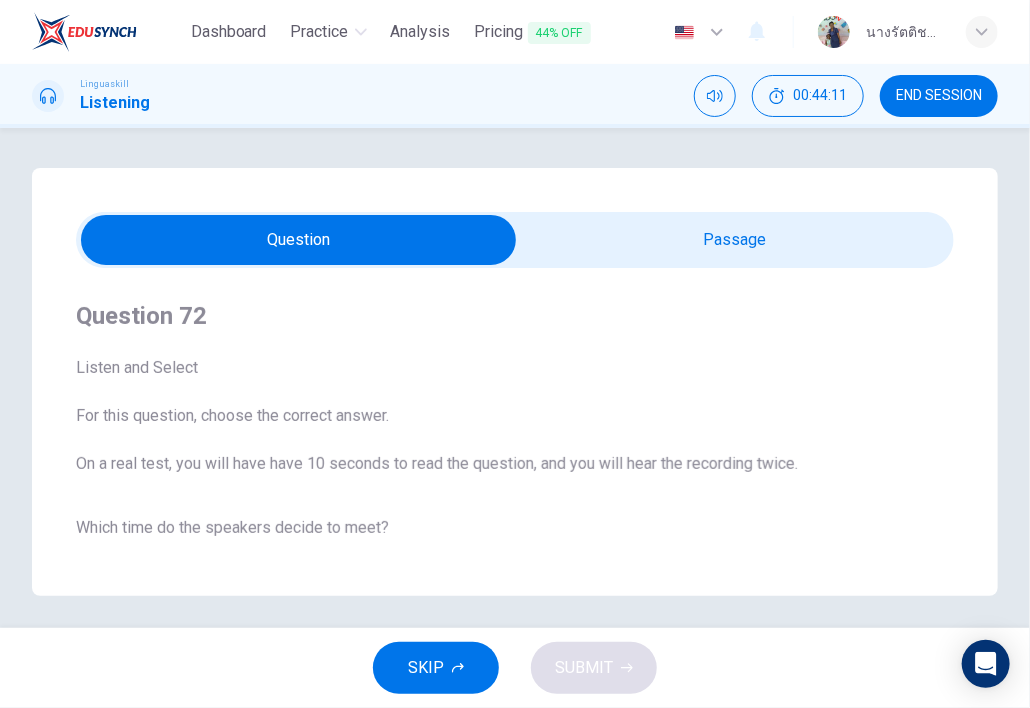 scroll, scrollTop: 100, scrollLeft: 0, axis: vertical 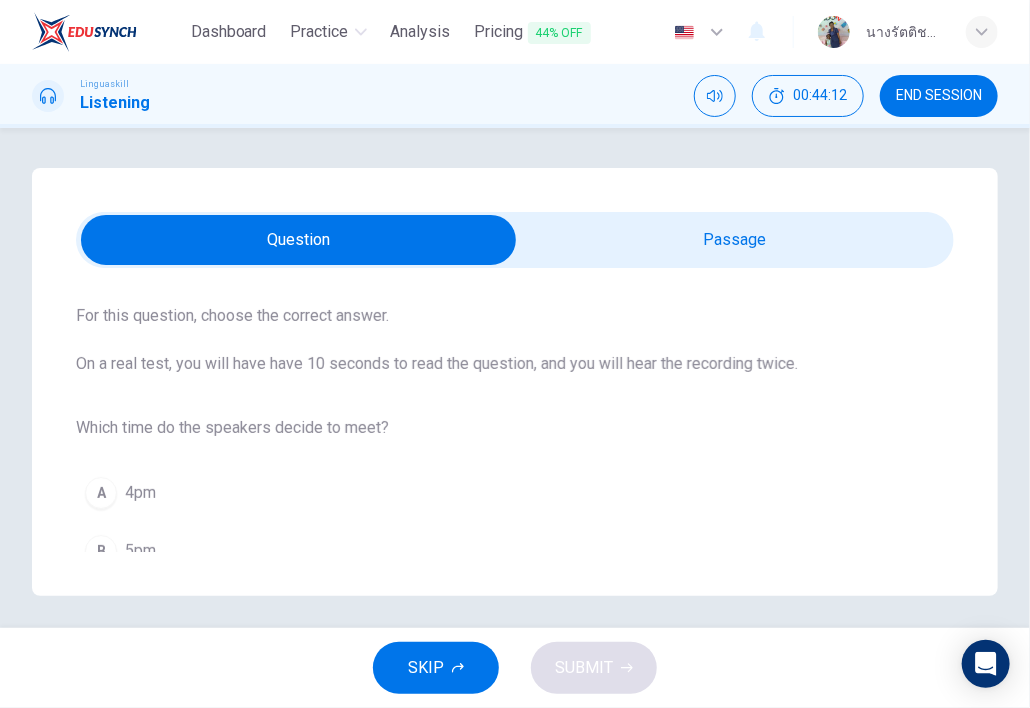 click at bounding box center [298, 240] 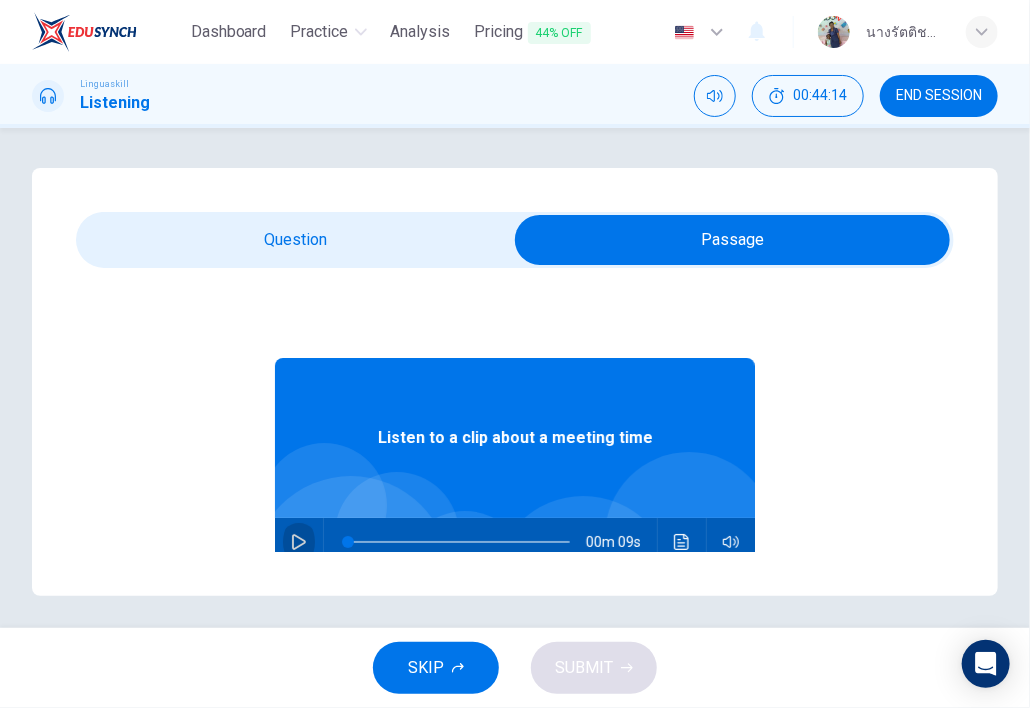 click at bounding box center [299, 542] 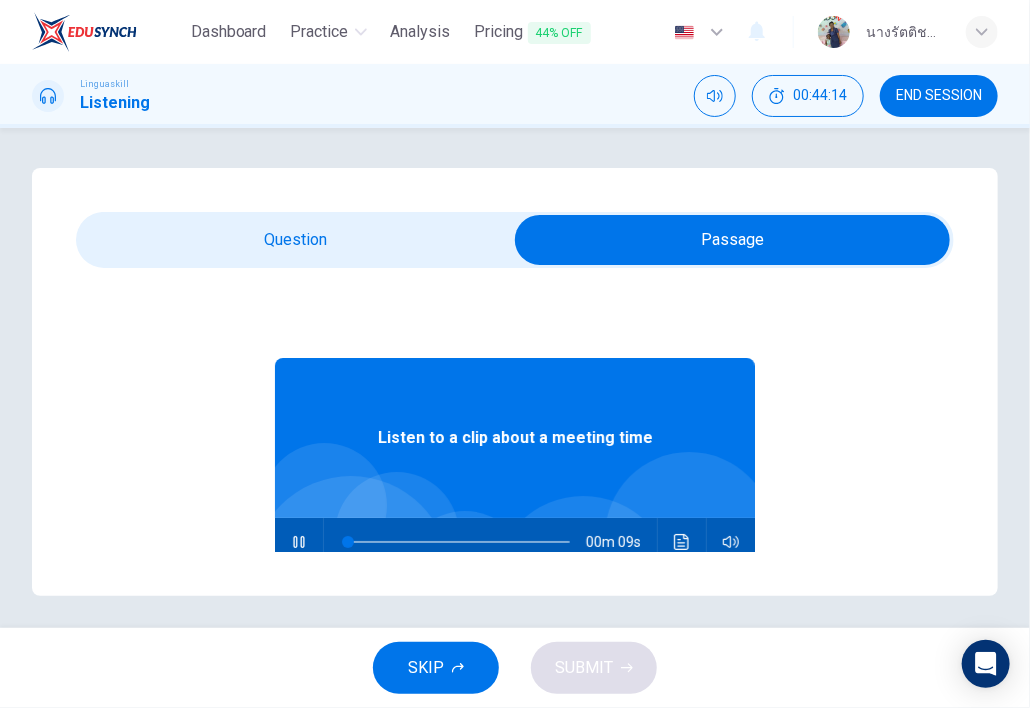 drag, startPoint x: 311, startPoint y: 240, endPoint x: 320, endPoint y: 251, distance: 14.21267 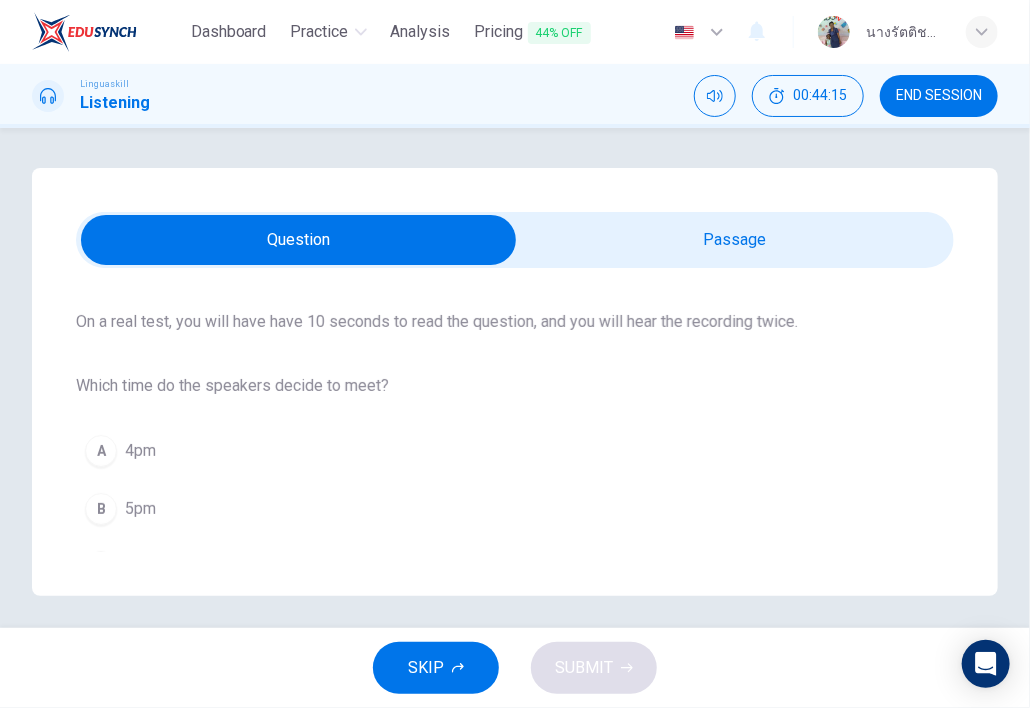 scroll, scrollTop: 178, scrollLeft: 0, axis: vertical 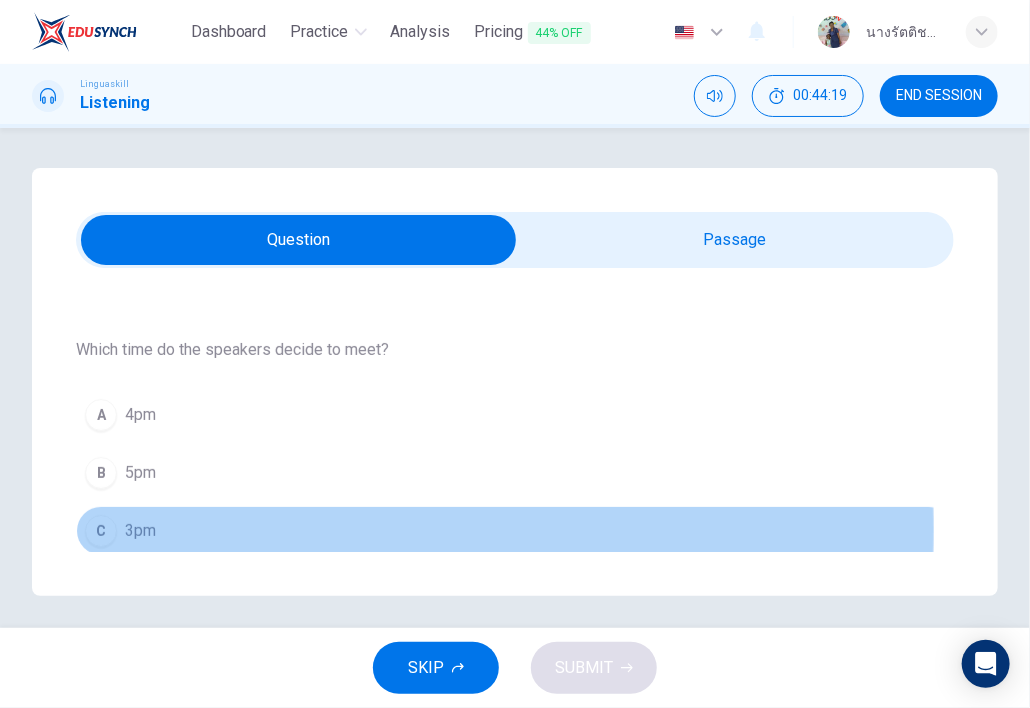 click on "3pm" at bounding box center (140, 531) 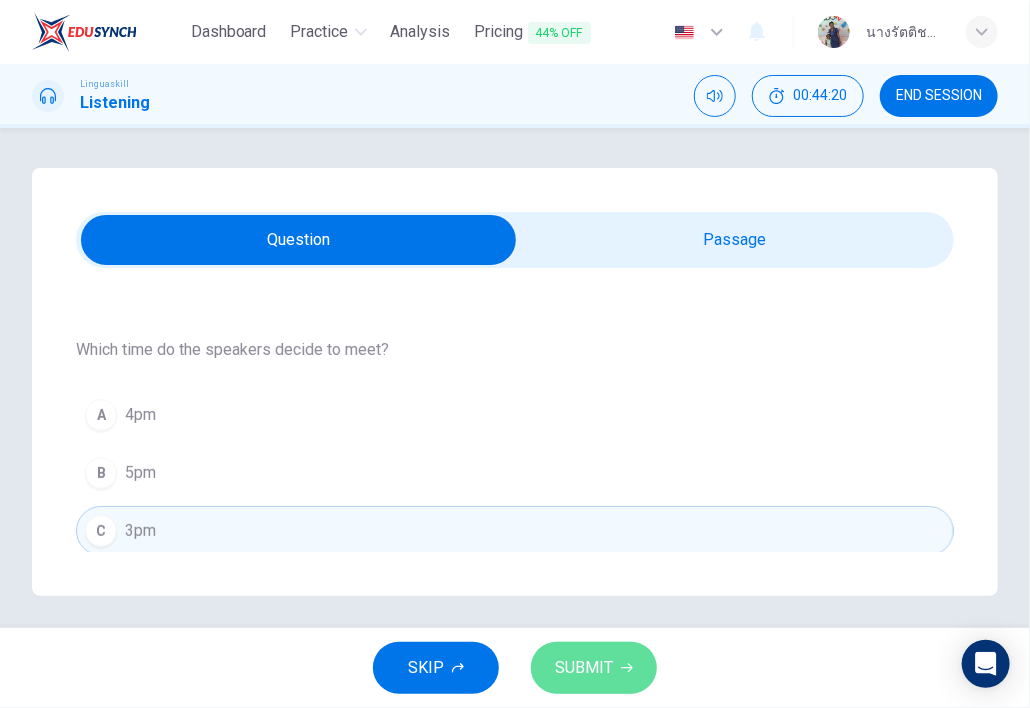 click on "SUBMIT" at bounding box center (584, 668) 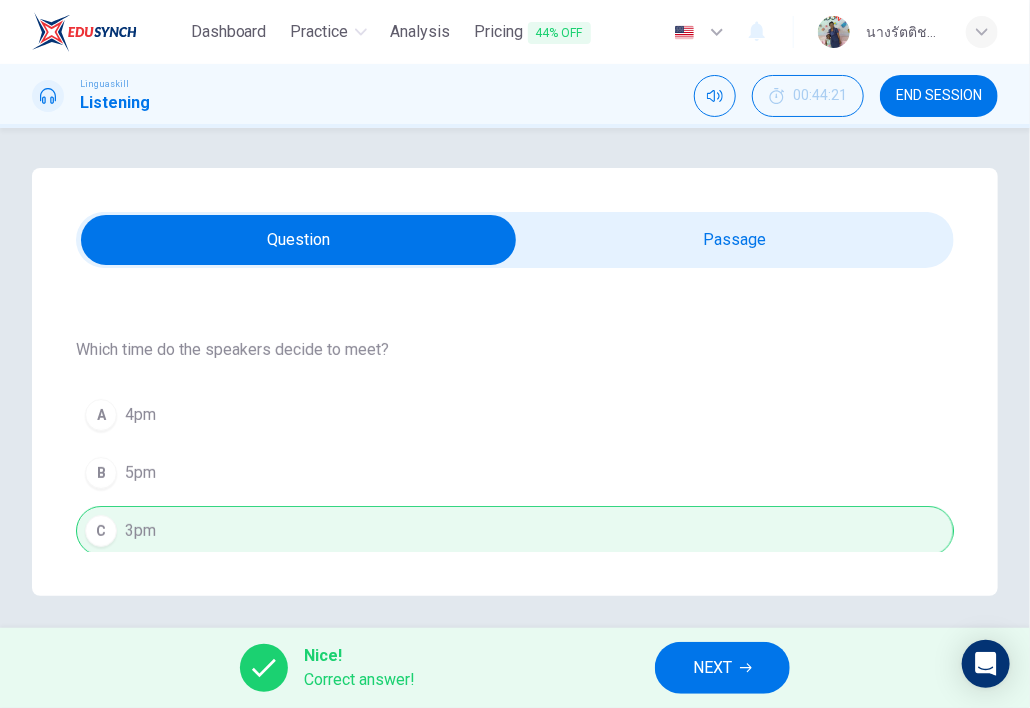 click on "NEXT" at bounding box center (722, 668) 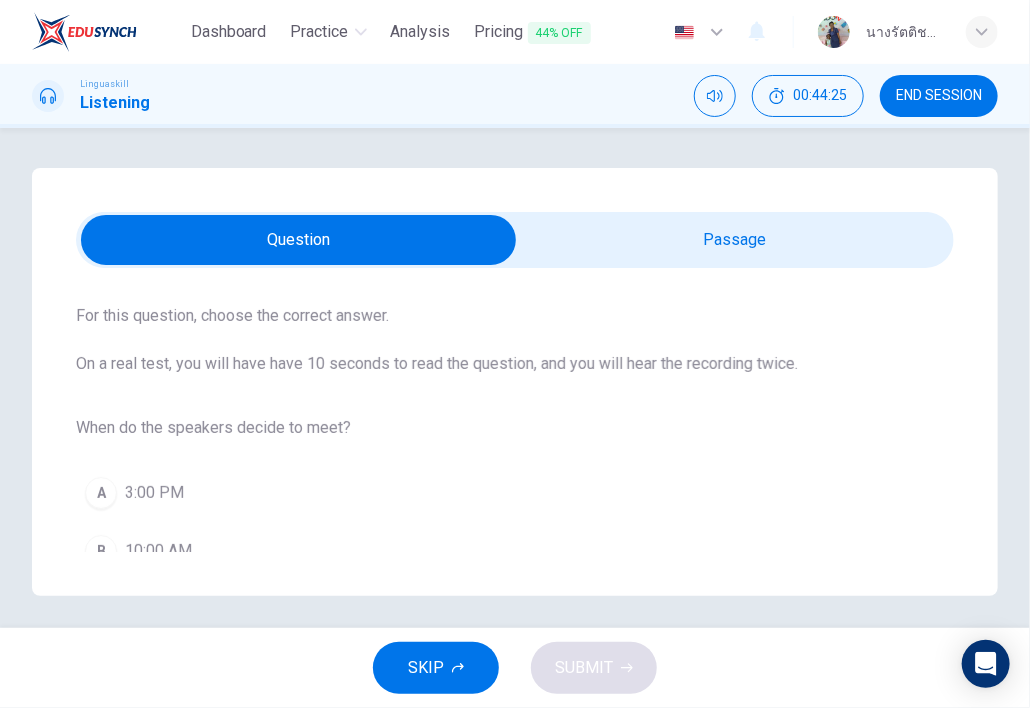 scroll, scrollTop: 178, scrollLeft: 0, axis: vertical 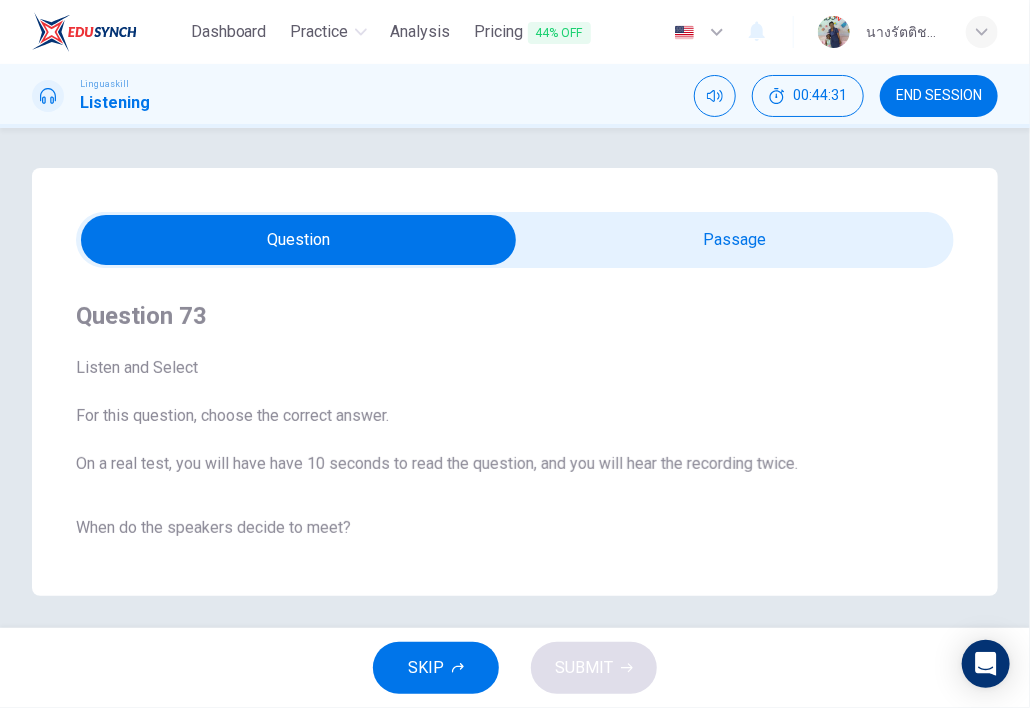 click at bounding box center [298, 240] 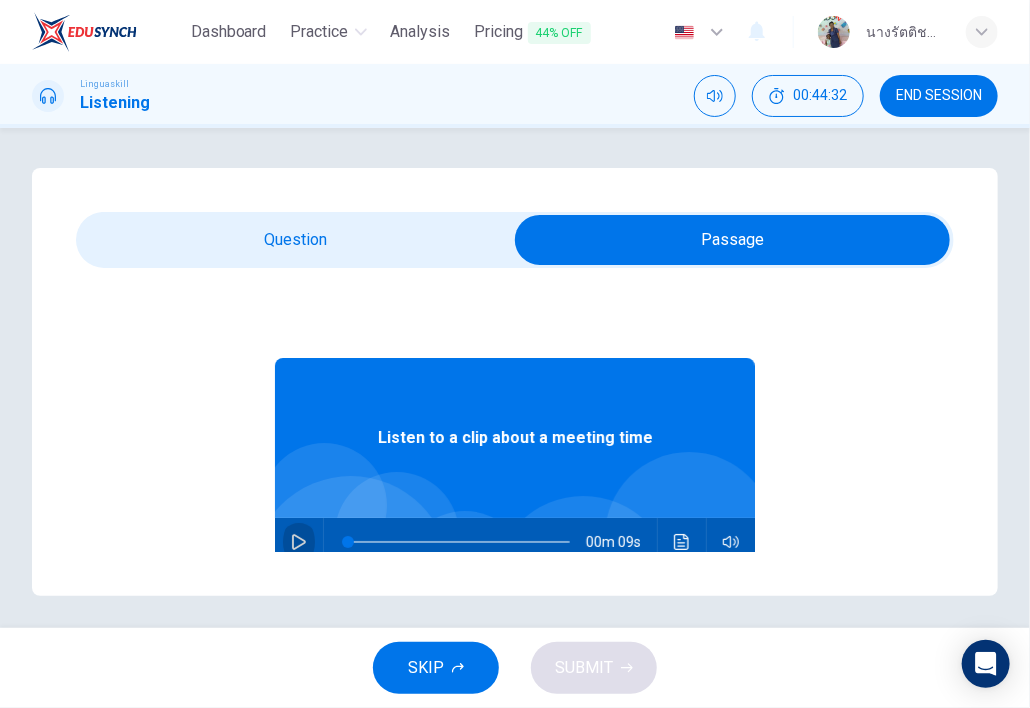 click 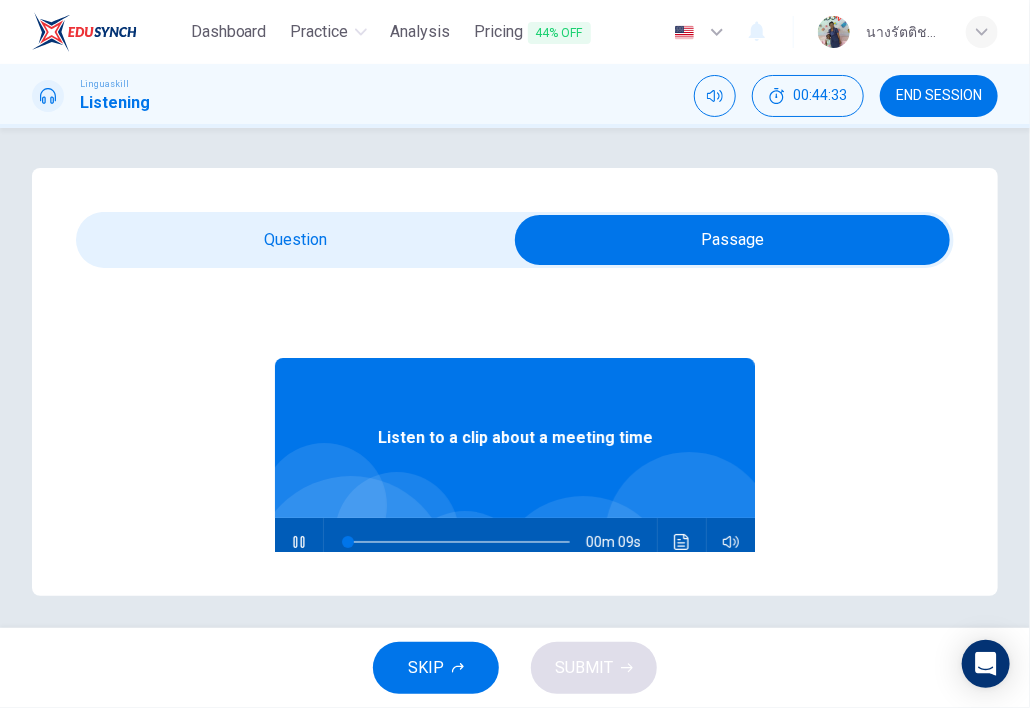 type on "11" 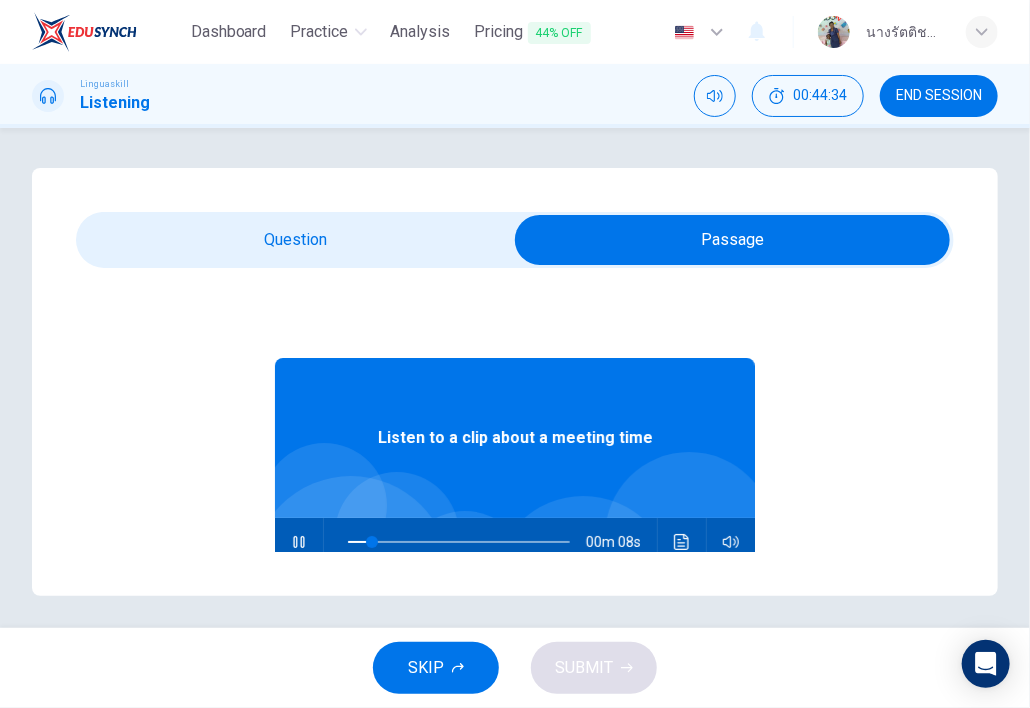 click at bounding box center [732, 240] 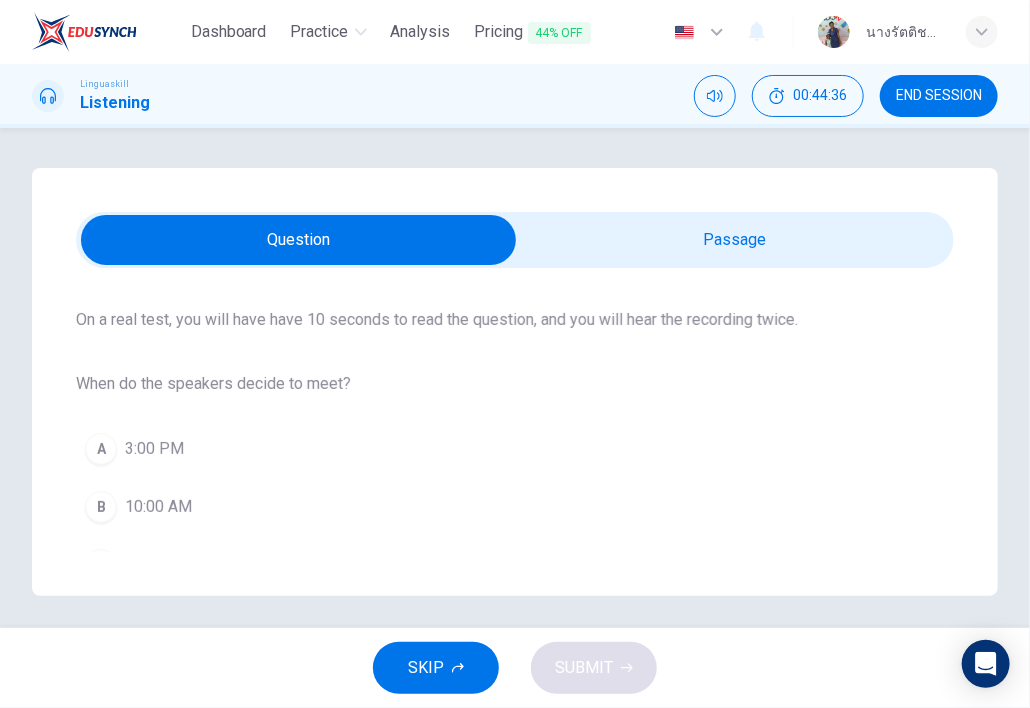 scroll, scrollTop: 178, scrollLeft: 0, axis: vertical 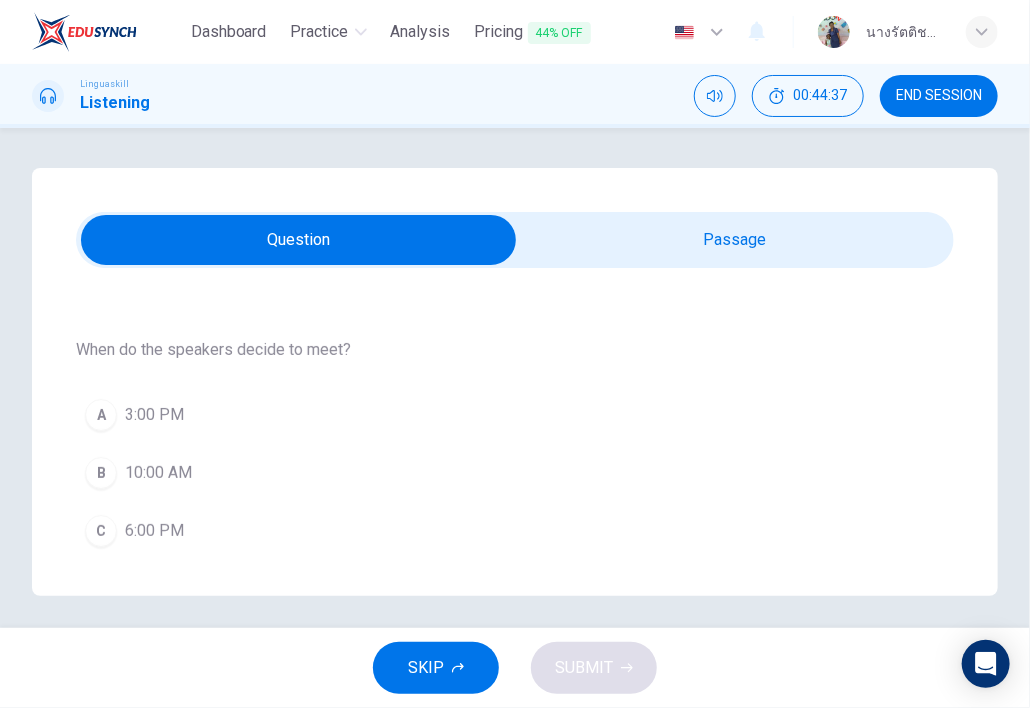 drag, startPoint x: 165, startPoint y: 420, endPoint x: 208, endPoint y: 424, distance: 43.185646 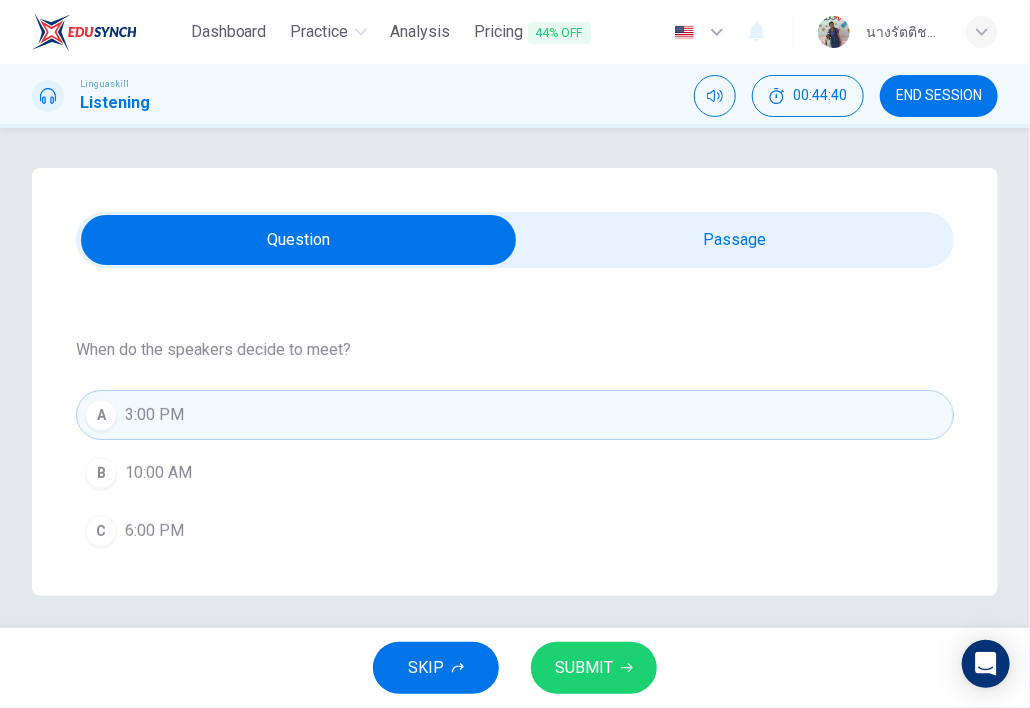 click 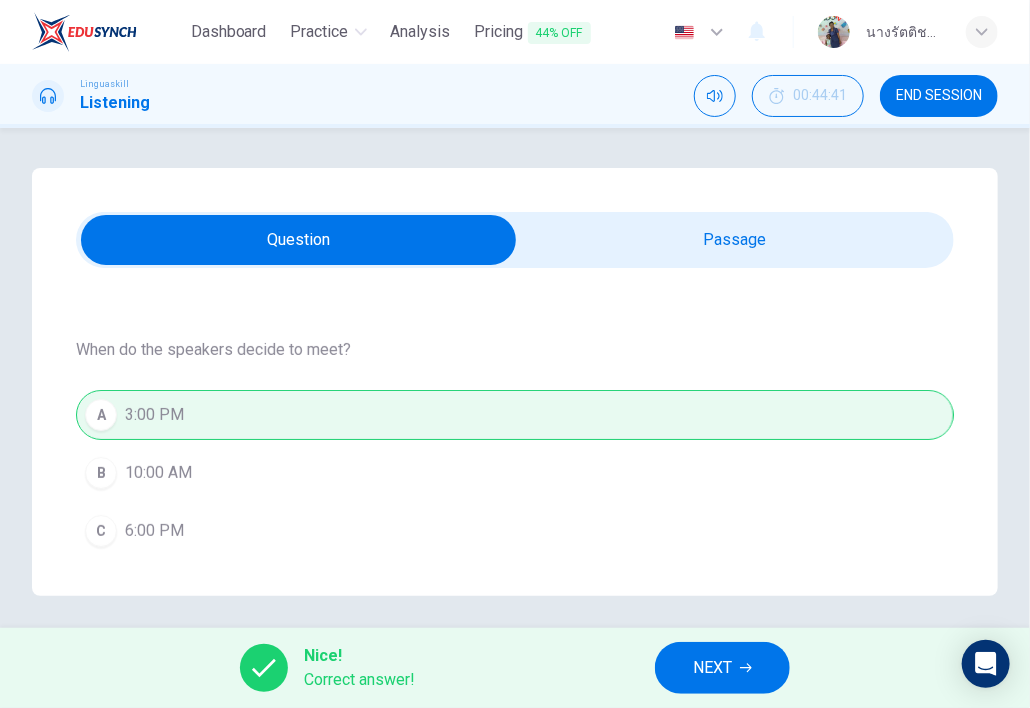 click 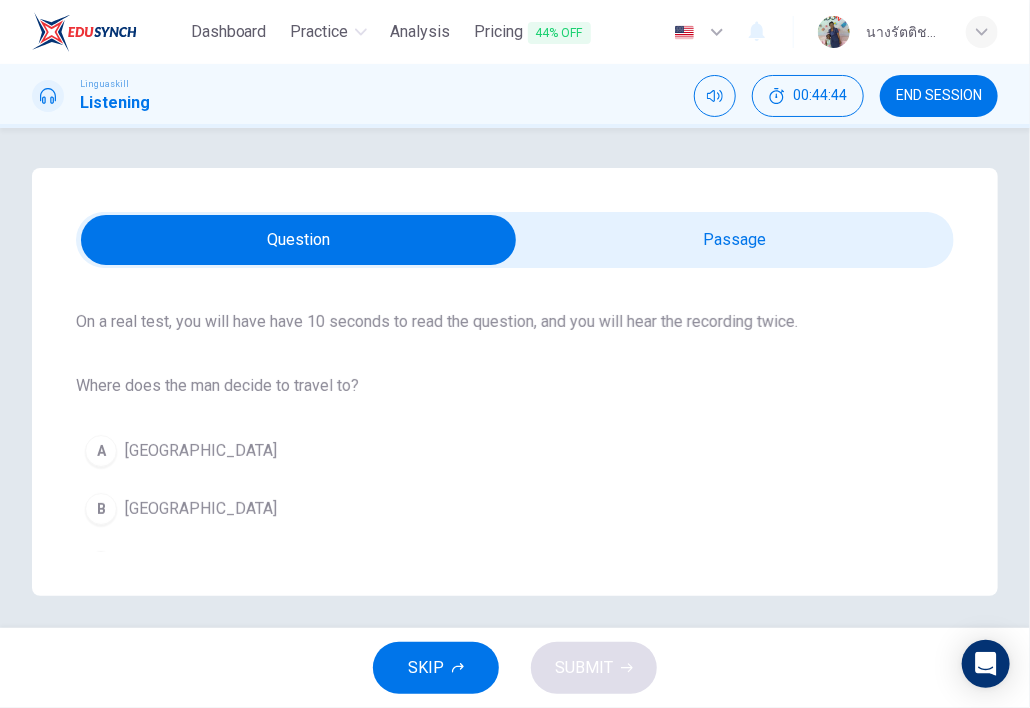 scroll, scrollTop: 178, scrollLeft: 0, axis: vertical 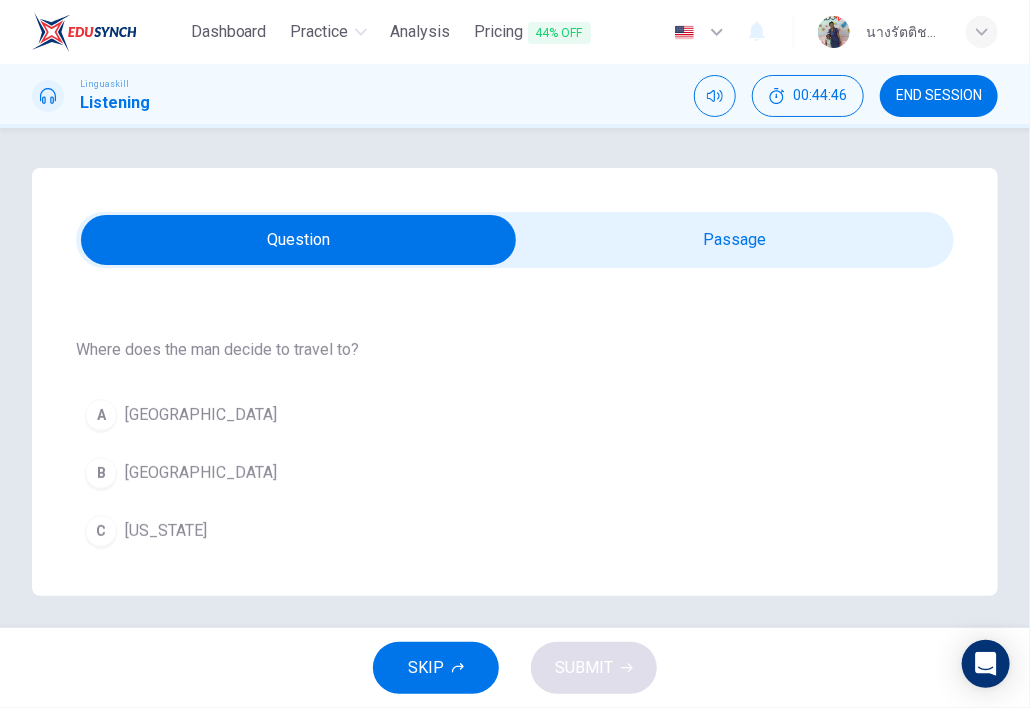 click at bounding box center [298, 240] 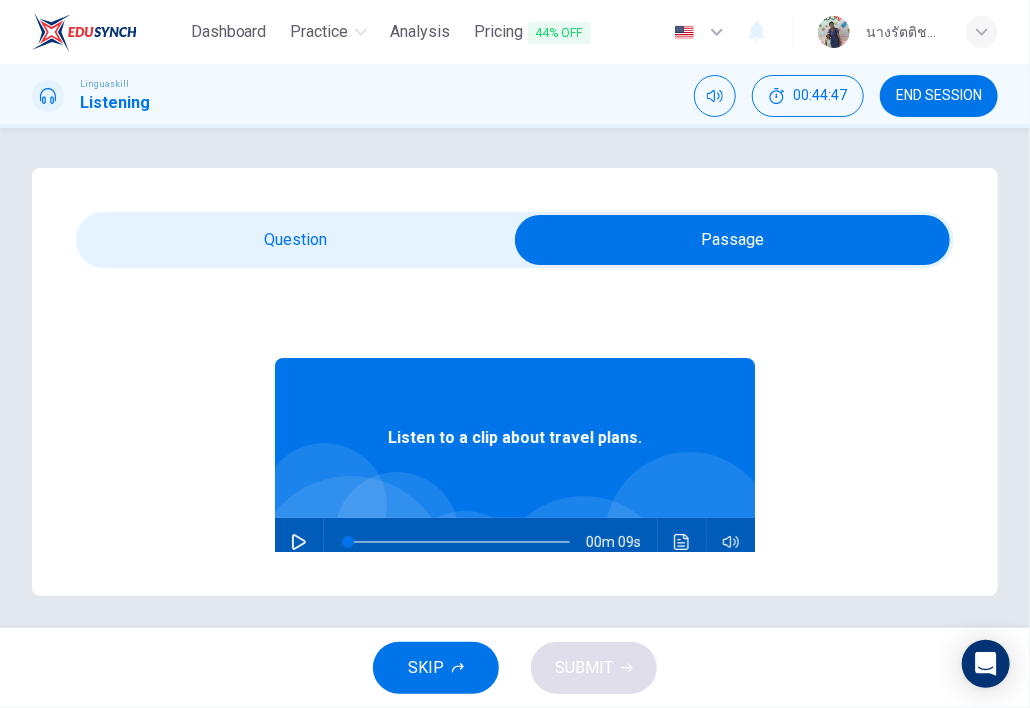 click 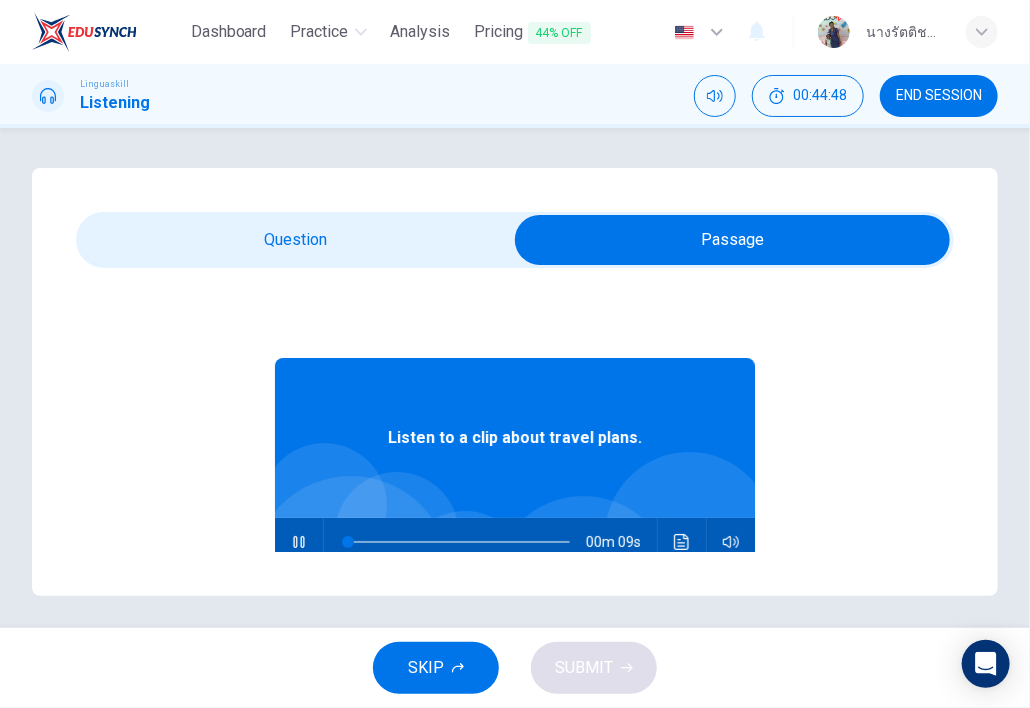 type on "0" 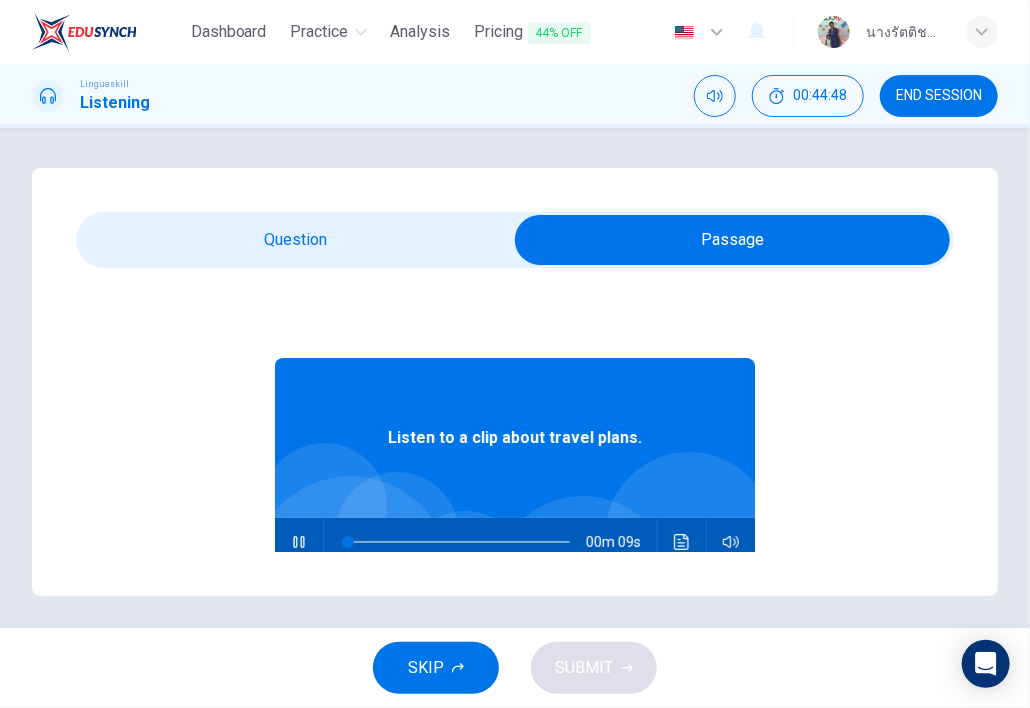 click on "Question Passage Question 74 Listen and Select For this question, choose the correct answer.  On a real test, you will have have 10 seconds to read the question, and you will hear the recording twice. Where does the man decide to travel to? A [GEOGRAPHIC_DATA] B Rome C [US_STATE] Listen to a clip about travel plans. 00m 09s" at bounding box center (515, 382) 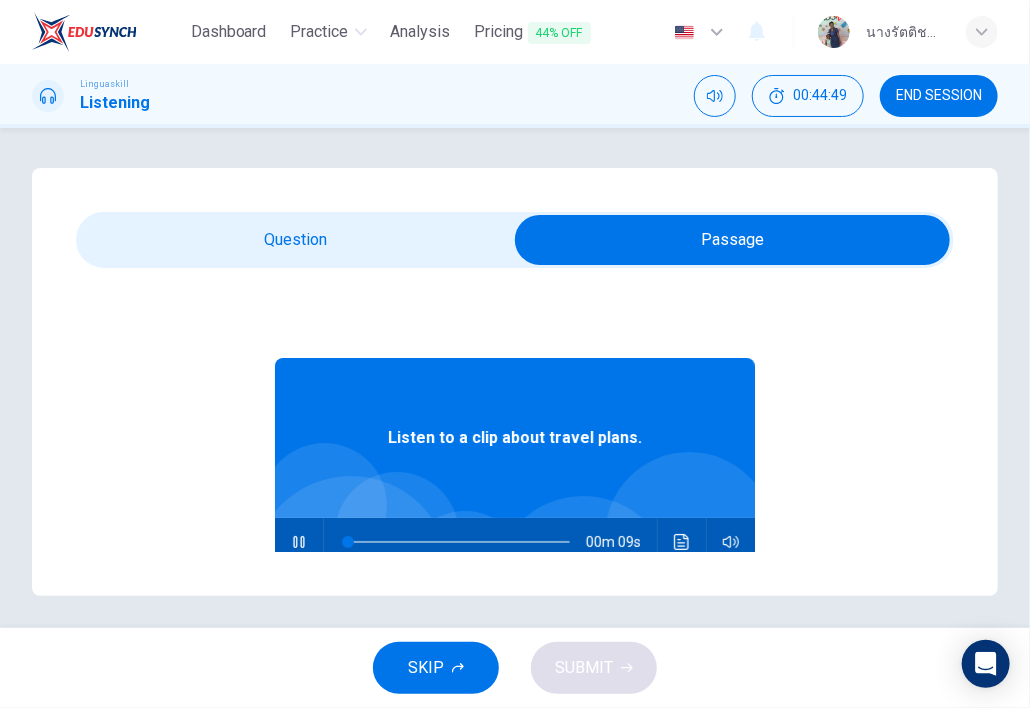 click at bounding box center [732, 240] 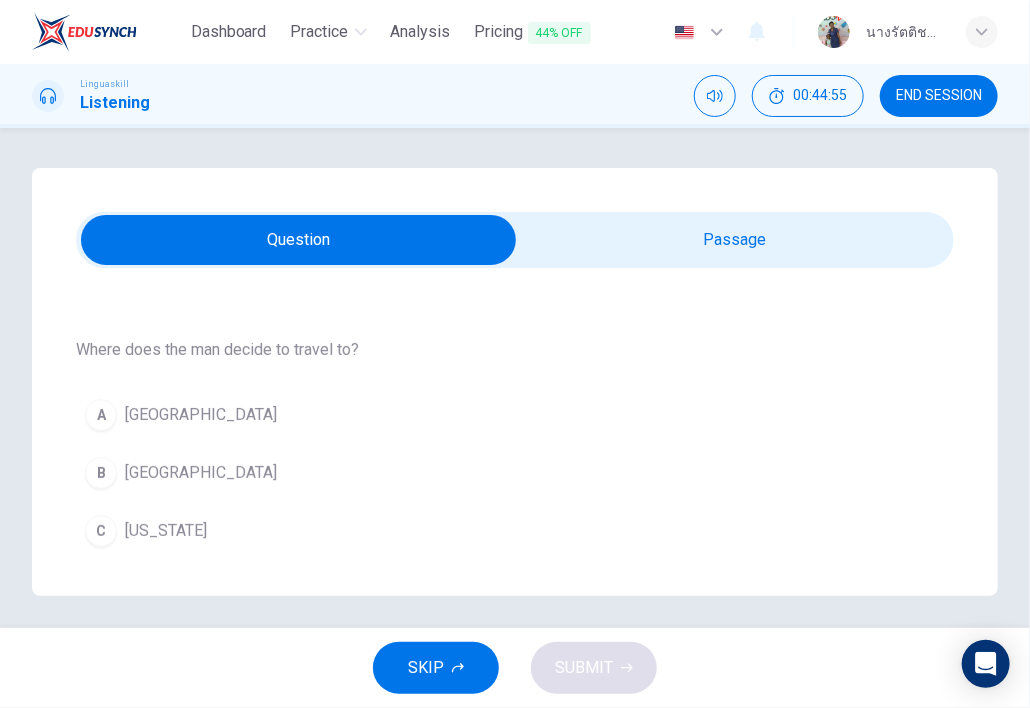 click on "B [GEOGRAPHIC_DATA]" at bounding box center [515, 473] 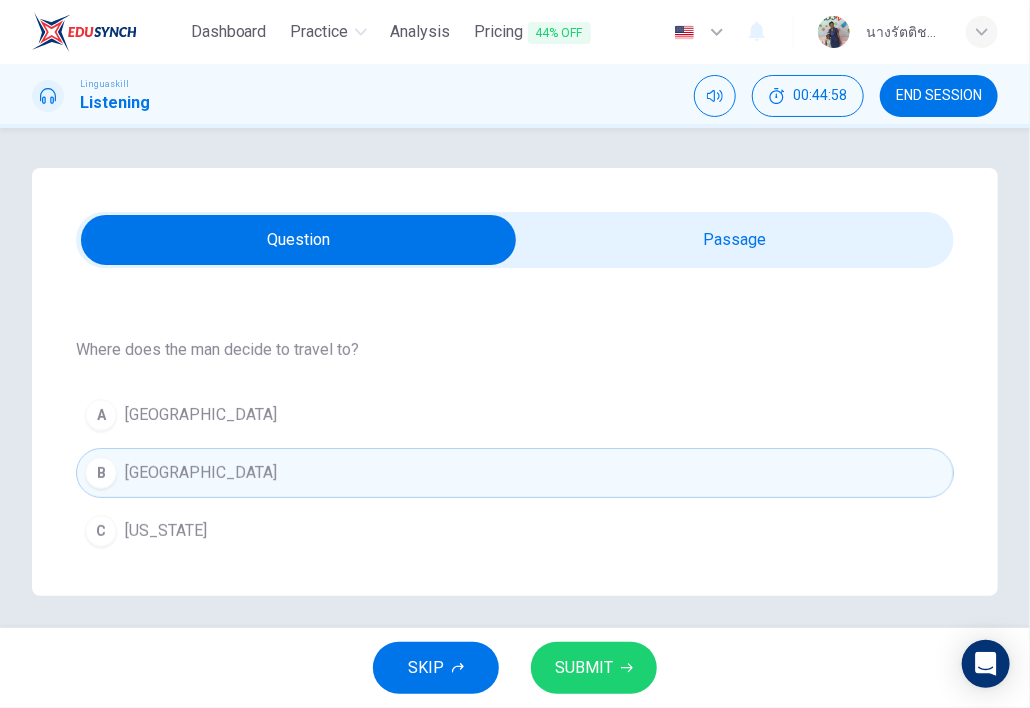 click on "SUBMIT" at bounding box center [584, 668] 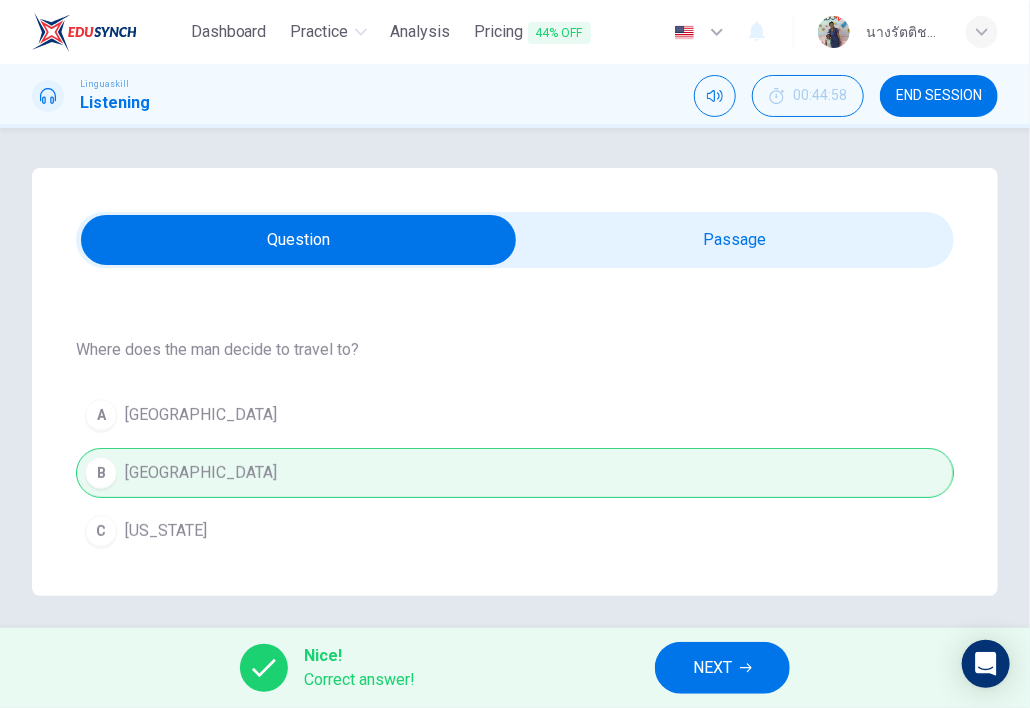 click on "NEXT" at bounding box center (722, 668) 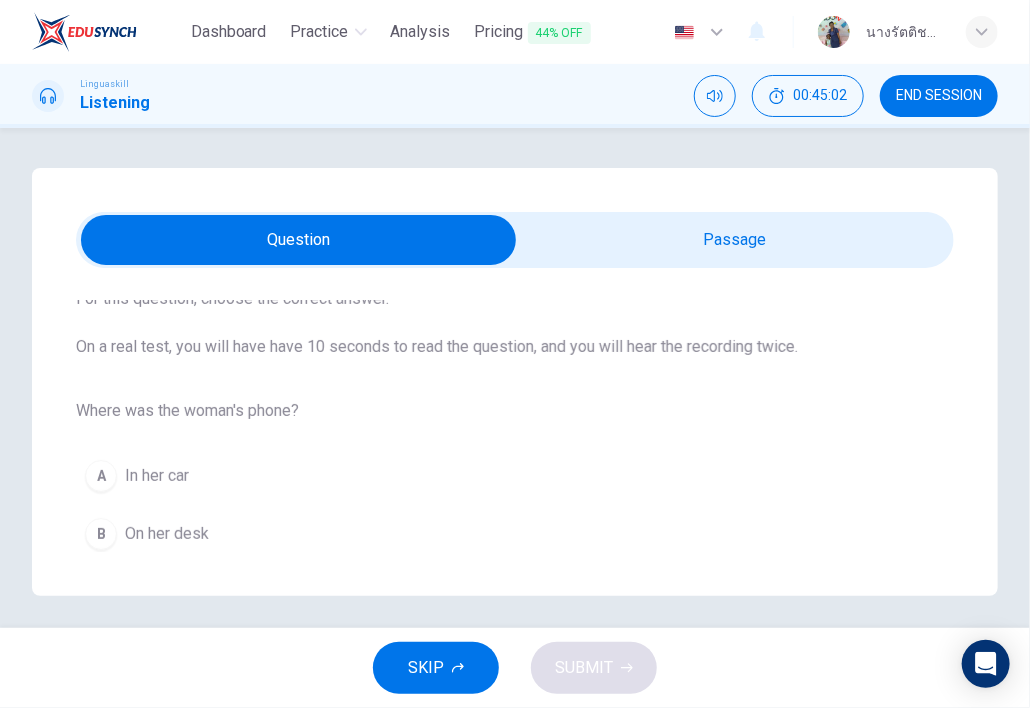 scroll, scrollTop: 178, scrollLeft: 0, axis: vertical 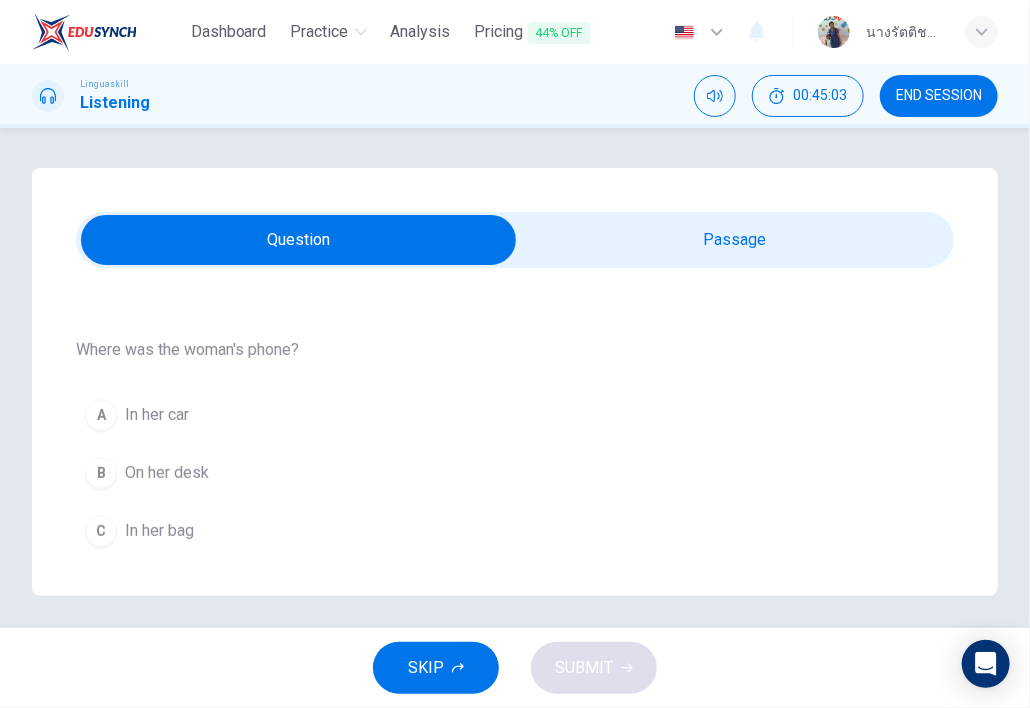 click at bounding box center (298, 240) 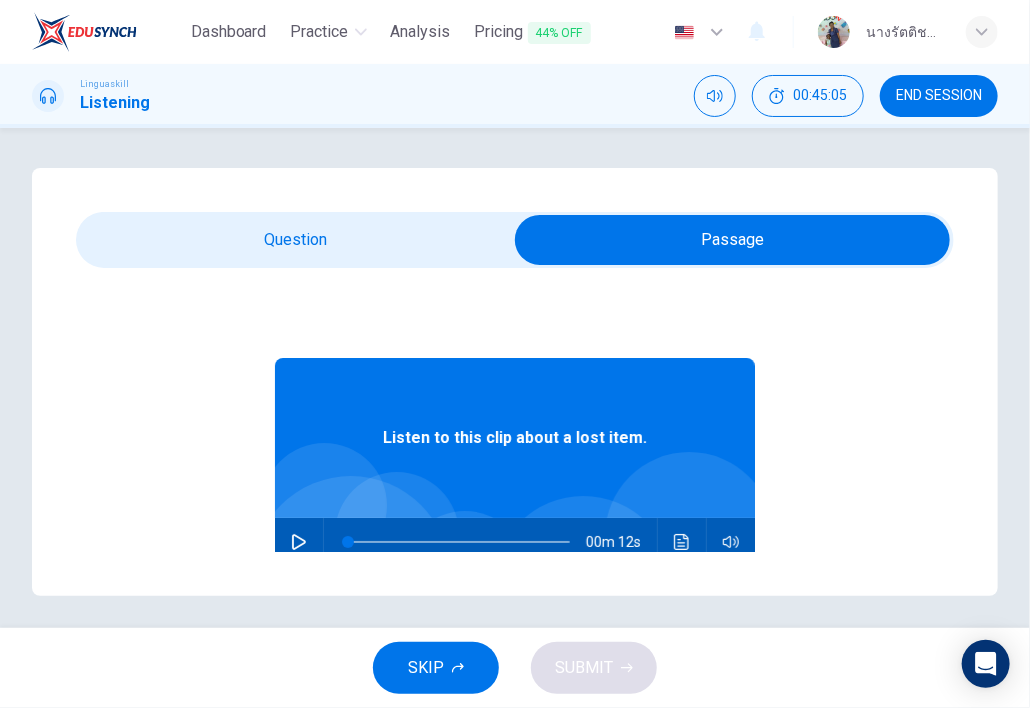 click at bounding box center [299, 542] 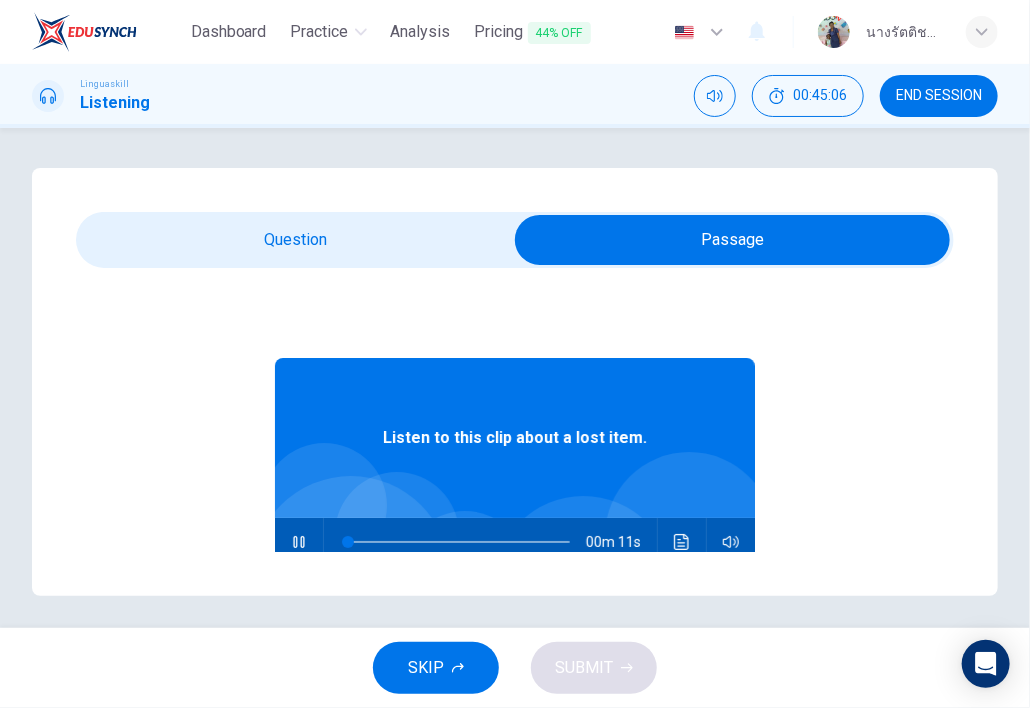 click at bounding box center (732, 240) 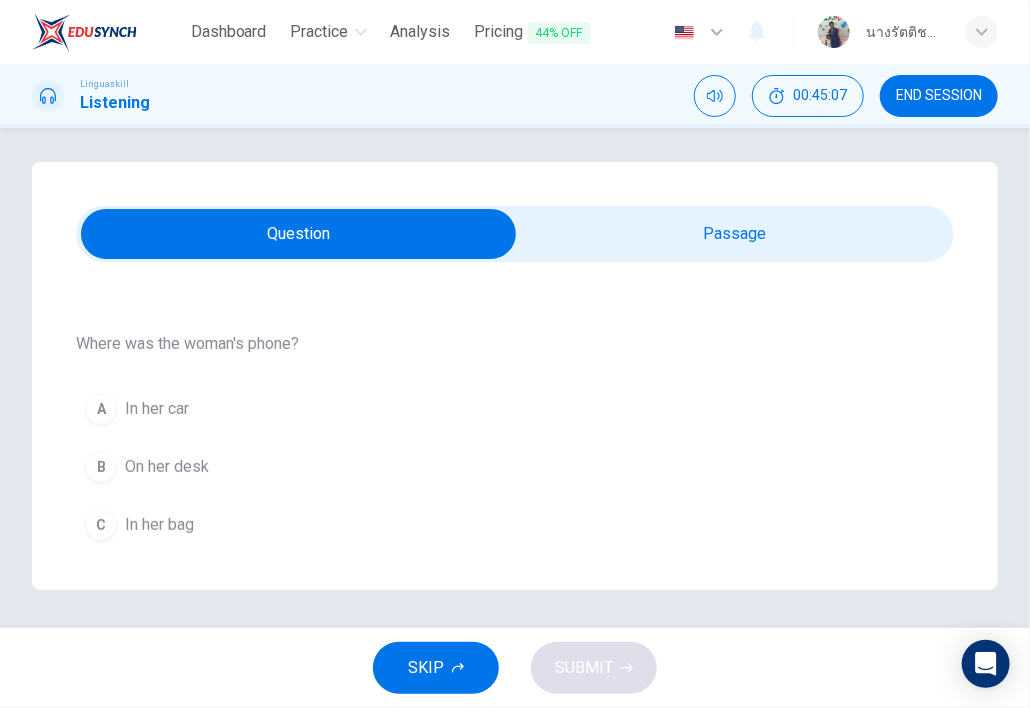 scroll, scrollTop: 8, scrollLeft: 0, axis: vertical 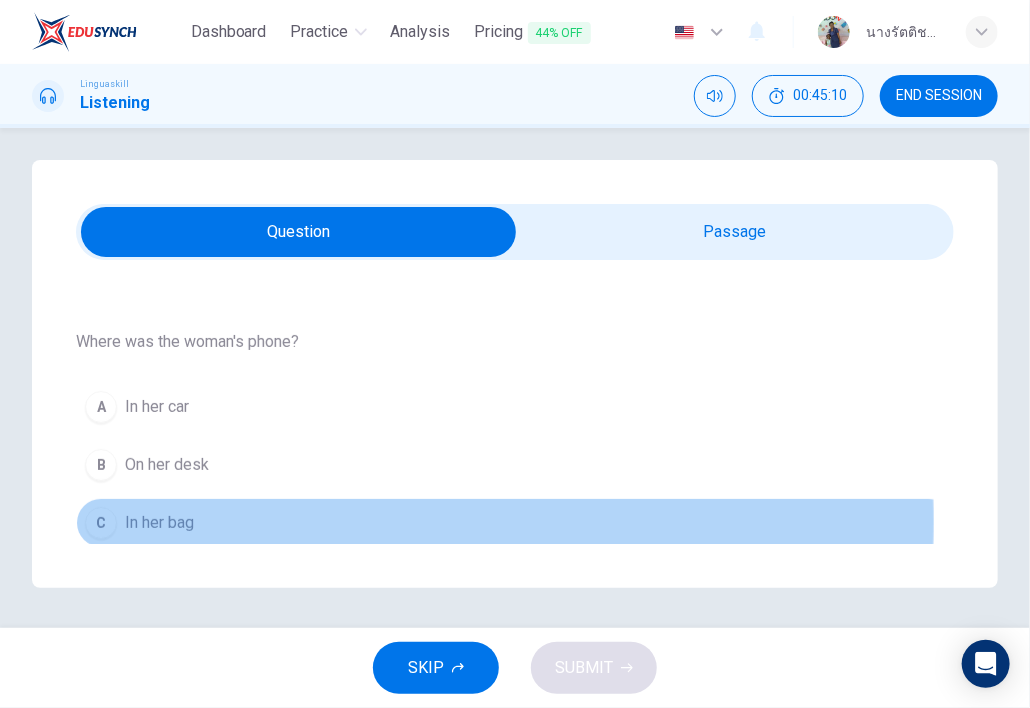 click on "In her bag" at bounding box center (159, 523) 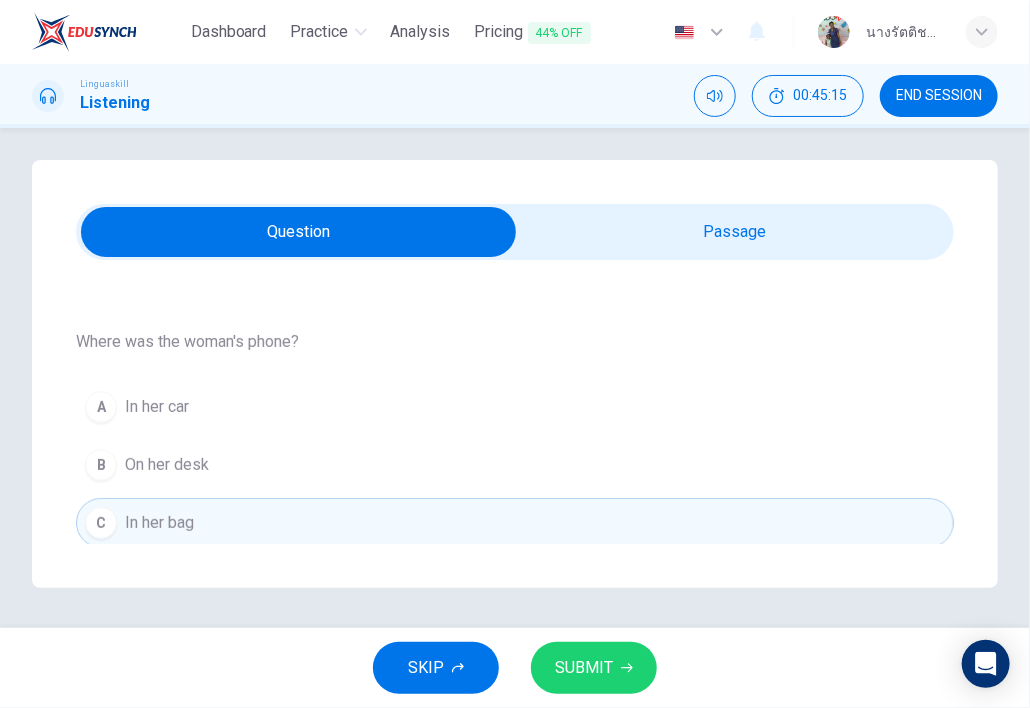 click on "SUBMIT" at bounding box center [584, 668] 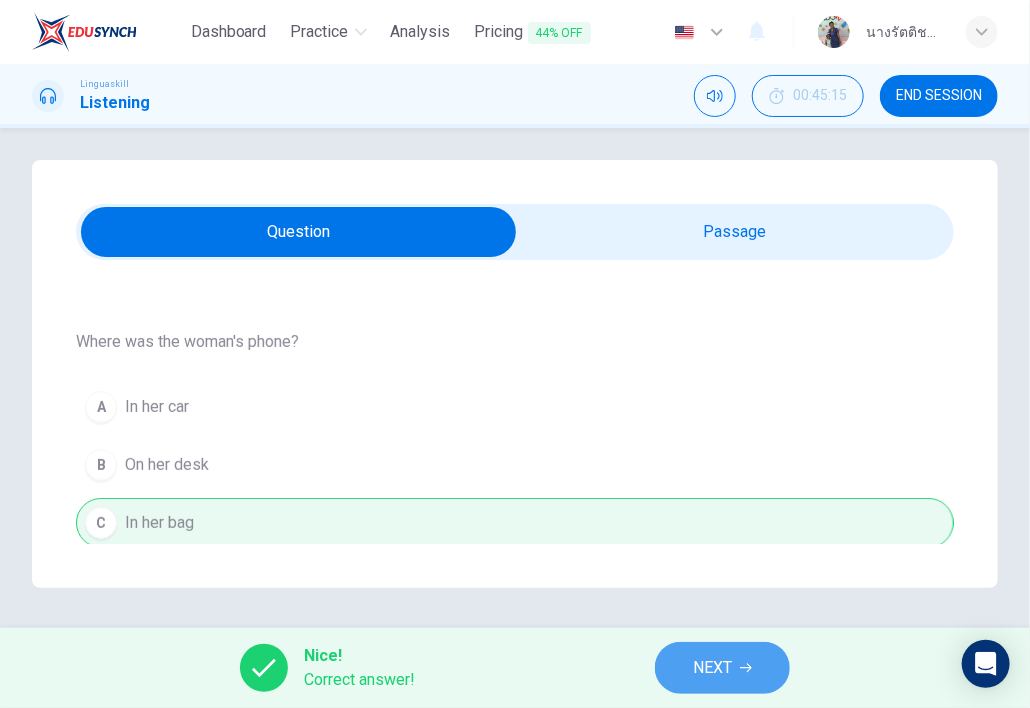 click on "NEXT" at bounding box center [712, 668] 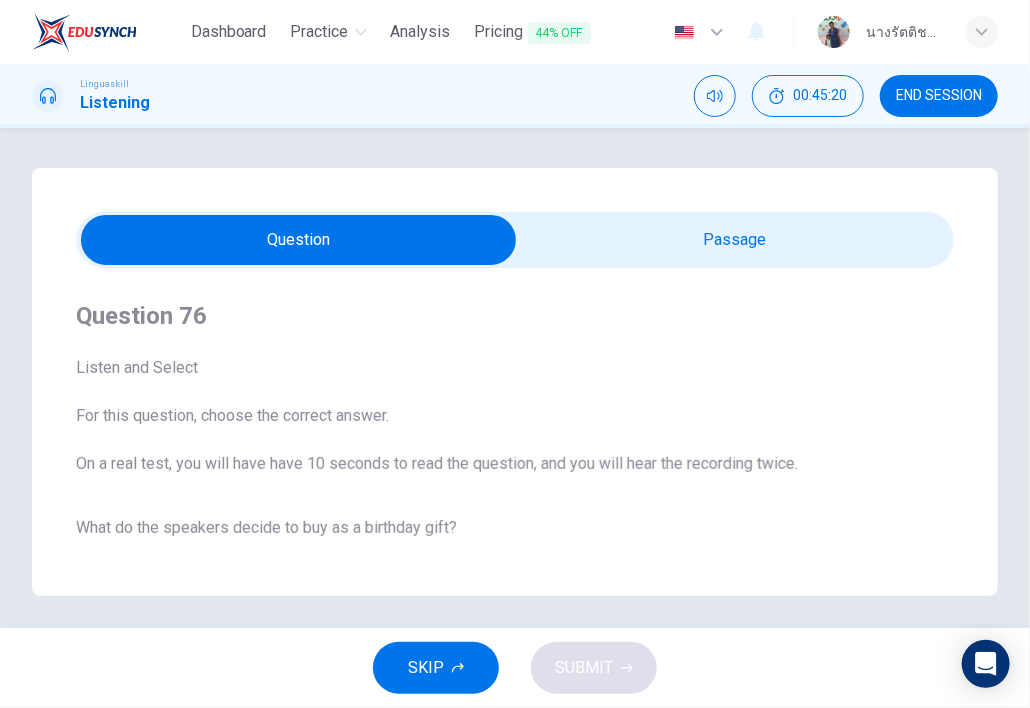 click at bounding box center [298, 240] 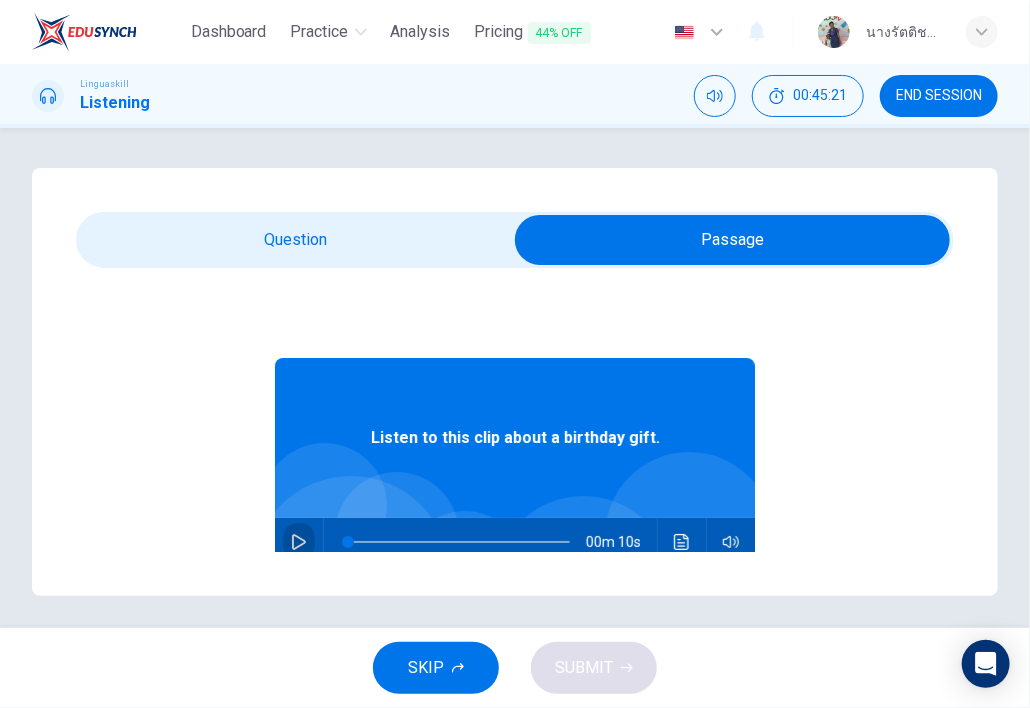 click at bounding box center [299, 542] 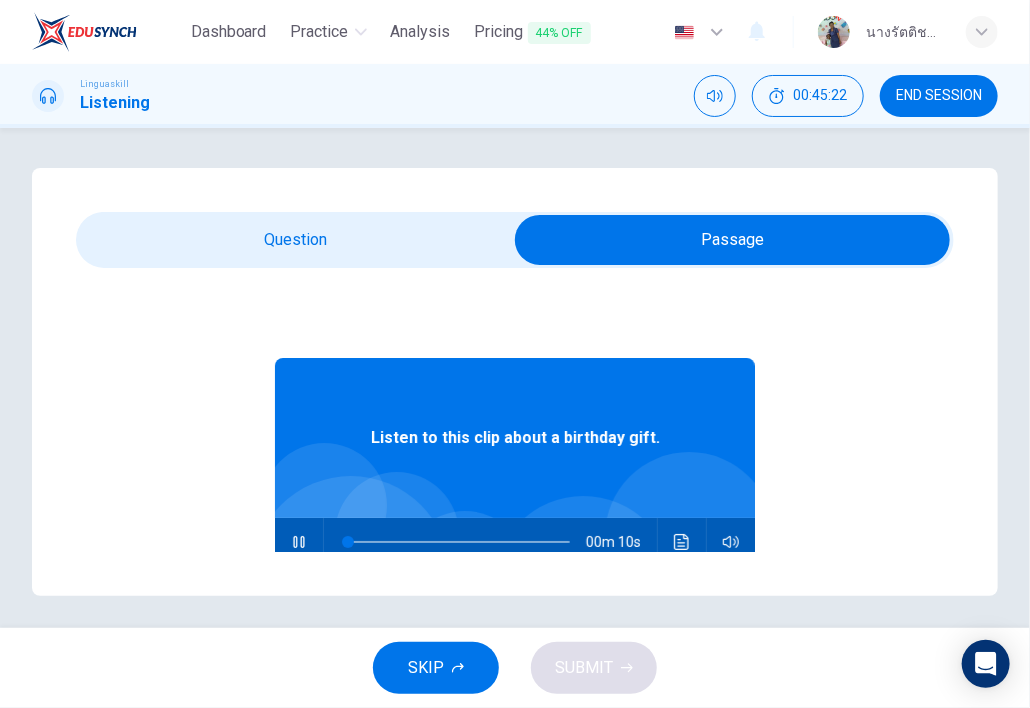 click at bounding box center (732, 240) 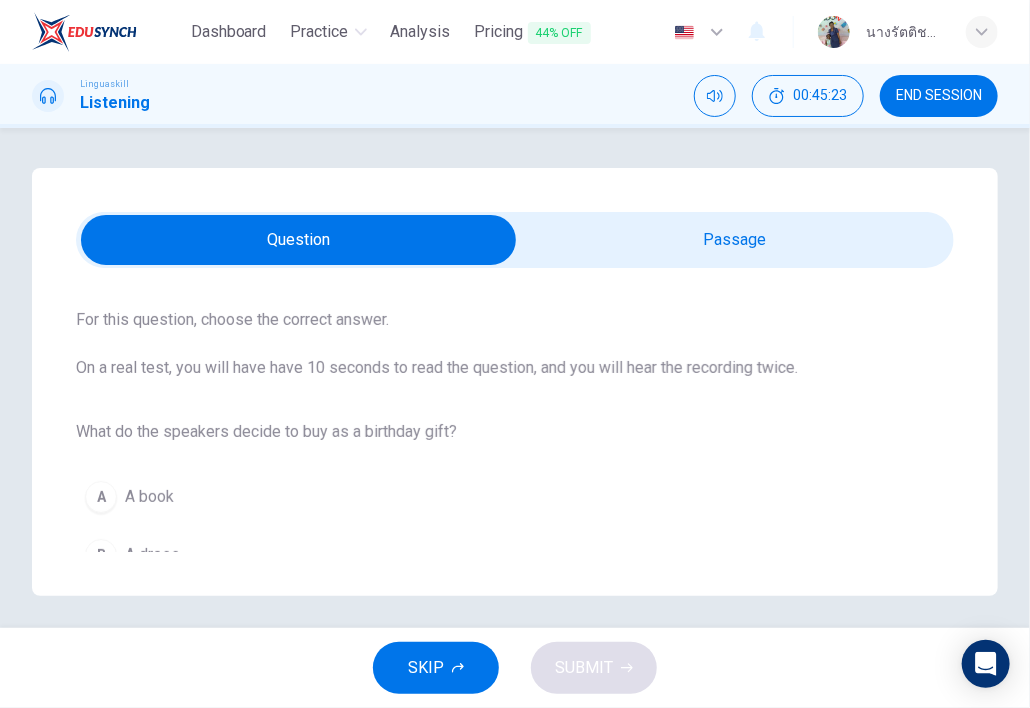 scroll, scrollTop: 178, scrollLeft: 0, axis: vertical 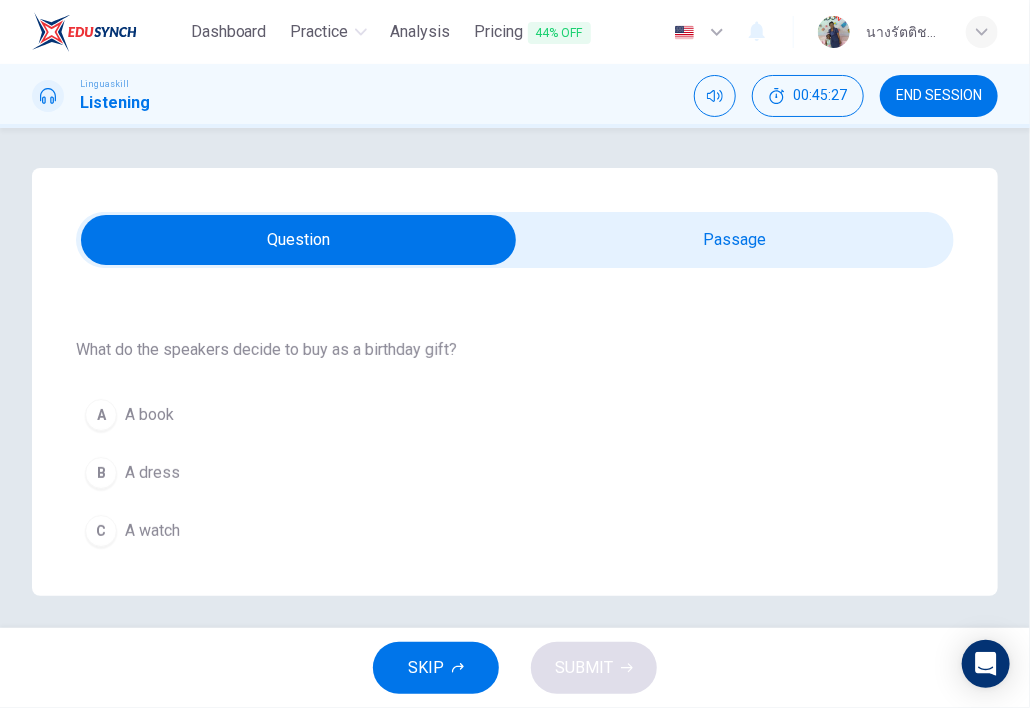 click on "A book" at bounding box center (149, 415) 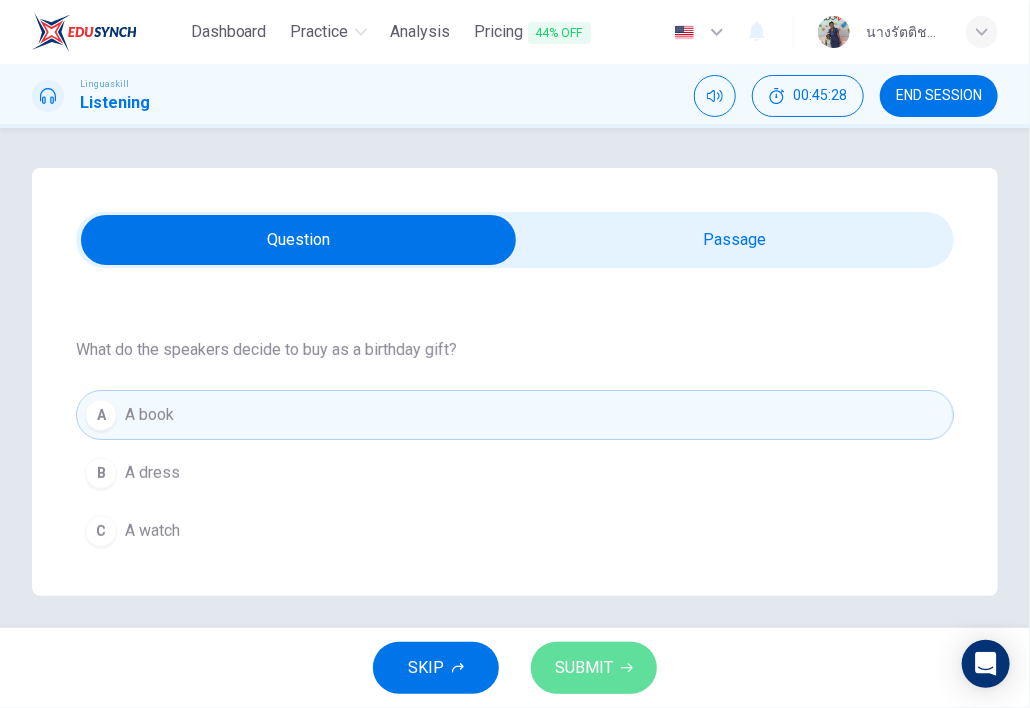 click on "SUBMIT" at bounding box center [594, 668] 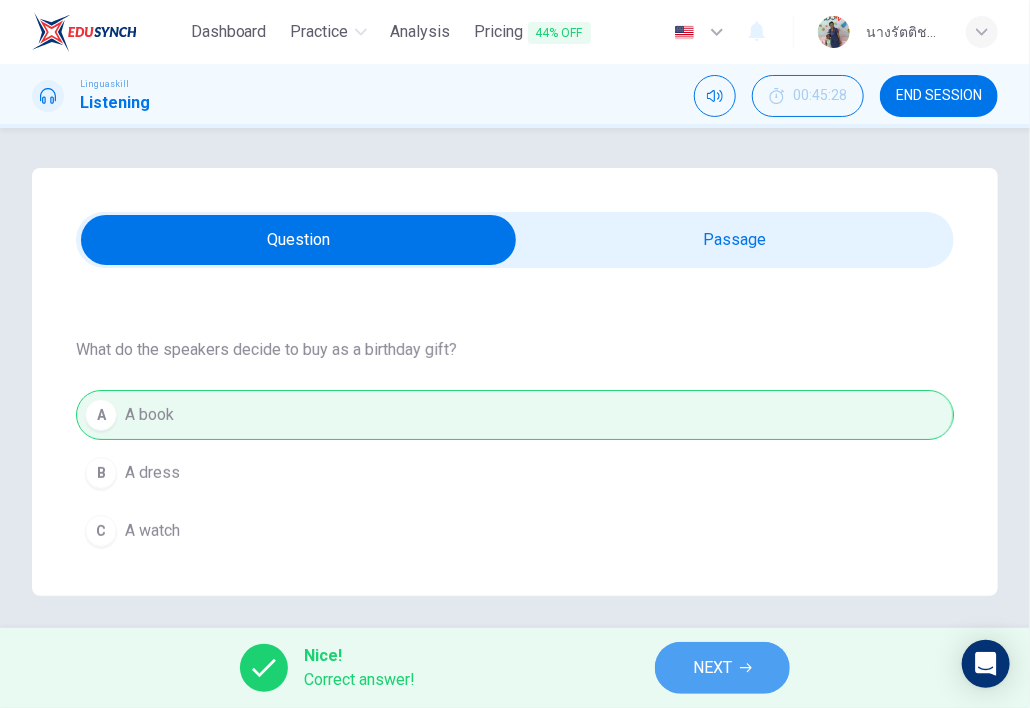 click on "NEXT" at bounding box center (712, 668) 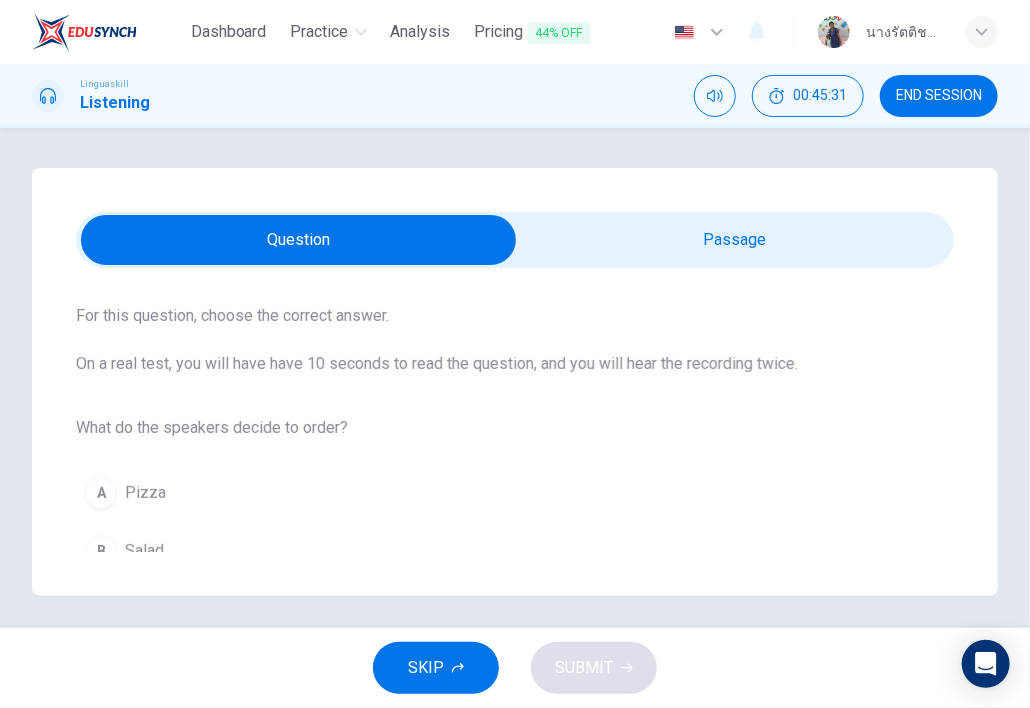 scroll, scrollTop: 178, scrollLeft: 0, axis: vertical 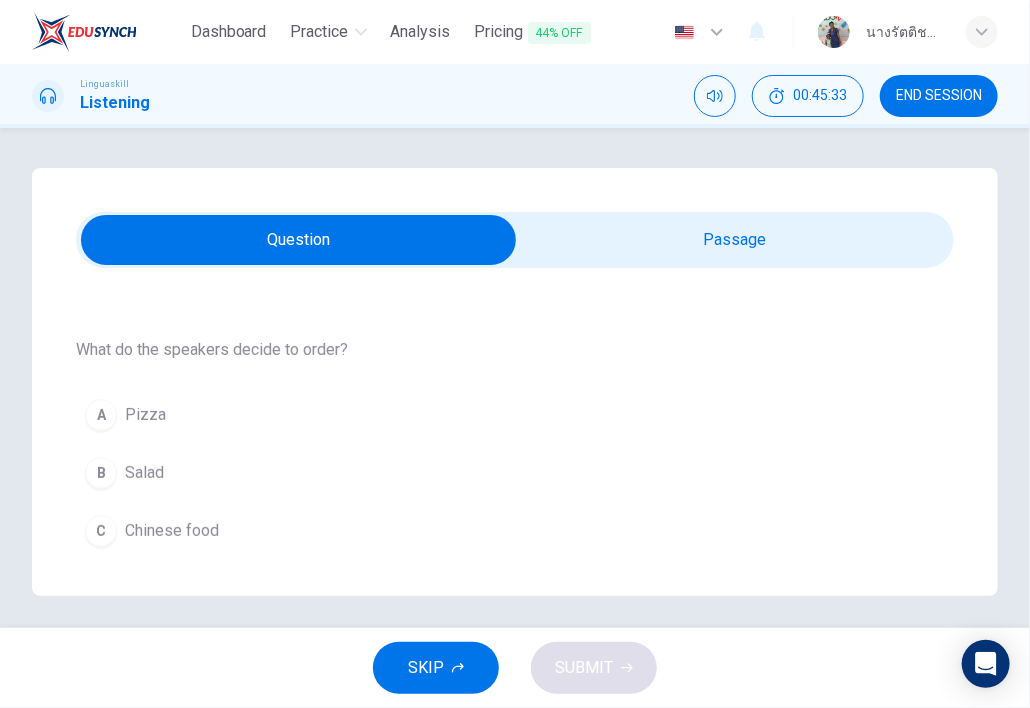 click at bounding box center (298, 240) 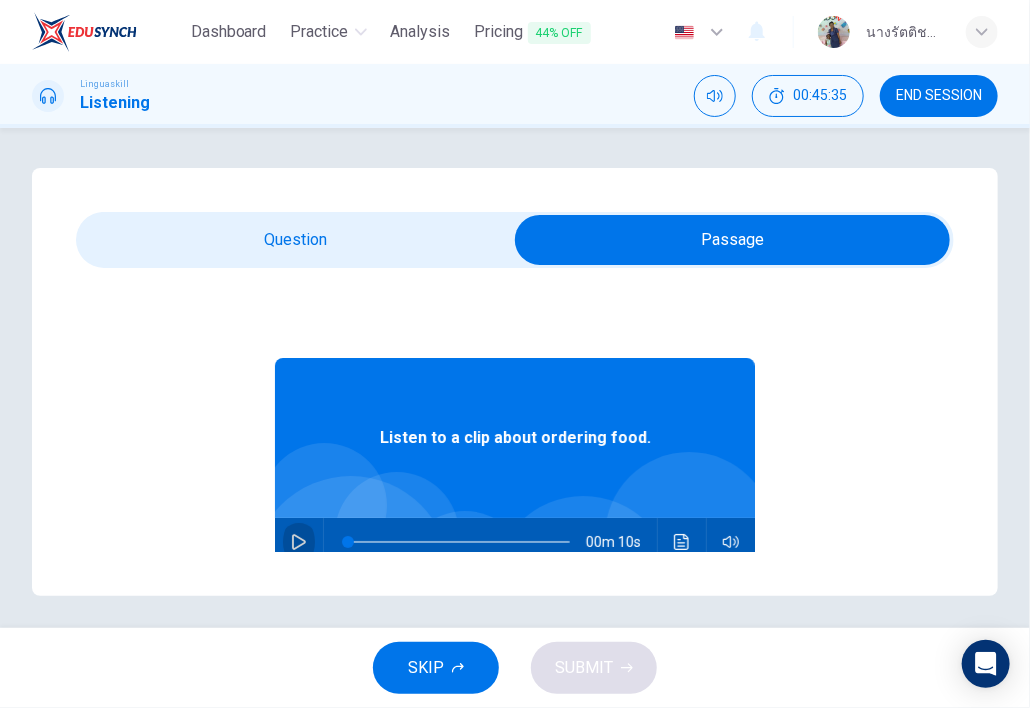 drag, startPoint x: 292, startPoint y: 537, endPoint x: 304, endPoint y: 470, distance: 68.06615 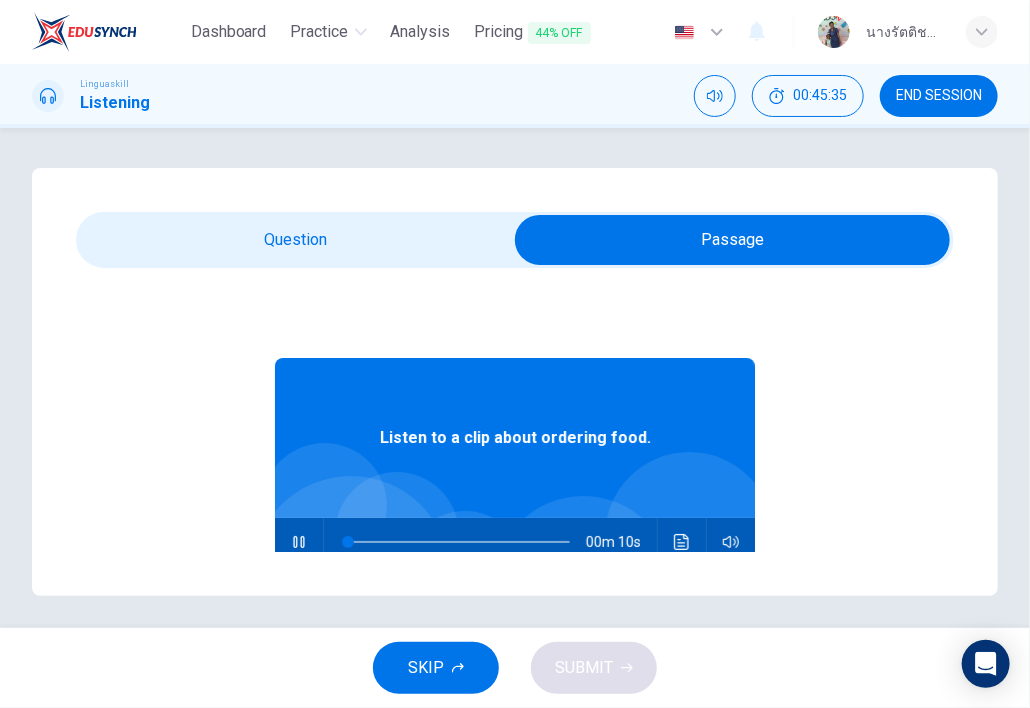 click at bounding box center (732, 240) 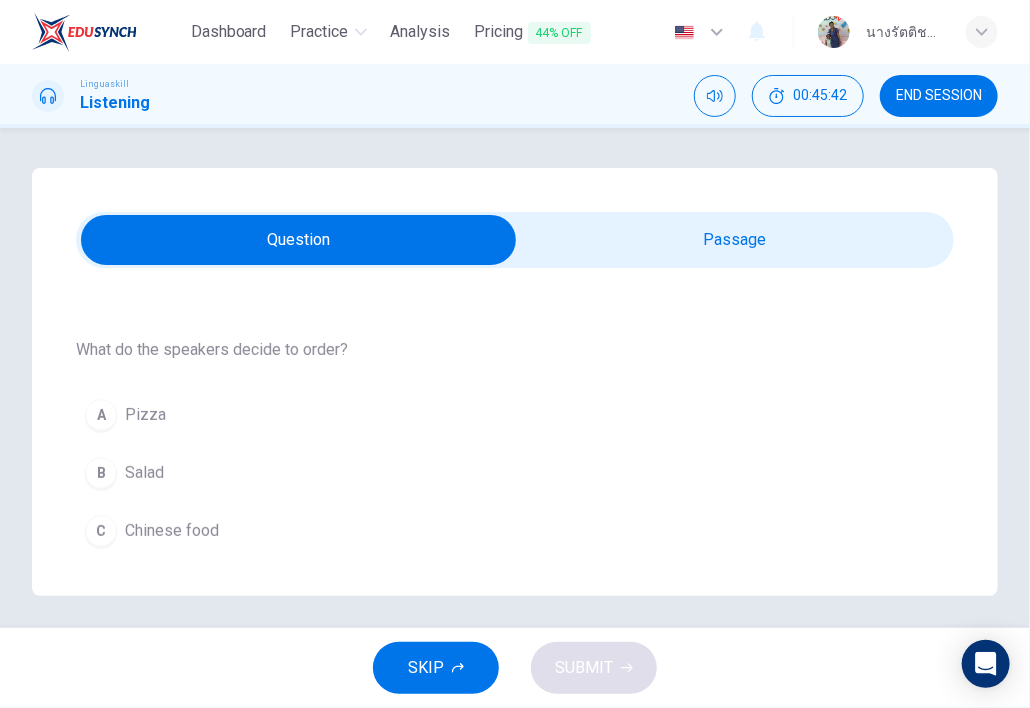 click on "Salad" at bounding box center [144, 473] 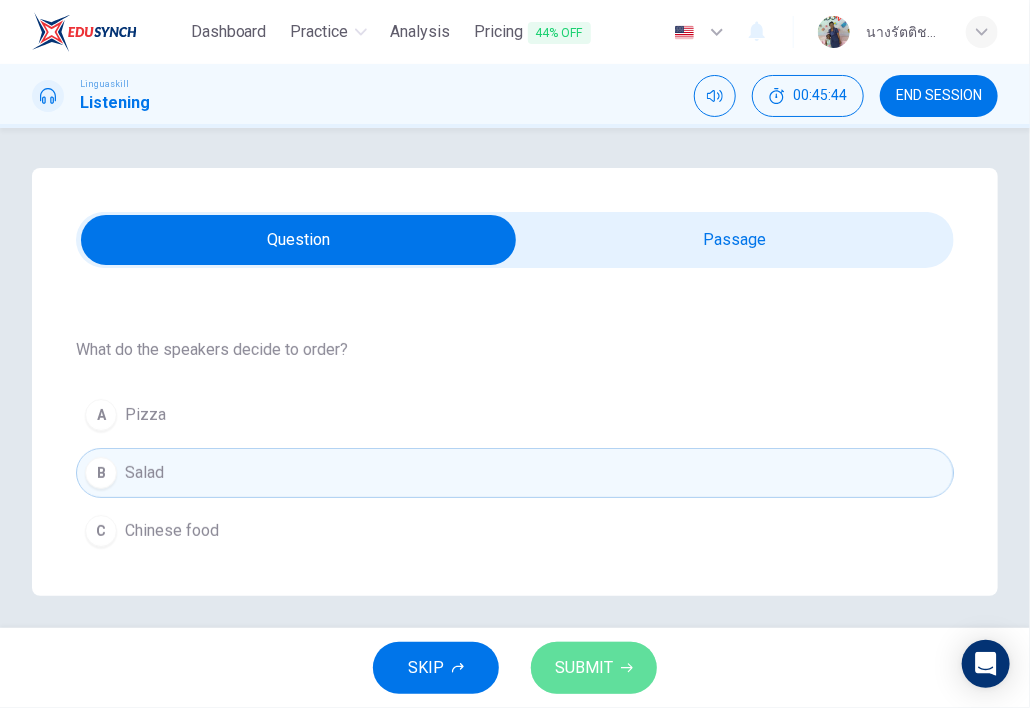 click on "SUBMIT" at bounding box center (584, 668) 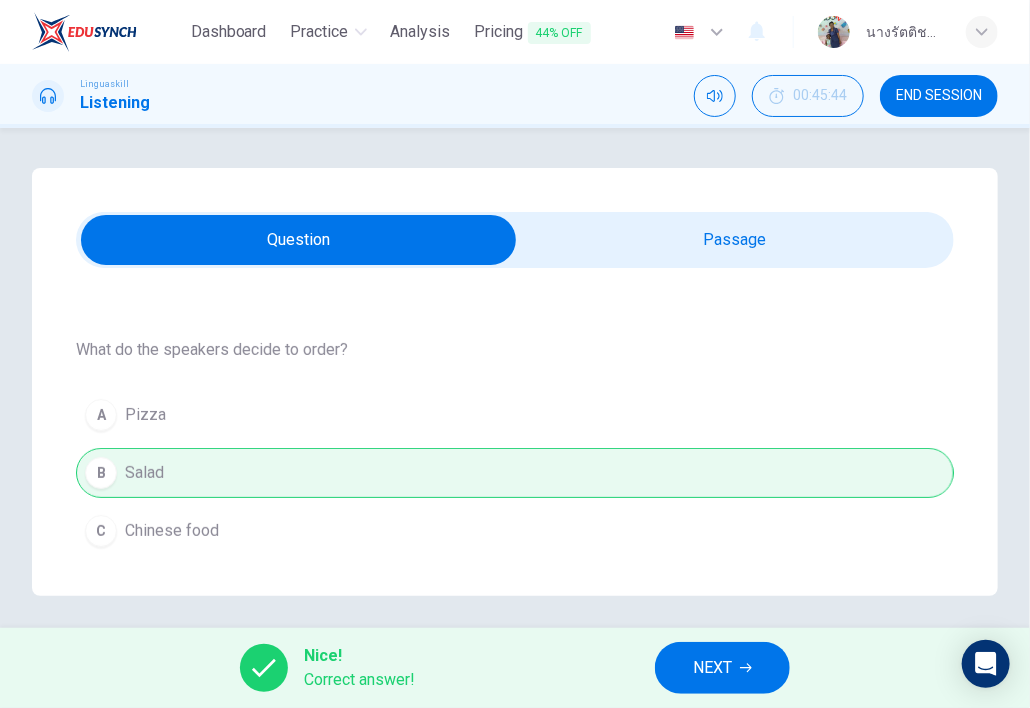 click on "NEXT" at bounding box center [712, 668] 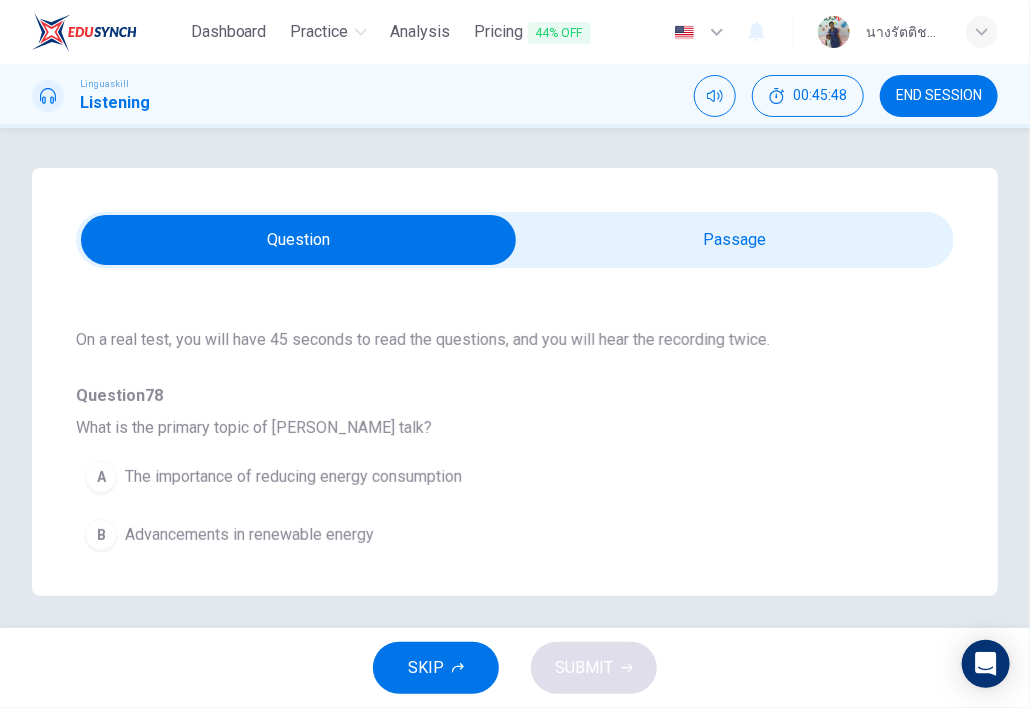 scroll, scrollTop: 200, scrollLeft: 0, axis: vertical 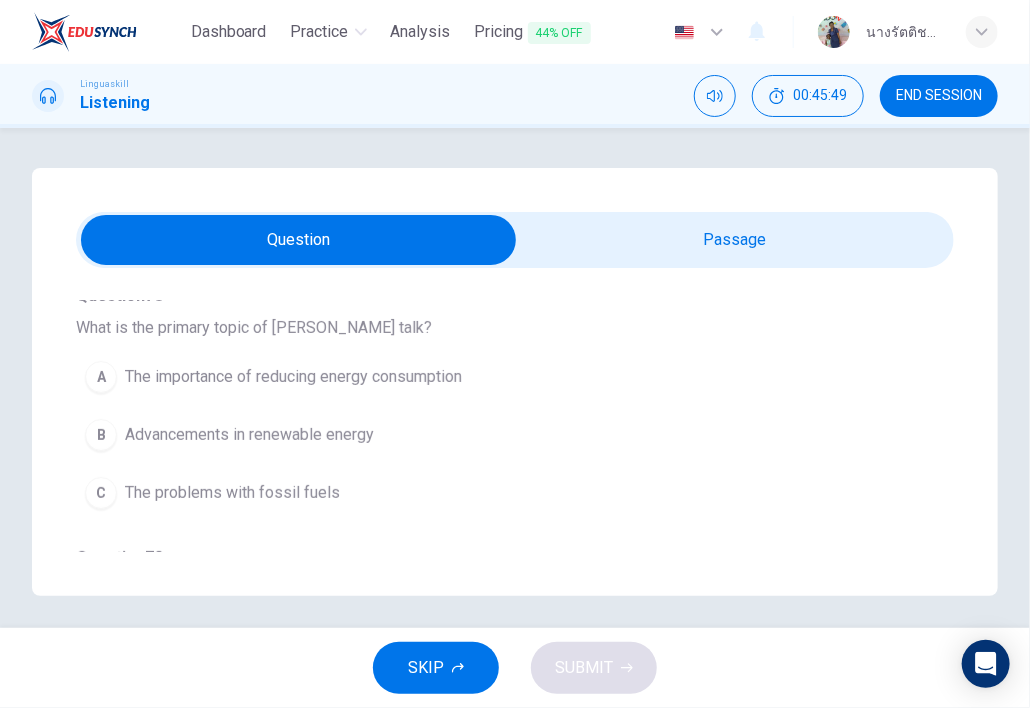 click at bounding box center (298, 240) 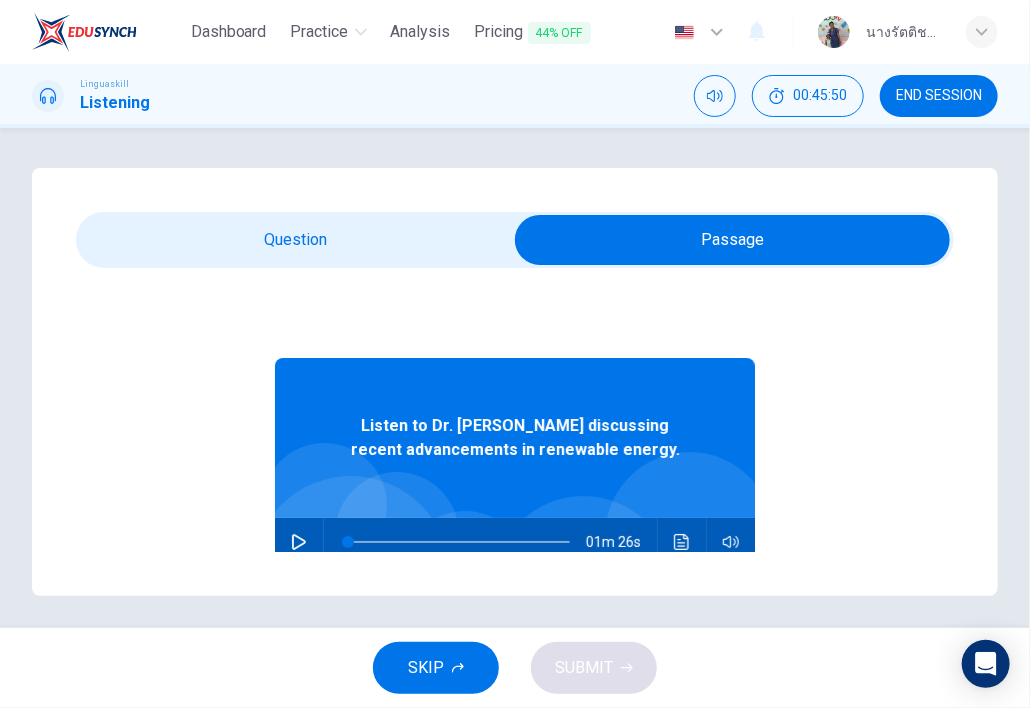 click 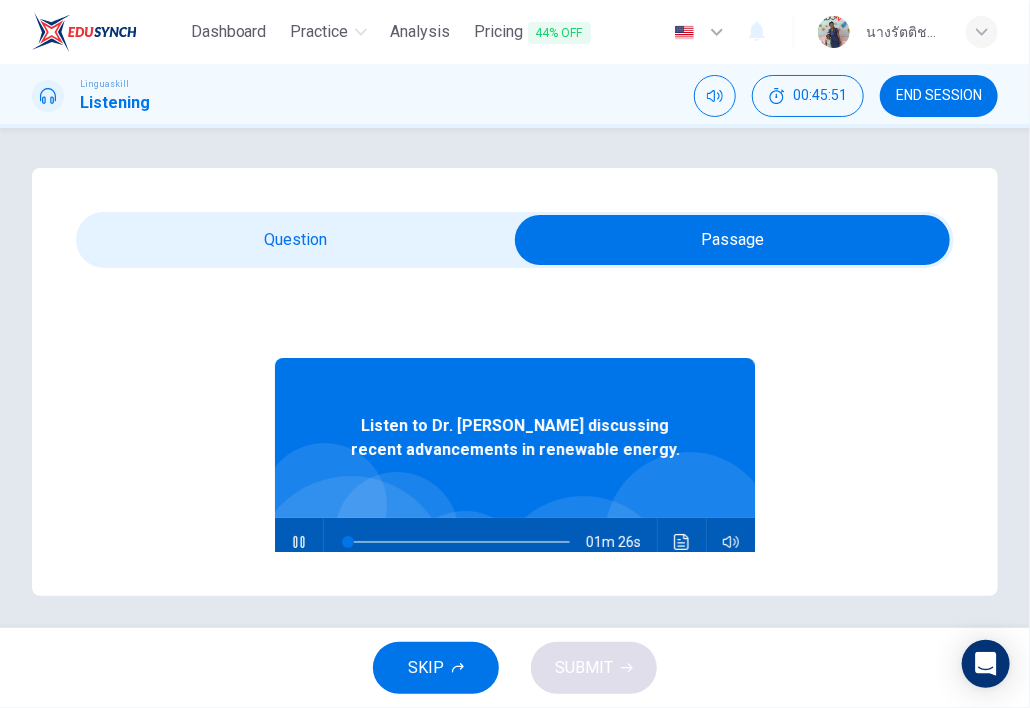 click at bounding box center [732, 240] 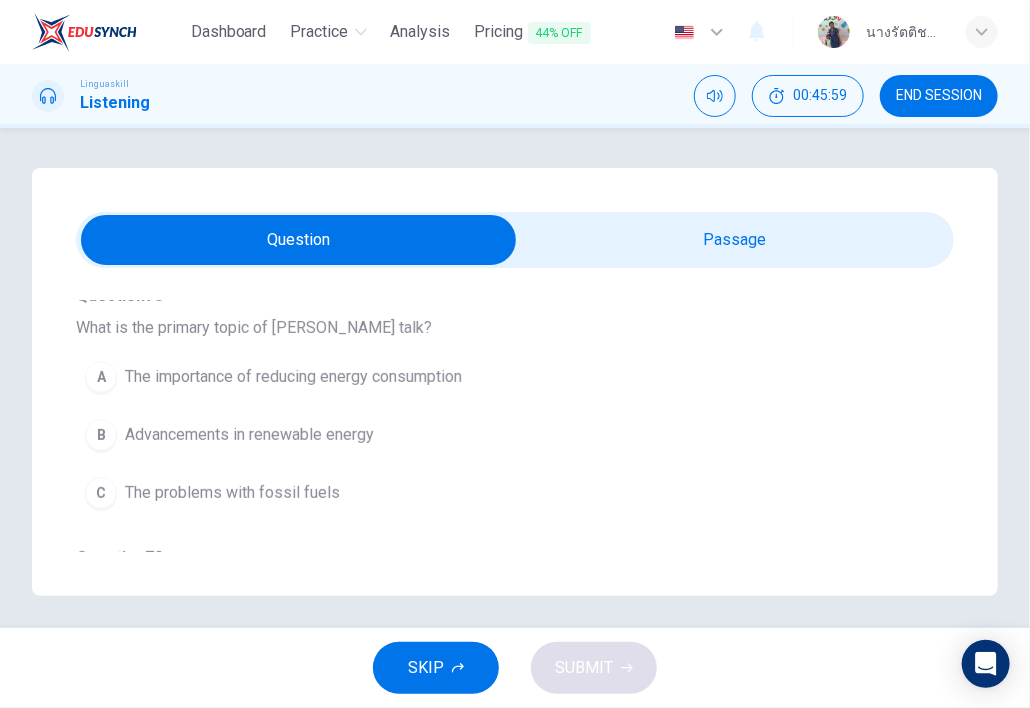 click on "The importance of reducing energy consumption" at bounding box center (293, 377) 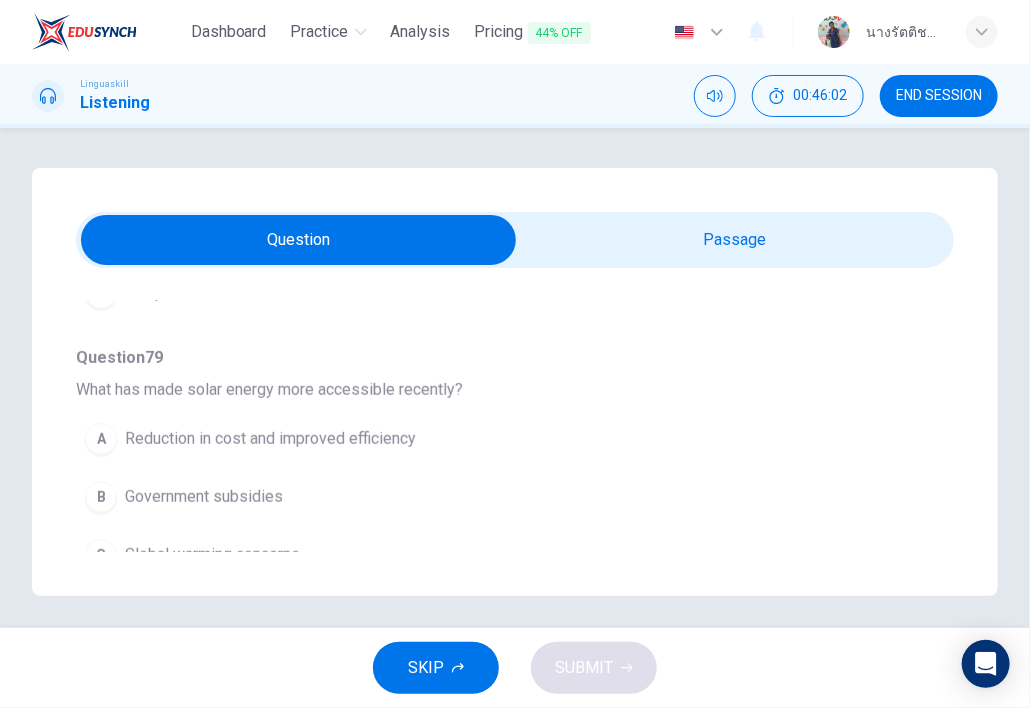 scroll, scrollTop: 500, scrollLeft: 0, axis: vertical 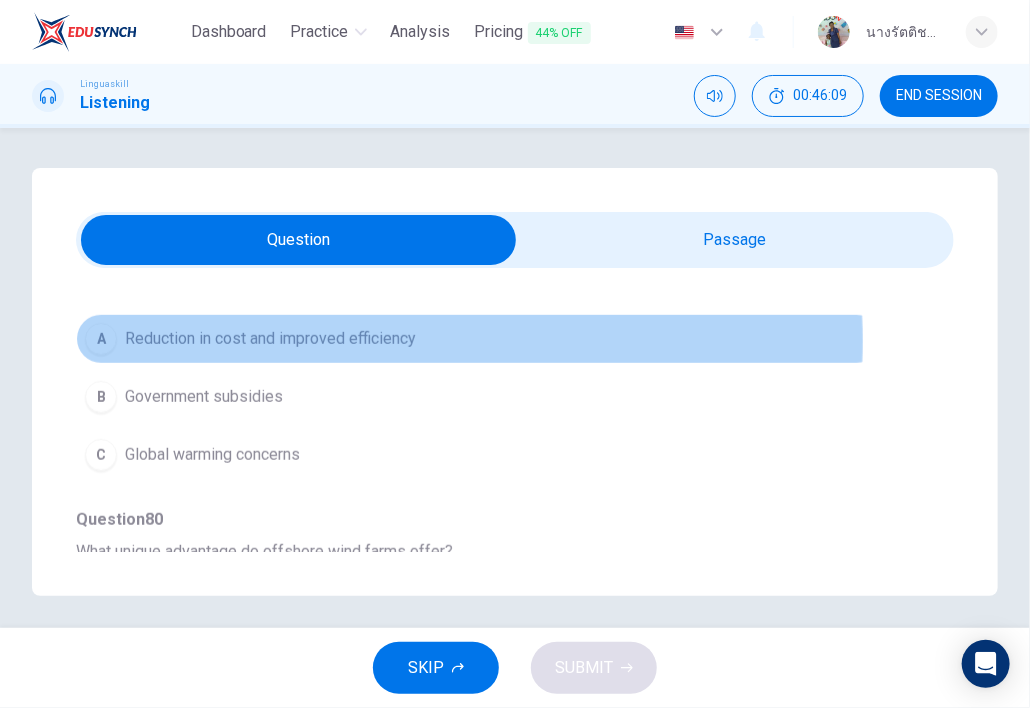 click on "Reduction in cost and improved efficiency" at bounding box center (270, 339) 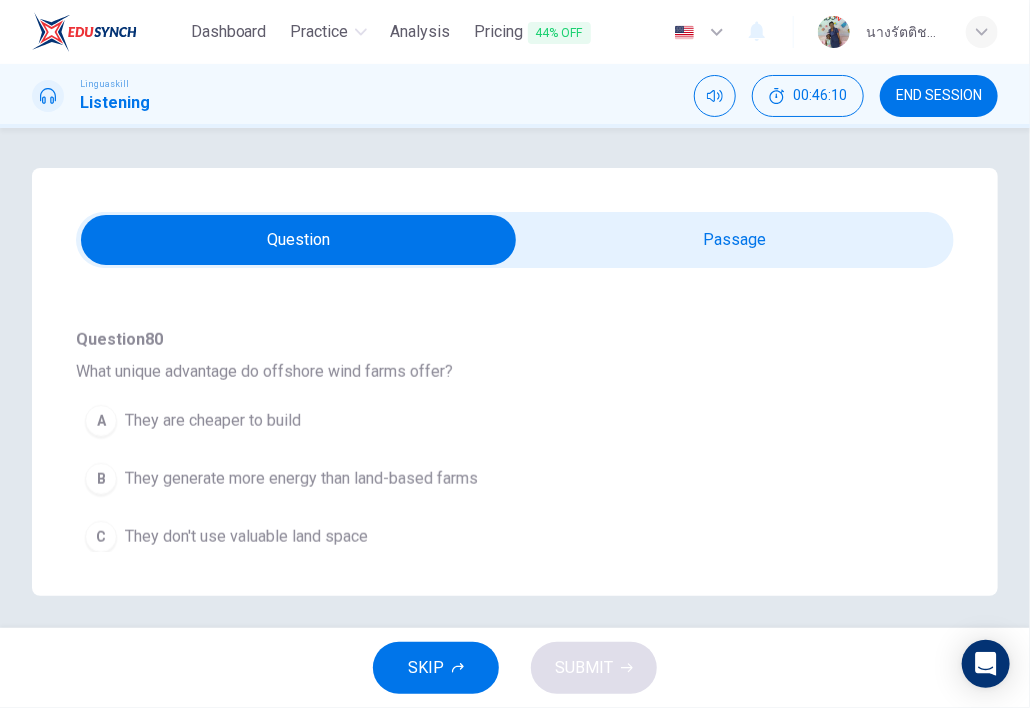 scroll, scrollTop: 700, scrollLeft: 0, axis: vertical 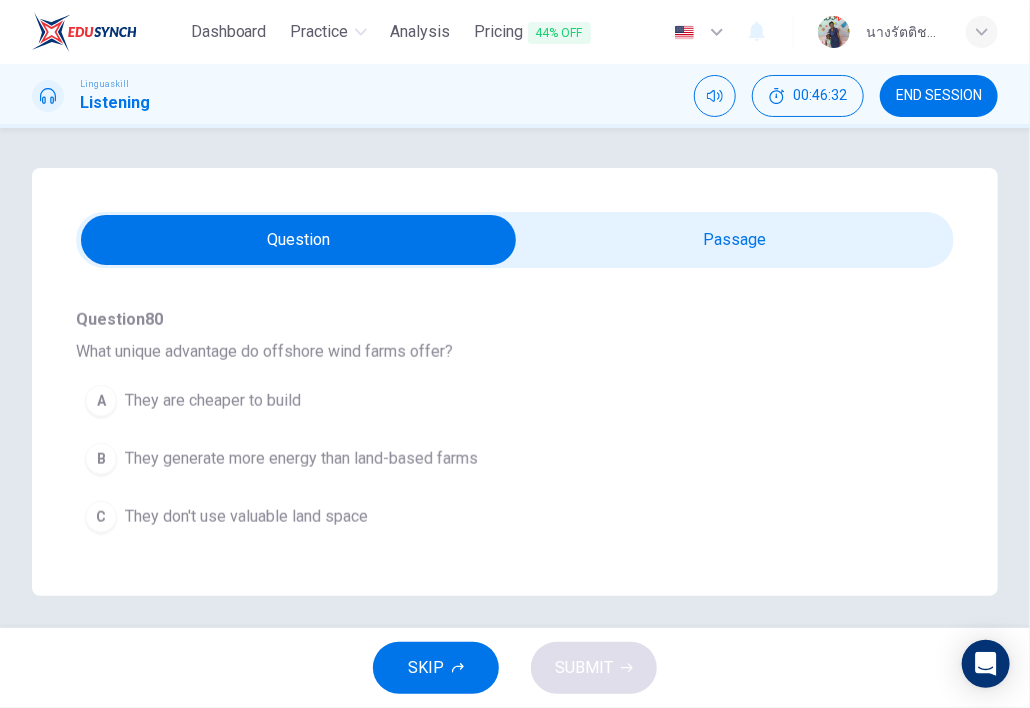click on "They generate more energy than land-based farms" at bounding box center (301, 459) 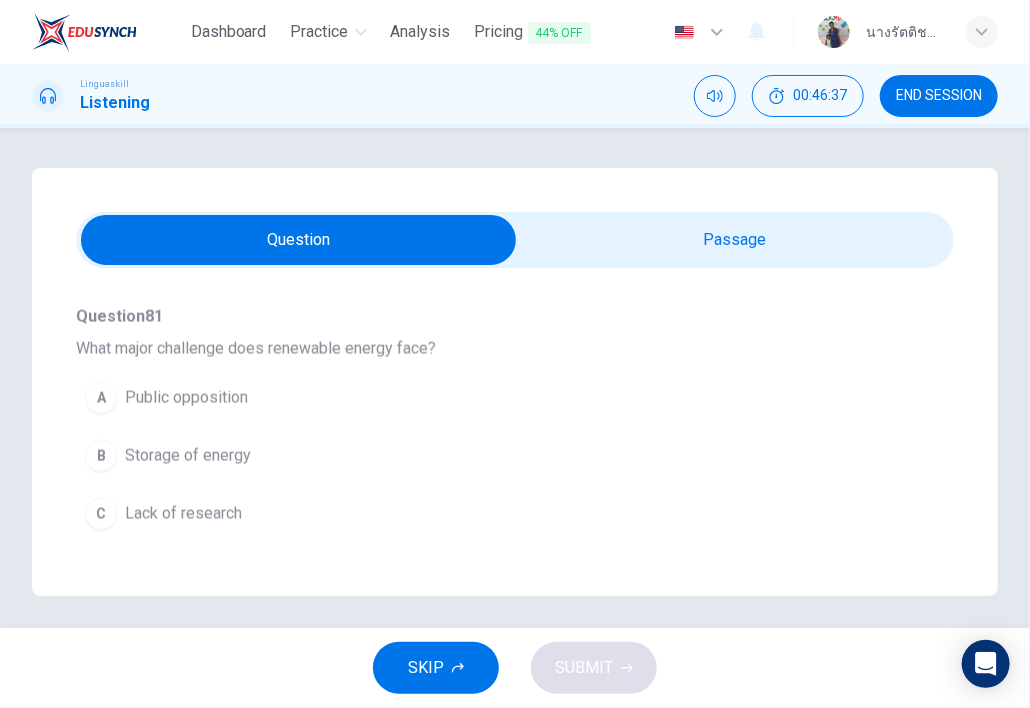 scroll, scrollTop: 1000, scrollLeft: 0, axis: vertical 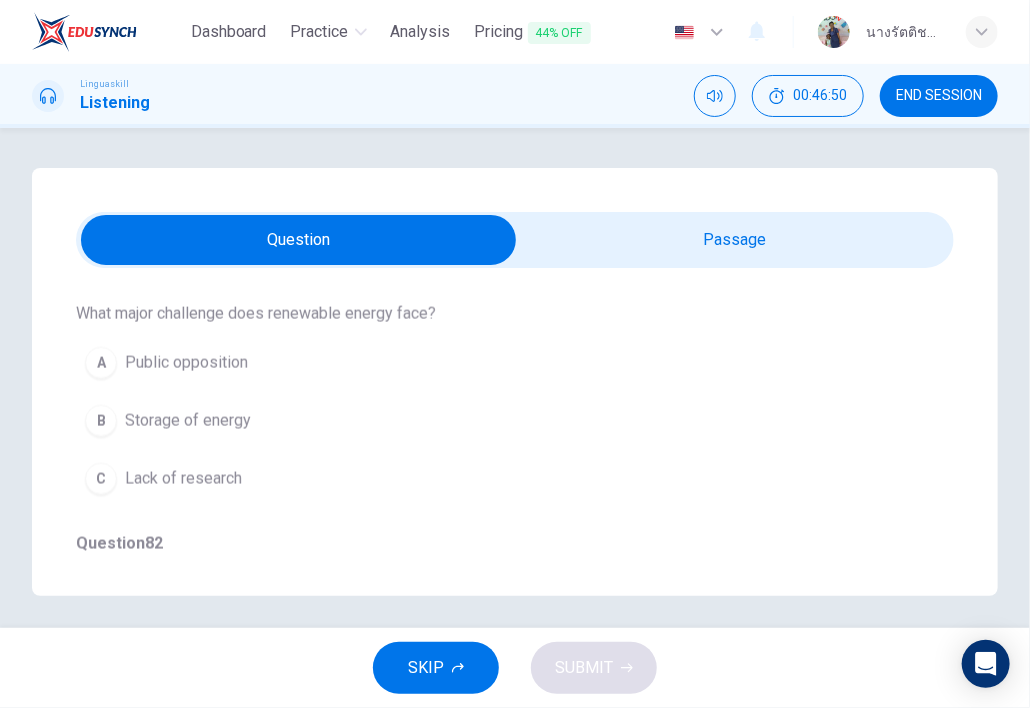click on "B Storage of energy" at bounding box center (479, 421) 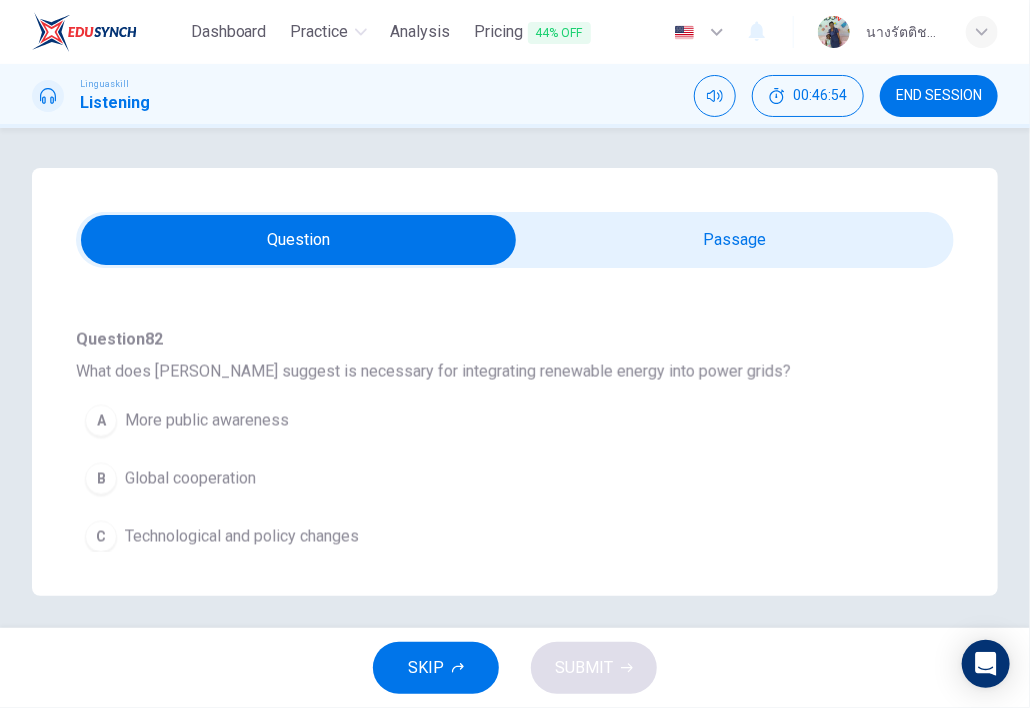 scroll, scrollTop: 1205, scrollLeft: 0, axis: vertical 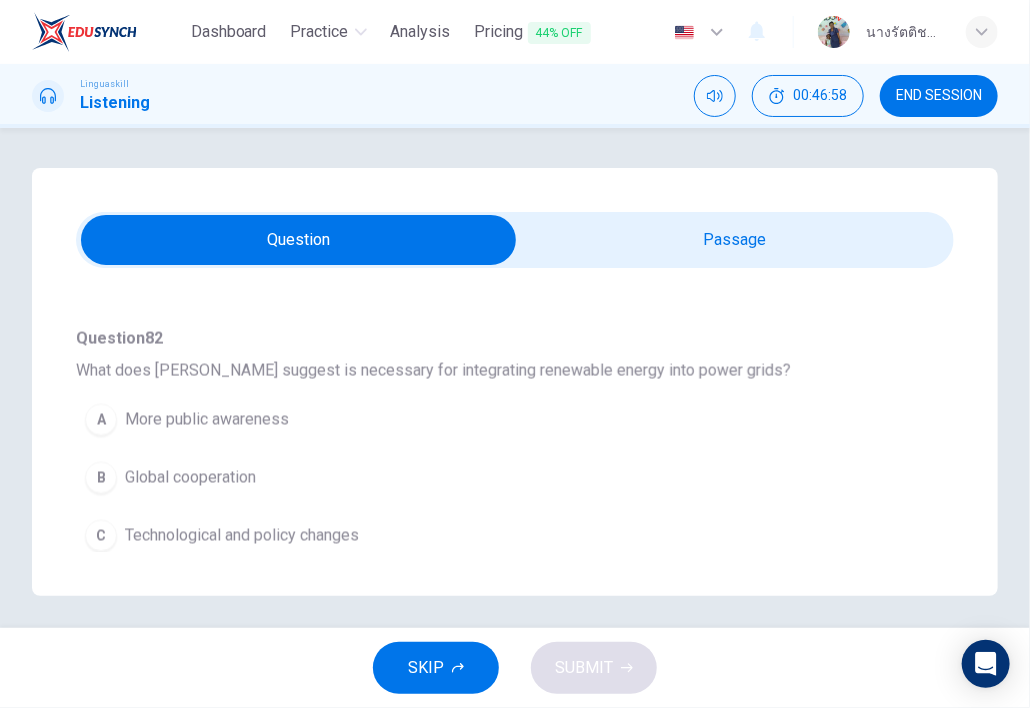 click on "Technological and policy changes" at bounding box center [242, 536] 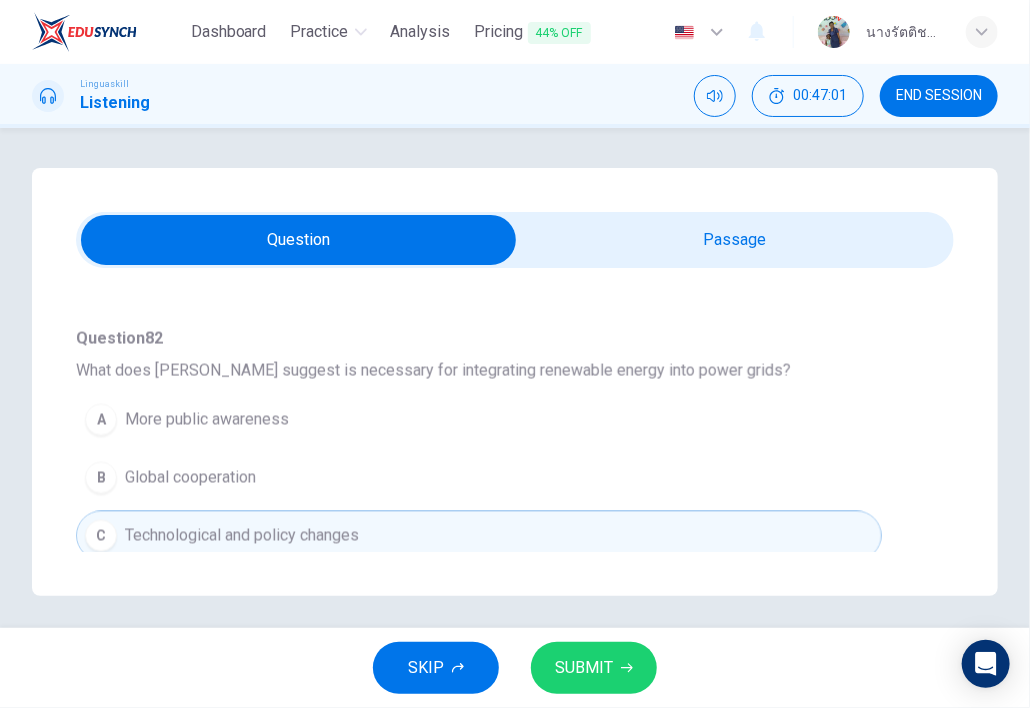 click on "SUBMIT" at bounding box center (584, 668) 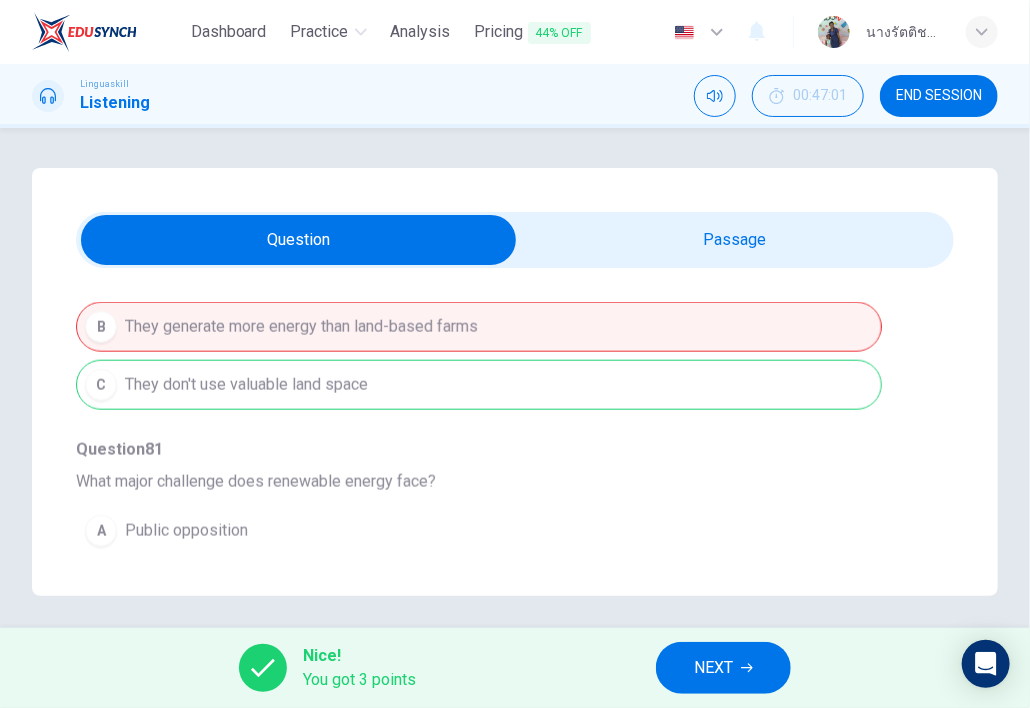 scroll, scrollTop: 805, scrollLeft: 0, axis: vertical 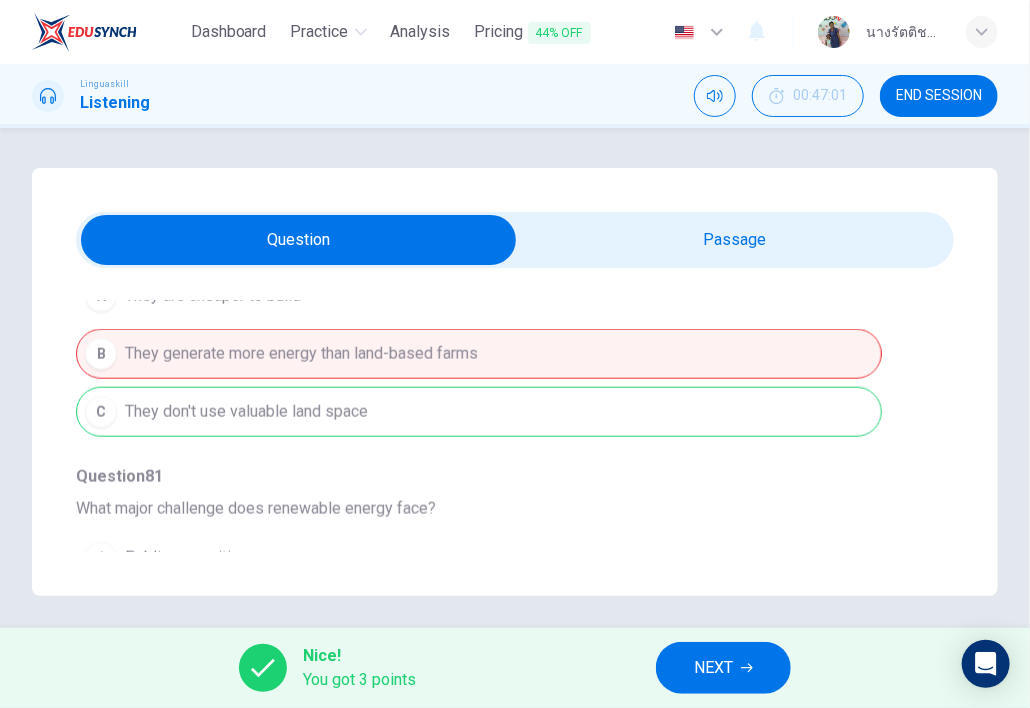 click on "NEXT" at bounding box center [713, 668] 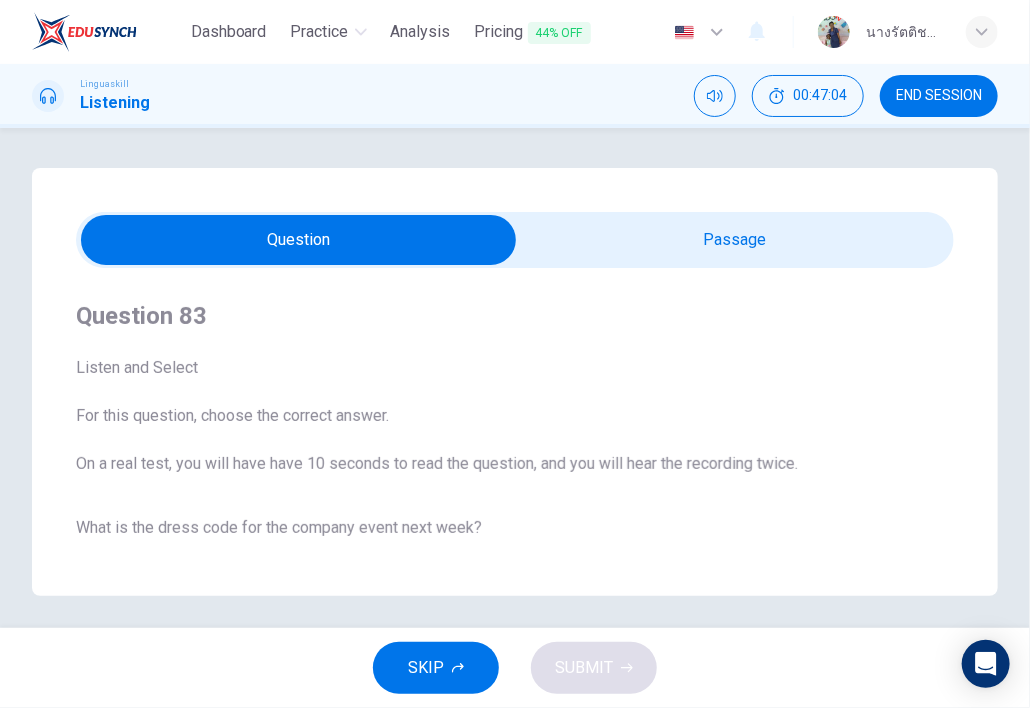 scroll, scrollTop: 100, scrollLeft: 0, axis: vertical 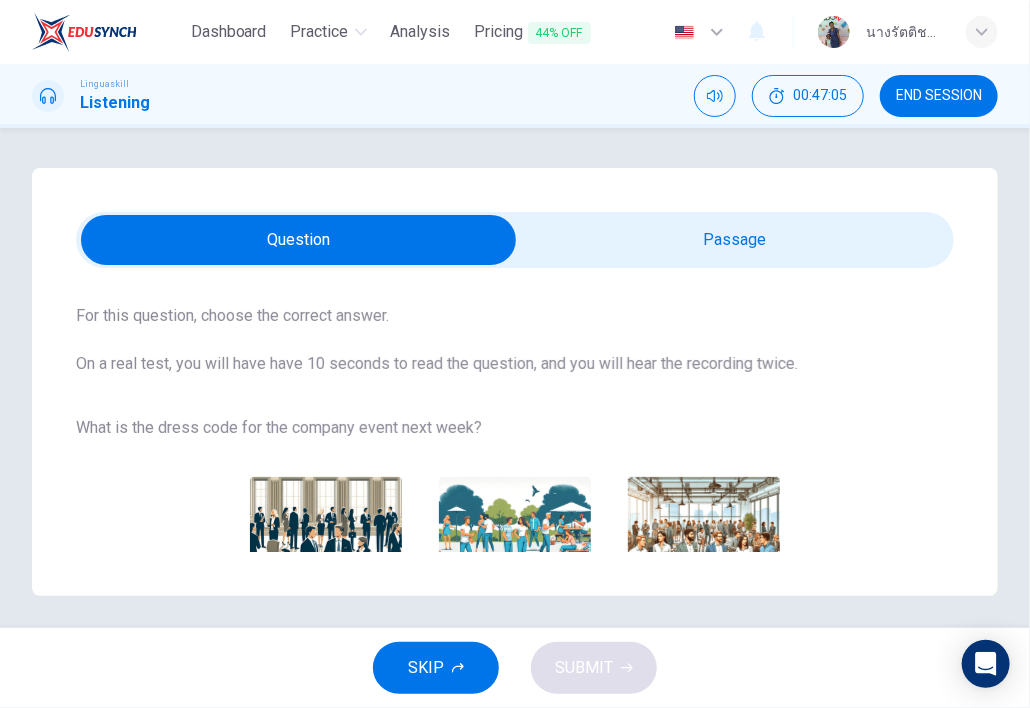 click at bounding box center (298, 240) 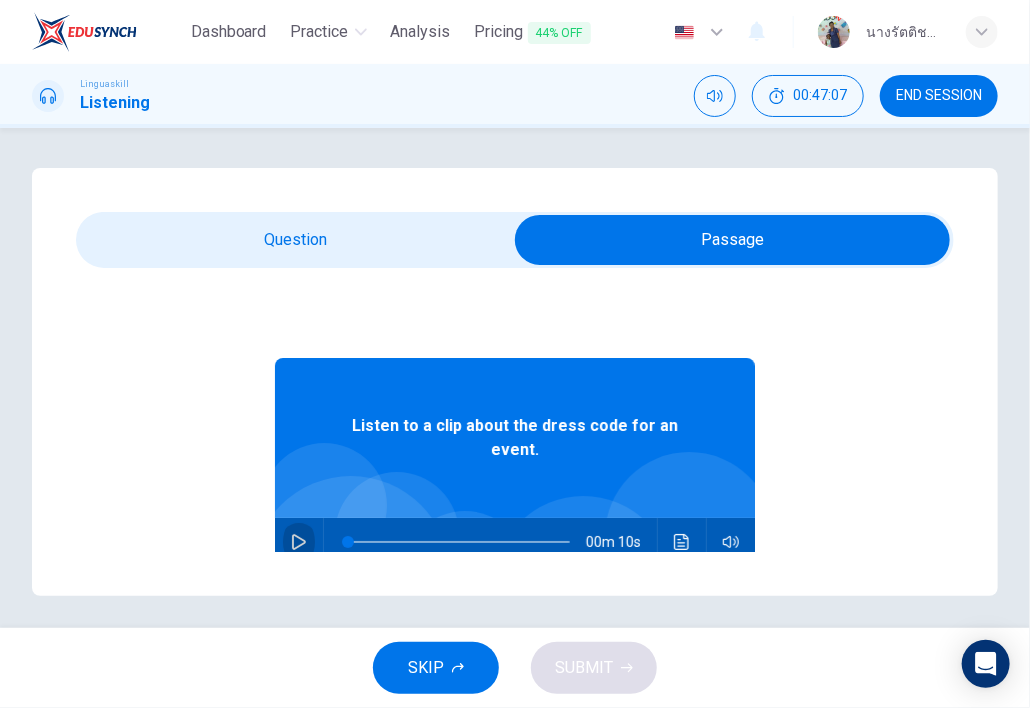click 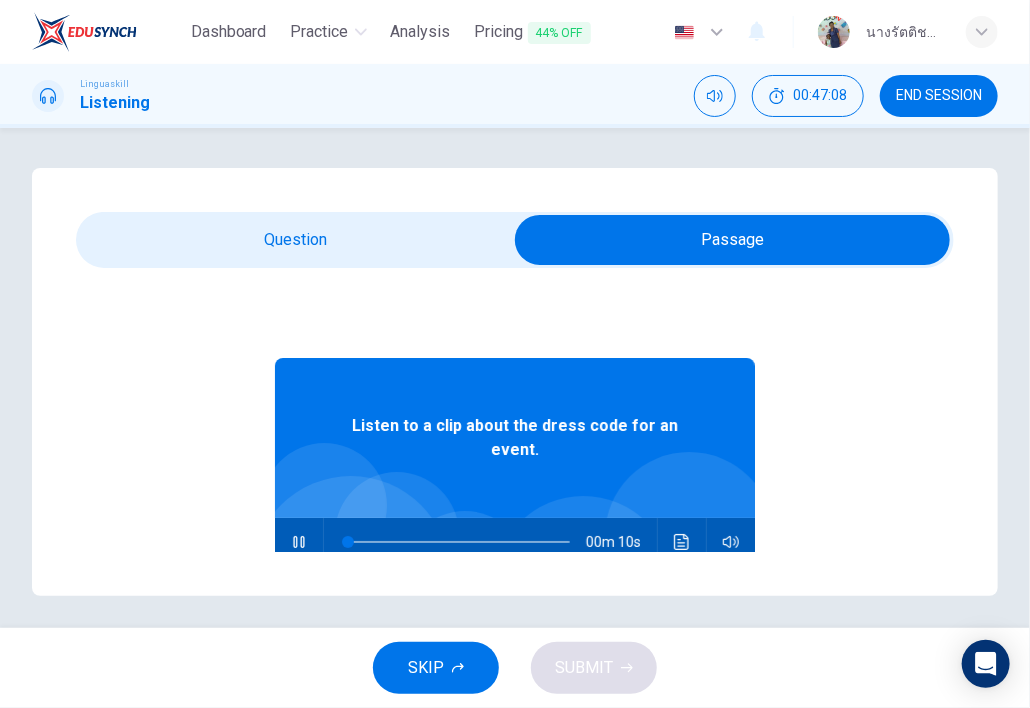 type on "9" 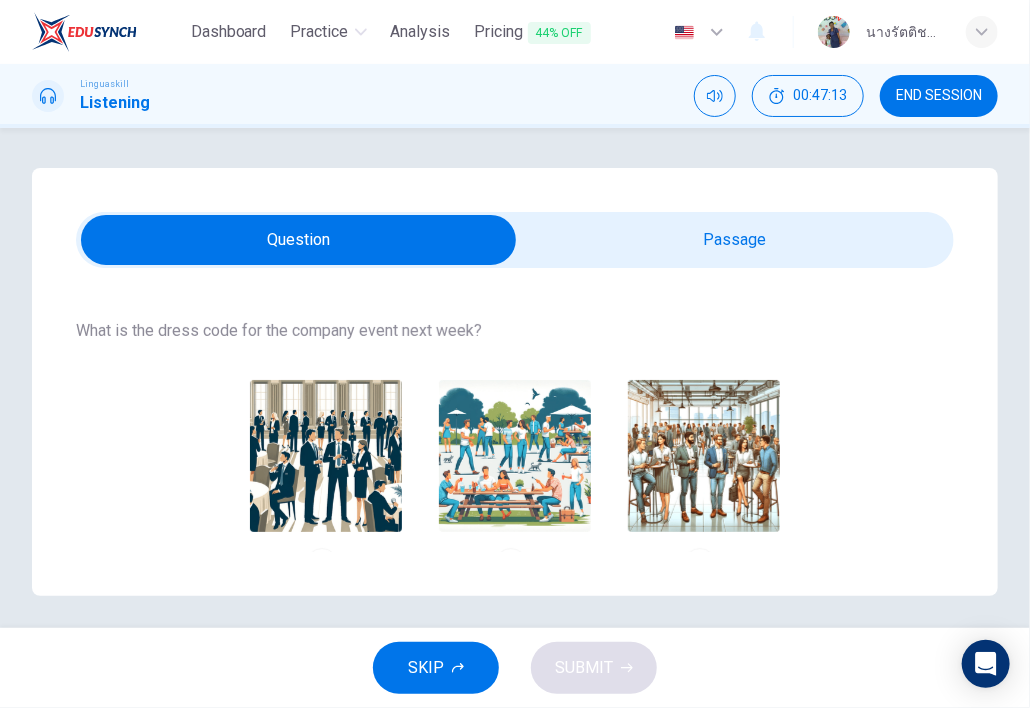 scroll, scrollTop: 231, scrollLeft: 0, axis: vertical 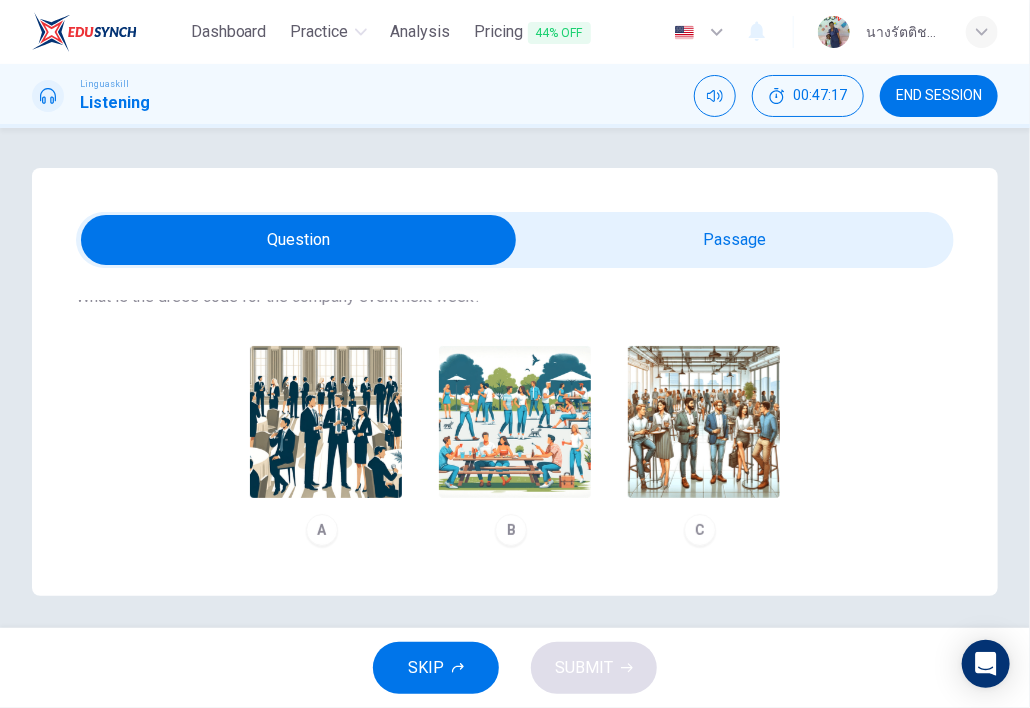 click at bounding box center (704, 422) 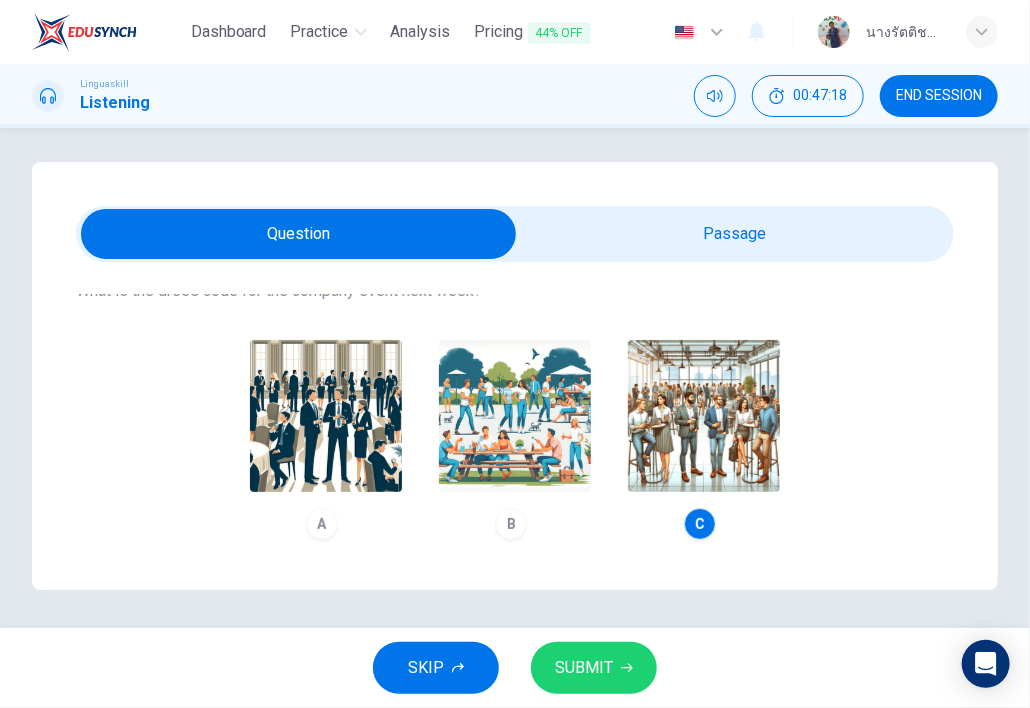 scroll, scrollTop: 8, scrollLeft: 0, axis: vertical 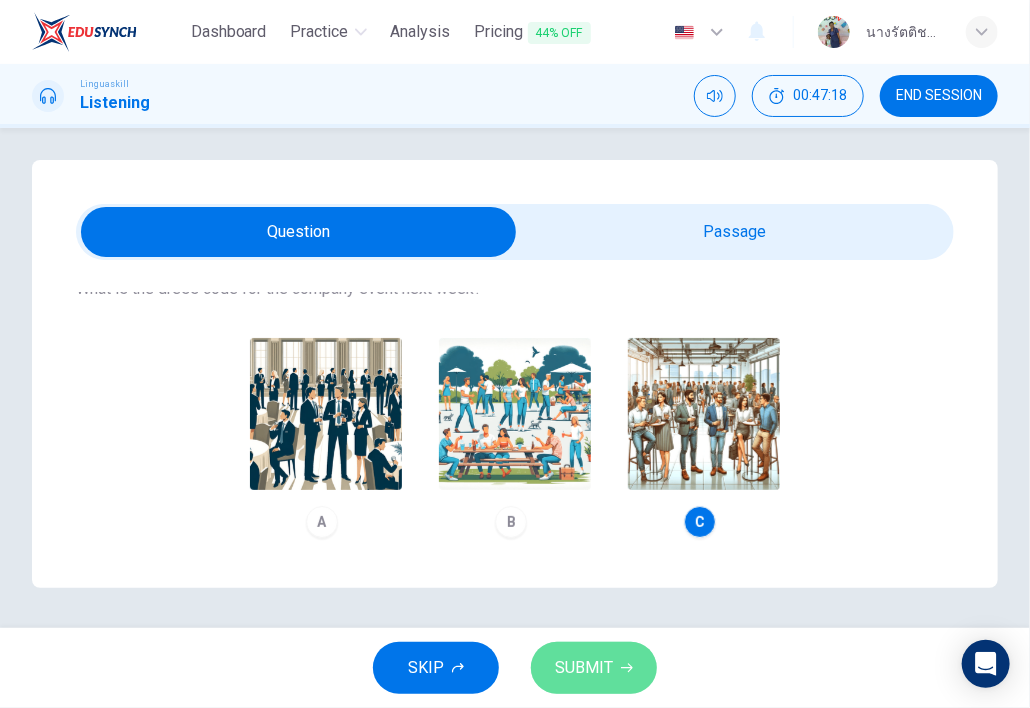 click on "SUBMIT" at bounding box center [594, 668] 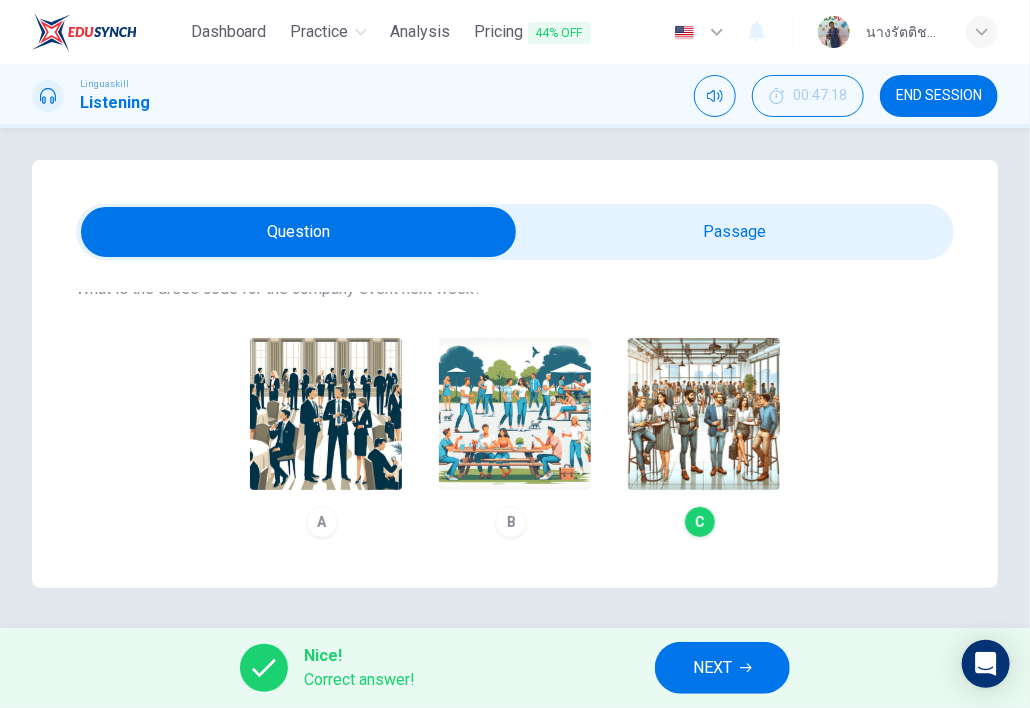 click on "NEXT" at bounding box center (722, 668) 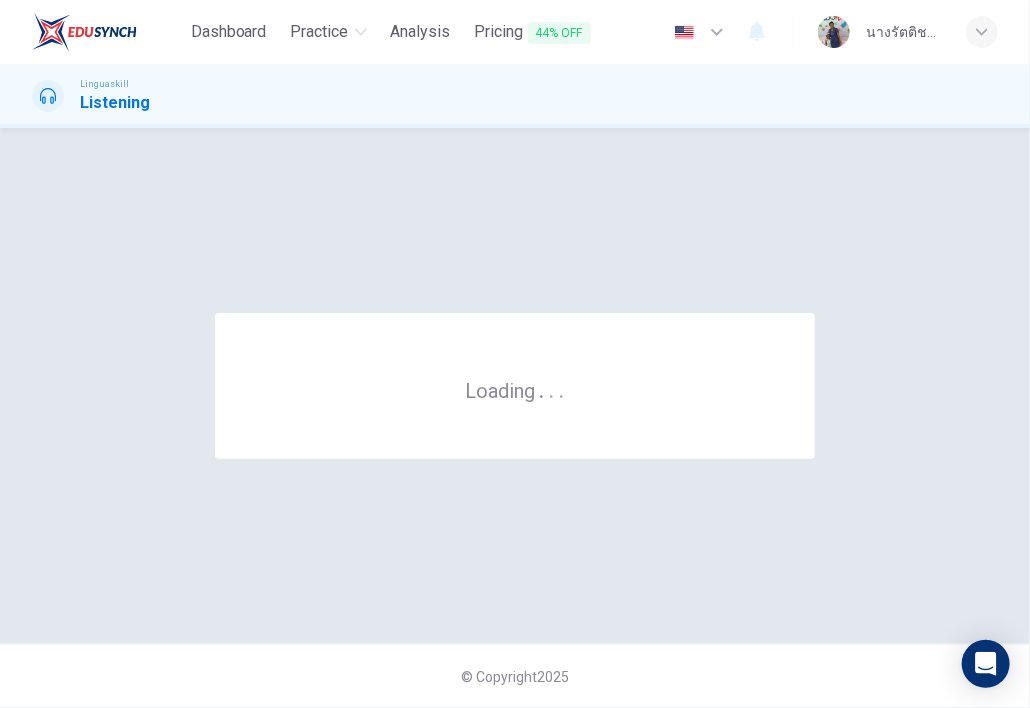 scroll, scrollTop: 0, scrollLeft: 0, axis: both 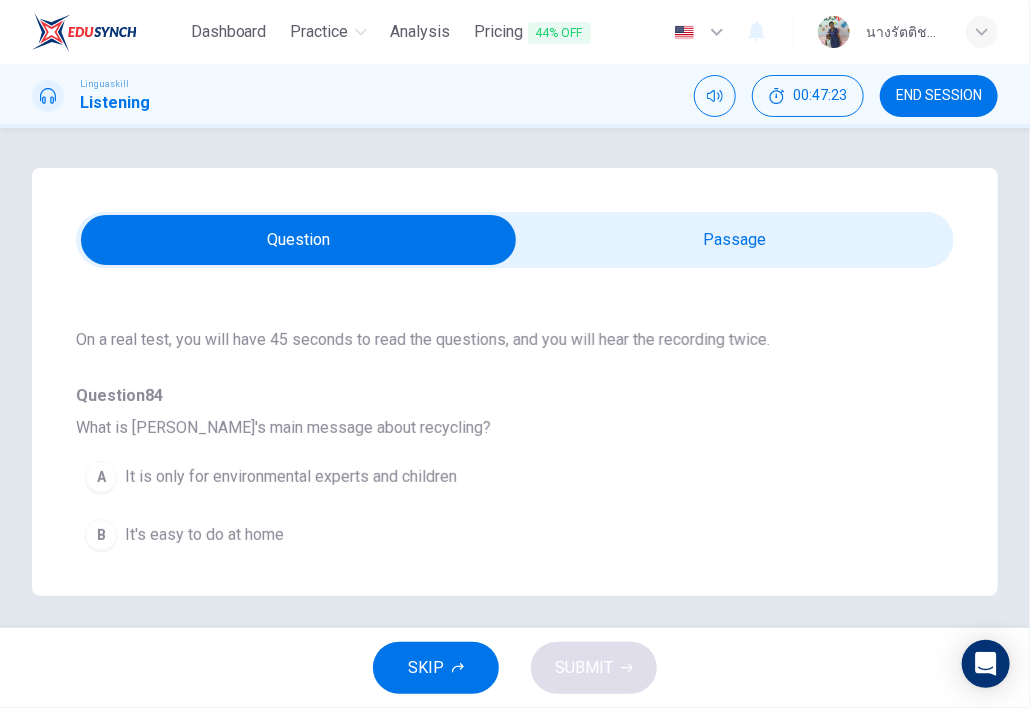 click at bounding box center (298, 240) 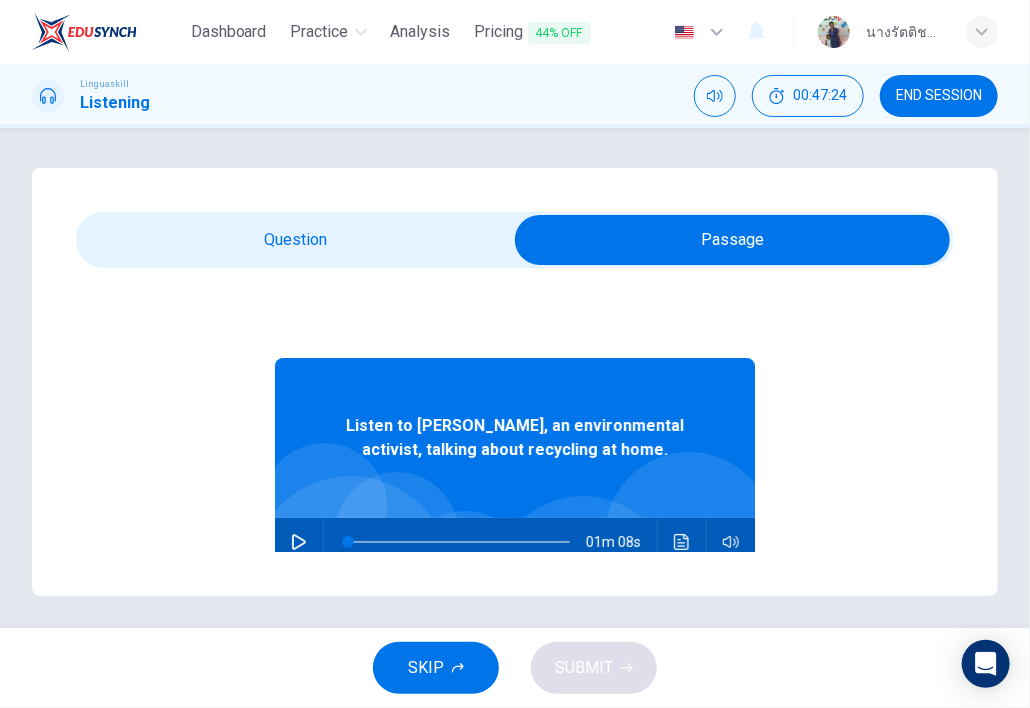 click 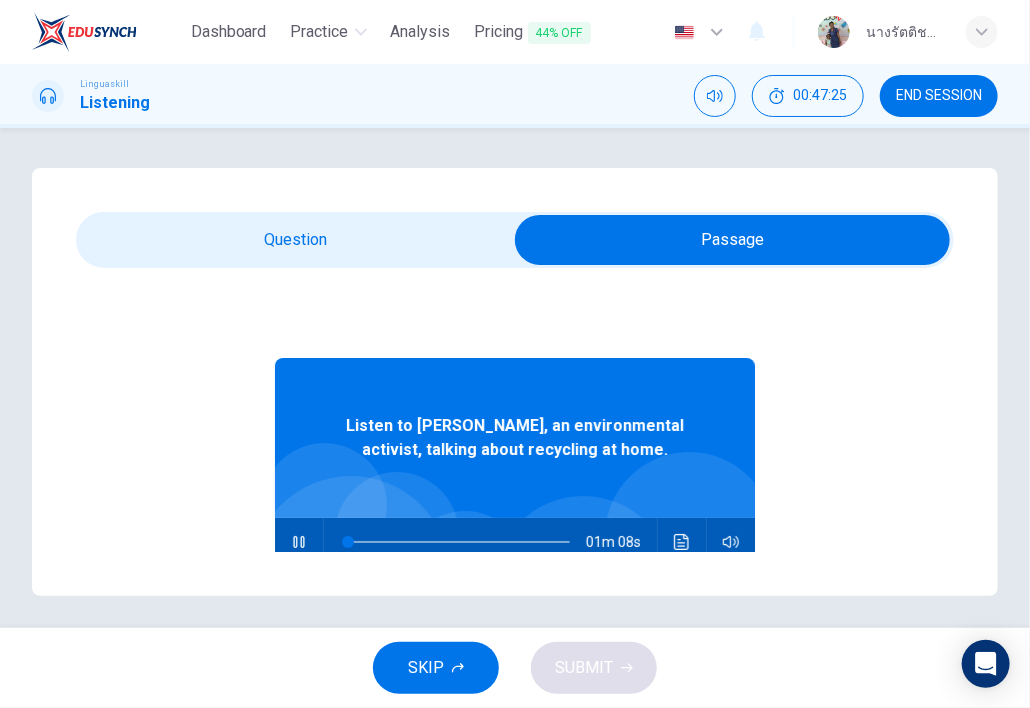 type on "1" 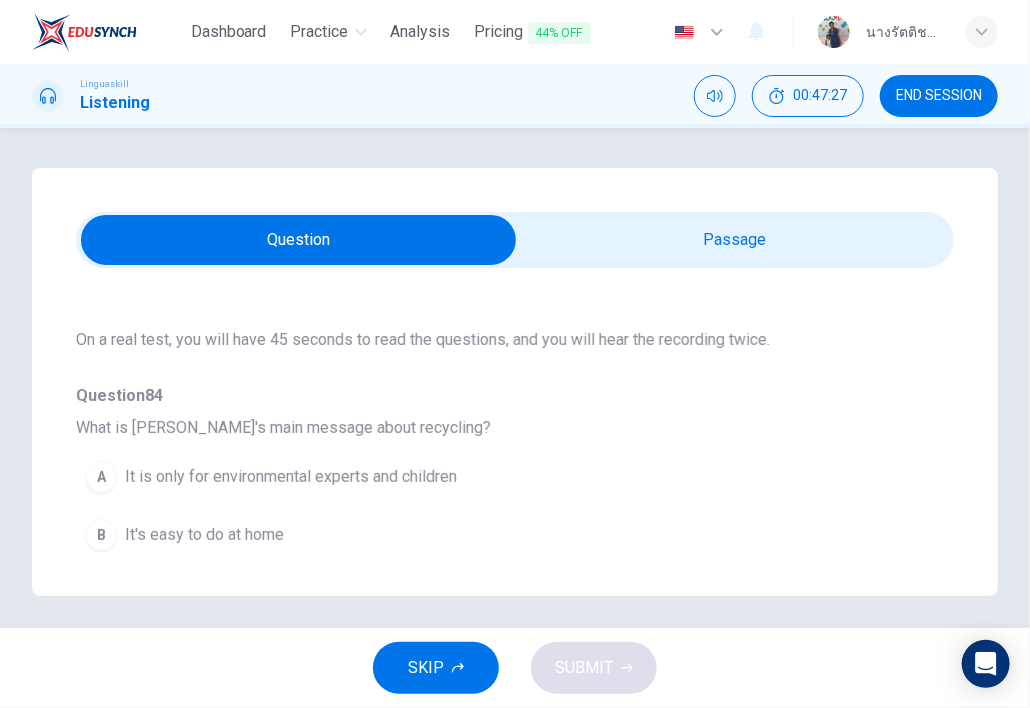 scroll, scrollTop: 200, scrollLeft: 0, axis: vertical 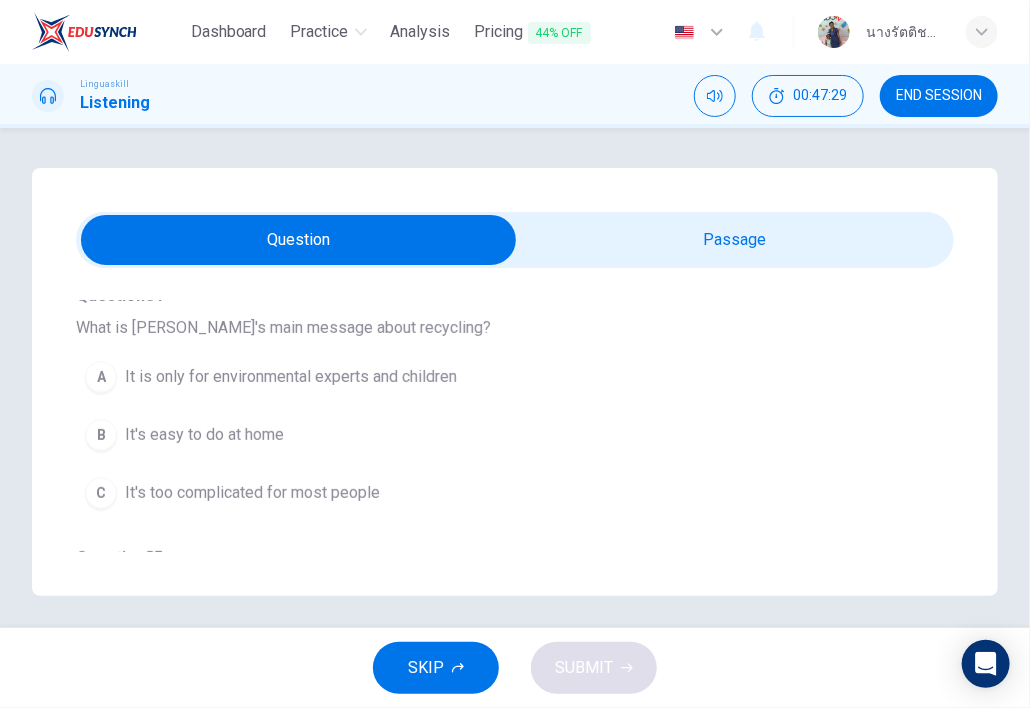 click on "B It's easy to do at home" at bounding box center (479, 435) 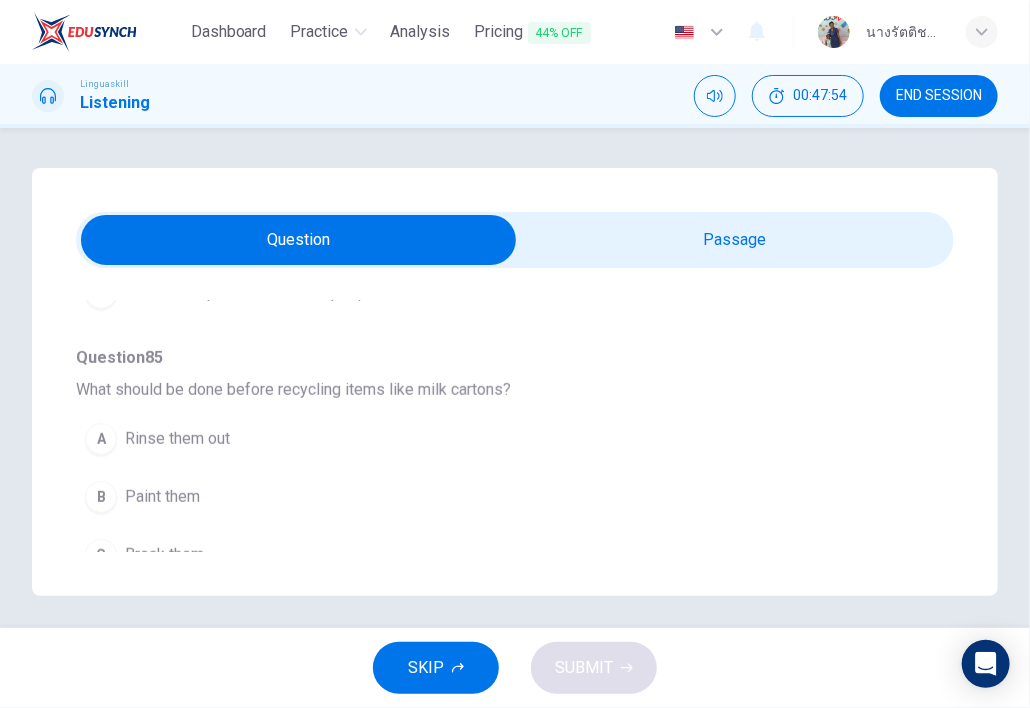 scroll, scrollTop: 500, scrollLeft: 0, axis: vertical 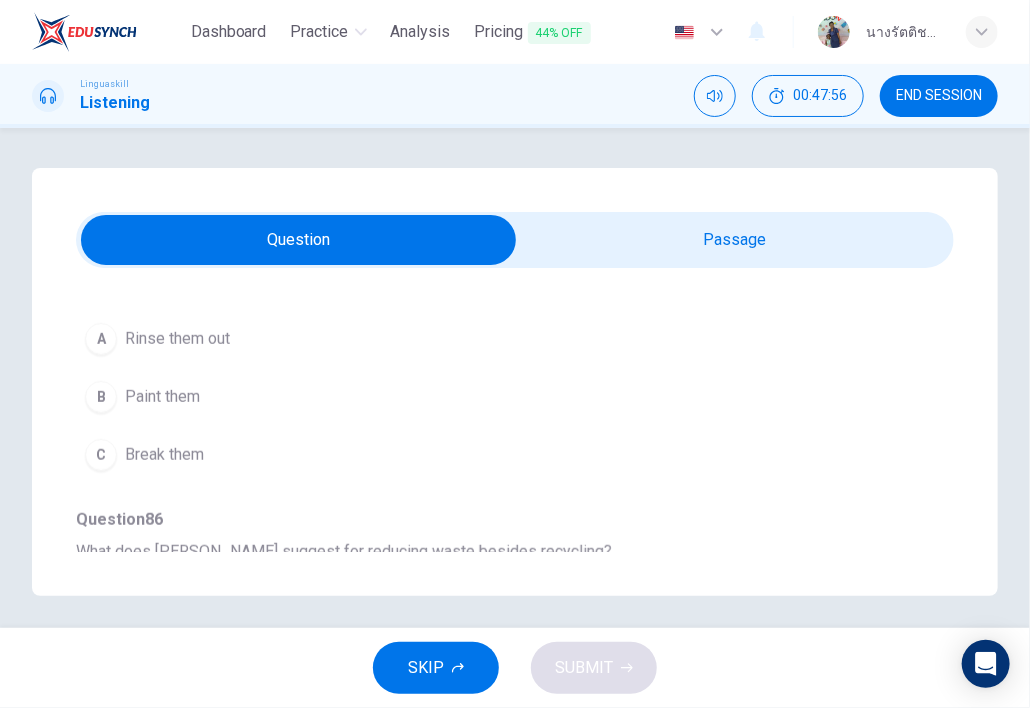 click on "A Rinse them out" at bounding box center (479, 339) 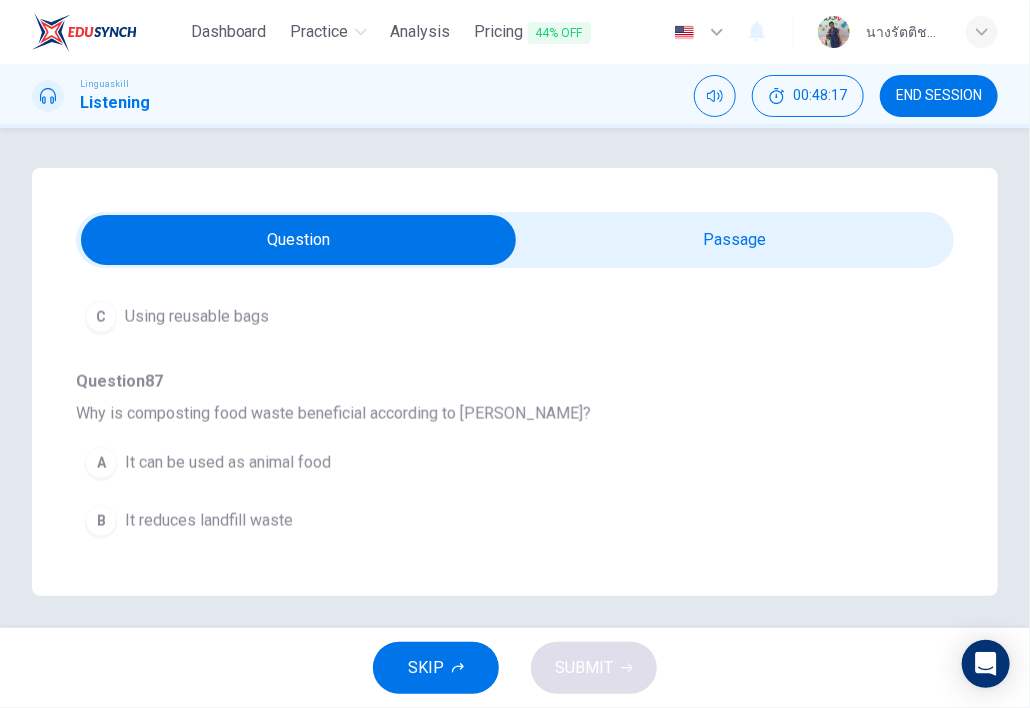 scroll, scrollTop: 1000, scrollLeft: 0, axis: vertical 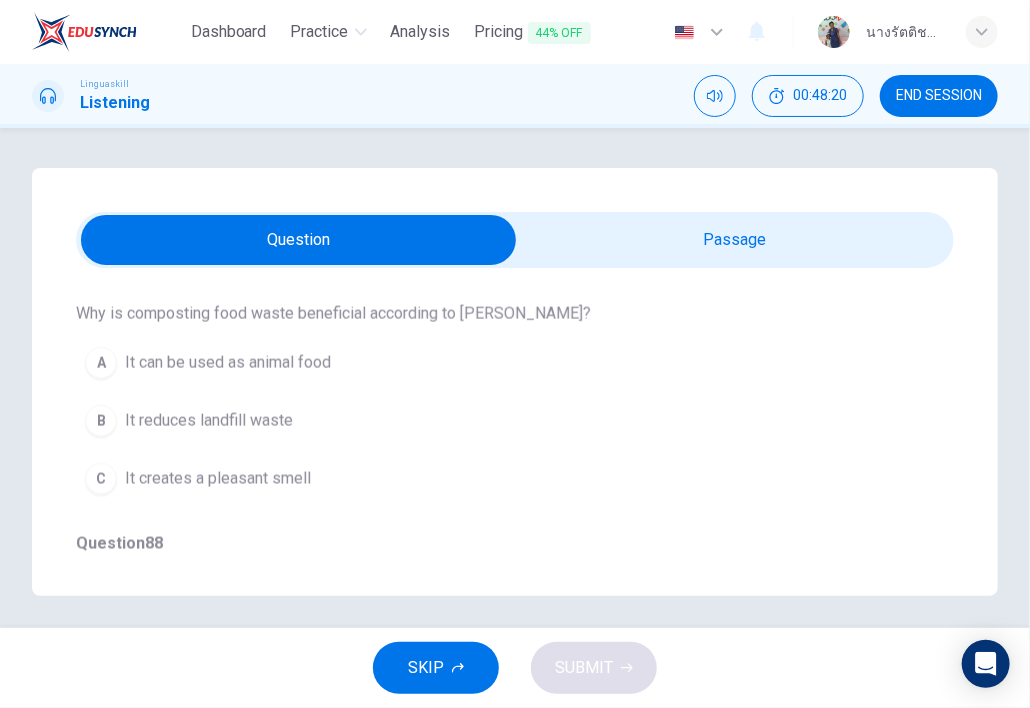 click on "It reduces landfill waste" at bounding box center (209, 421) 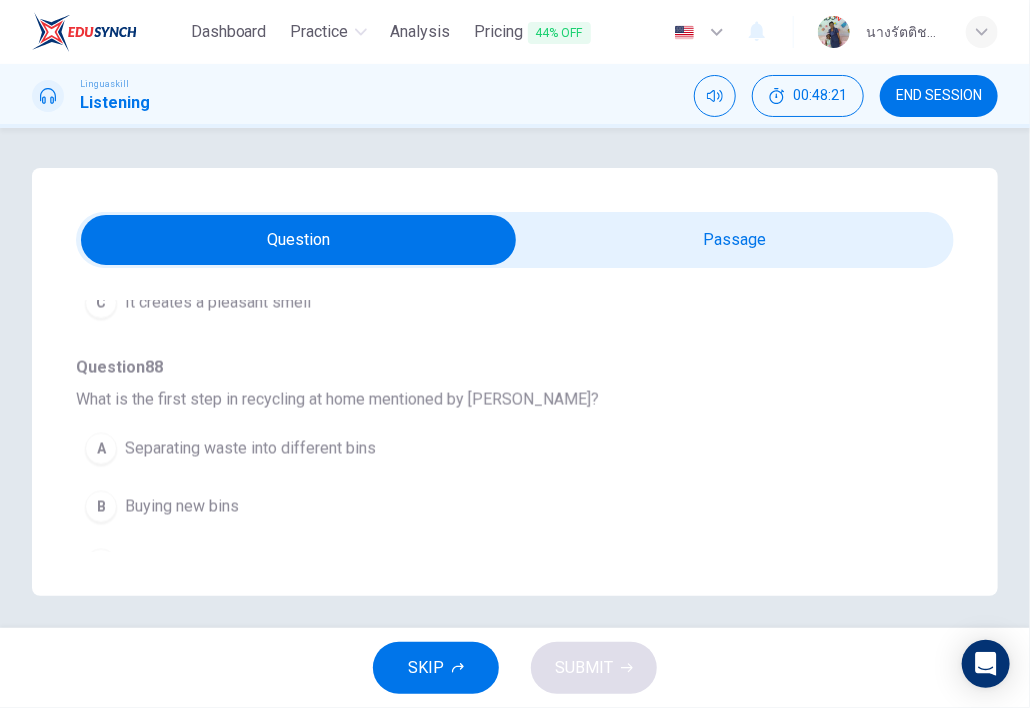 scroll, scrollTop: 1200, scrollLeft: 0, axis: vertical 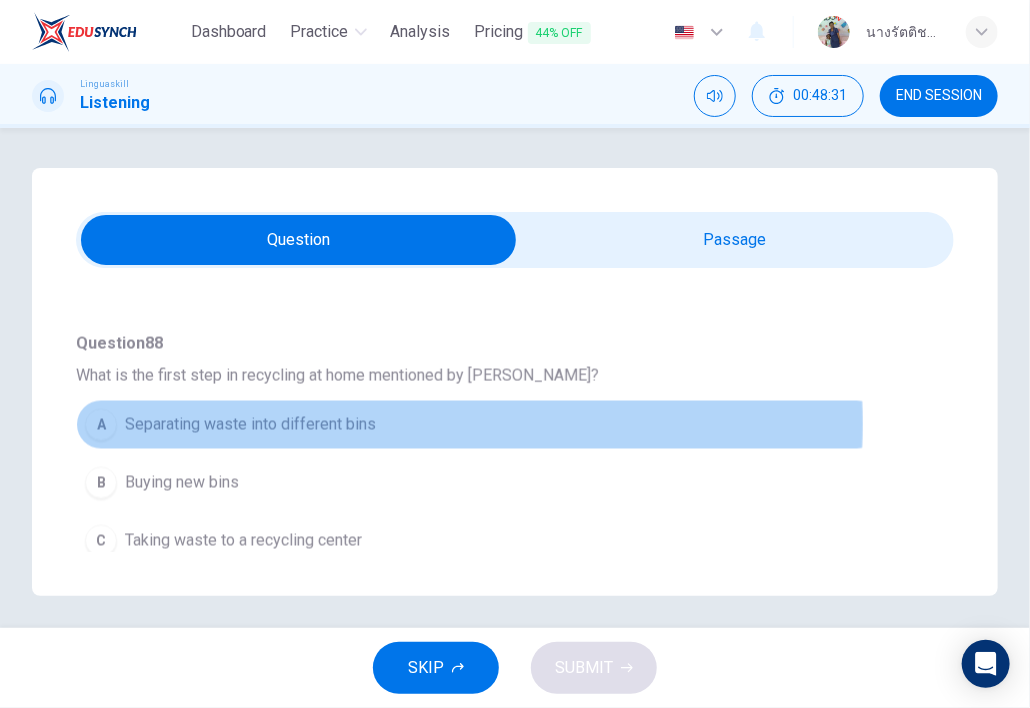 click on "Separating waste into different bins" at bounding box center (250, 425) 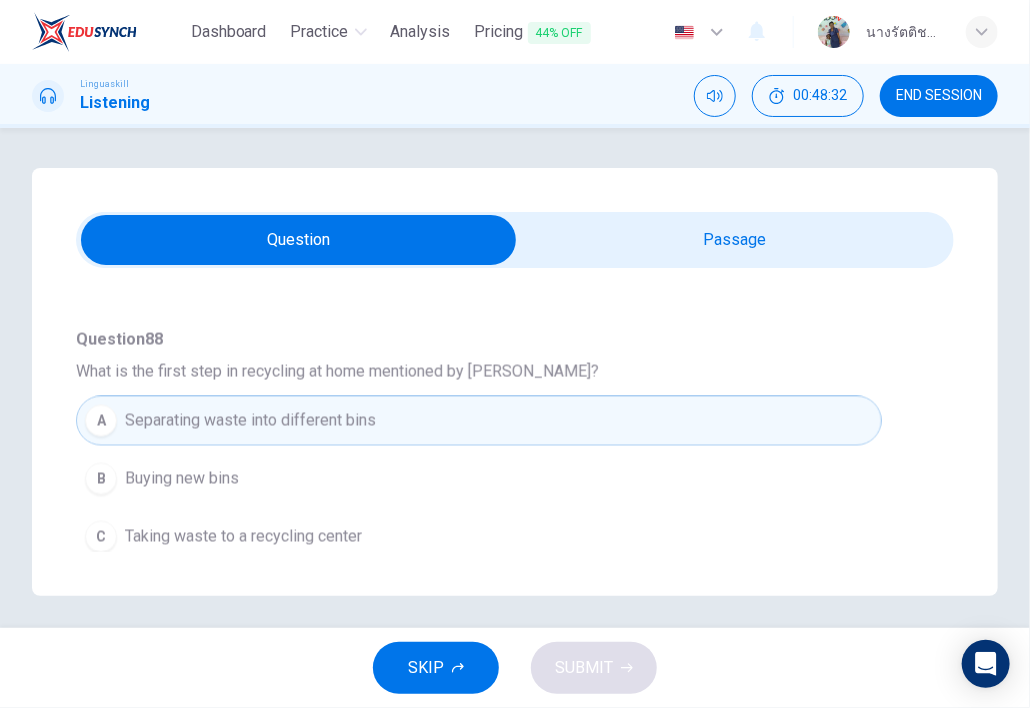 scroll, scrollTop: 1205, scrollLeft: 0, axis: vertical 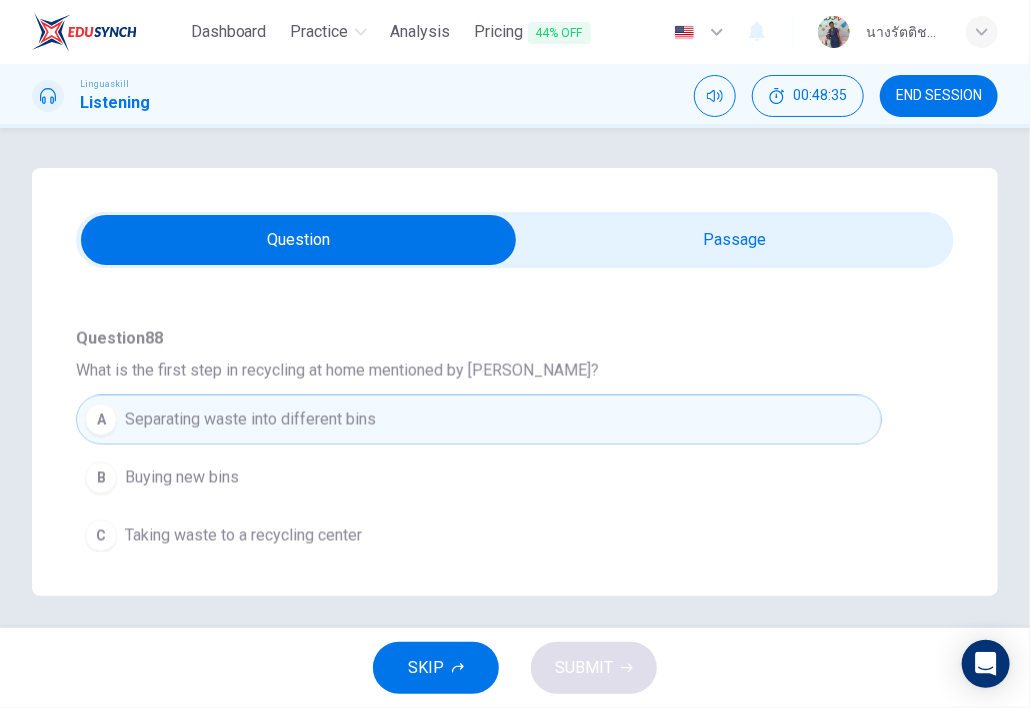 click at bounding box center [298, 240] 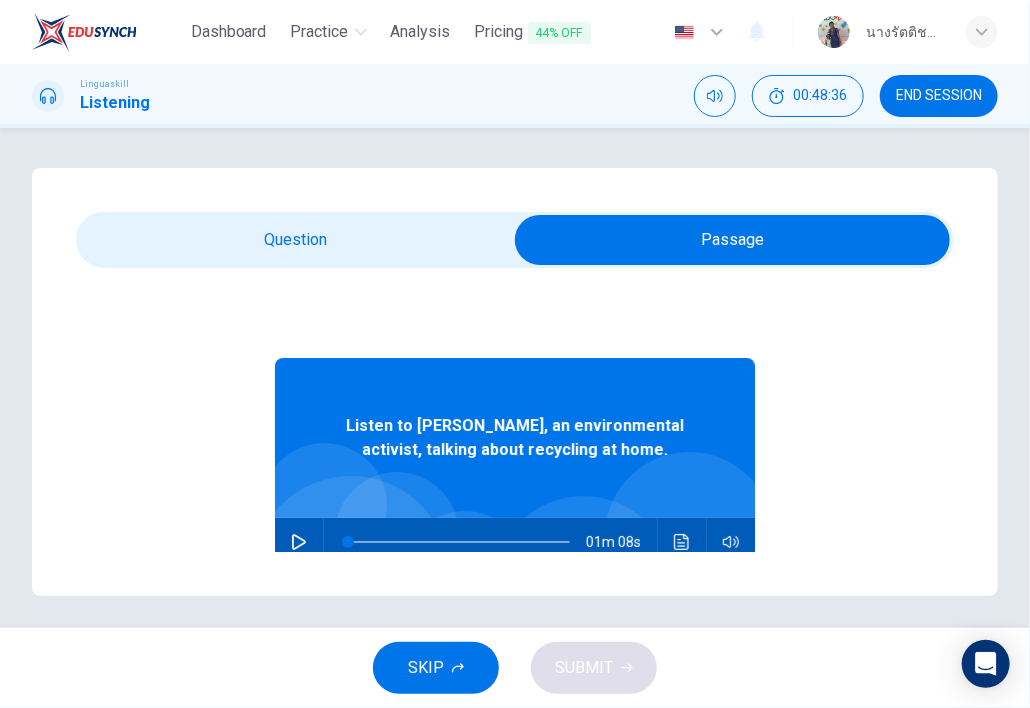 click 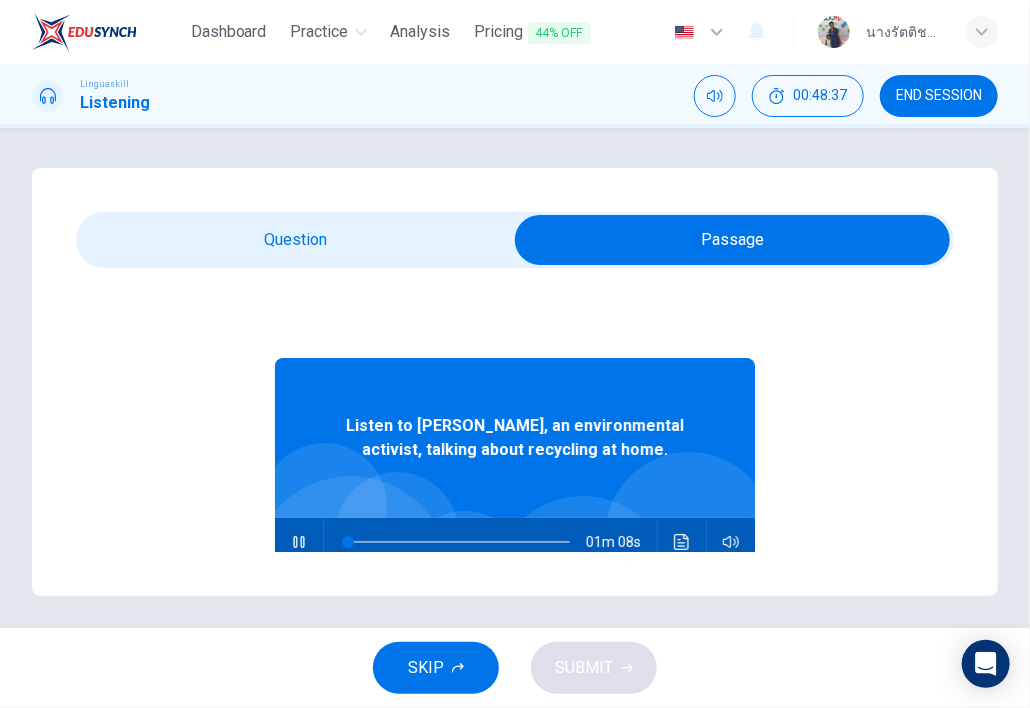 click at bounding box center (732, 240) 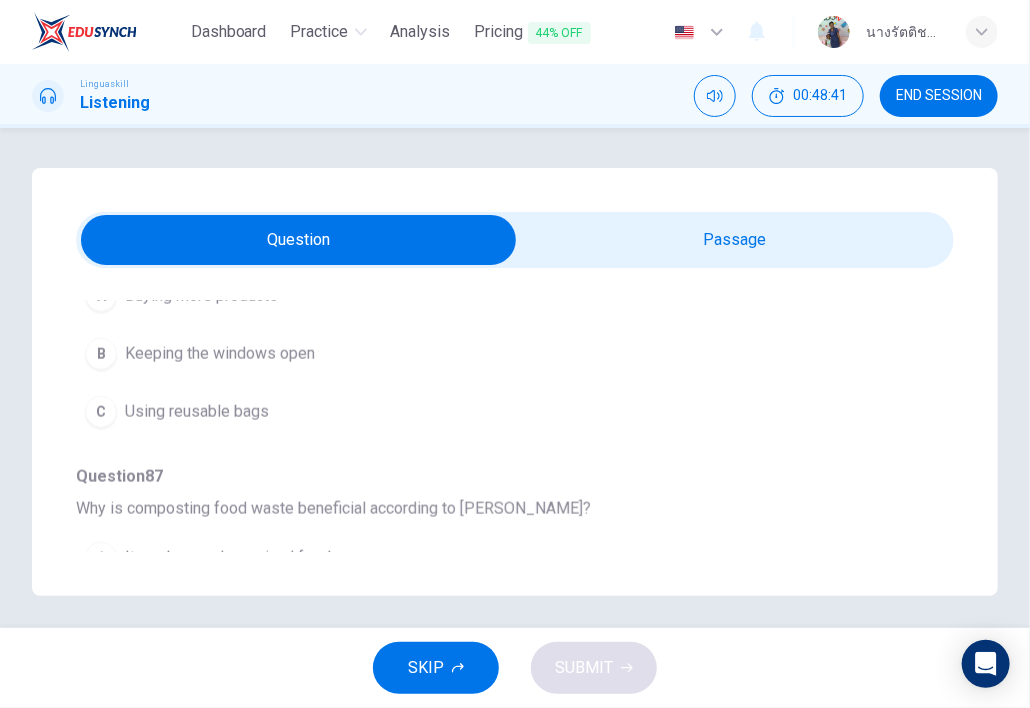 scroll, scrollTop: 705, scrollLeft: 0, axis: vertical 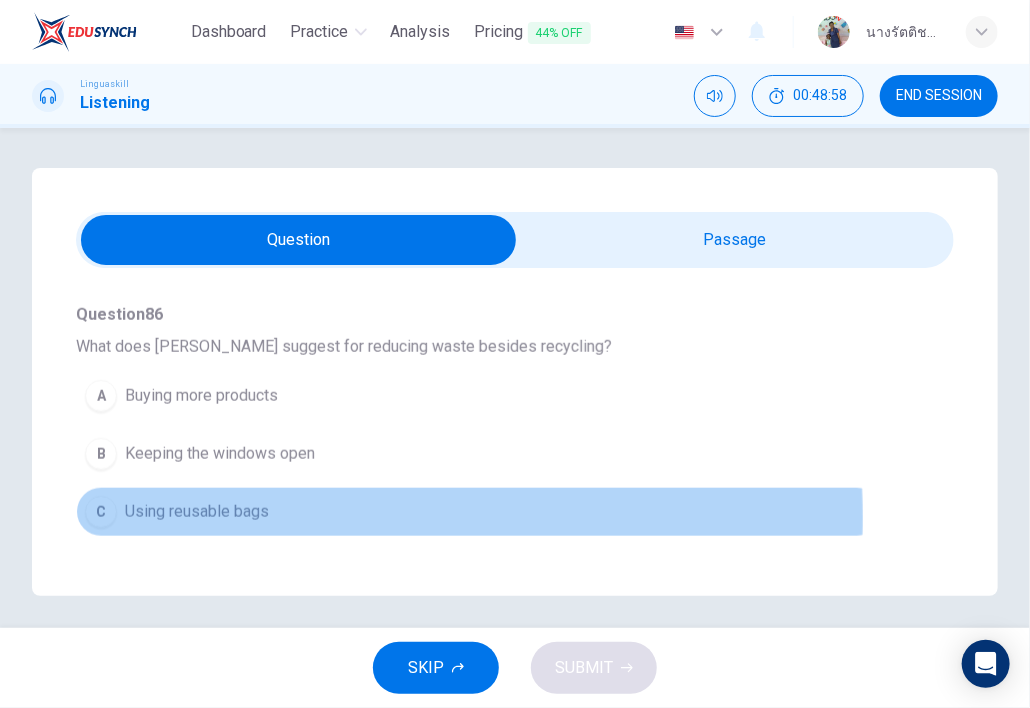 click on "Using reusable bags" at bounding box center (197, 512) 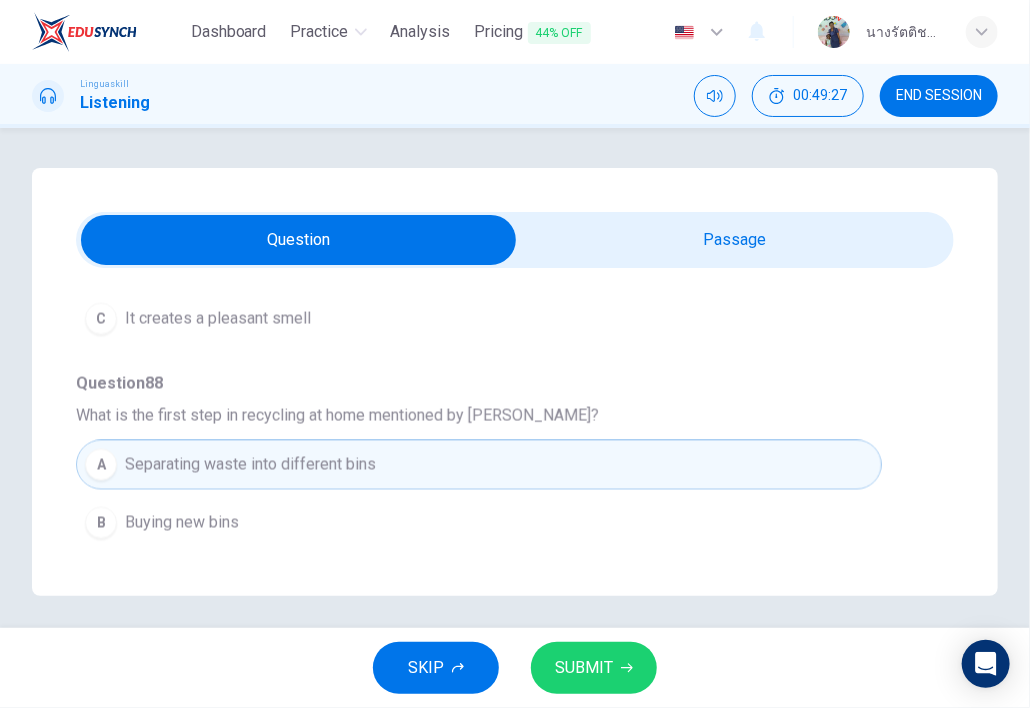 scroll, scrollTop: 1205, scrollLeft: 0, axis: vertical 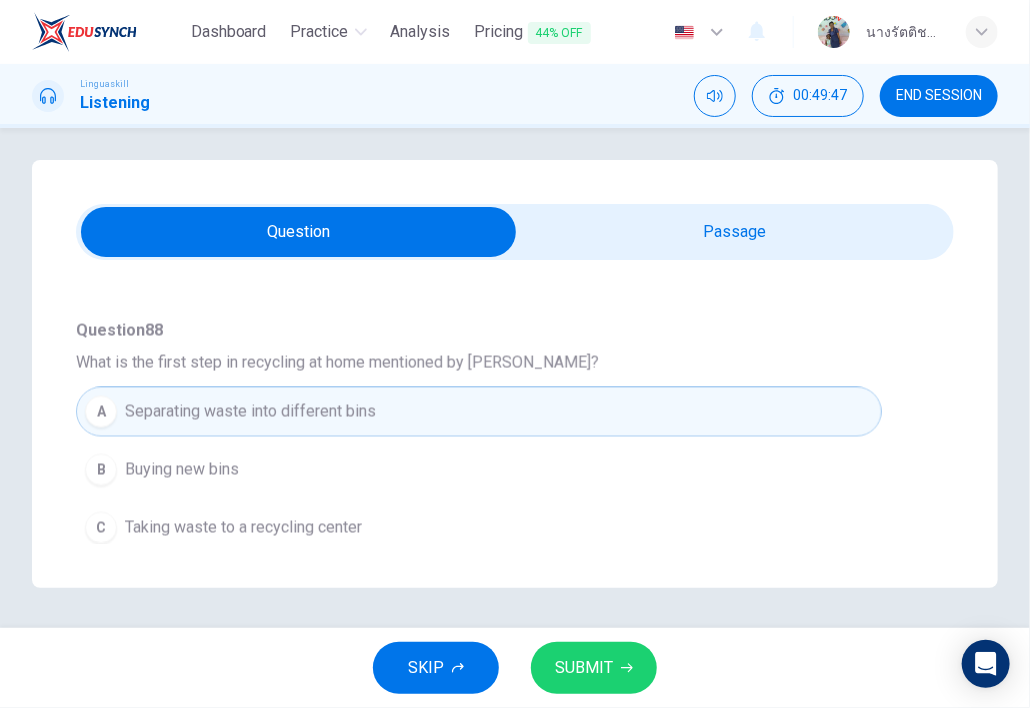 click on "SUBMIT" at bounding box center (594, 668) 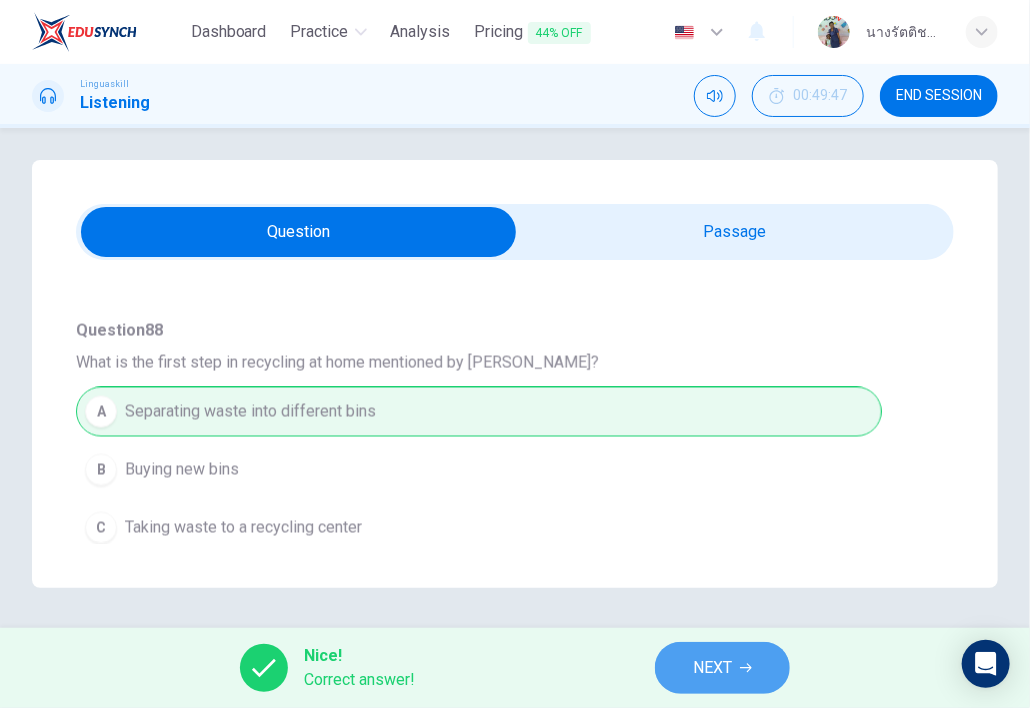 click 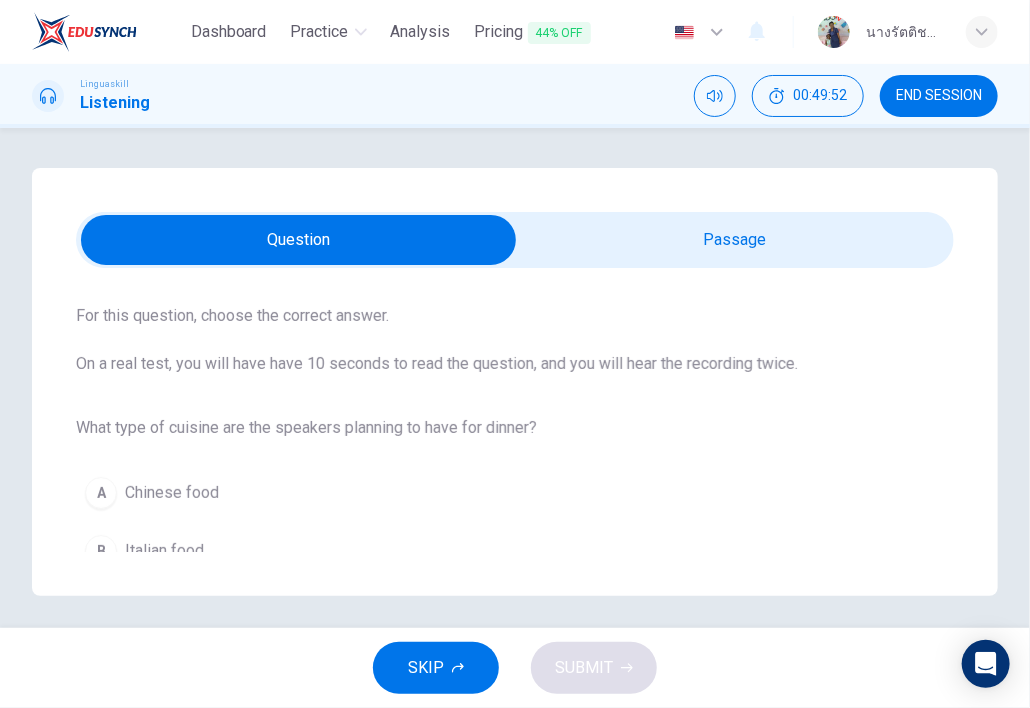 scroll, scrollTop: 178, scrollLeft: 0, axis: vertical 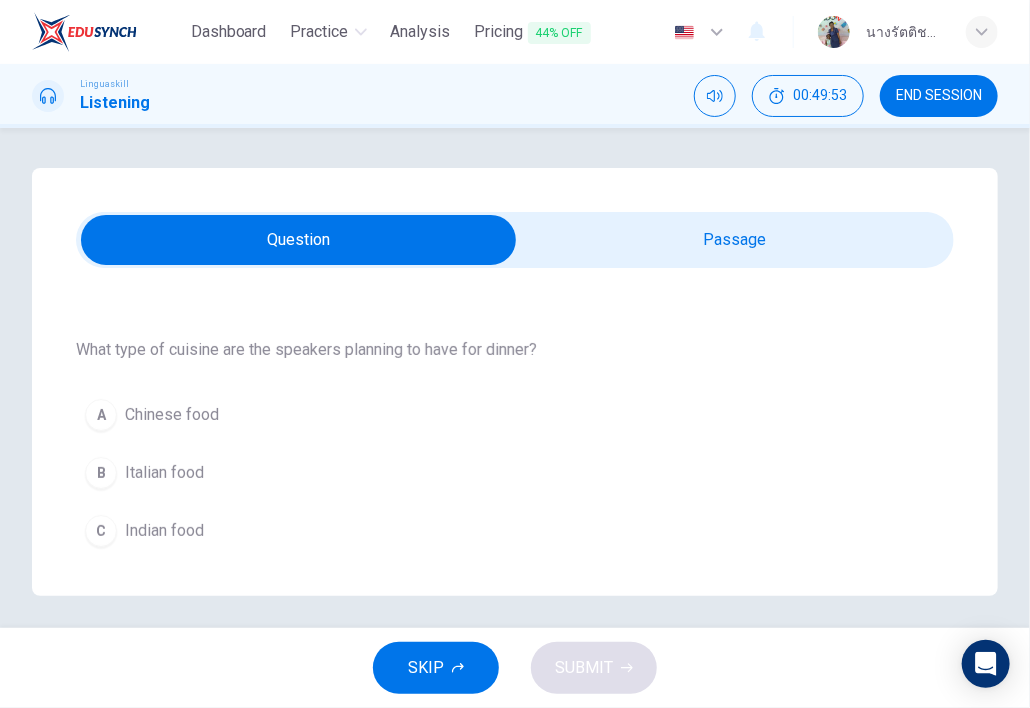 click at bounding box center [298, 240] 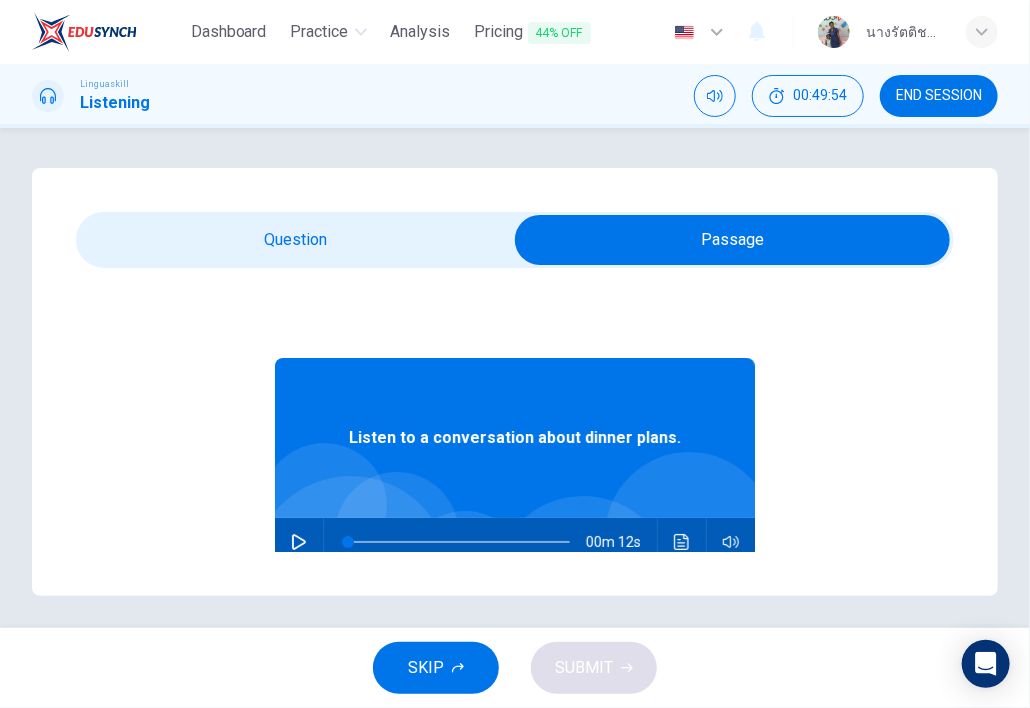 click 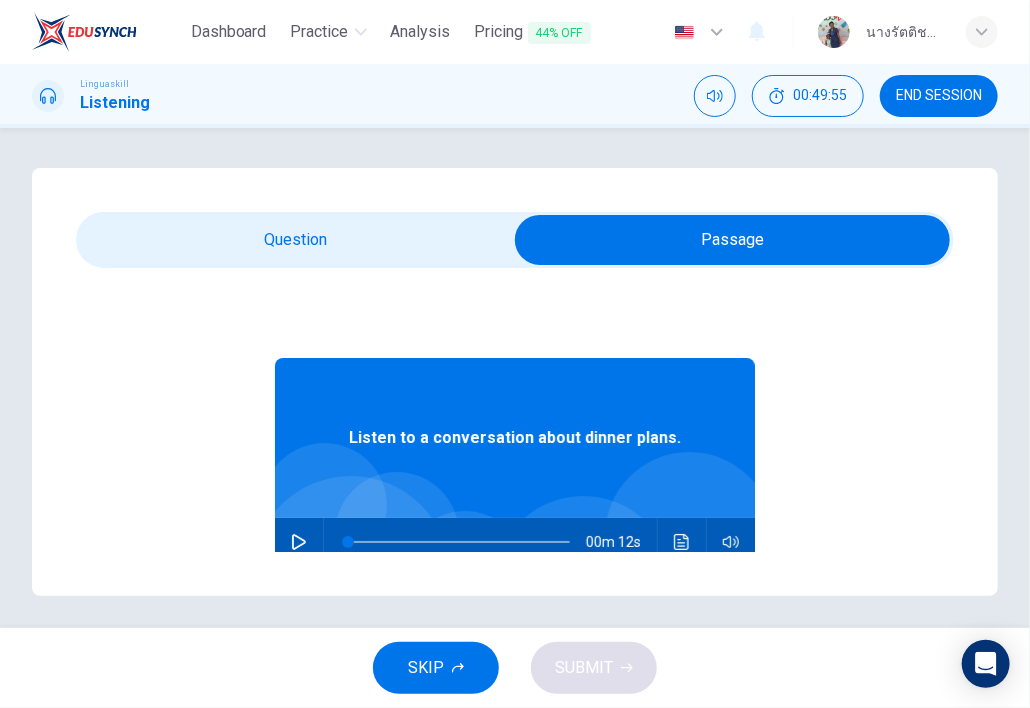 type on "0" 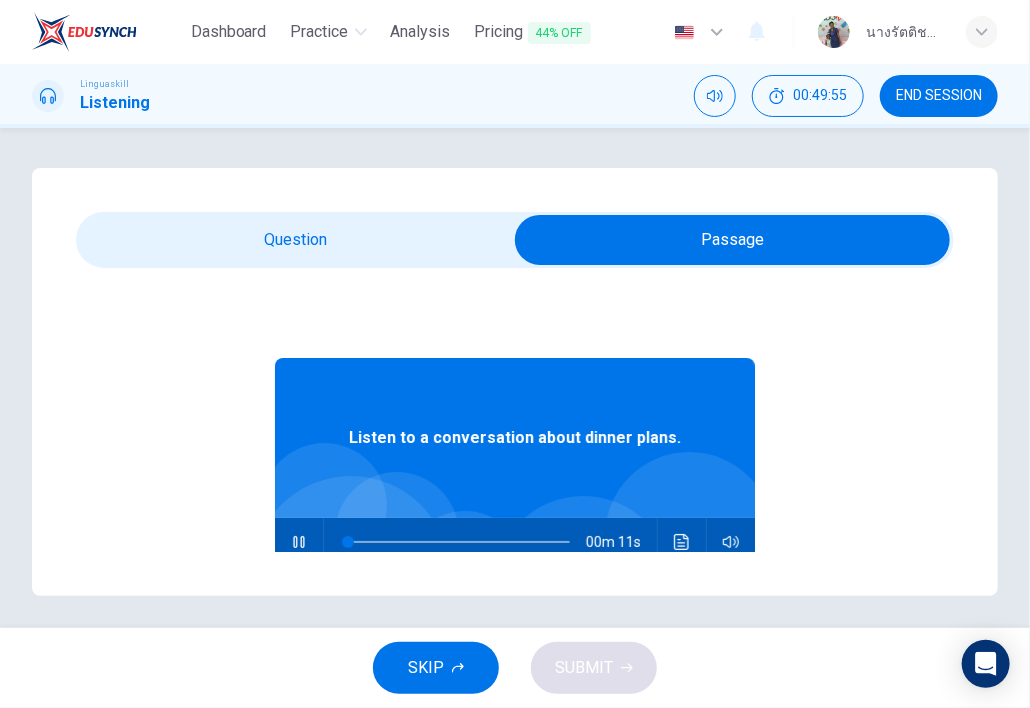 click at bounding box center [732, 240] 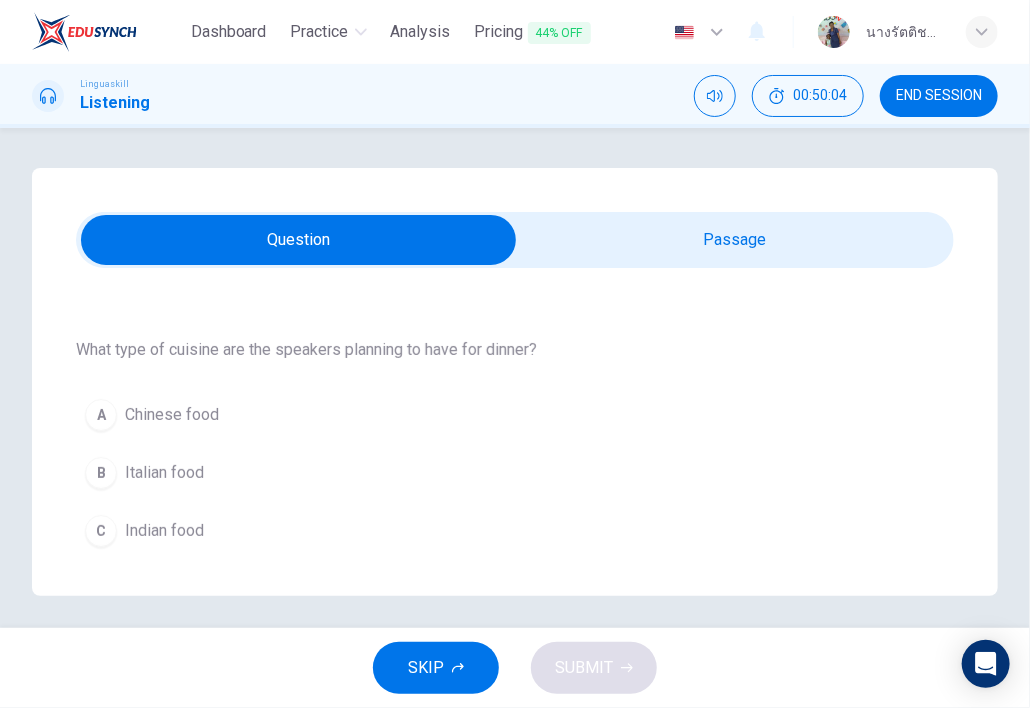 click on "Italian food" at bounding box center [164, 473] 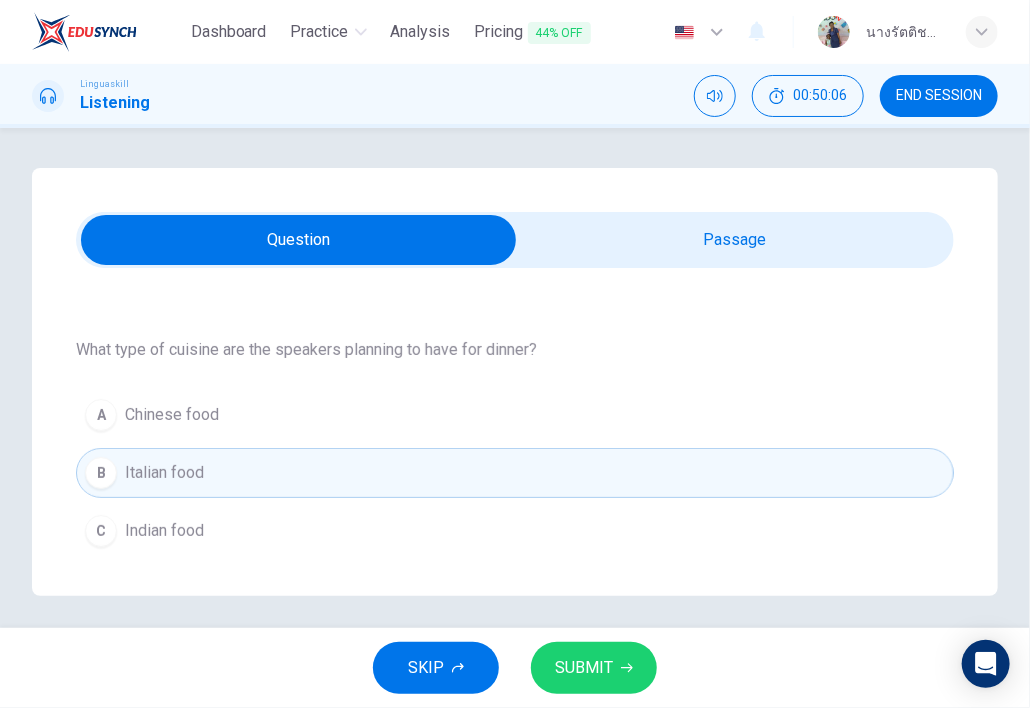 click on "SUBMIT" at bounding box center (594, 668) 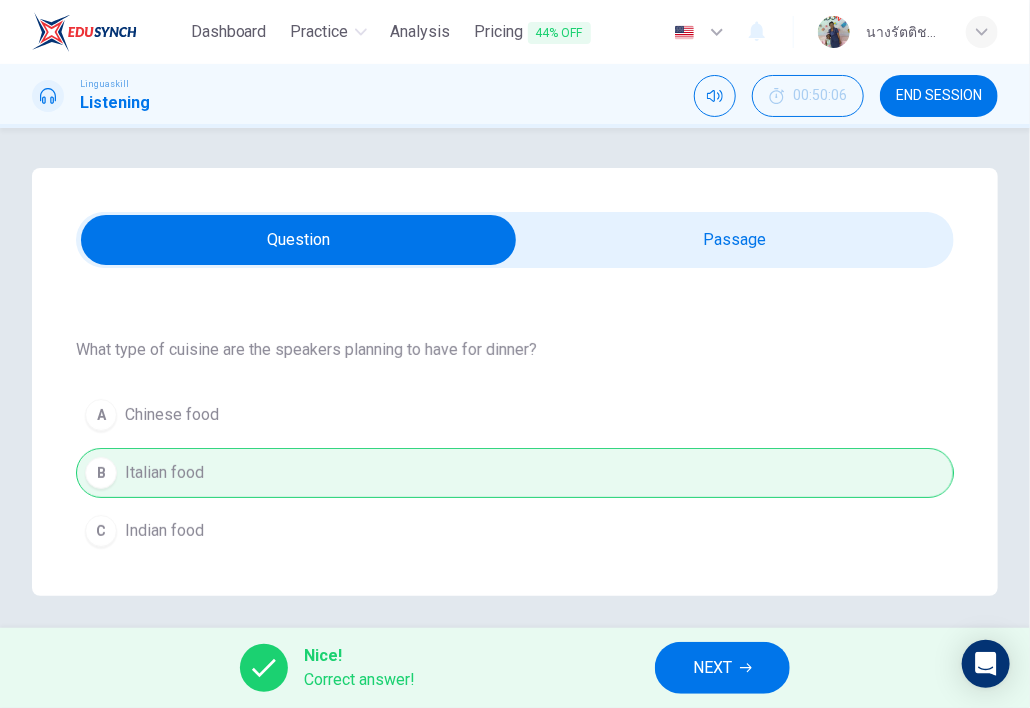click 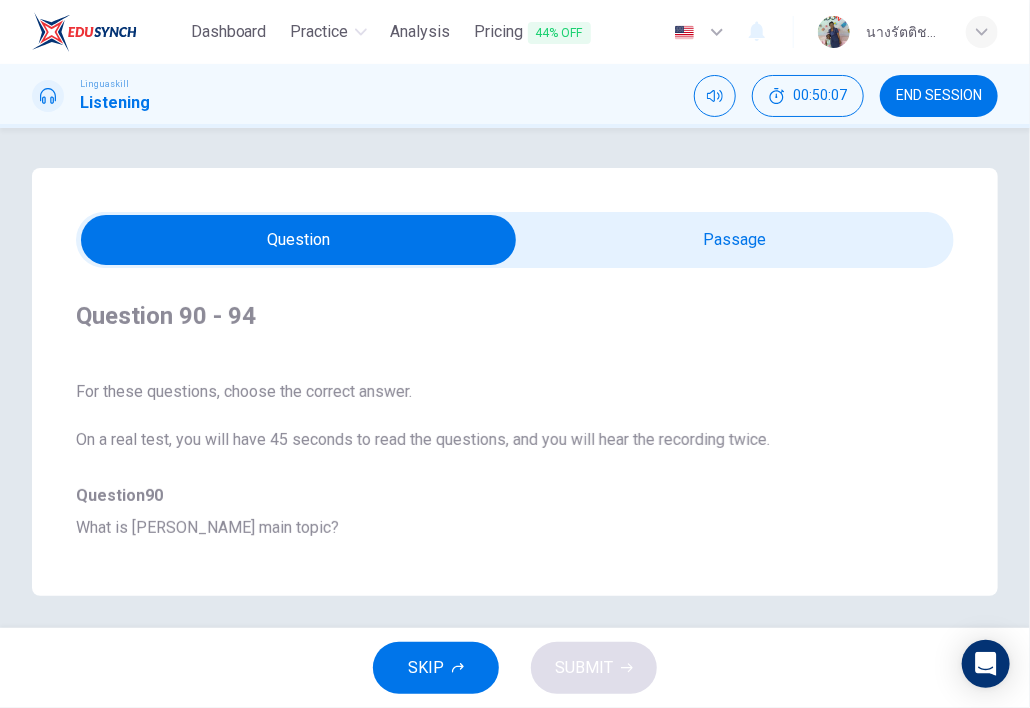 scroll, scrollTop: 100, scrollLeft: 0, axis: vertical 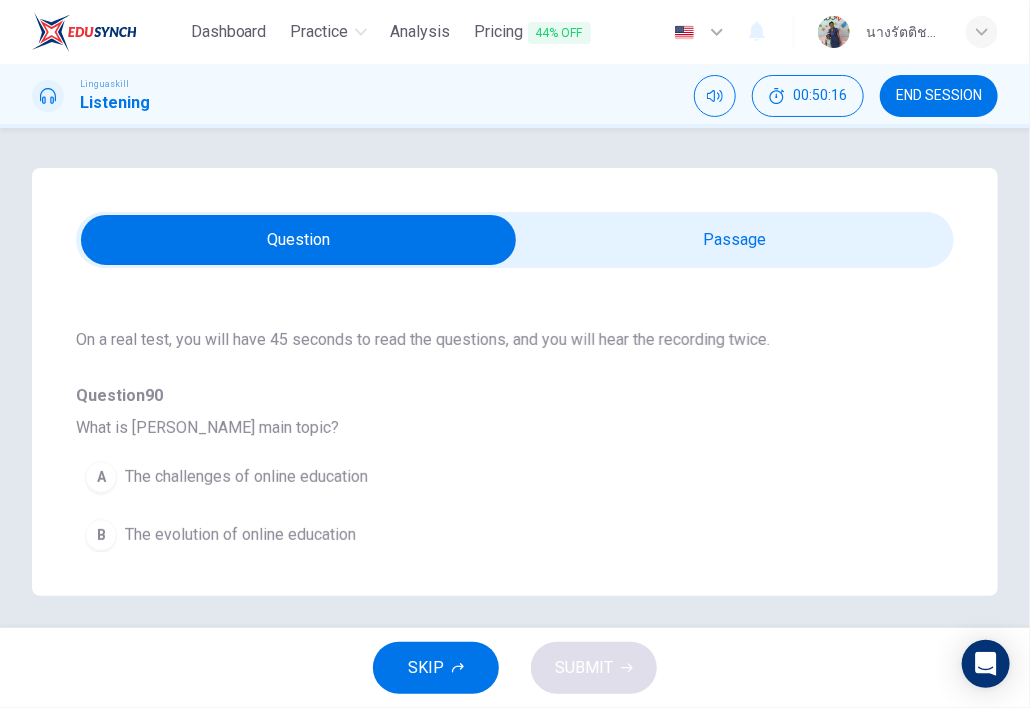 click at bounding box center [298, 240] 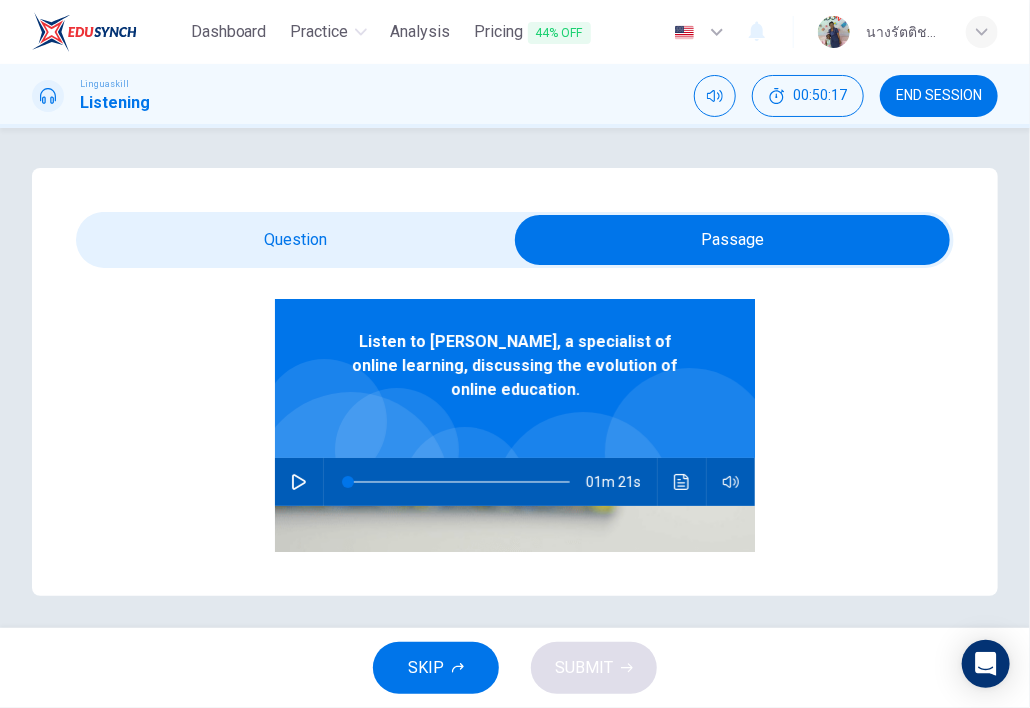 scroll, scrollTop: 200, scrollLeft: 0, axis: vertical 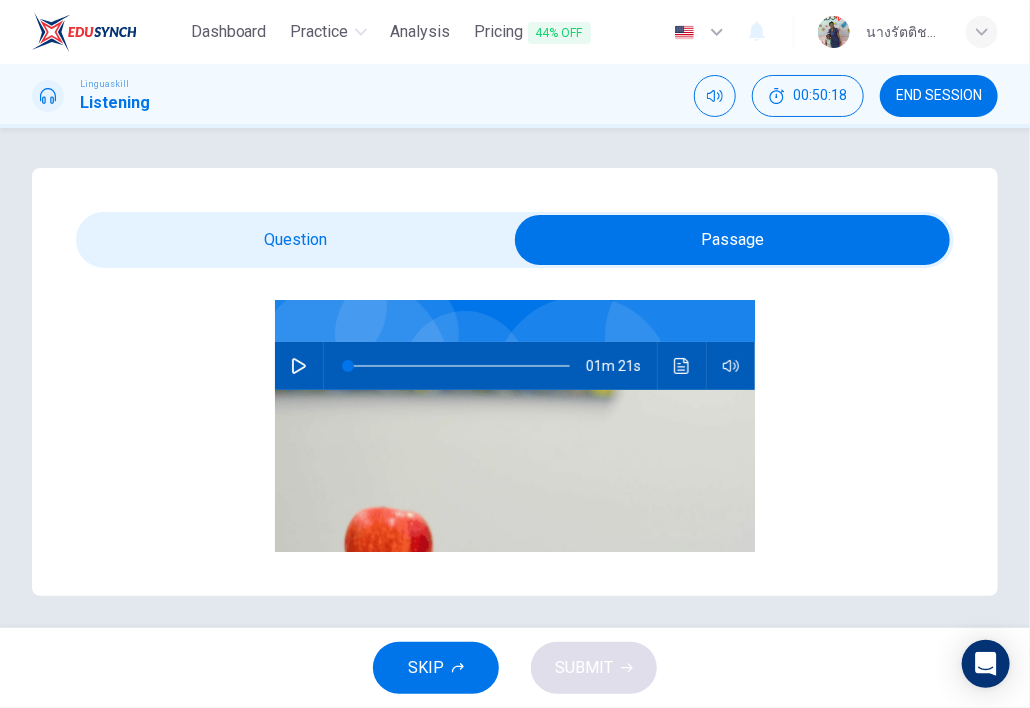 click 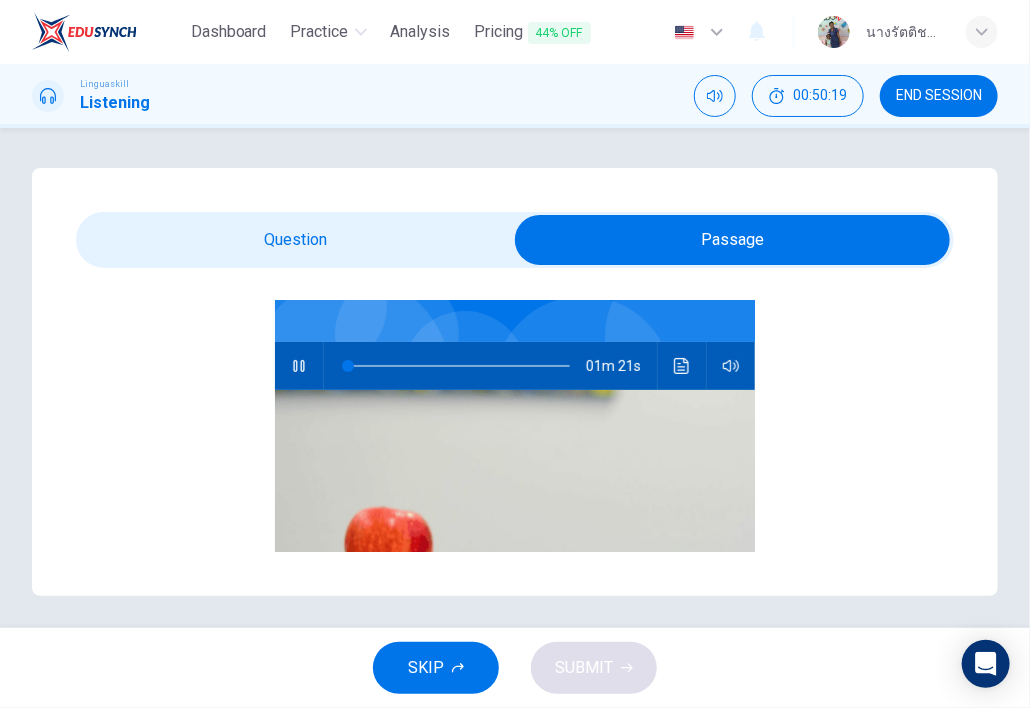click at bounding box center [732, 240] 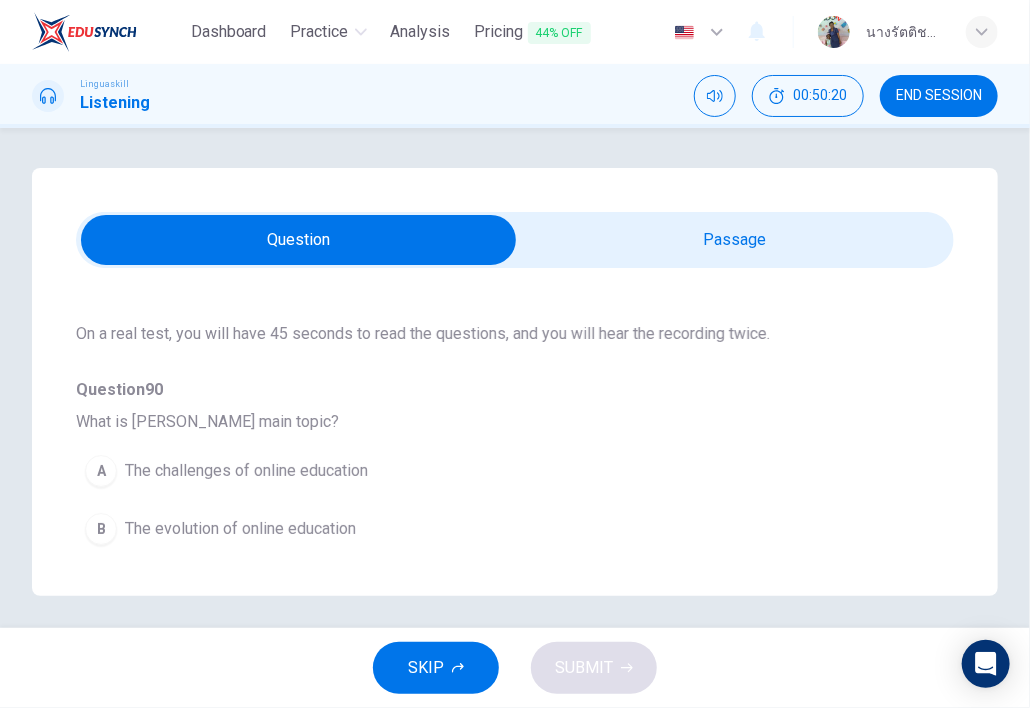 scroll, scrollTop: 200, scrollLeft: 0, axis: vertical 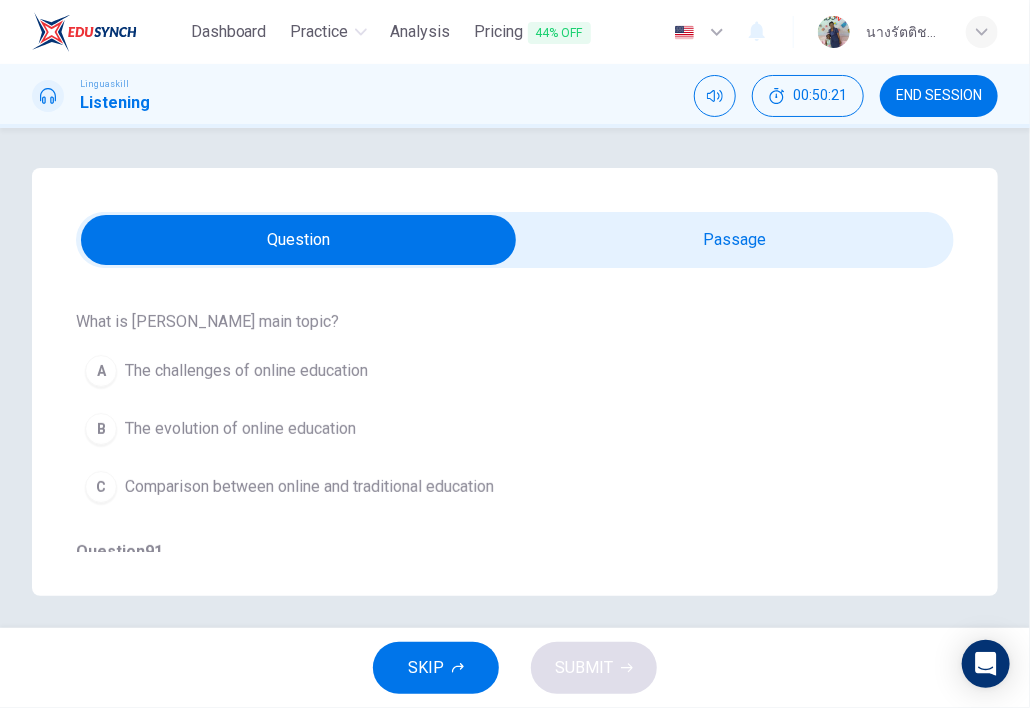 drag, startPoint x: 350, startPoint y: 424, endPoint x: 441, endPoint y: 427, distance: 91.04944 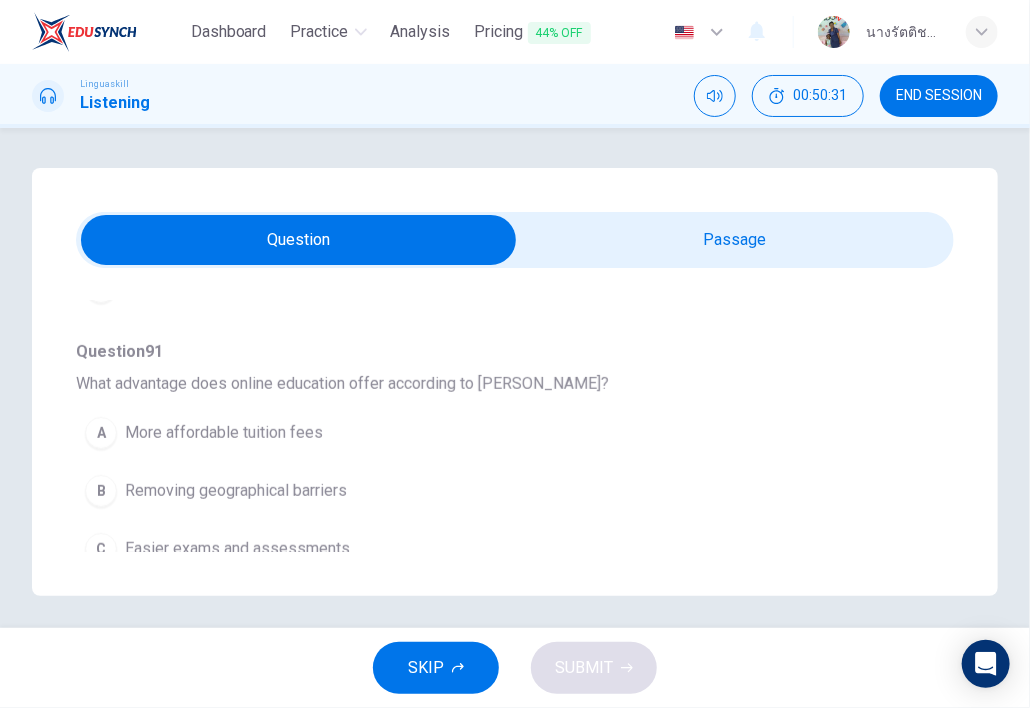 scroll, scrollTop: 500, scrollLeft: 0, axis: vertical 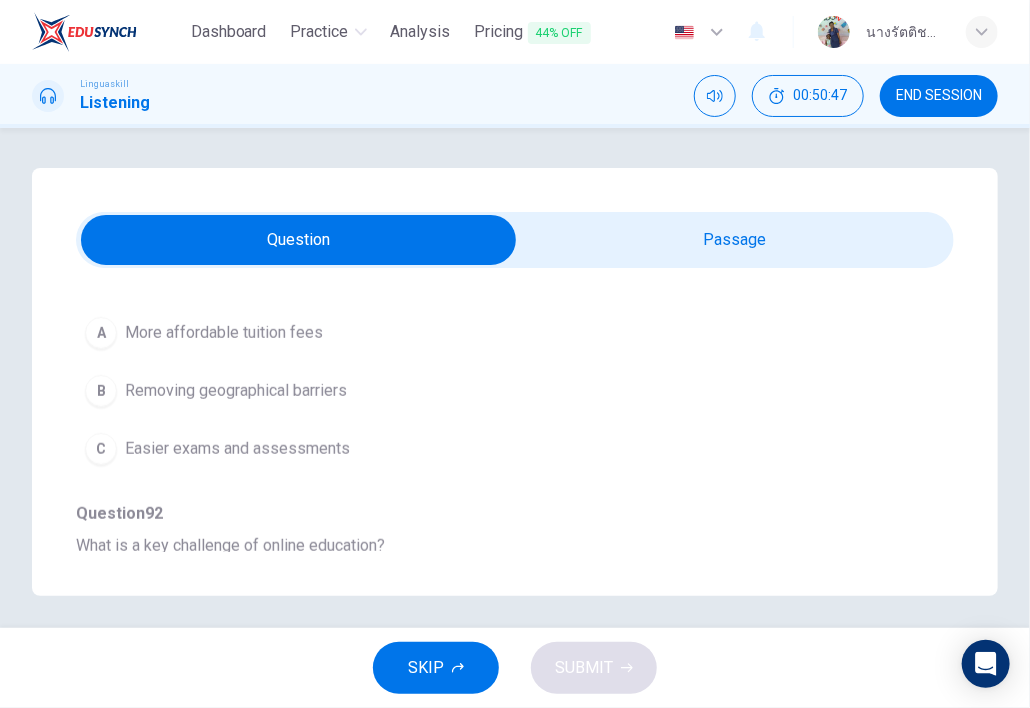 click on "Removing geographical barriers" at bounding box center (236, 391) 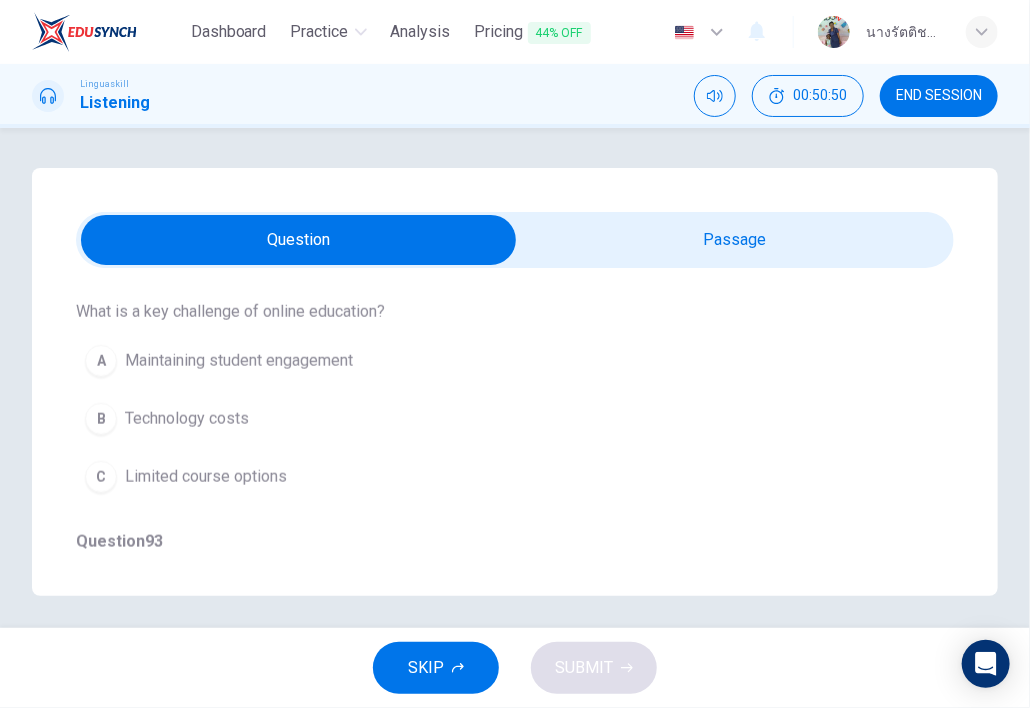 scroll, scrollTop: 700, scrollLeft: 0, axis: vertical 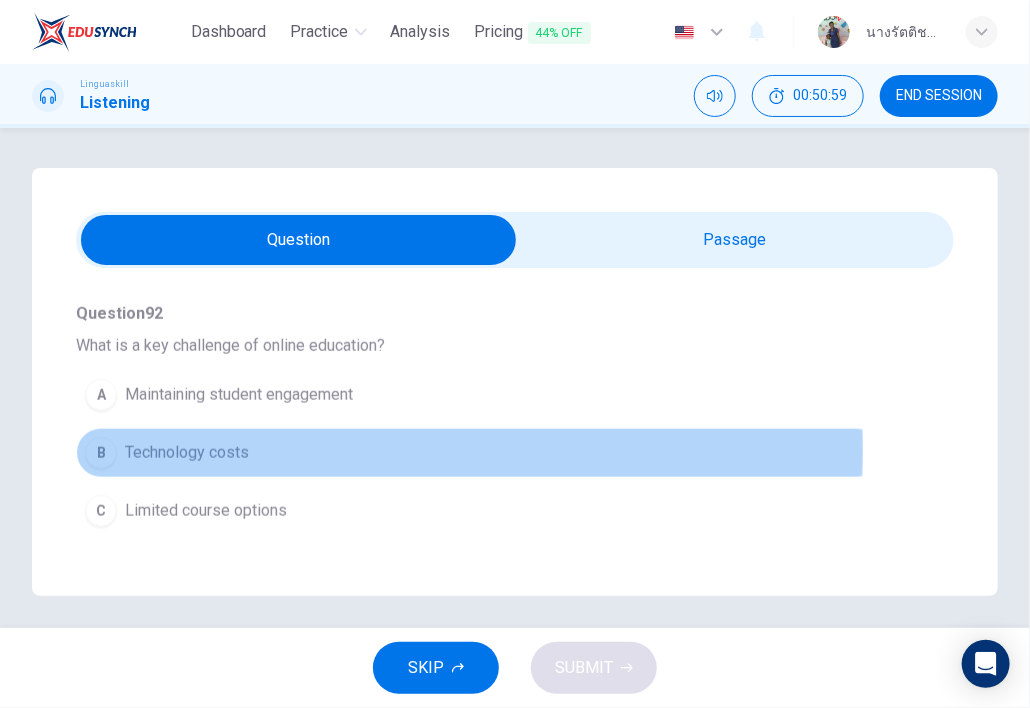 click on "B Technology costs" at bounding box center (479, 453) 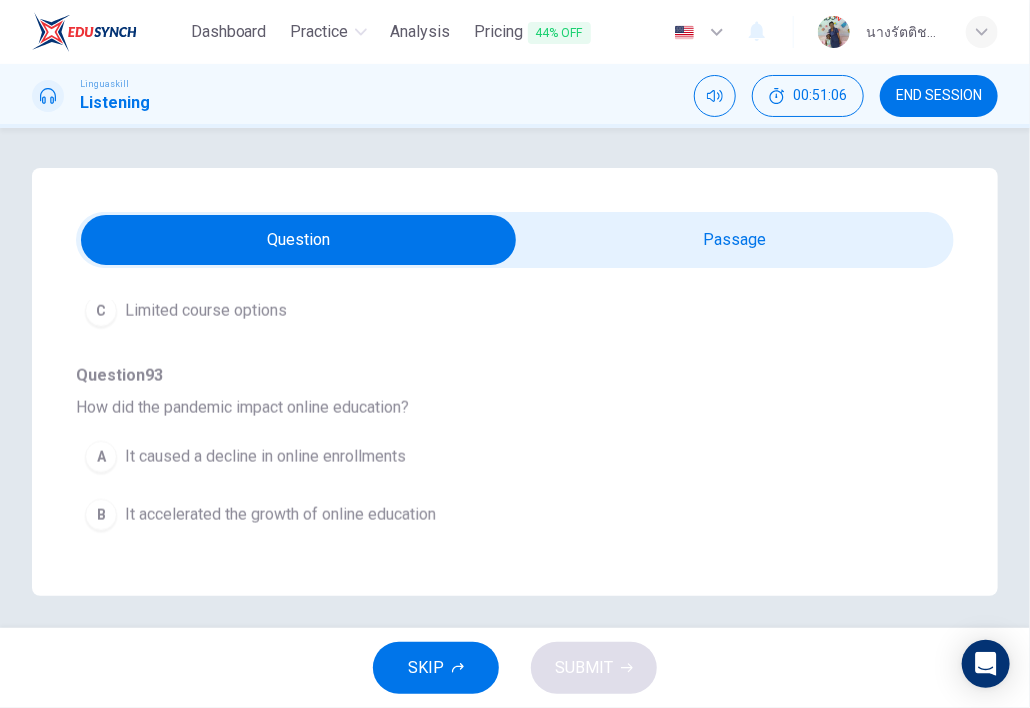 scroll, scrollTop: 1000, scrollLeft: 0, axis: vertical 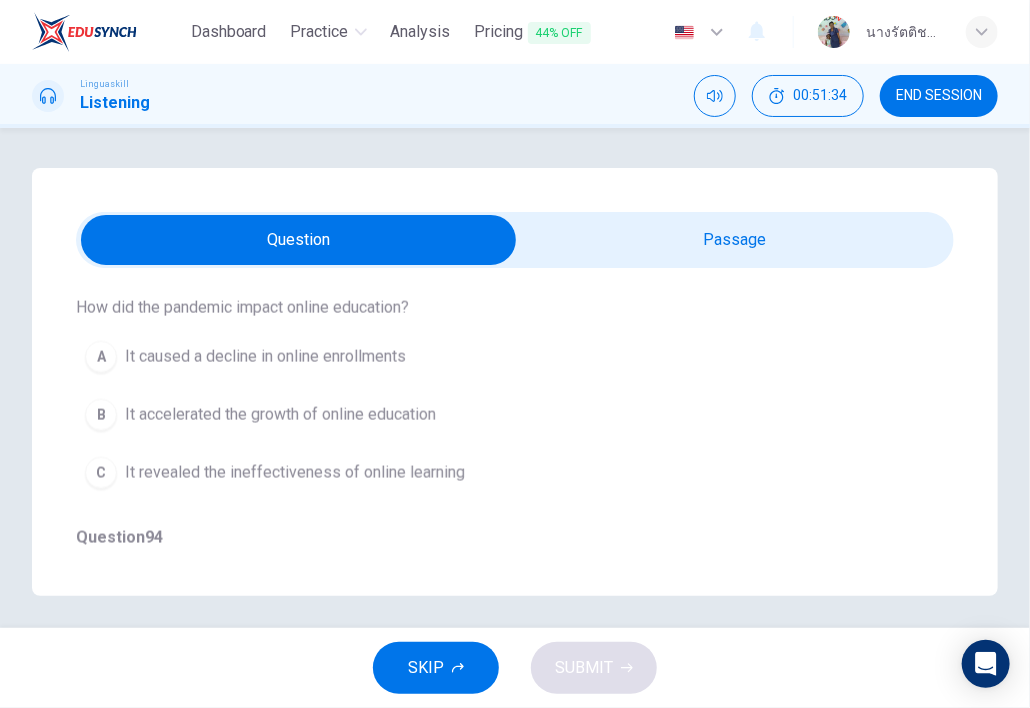 click on "It accelerated the growth of online education" at bounding box center (280, 415) 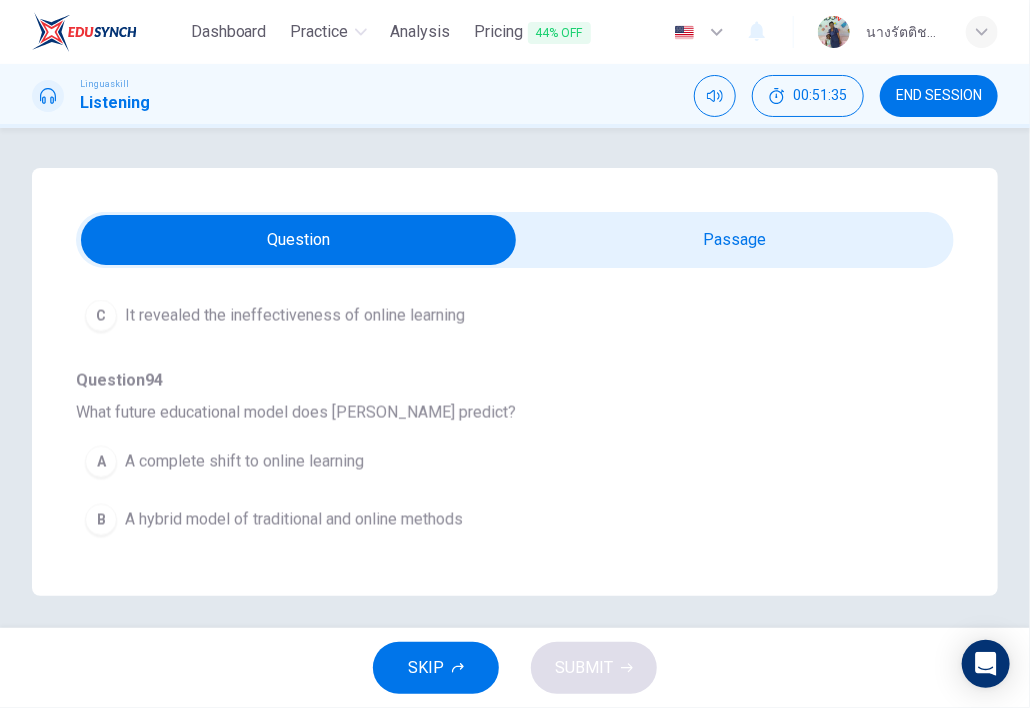 scroll, scrollTop: 1200, scrollLeft: 0, axis: vertical 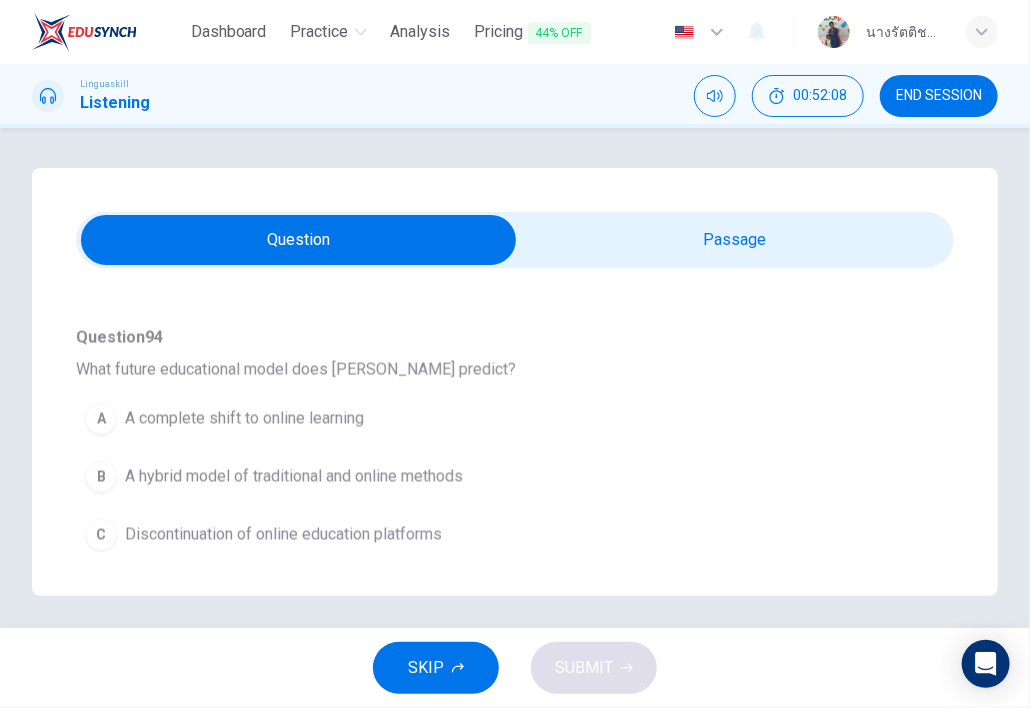 click on "A hybrid model of traditional and online methods" at bounding box center (294, 477) 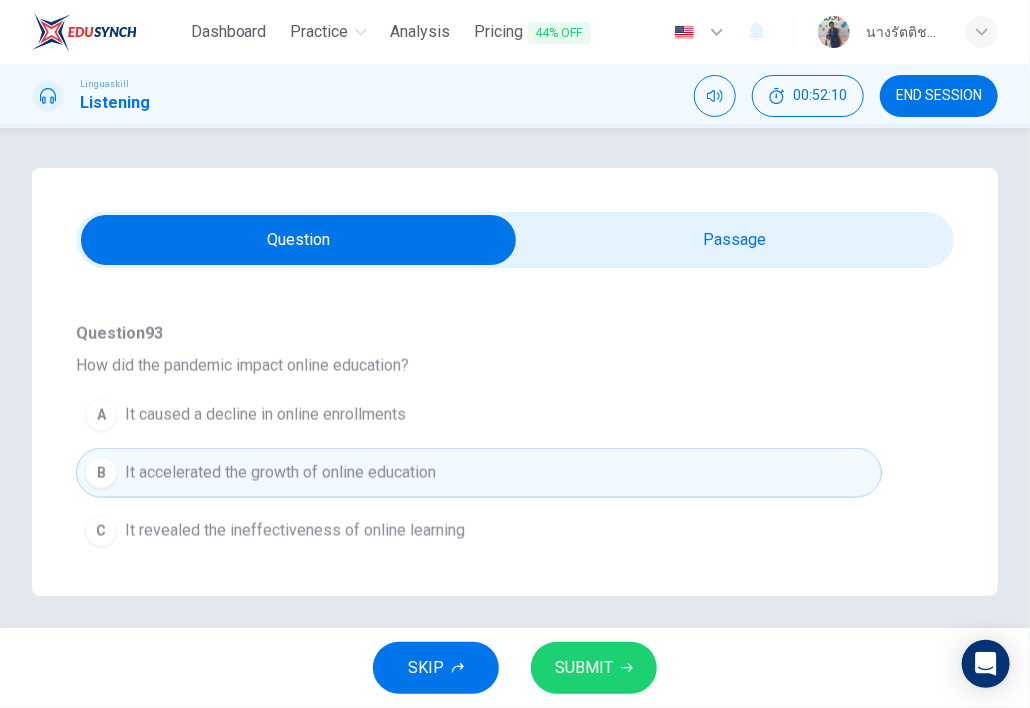 scroll, scrollTop: 905, scrollLeft: 0, axis: vertical 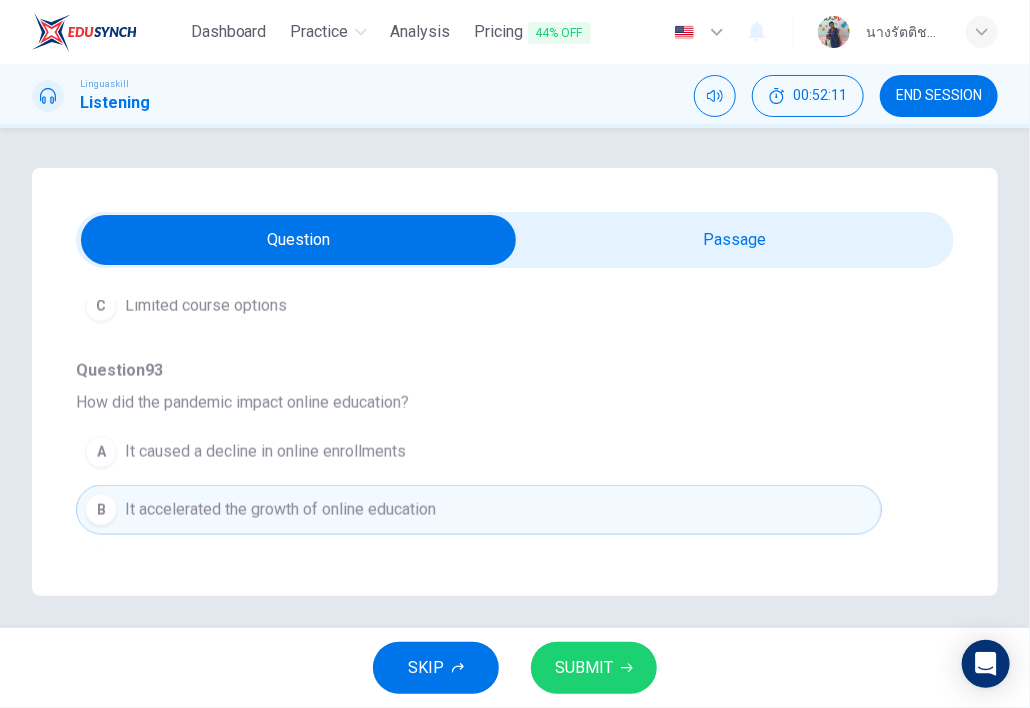 click at bounding box center (298, 240) 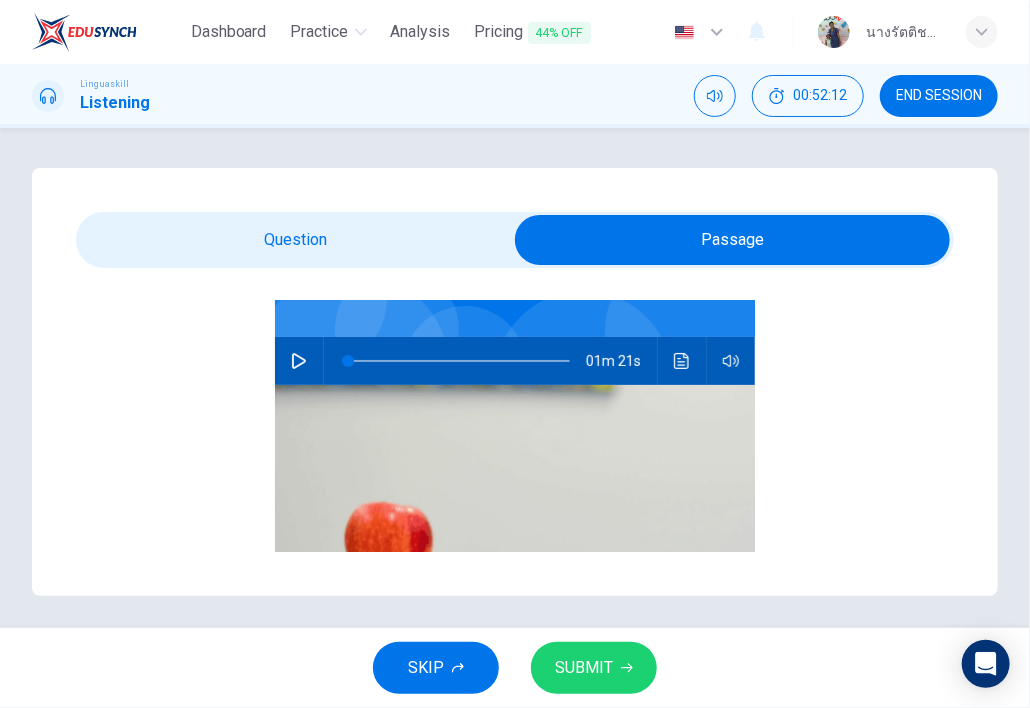 scroll, scrollTop: 206, scrollLeft: 0, axis: vertical 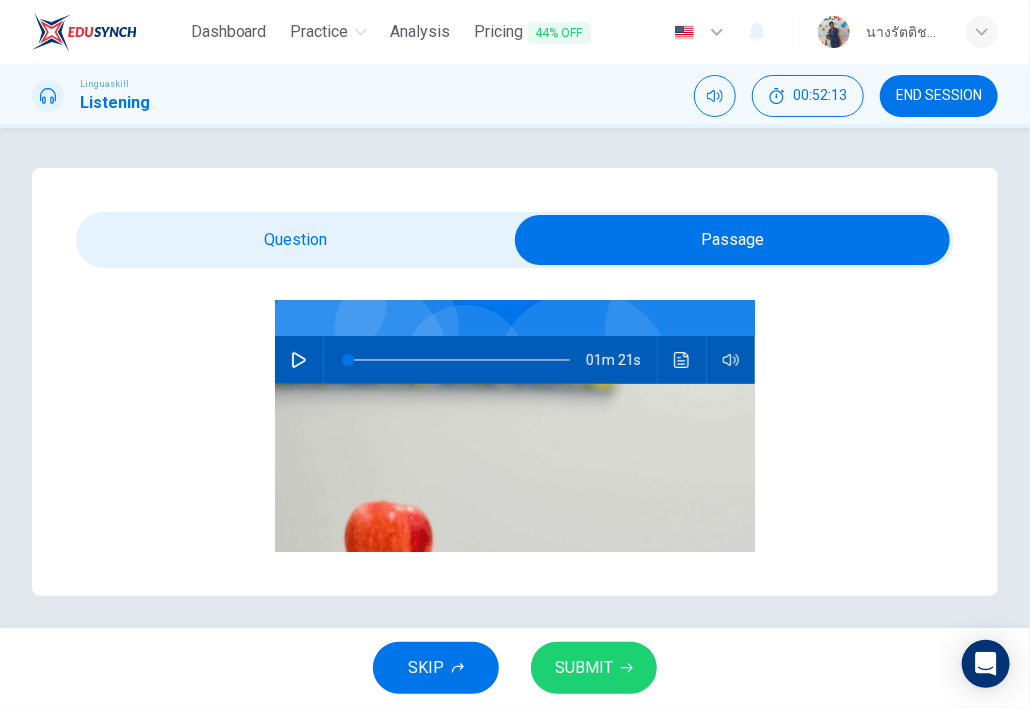 click 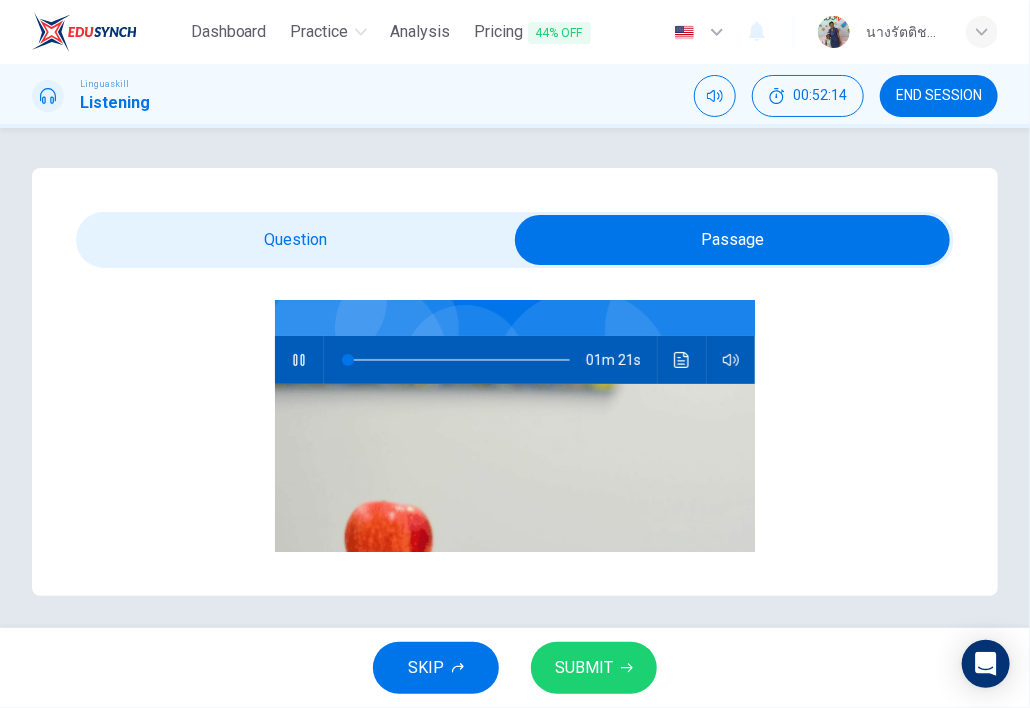 type on "1" 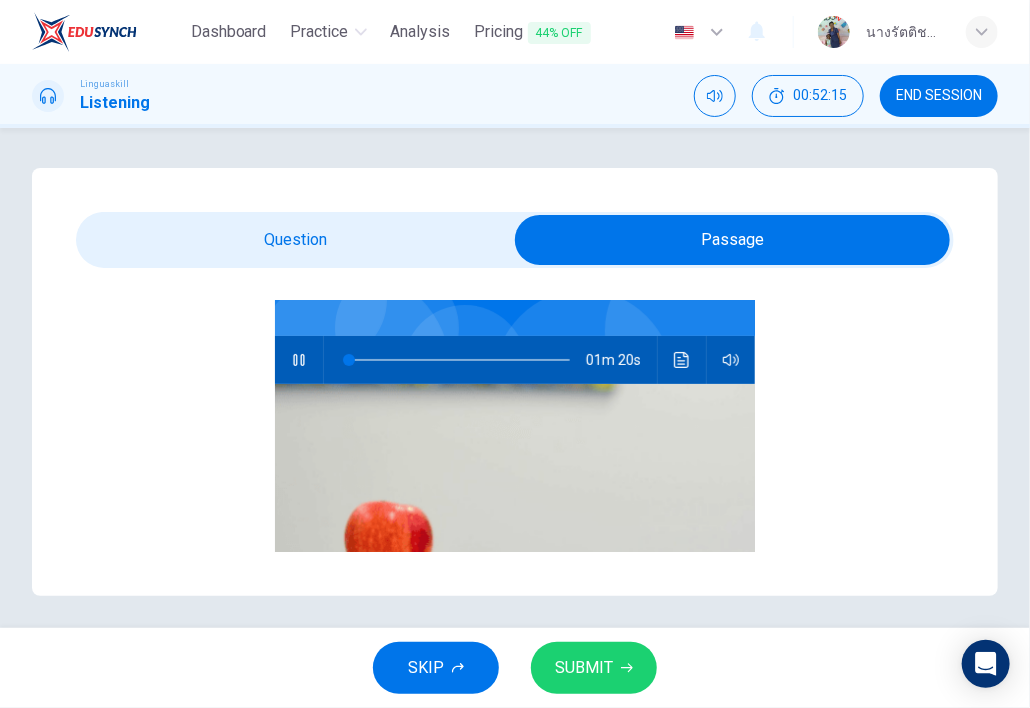 click at bounding box center (732, 240) 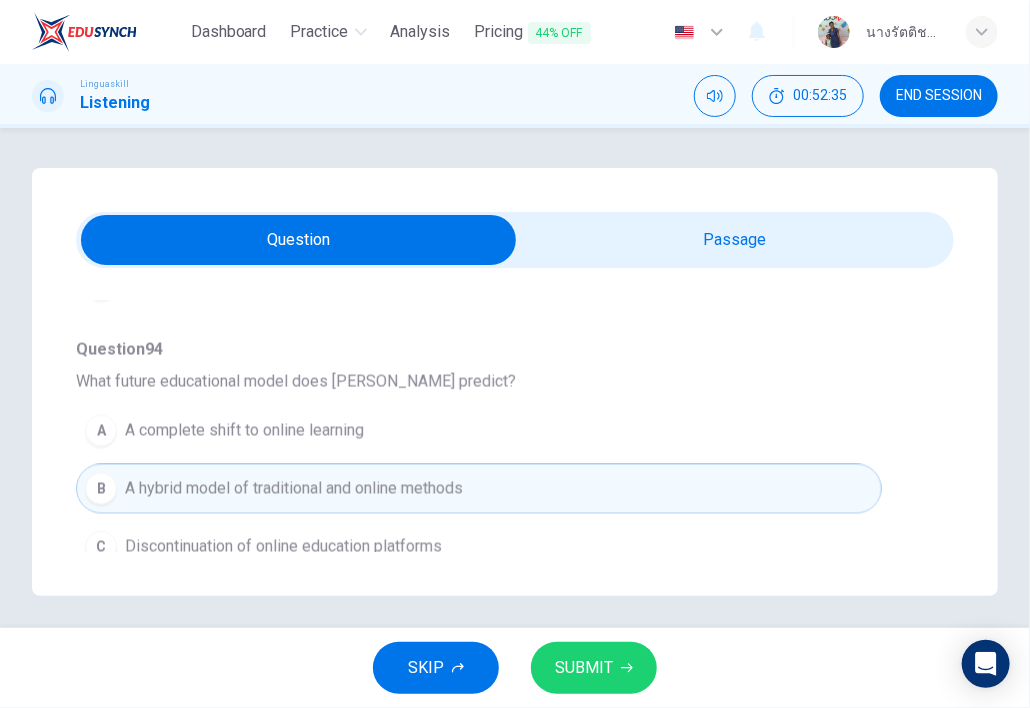 scroll, scrollTop: 1205, scrollLeft: 0, axis: vertical 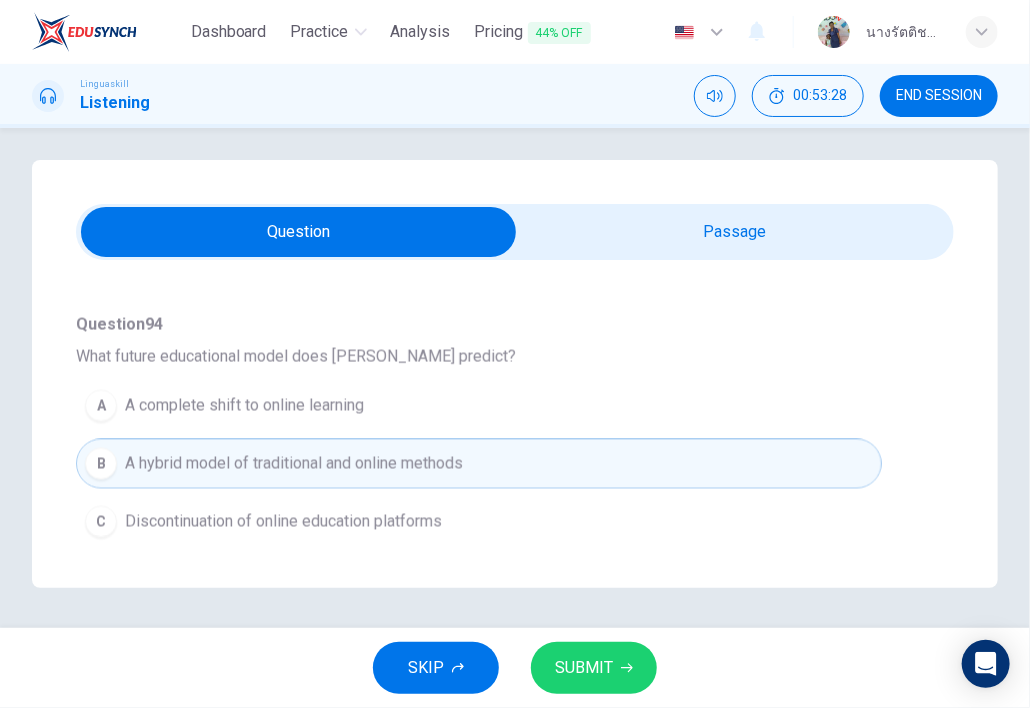click on "SUBMIT" at bounding box center [594, 668] 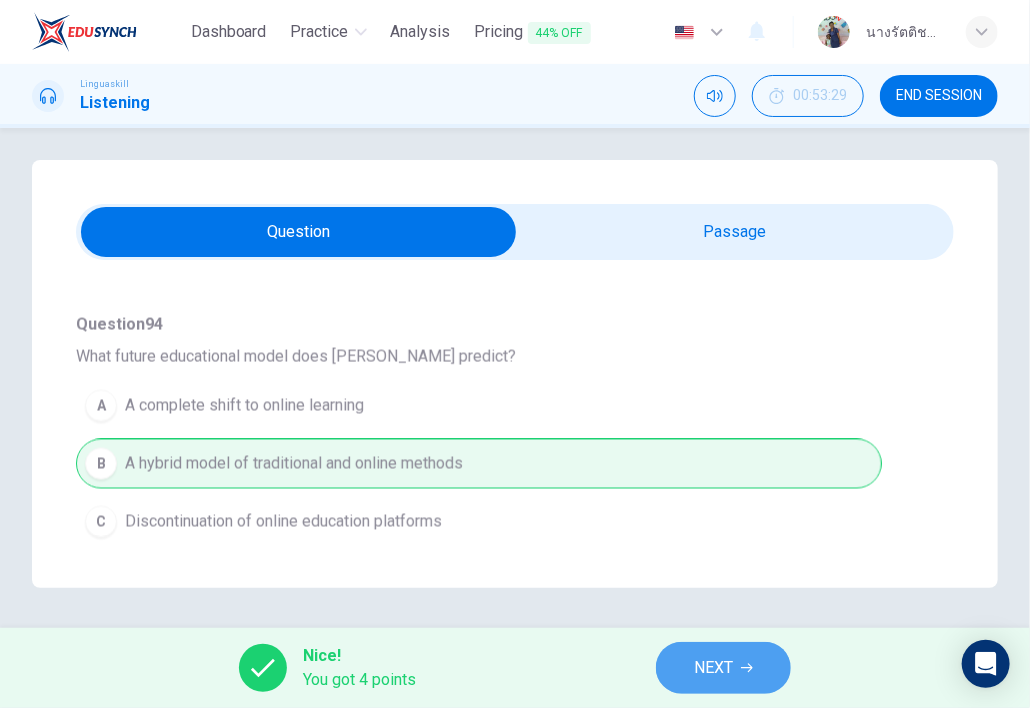 click on "NEXT" at bounding box center (723, 668) 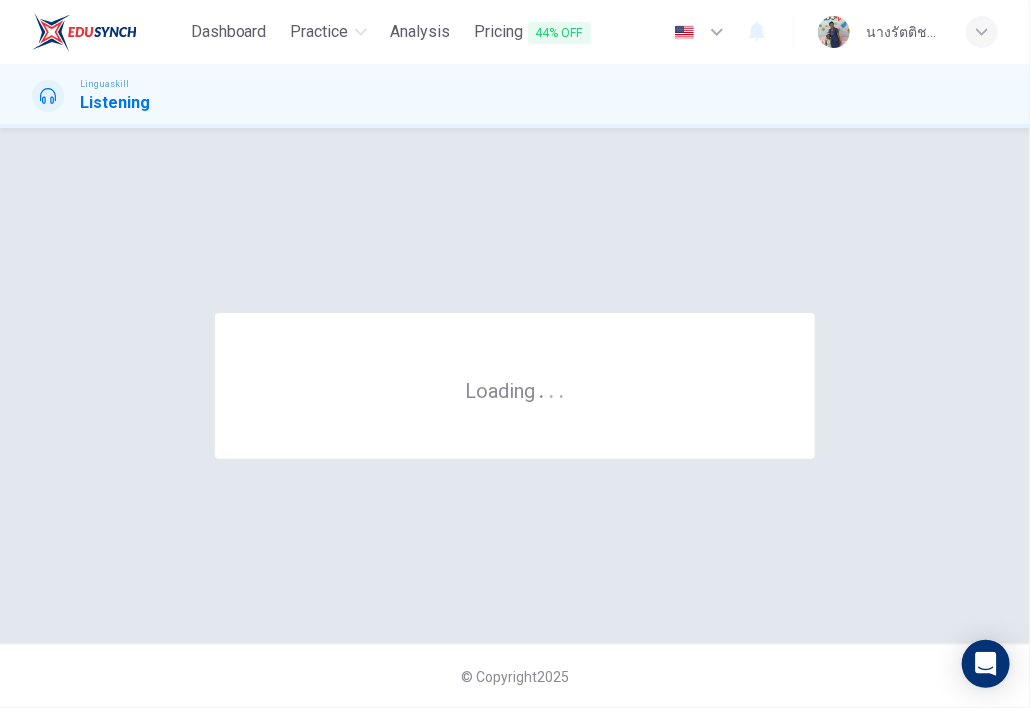 scroll, scrollTop: 0, scrollLeft: 0, axis: both 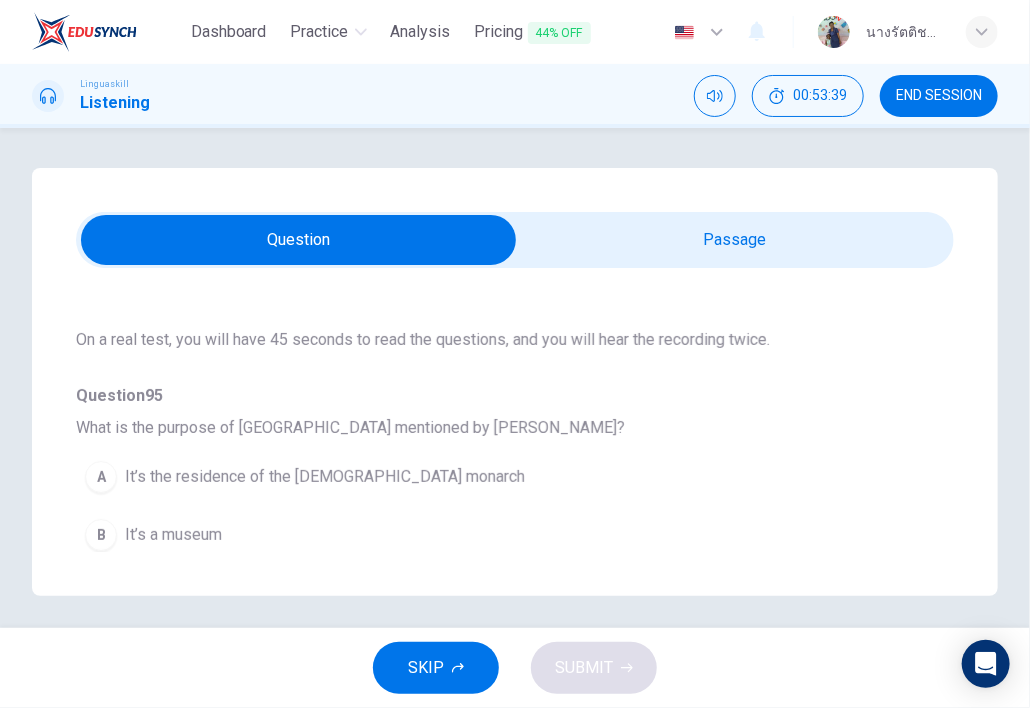 click at bounding box center (298, 240) 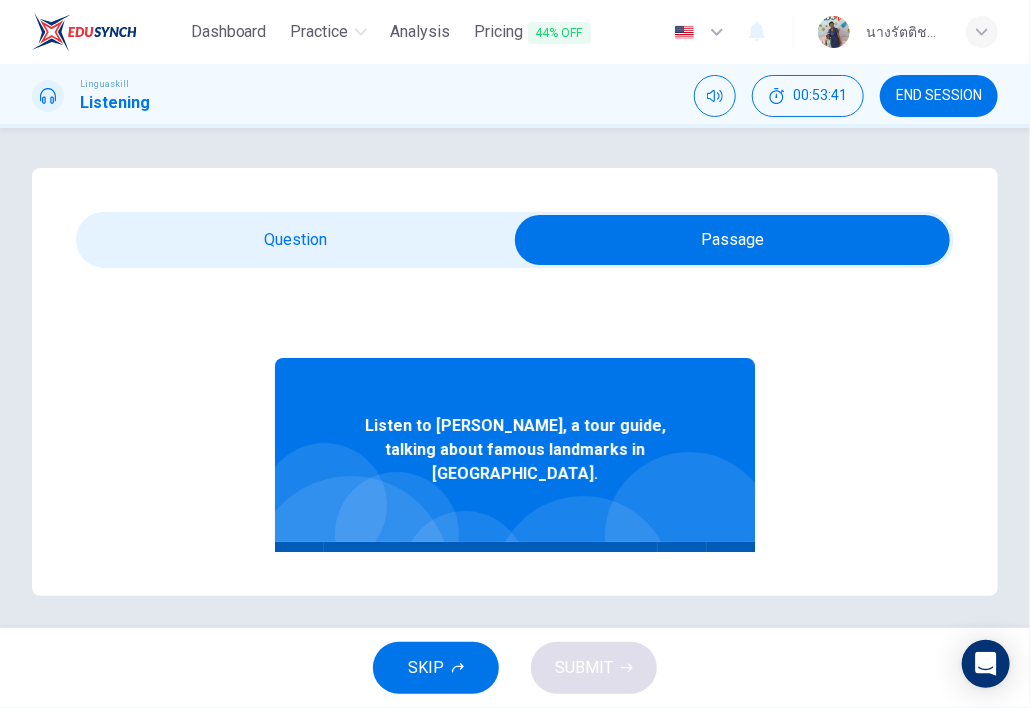click 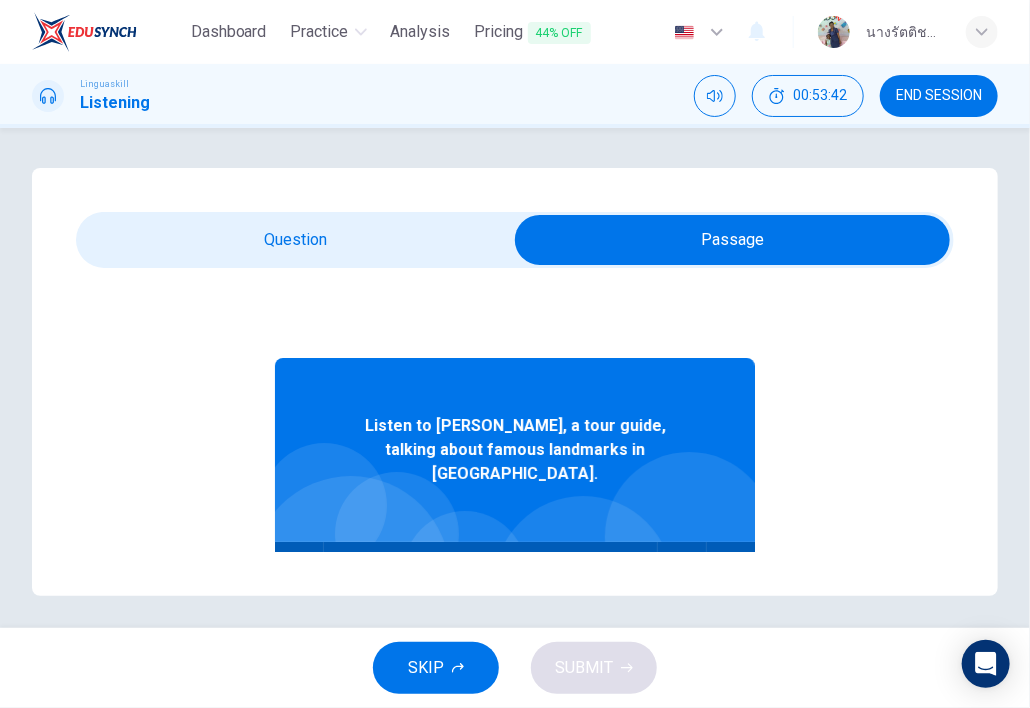 click at bounding box center [732, 240] 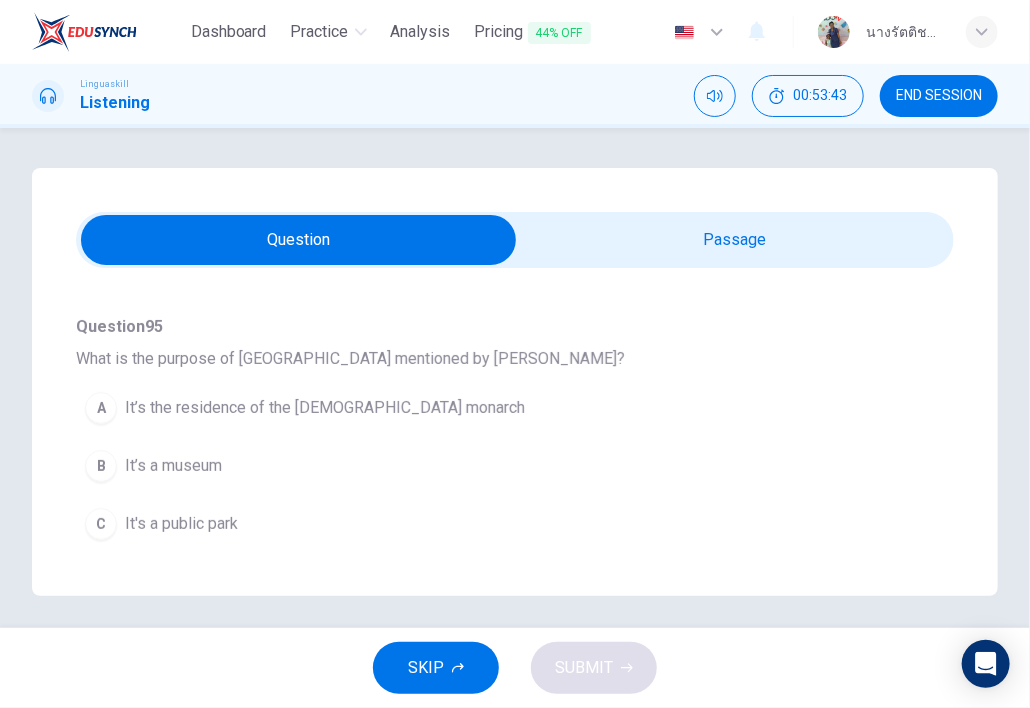 scroll, scrollTop: 200, scrollLeft: 0, axis: vertical 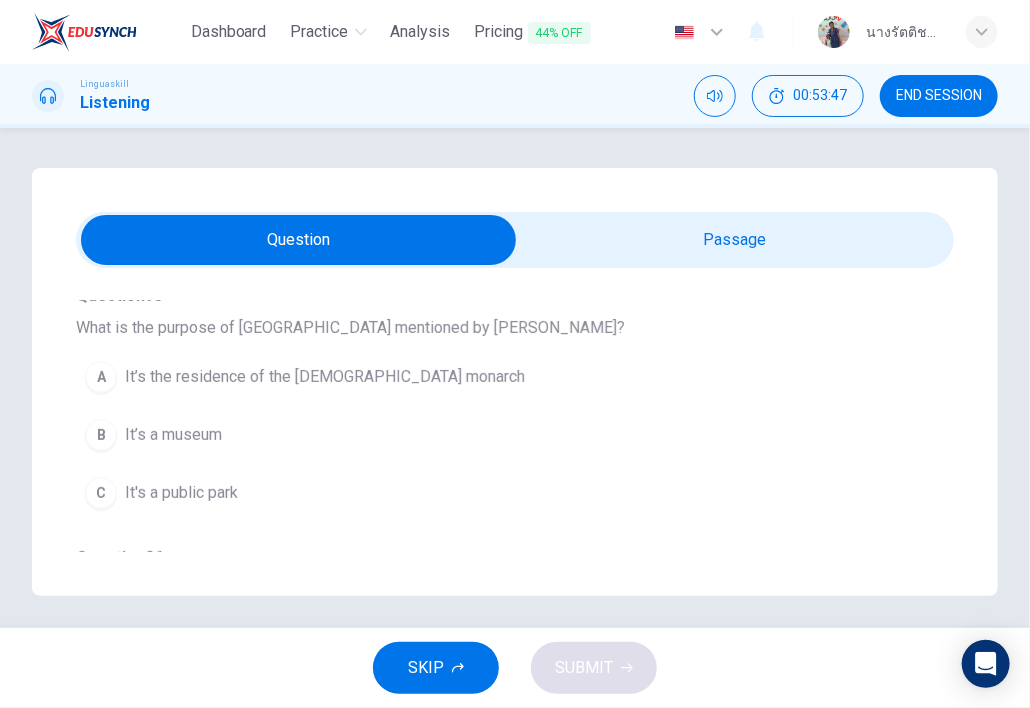 click on "It’s the residence of the [DEMOGRAPHIC_DATA] monarch" at bounding box center [325, 377] 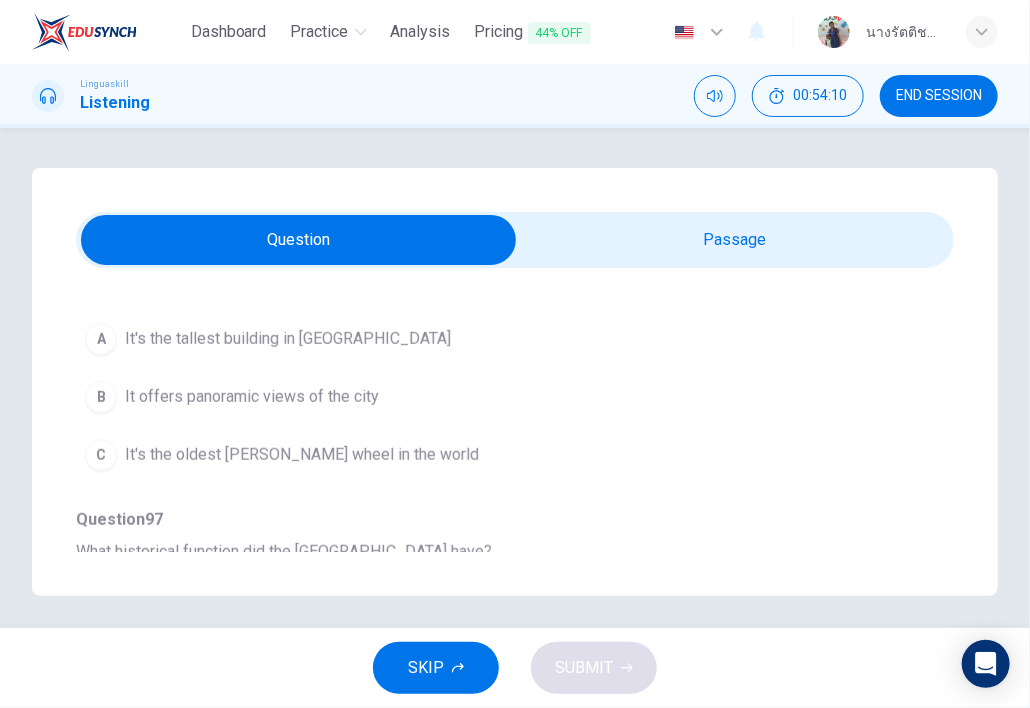 scroll, scrollTop: 400, scrollLeft: 0, axis: vertical 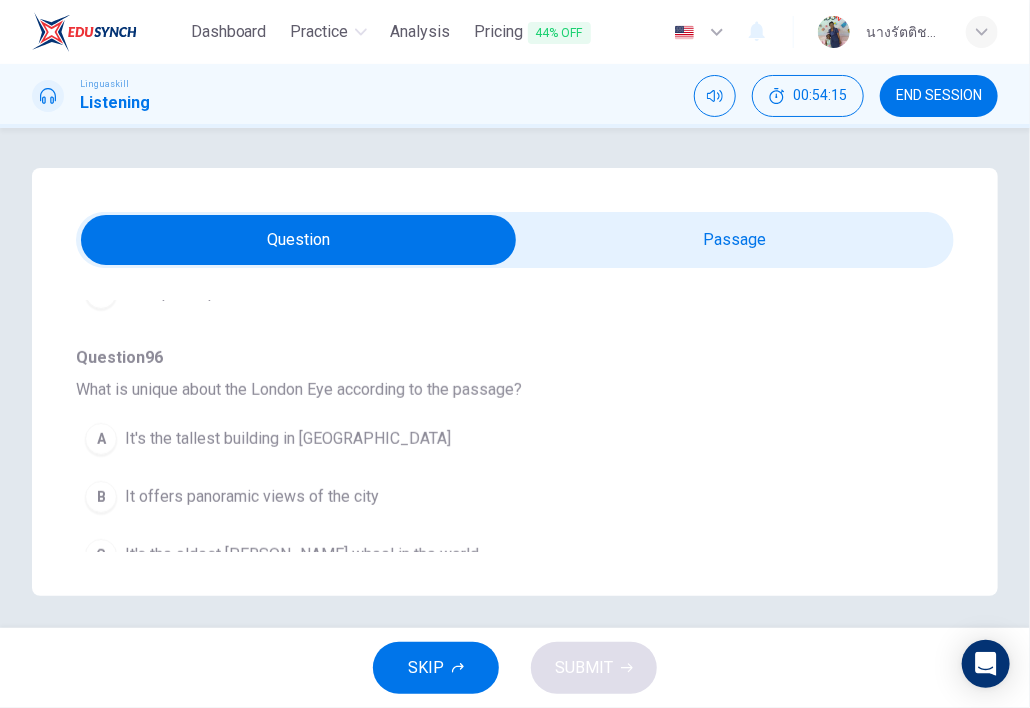 click on "It offers panoramic views of the city" at bounding box center [252, 497] 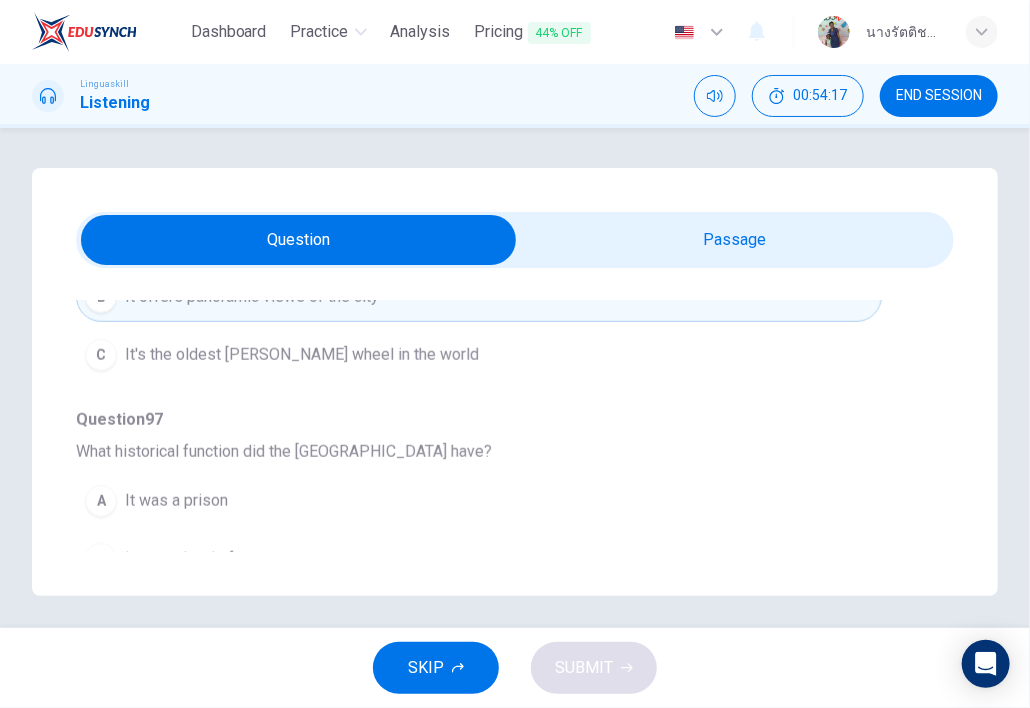 scroll, scrollTop: 700, scrollLeft: 0, axis: vertical 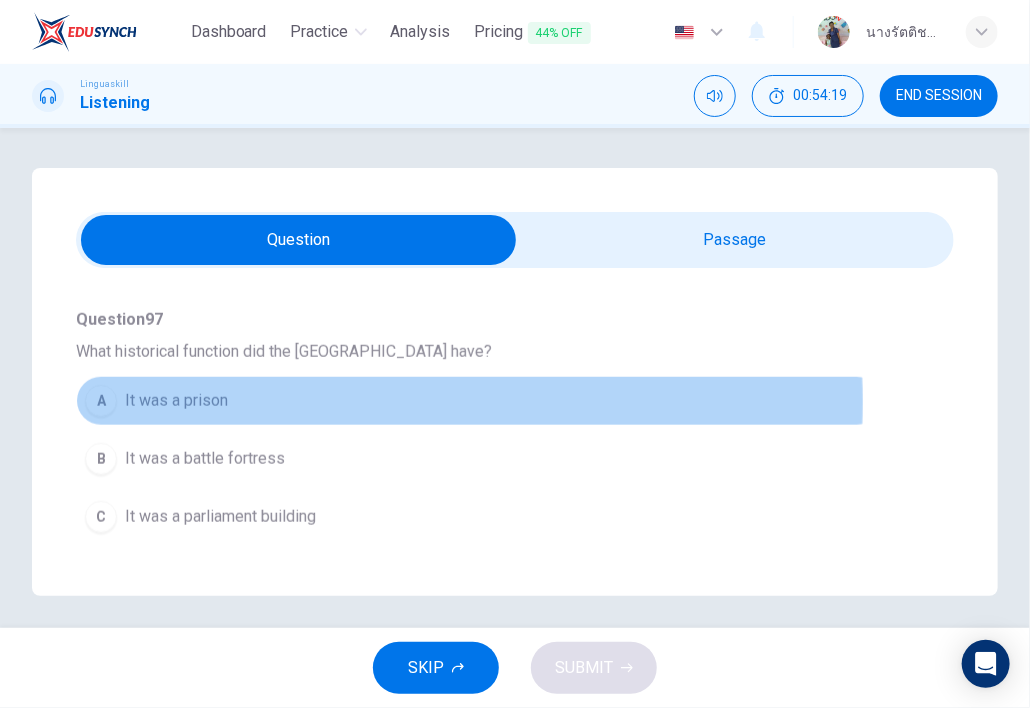 click on "A It was a prison" at bounding box center [479, 401] 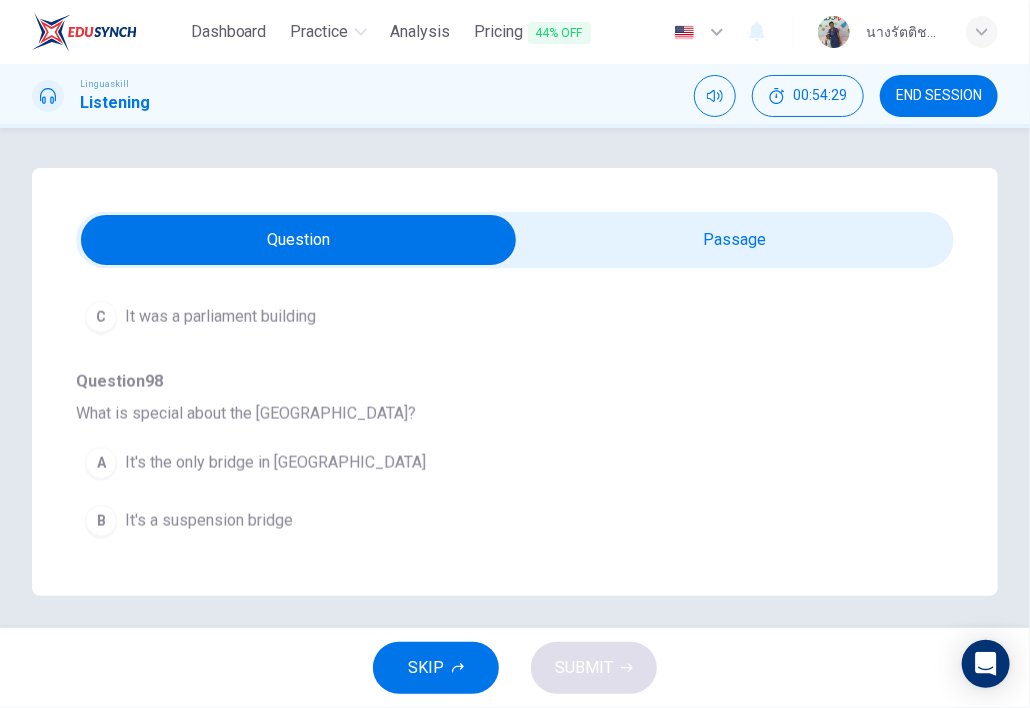 scroll, scrollTop: 1000, scrollLeft: 0, axis: vertical 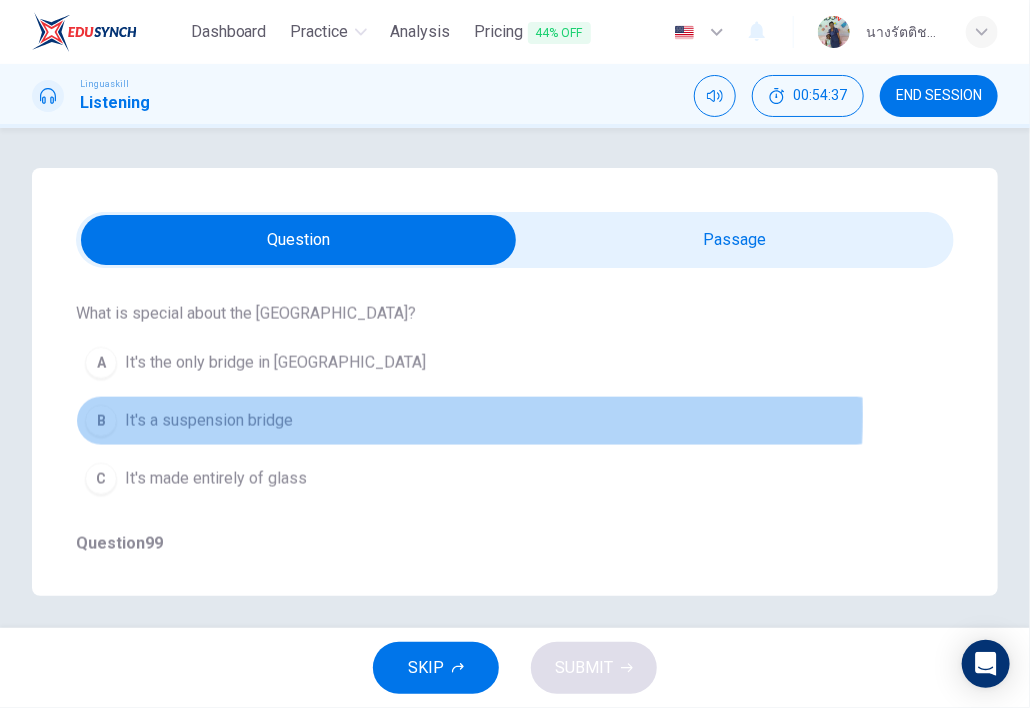 click on "It's a suspension bridge" at bounding box center [209, 421] 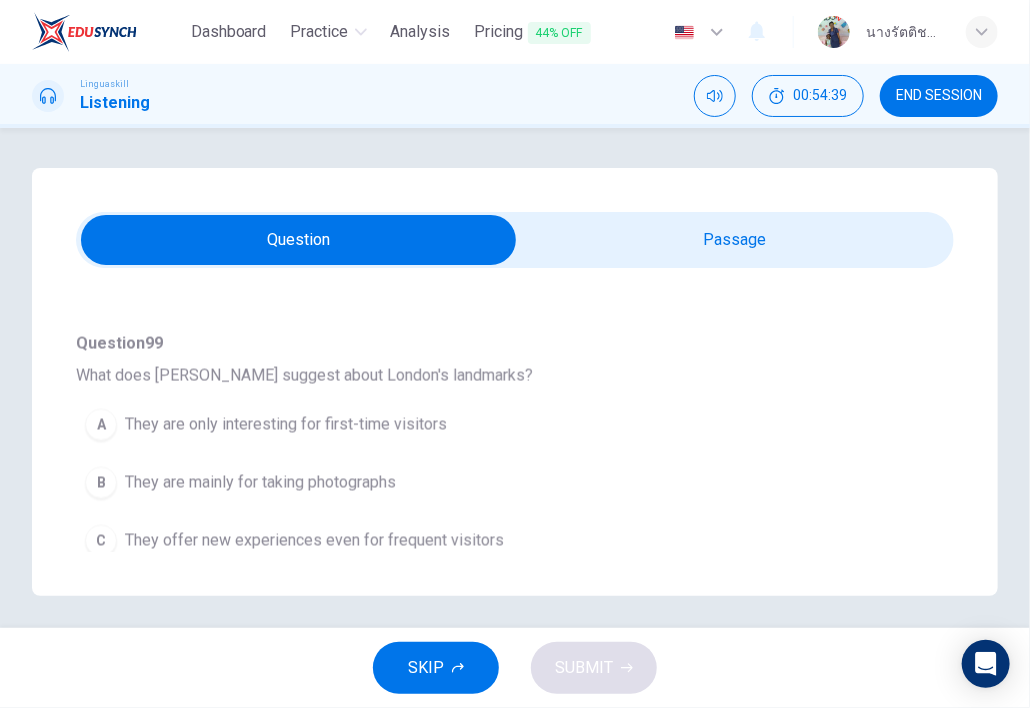 scroll, scrollTop: 1205, scrollLeft: 0, axis: vertical 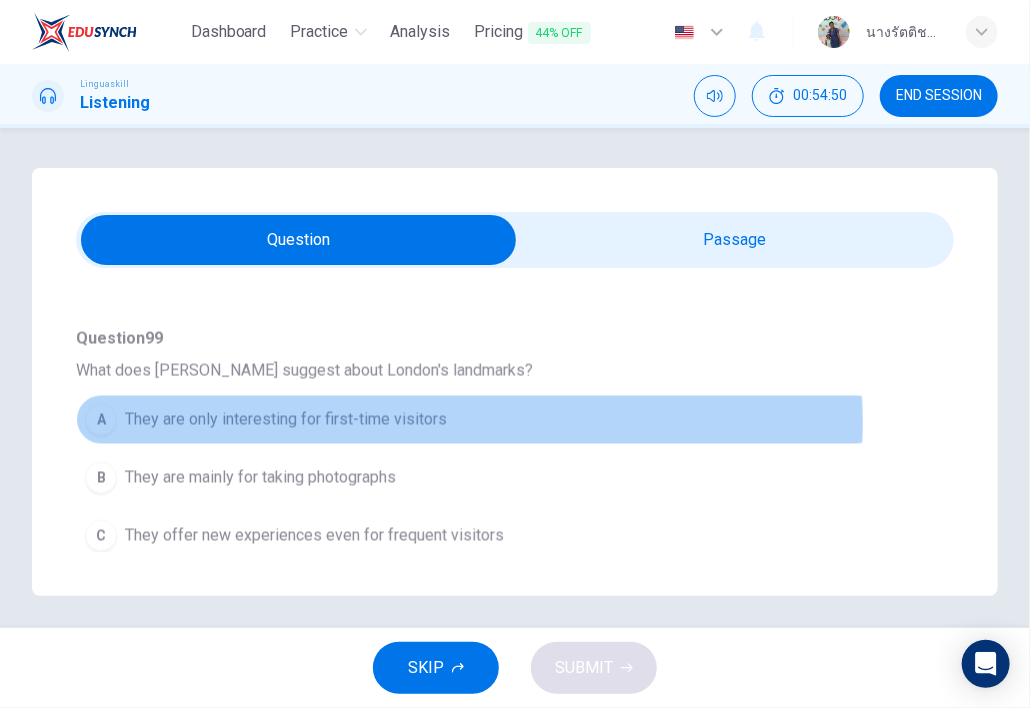 click on "A They are only interesting for first-time visitors" at bounding box center (479, 420) 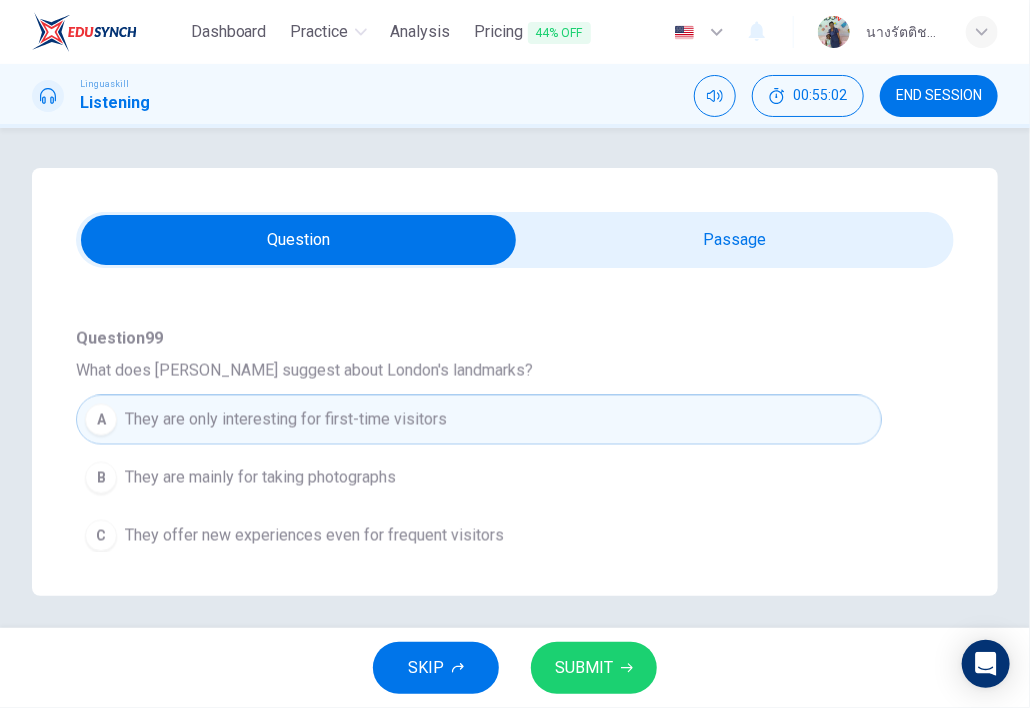 click on "SUBMIT" at bounding box center (594, 668) 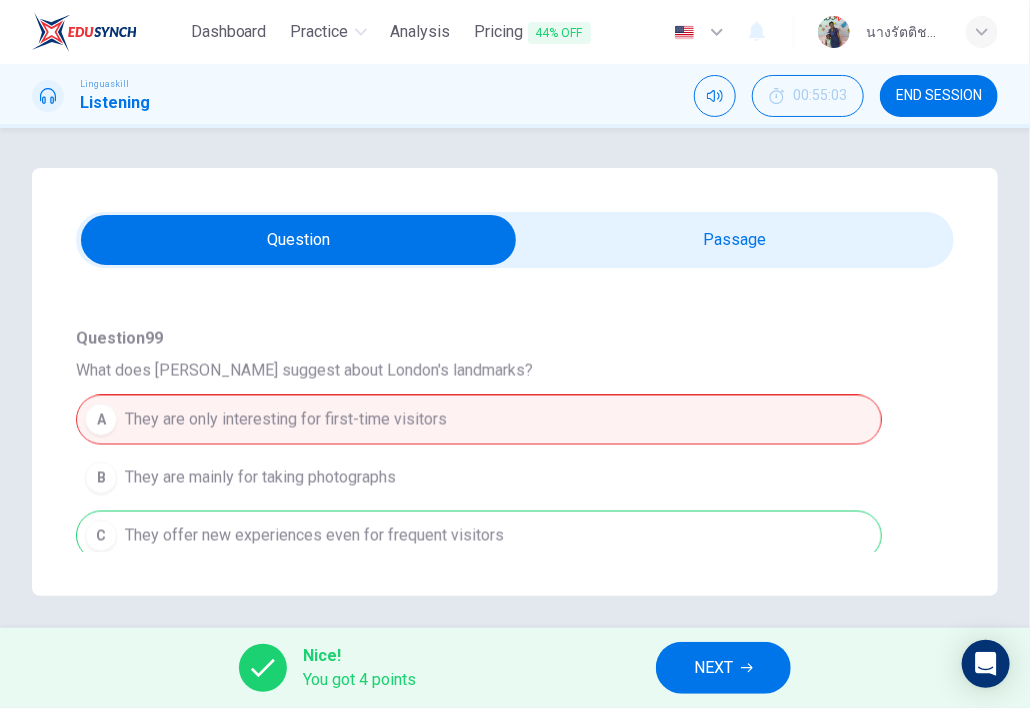 click on "NEXT" at bounding box center (713, 668) 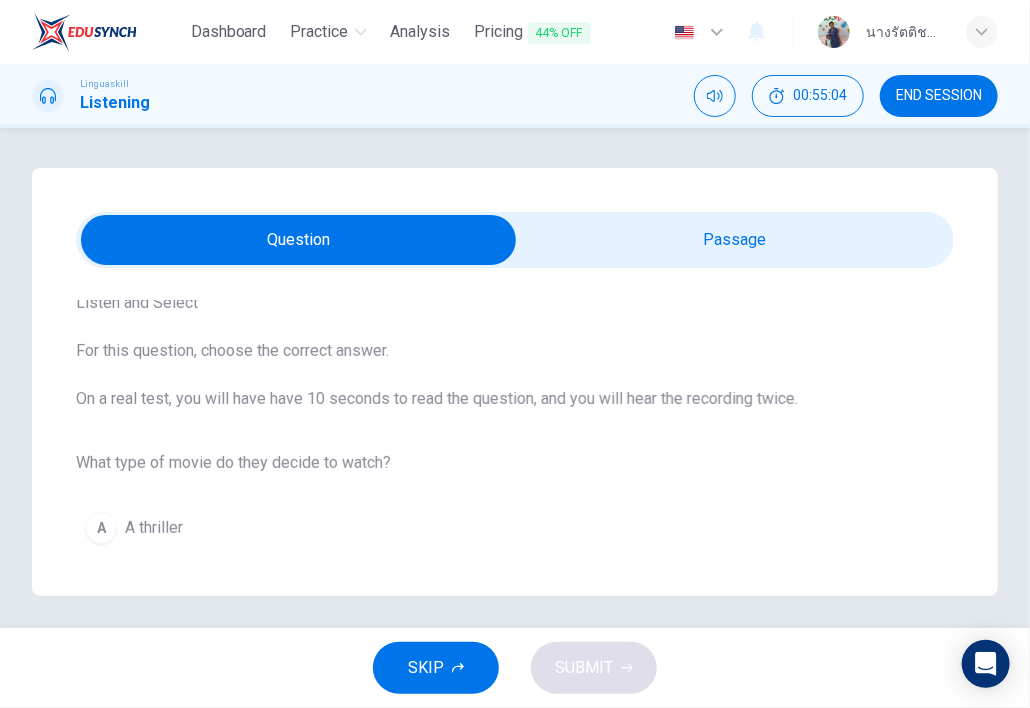 scroll, scrollTop: 100, scrollLeft: 0, axis: vertical 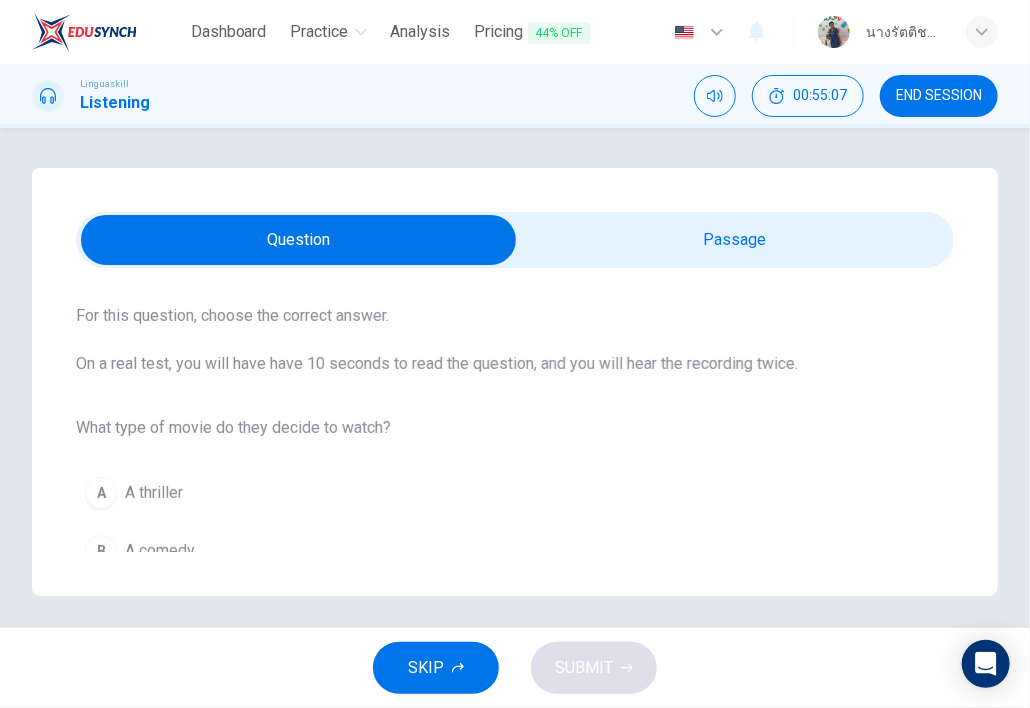 click at bounding box center [298, 240] 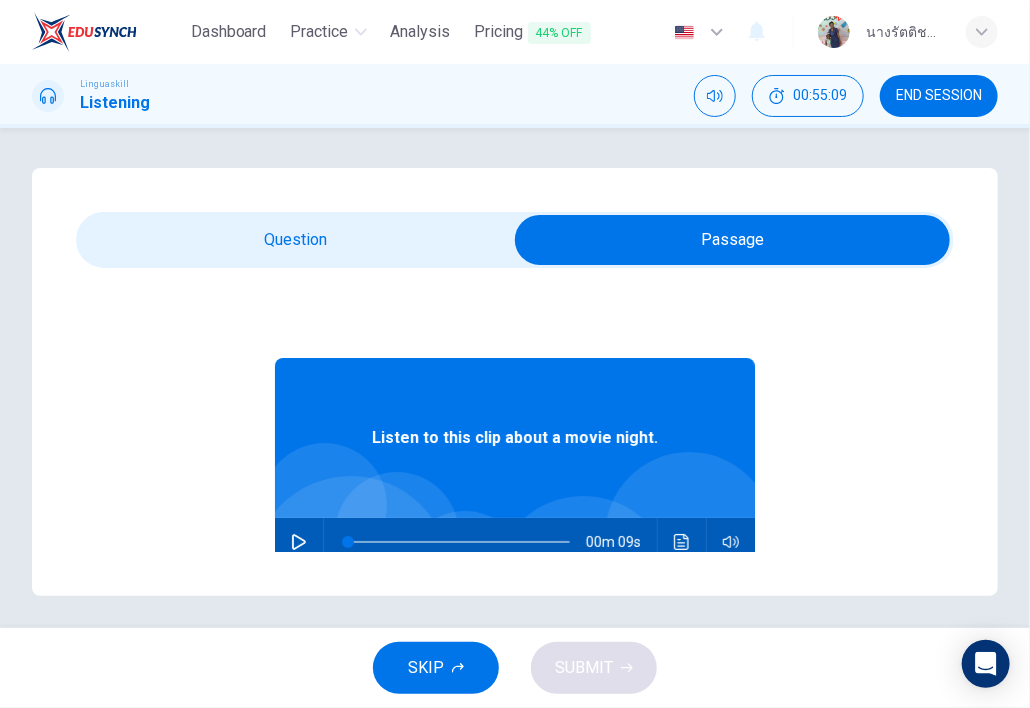 click 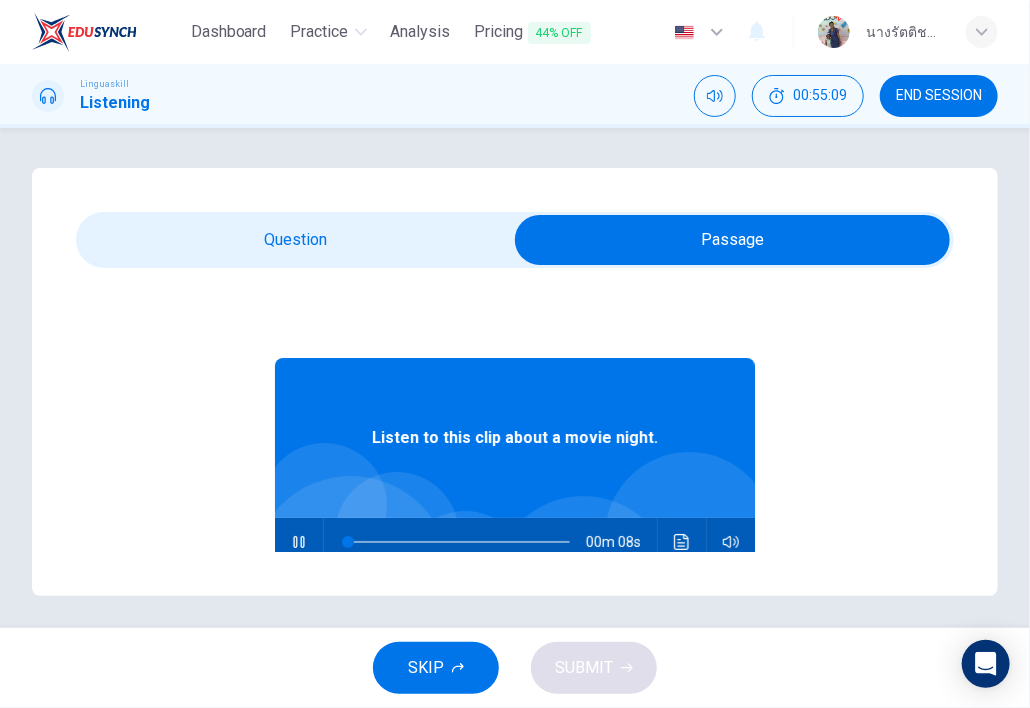 type on "0" 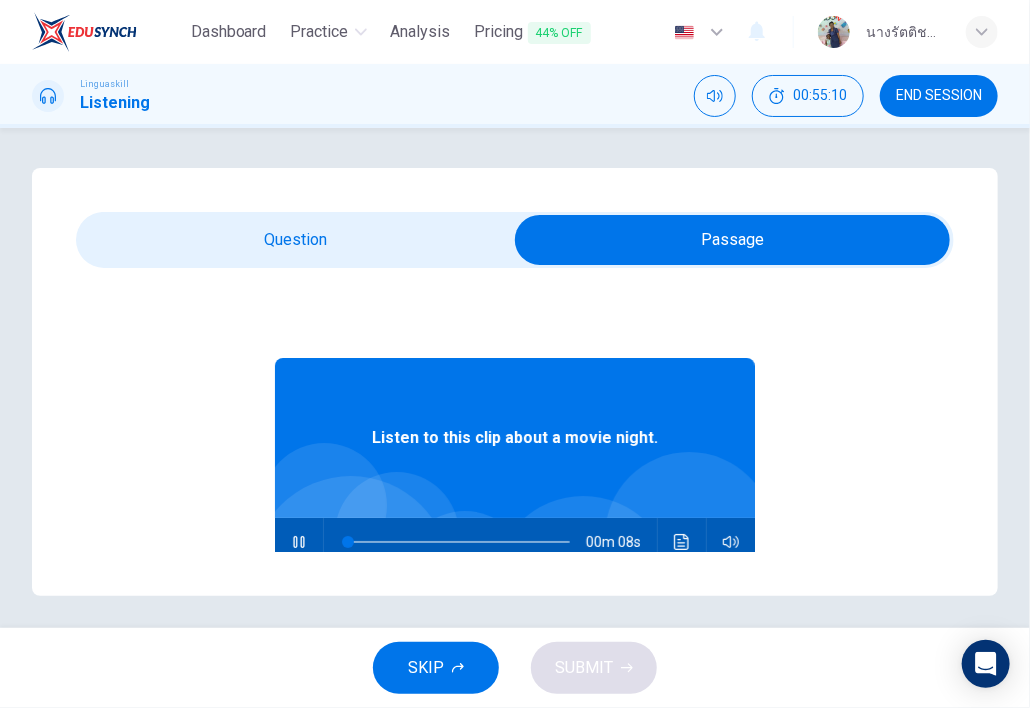 click at bounding box center [732, 240] 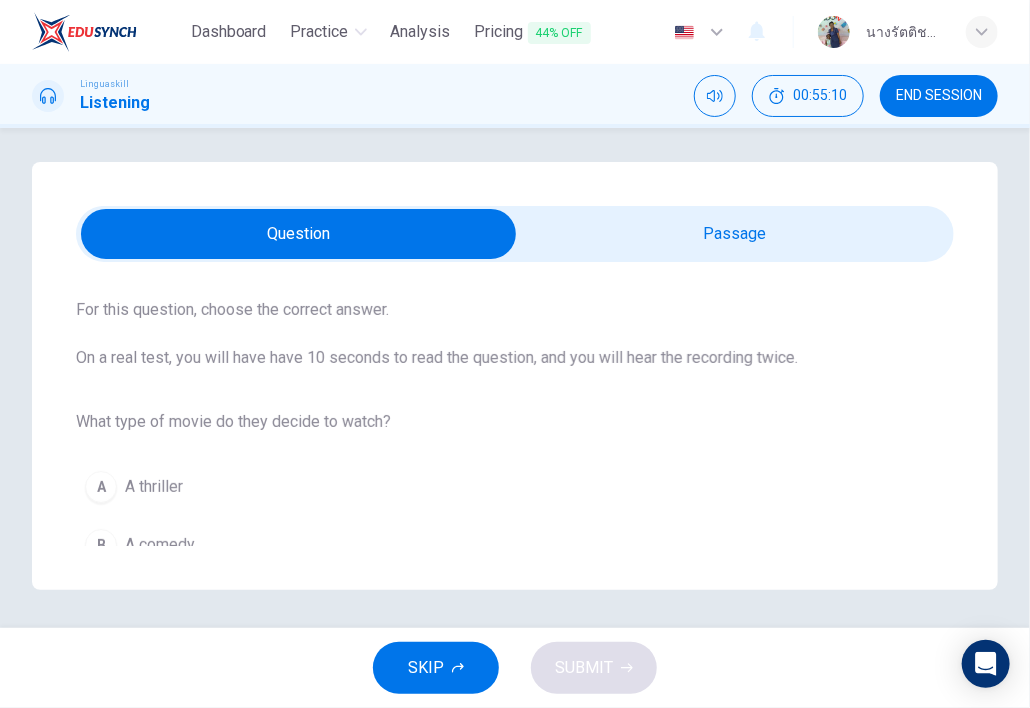 scroll, scrollTop: 8, scrollLeft: 0, axis: vertical 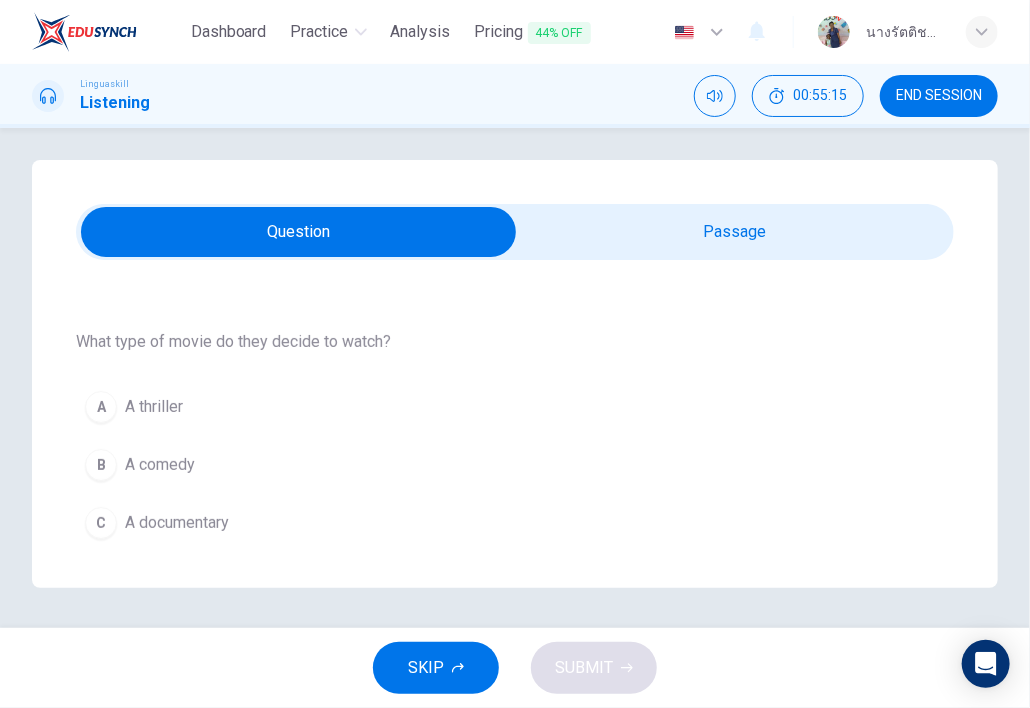 drag, startPoint x: 209, startPoint y: 463, endPoint x: 446, endPoint y: 499, distance: 239.71858 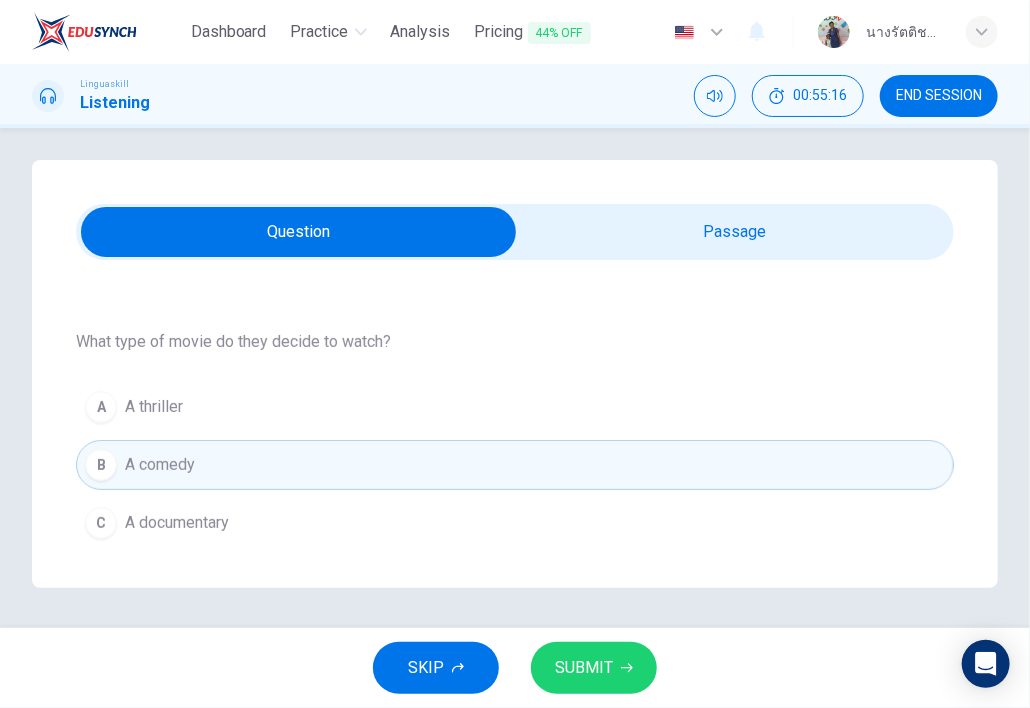 click on "SUBMIT" at bounding box center (584, 668) 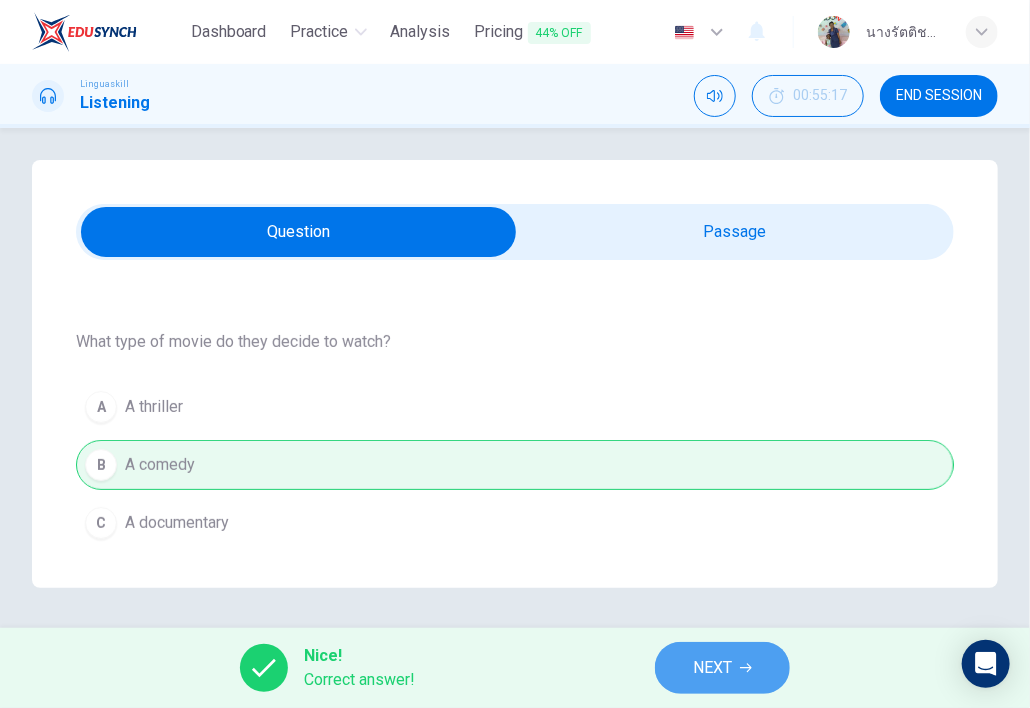 click on "NEXT" at bounding box center (722, 668) 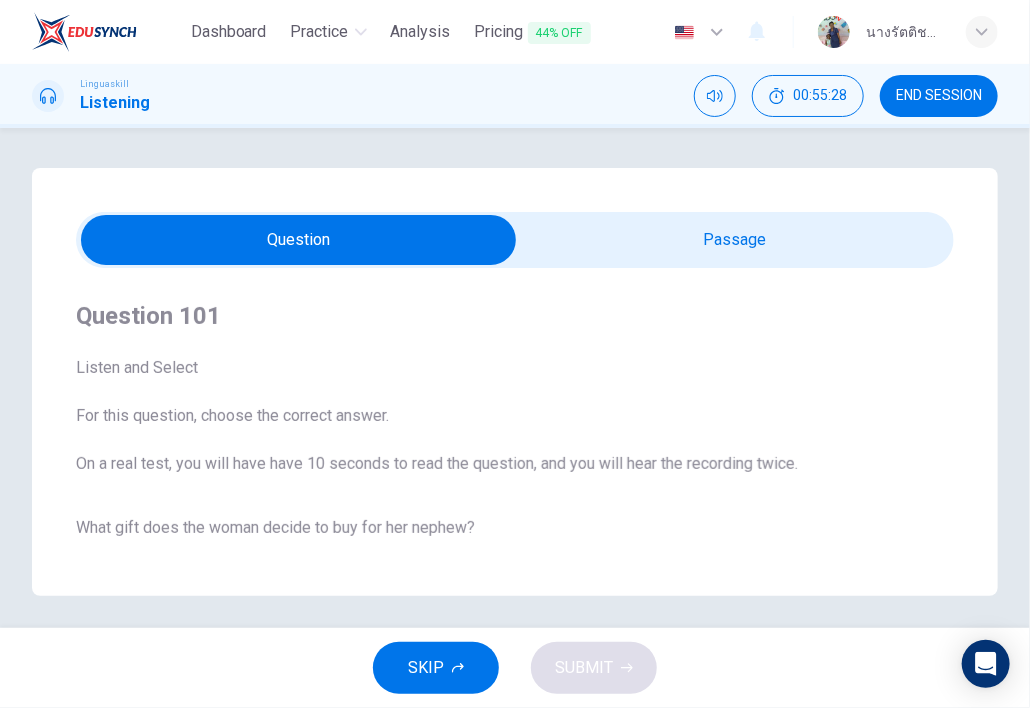scroll, scrollTop: 100, scrollLeft: 0, axis: vertical 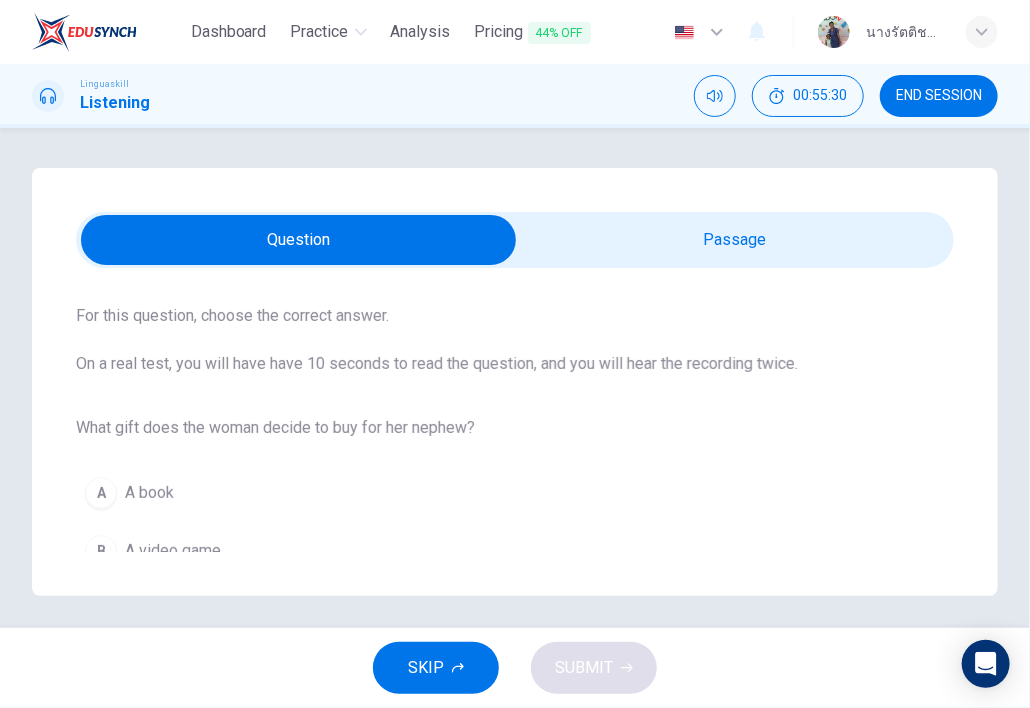 click at bounding box center (298, 240) 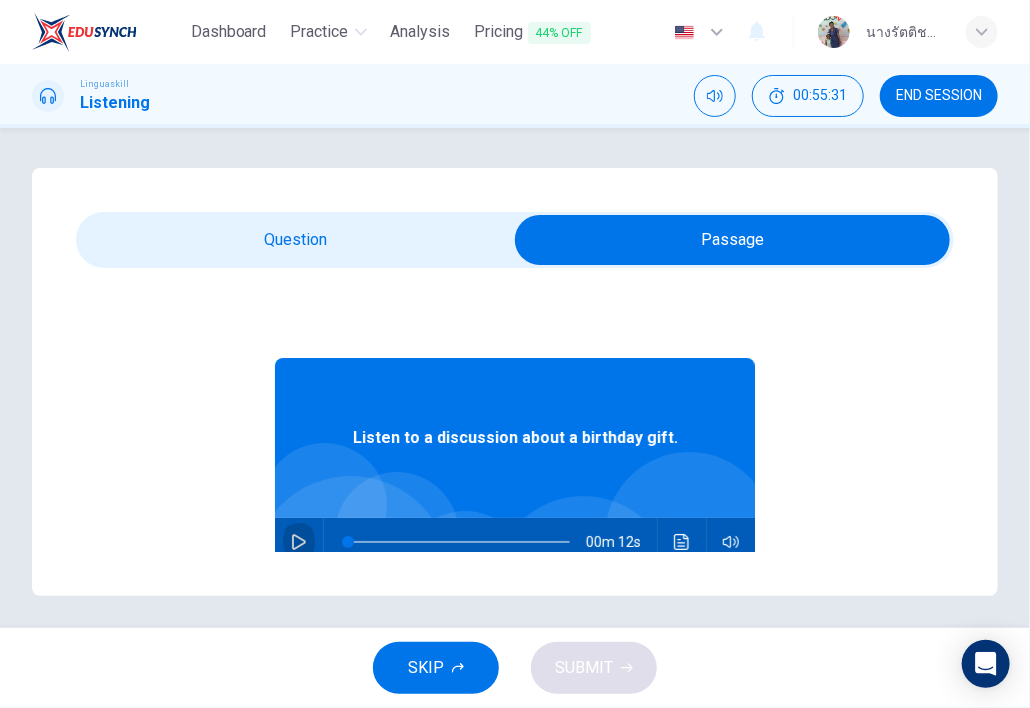 click 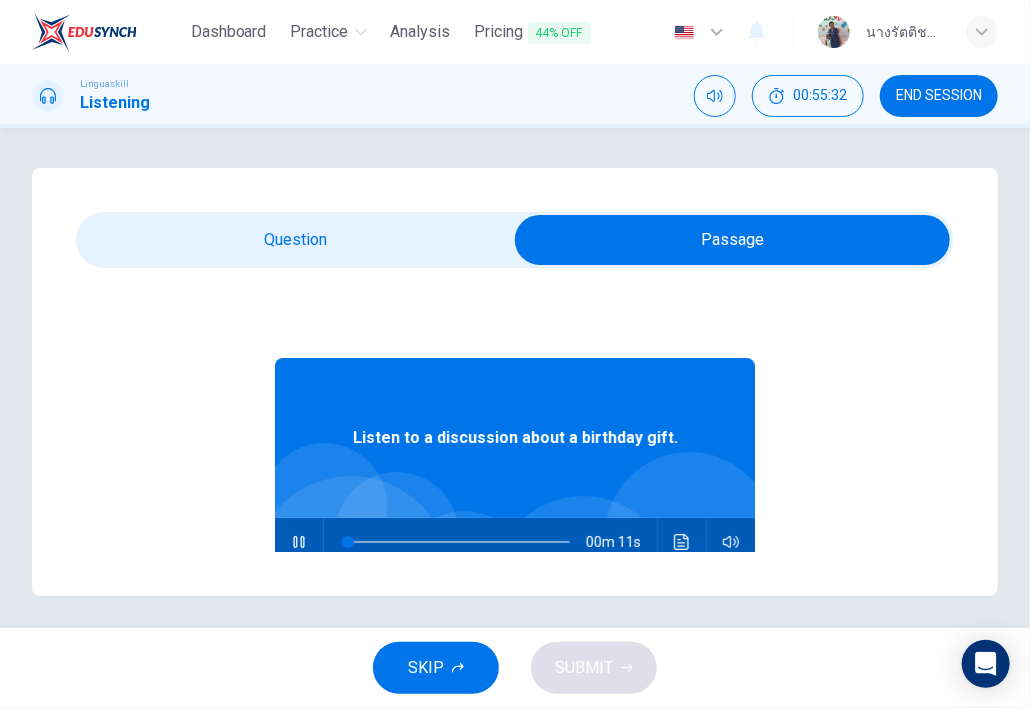 click at bounding box center [732, 240] 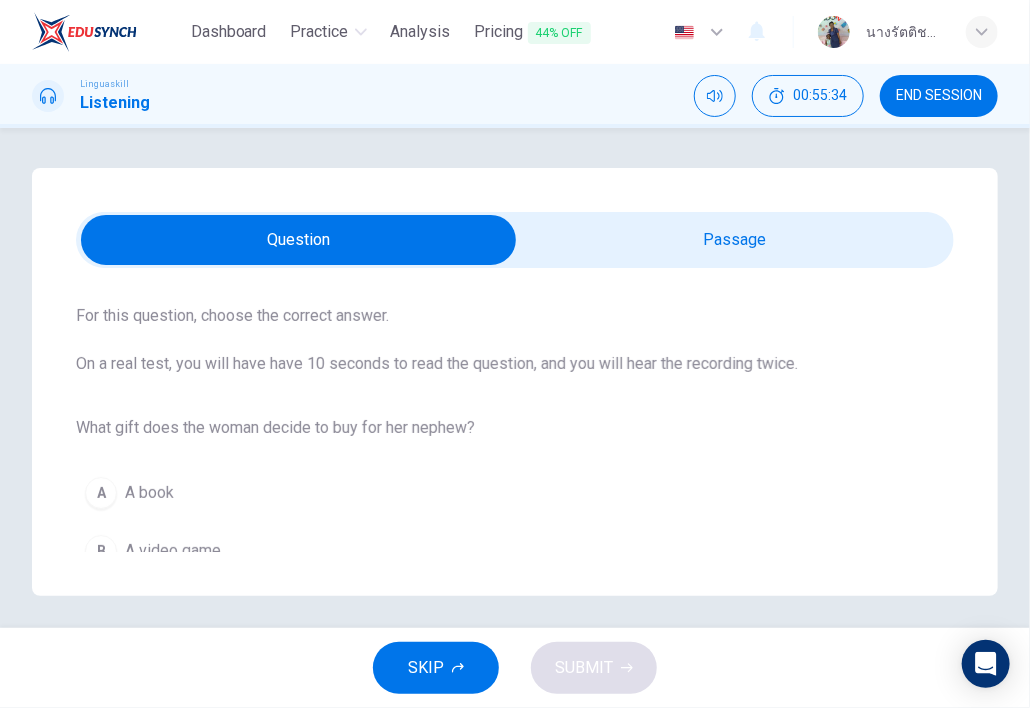 scroll, scrollTop: 178, scrollLeft: 0, axis: vertical 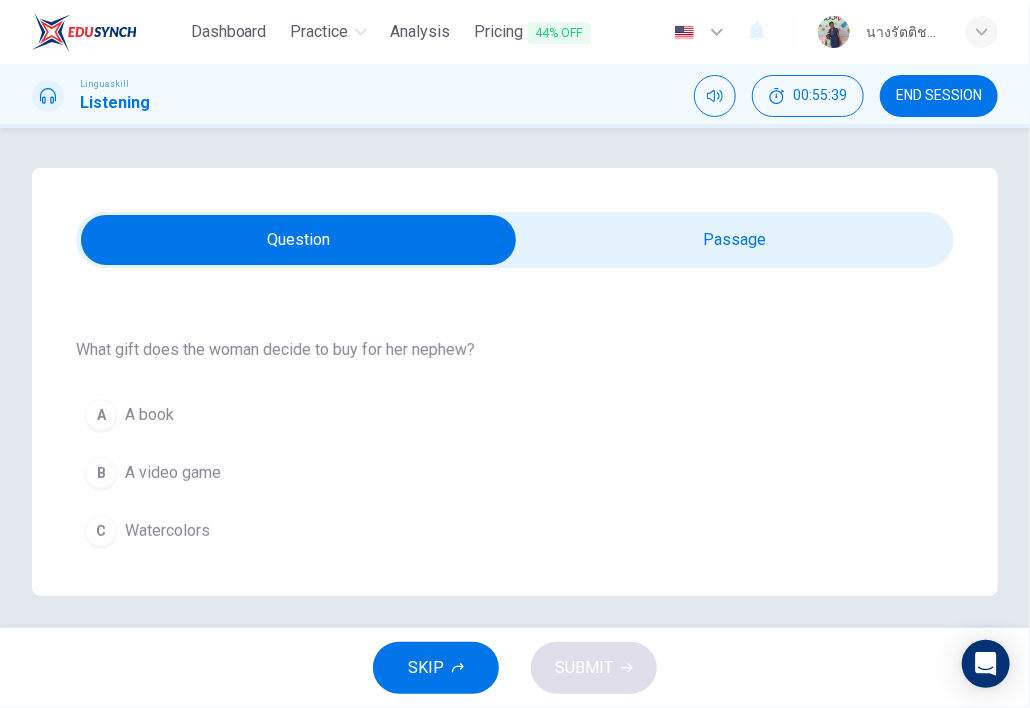 click on "C Watercolors" at bounding box center [515, 531] 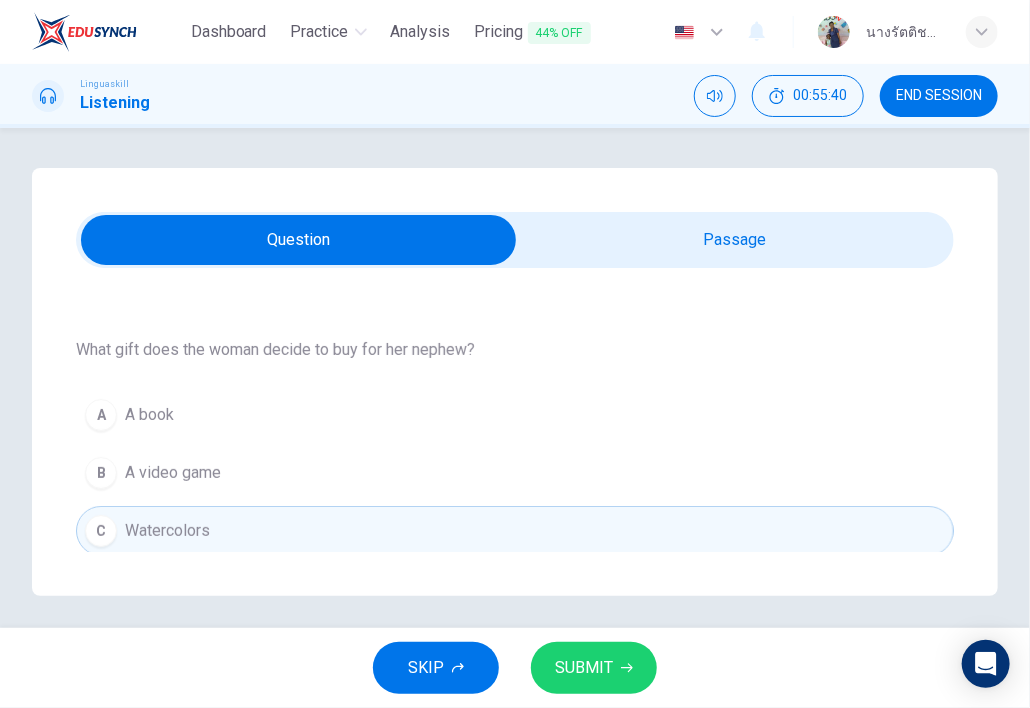 click on "SUBMIT" at bounding box center (584, 668) 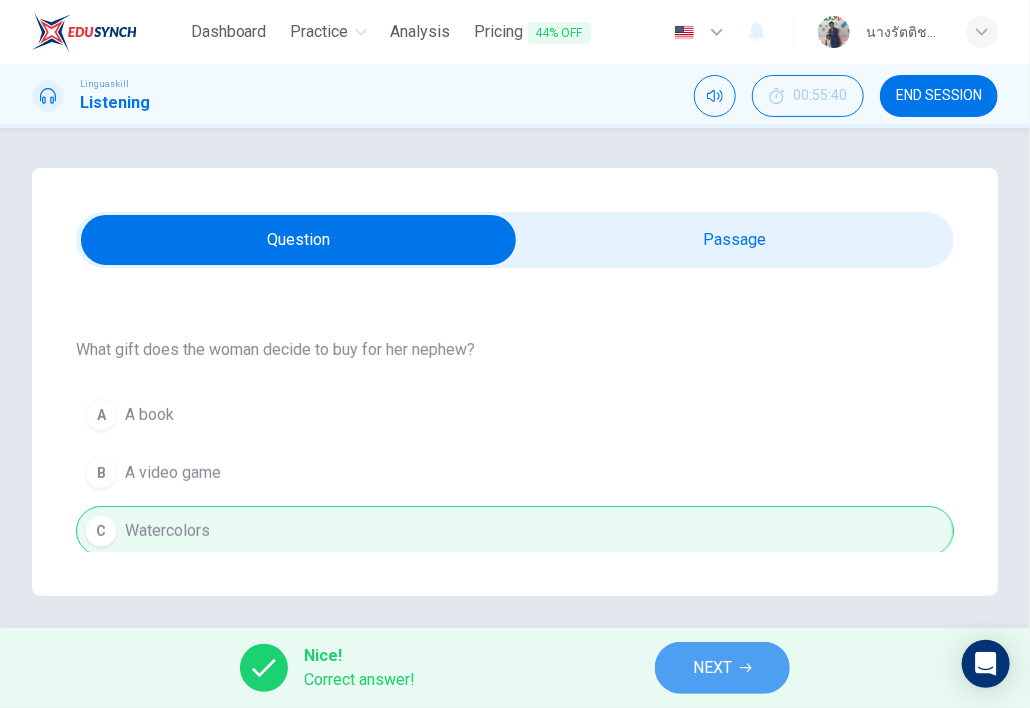 click 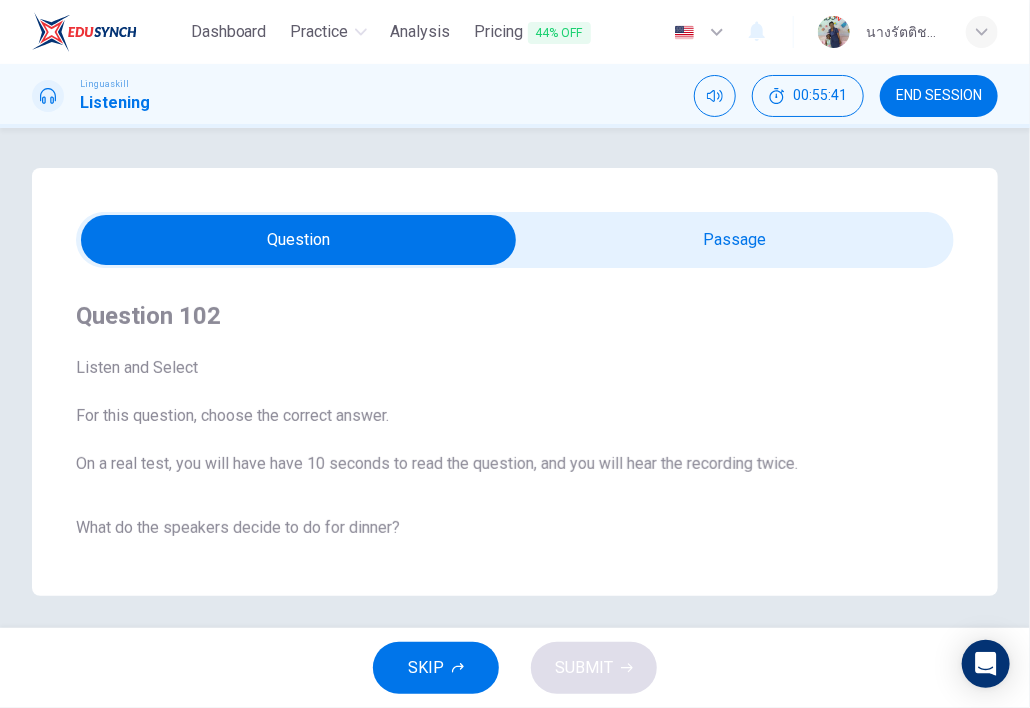 scroll, scrollTop: 100, scrollLeft: 0, axis: vertical 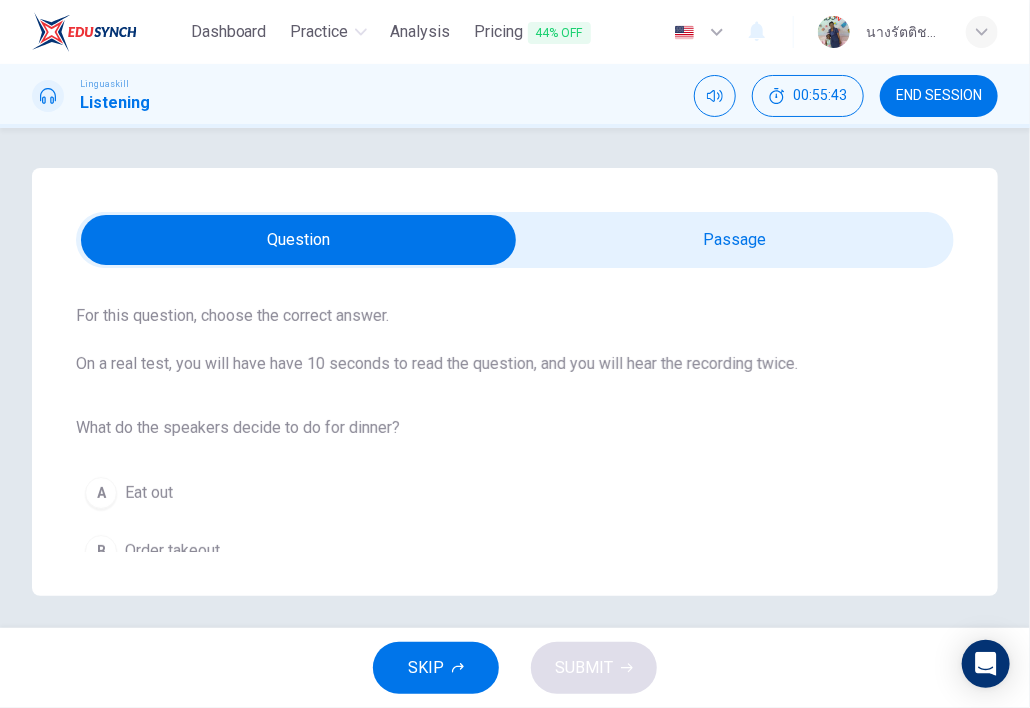 click at bounding box center [298, 240] 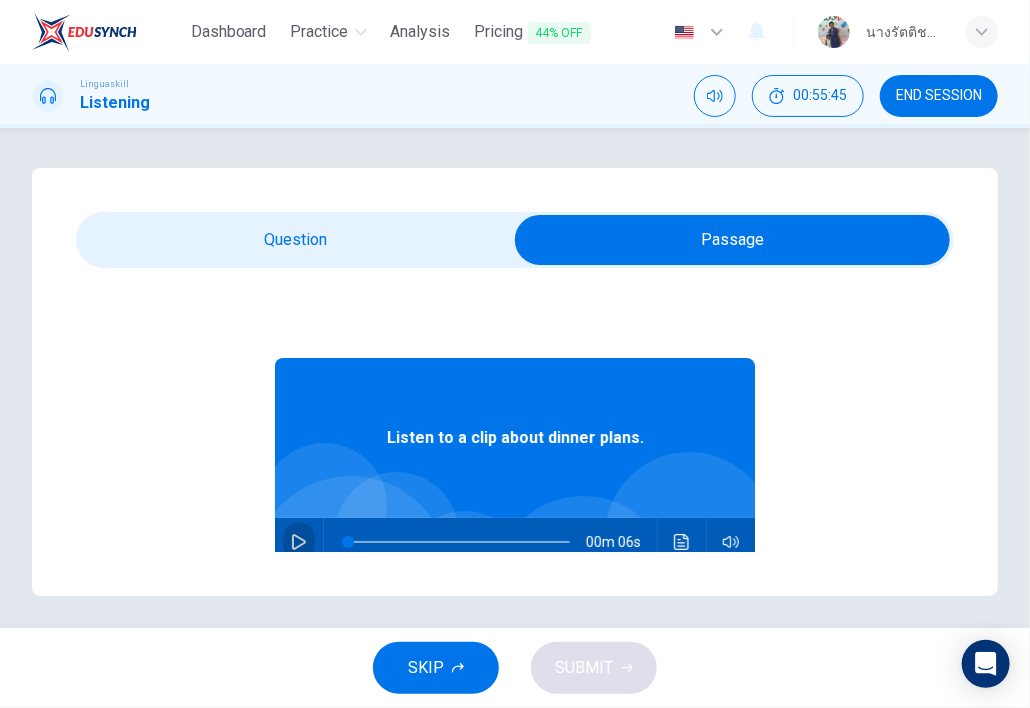click 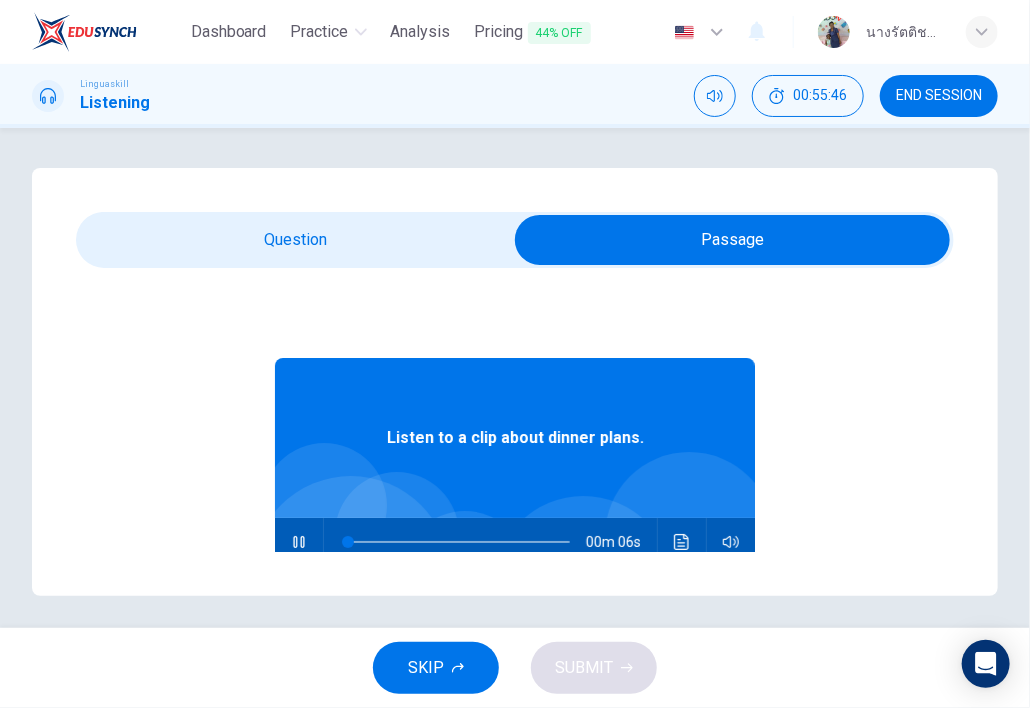 type on "16" 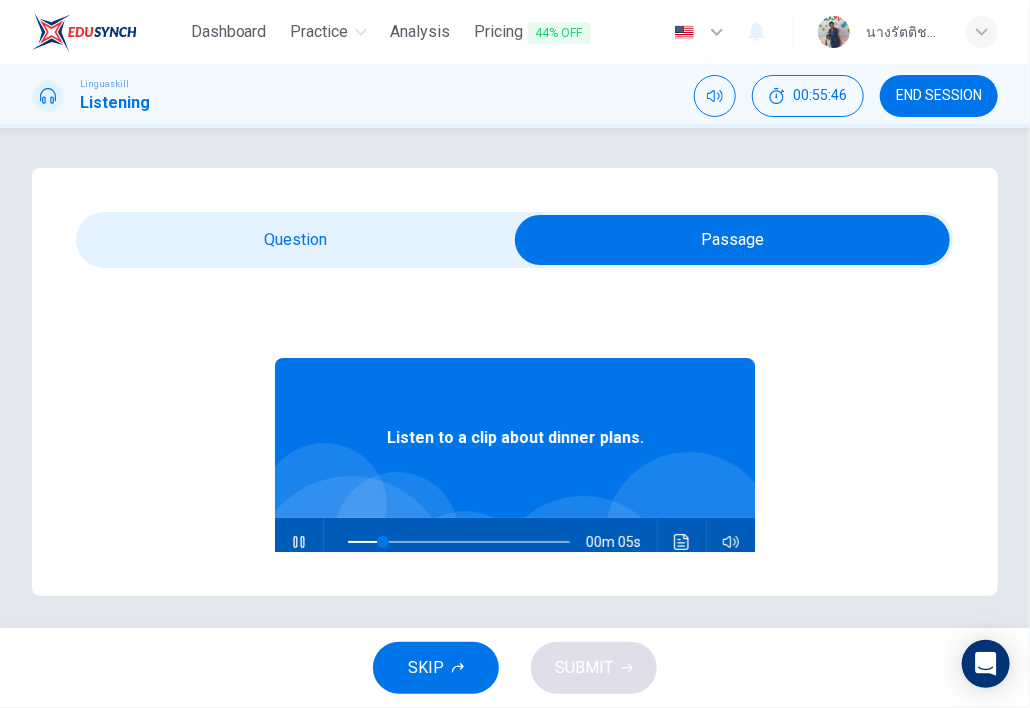 click at bounding box center [732, 240] 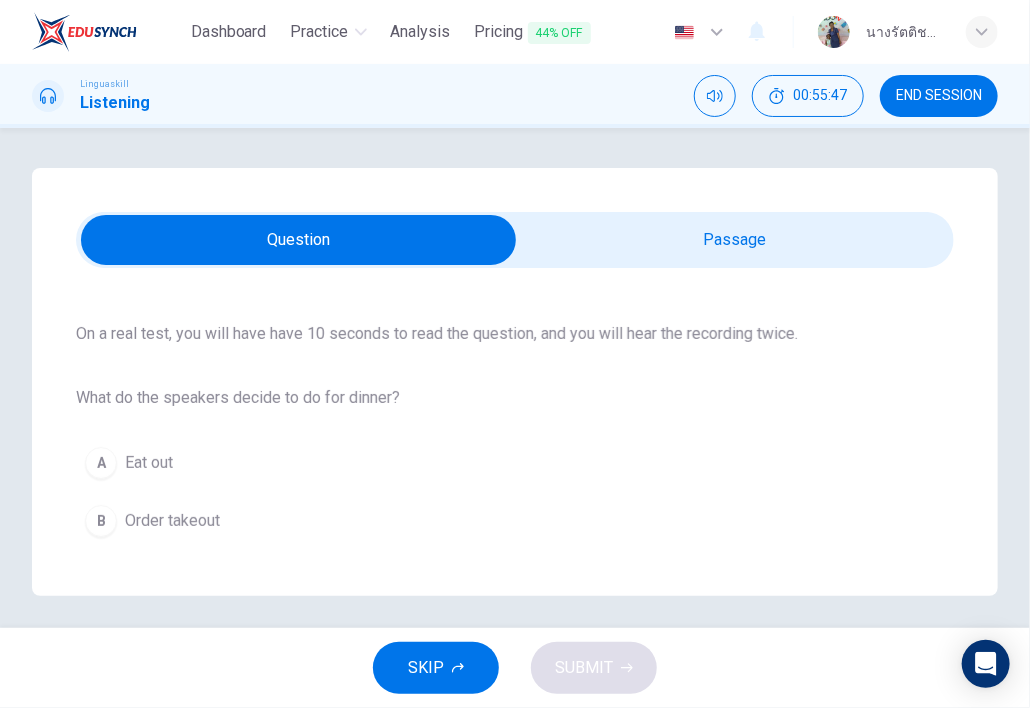 scroll, scrollTop: 178, scrollLeft: 0, axis: vertical 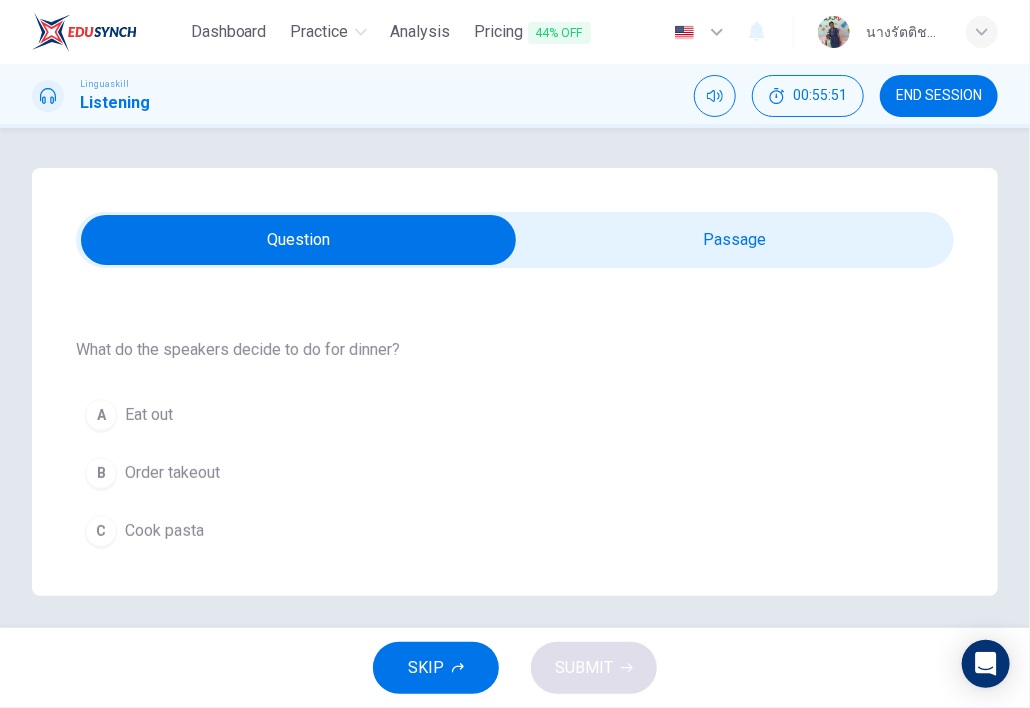 click on "Cook pasta" at bounding box center (164, 531) 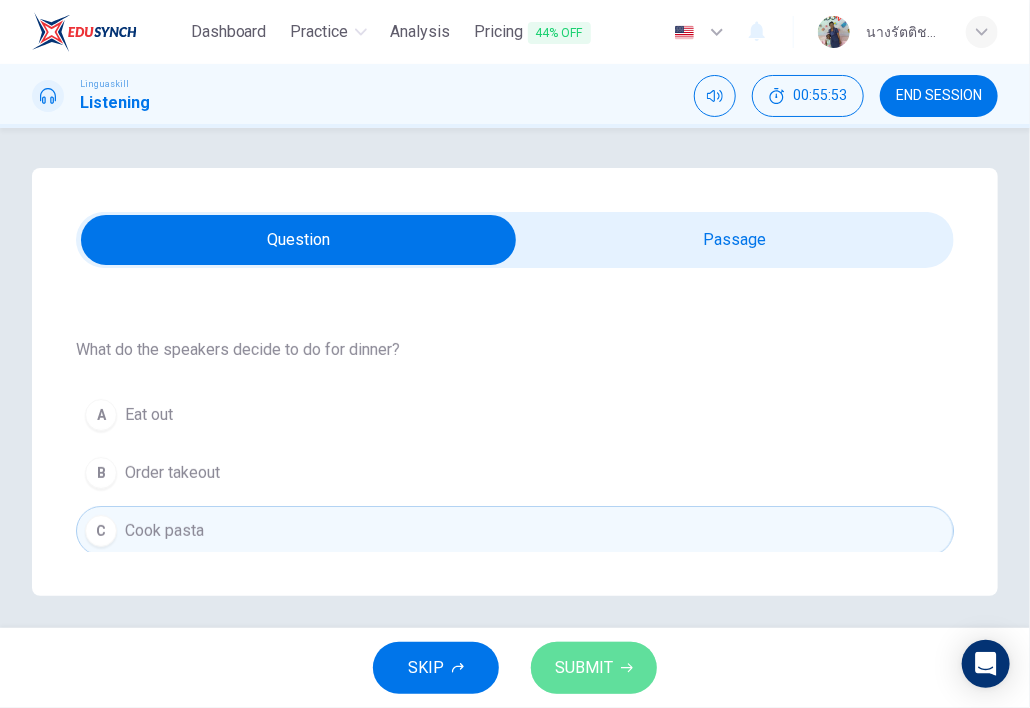 click on "SUBMIT" at bounding box center (594, 668) 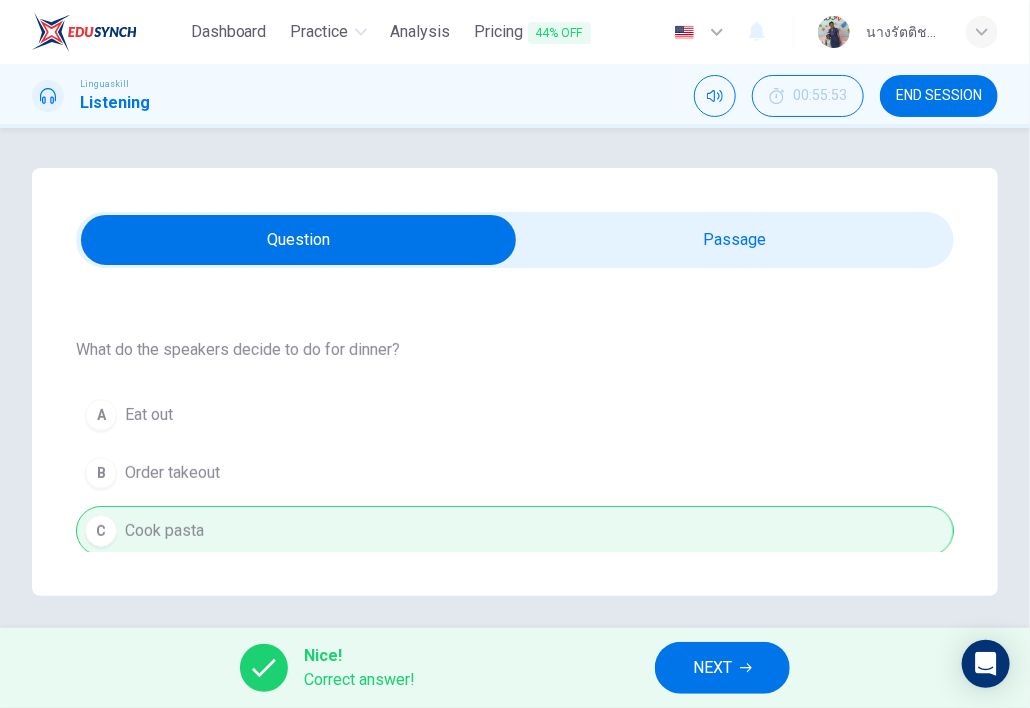 click on "NEXT" at bounding box center [712, 668] 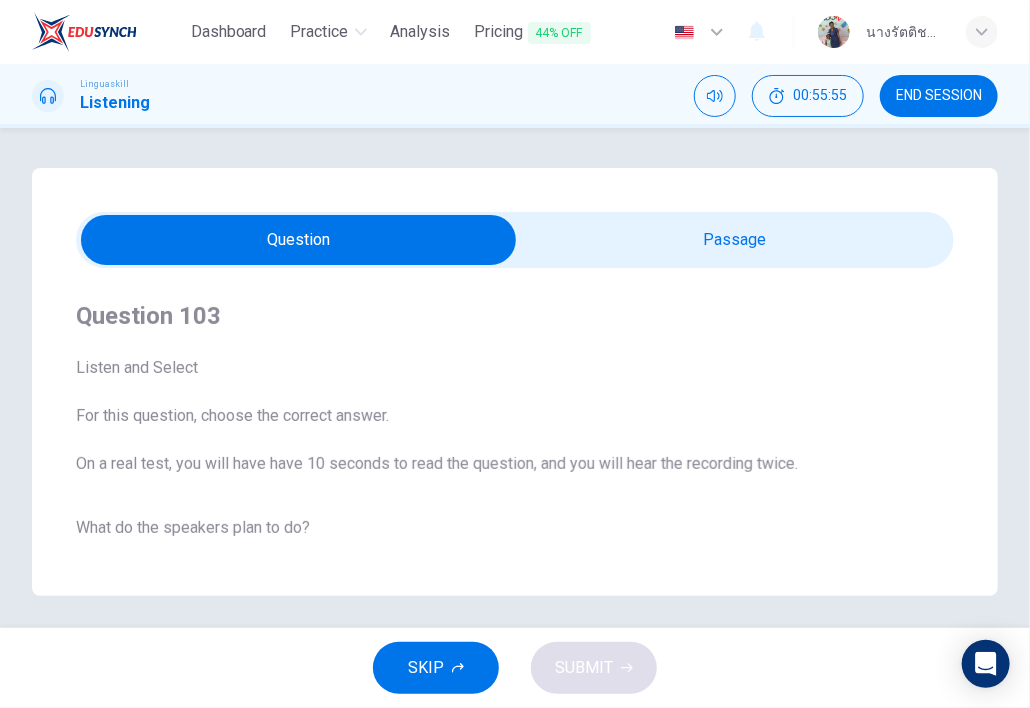 click at bounding box center [298, 240] 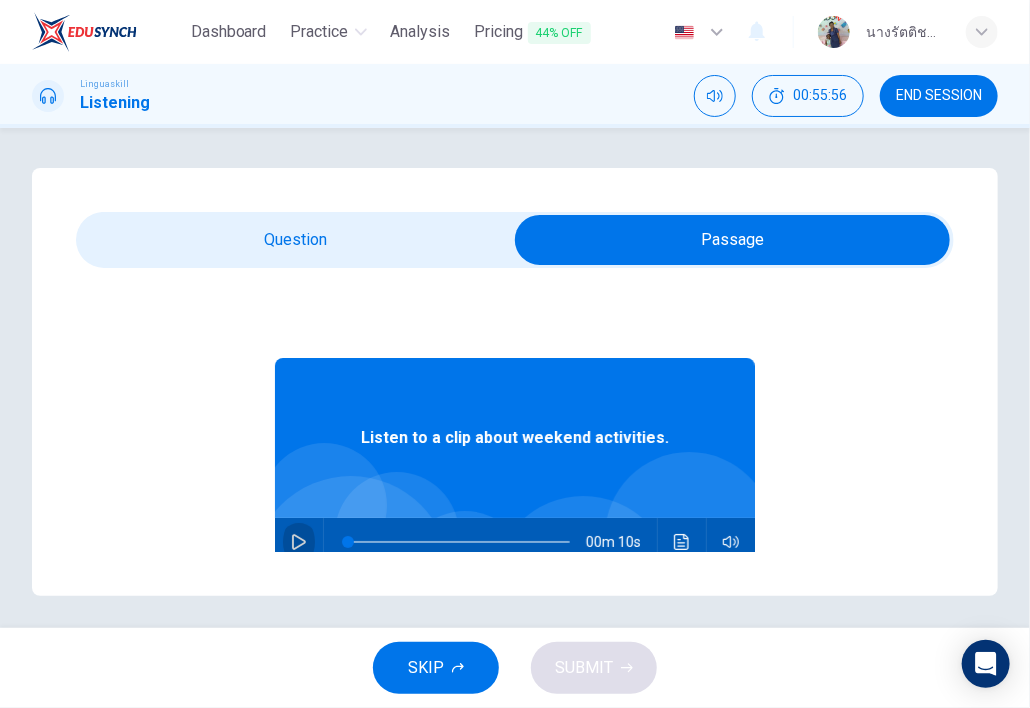 click at bounding box center (299, 542) 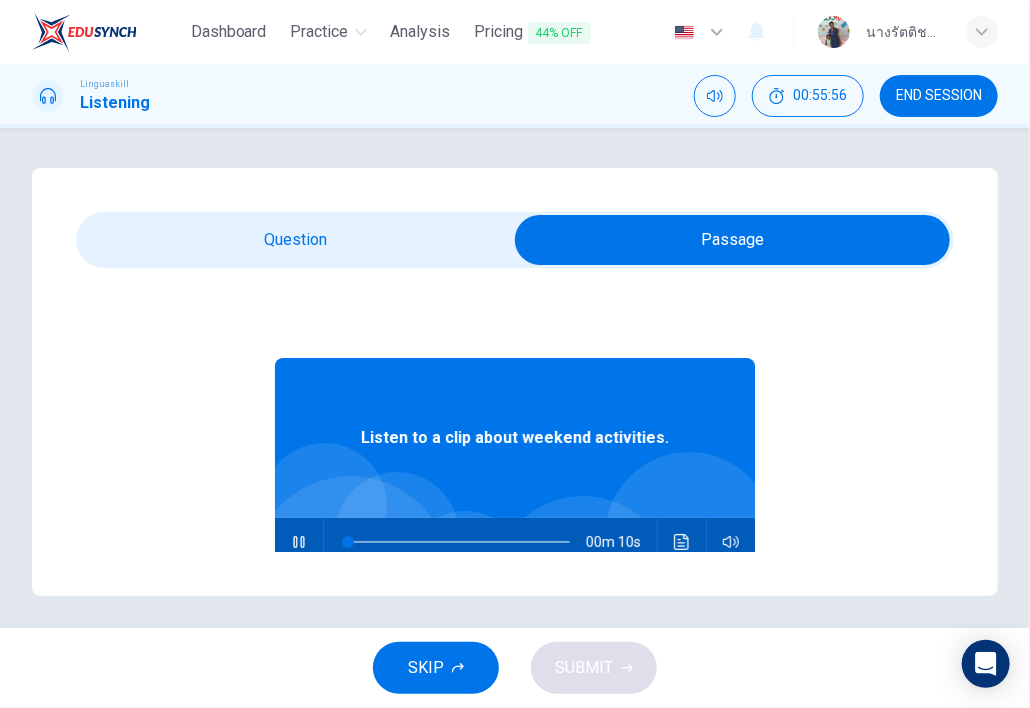 click at bounding box center (732, 240) 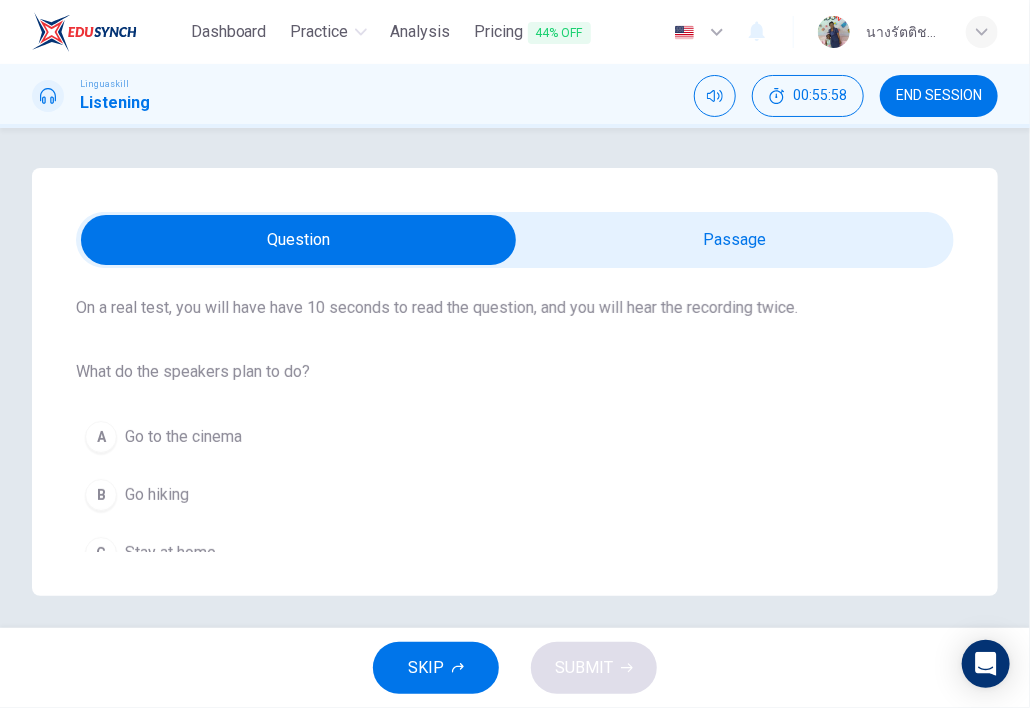 scroll, scrollTop: 178, scrollLeft: 0, axis: vertical 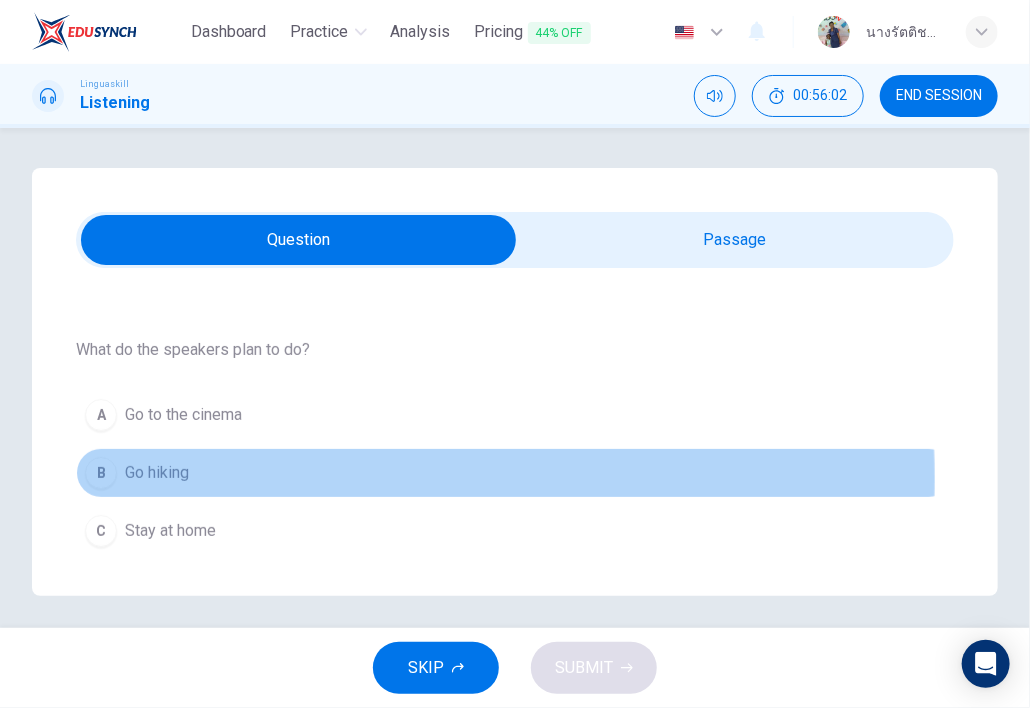 click on "B Go hiking" at bounding box center [515, 473] 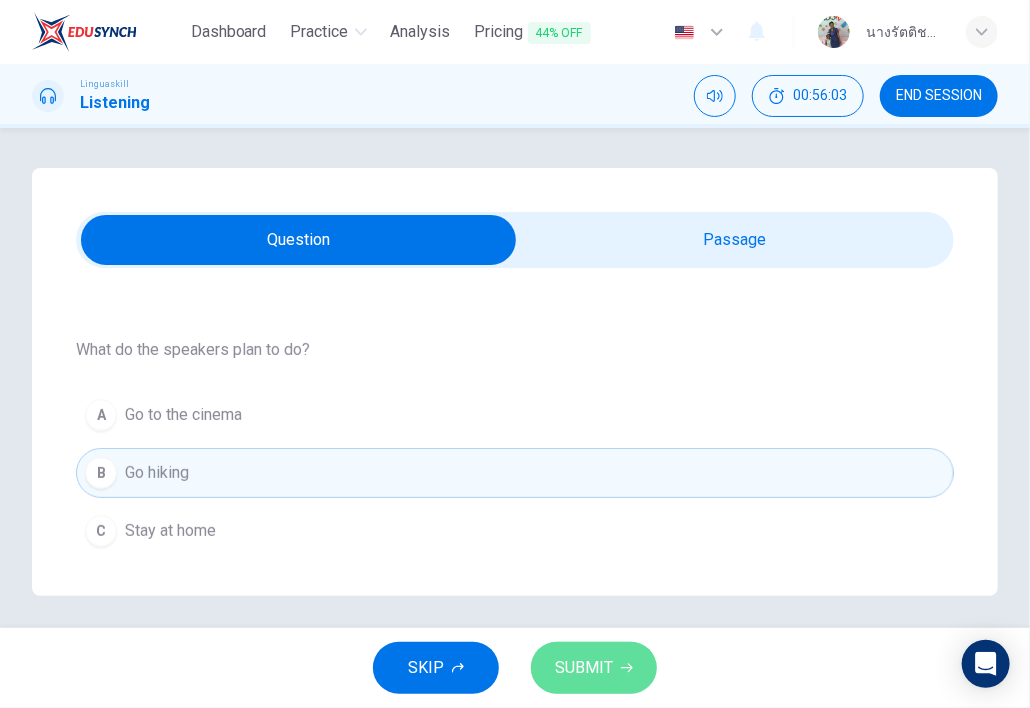 click on "SUBMIT" at bounding box center [584, 668] 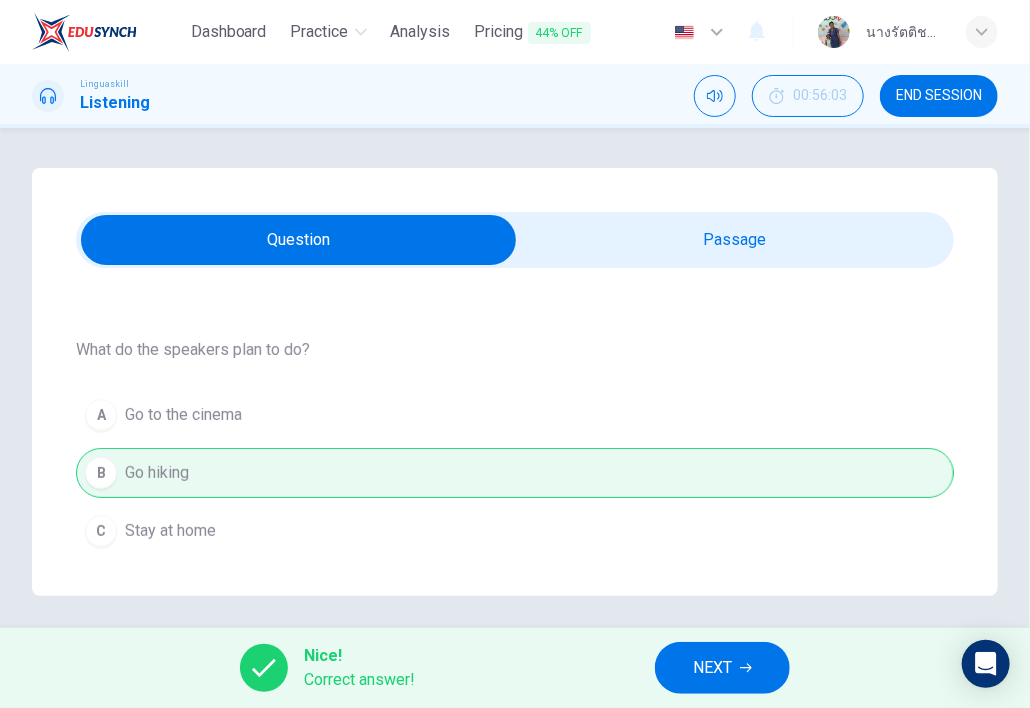 click on "NEXT" at bounding box center (712, 668) 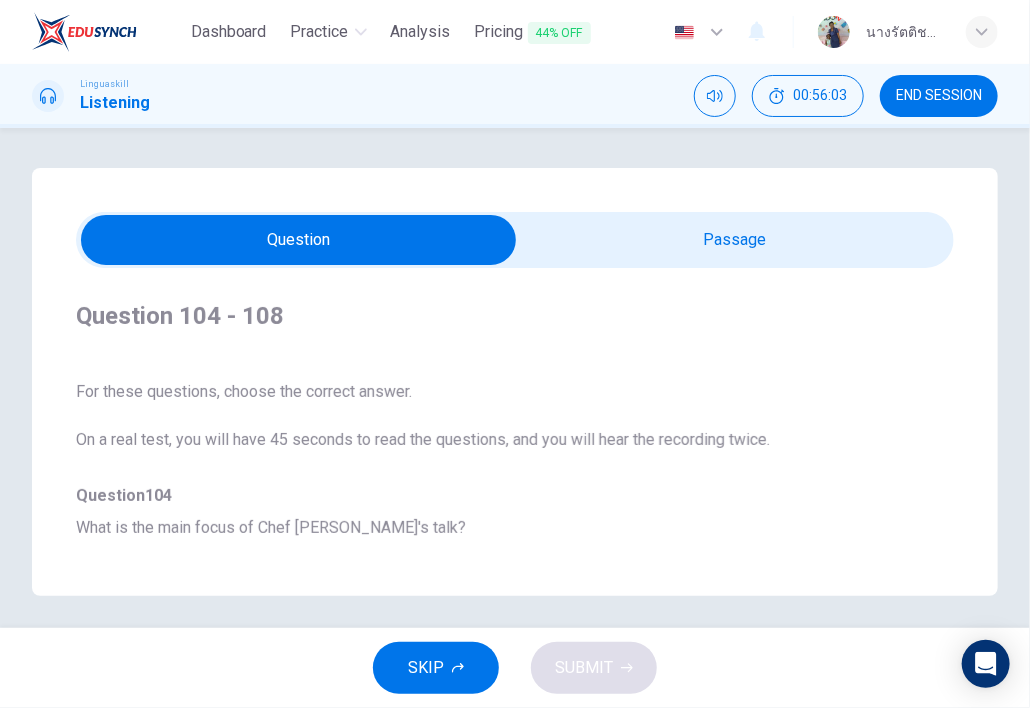 drag, startPoint x: 257, startPoint y: 239, endPoint x: 465, endPoint y: 278, distance: 211.62466 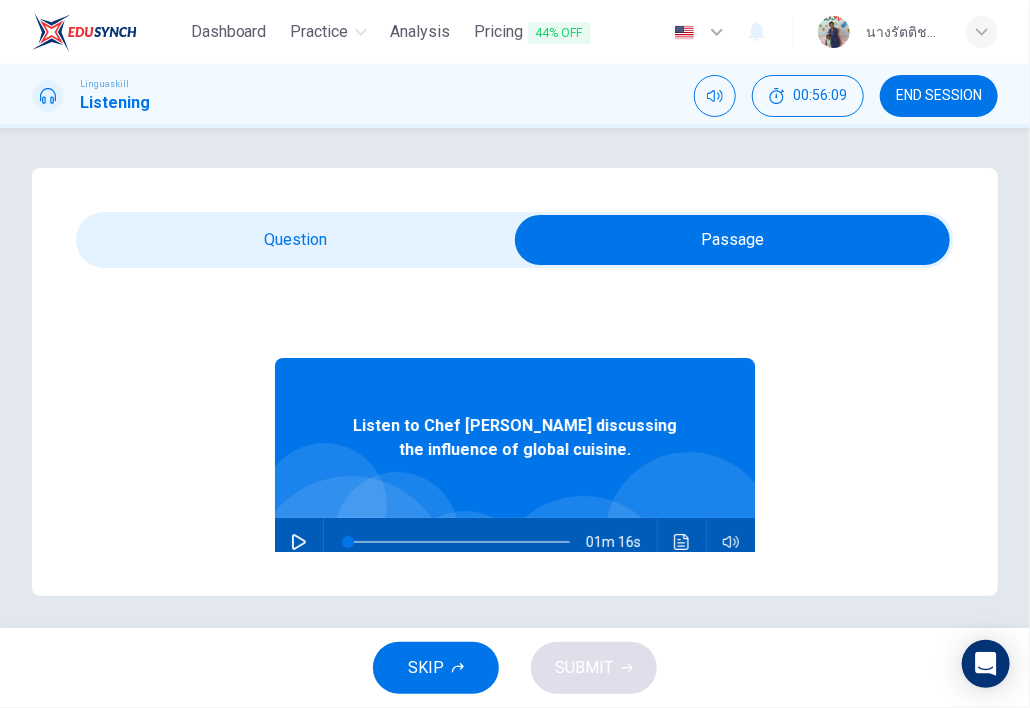 click 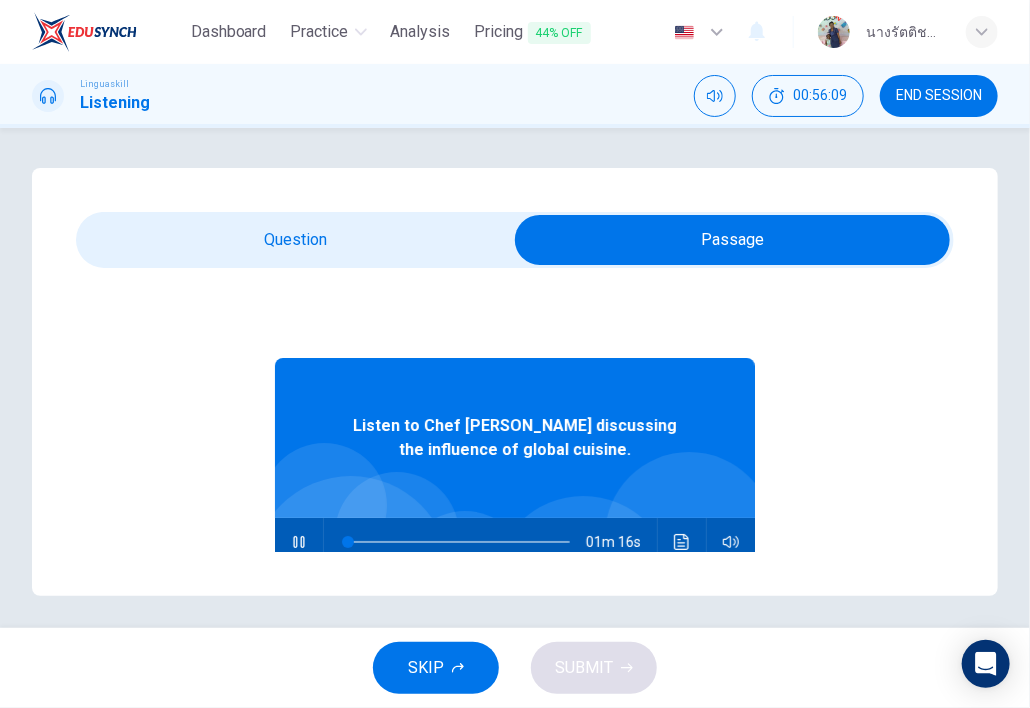 type on "0" 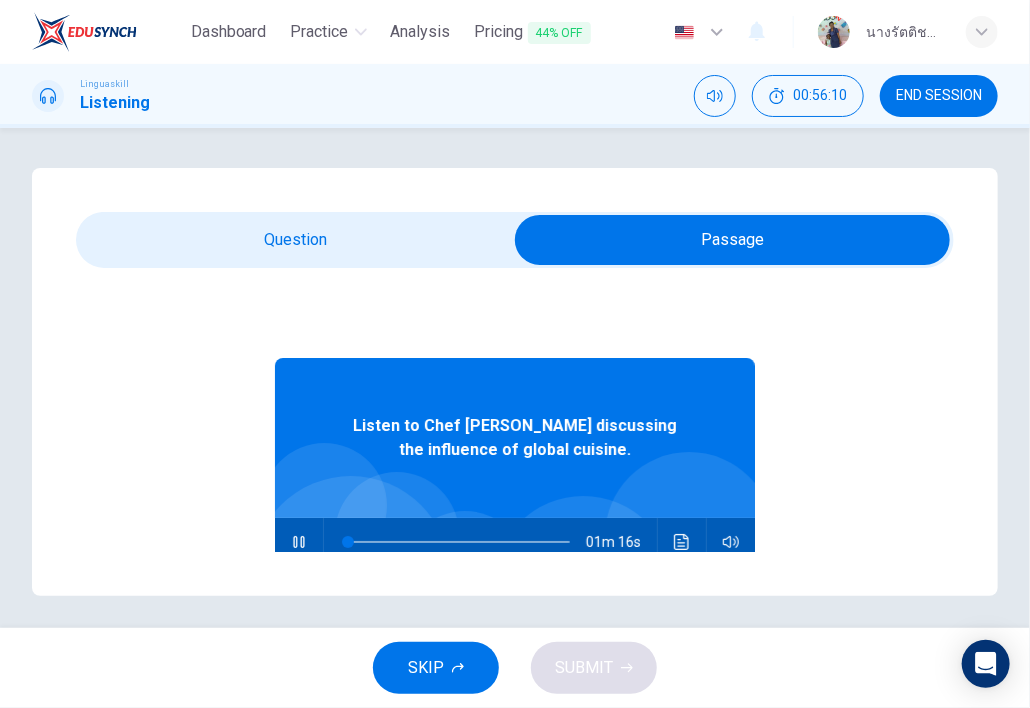 click at bounding box center (732, 240) 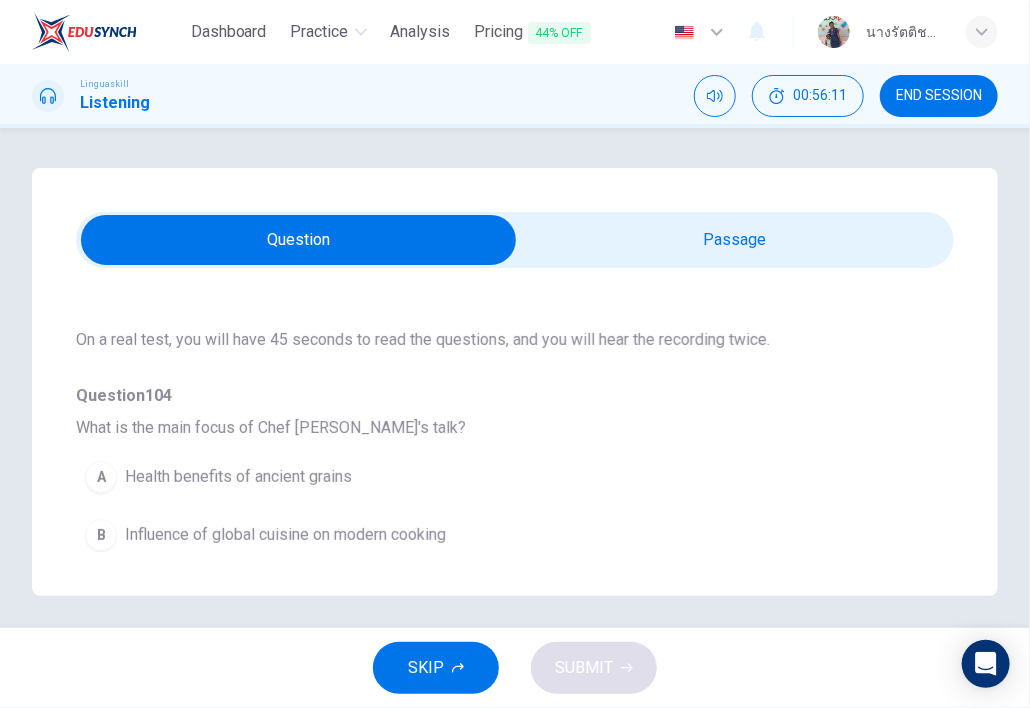 scroll, scrollTop: 200, scrollLeft: 0, axis: vertical 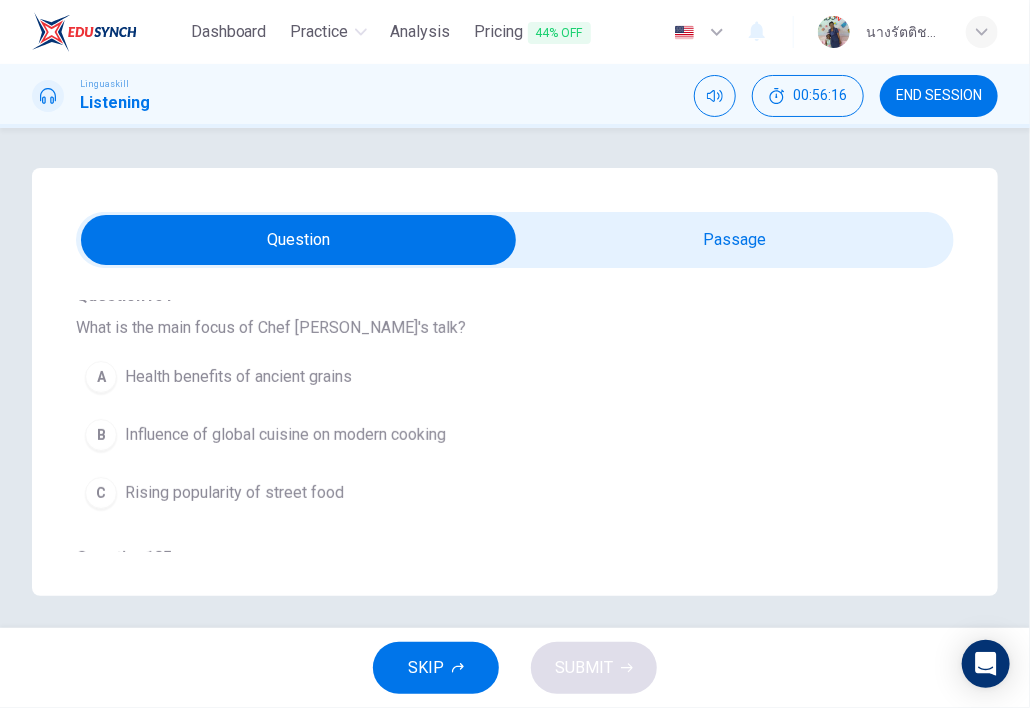 click on "Influence of global cuisine on modern cooking" at bounding box center (285, 435) 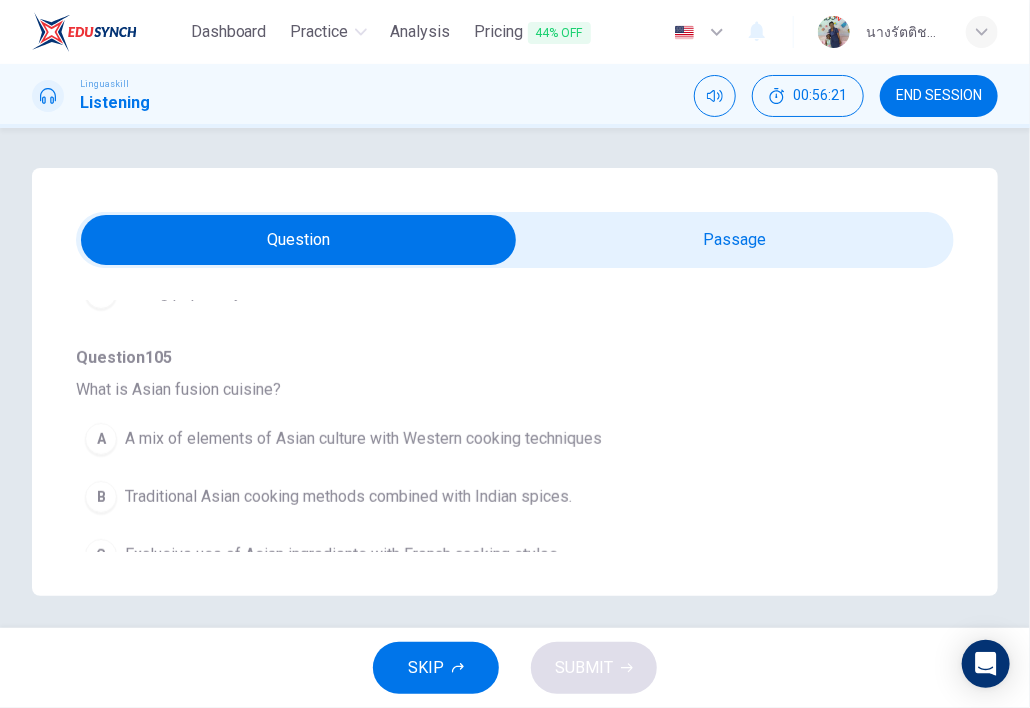 scroll, scrollTop: 500, scrollLeft: 0, axis: vertical 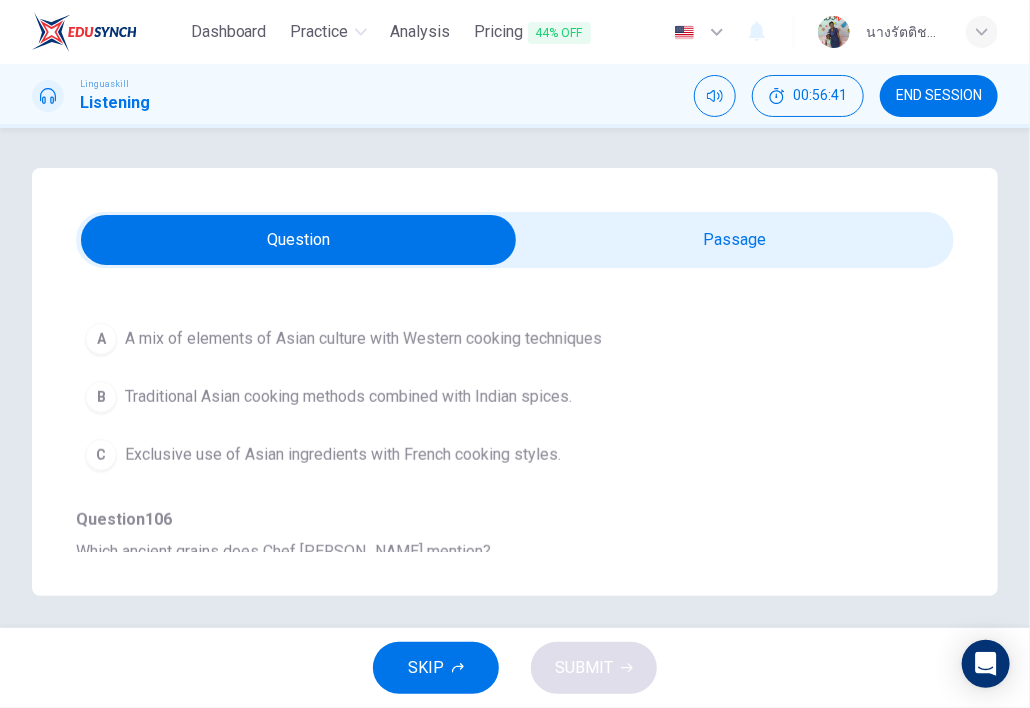 click on "Traditional Asian cooking methods combined with Indian spices." at bounding box center (348, 397) 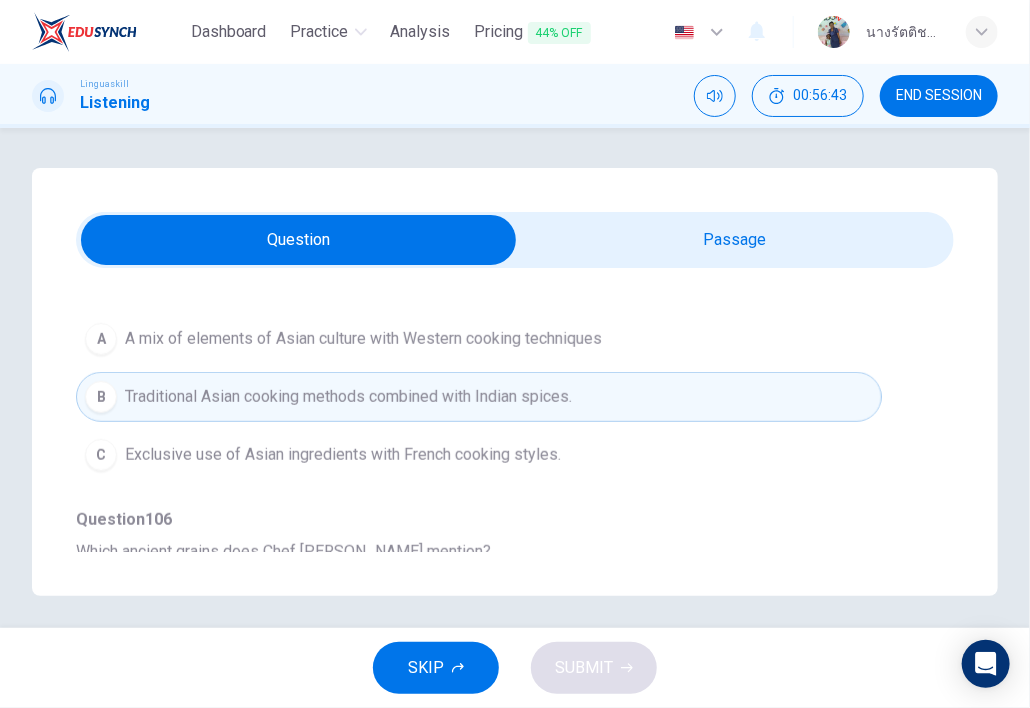 click on "A mix of elements of Asian culture with Western cooking techniques" at bounding box center [363, 339] 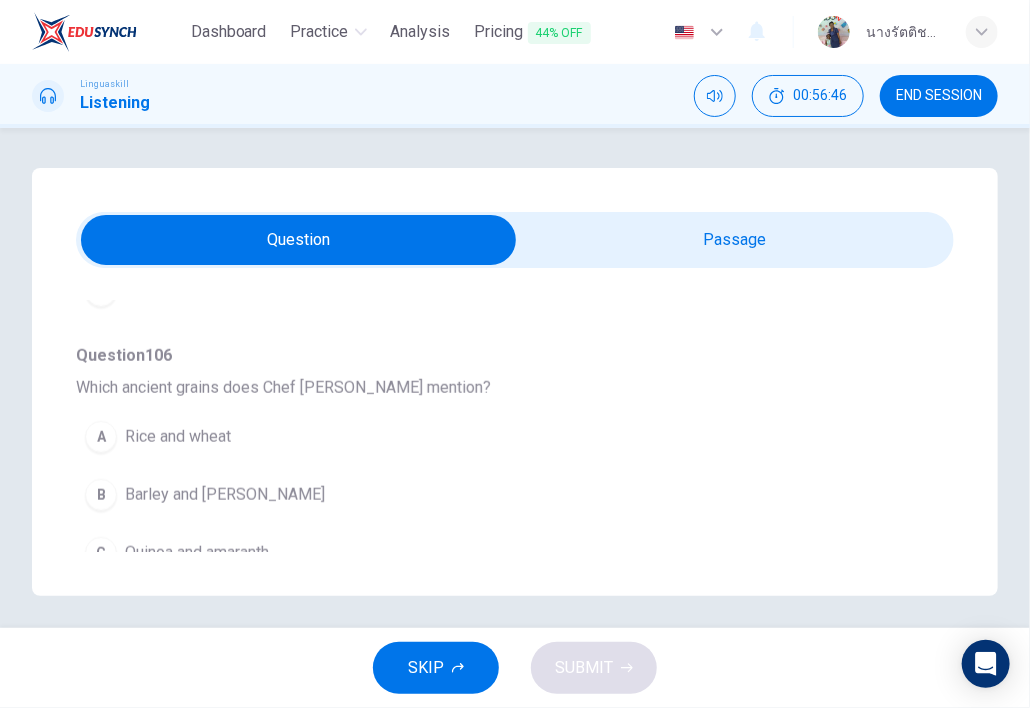 scroll, scrollTop: 700, scrollLeft: 0, axis: vertical 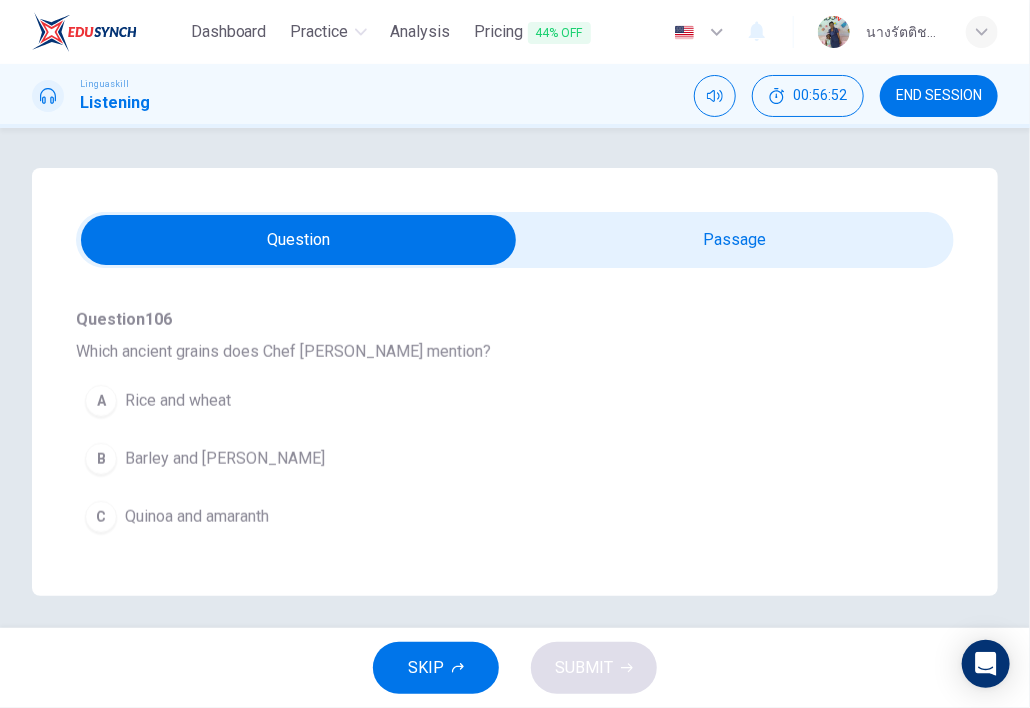click on "Quinoa and amaranth" at bounding box center (197, 517) 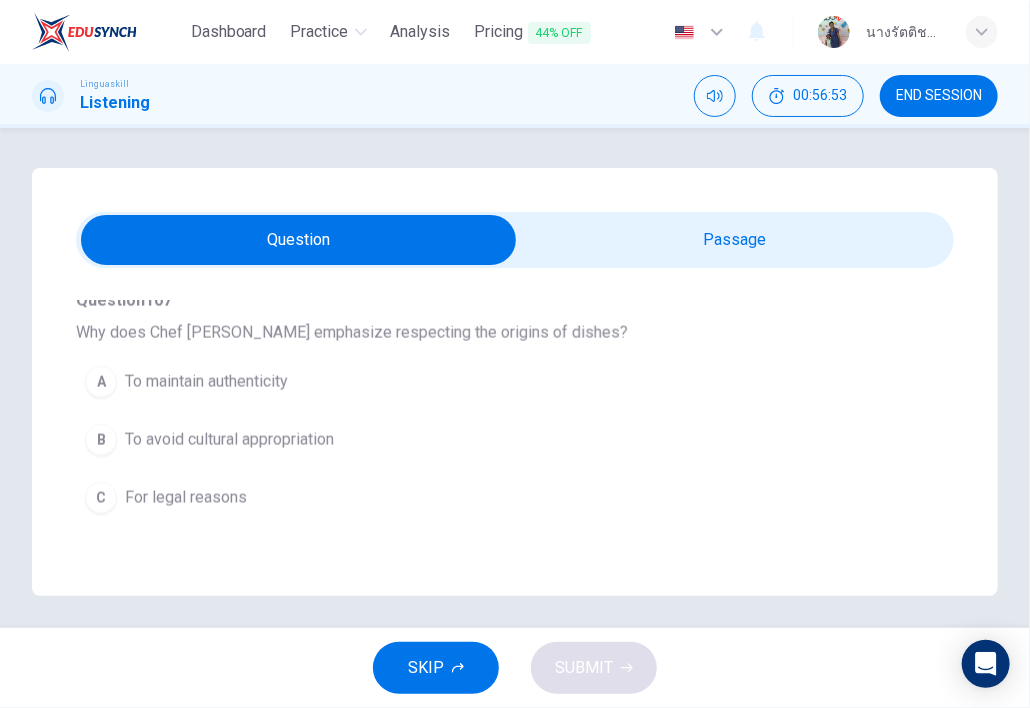 scroll, scrollTop: 1000, scrollLeft: 0, axis: vertical 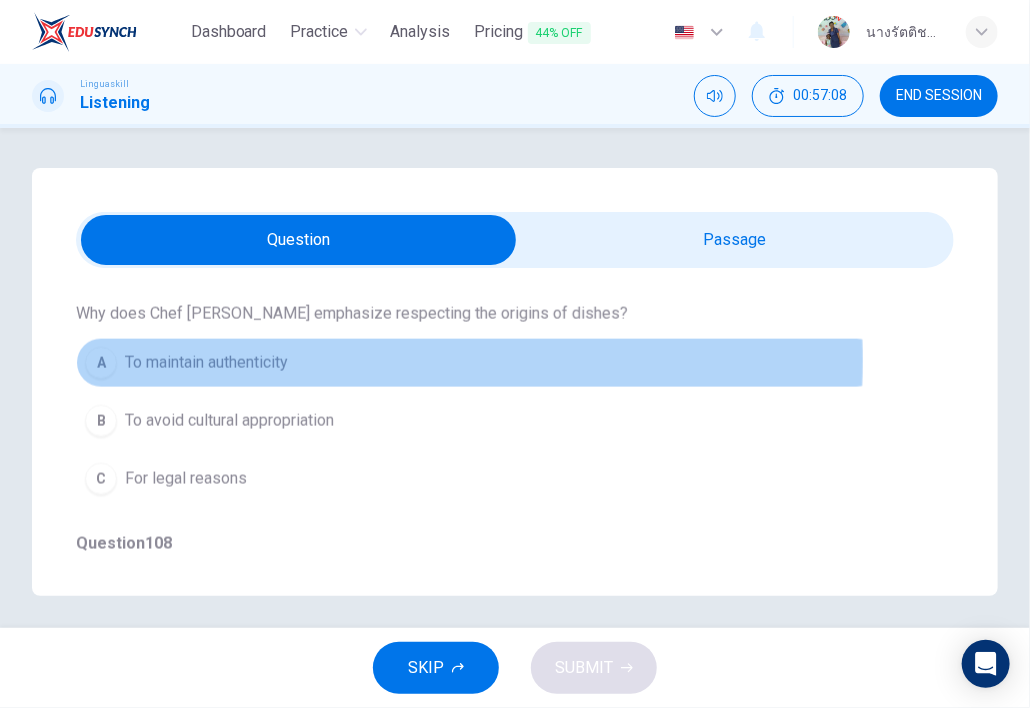 click on "To maintain authenticity" at bounding box center (206, 363) 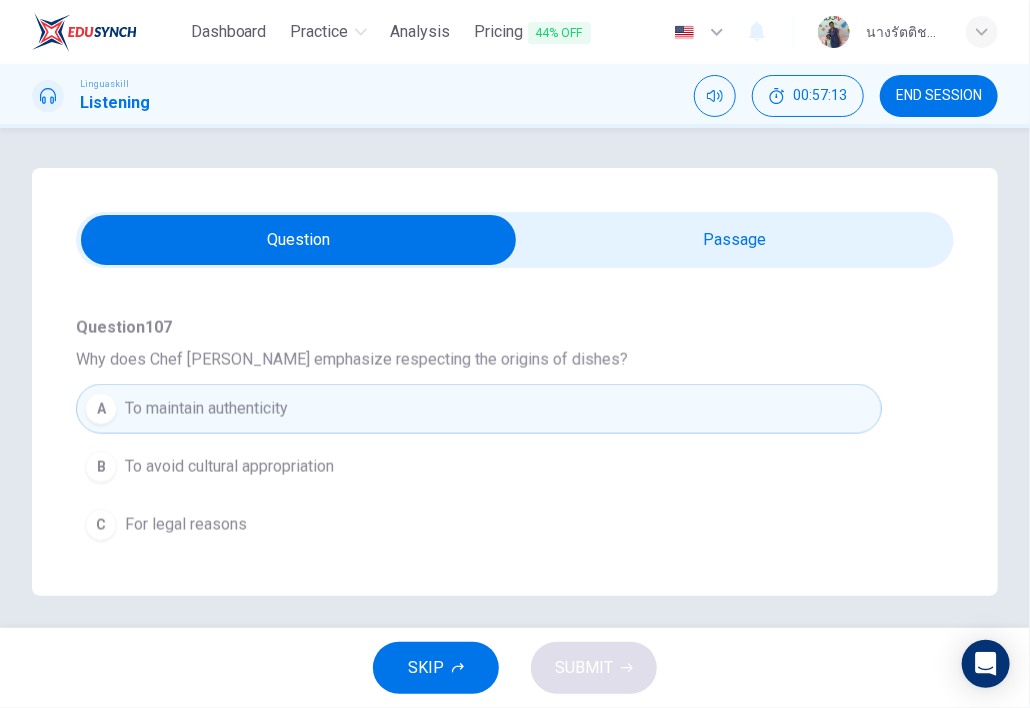 scroll, scrollTop: 1000, scrollLeft: 0, axis: vertical 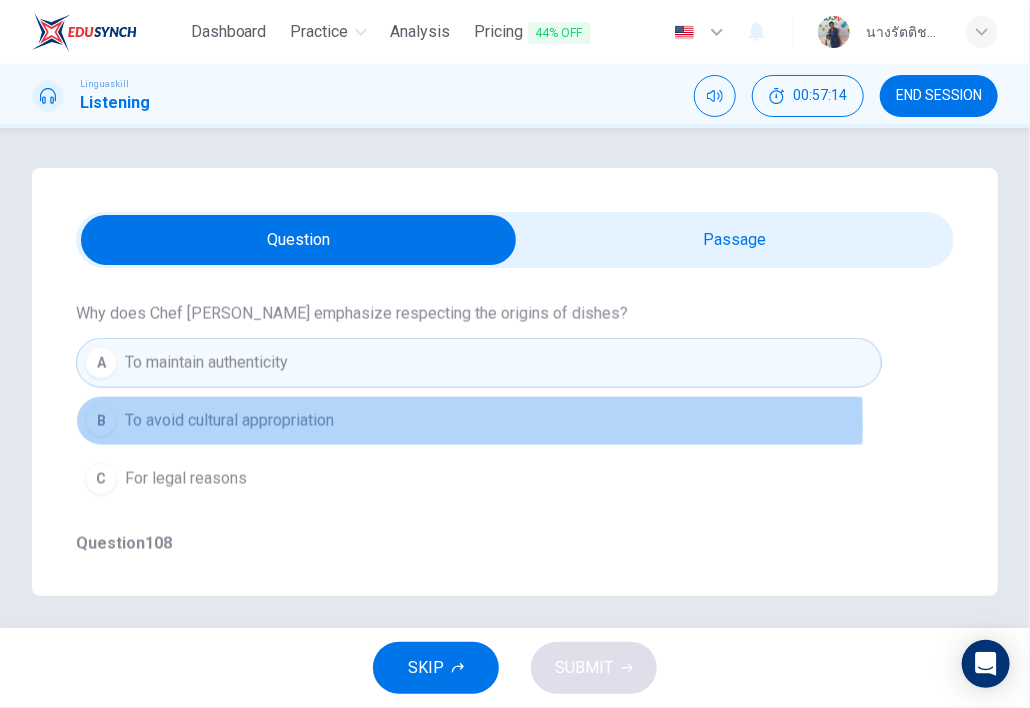 drag, startPoint x: 280, startPoint y: 421, endPoint x: 353, endPoint y: 431, distance: 73.68175 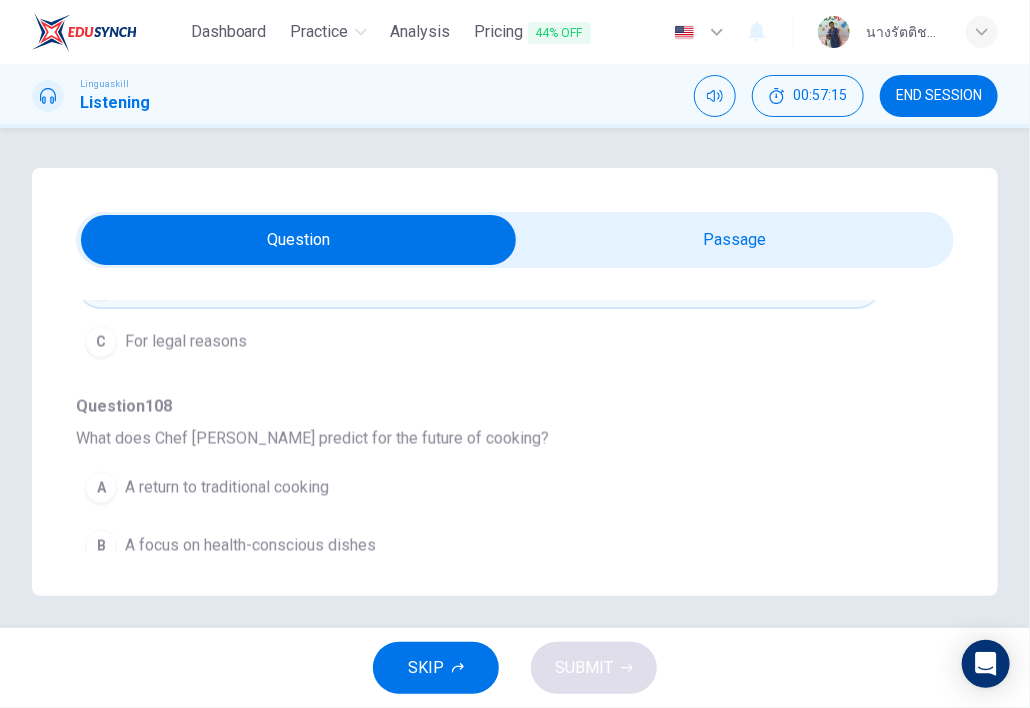 scroll, scrollTop: 1200, scrollLeft: 0, axis: vertical 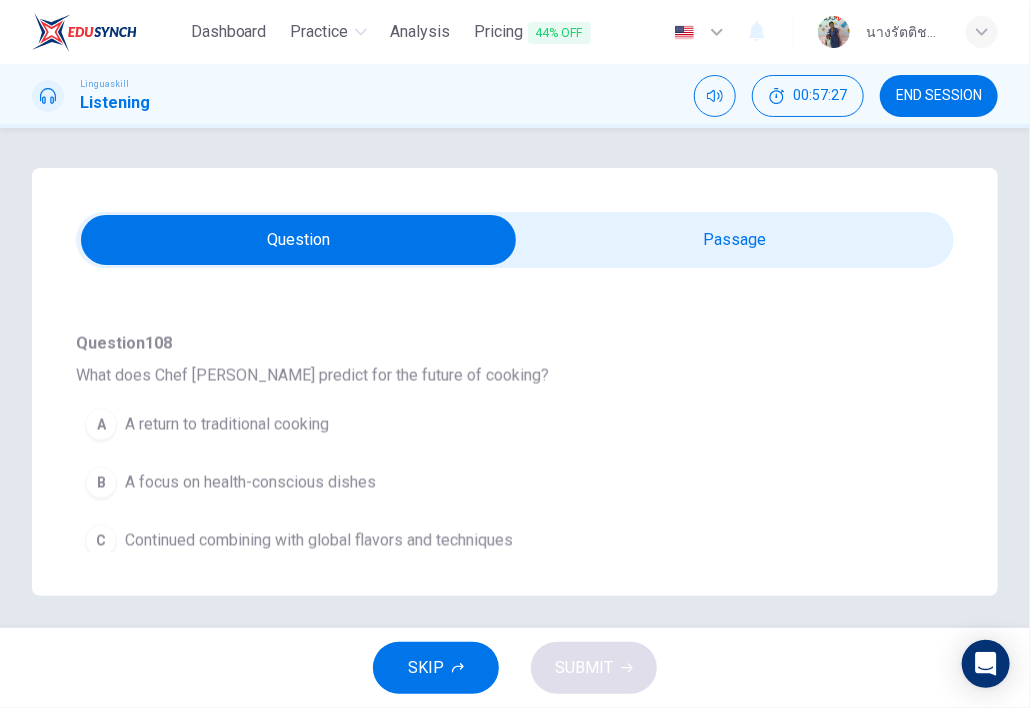 click on "Continued combining with global flavors and techniques" at bounding box center [319, 541] 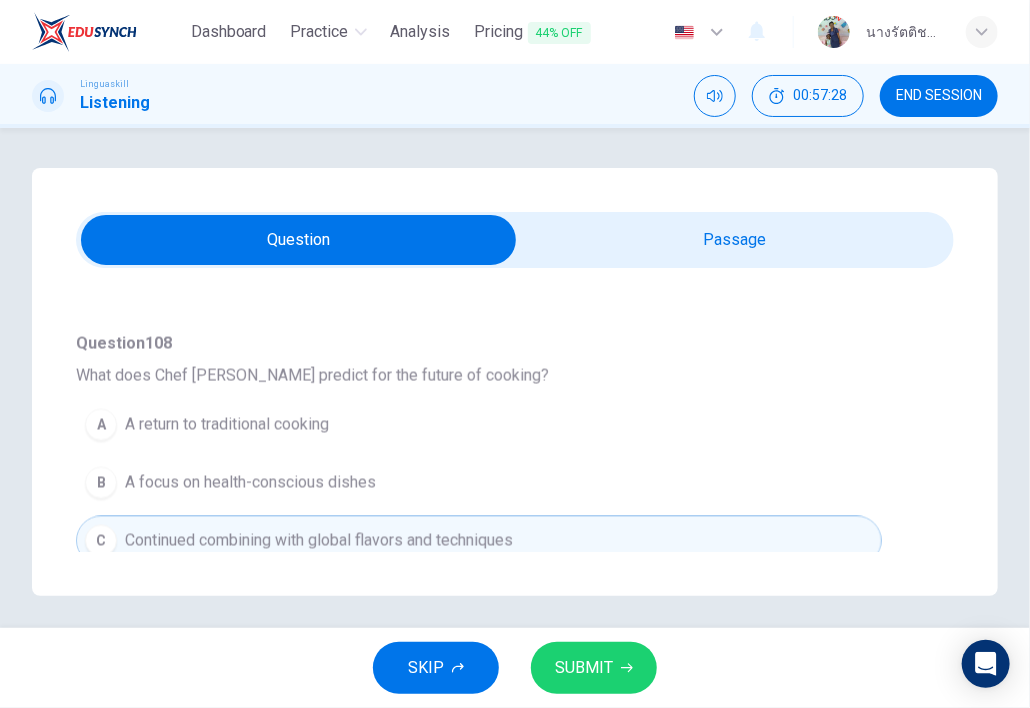 scroll, scrollTop: 1205, scrollLeft: 0, axis: vertical 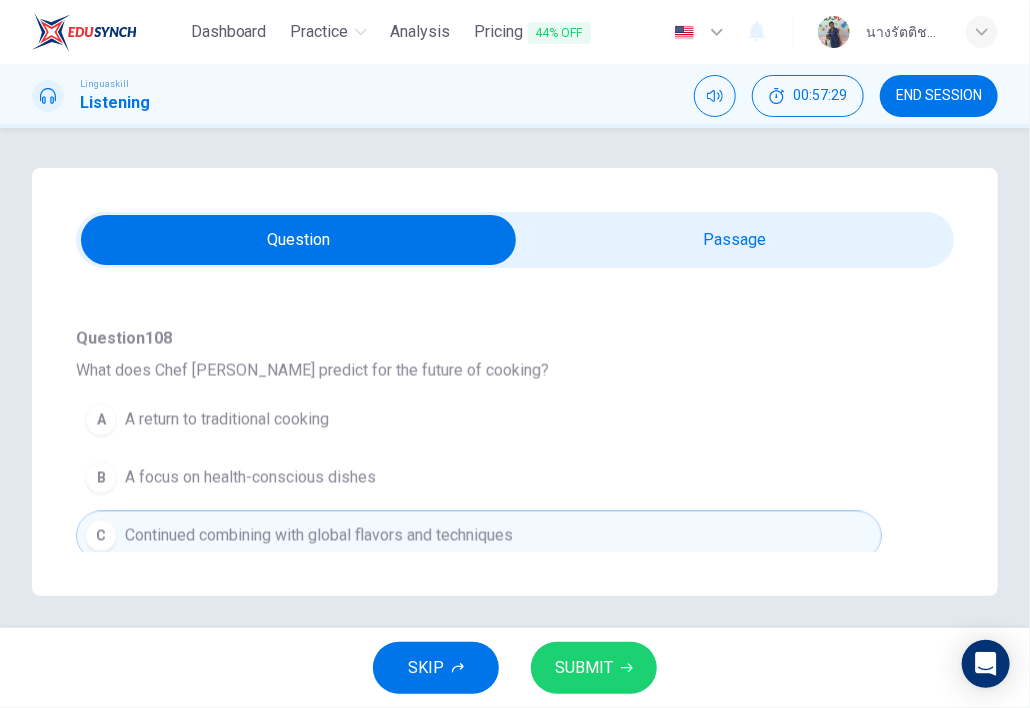 click on "SUBMIT" at bounding box center [584, 668] 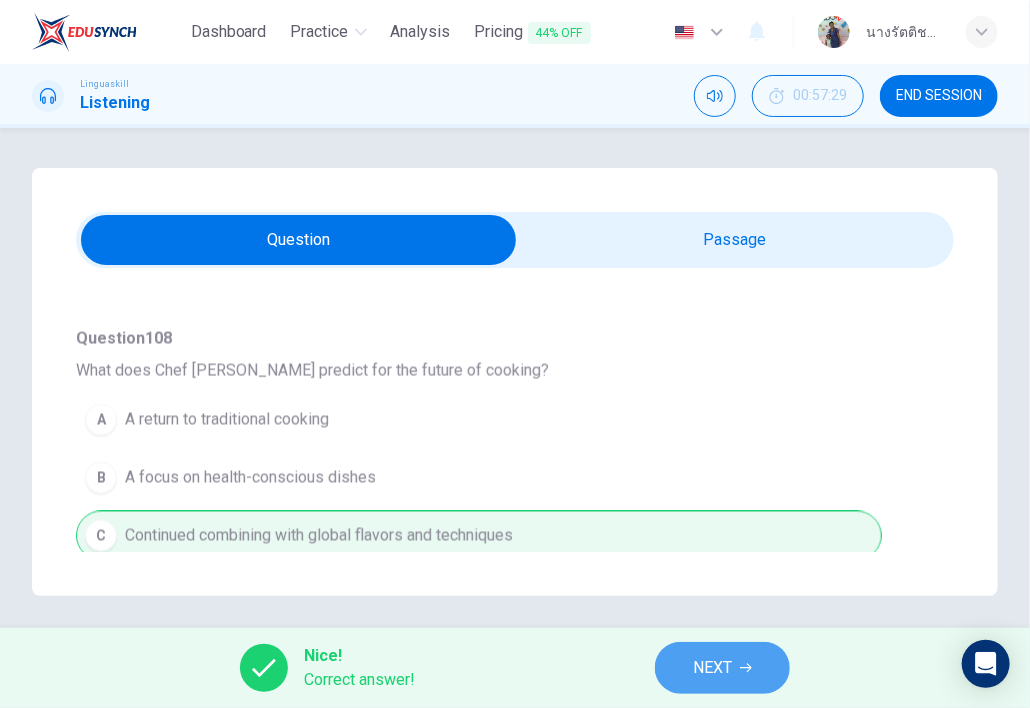 click on "NEXT" at bounding box center [722, 668] 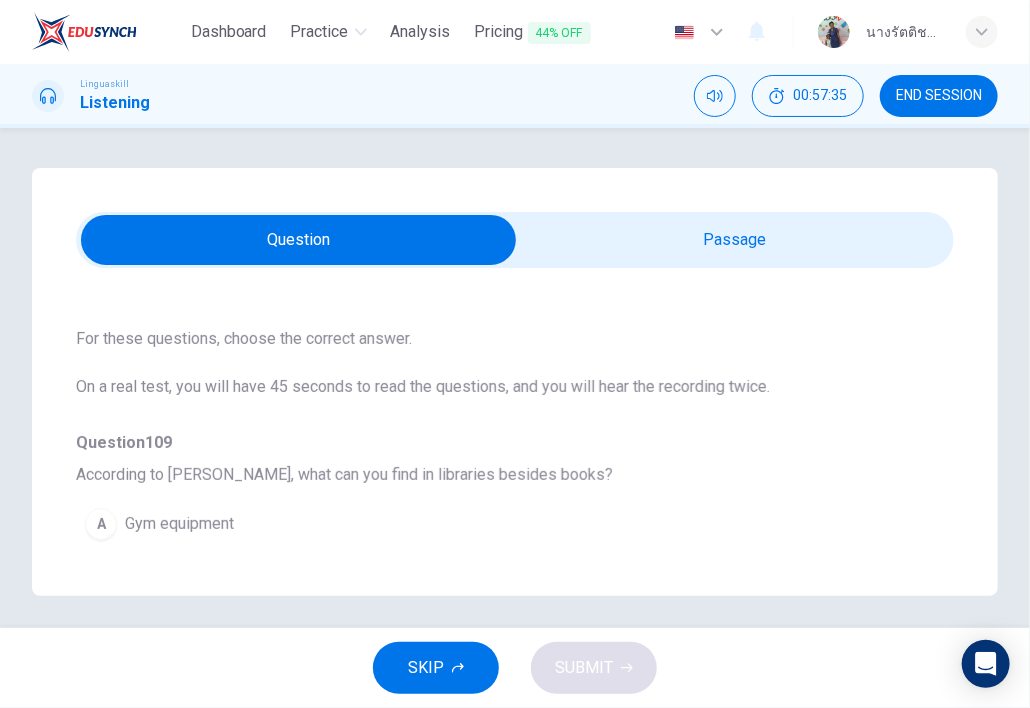 scroll, scrollTop: 100, scrollLeft: 0, axis: vertical 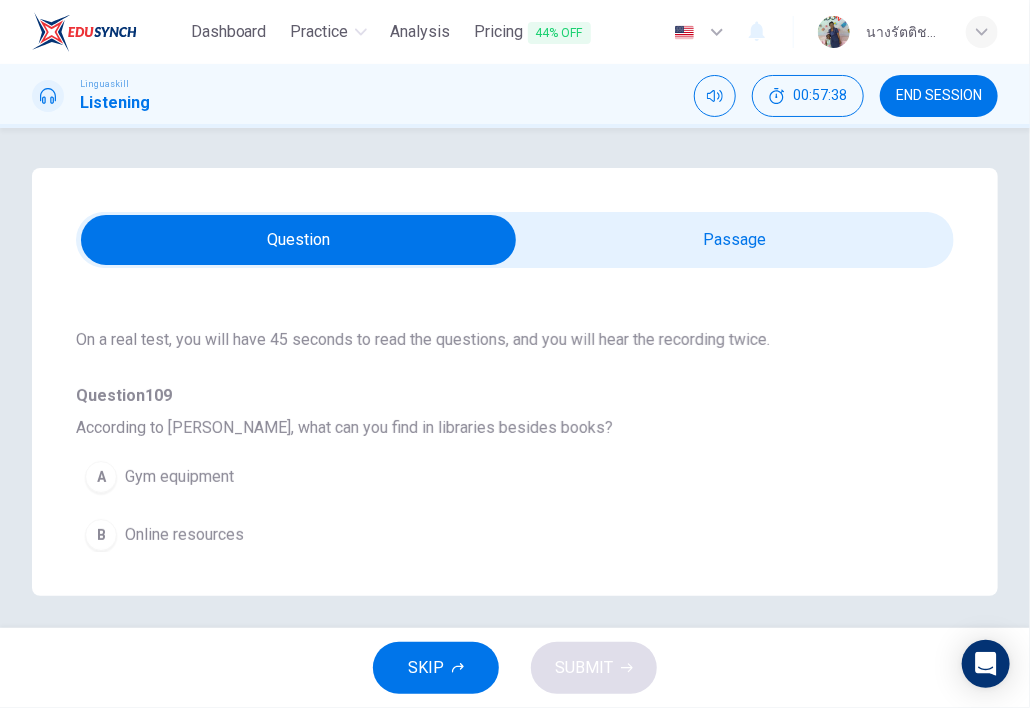 click at bounding box center [298, 240] 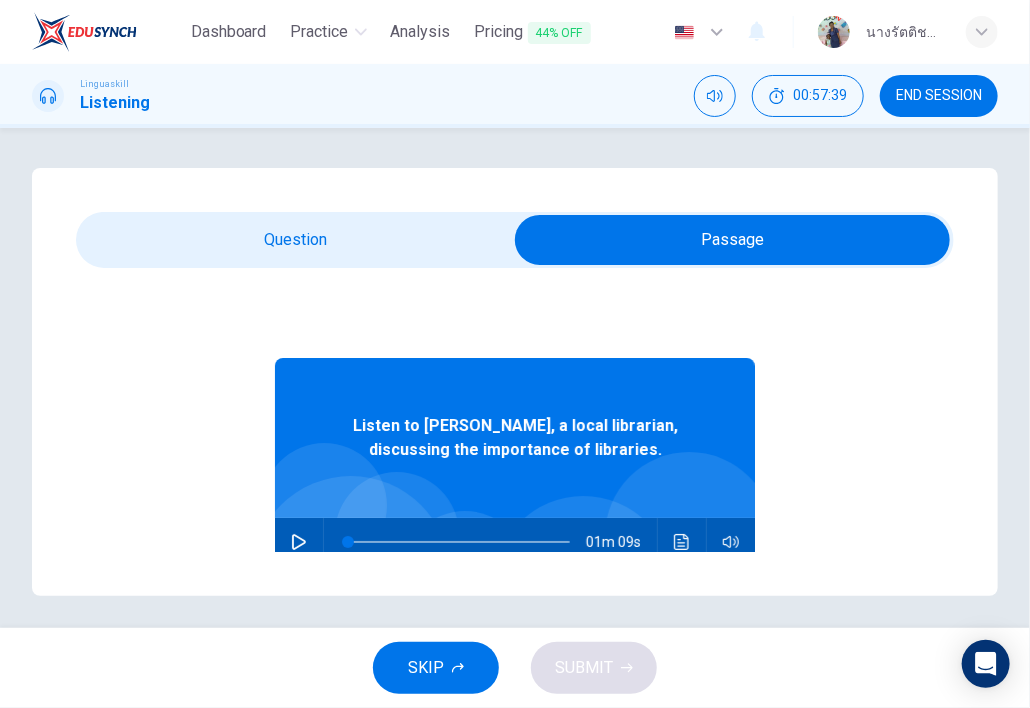 click 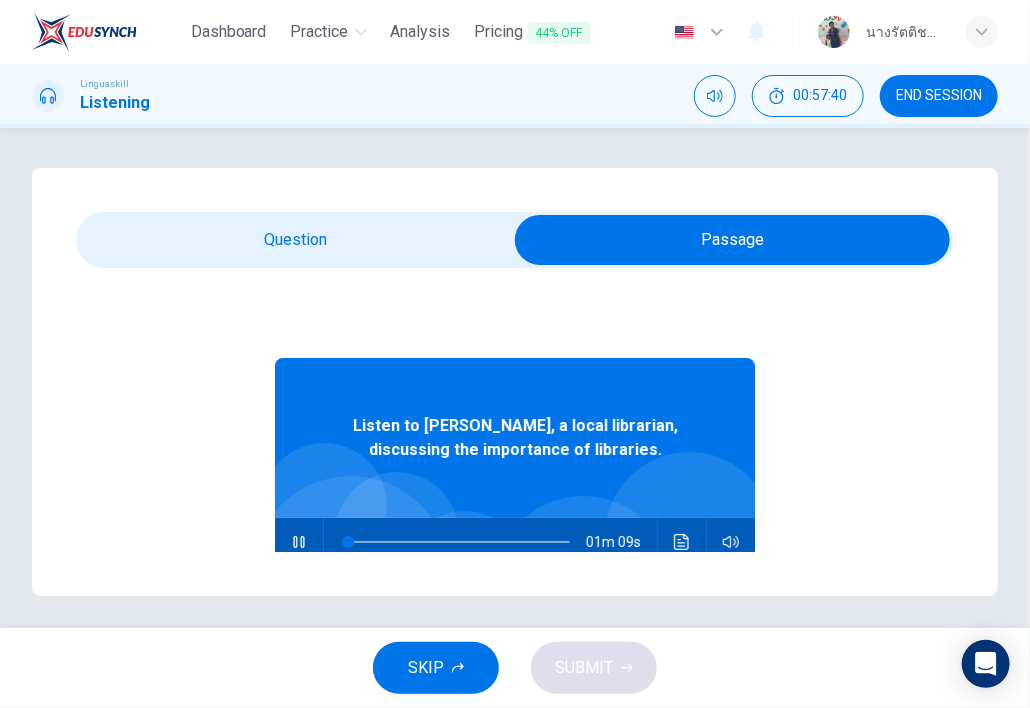 click at bounding box center (732, 240) 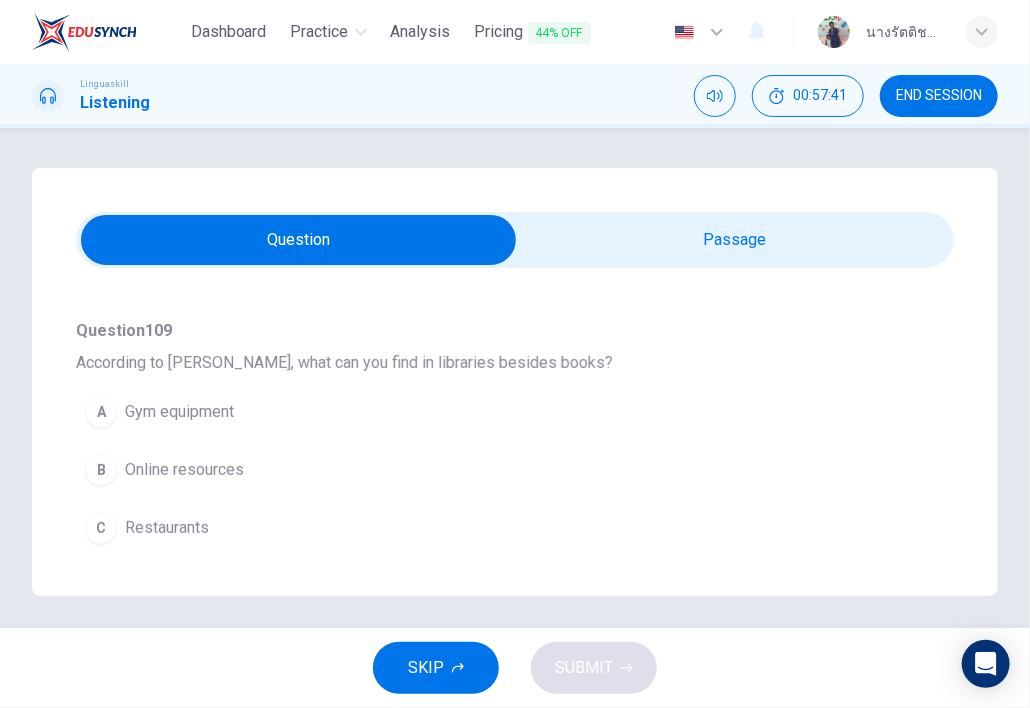 scroll, scrollTop: 200, scrollLeft: 0, axis: vertical 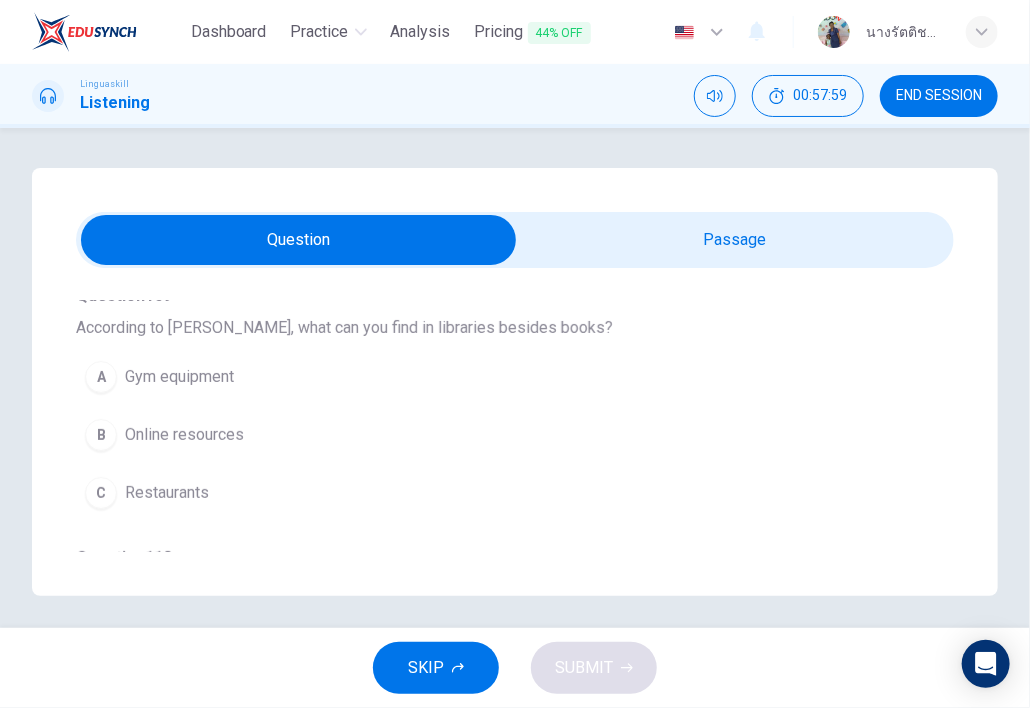 click on "B Online resources" at bounding box center (479, 435) 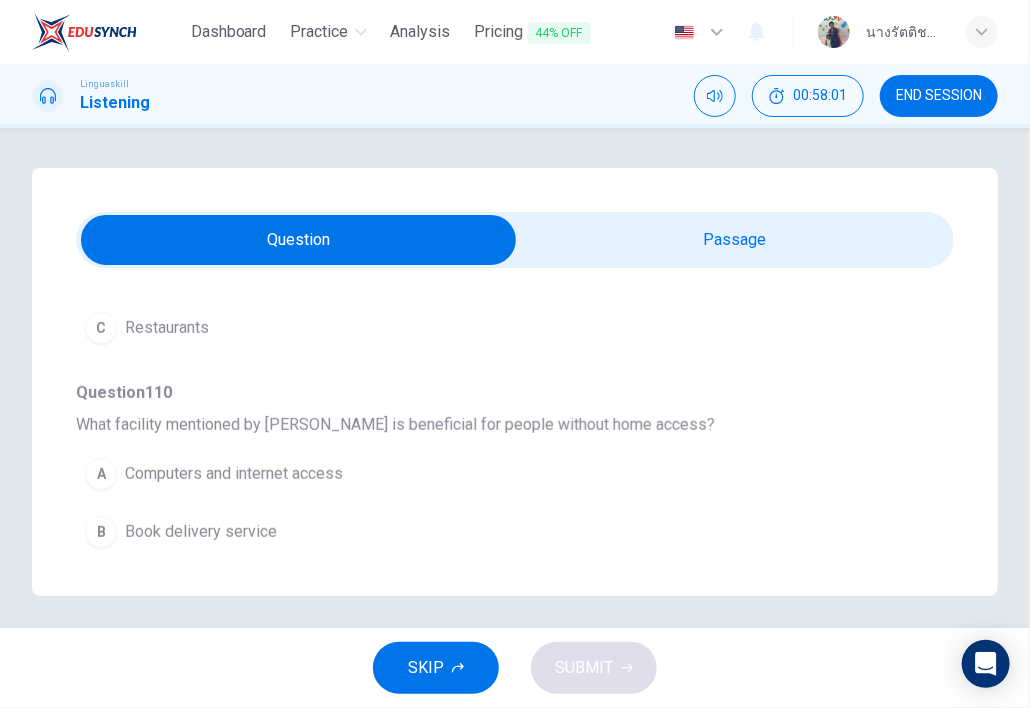 scroll, scrollTop: 400, scrollLeft: 0, axis: vertical 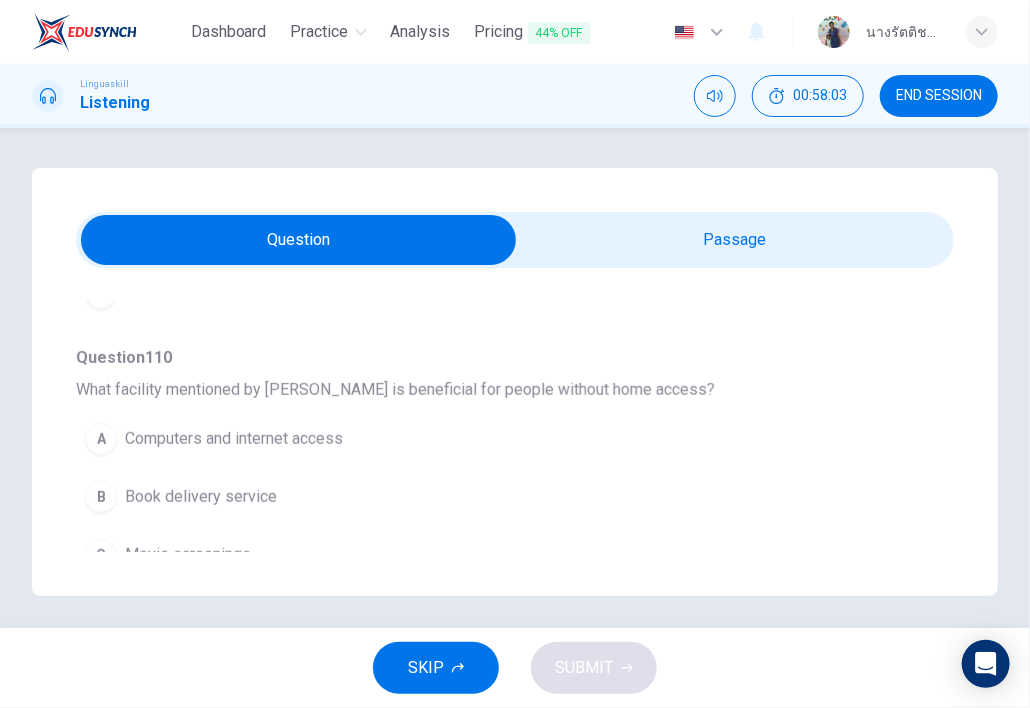 click on "A Computers and internet access" at bounding box center [479, 439] 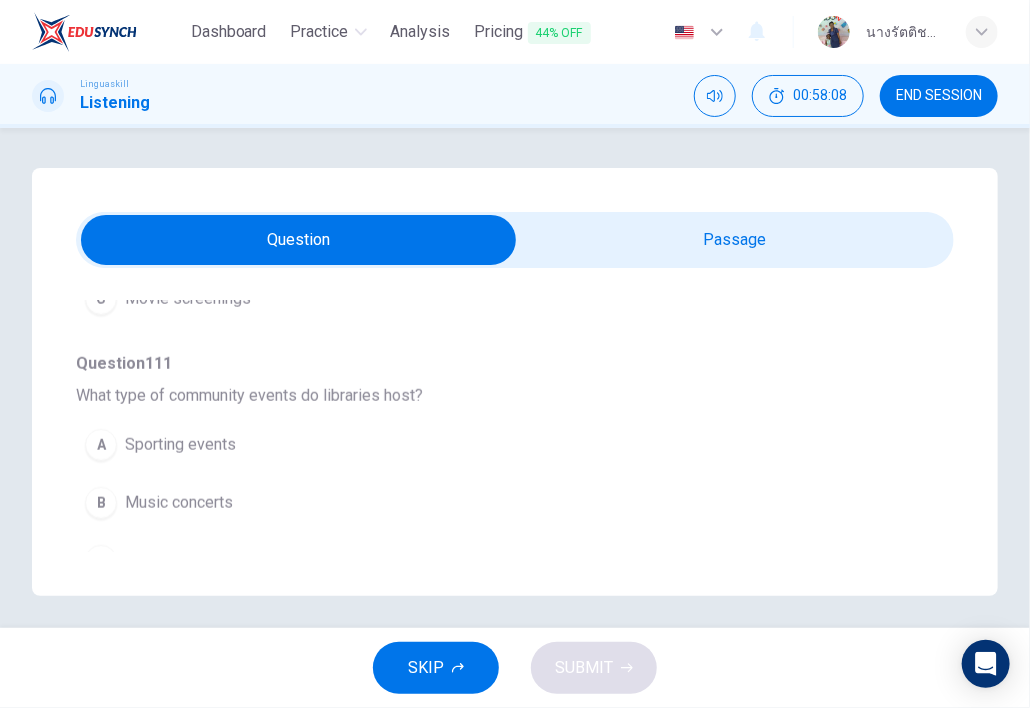 scroll, scrollTop: 700, scrollLeft: 0, axis: vertical 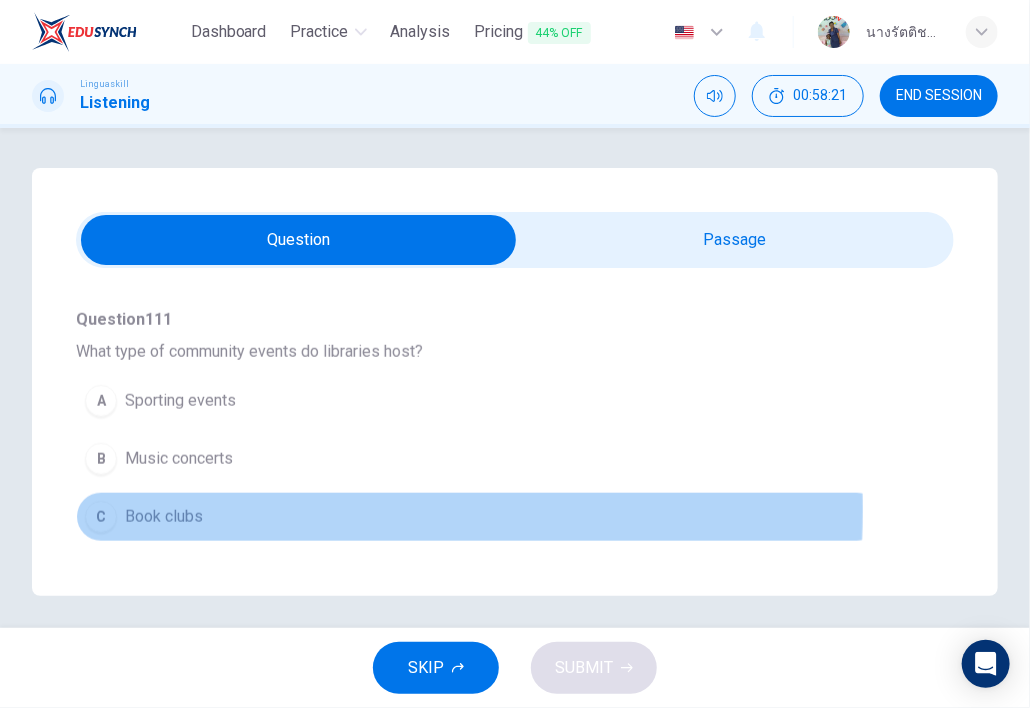 drag, startPoint x: 177, startPoint y: 506, endPoint x: 263, endPoint y: 523, distance: 87.66413 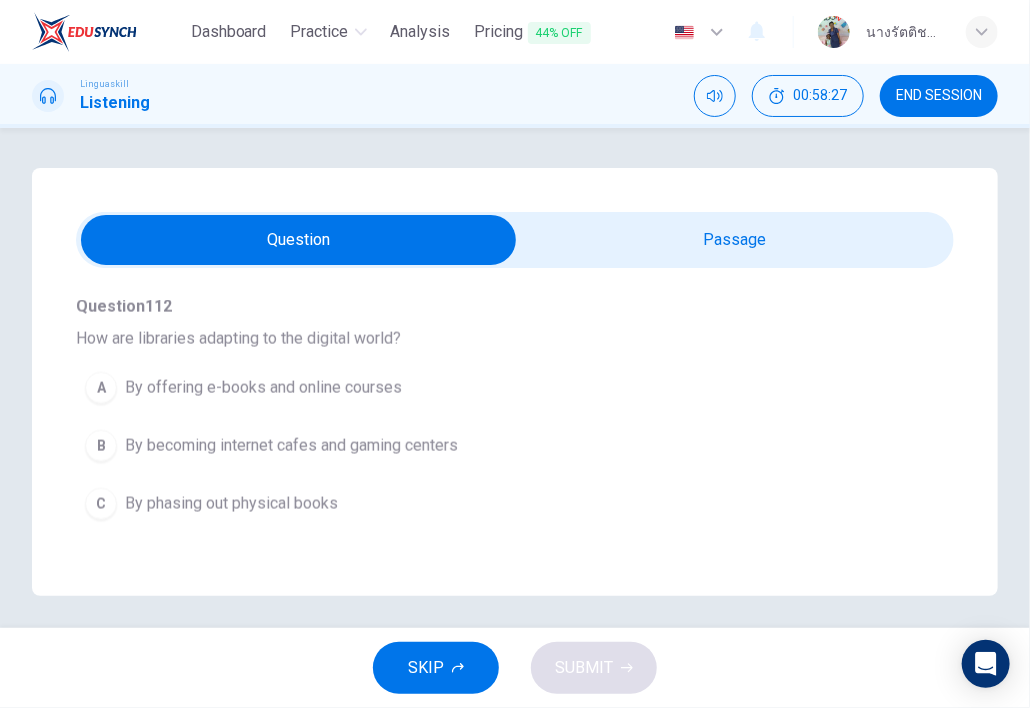 scroll, scrollTop: 1000, scrollLeft: 0, axis: vertical 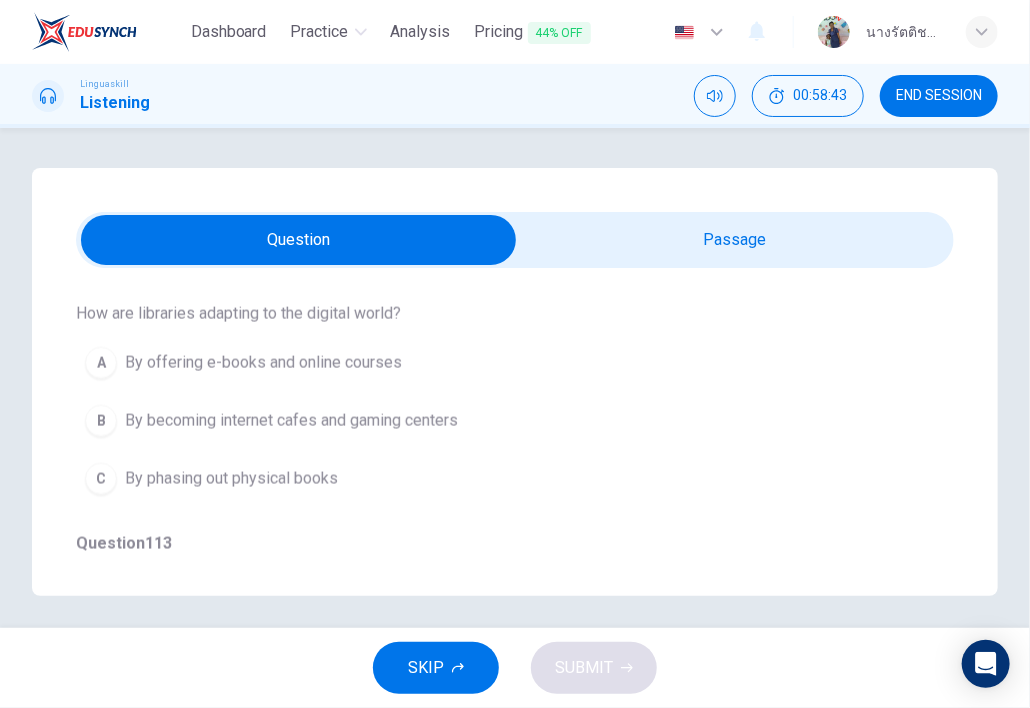 click on "By offering e-books and online courses" at bounding box center (263, 363) 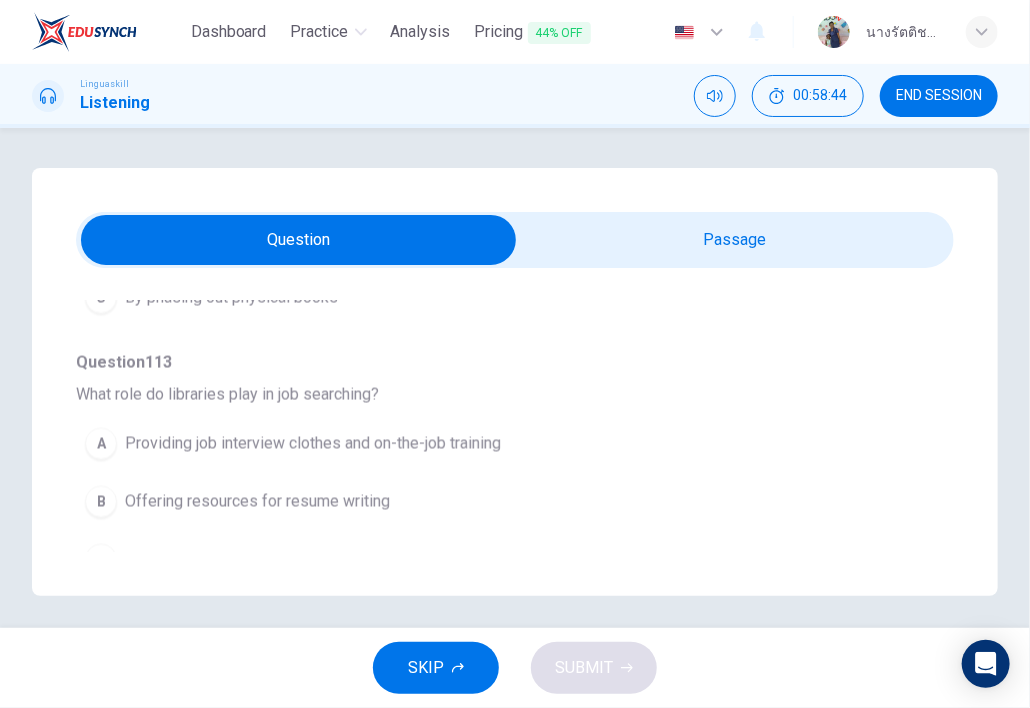 scroll, scrollTop: 1200, scrollLeft: 0, axis: vertical 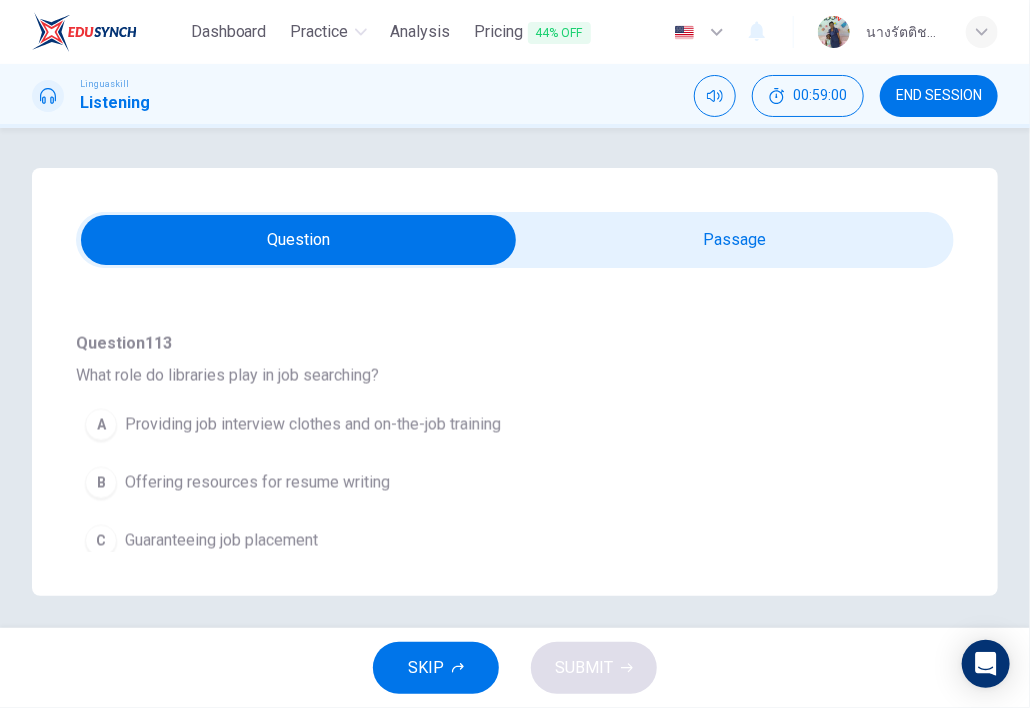 click on "Offering resources for resume writing" at bounding box center [257, 483] 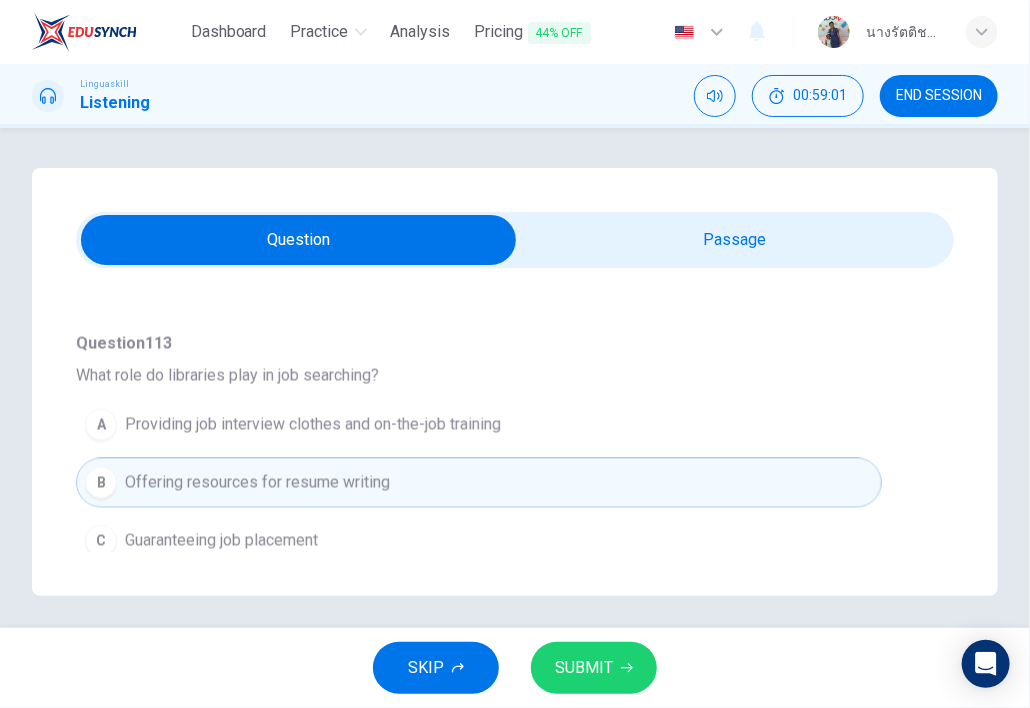 scroll, scrollTop: 1205, scrollLeft: 0, axis: vertical 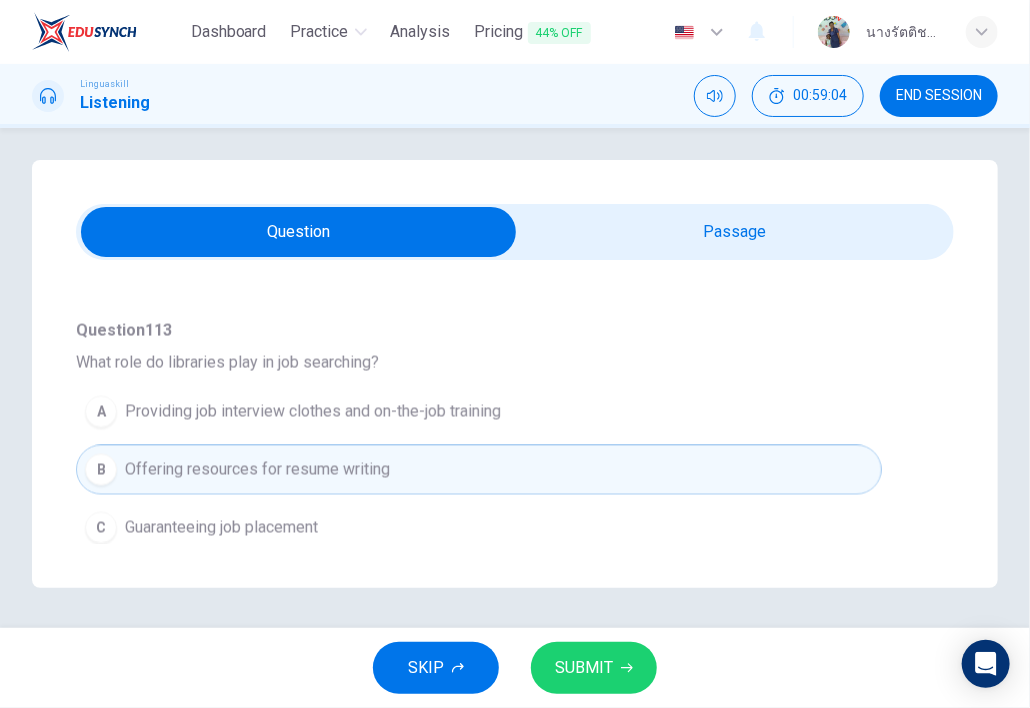 click on "SUBMIT" at bounding box center (584, 668) 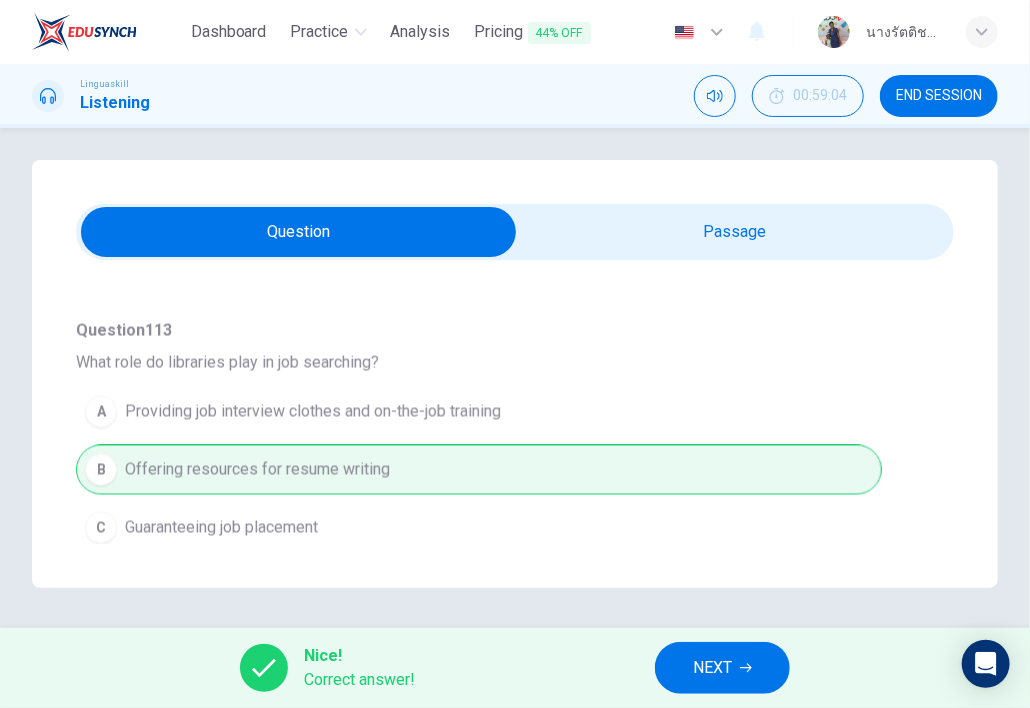 click 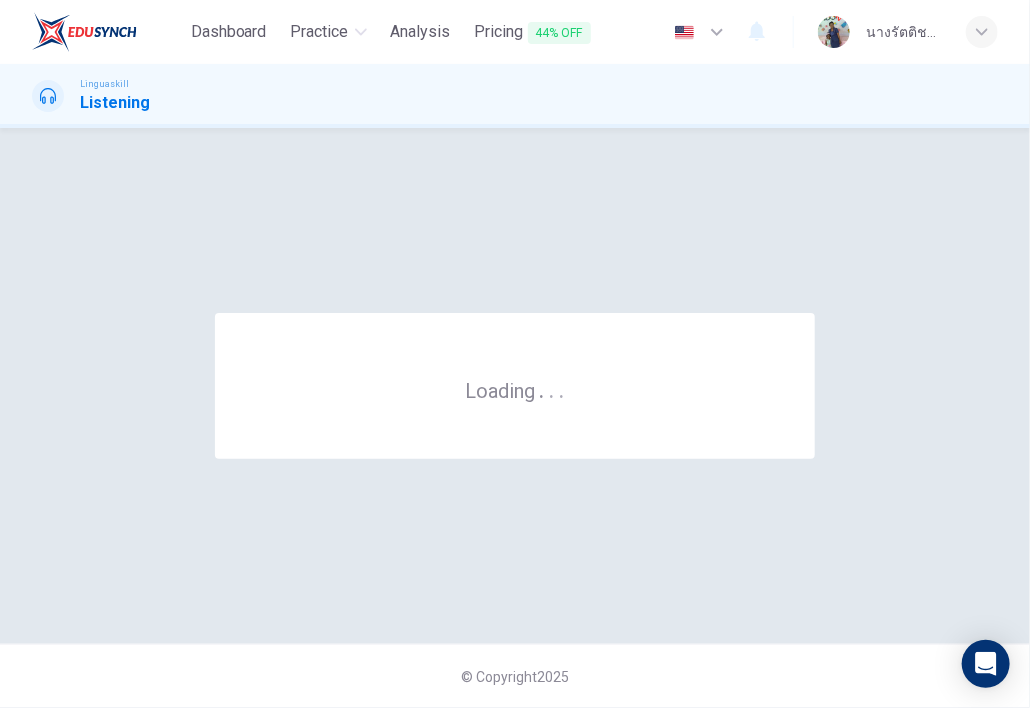 scroll, scrollTop: 0, scrollLeft: 0, axis: both 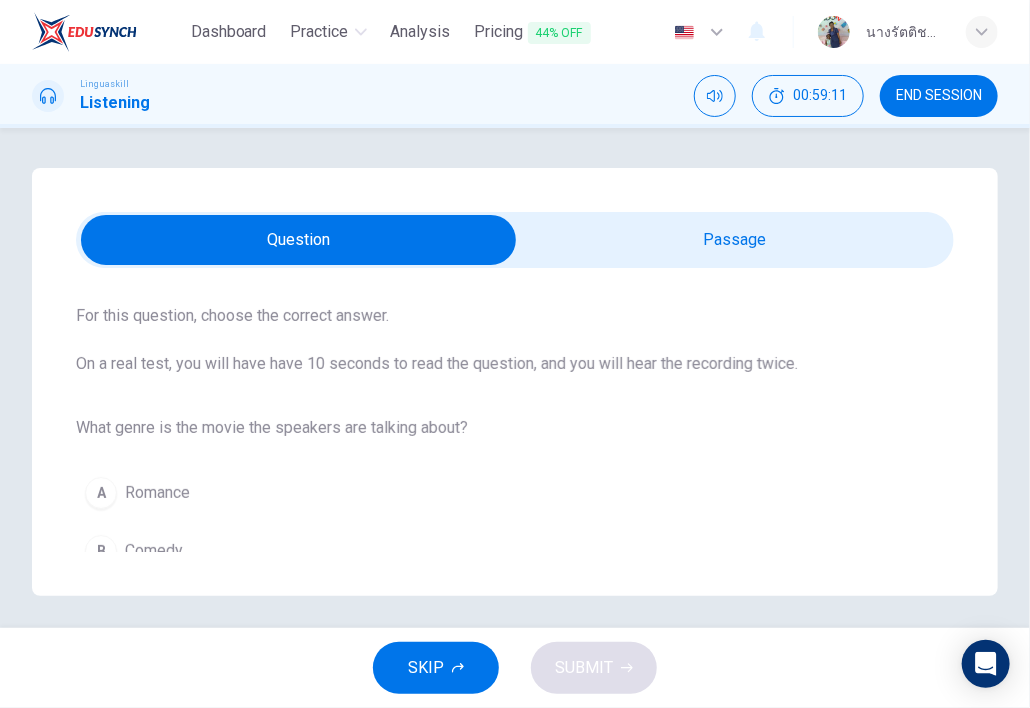 click at bounding box center [298, 240] 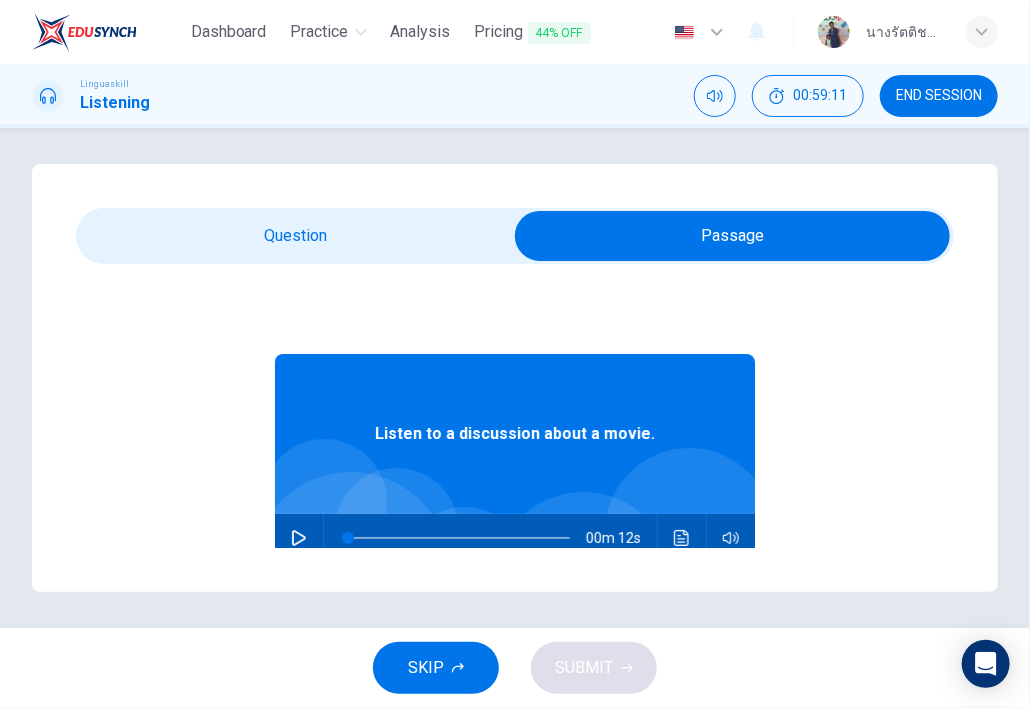 scroll, scrollTop: 8, scrollLeft: 0, axis: vertical 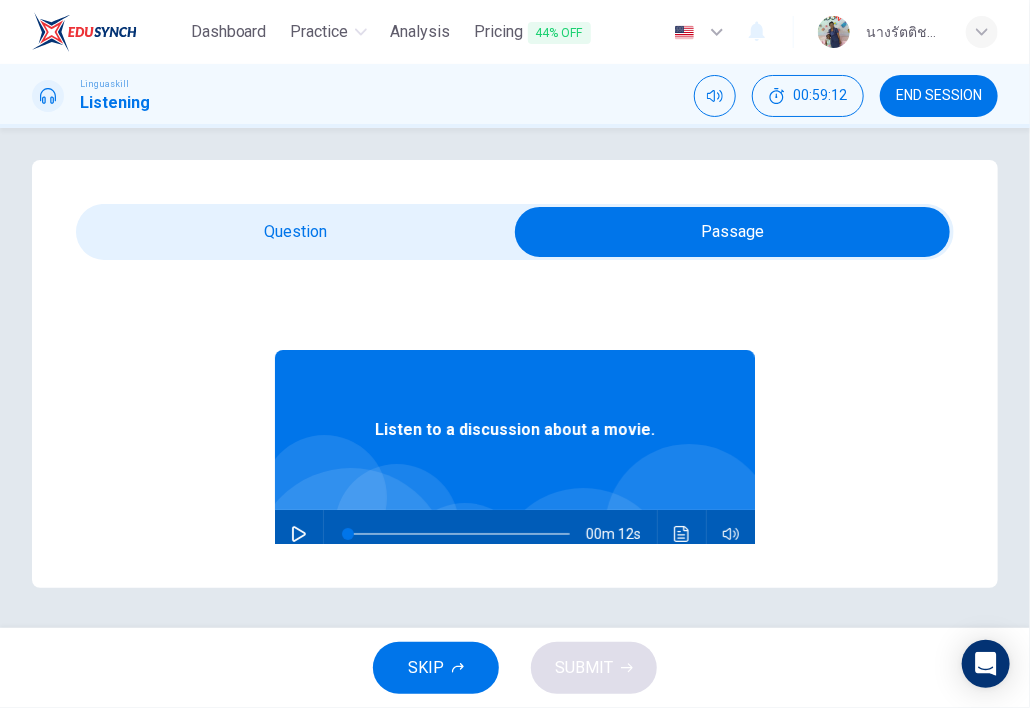 drag, startPoint x: 288, startPoint y: 533, endPoint x: 280, endPoint y: 509, distance: 25.298222 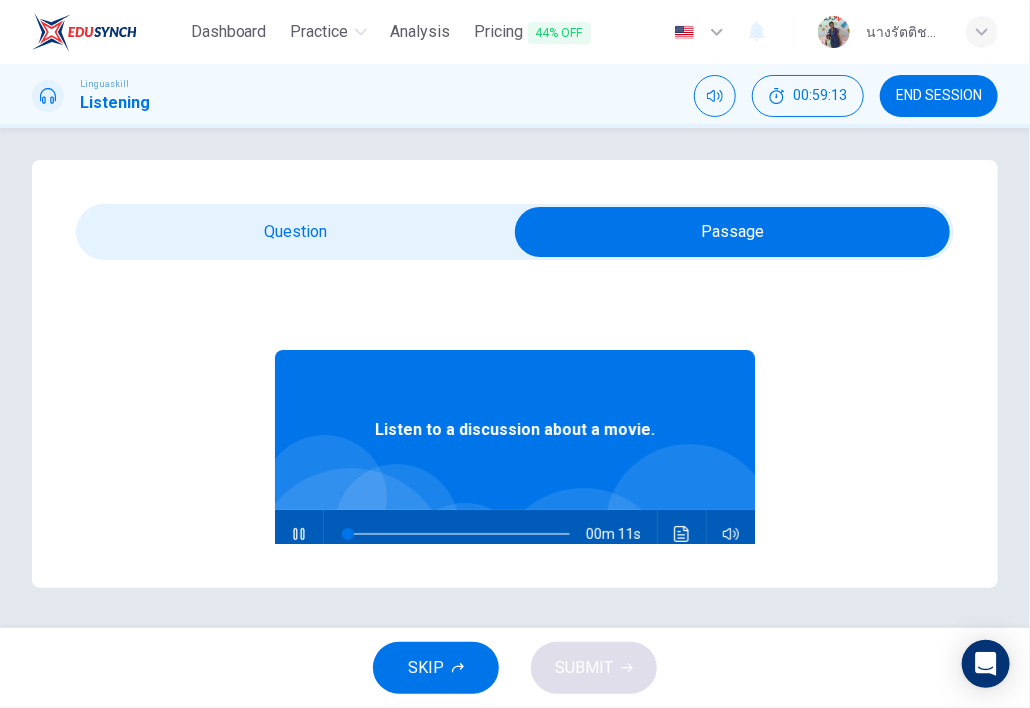 drag, startPoint x: 275, startPoint y: 219, endPoint x: 285, endPoint y: 241, distance: 24.166092 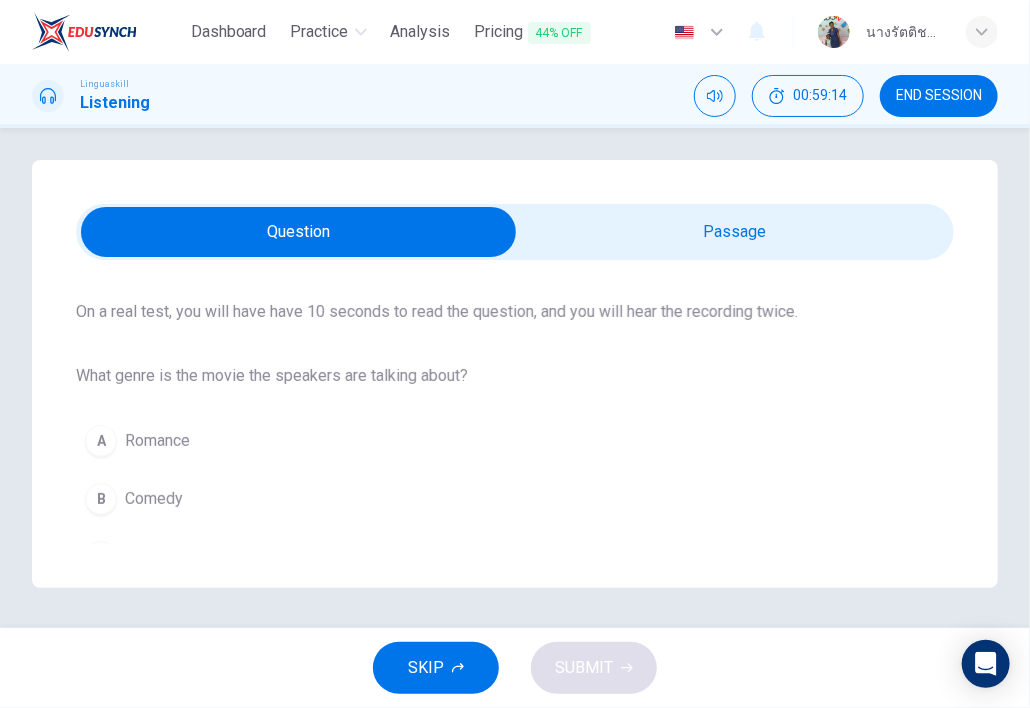 scroll, scrollTop: 178, scrollLeft: 0, axis: vertical 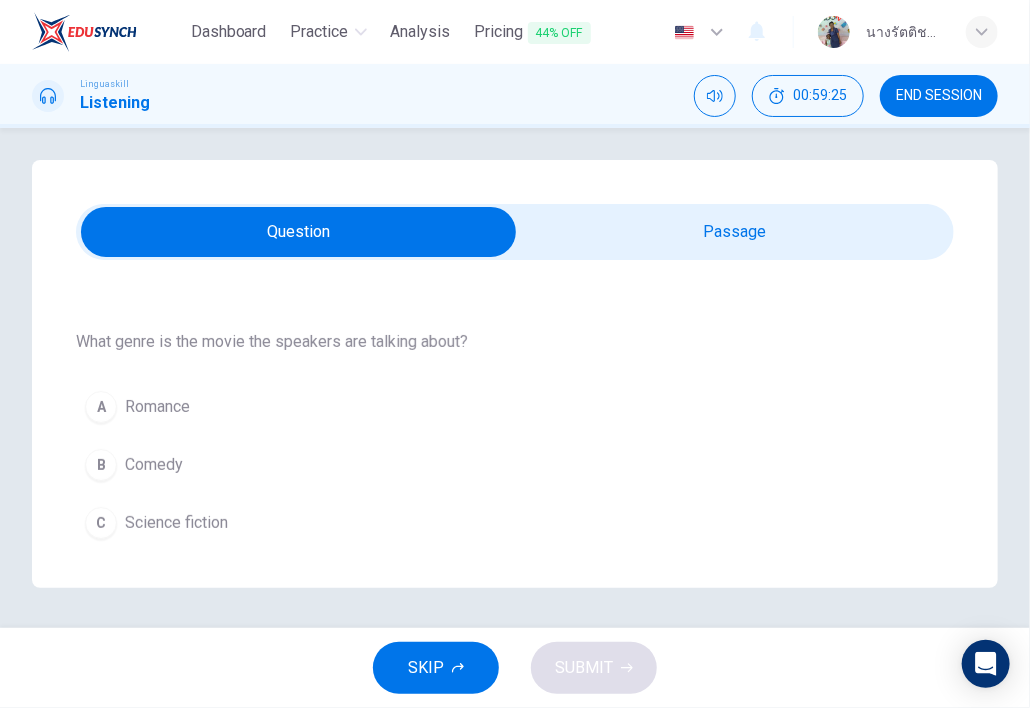 click at bounding box center (298, 232) 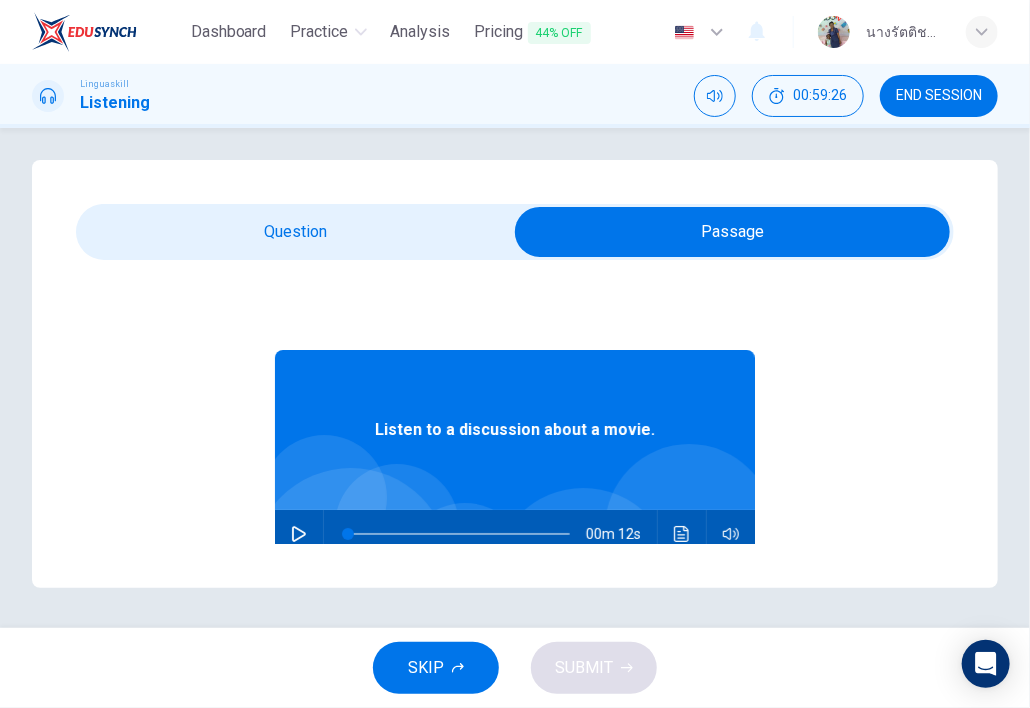 click 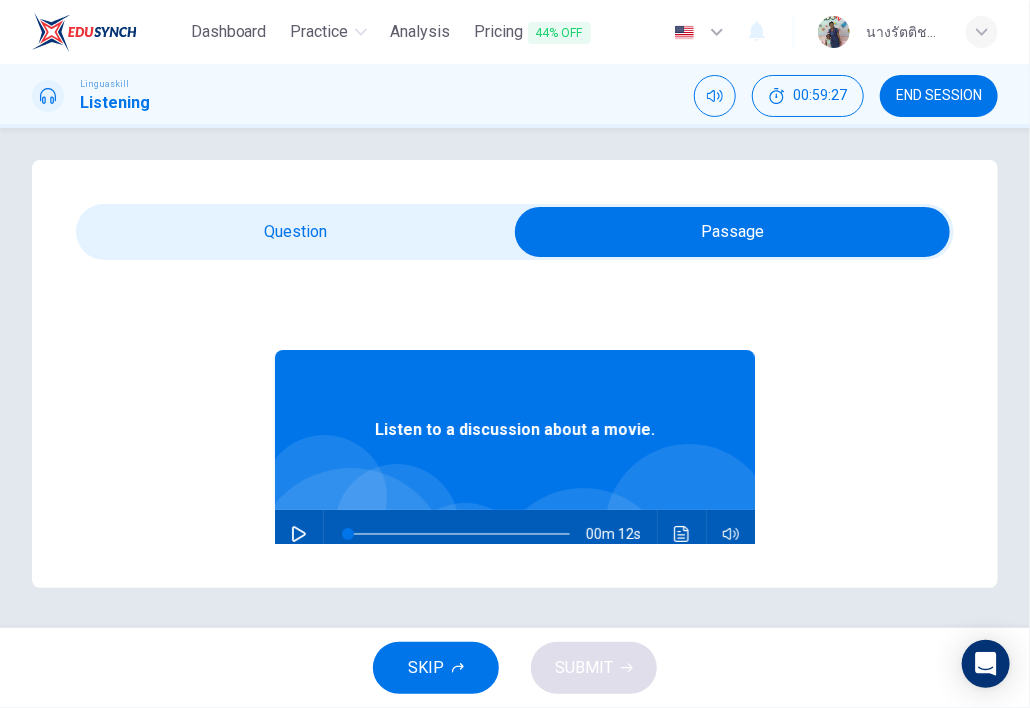 type on "0" 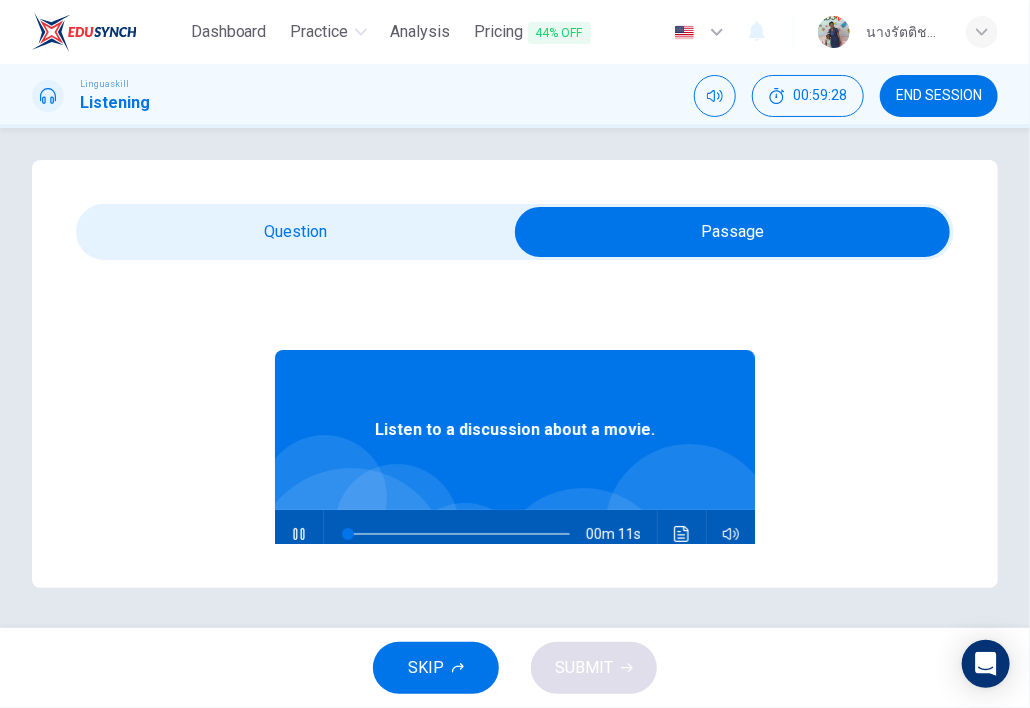 click at bounding box center [732, 232] 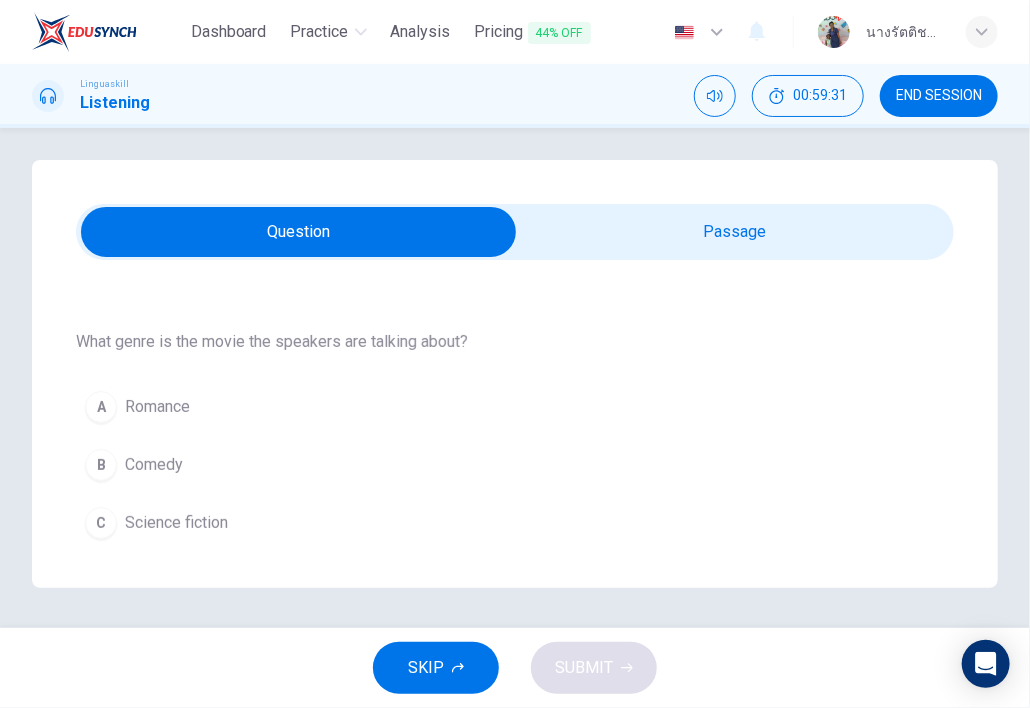 click on "Science fiction" at bounding box center [176, 523] 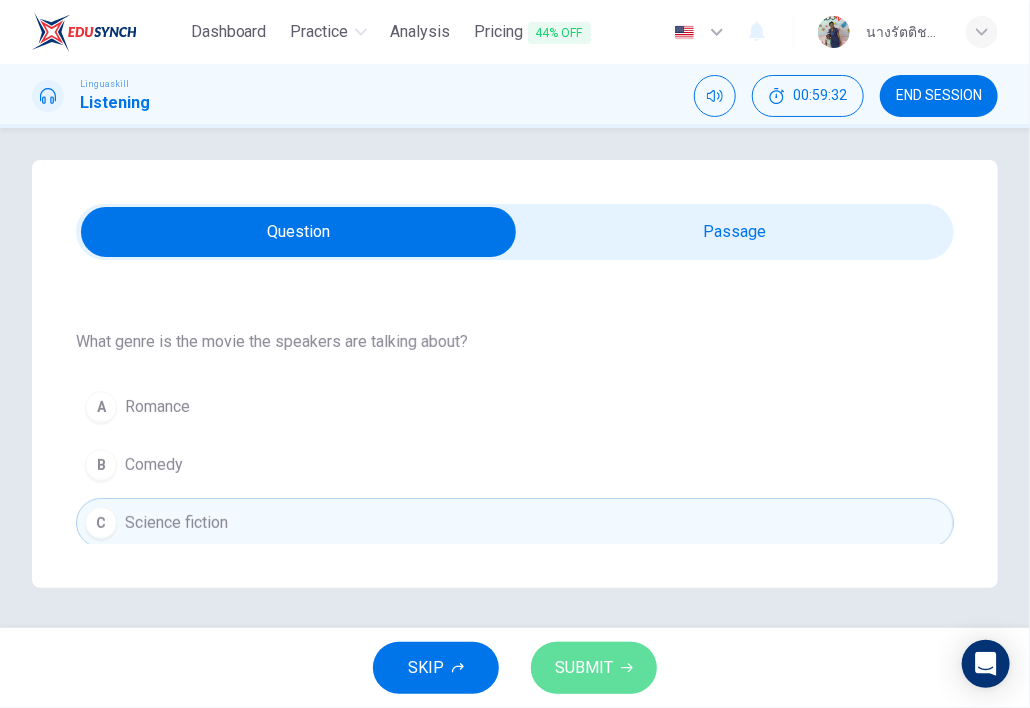 click on "SUBMIT" at bounding box center (594, 668) 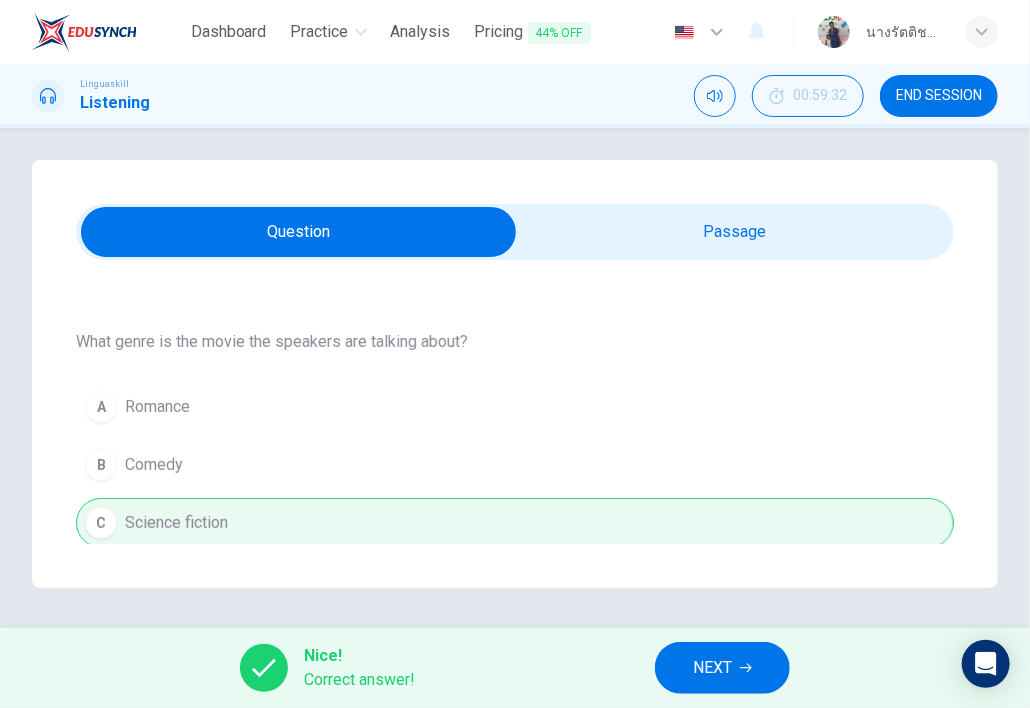 click on "NEXT" at bounding box center (712, 668) 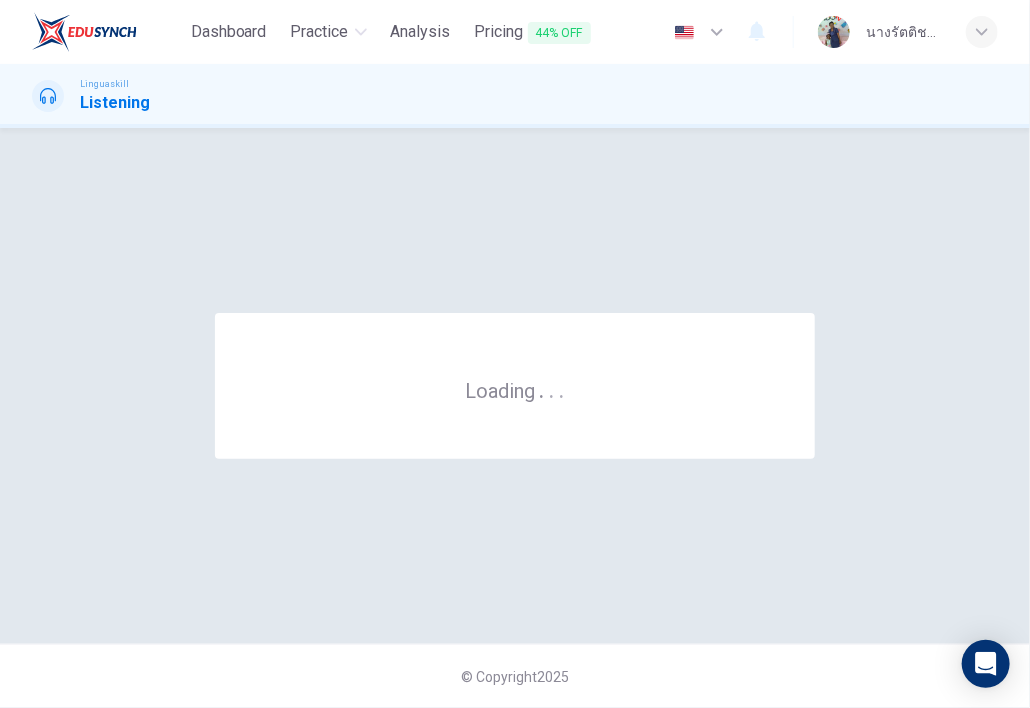 scroll, scrollTop: 0, scrollLeft: 0, axis: both 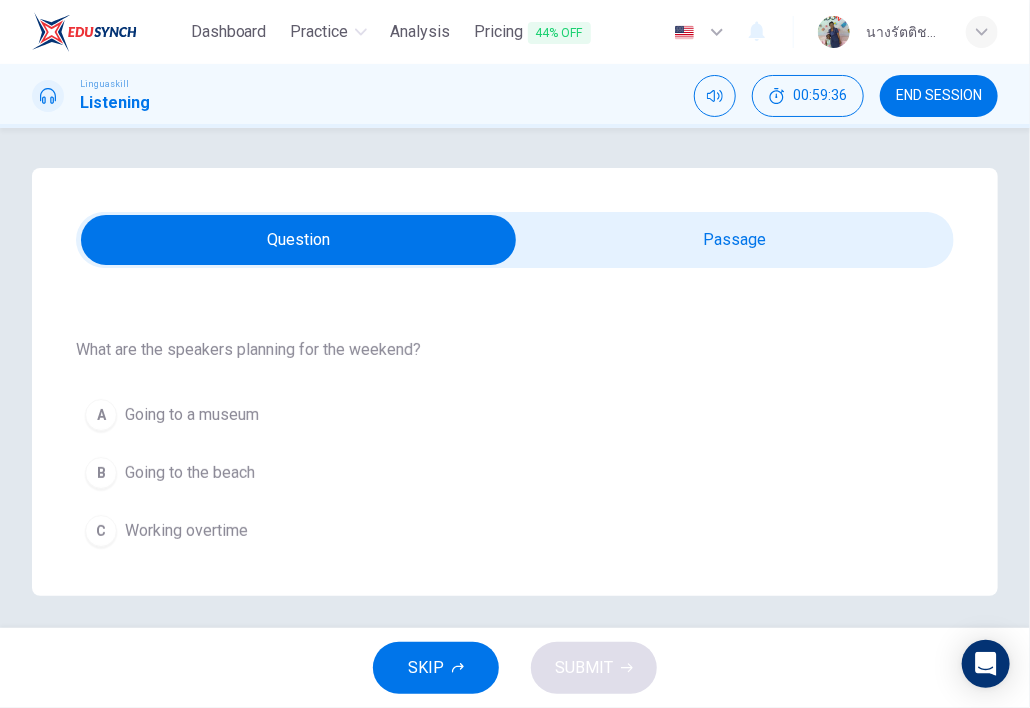 click at bounding box center (298, 240) 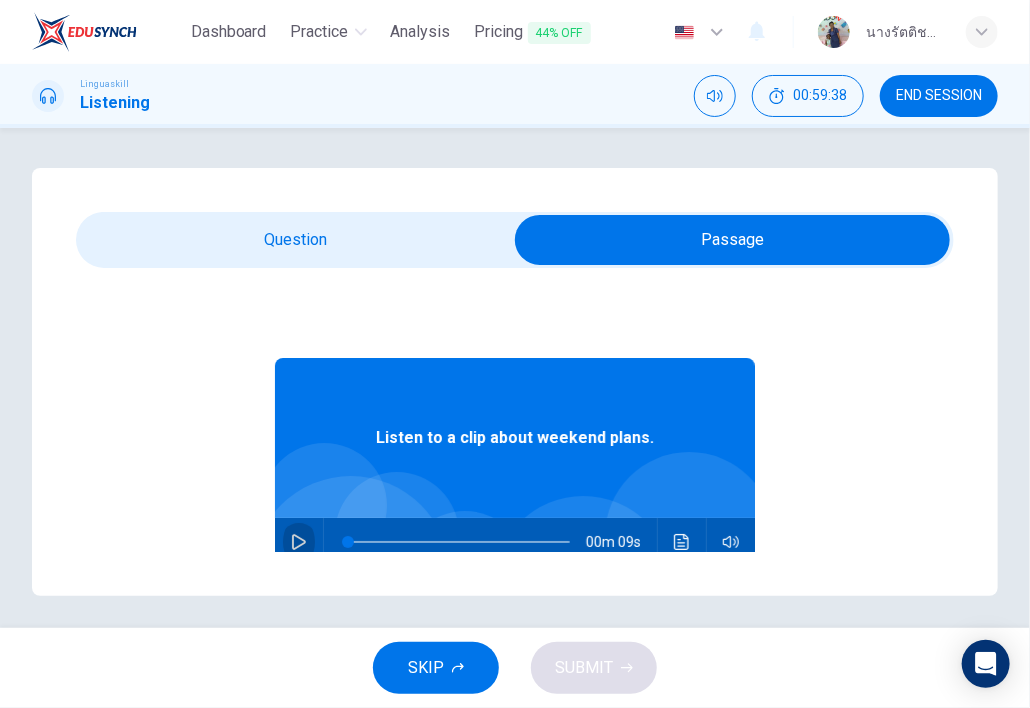 click 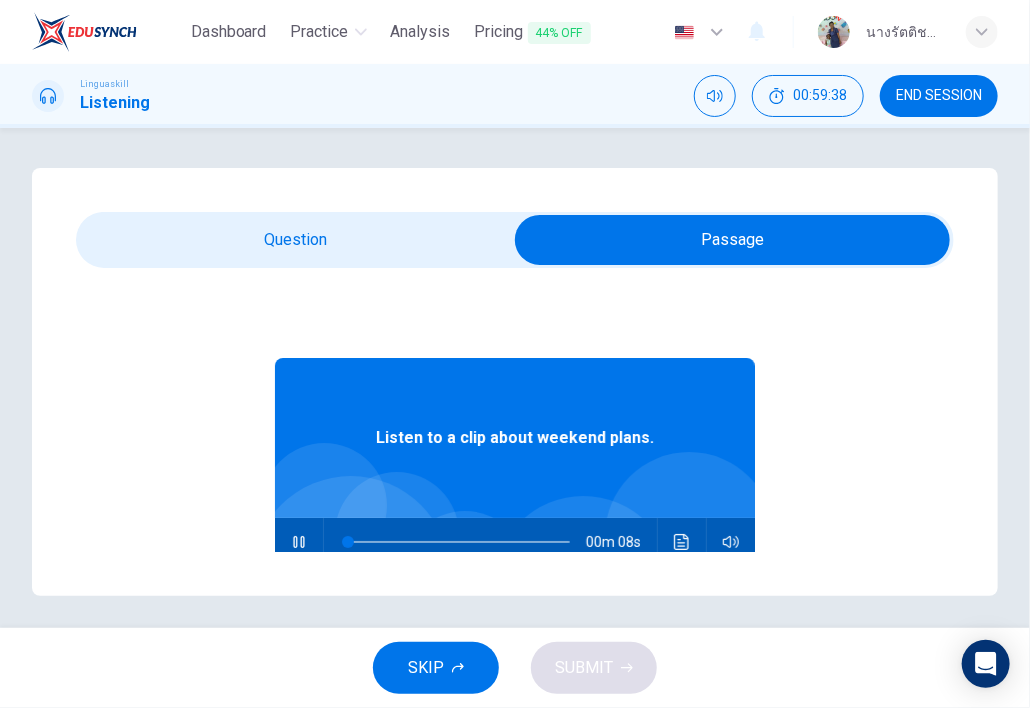 click at bounding box center [732, 240] 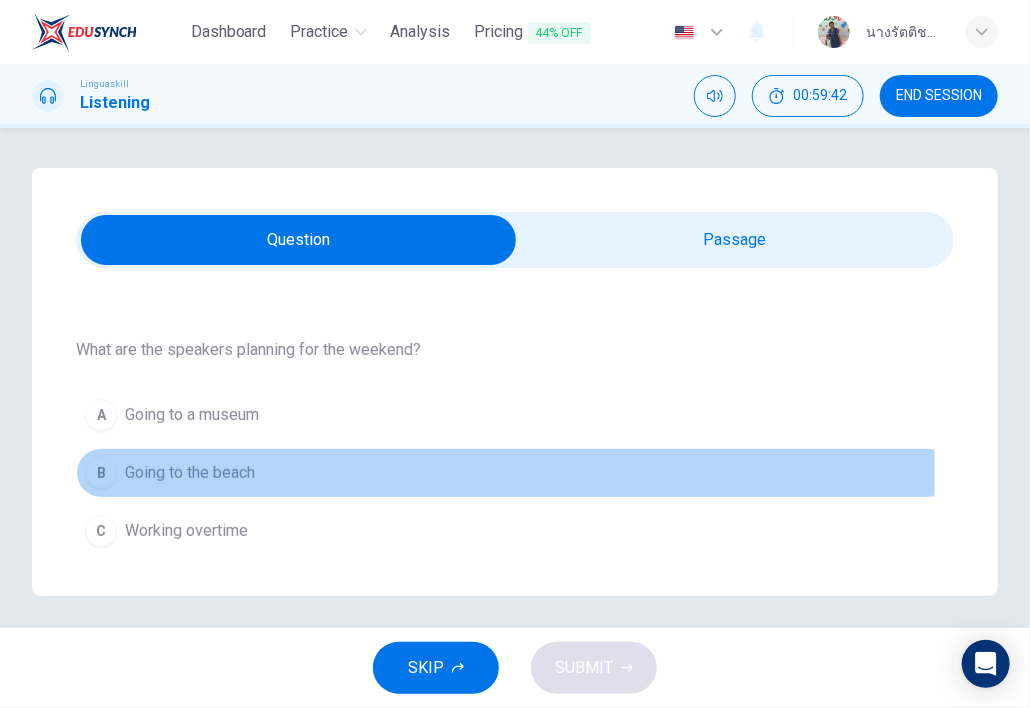 click on "Going to the beach" at bounding box center (190, 473) 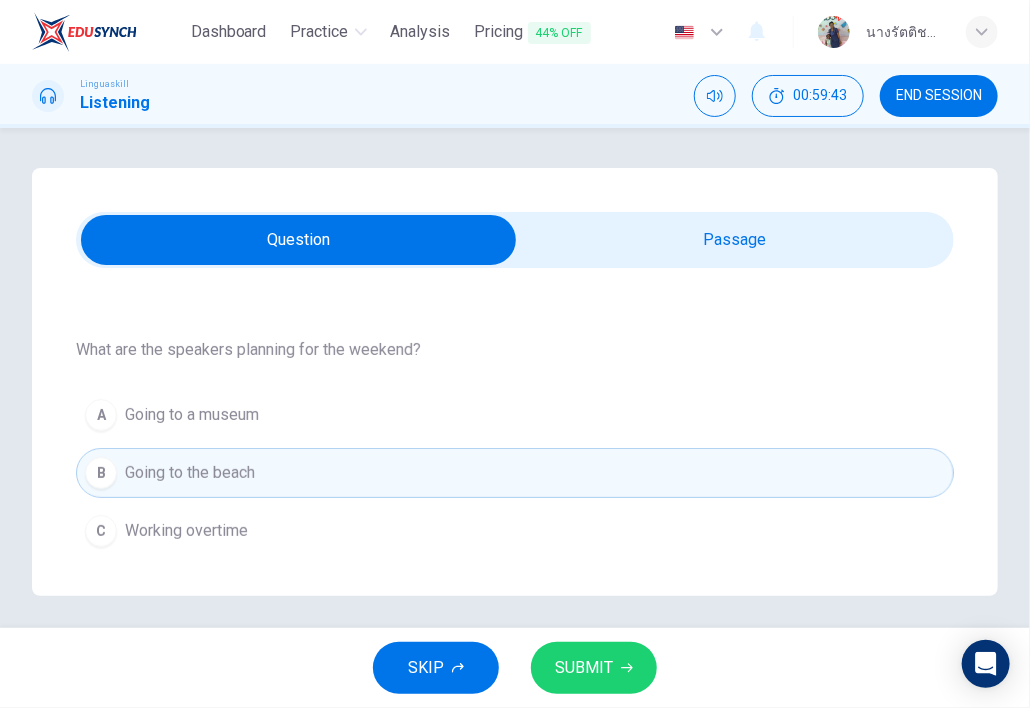 drag, startPoint x: 601, startPoint y: 678, endPoint x: 595, endPoint y: 651, distance: 27.658634 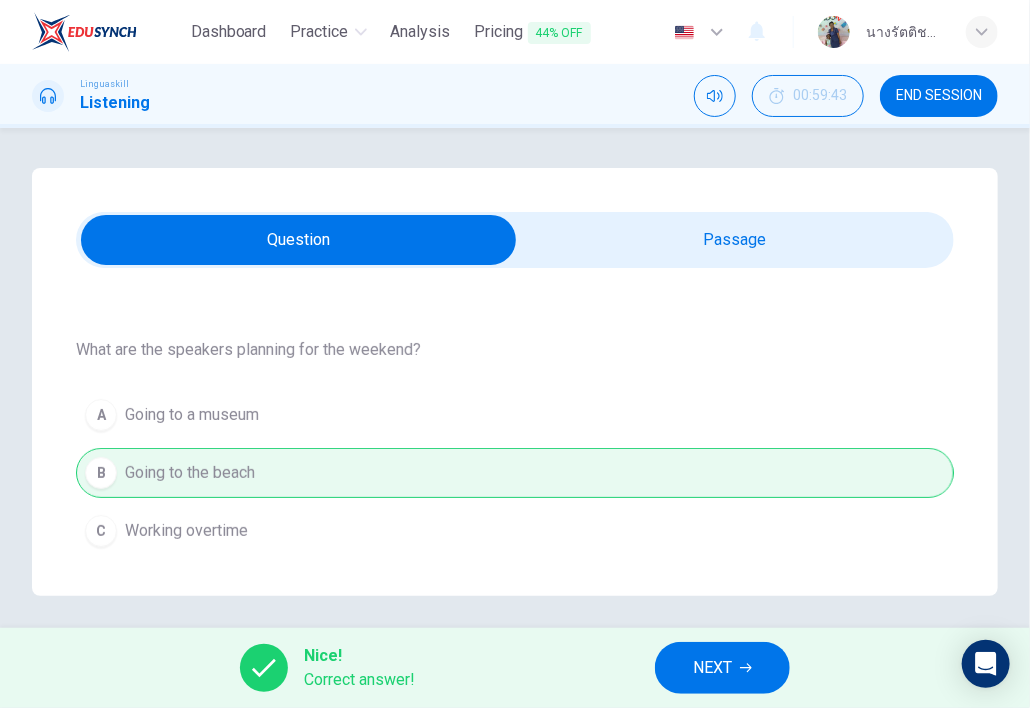 click on "NEXT" at bounding box center [722, 668] 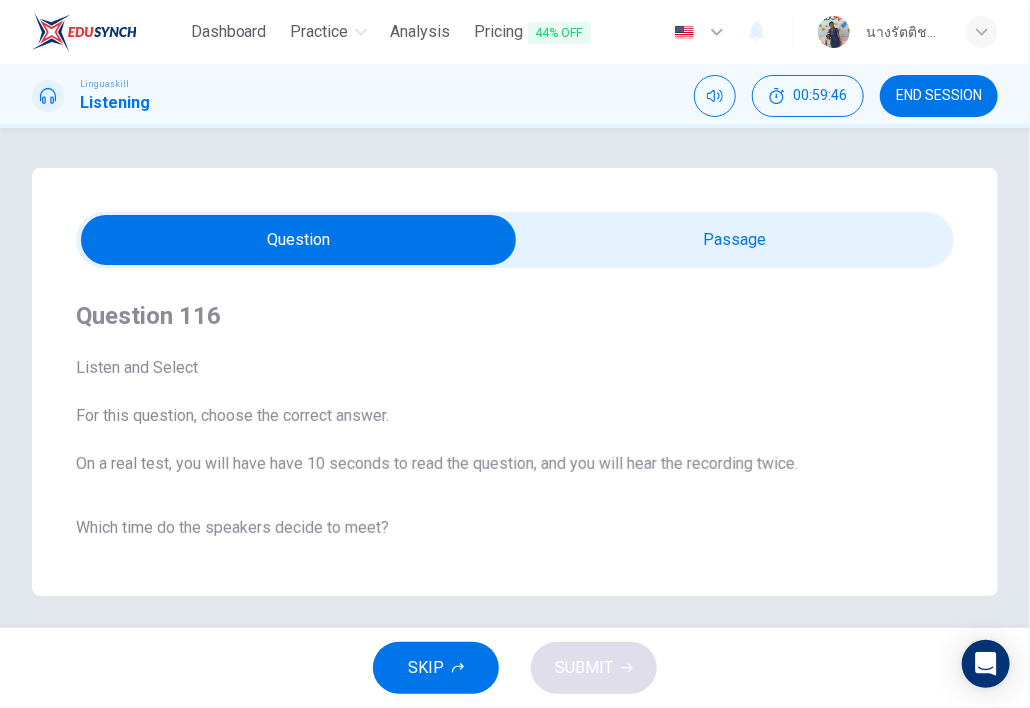 click at bounding box center (298, 240) 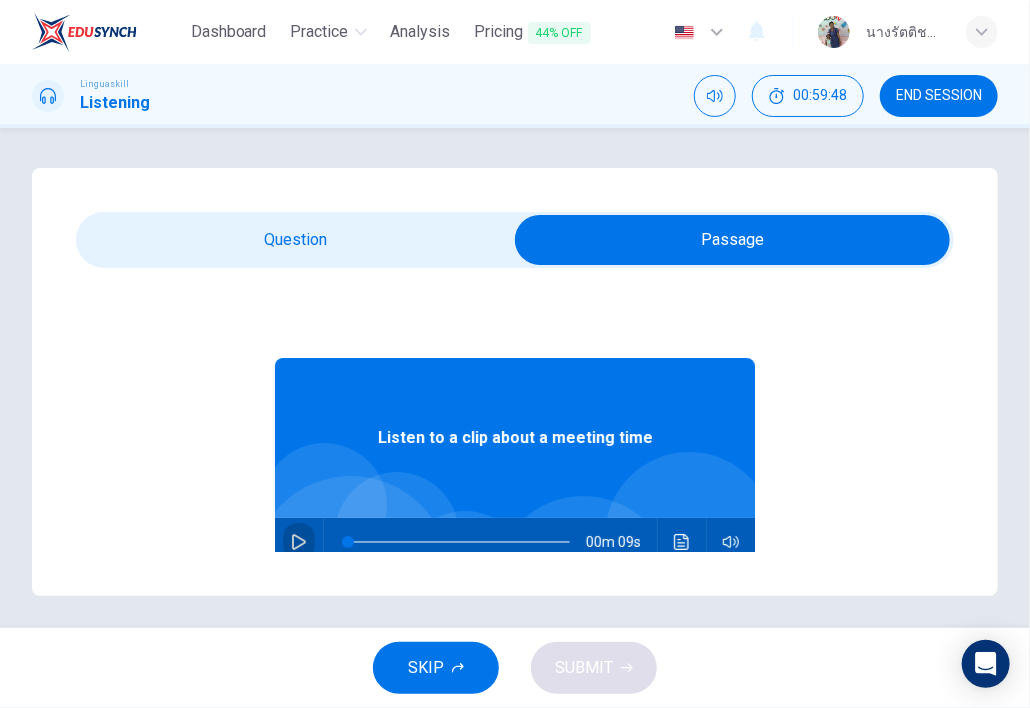 click 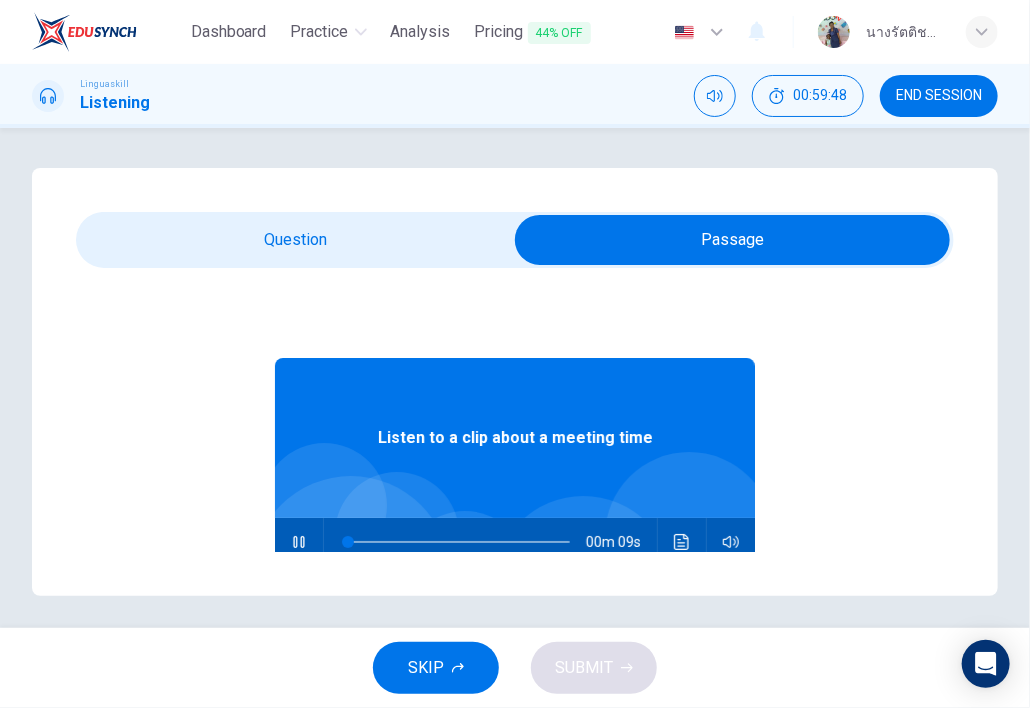 click at bounding box center [732, 240] 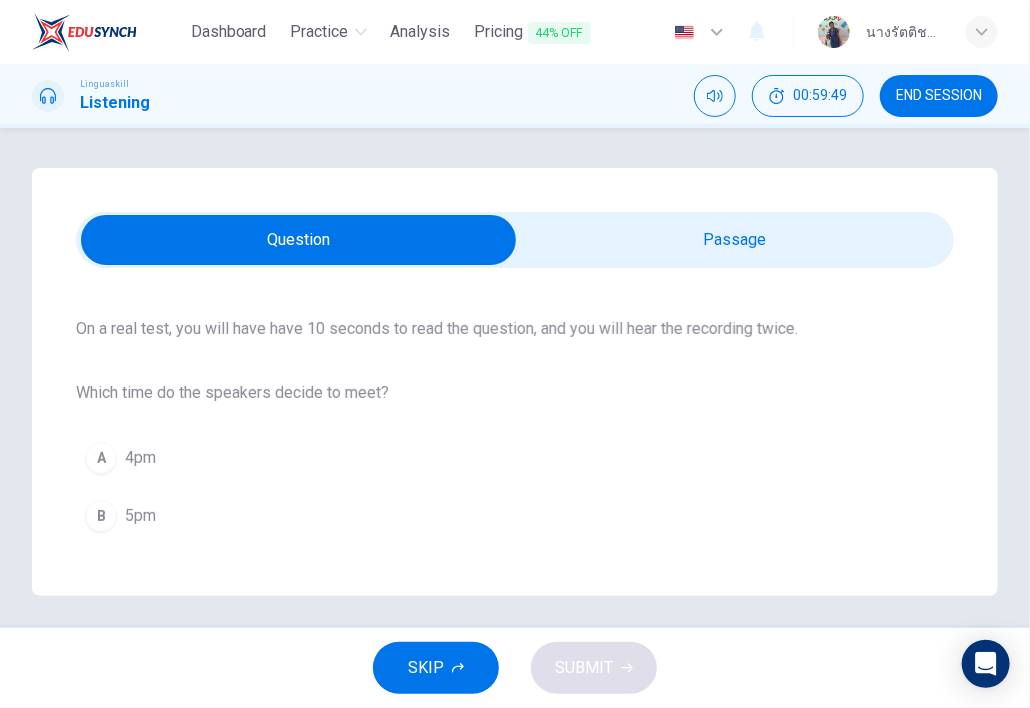 scroll, scrollTop: 178, scrollLeft: 0, axis: vertical 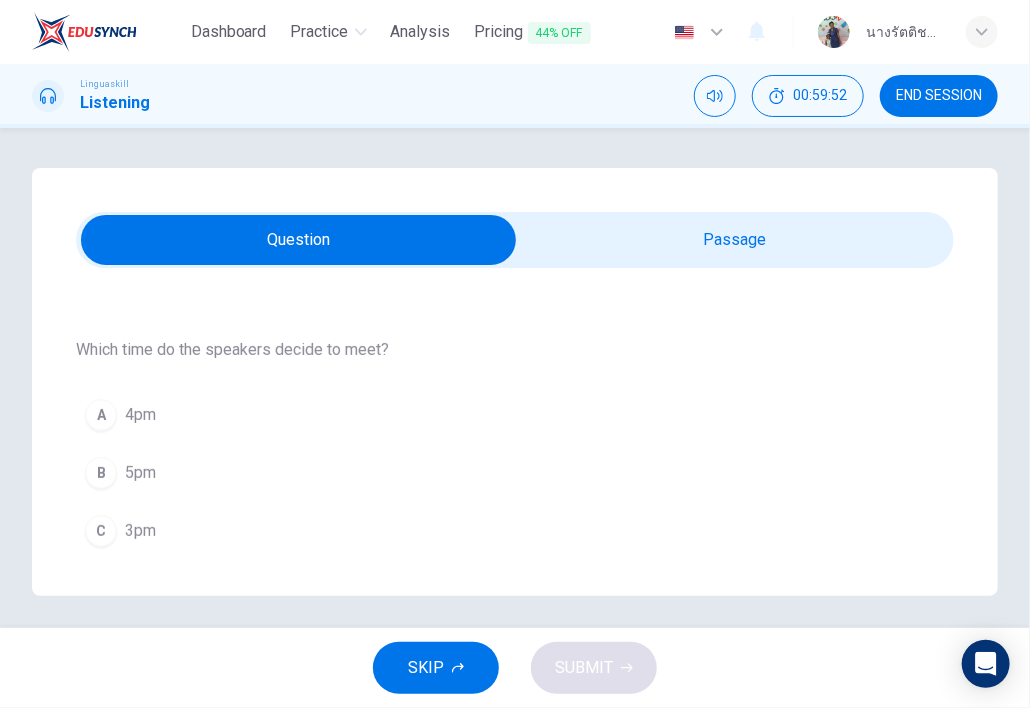 drag, startPoint x: 143, startPoint y: 526, endPoint x: 224, endPoint y: 559, distance: 87.46428 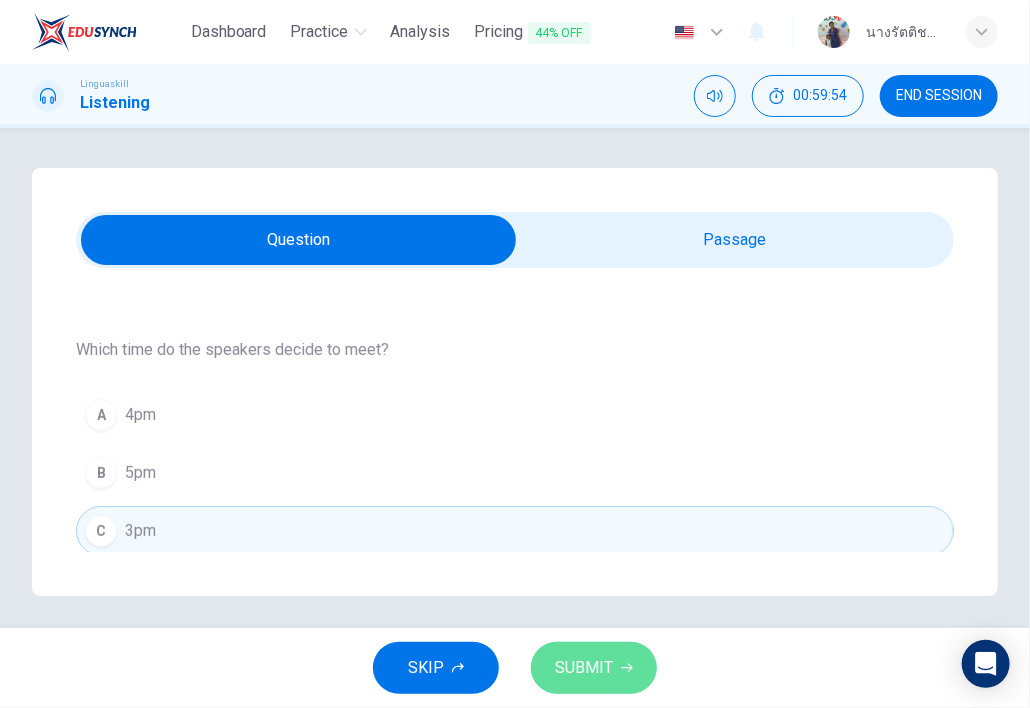 click on "SUBMIT" at bounding box center (594, 668) 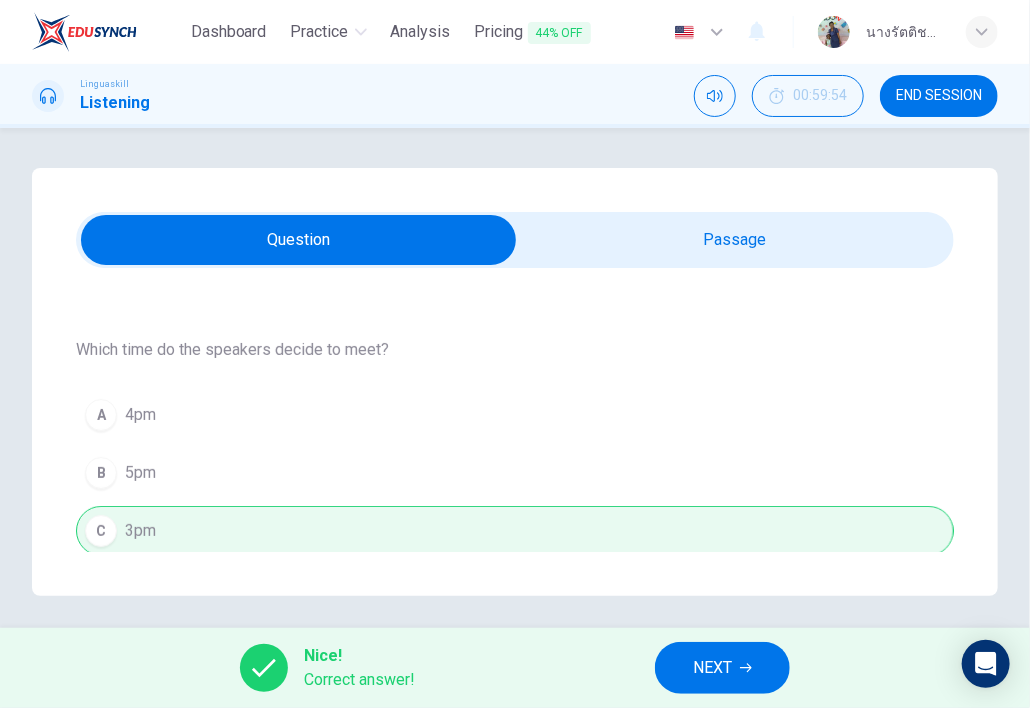 click on "NEXT" at bounding box center (722, 668) 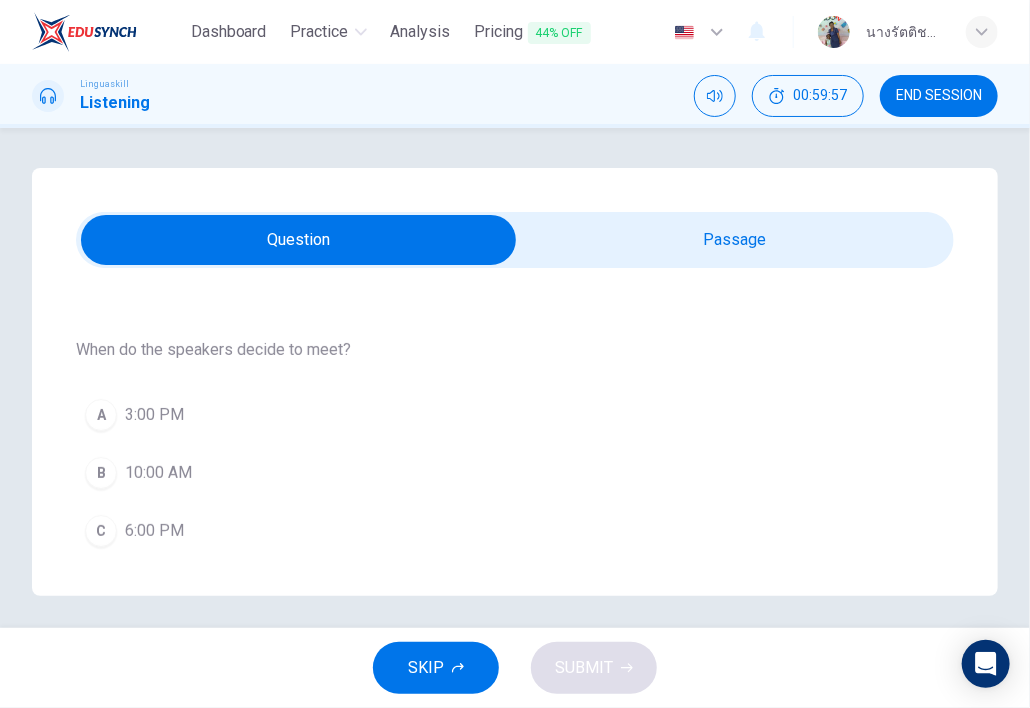 click at bounding box center [298, 240] 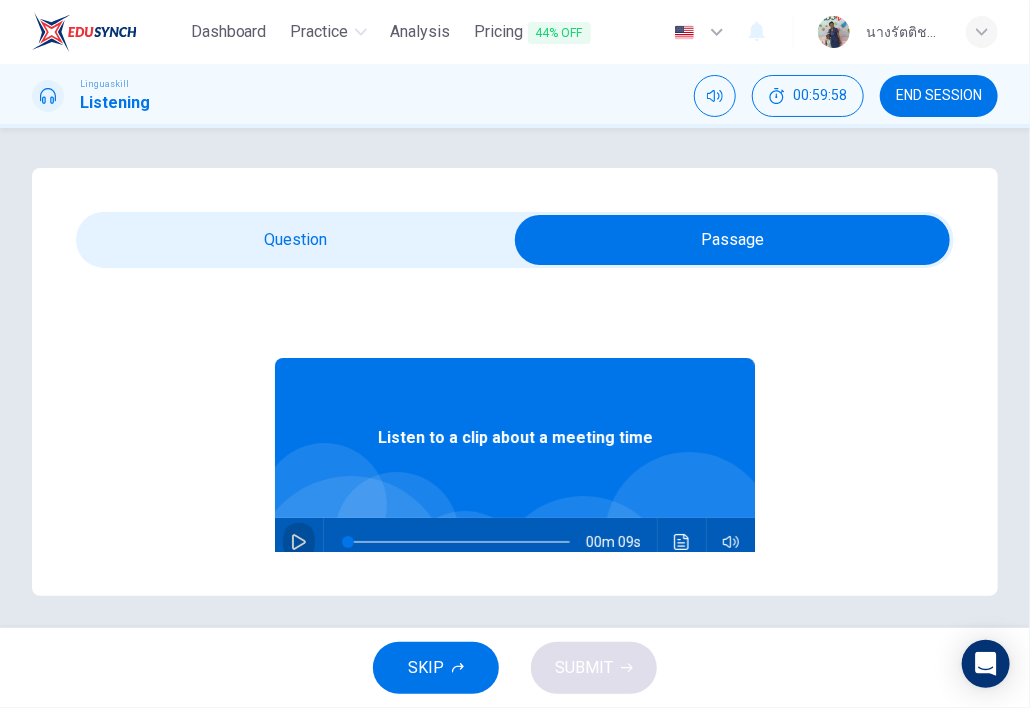 click 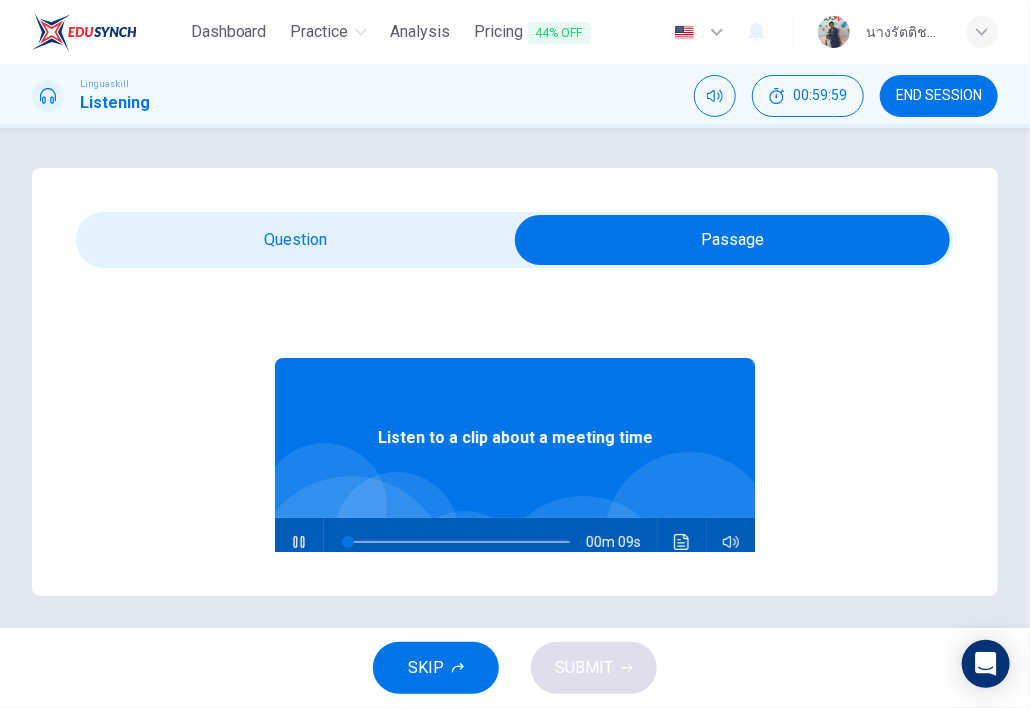 click at bounding box center [732, 240] 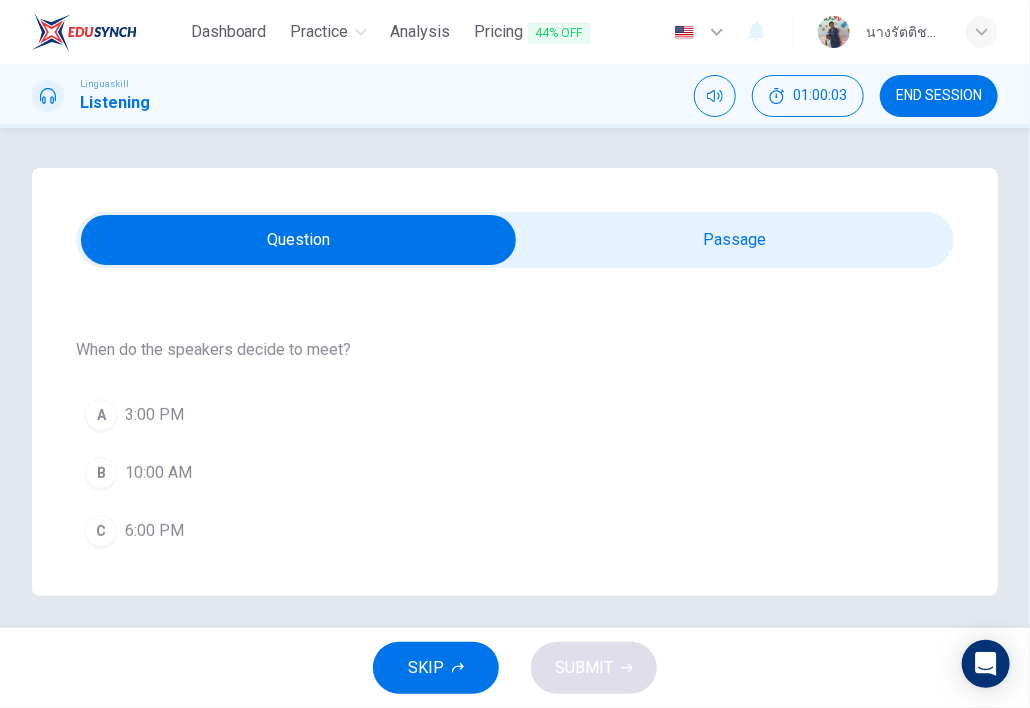 click on "3:00 PM" at bounding box center [154, 415] 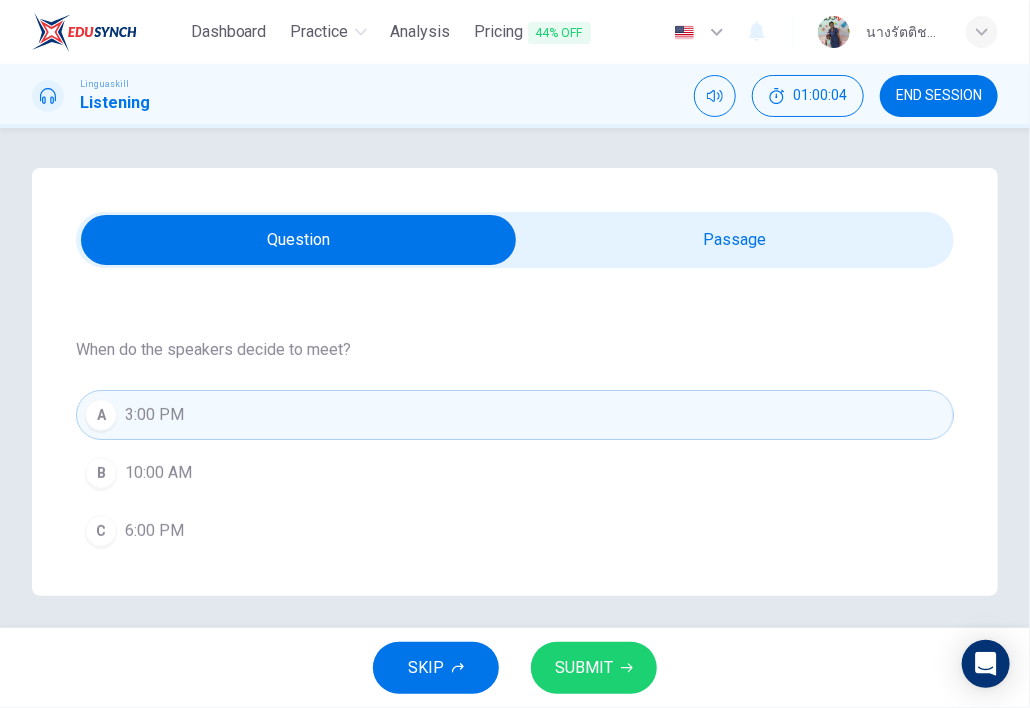 click on "SUBMIT" at bounding box center (584, 668) 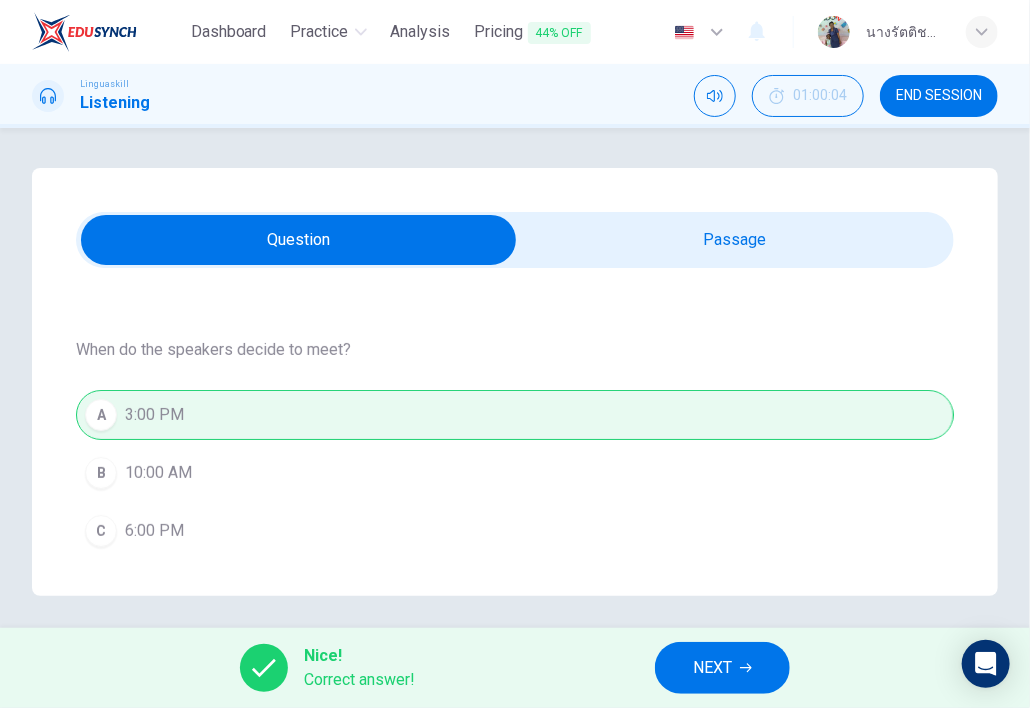 click on "NEXT" at bounding box center [712, 668] 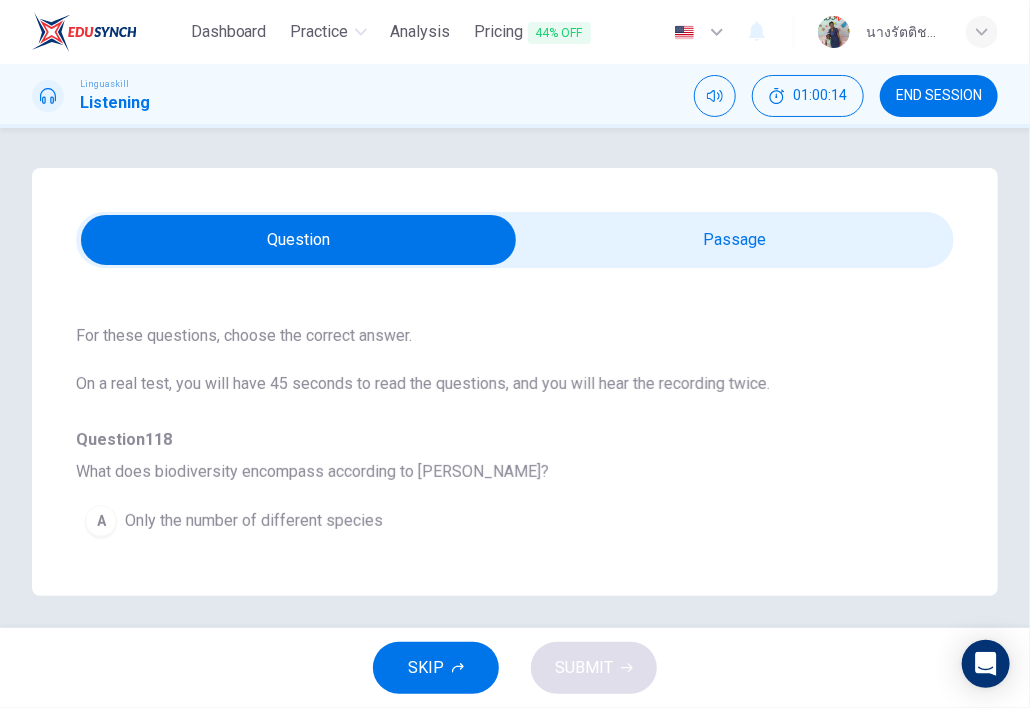 scroll, scrollTop: 100, scrollLeft: 0, axis: vertical 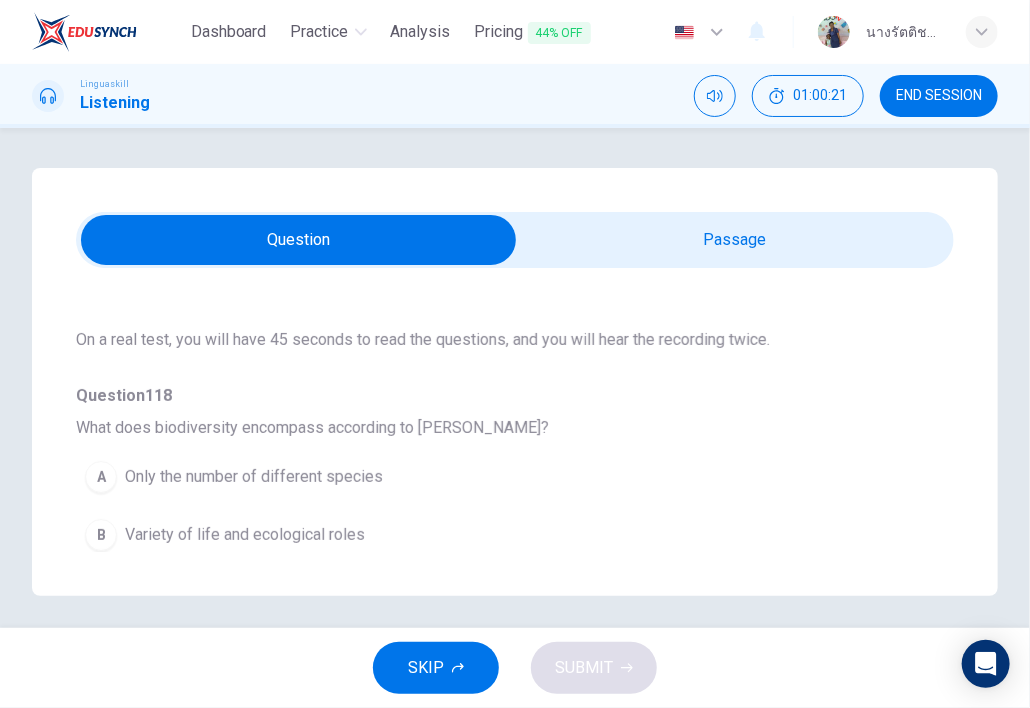 click at bounding box center [298, 240] 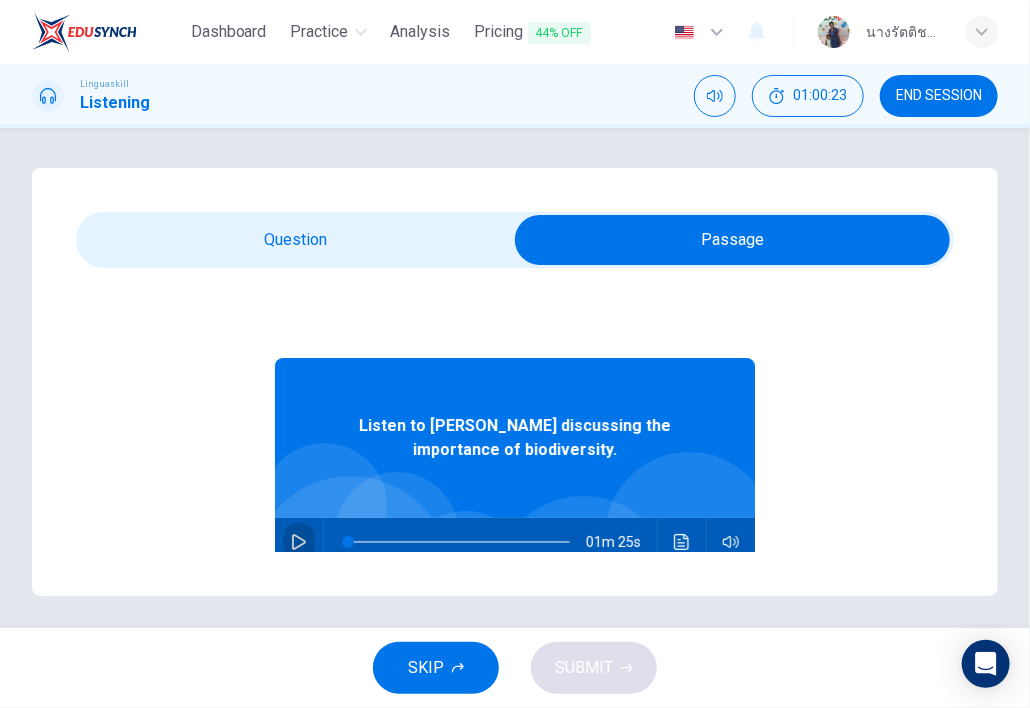 click 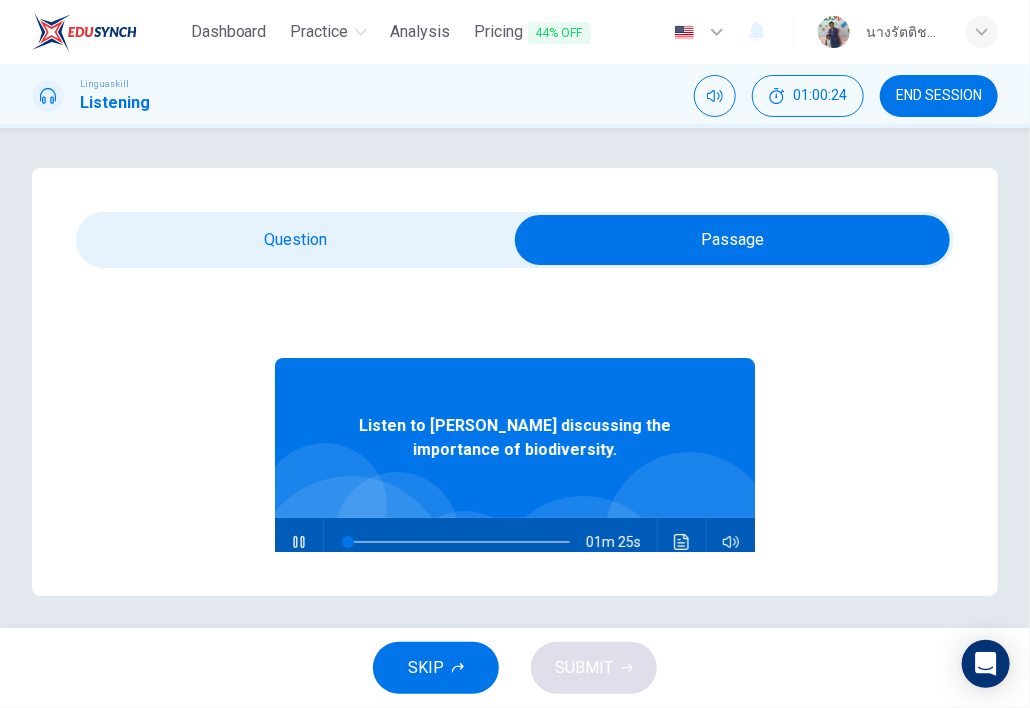 click at bounding box center [732, 240] 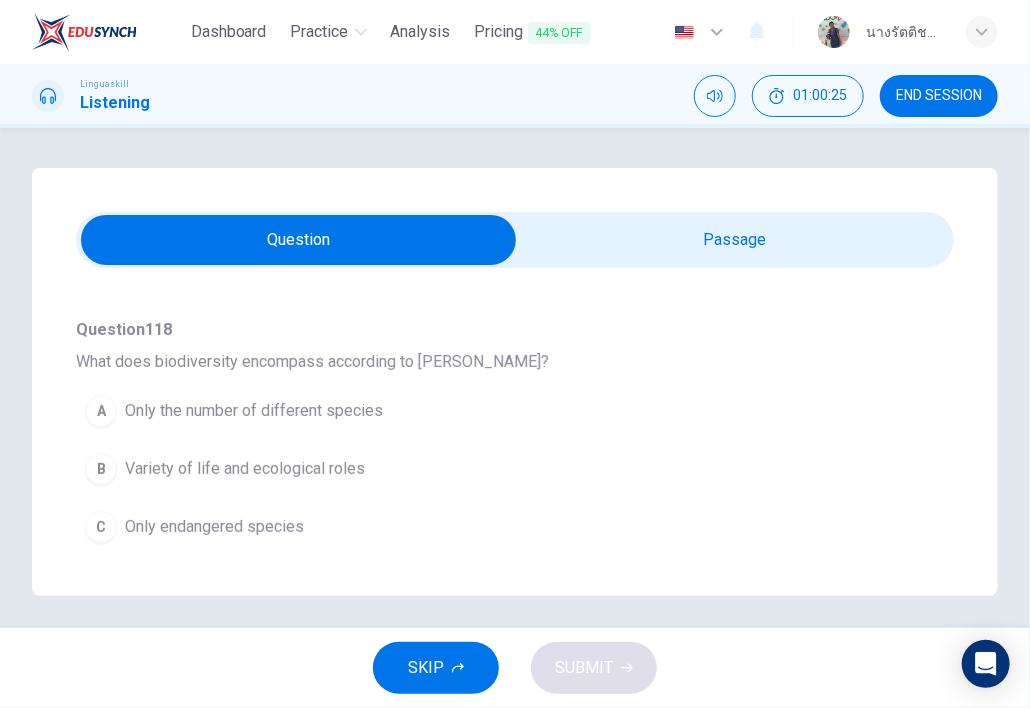 scroll, scrollTop: 200, scrollLeft: 0, axis: vertical 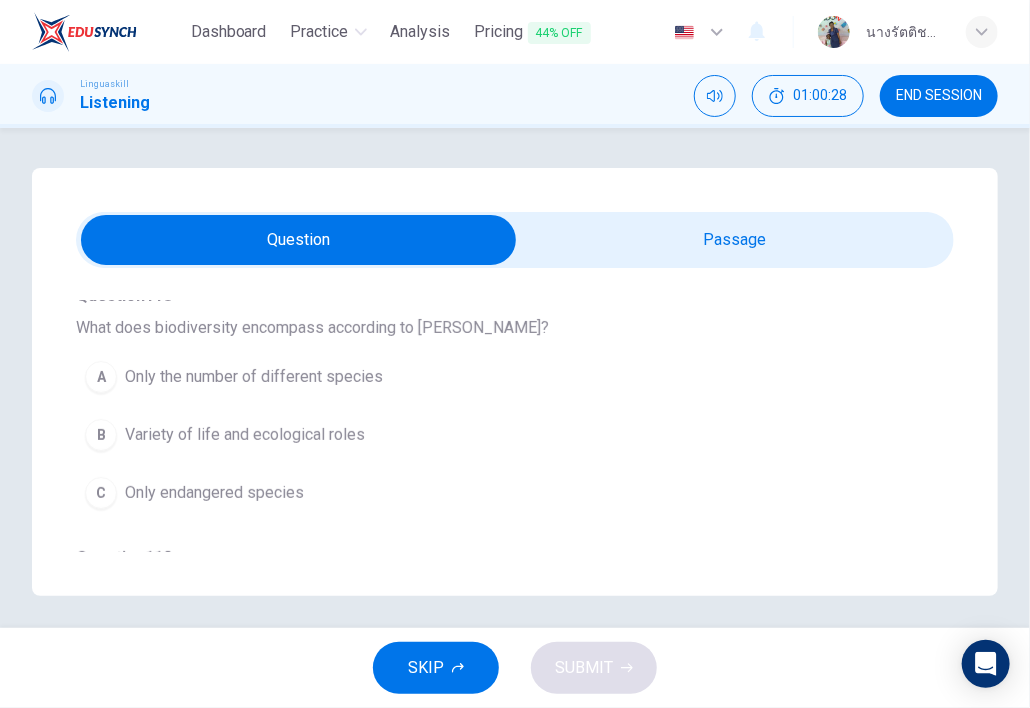 click on "Variety of life and ecological roles" at bounding box center (245, 435) 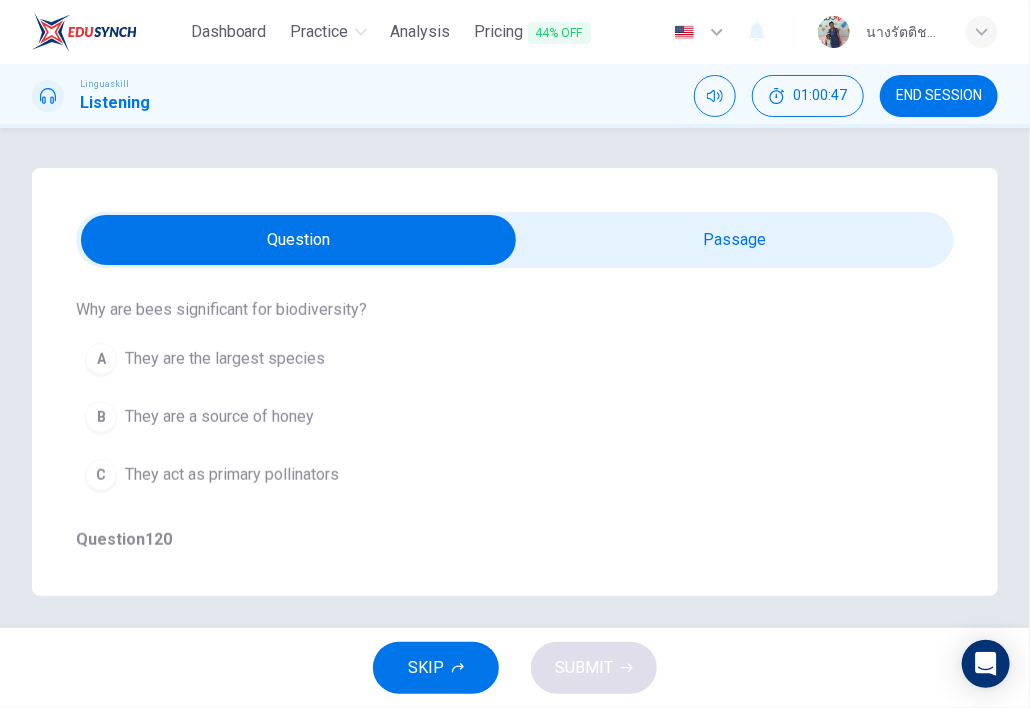 scroll, scrollTop: 500, scrollLeft: 0, axis: vertical 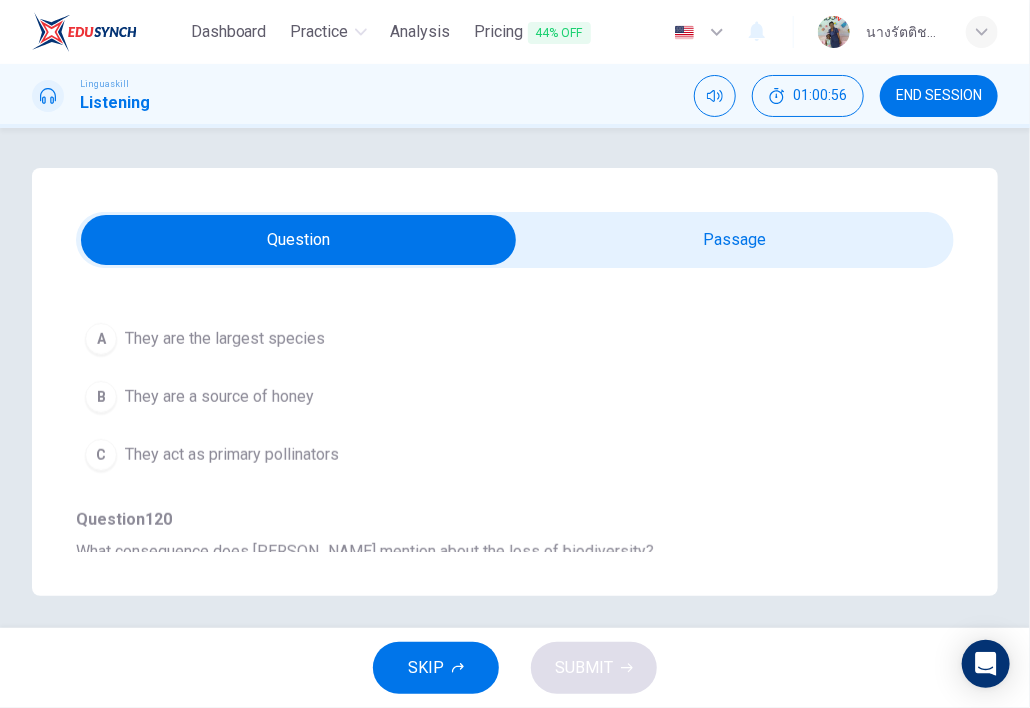 click on "A They are the largest species" at bounding box center (479, 339) 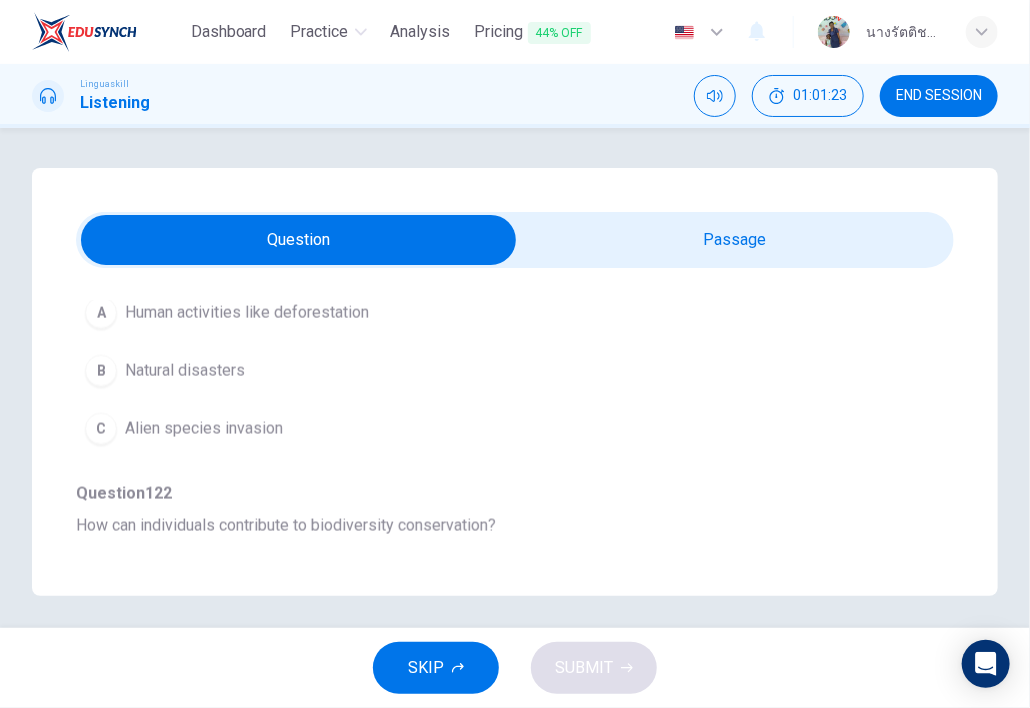 scroll, scrollTop: 1200, scrollLeft: 0, axis: vertical 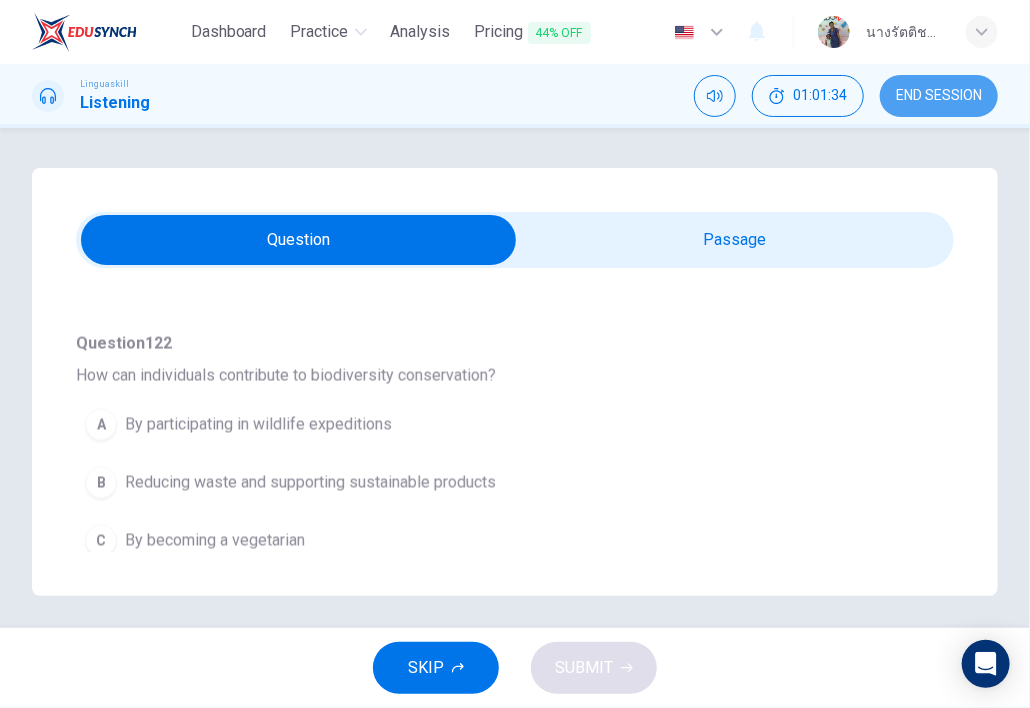 drag, startPoint x: 958, startPoint y: 95, endPoint x: 629, endPoint y: 105, distance: 329.15195 